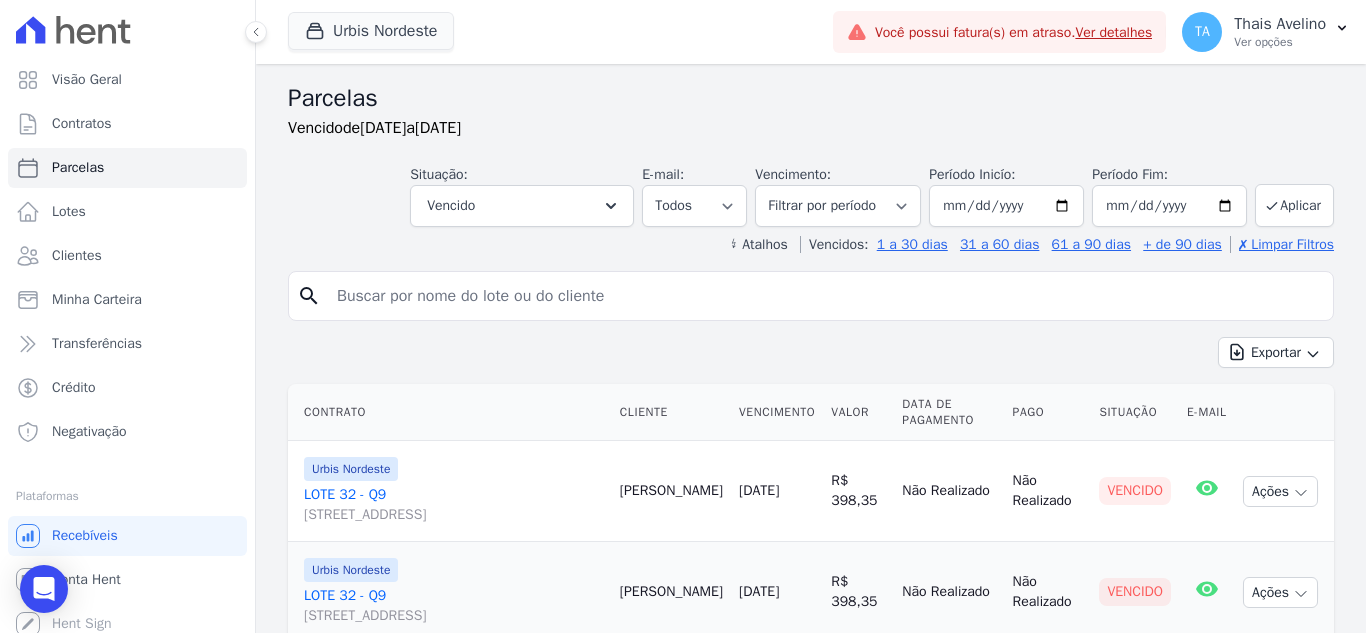 select 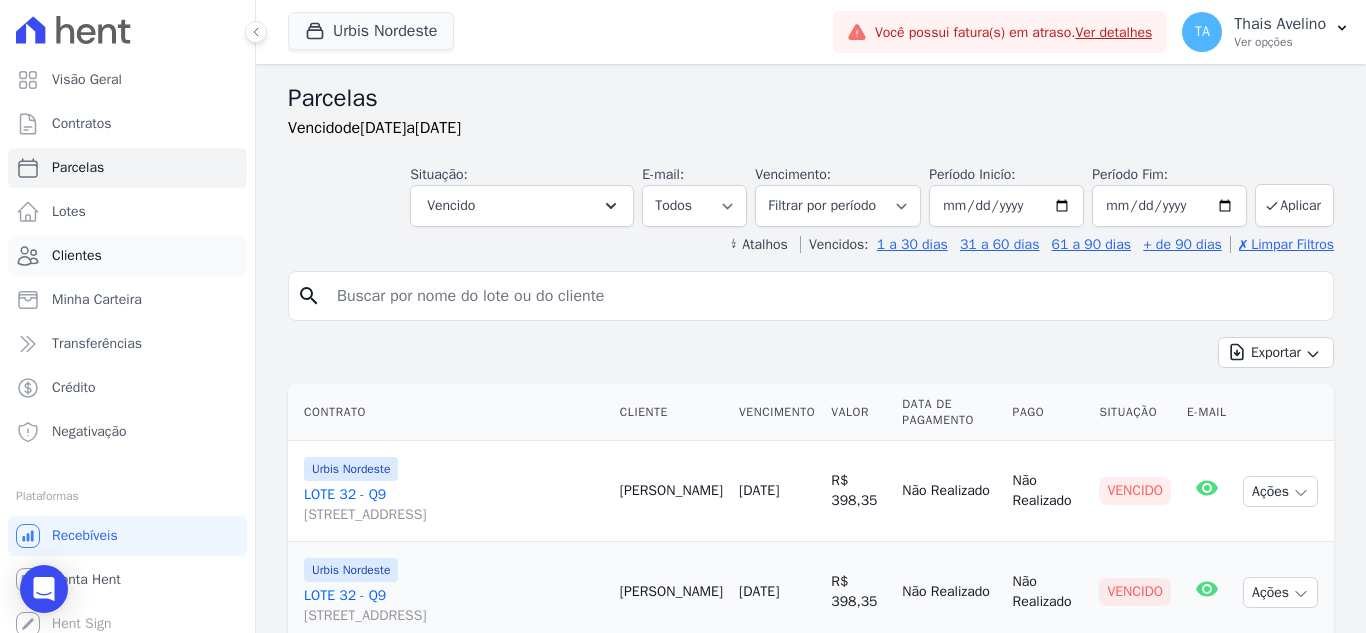 click on "Clientes" at bounding box center [127, 256] 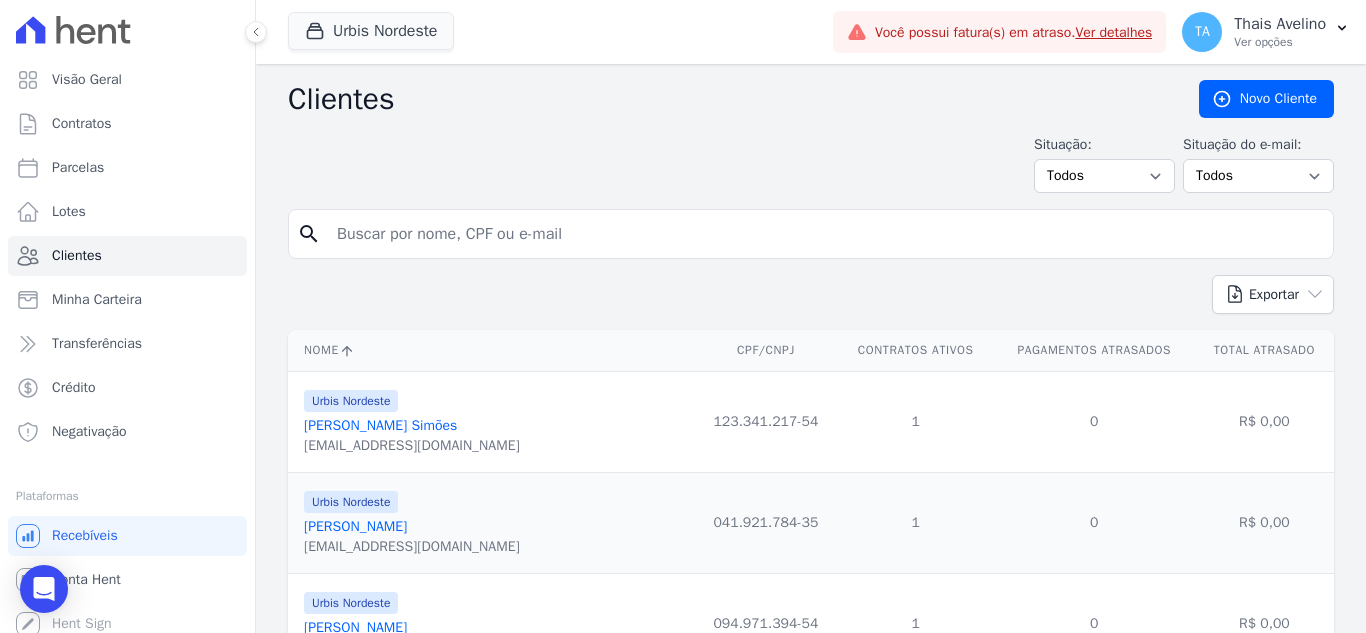click at bounding box center (825, 234) 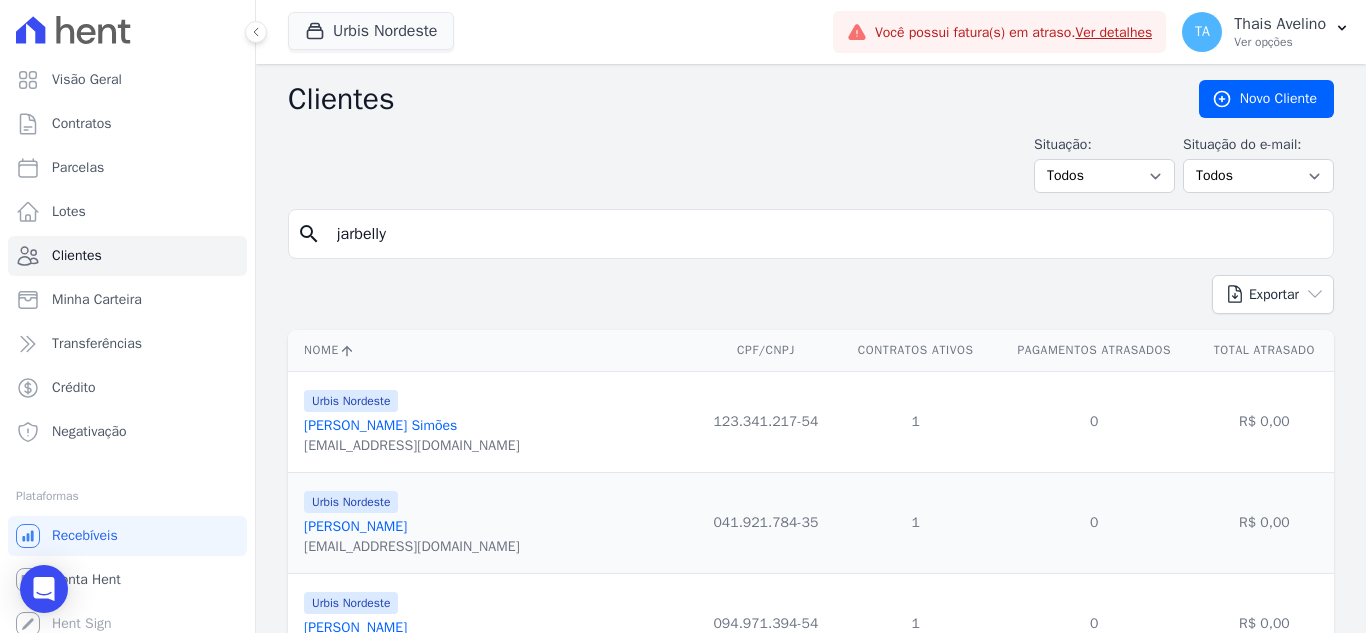 type on "jarbelly" 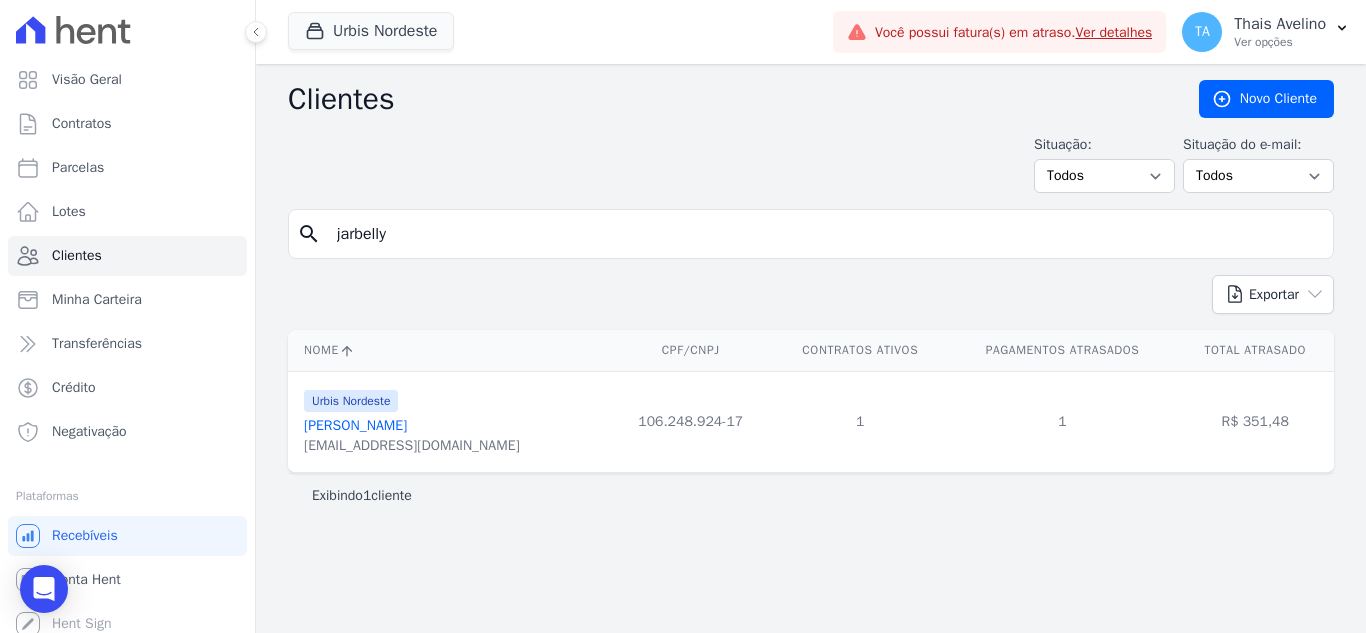click on "Urbis Nordeste
[PERSON_NAME]
[EMAIL_ADDRESS][DOMAIN_NAME]" at bounding box center (412, 422) 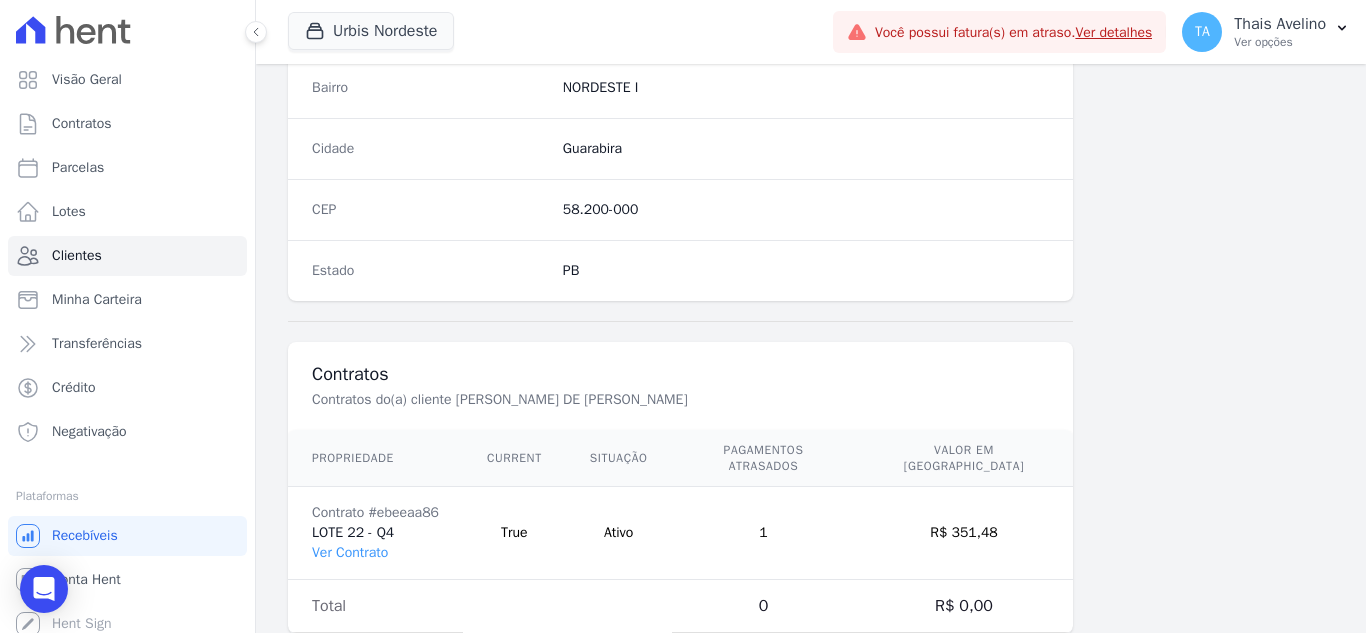 scroll, scrollTop: 1238, scrollLeft: 0, axis: vertical 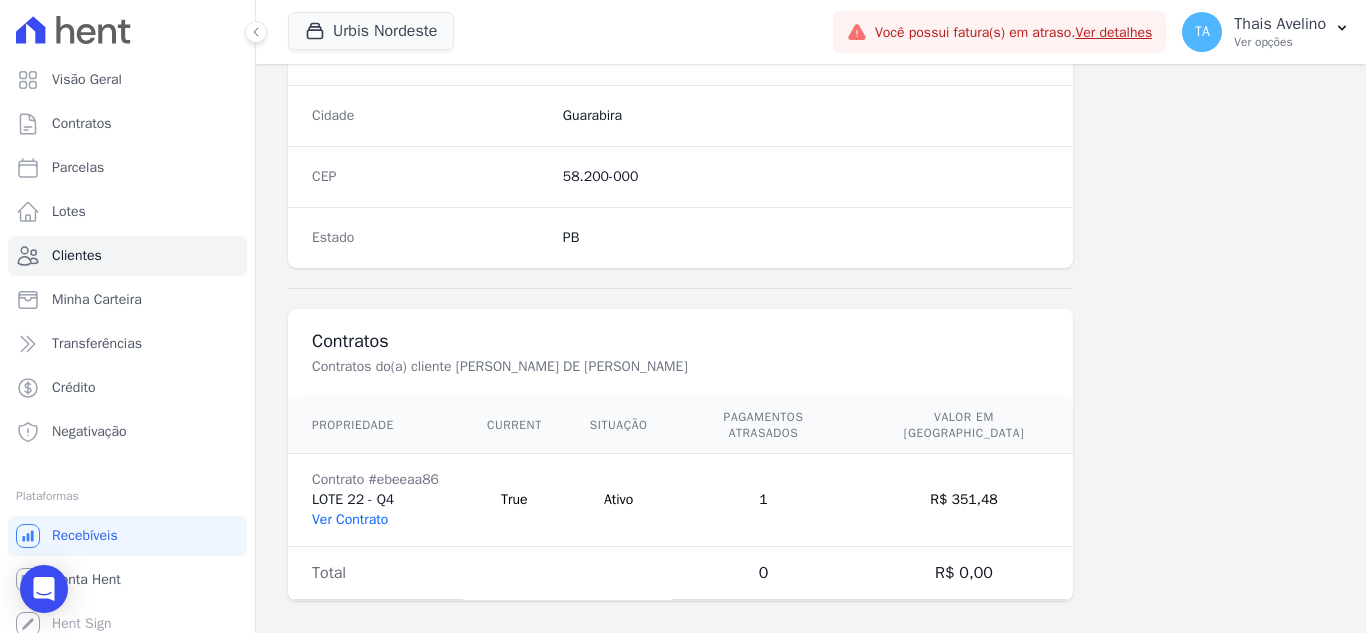 click on "Ver Contrato" at bounding box center [350, 519] 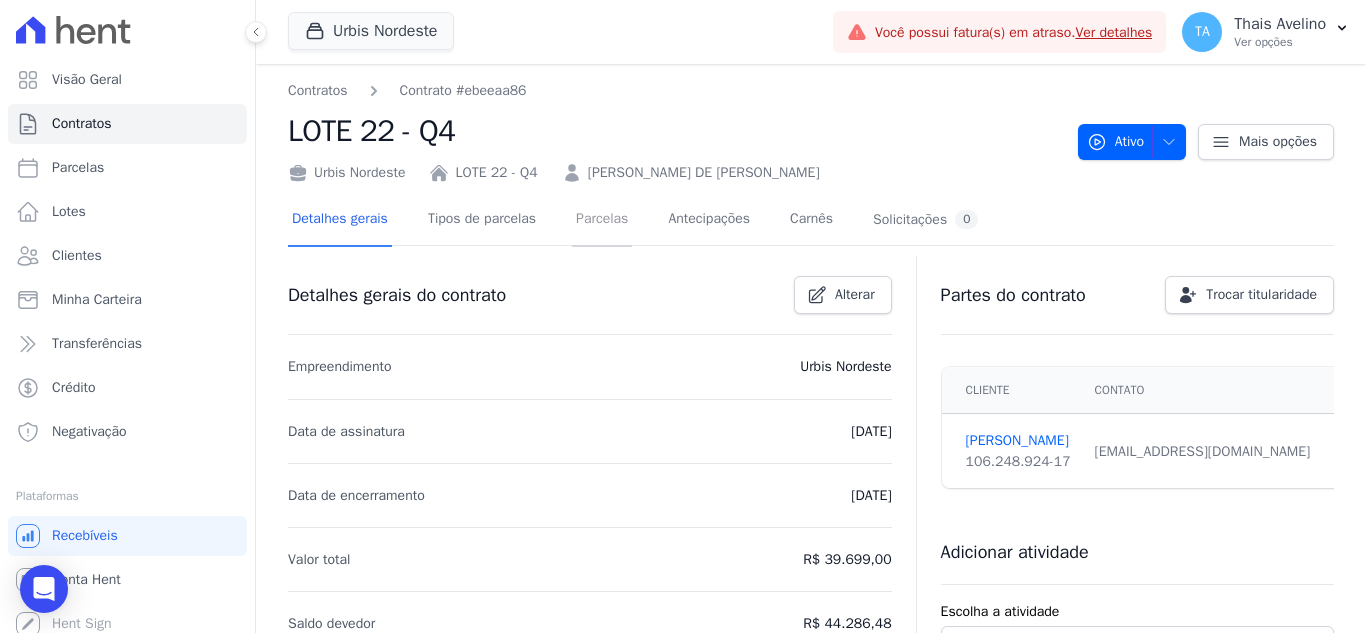 click on "Parcelas" at bounding box center (602, 220) 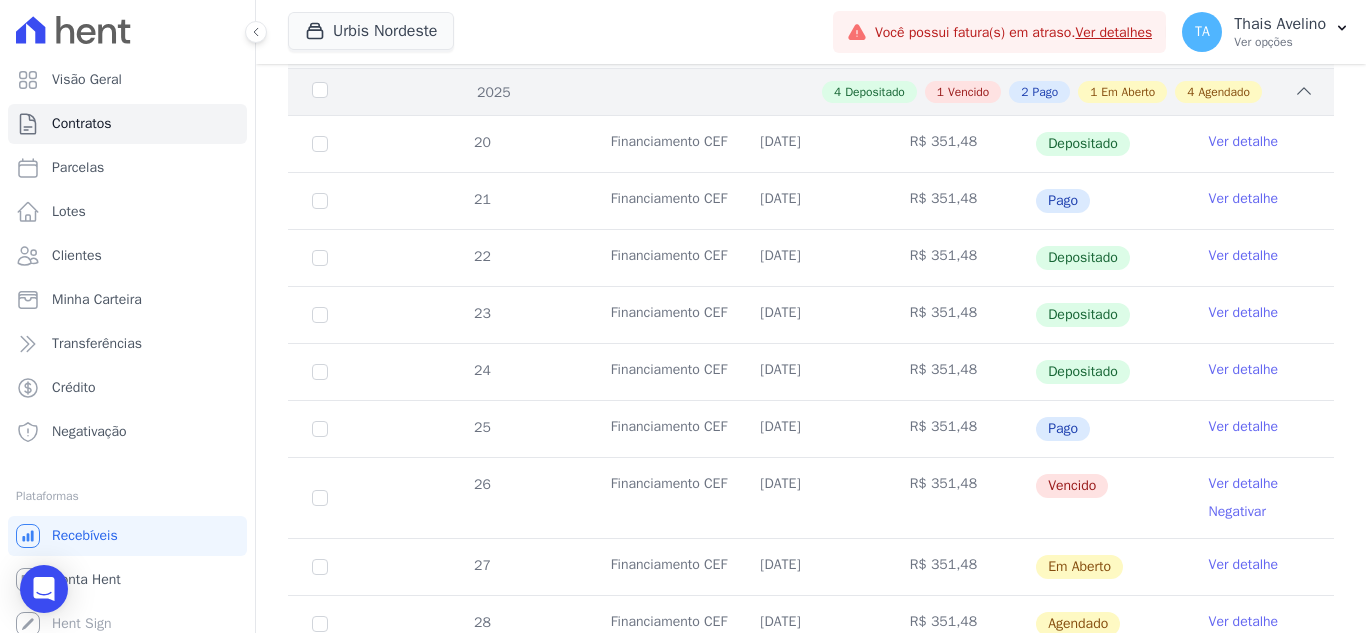 scroll, scrollTop: 700, scrollLeft: 0, axis: vertical 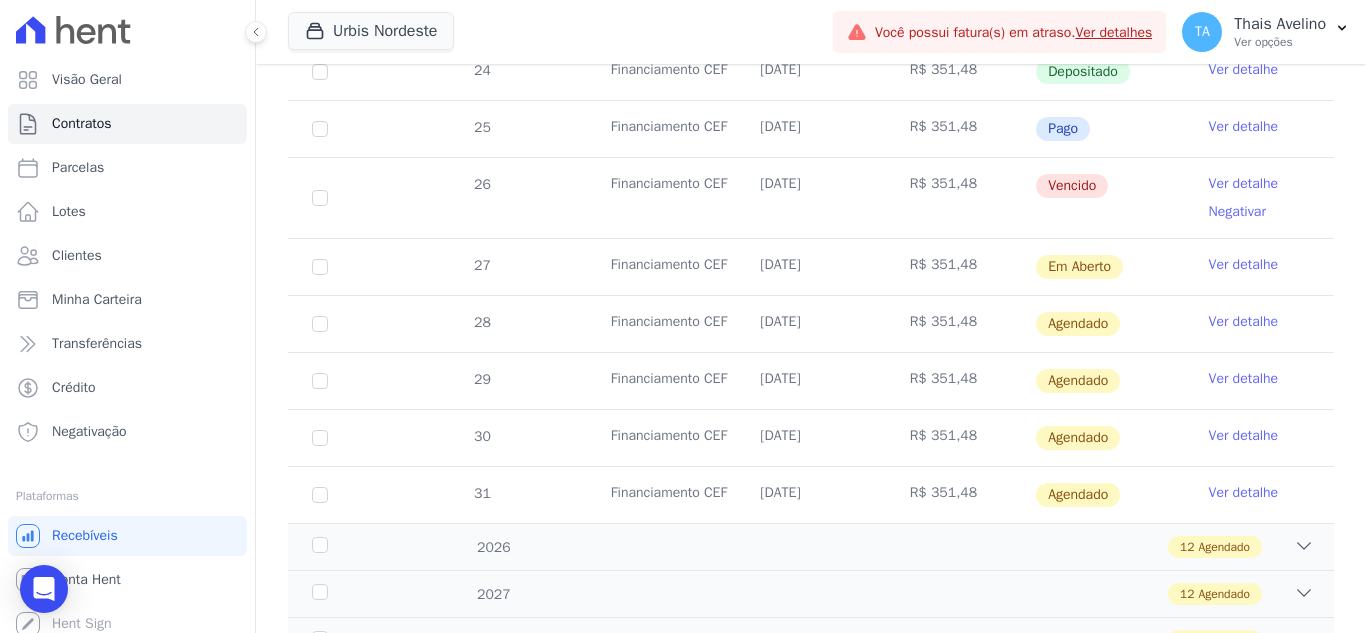 click on "Ver detalhe" at bounding box center (1244, 184) 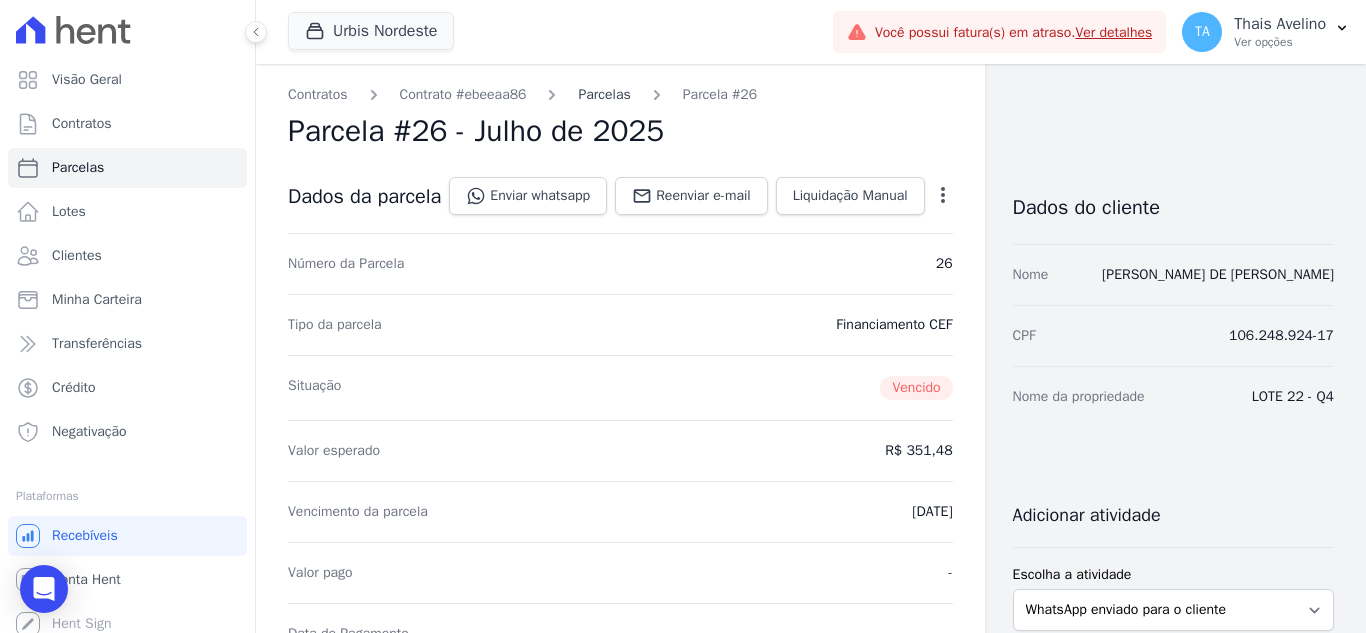 click on "Parcelas" at bounding box center [604, 94] 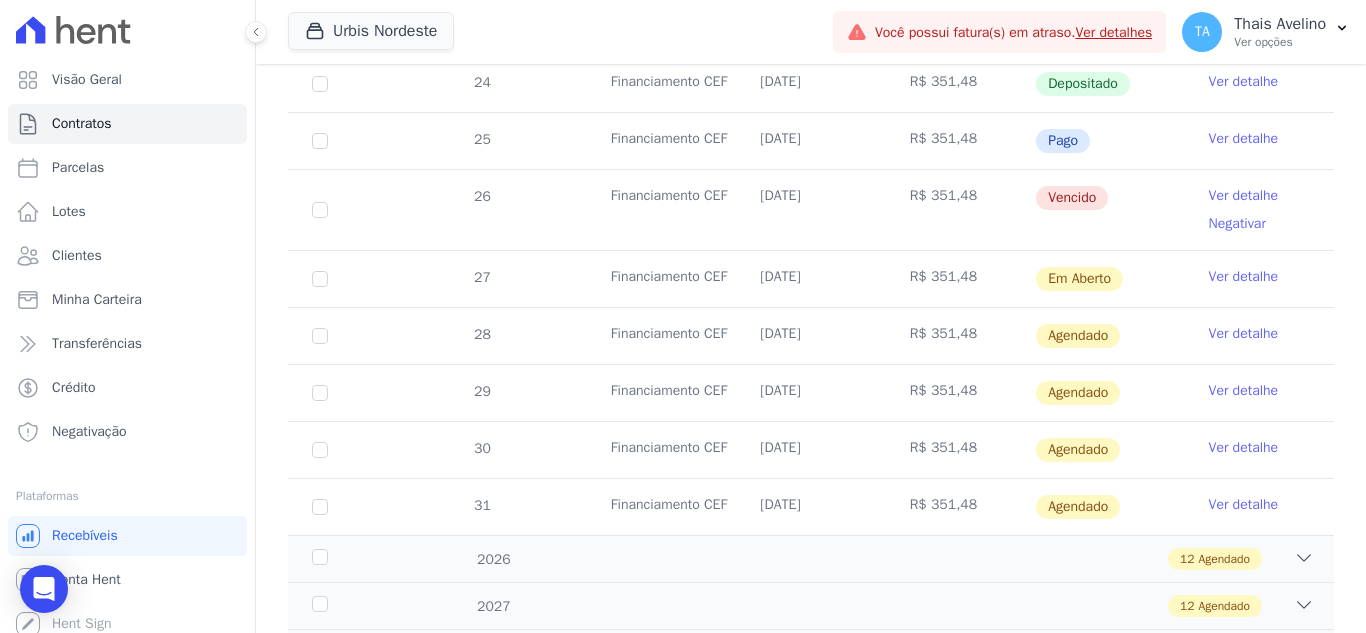 scroll, scrollTop: 700, scrollLeft: 0, axis: vertical 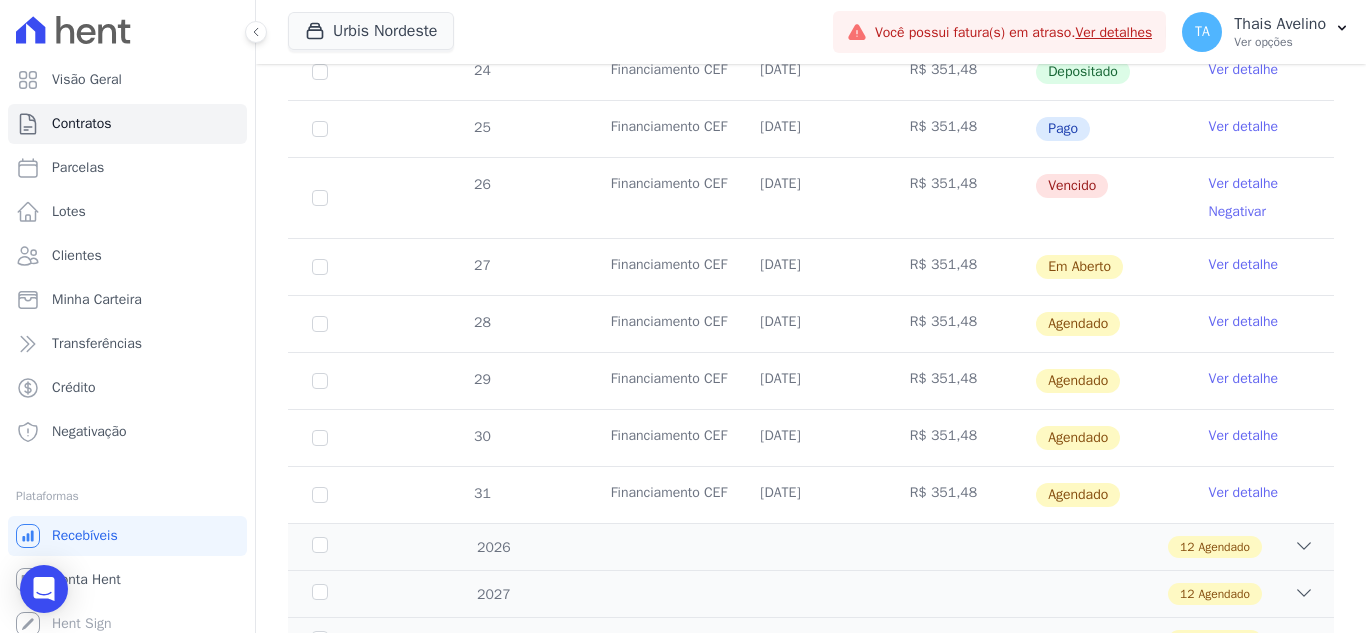 click on "Ver detalhe" at bounding box center [1244, 322] 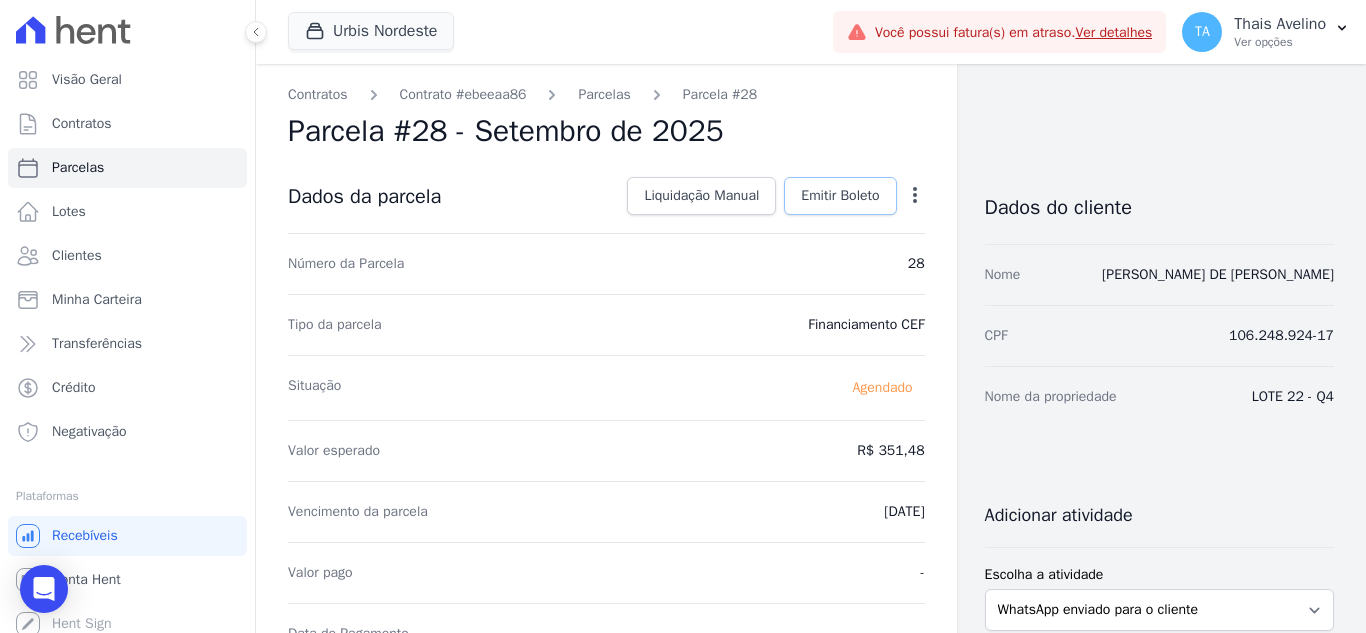 click on "Emitir Boleto" at bounding box center [840, 196] 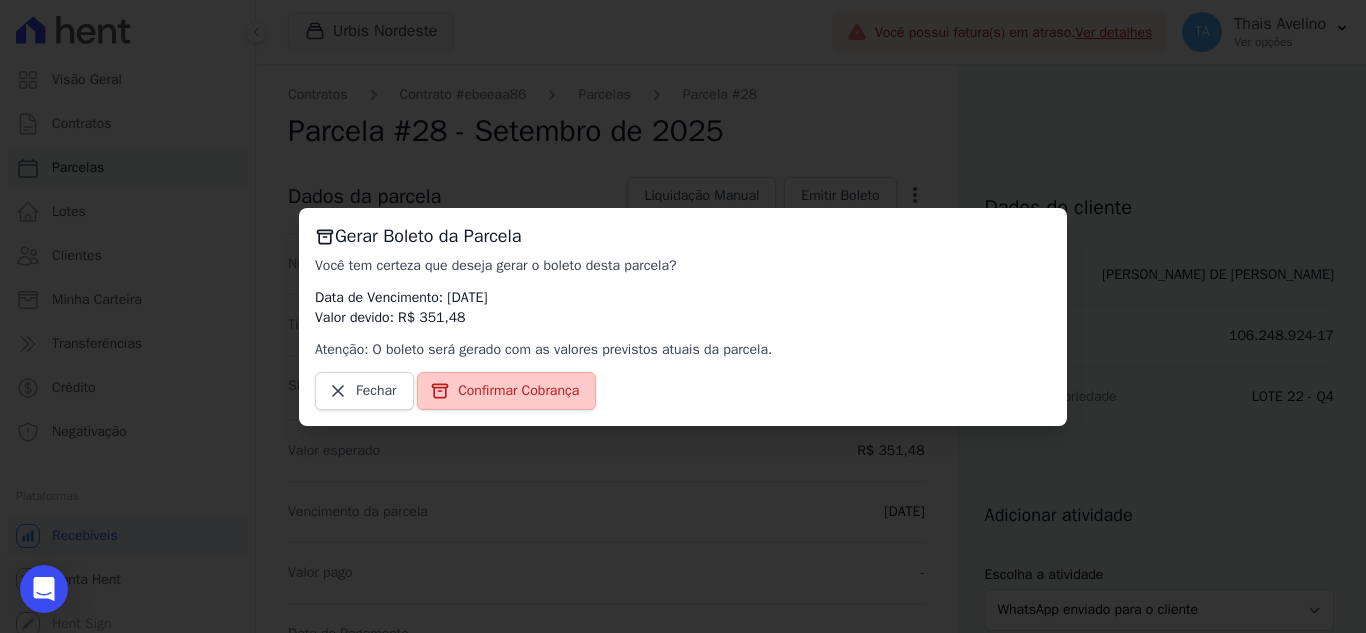 click on "Confirmar Cobrança" at bounding box center (518, 391) 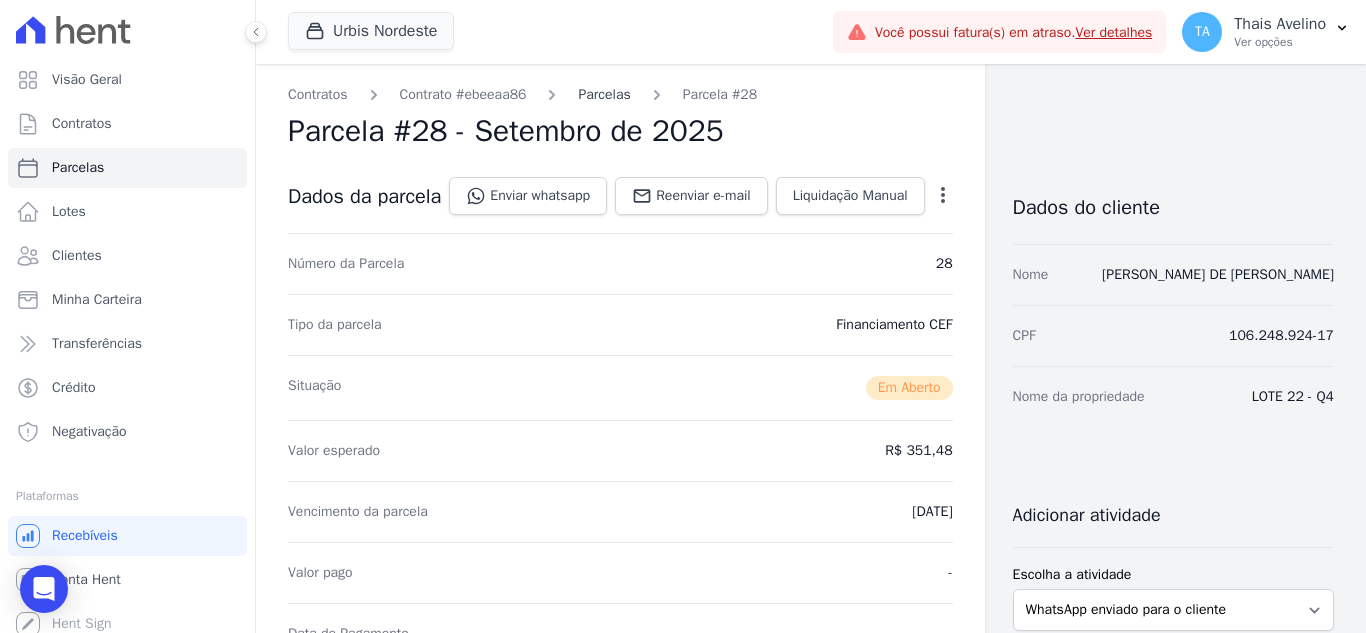click on "Parcelas" at bounding box center [604, 94] 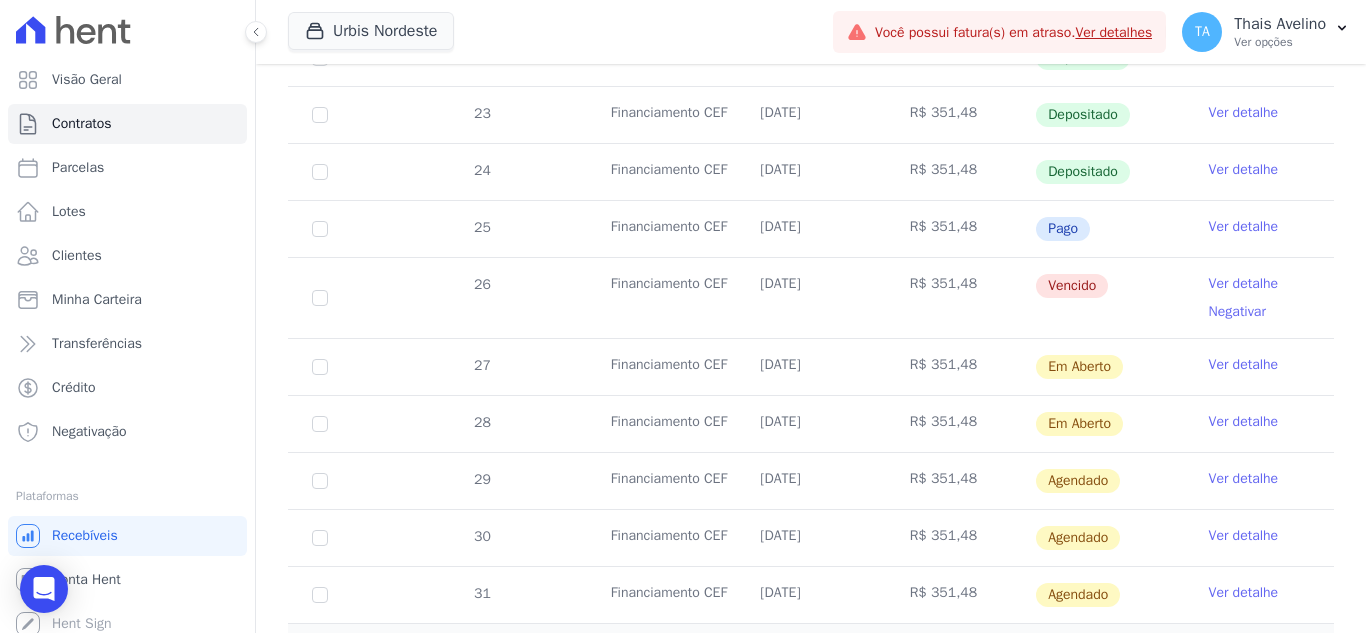 scroll, scrollTop: 700, scrollLeft: 0, axis: vertical 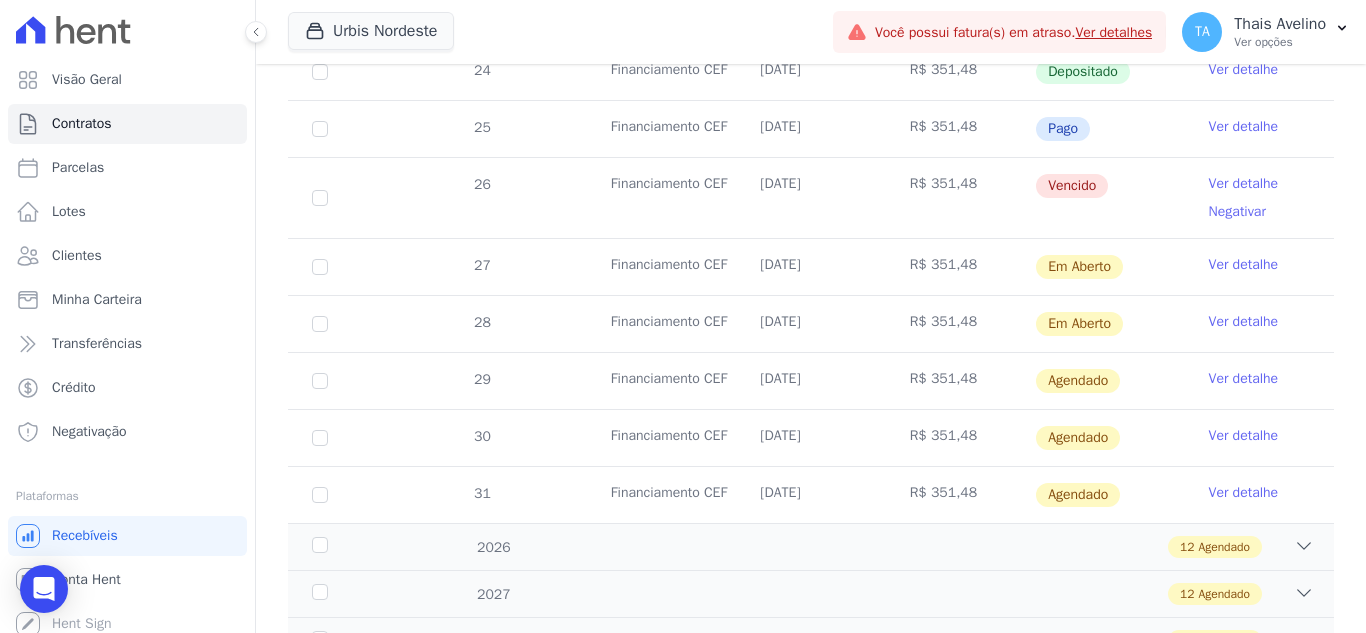 click on "Ver detalhe" at bounding box center (1244, 379) 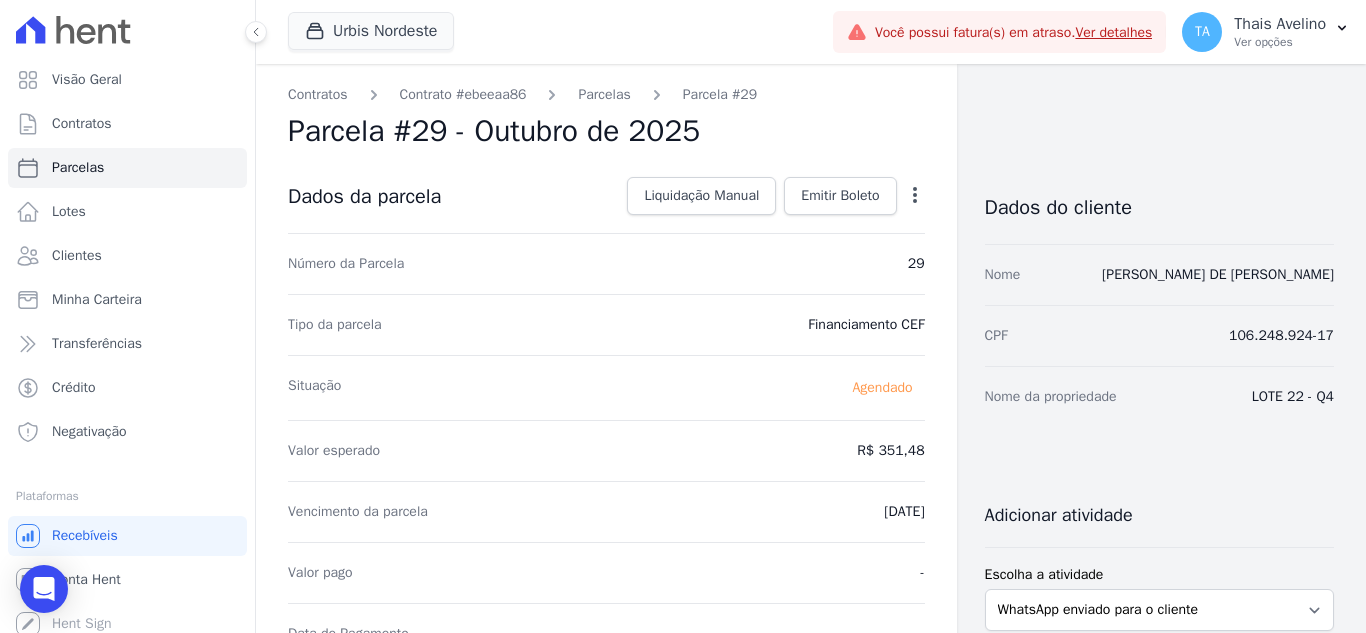 click on "Dados da parcela
Liquidação Manual
Liquidação Manual
Data de Pagamento
[DATE]
[GEOGRAPHIC_DATA]
R$
351.48
Escreva uma nota
Cancelar
[GEOGRAPHIC_DATA]
Emitir [GEOGRAPHIC_DATA]
Gerar [GEOGRAPHIC_DATA]" at bounding box center [606, 197] 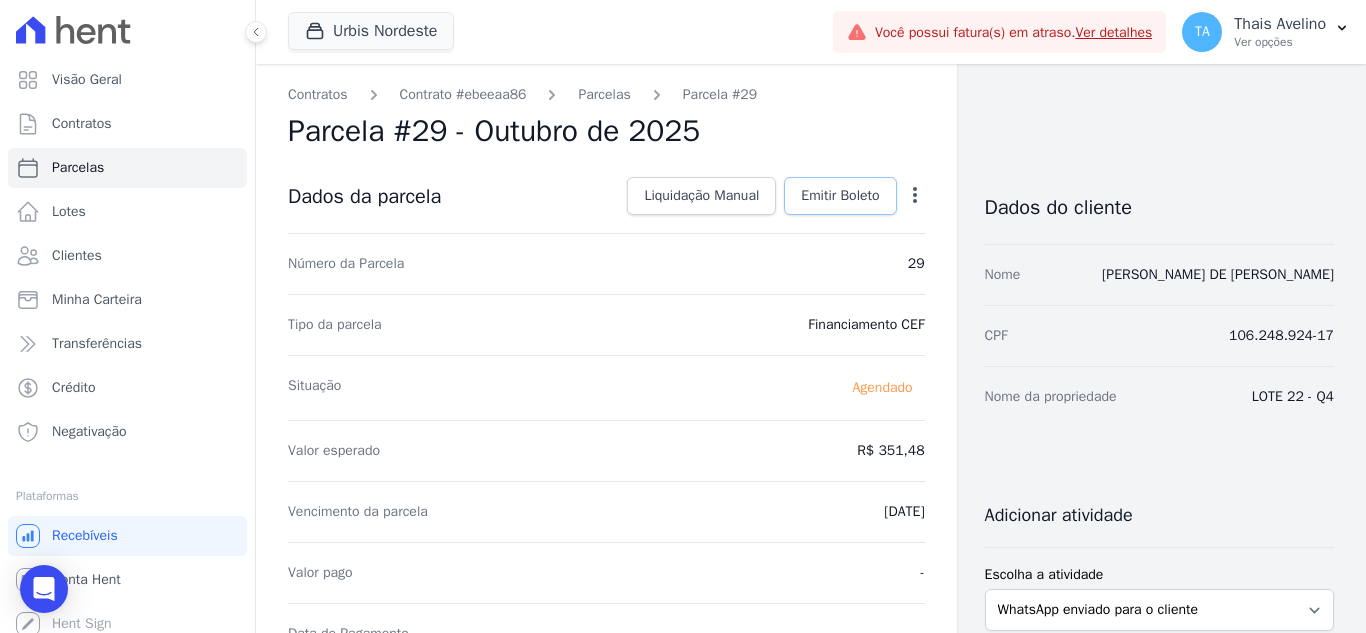 click on "Emitir Boleto" at bounding box center (840, 196) 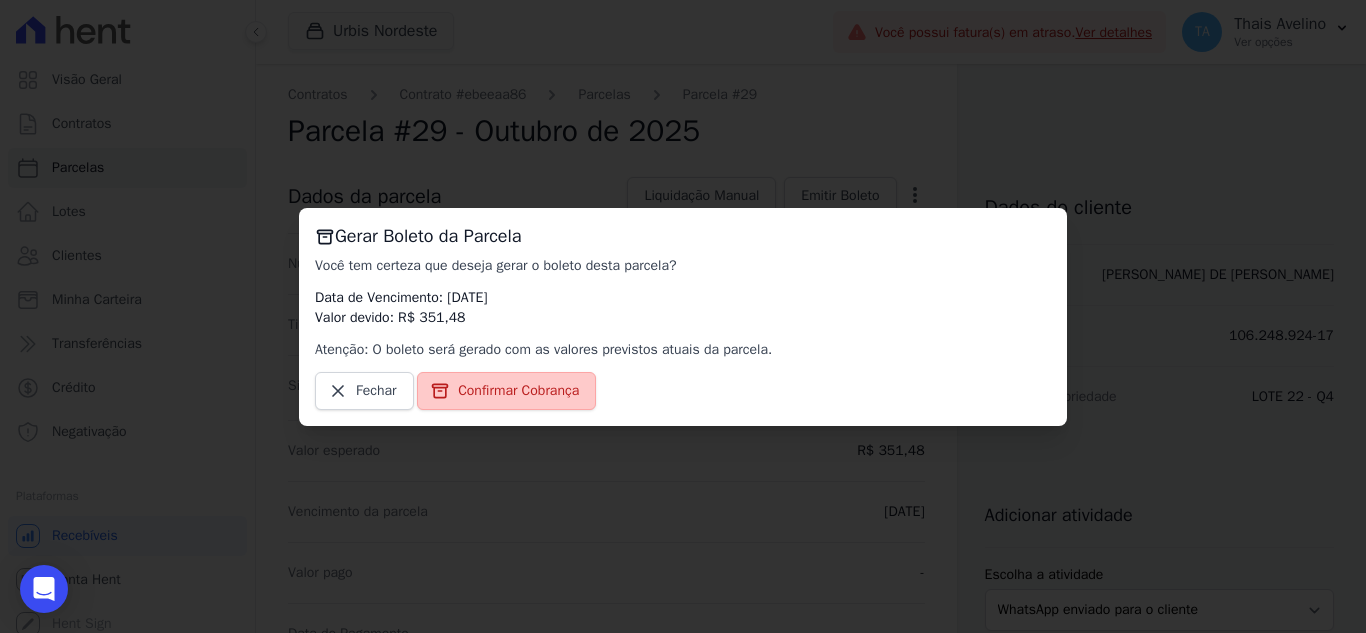 click on "Confirmar Cobrança" at bounding box center [518, 391] 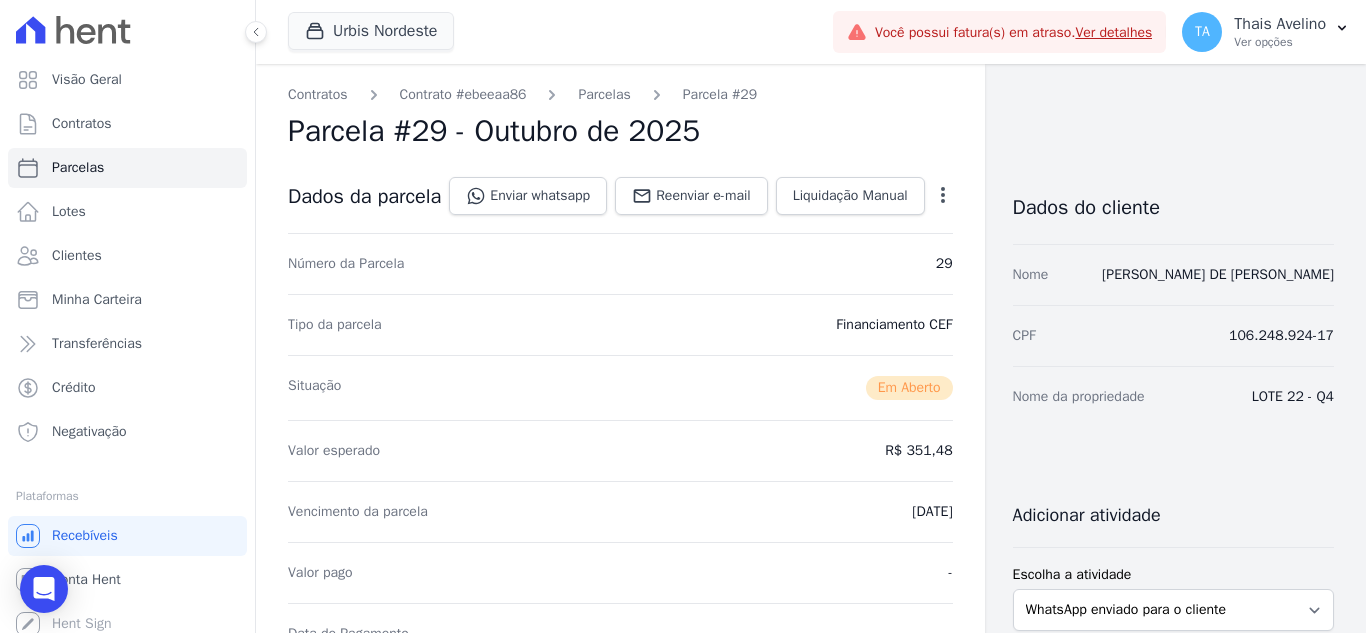 click on "Parcelas" at bounding box center (604, 94) 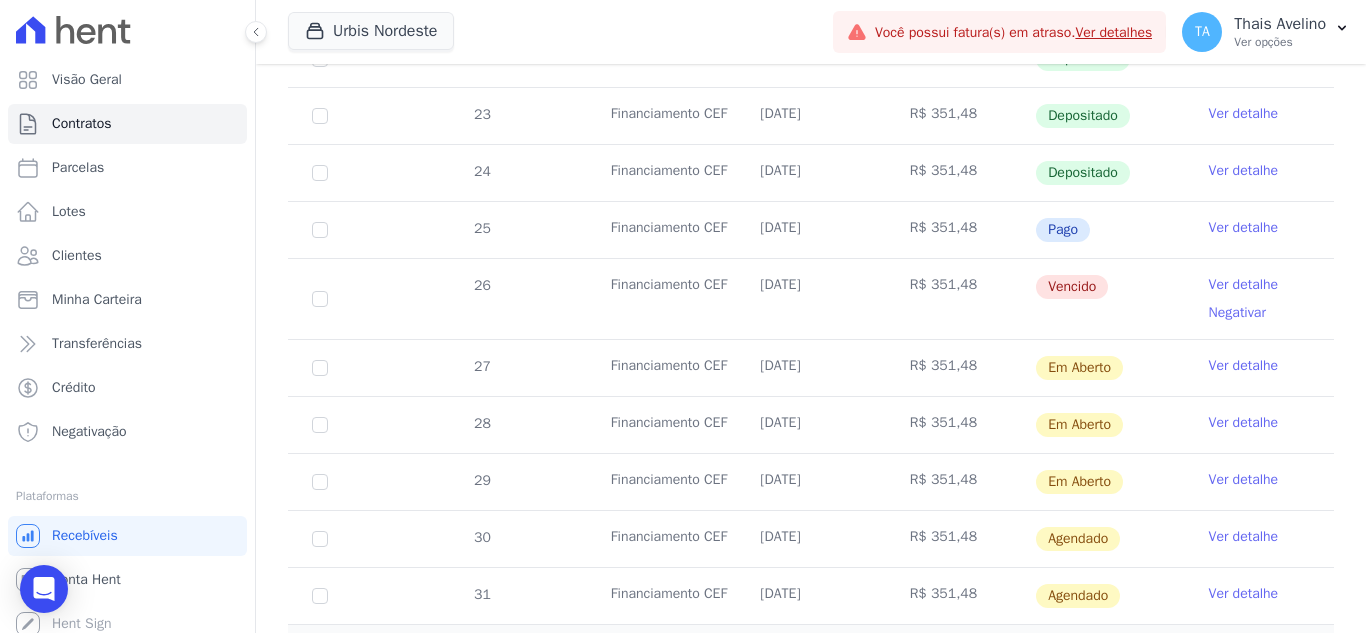 scroll, scrollTop: 600, scrollLeft: 0, axis: vertical 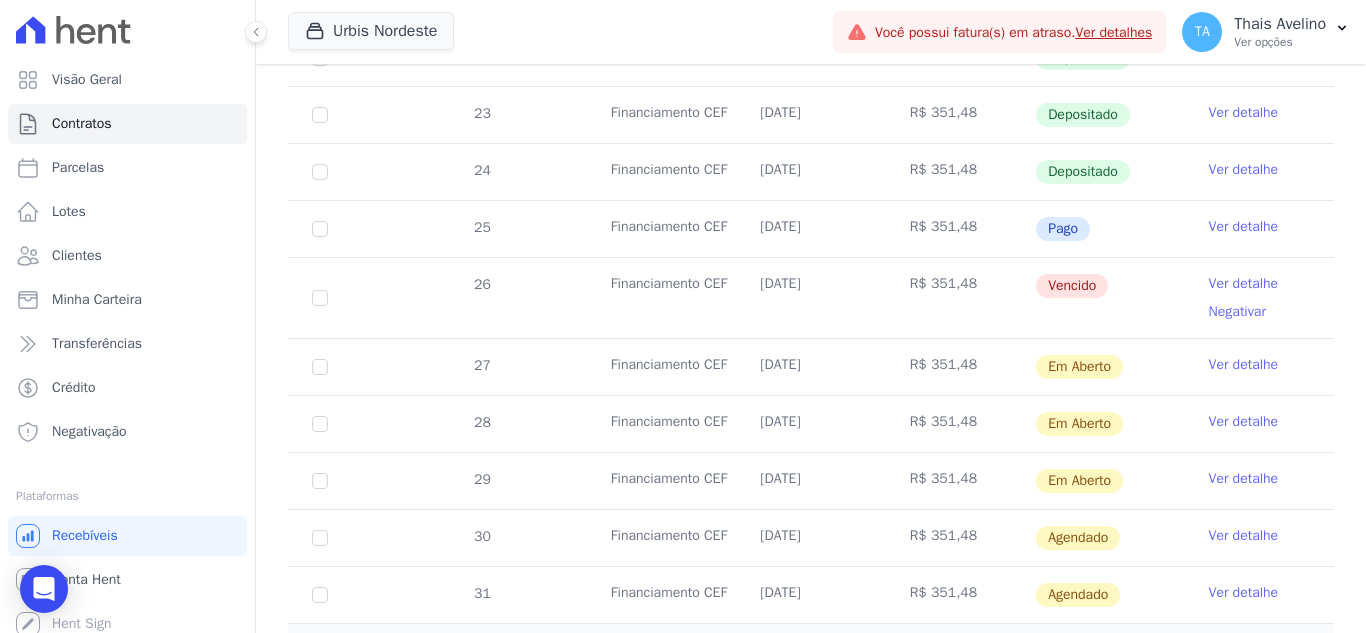 click on "Ver detalhe" at bounding box center [1244, 536] 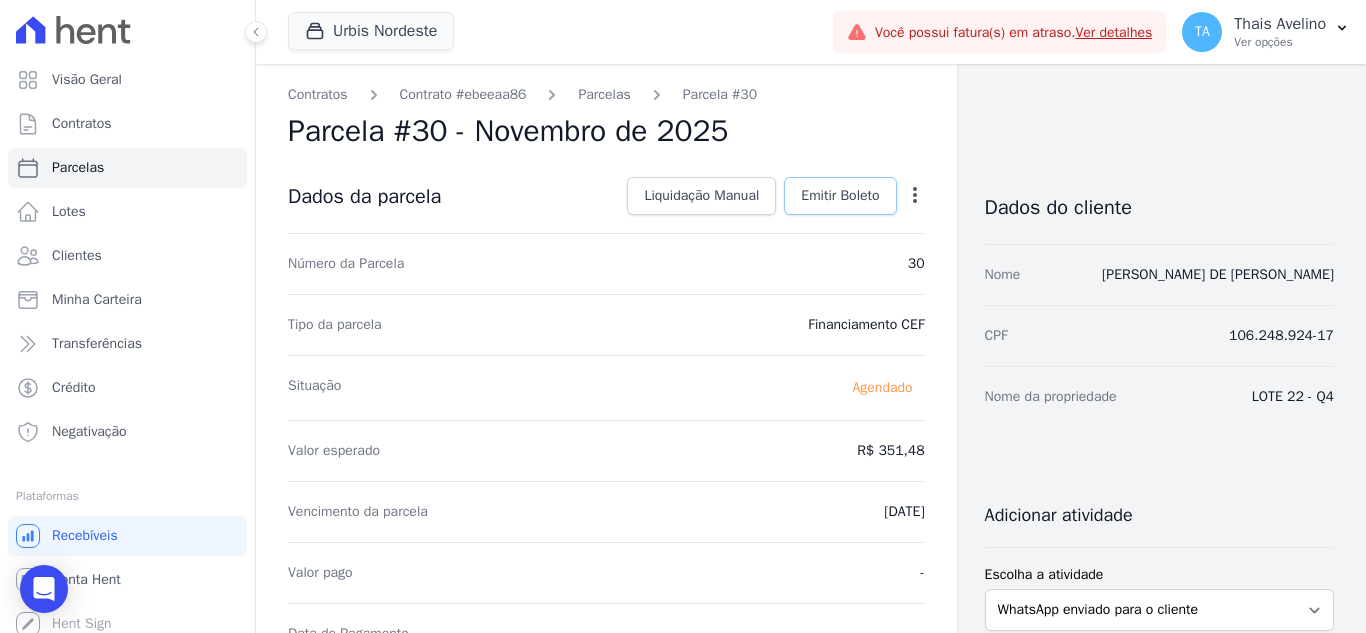click on "Emitir Boleto" at bounding box center [840, 196] 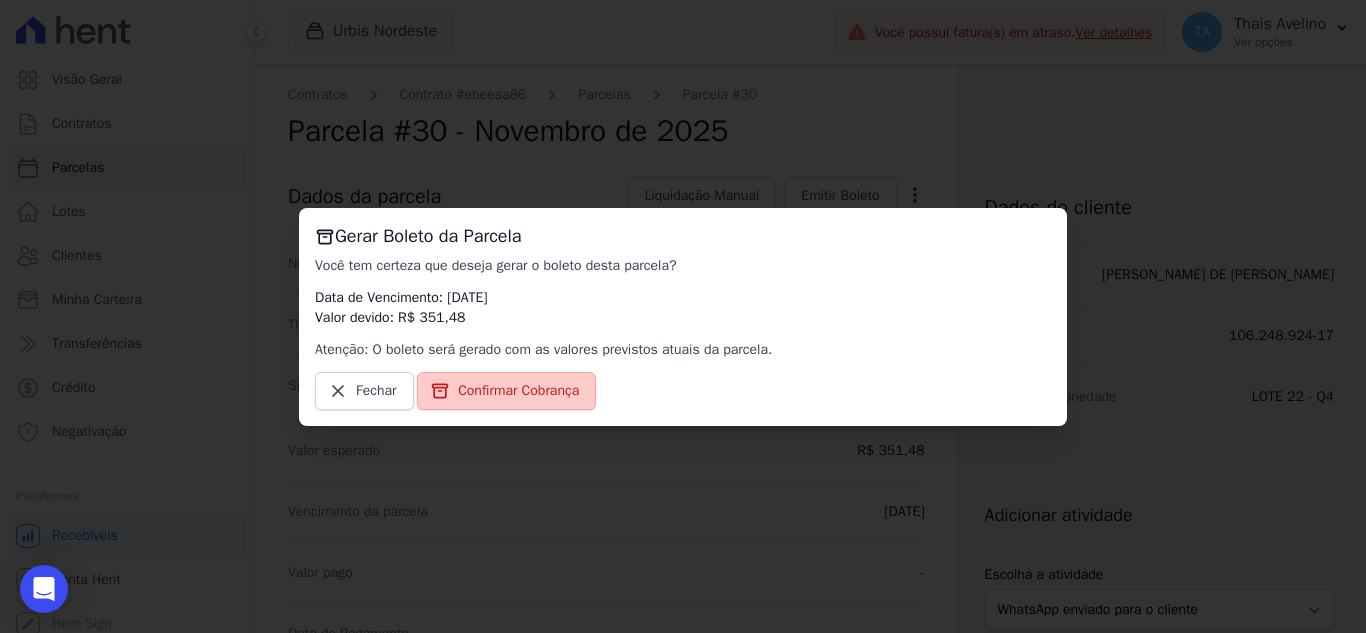click on "Confirmar Cobrança" at bounding box center [518, 391] 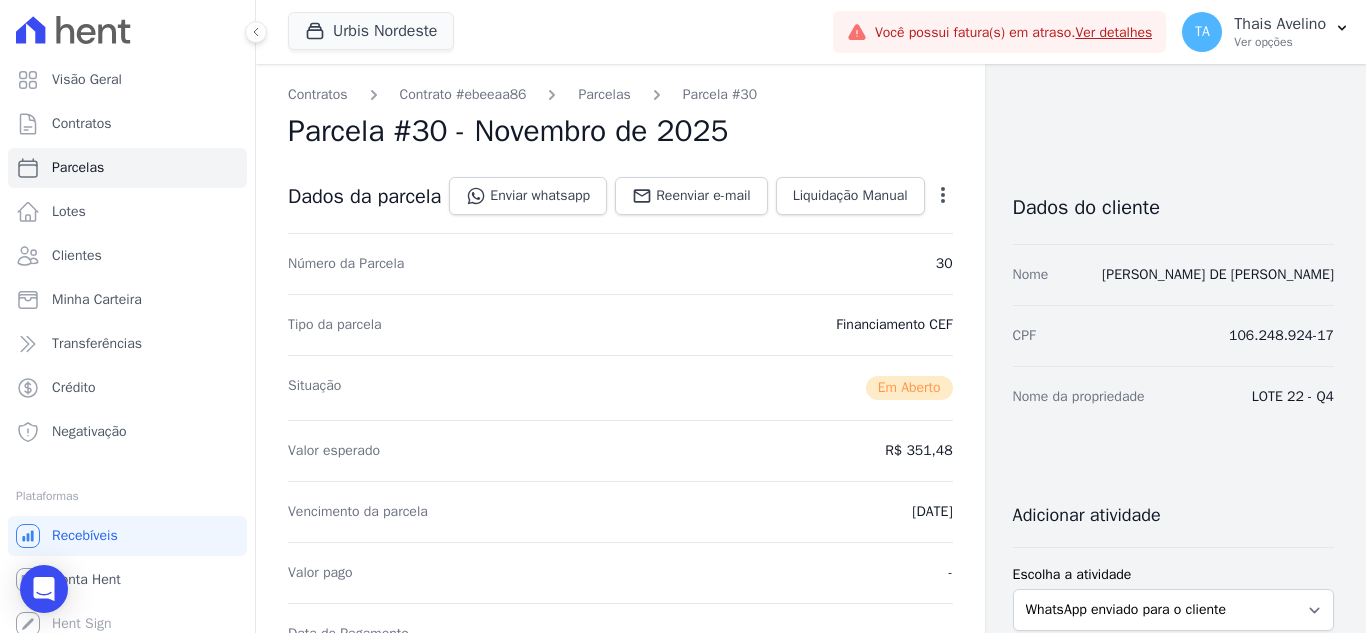 click on "Contratos
Contrato
#ebeeaa86
[GEOGRAPHIC_DATA]
Parcela
#30
[GEOGRAPHIC_DATA] #30 - Novembro de 2025
Dados da parcela
Enviar whatsapp
Registrar envio de WhatsApp
Caso o envio da mensagem via WhatsApp tenha sido bem-sucedido, registre esta atividade.
Escreva uma nota" at bounding box center (620, 731) 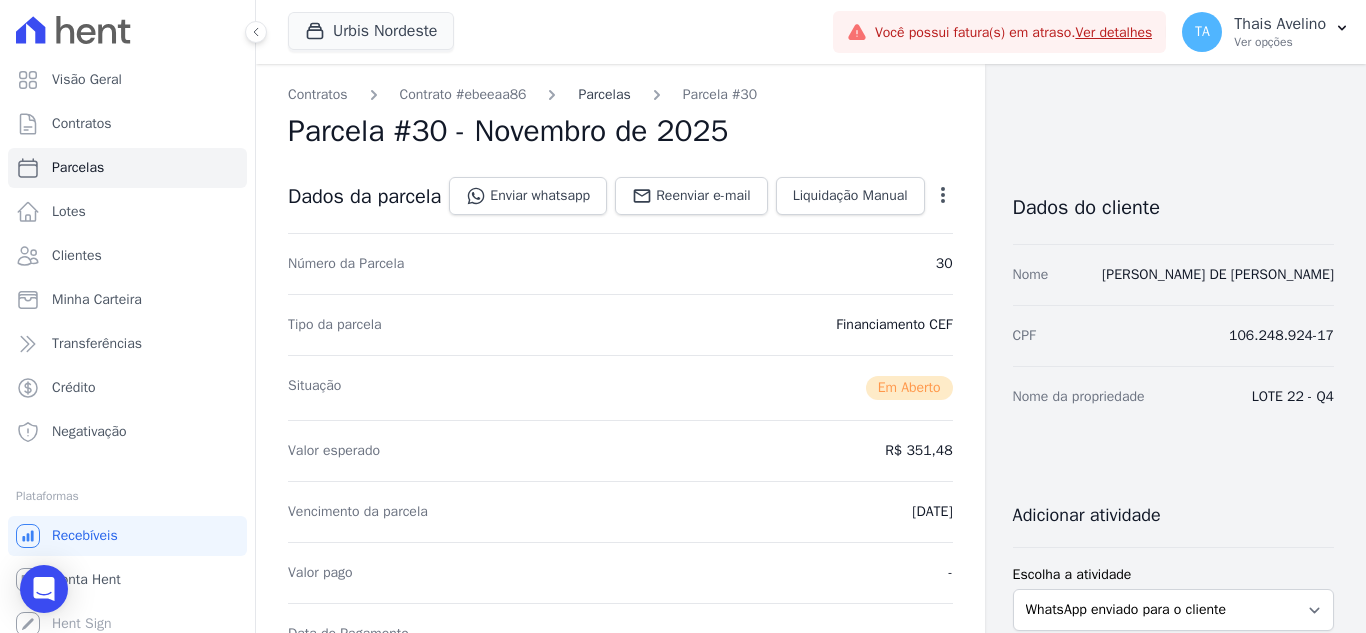 click on "Parcelas" at bounding box center [604, 94] 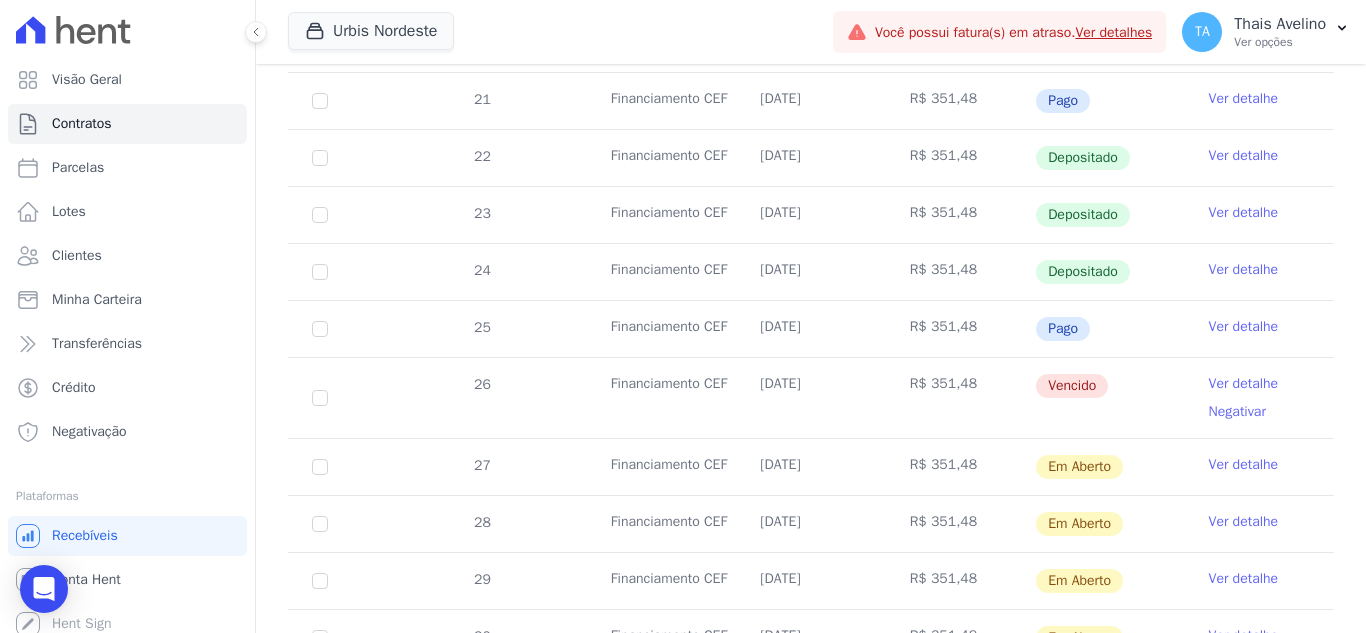 scroll, scrollTop: 700, scrollLeft: 0, axis: vertical 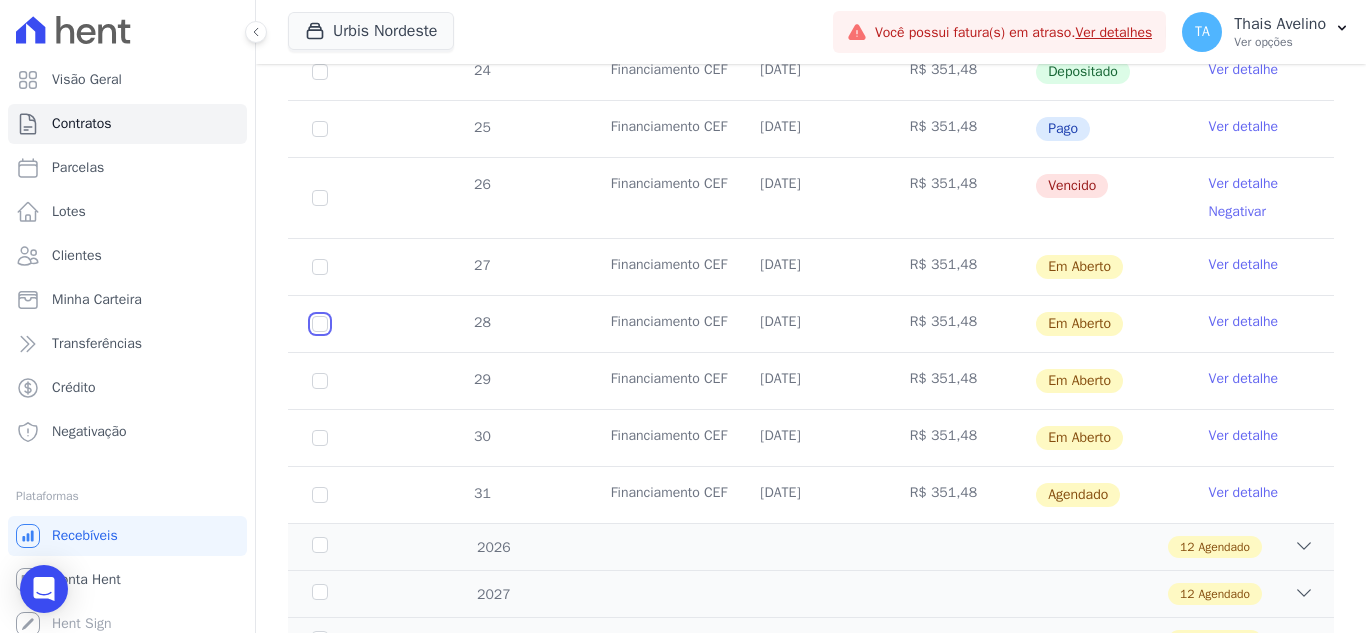 click at bounding box center (320, 267) 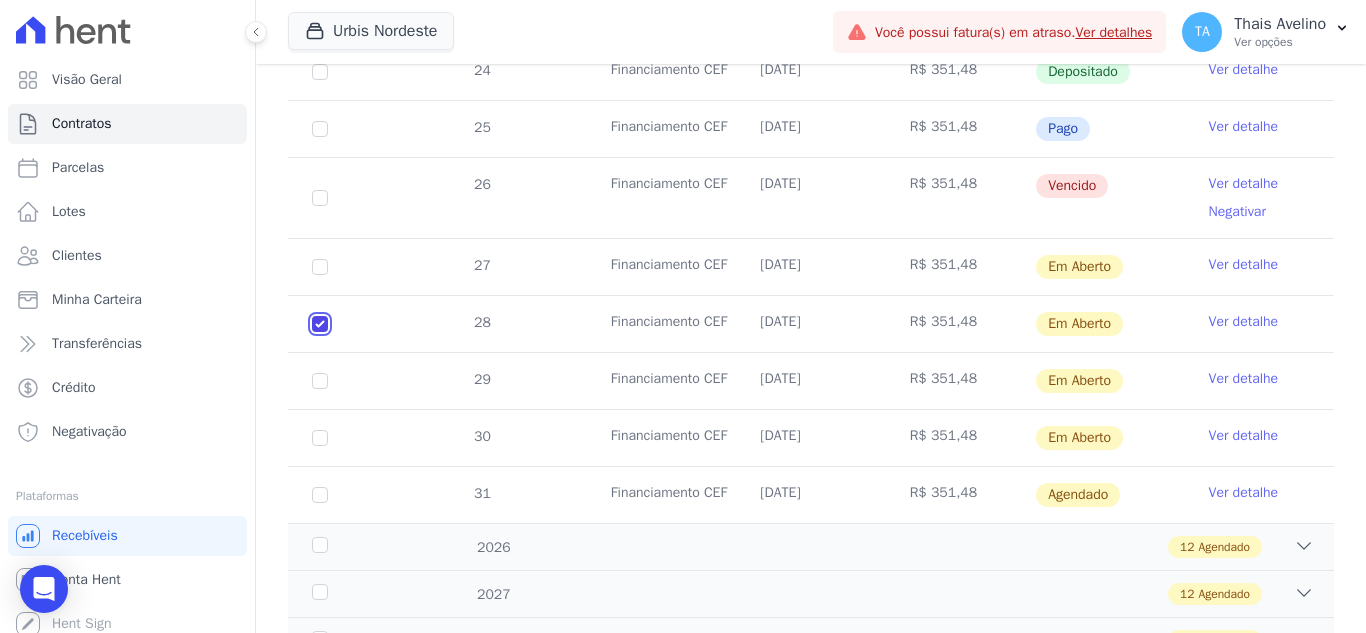 checkbox on "true" 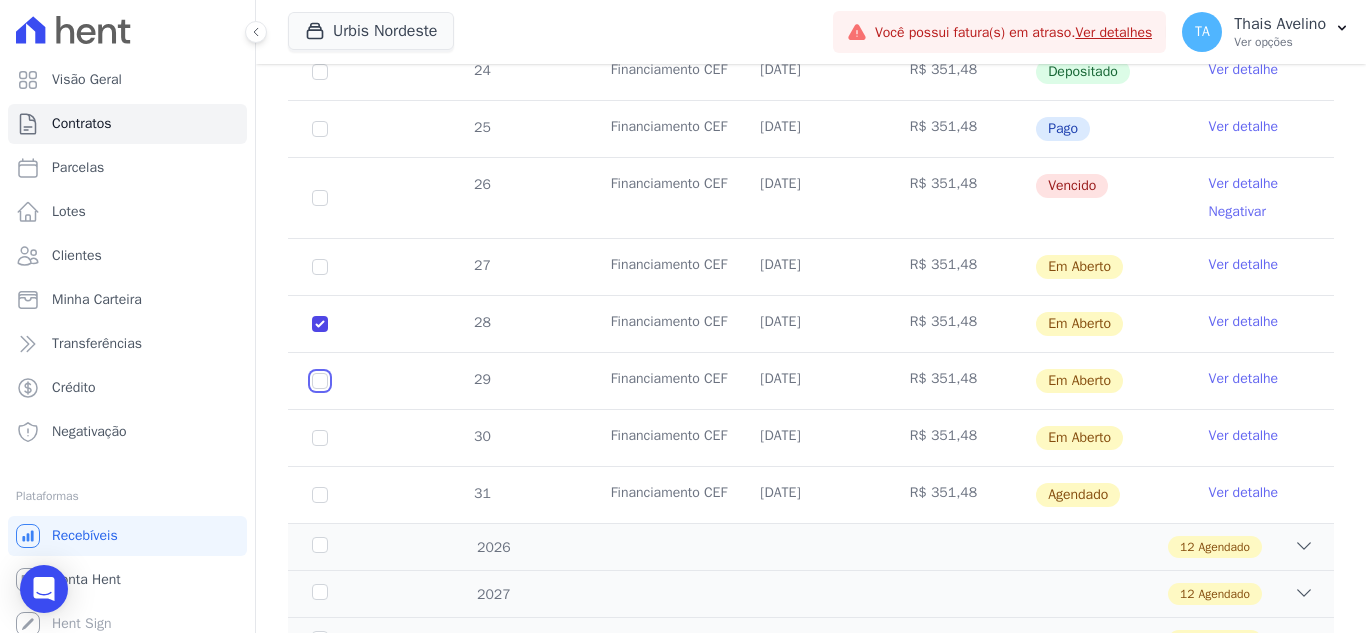 drag, startPoint x: 321, startPoint y: 377, endPoint x: 325, endPoint y: 410, distance: 33.24154 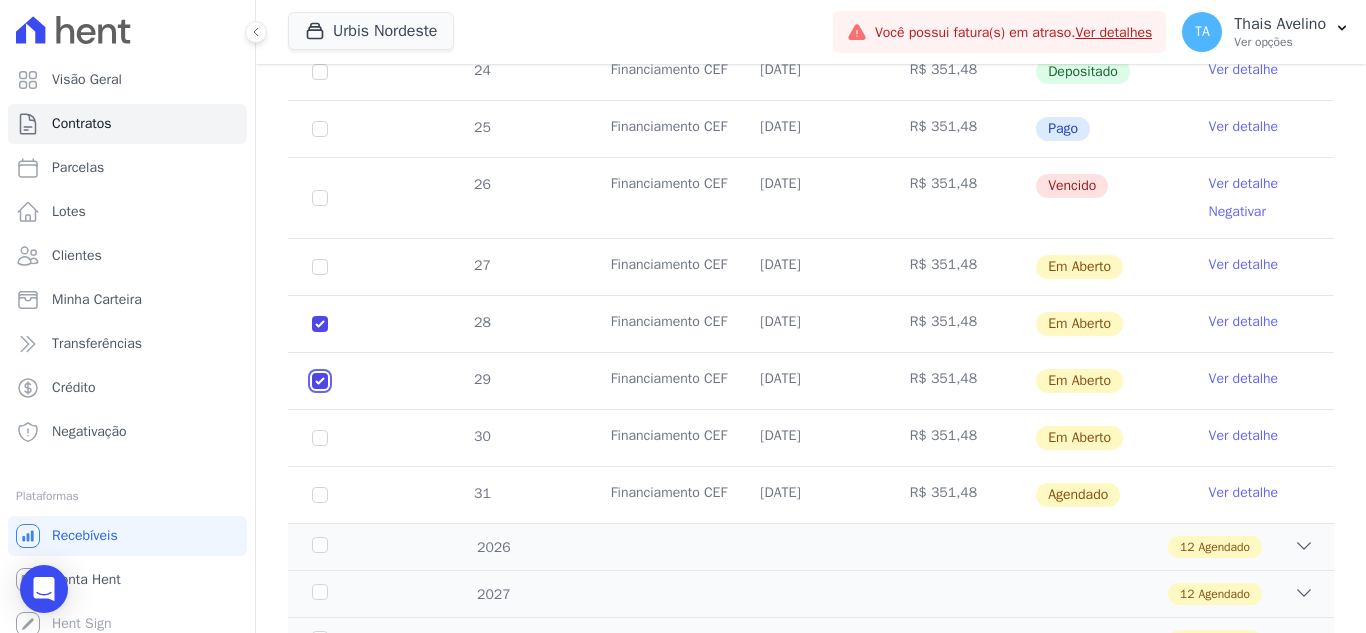 checkbox on "true" 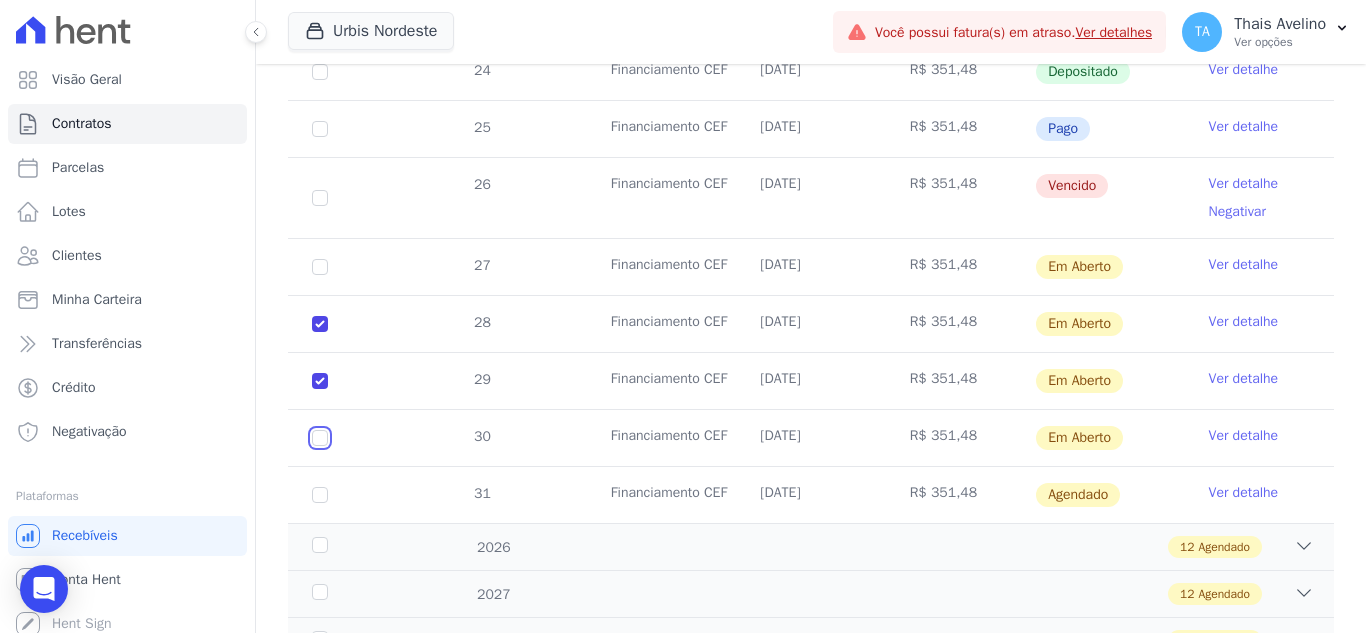 click at bounding box center (320, 267) 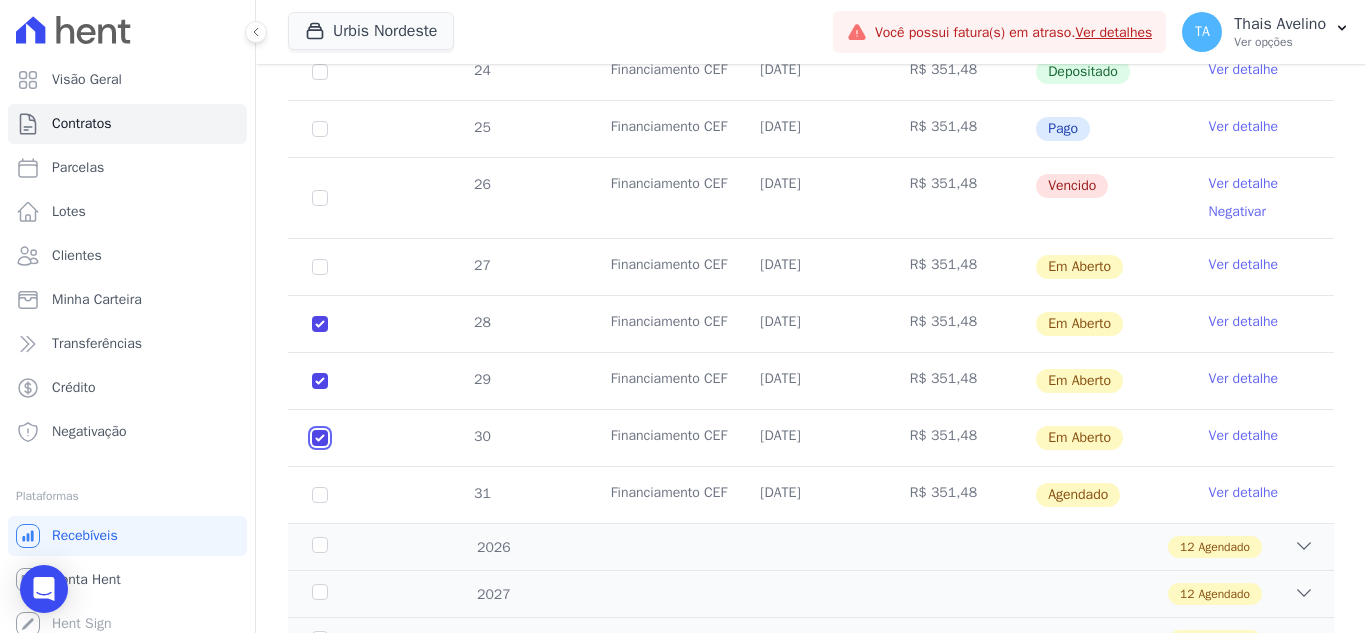 checkbox on "true" 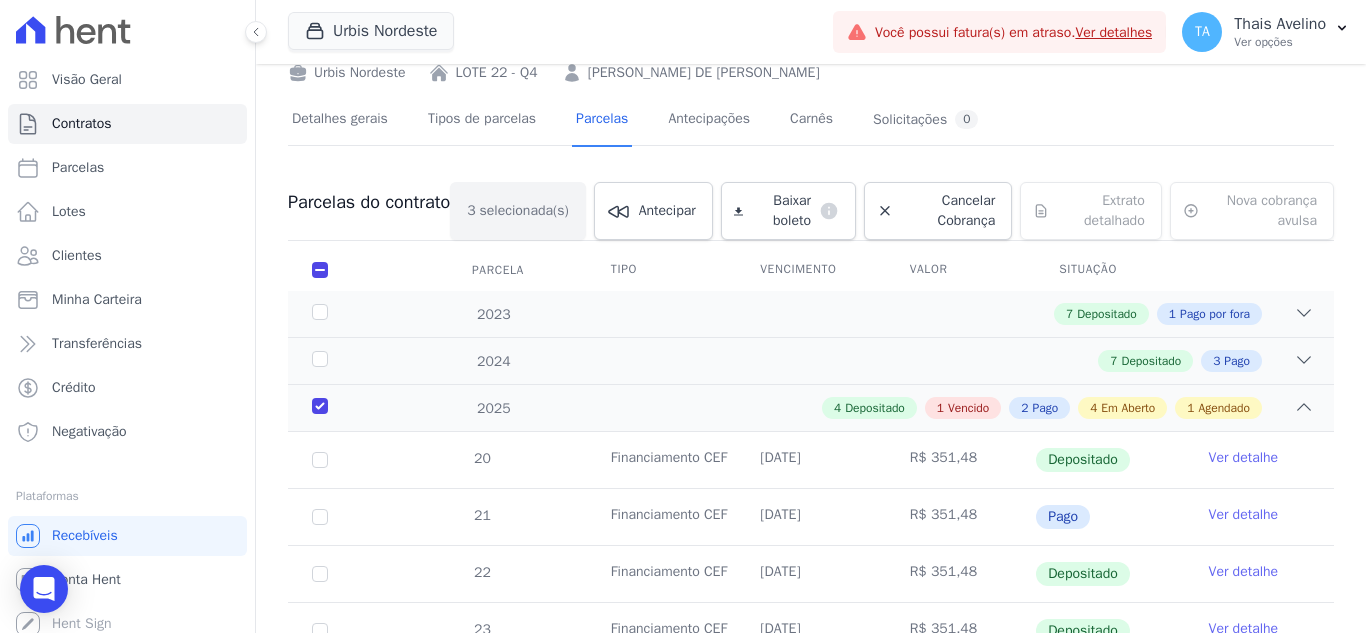 scroll, scrollTop: 0, scrollLeft: 0, axis: both 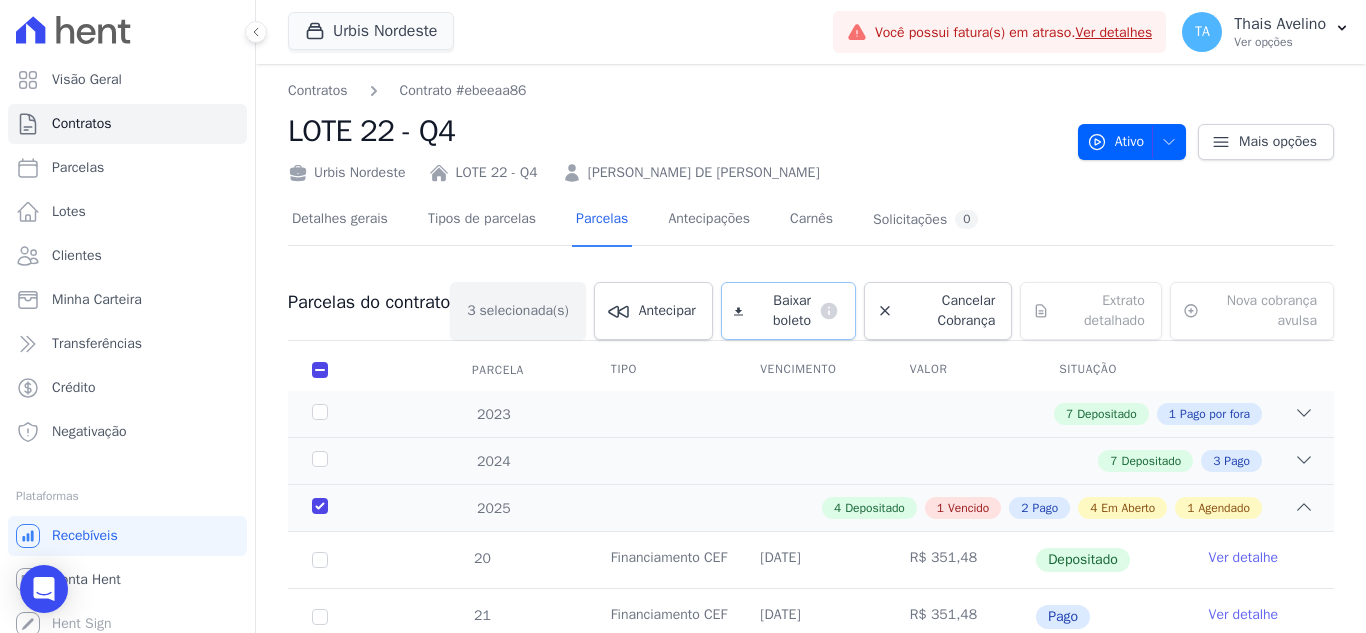 click on "Baixar boleto" at bounding box center [781, 311] 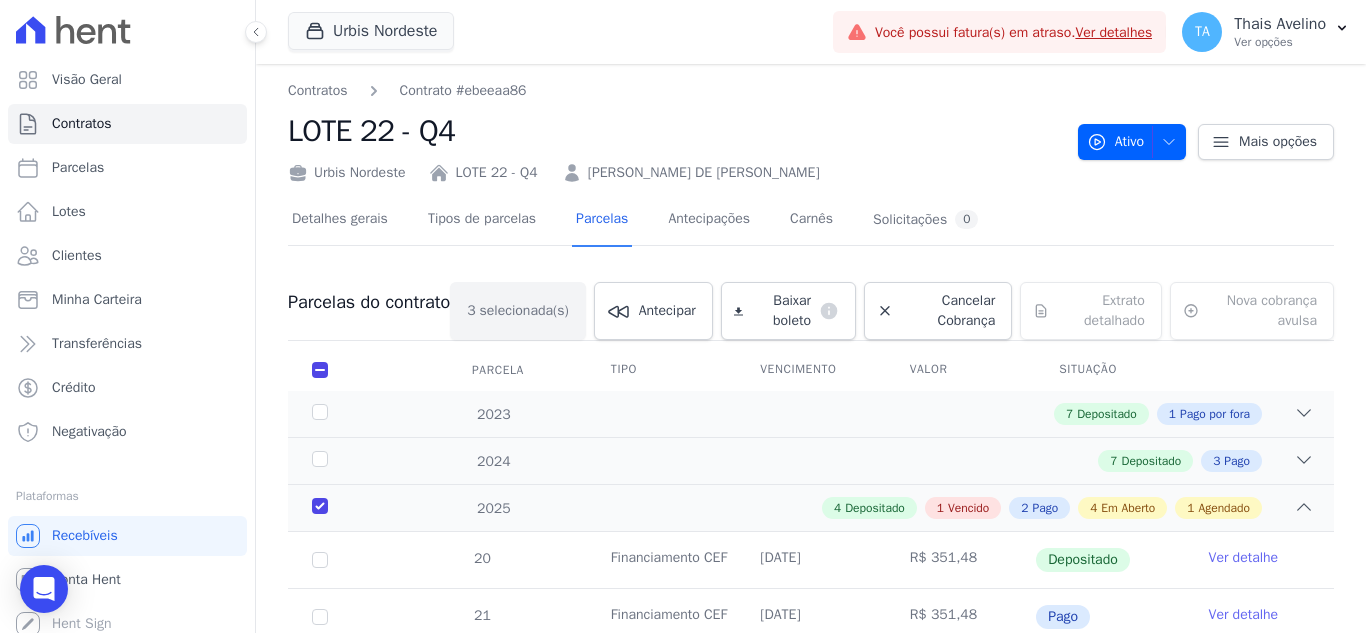 click on "[PERSON_NAME] DE [PERSON_NAME]" at bounding box center (704, 172) 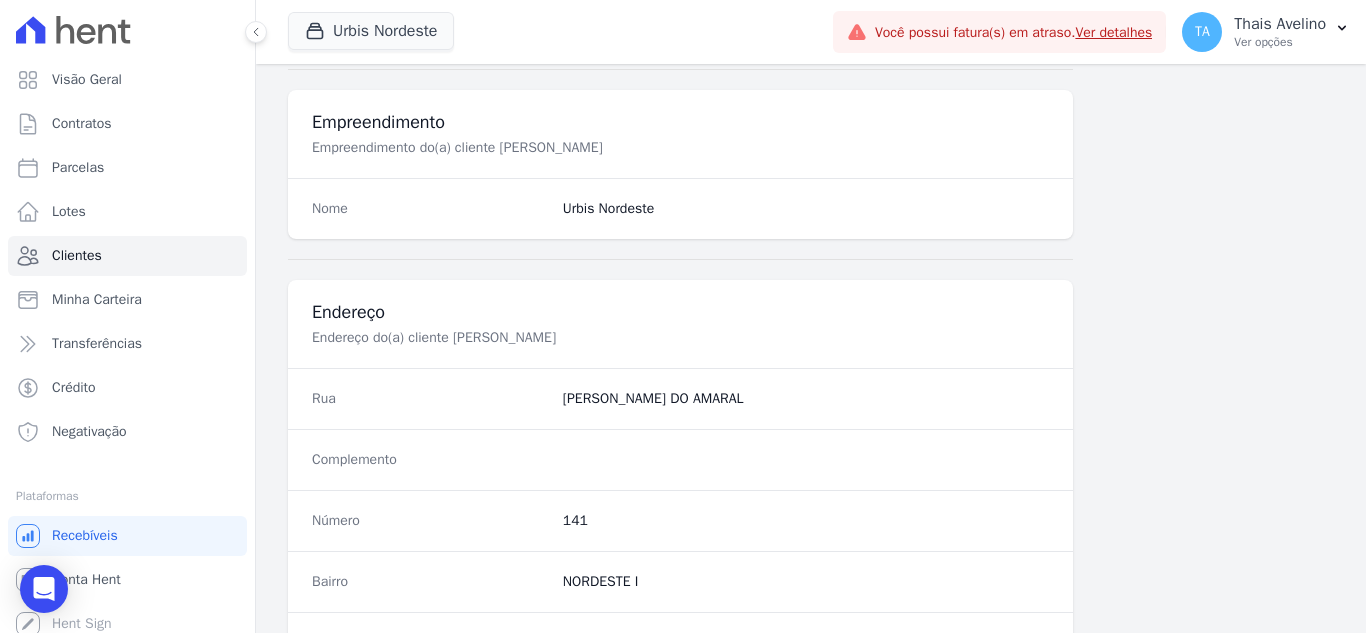scroll, scrollTop: 1100, scrollLeft: 0, axis: vertical 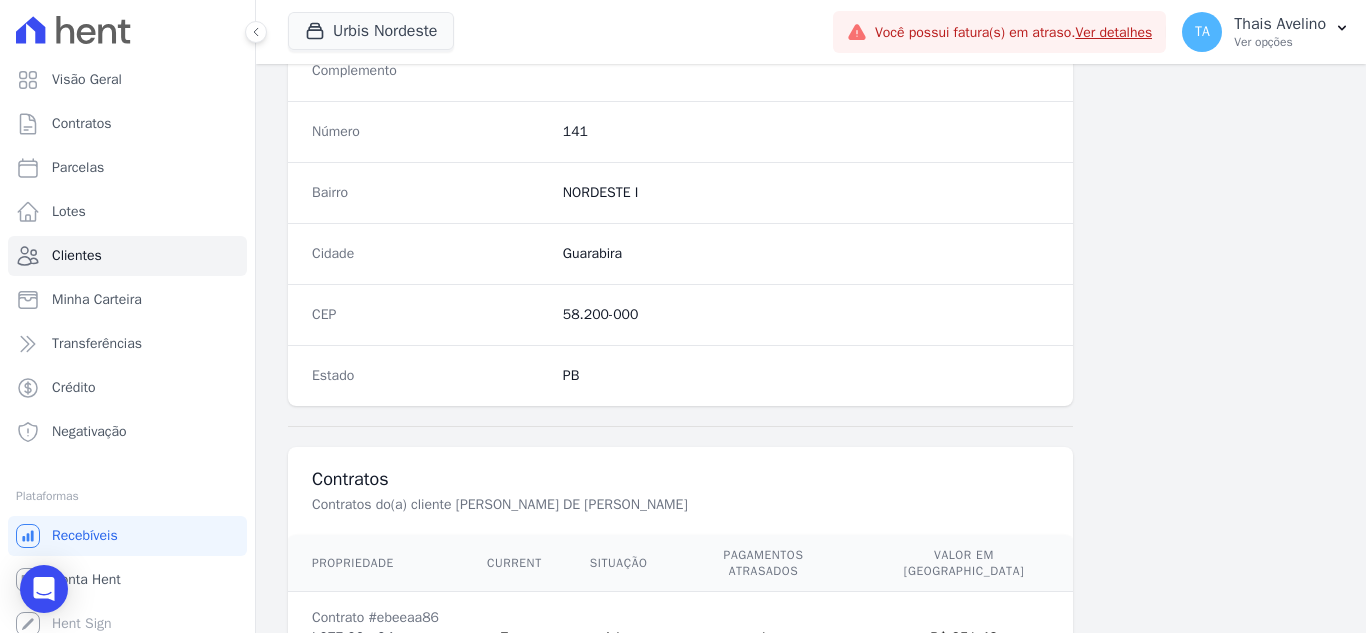 click on "Visão Geral
Contratos
[GEOGRAPHIC_DATA]
Lotes
Clientes
Minha Carteira
Transferências
Crédito
Negativação" at bounding box center [127, 256] 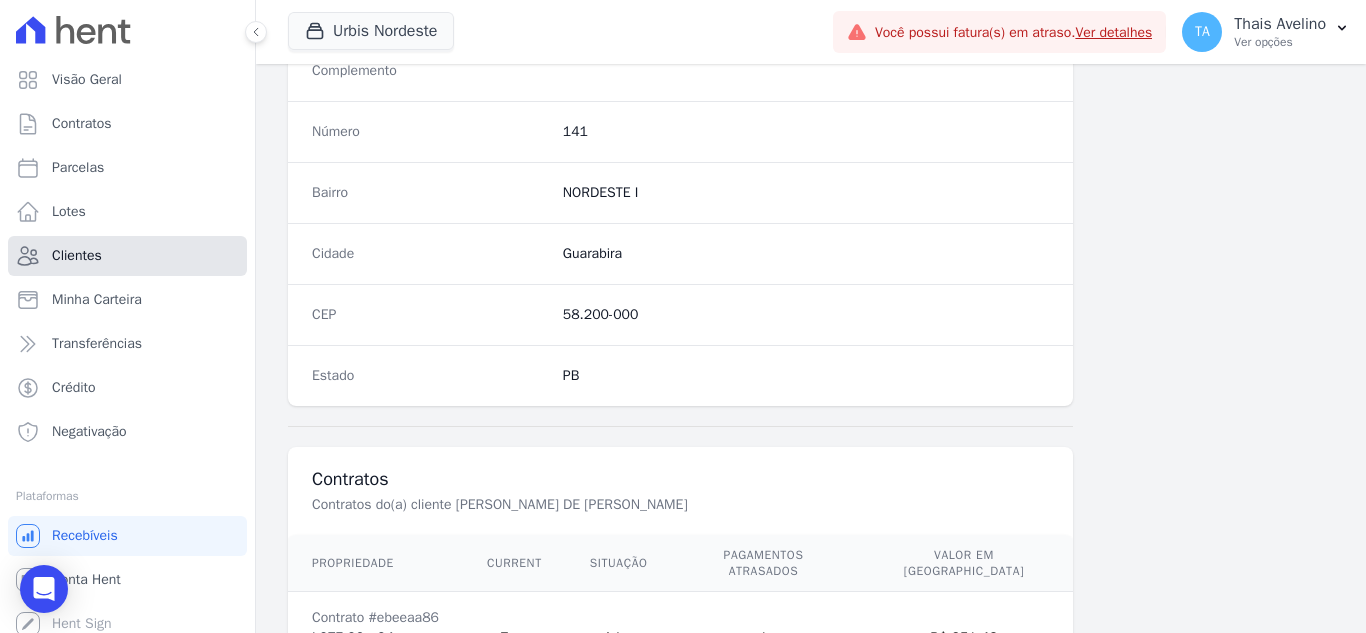 click on "Clientes" at bounding box center (77, 256) 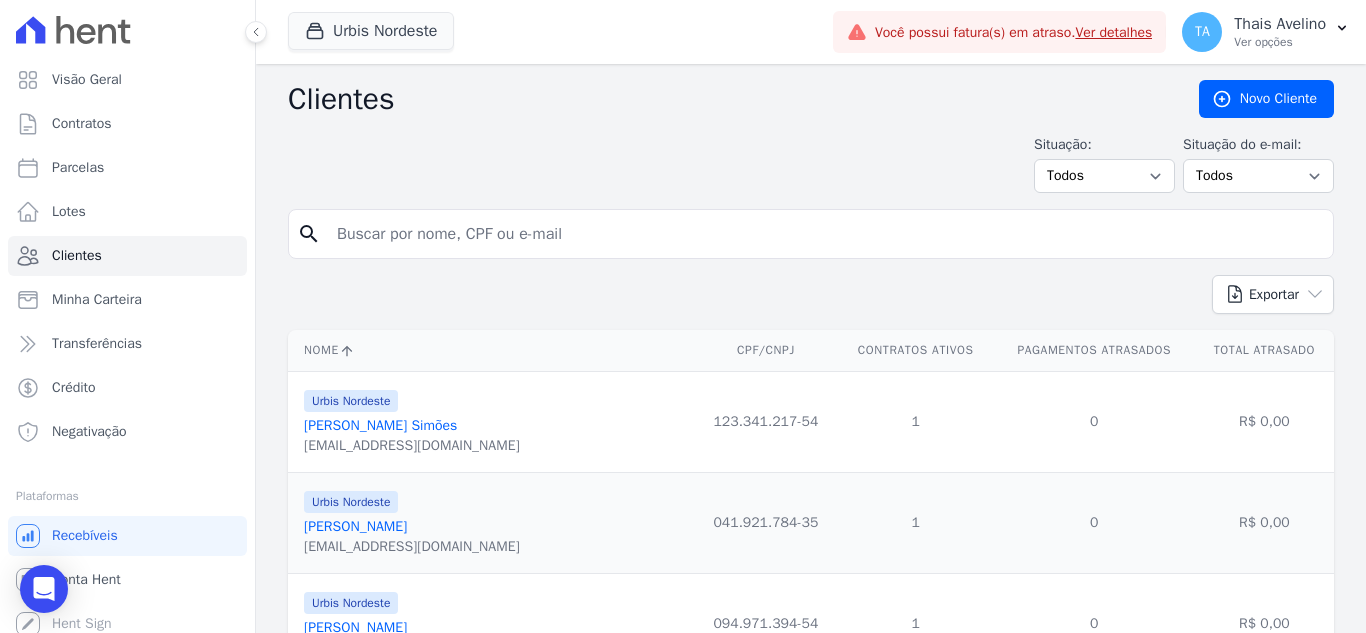 click on "Clientes
[GEOGRAPHIC_DATA]
Situação:
Todos
Adimplentes
Inadimplentes
Situação do e-mail:
Todos
Confirmado
Não confirmado
search
Exportar
PDF
CSV
Dimob 2024
Nome
CPF/CNPJ
Contratos Ativos
Pagamentos Atrasados
Total Atrasado" at bounding box center (811, 1514) 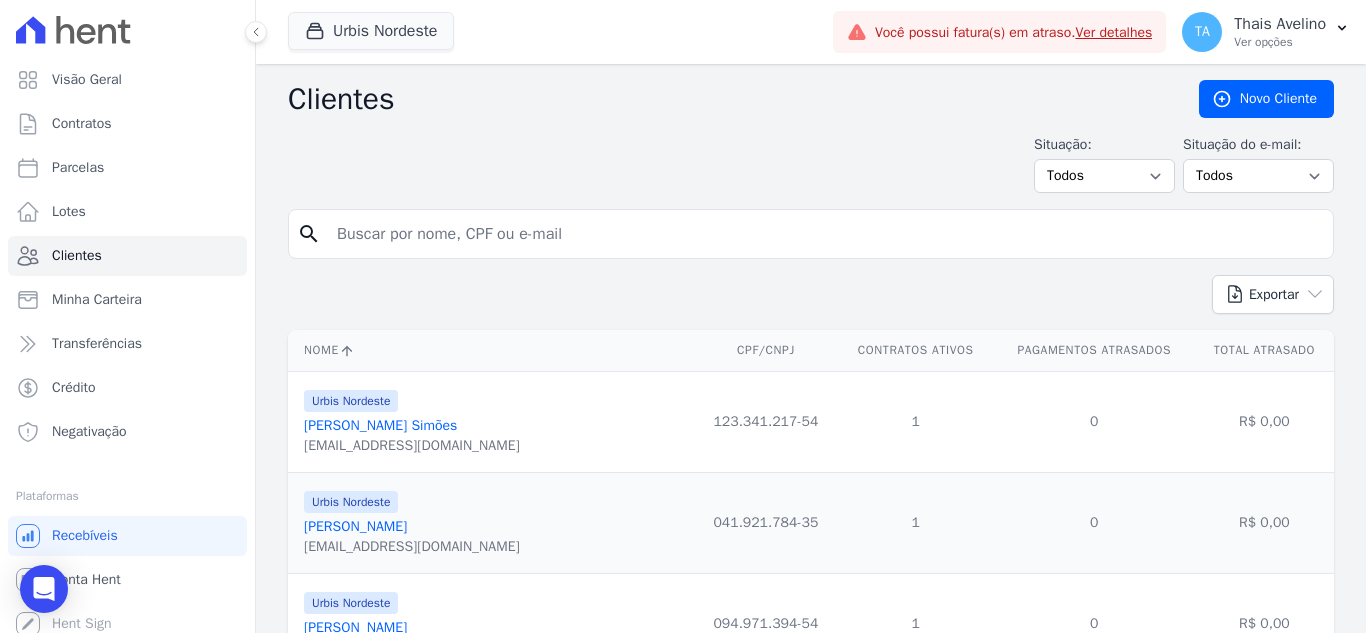 click at bounding box center (825, 234) 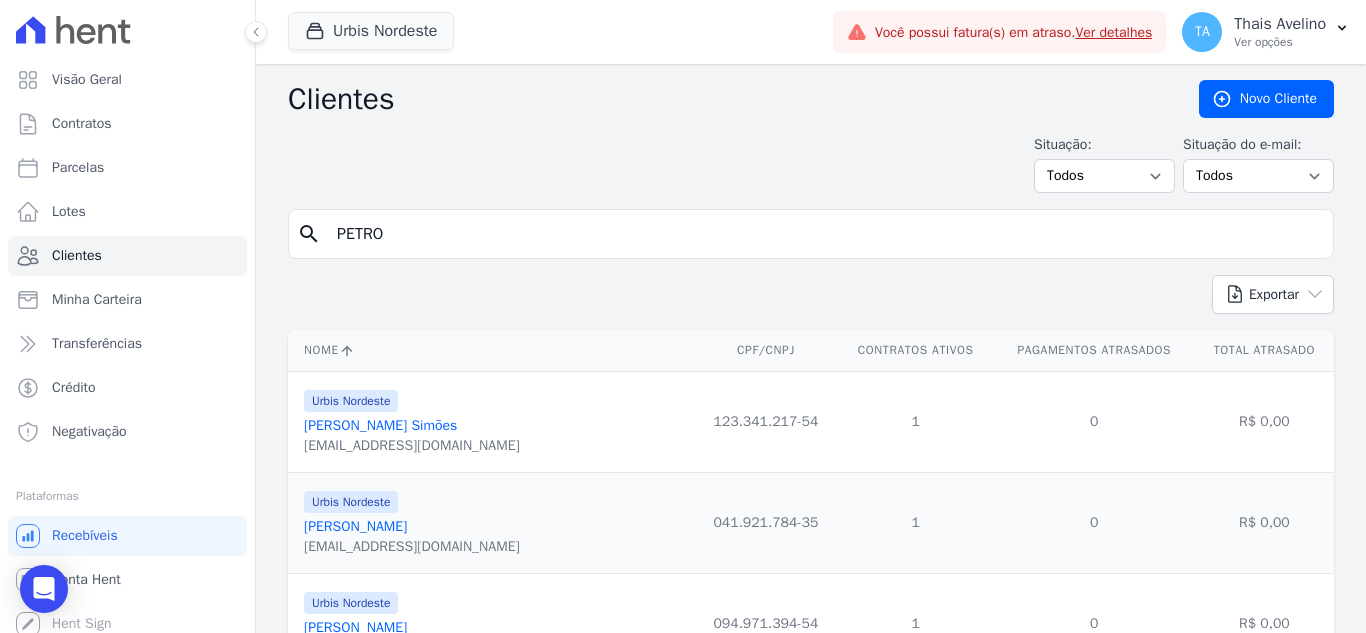 type on "petronilo" 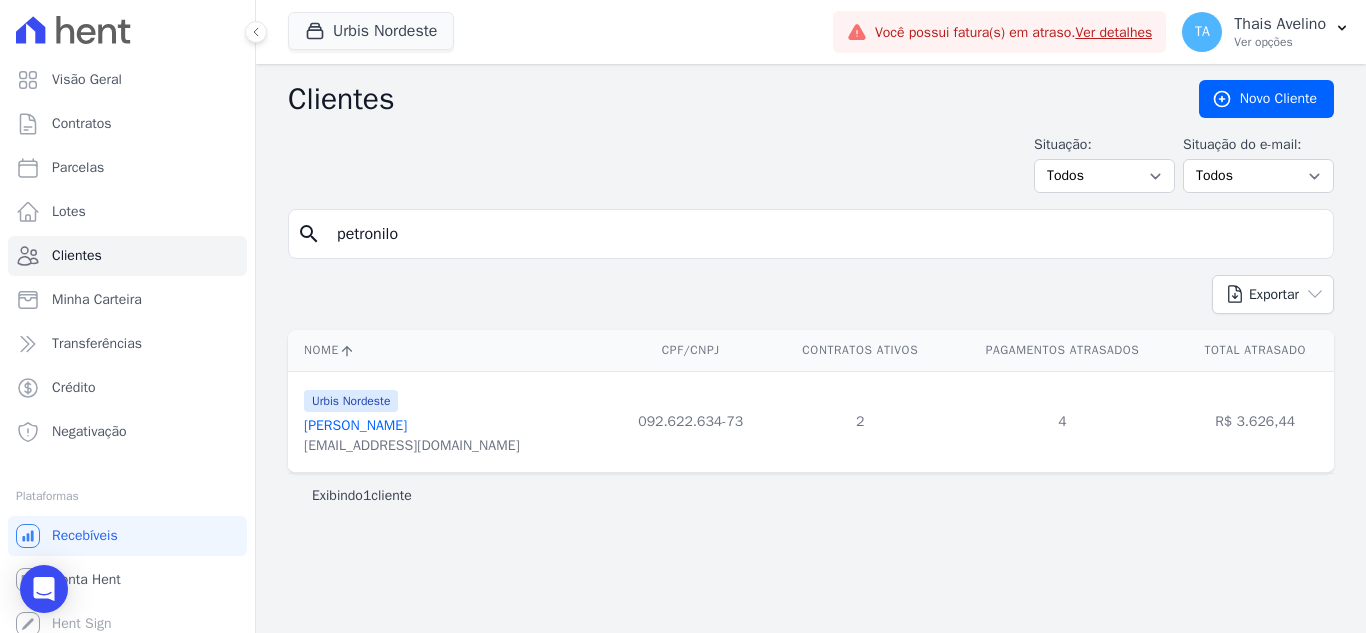 click on "[PERSON_NAME]" at bounding box center [355, 425] 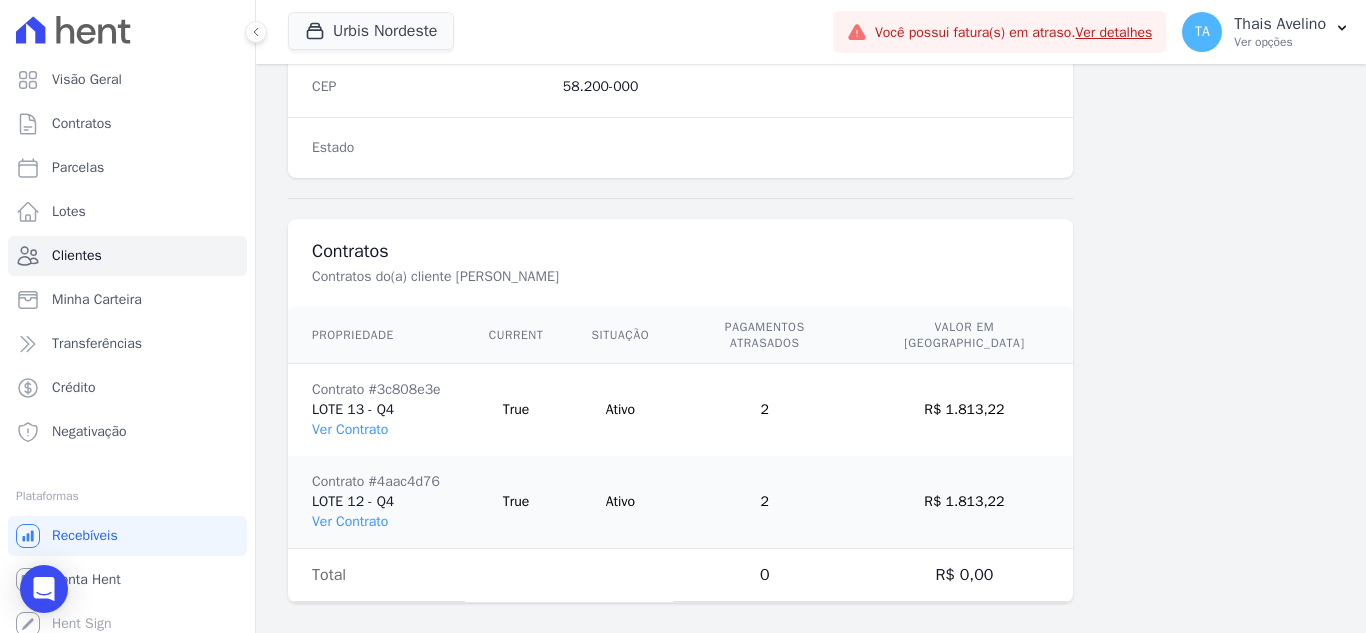 scroll, scrollTop: 1330, scrollLeft: 0, axis: vertical 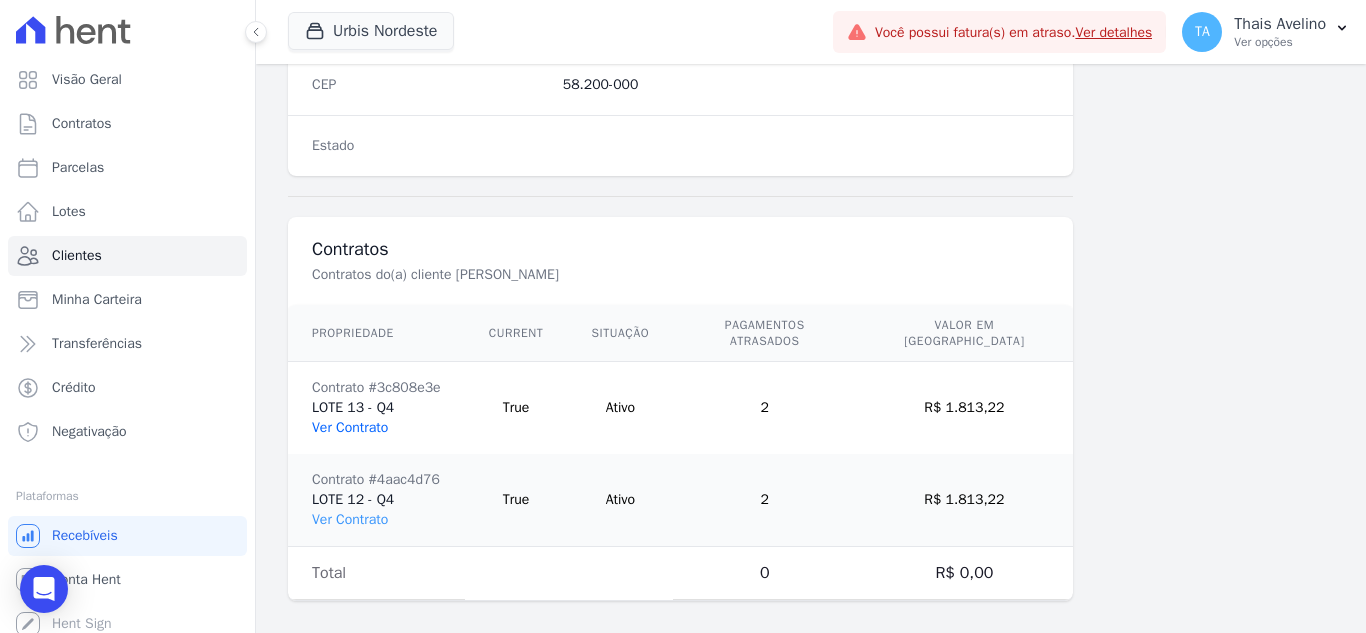 click on "Ver Contrato" at bounding box center [350, 427] 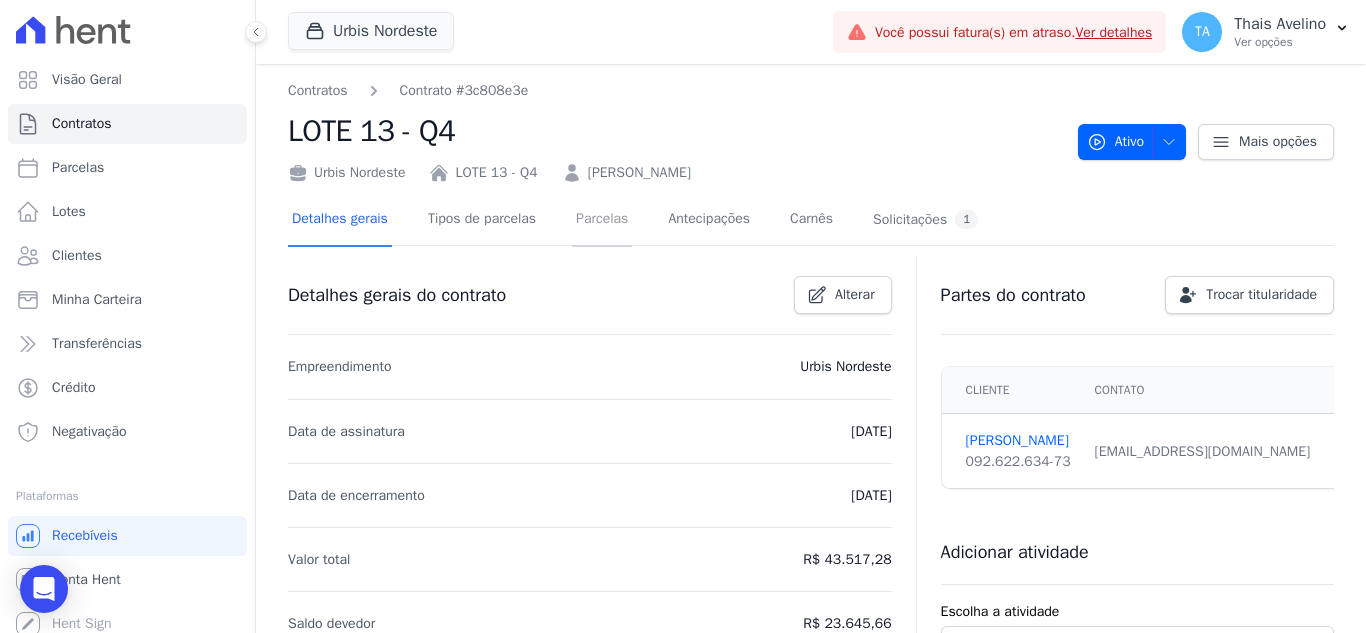 click on "Parcelas" at bounding box center [602, 220] 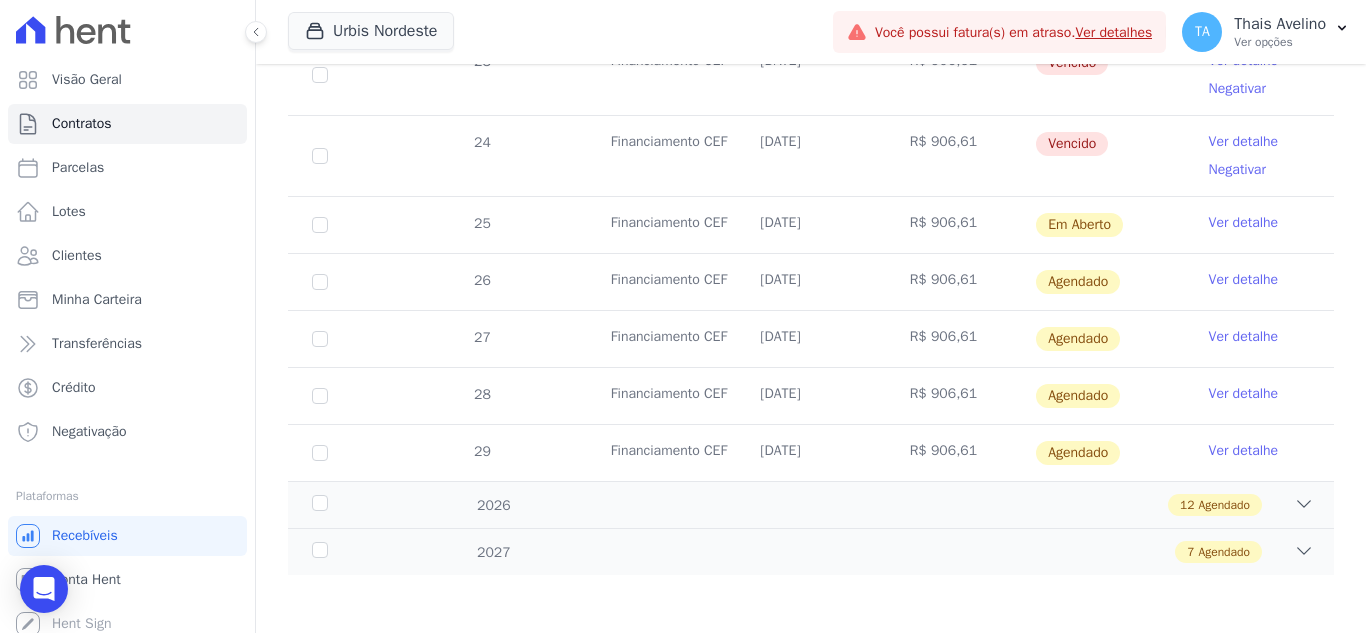 scroll, scrollTop: 792, scrollLeft: 0, axis: vertical 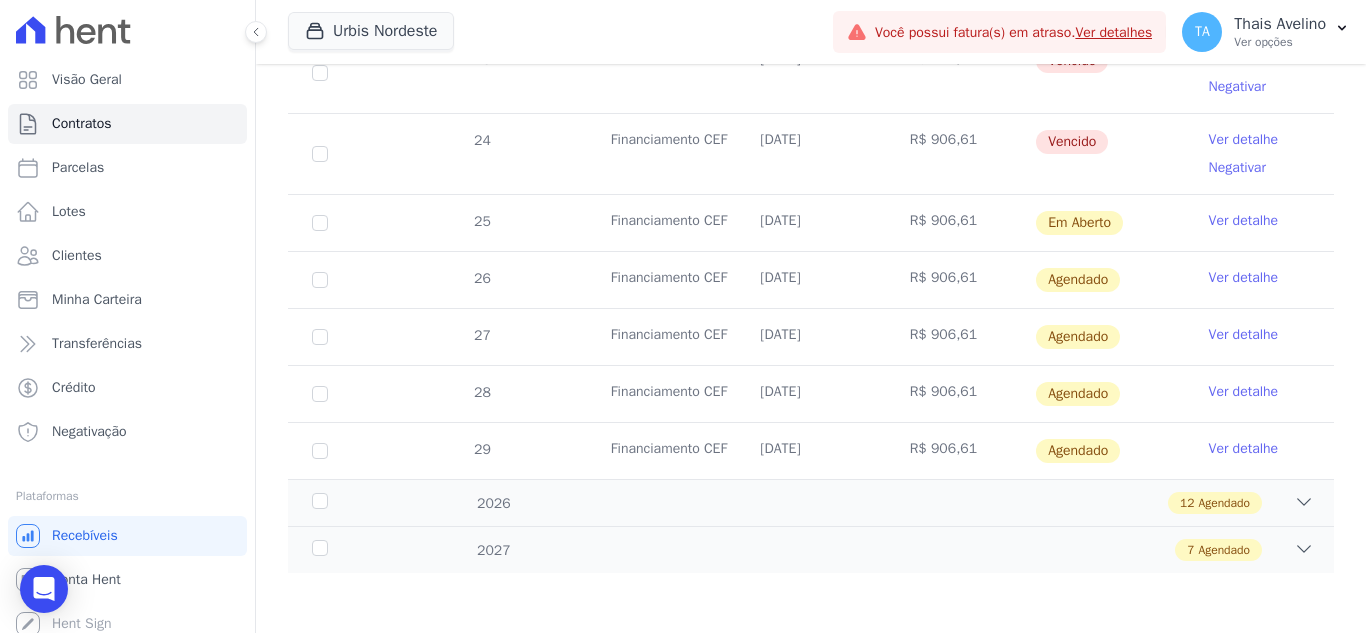 click on "Ver detalhe" at bounding box center (1244, 278) 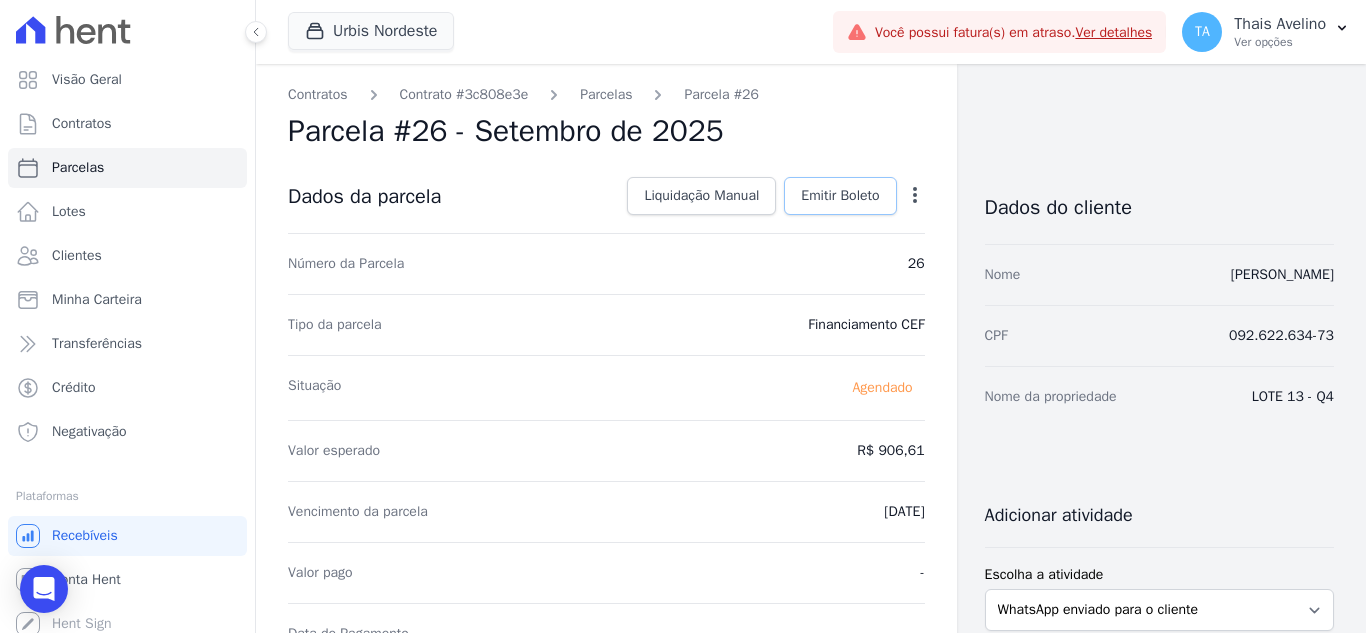 click on "Emitir Boleto" at bounding box center (840, 196) 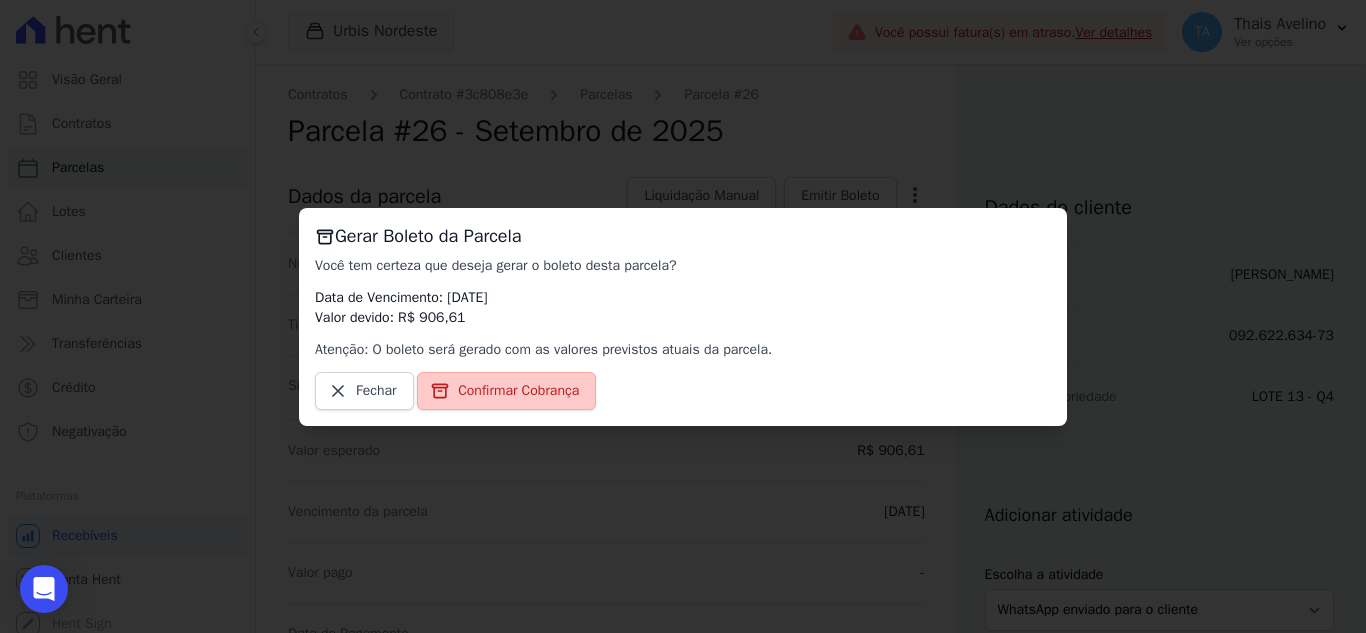 click on "Confirmar Cobrança" at bounding box center [518, 391] 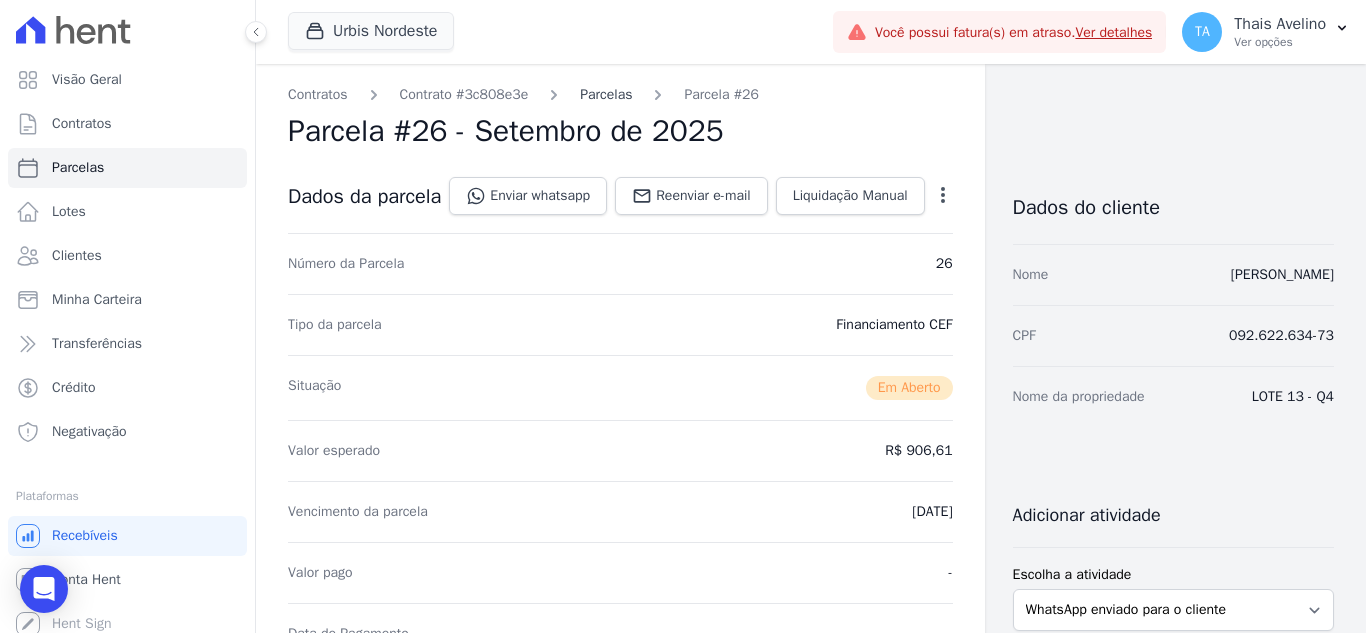 click on "Parcelas" at bounding box center [606, 94] 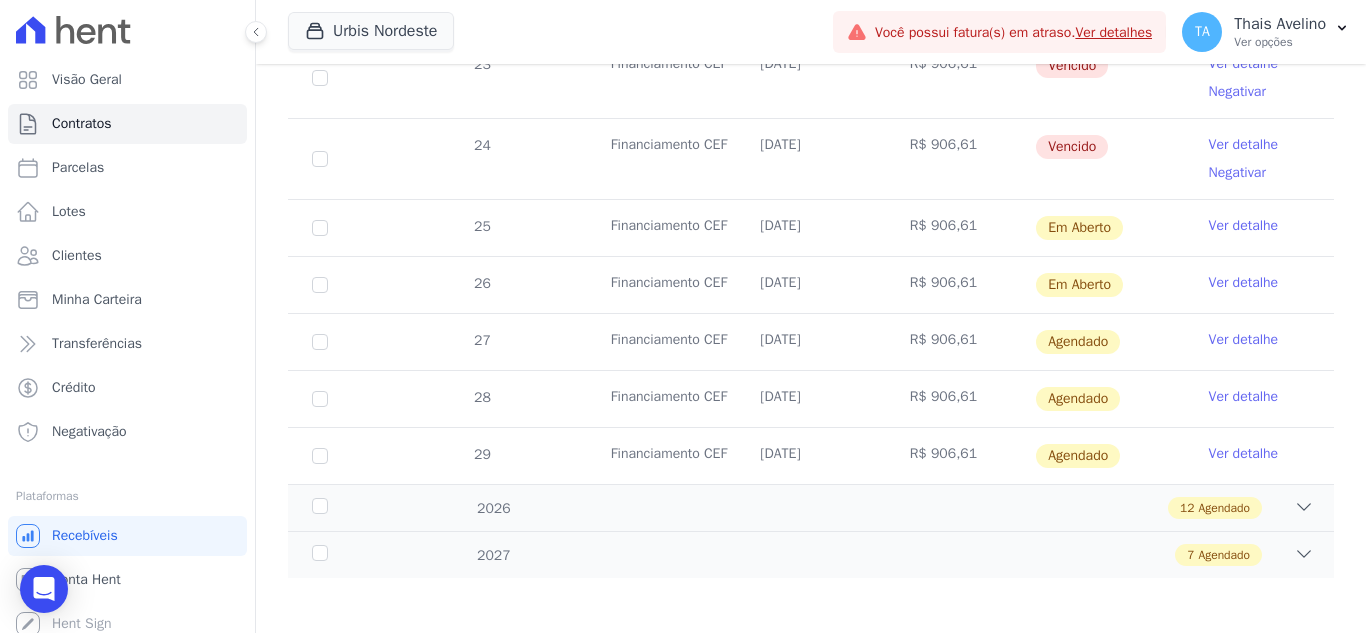 scroll, scrollTop: 792, scrollLeft: 0, axis: vertical 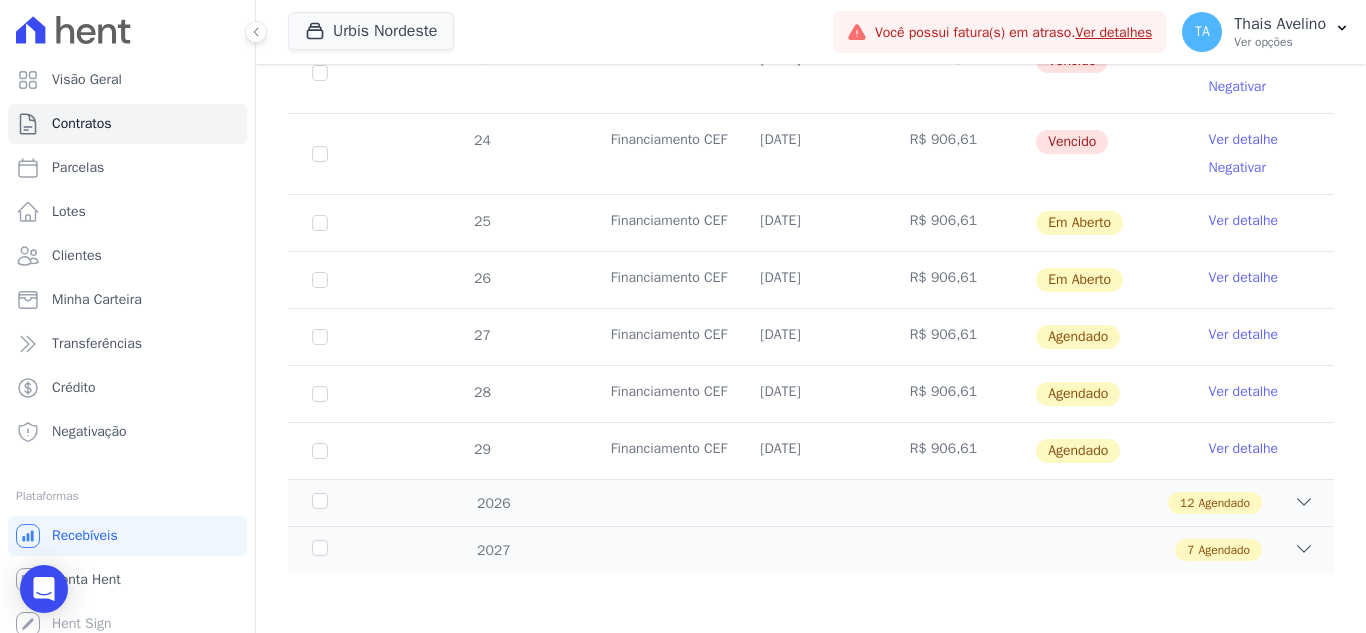 click on "Ver detalhe" at bounding box center (1244, 335) 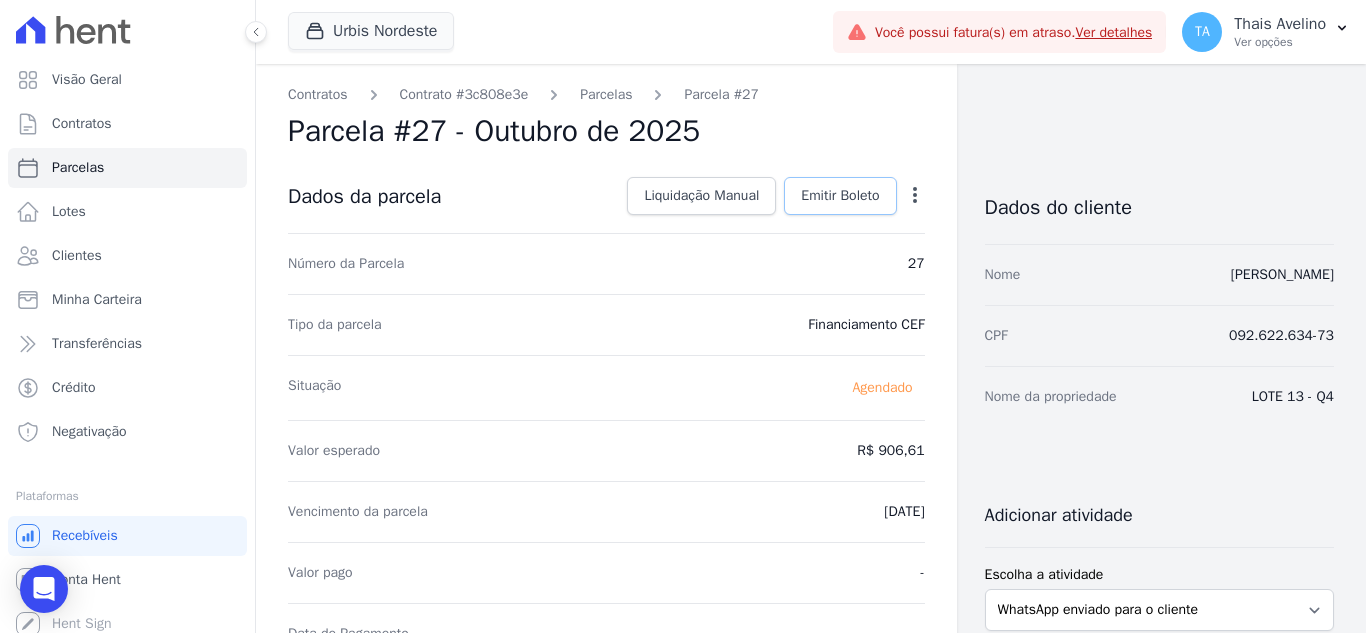 click on "Emitir Boleto" at bounding box center (840, 196) 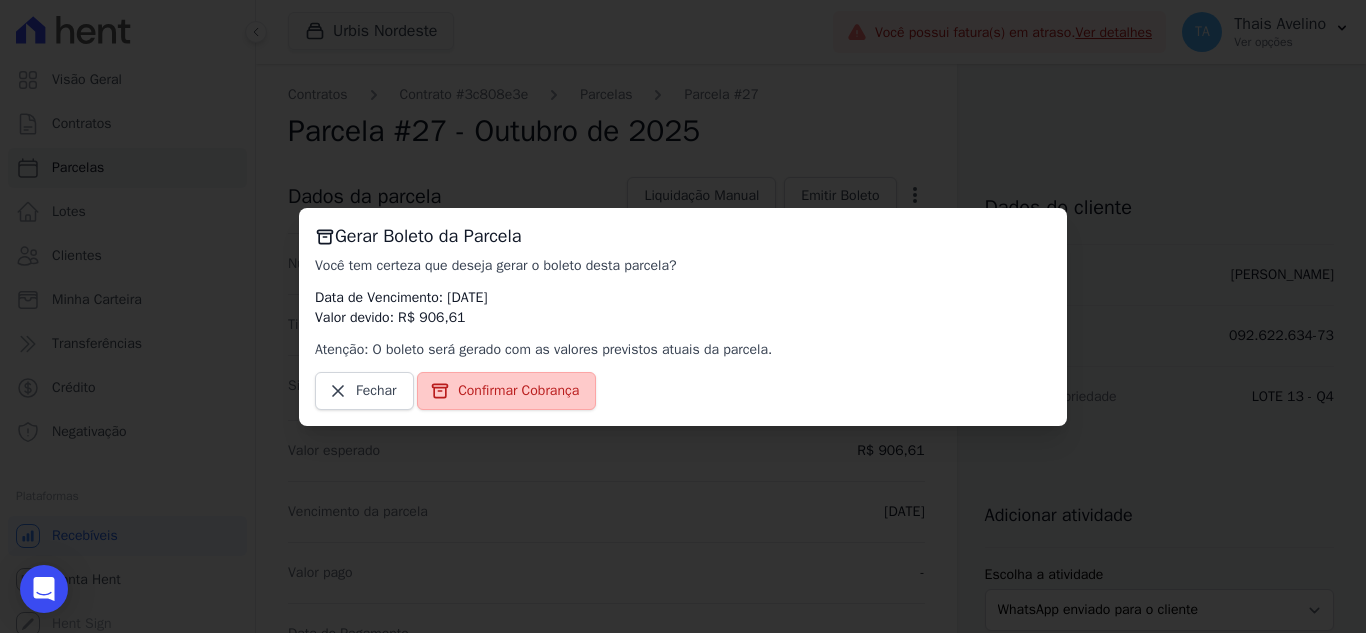 click on "Confirmar Cobrança" at bounding box center [518, 391] 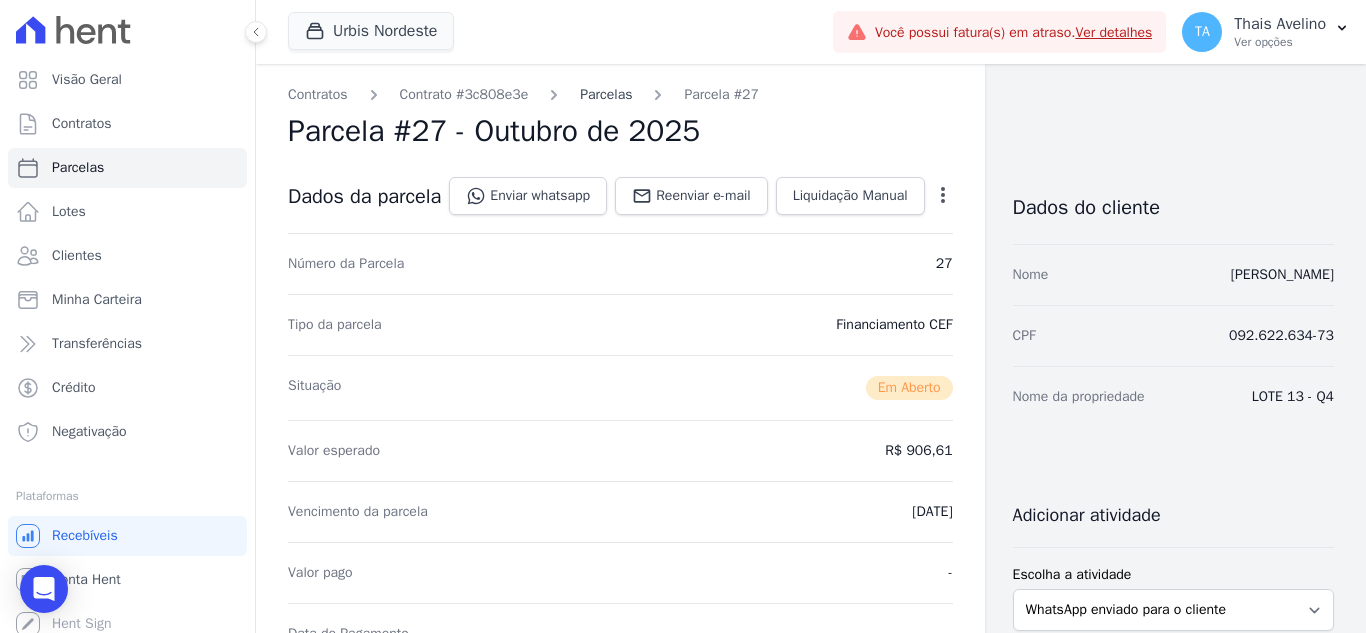 click on "Parcelas" at bounding box center (606, 94) 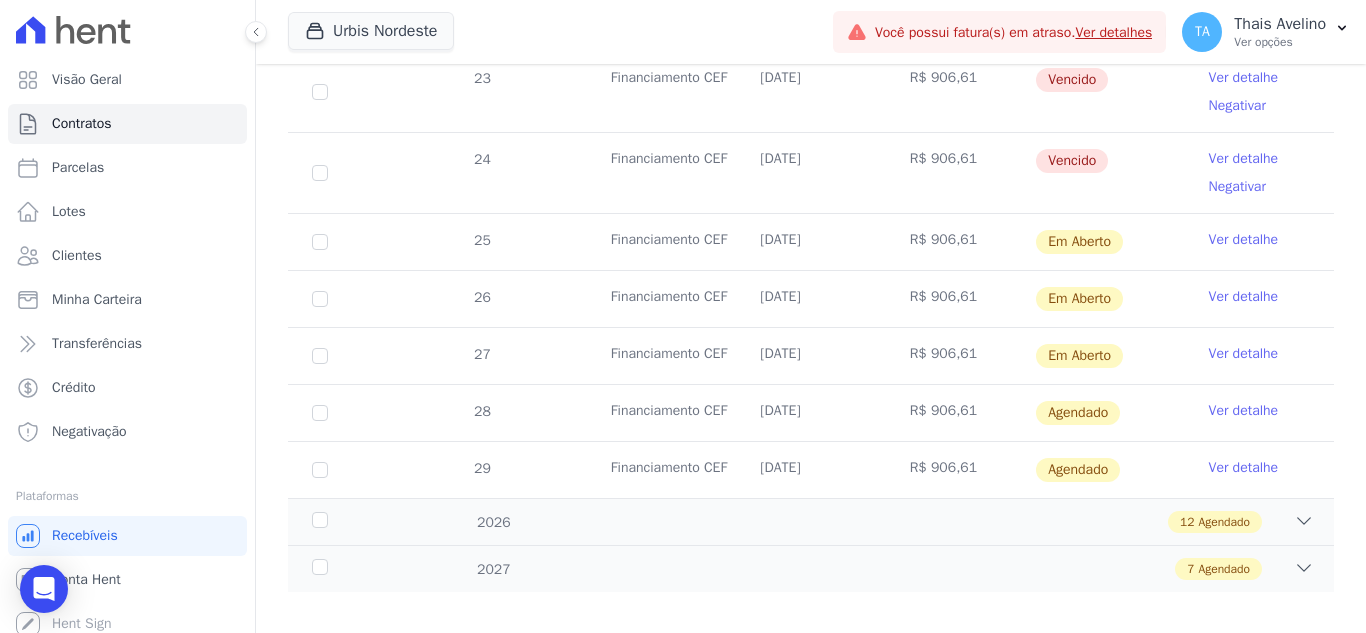 scroll, scrollTop: 792, scrollLeft: 0, axis: vertical 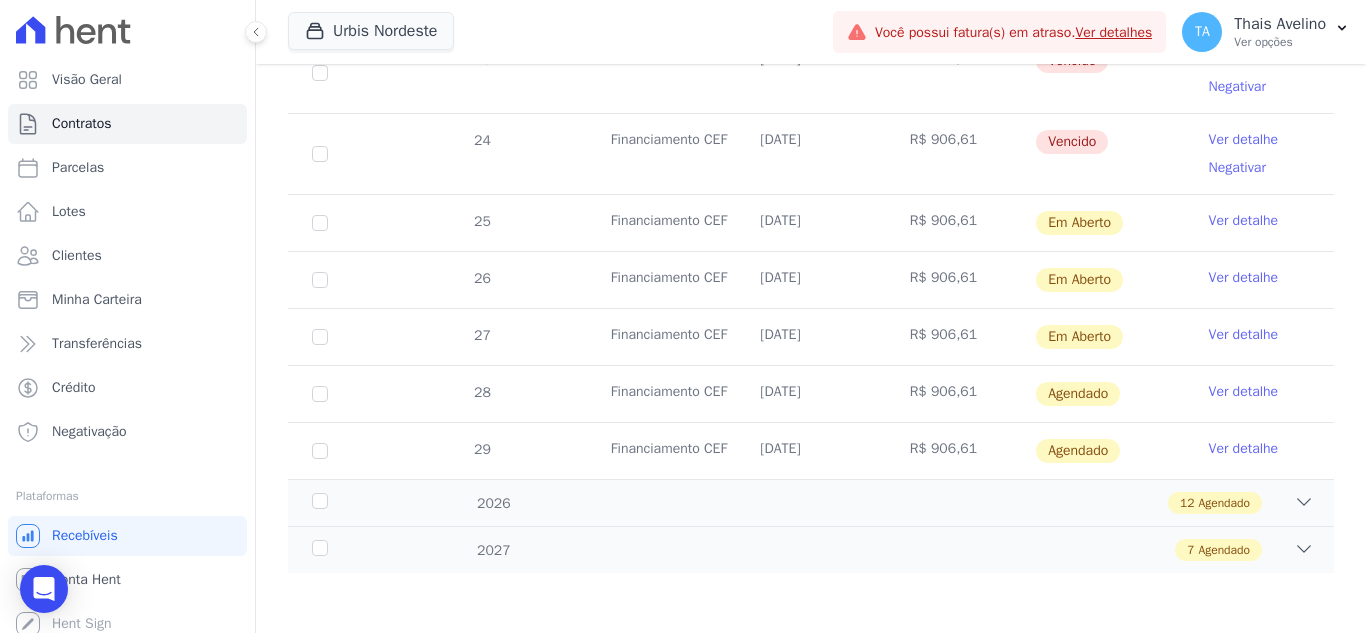 click on "Ver detalhe" at bounding box center [1244, 392] 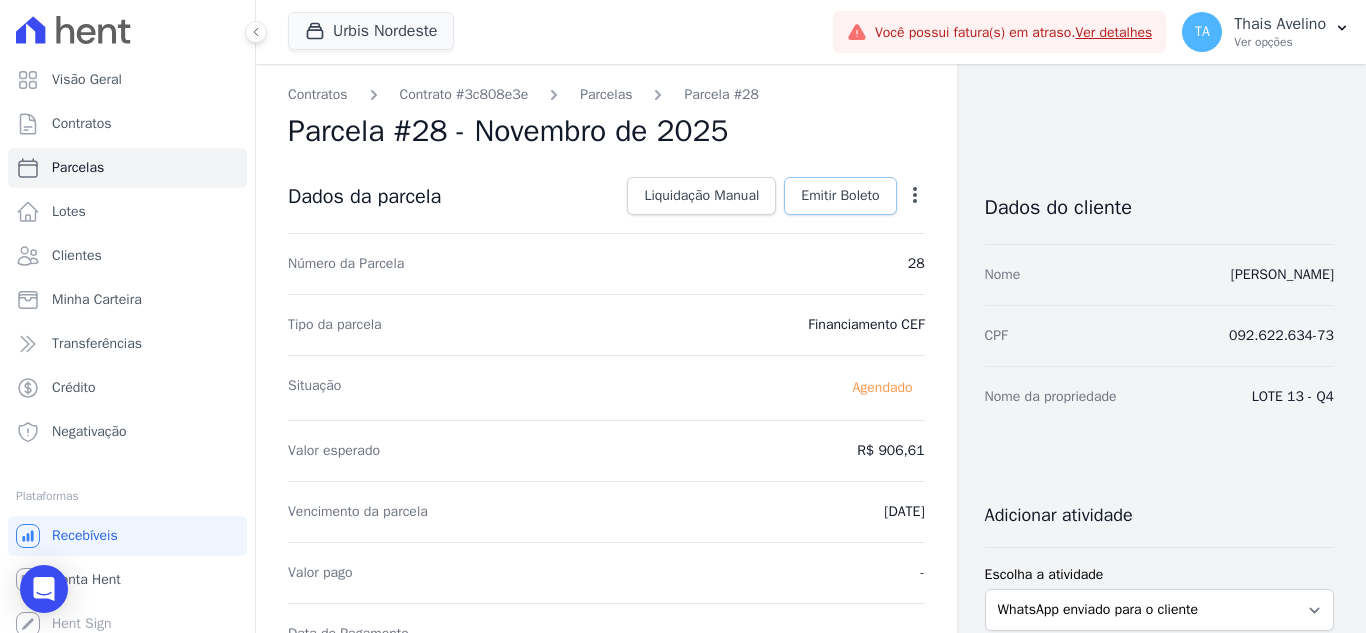 click on "Emitir Boleto" at bounding box center (840, 196) 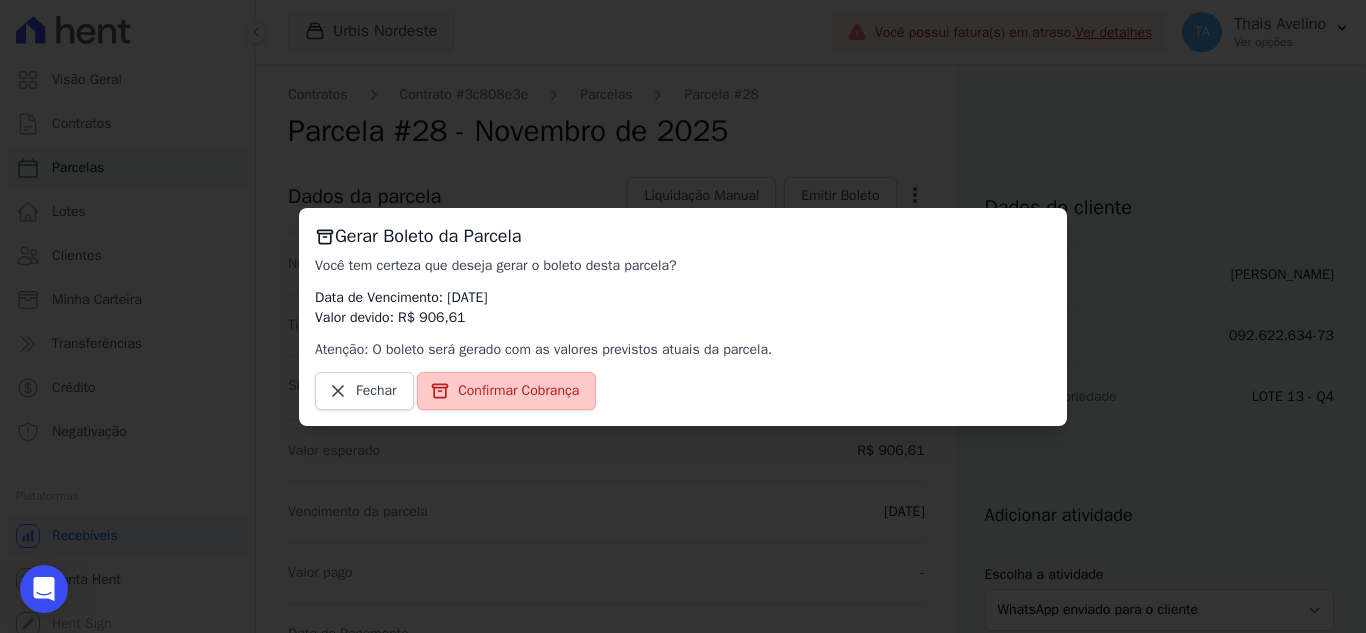 click on "Confirmar Cobrança" at bounding box center [518, 391] 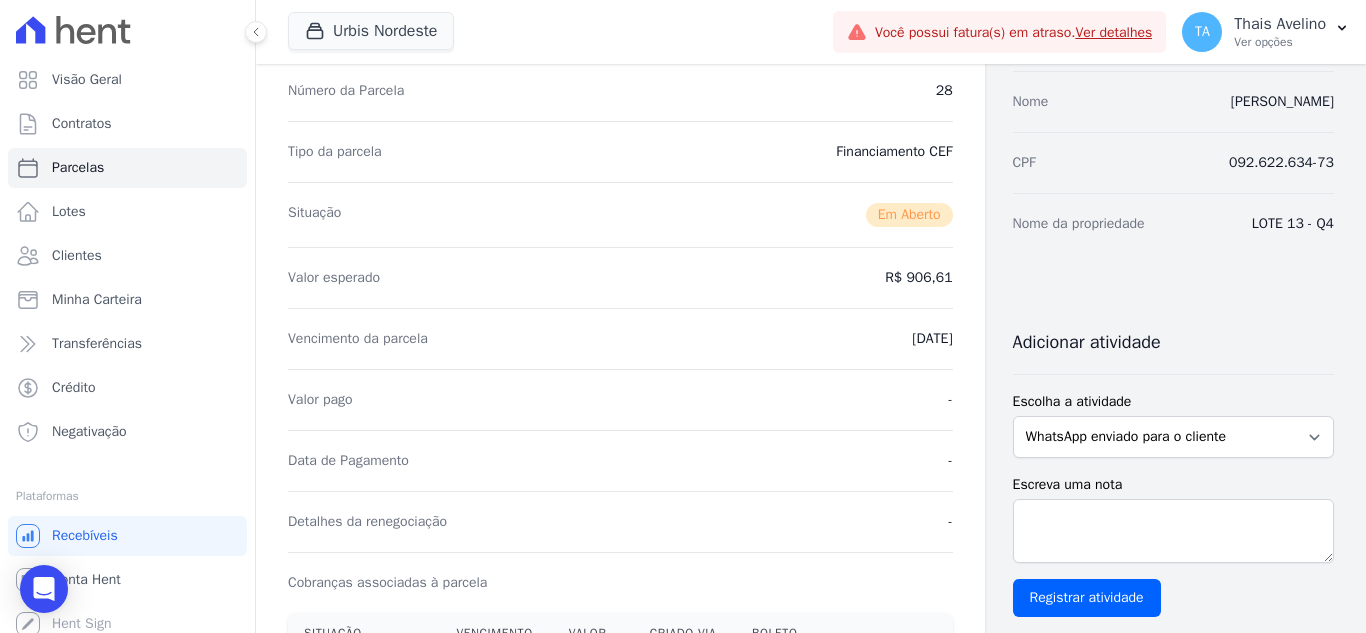 scroll, scrollTop: 0, scrollLeft: 0, axis: both 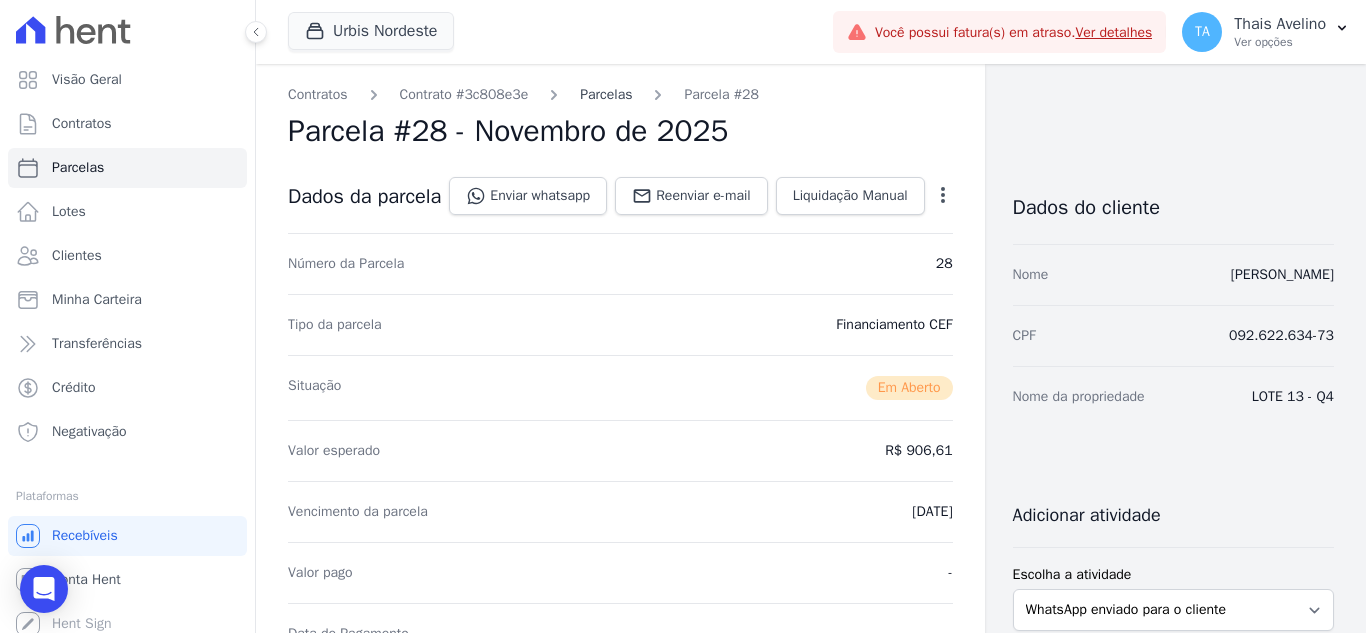 click on "Parcelas" at bounding box center (606, 94) 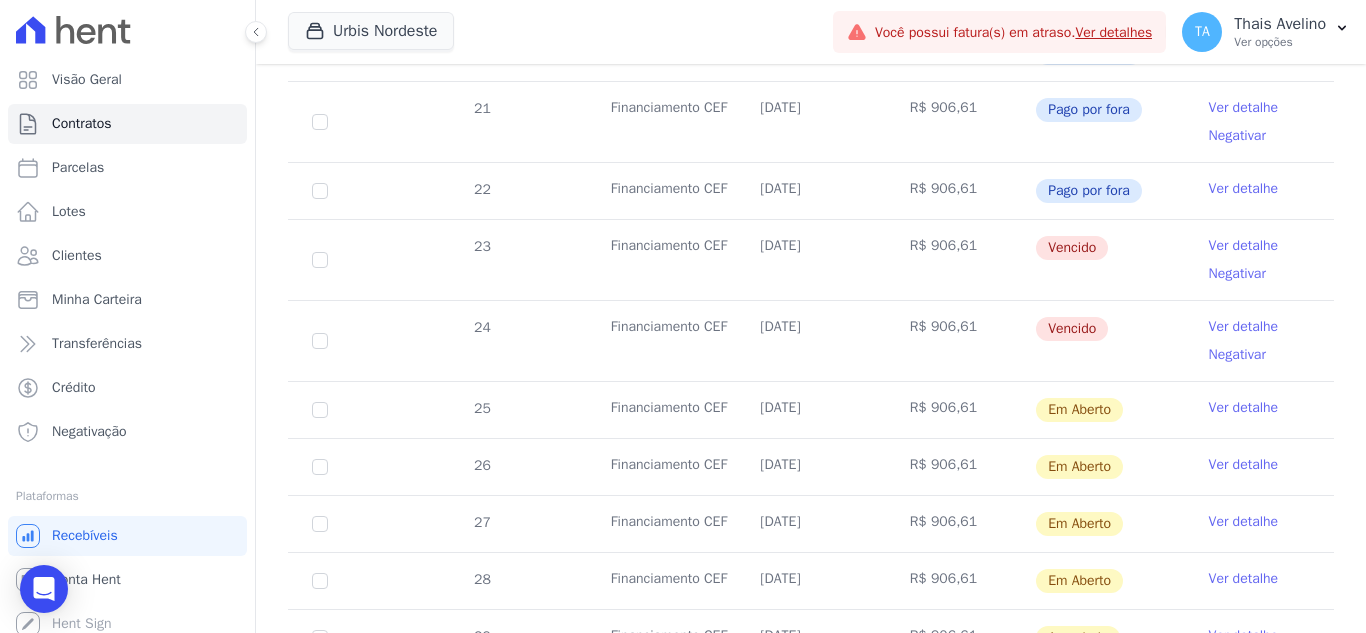 scroll, scrollTop: 792, scrollLeft: 0, axis: vertical 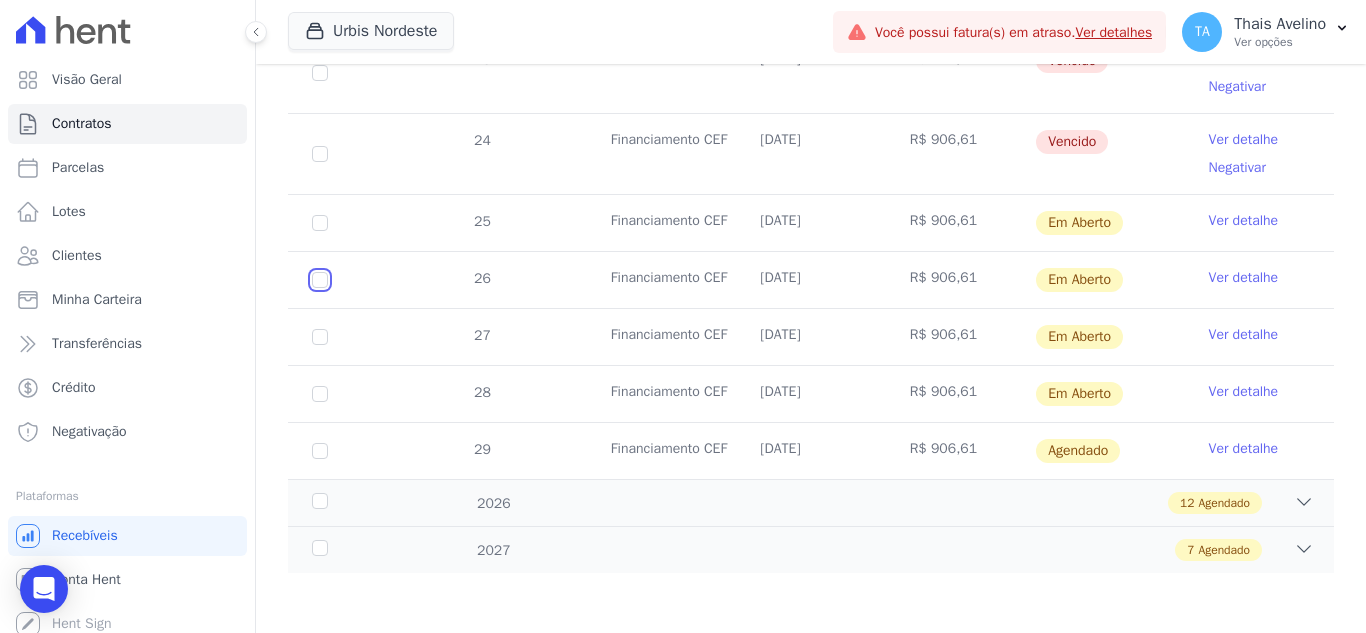 drag, startPoint x: 314, startPoint y: 282, endPoint x: 317, endPoint y: 318, distance: 36.124783 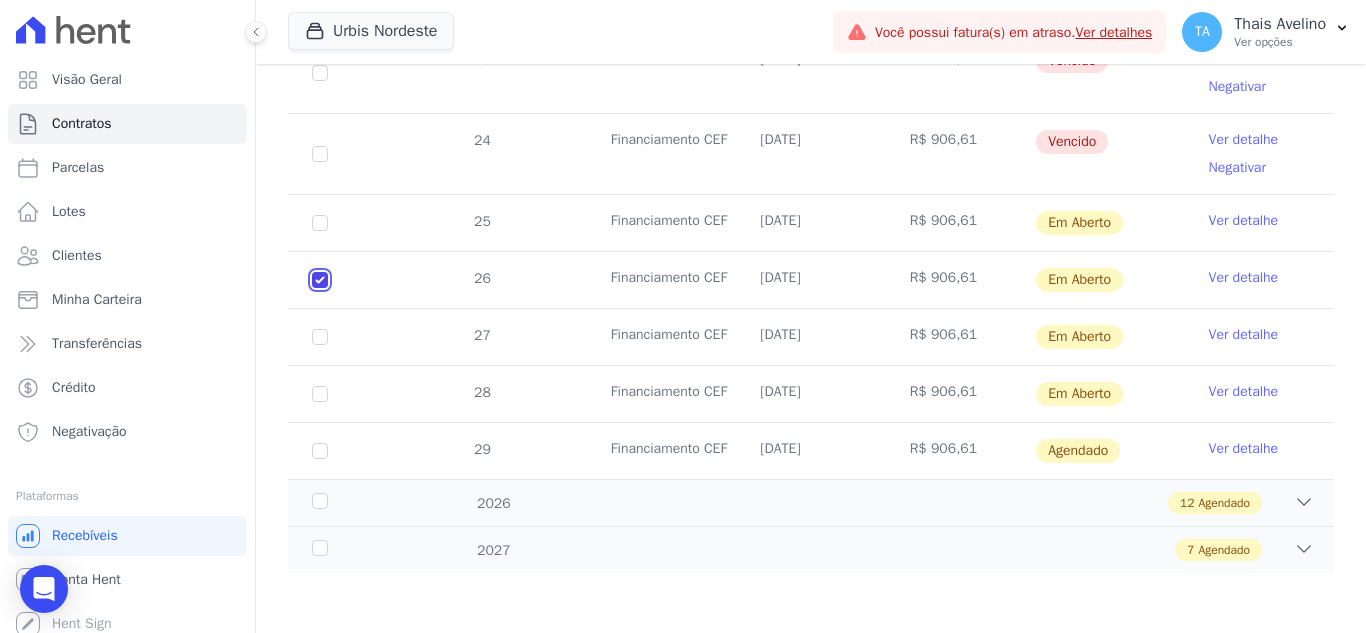 checkbox on "true" 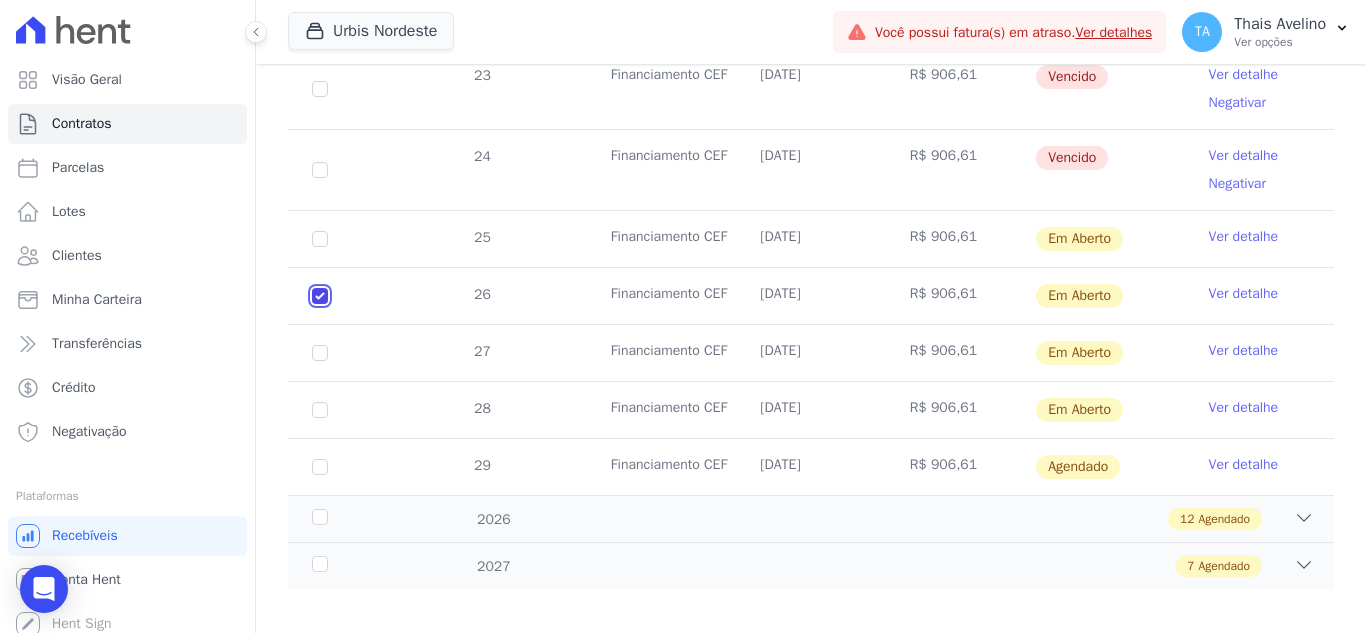 scroll, scrollTop: 808, scrollLeft: 0, axis: vertical 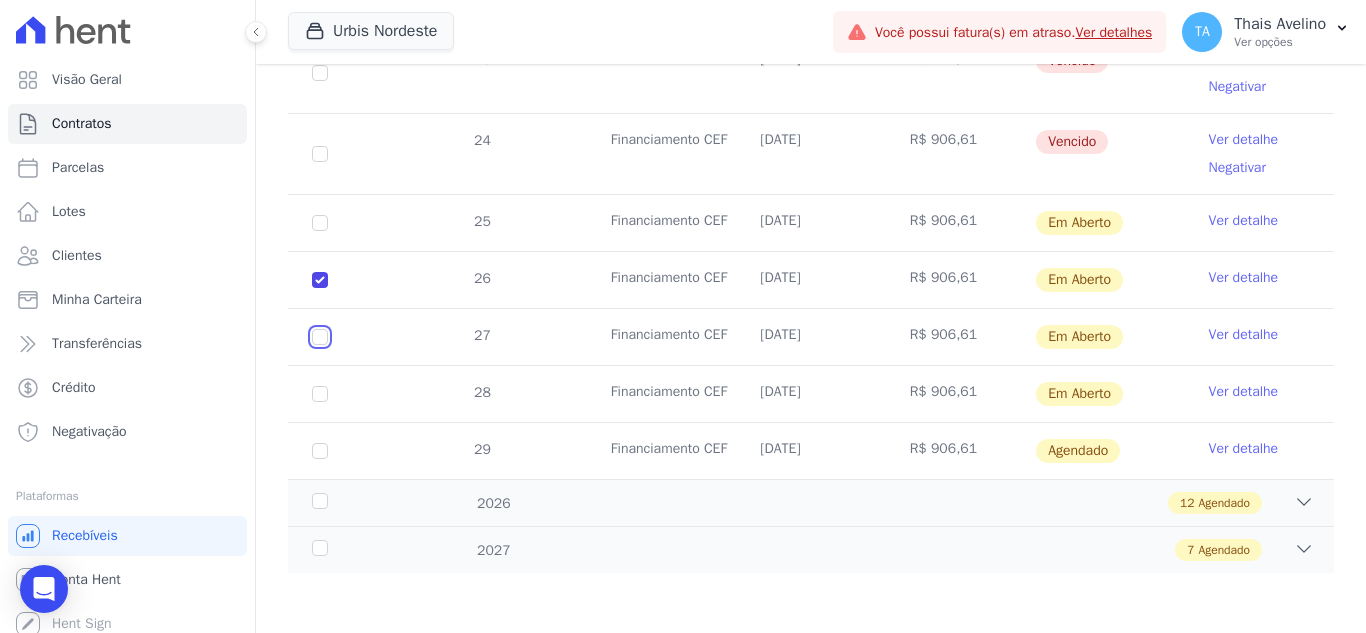 click at bounding box center [320, 223] 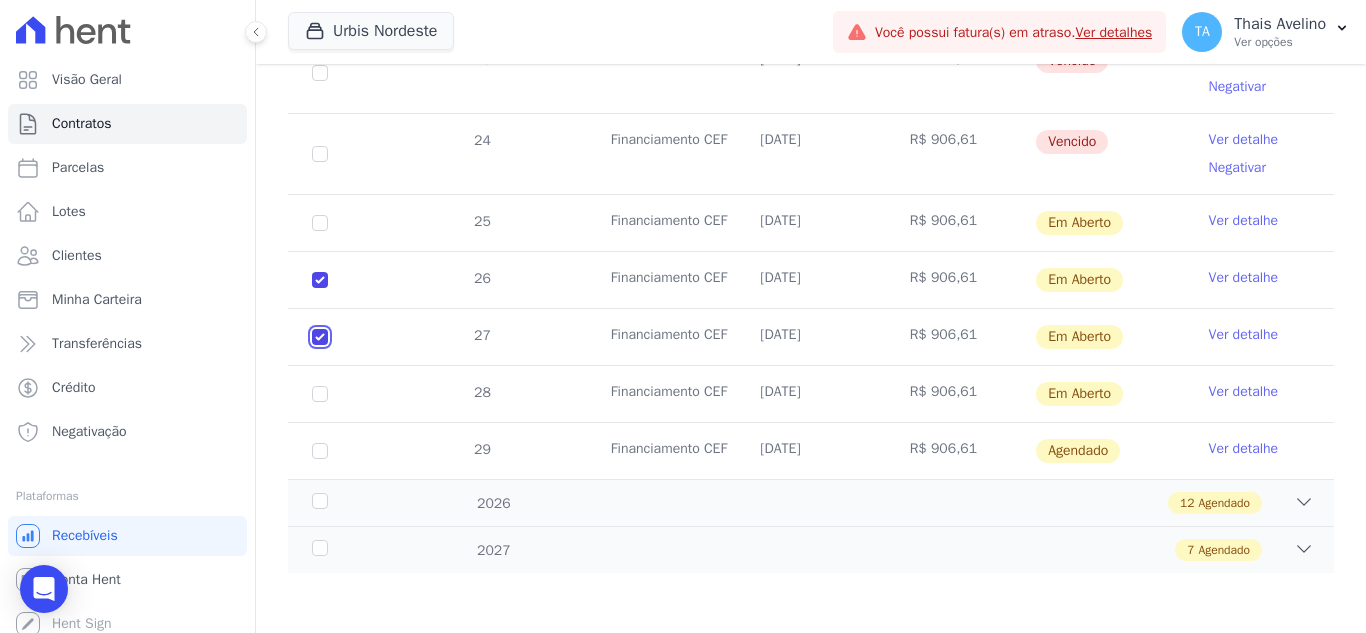 checkbox on "true" 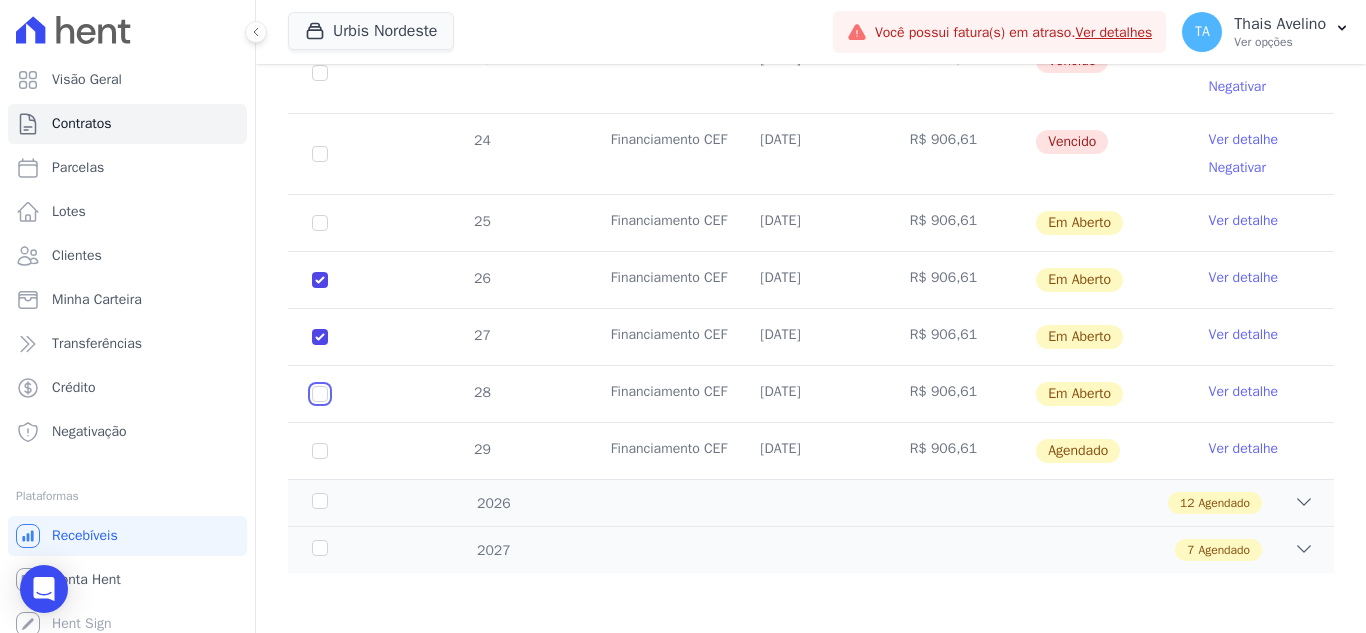 click at bounding box center (320, 223) 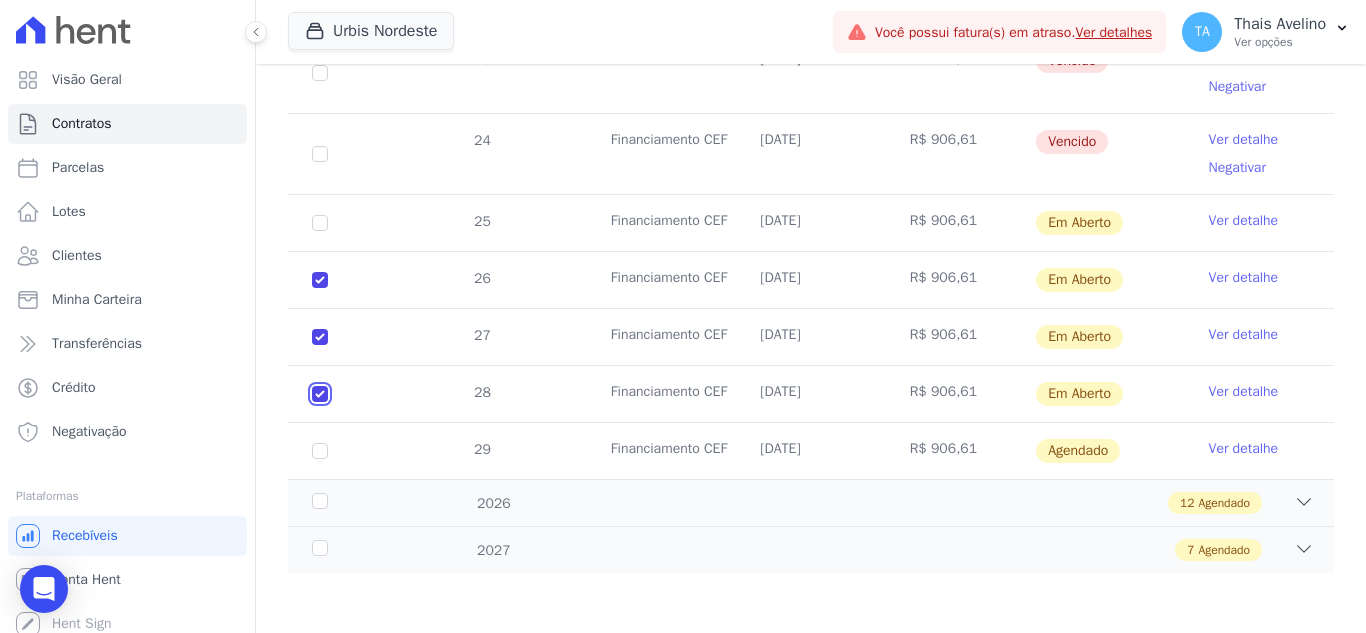checkbox on "true" 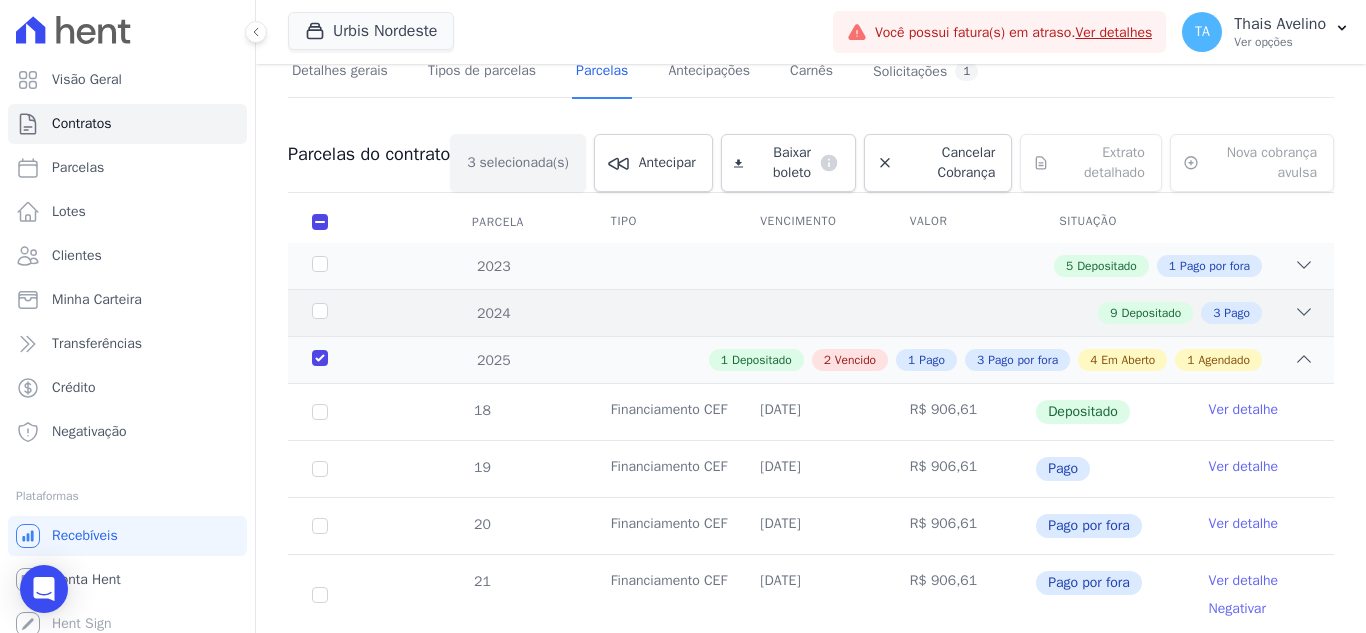scroll, scrollTop: 0, scrollLeft: 0, axis: both 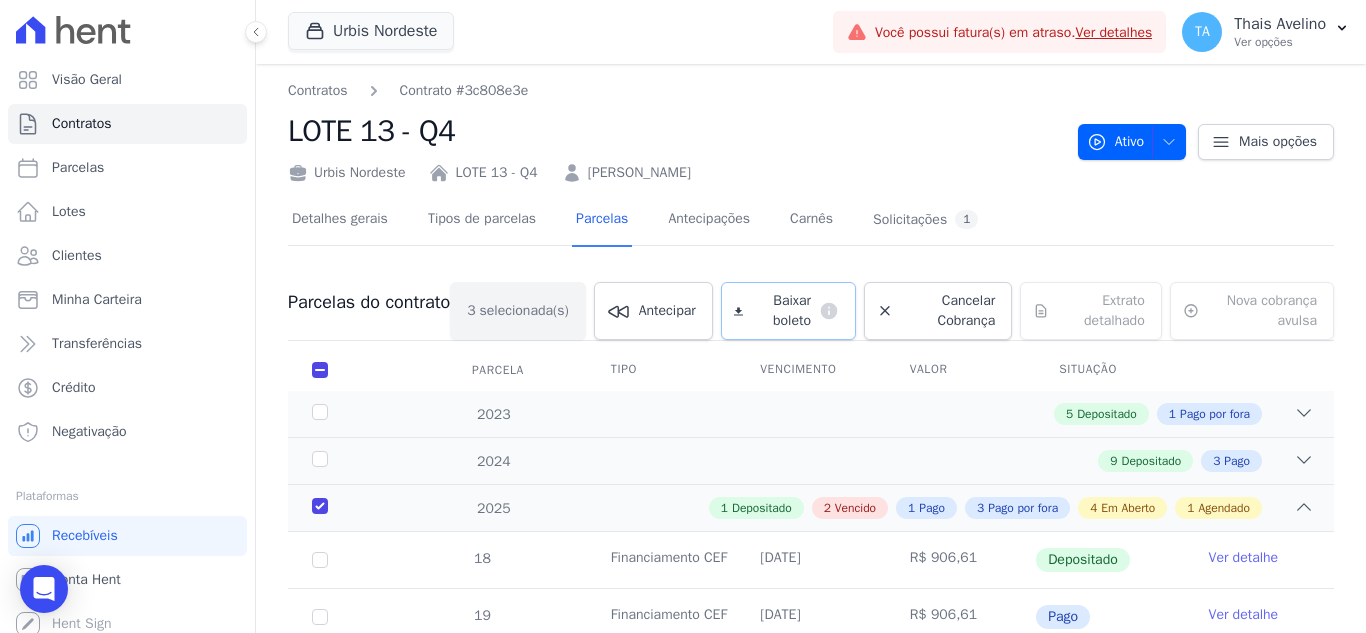 click on "Baixar boleto" at bounding box center (781, 311) 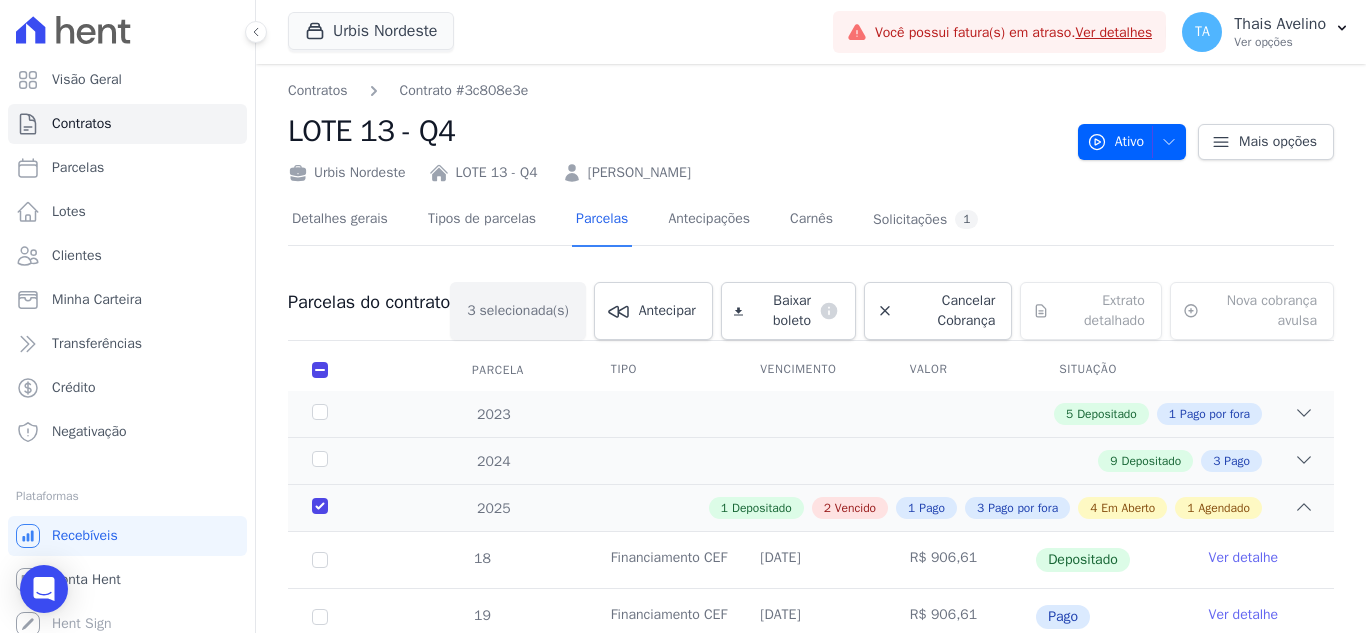 click on "[PERSON_NAME]" at bounding box center [639, 172] 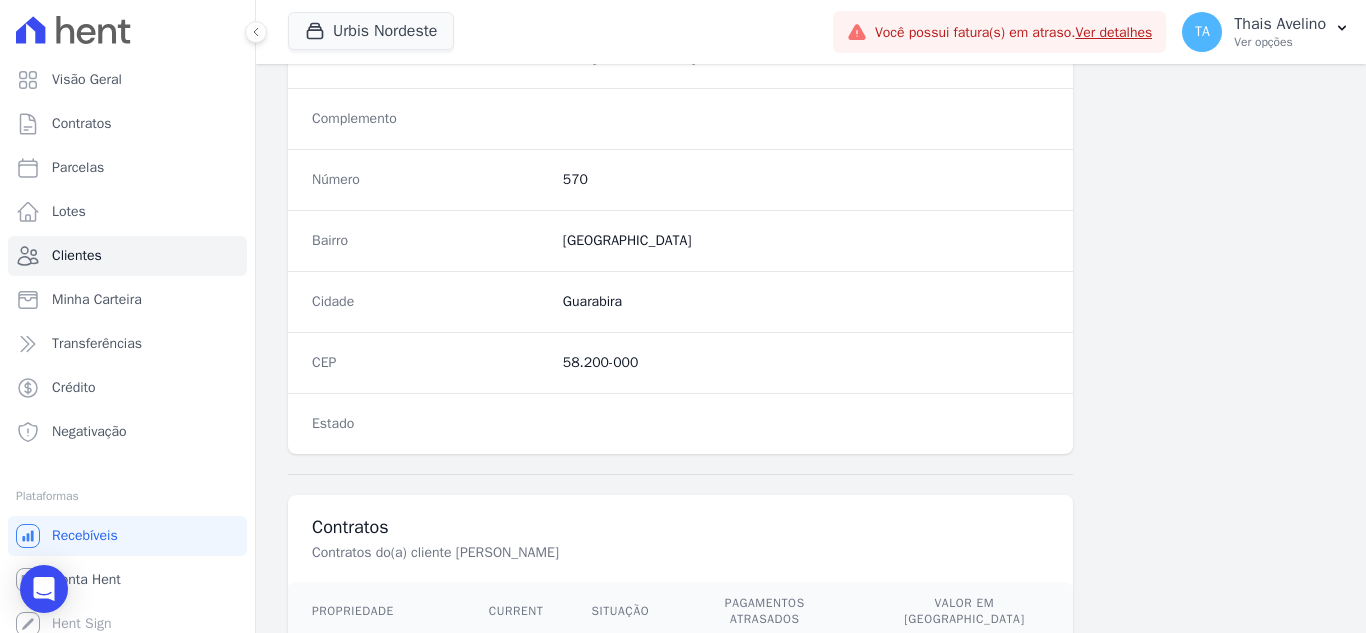 scroll, scrollTop: 1300, scrollLeft: 0, axis: vertical 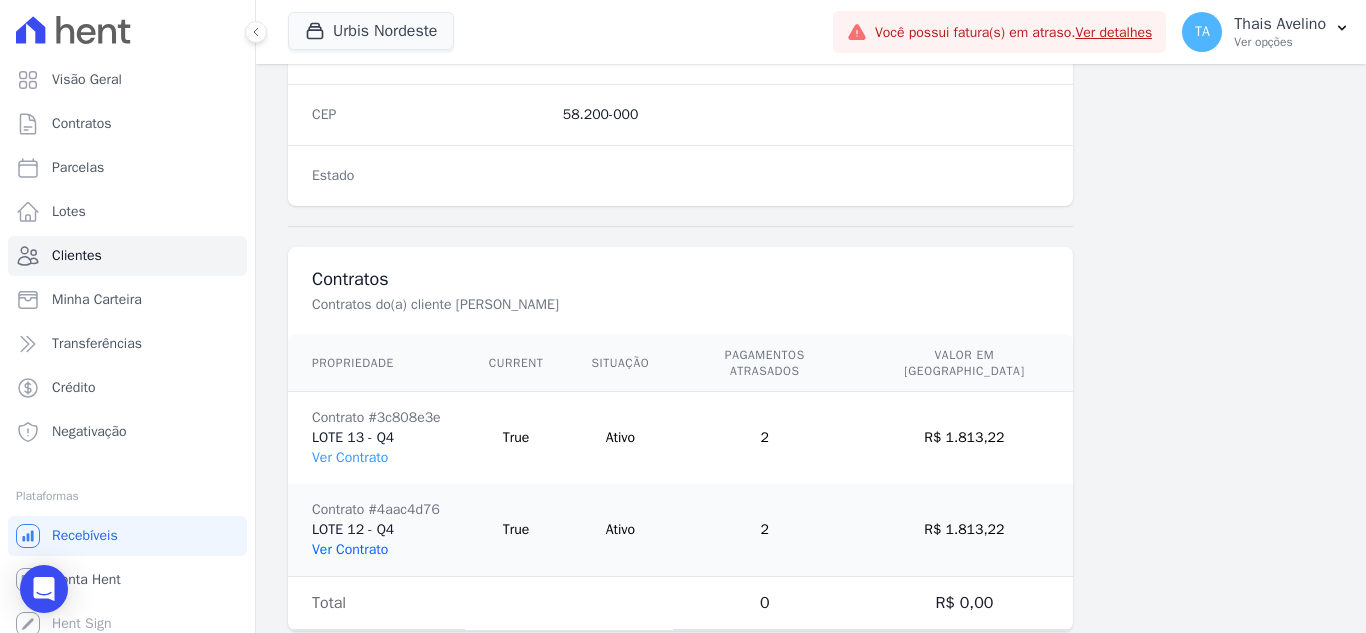 click on "Ver Contrato" at bounding box center [350, 549] 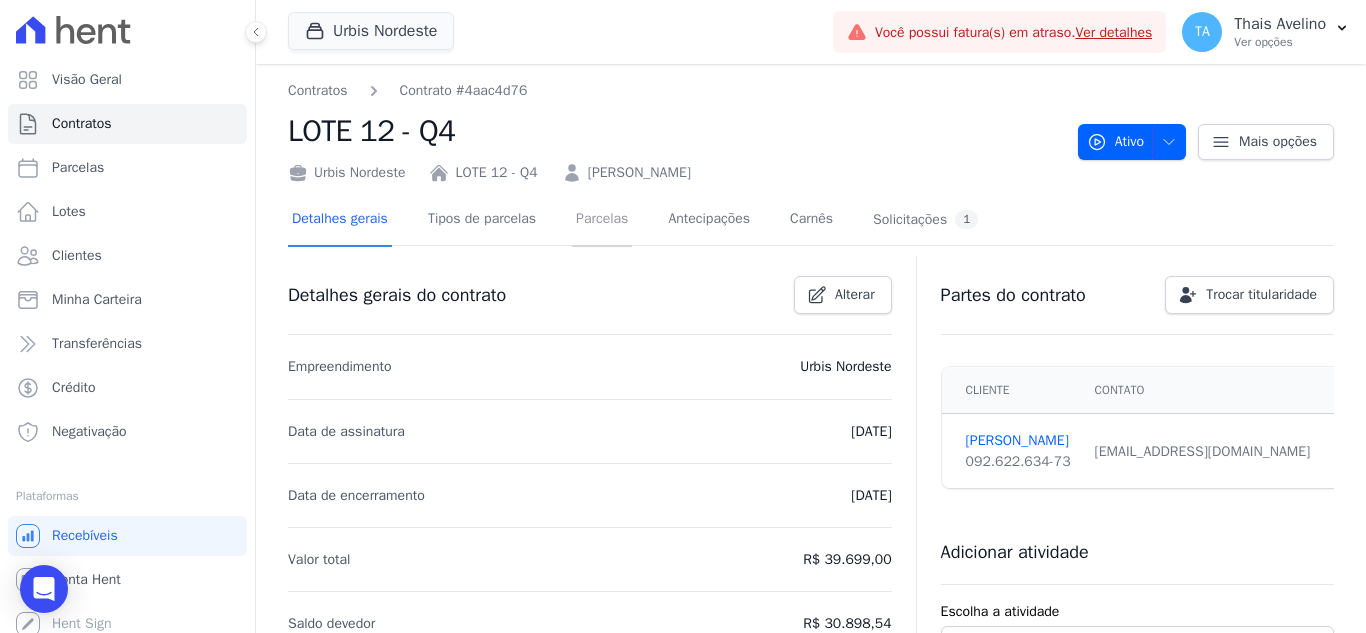 click on "Parcelas" at bounding box center [602, 220] 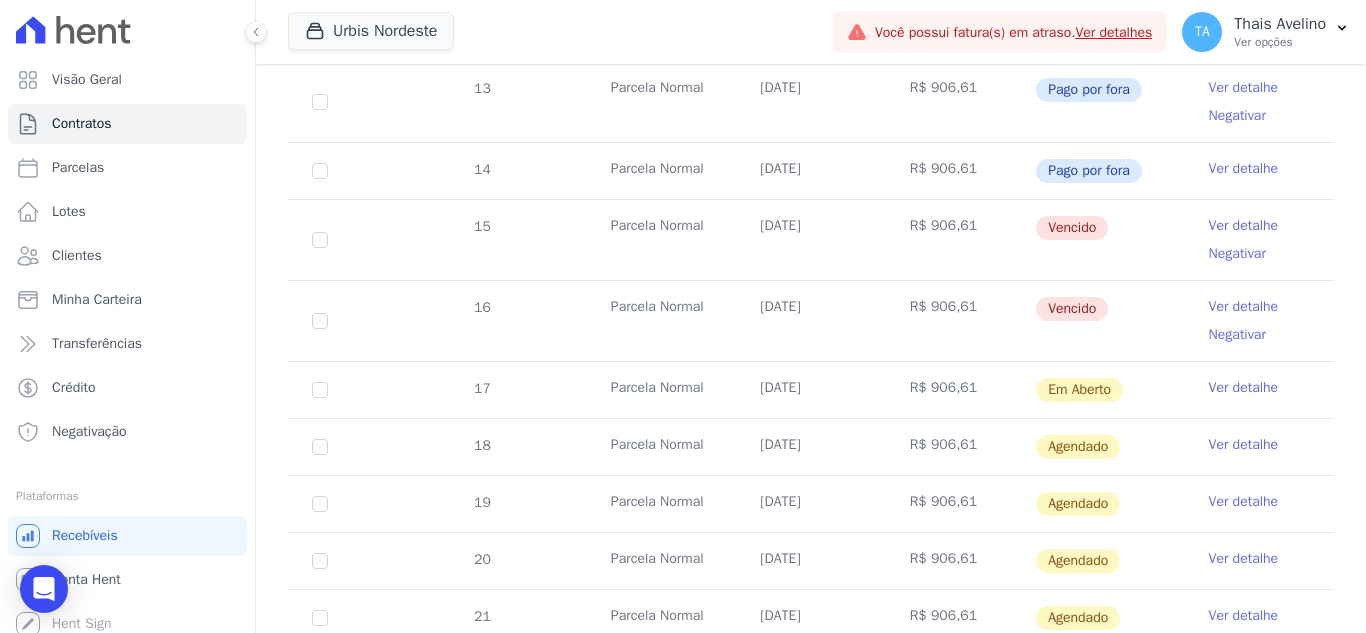 scroll, scrollTop: 700, scrollLeft: 0, axis: vertical 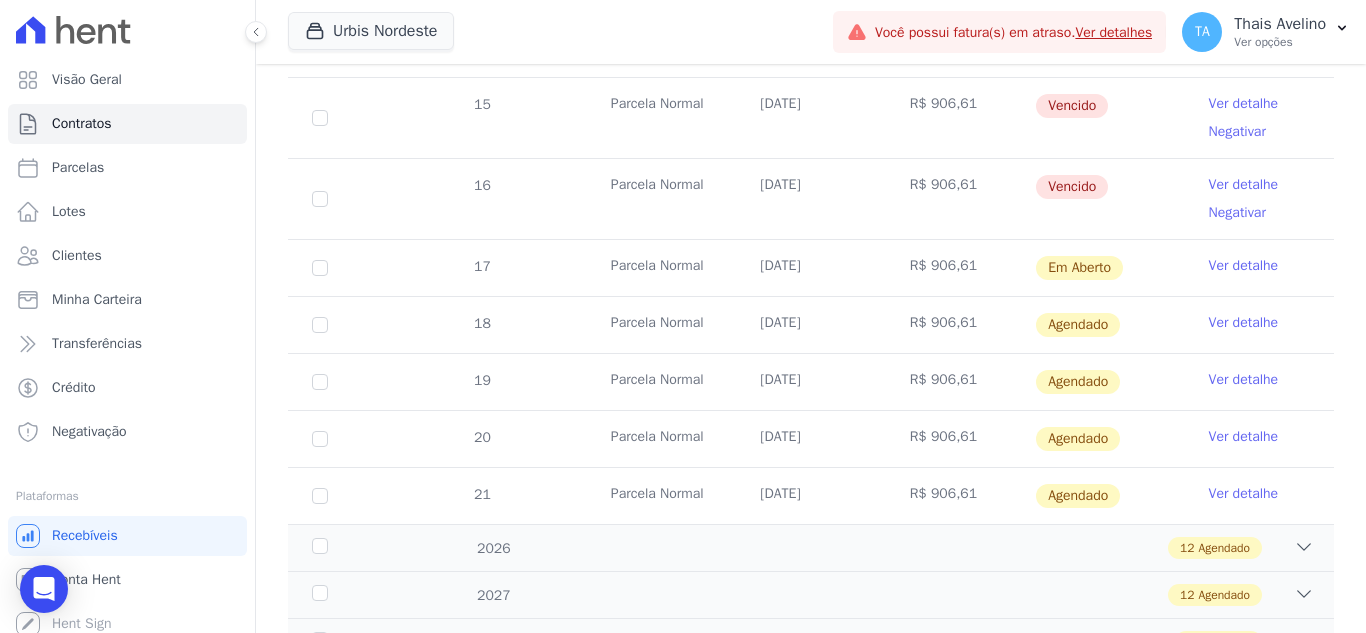 click on "Ver detalhe" at bounding box center (1244, 323) 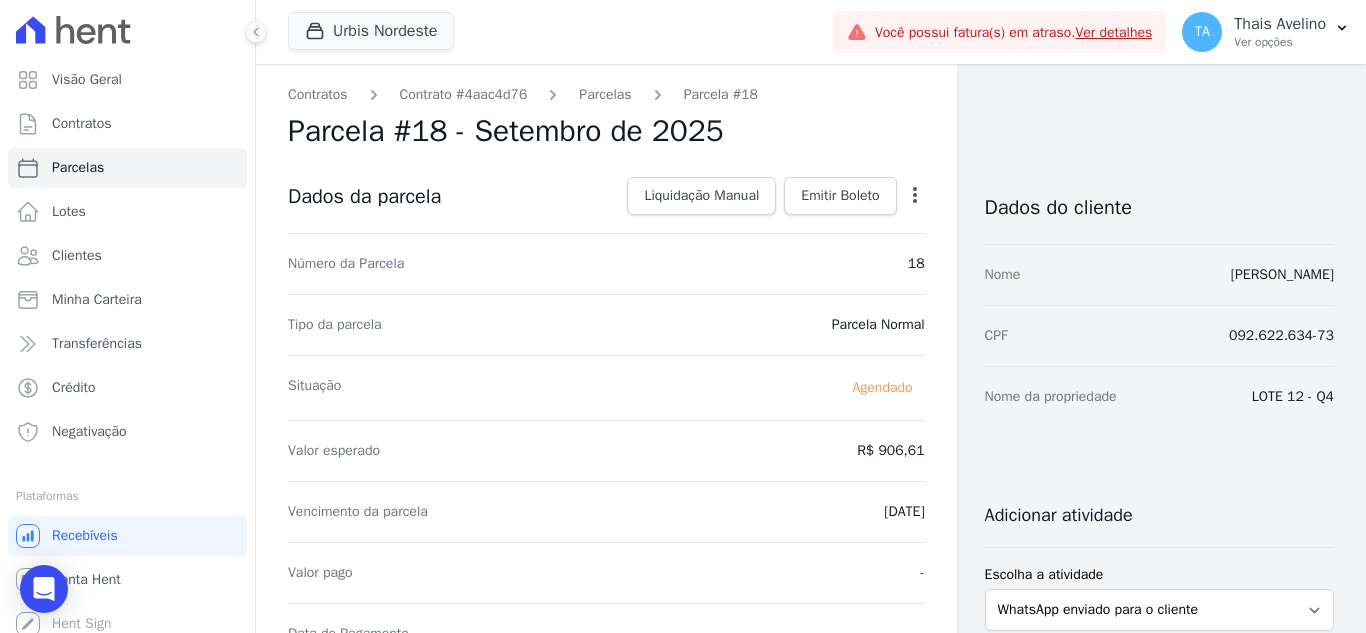 click on "Dados da parcela
Liquidação Manual
Liquidação Manual
Data de Pagamento
[DATE]
[GEOGRAPHIC_DATA]
R$
906.61
Escreva uma nota
Cancelar
[GEOGRAPHIC_DATA]
Emitir [GEOGRAPHIC_DATA]
Gerar [GEOGRAPHIC_DATA]" at bounding box center [606, 197] 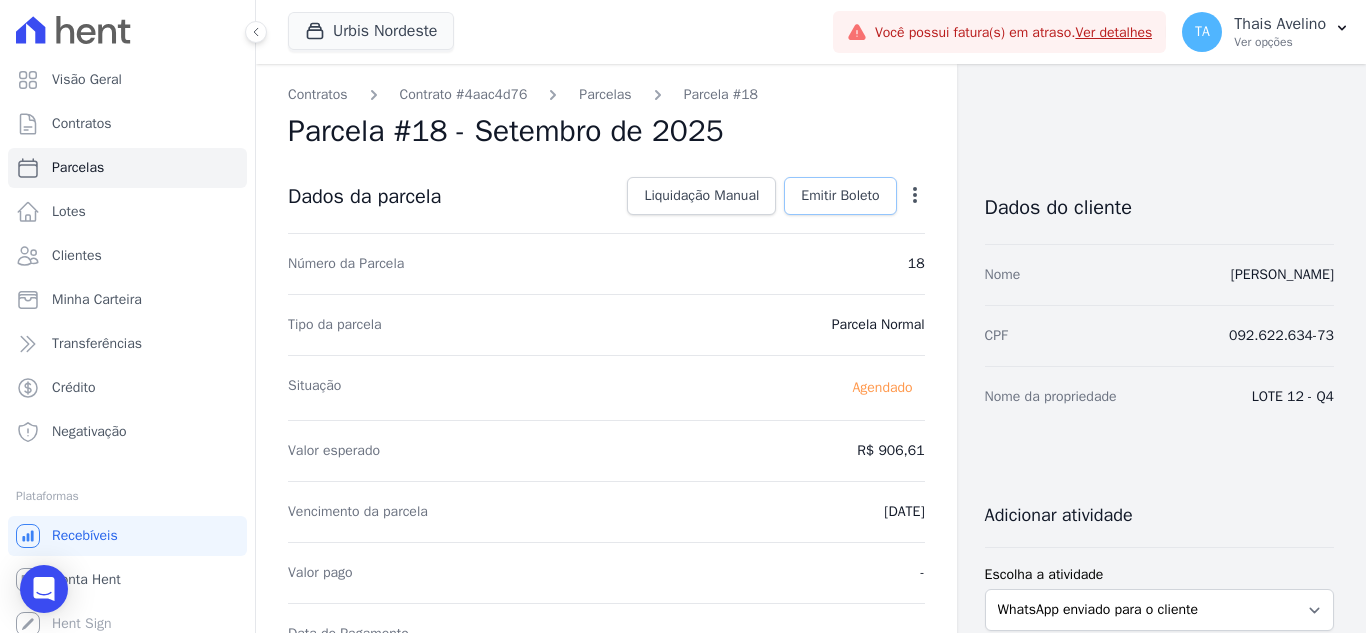click on "Emitir Boleto" at bounding box center (840, 196) 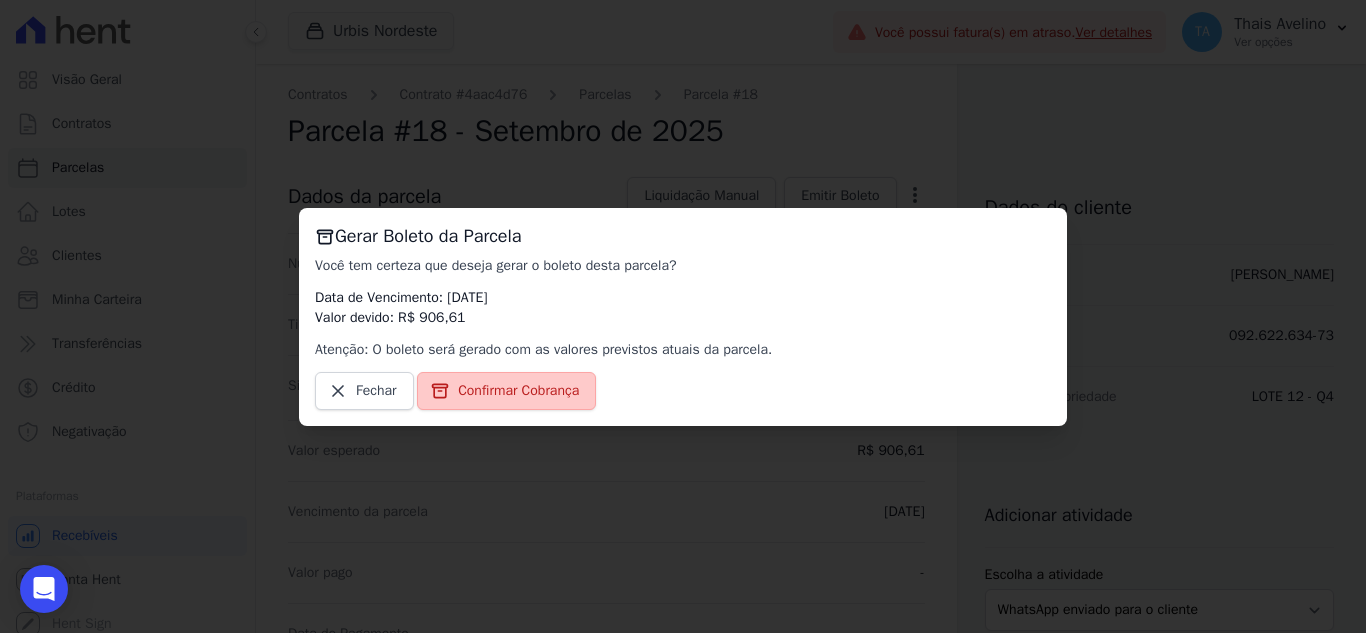 click on "Confirmar Cobrança" at bounding box center [518, 391] 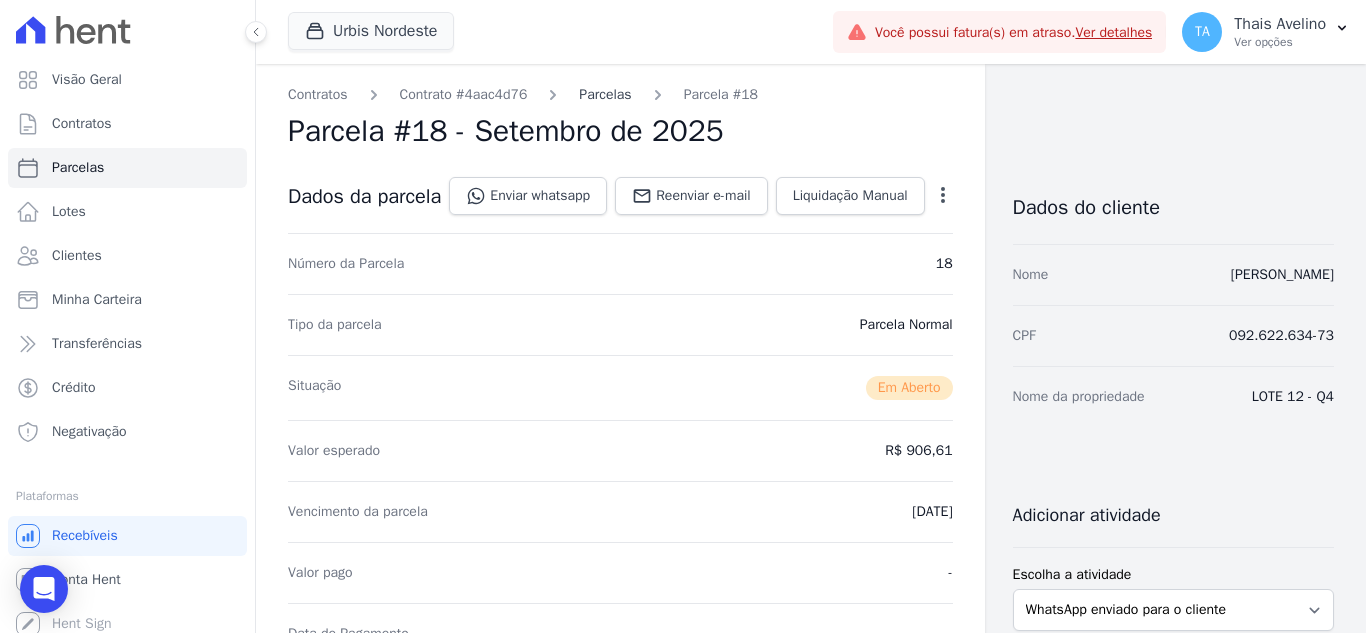 click on "Parcelas" at bounding box center [605, 94] 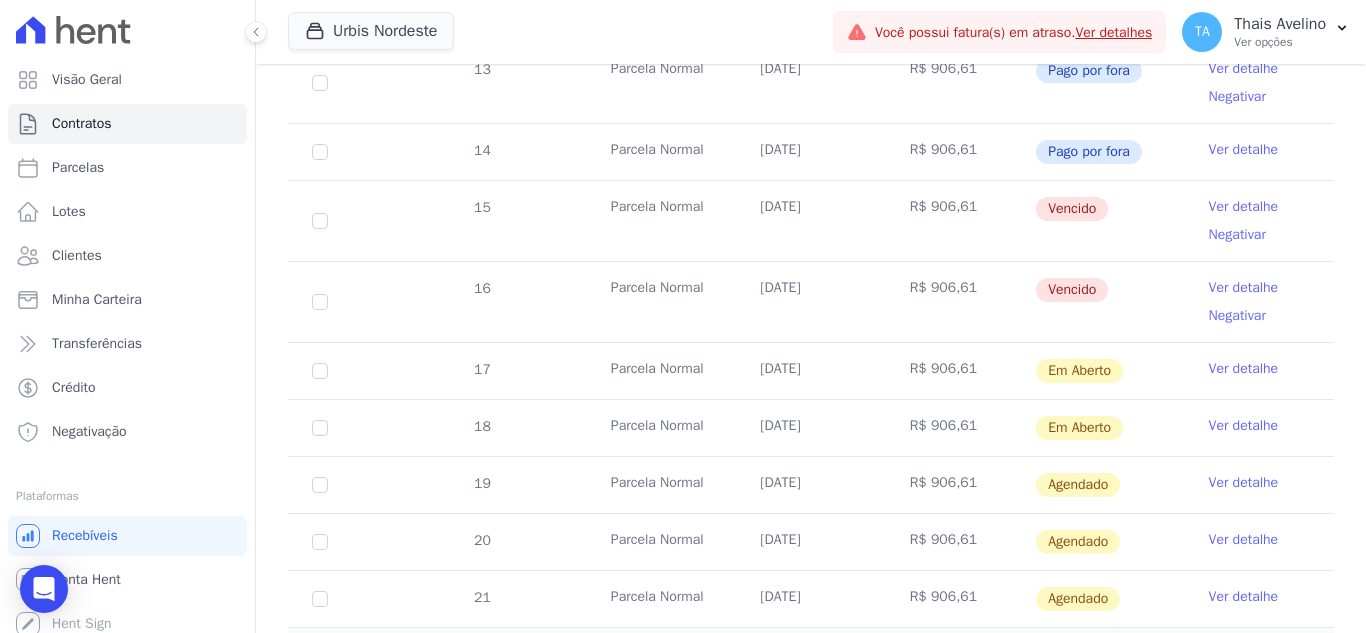 scroll, scrollTop: 700, scrollLeft: 0, axis: vertical 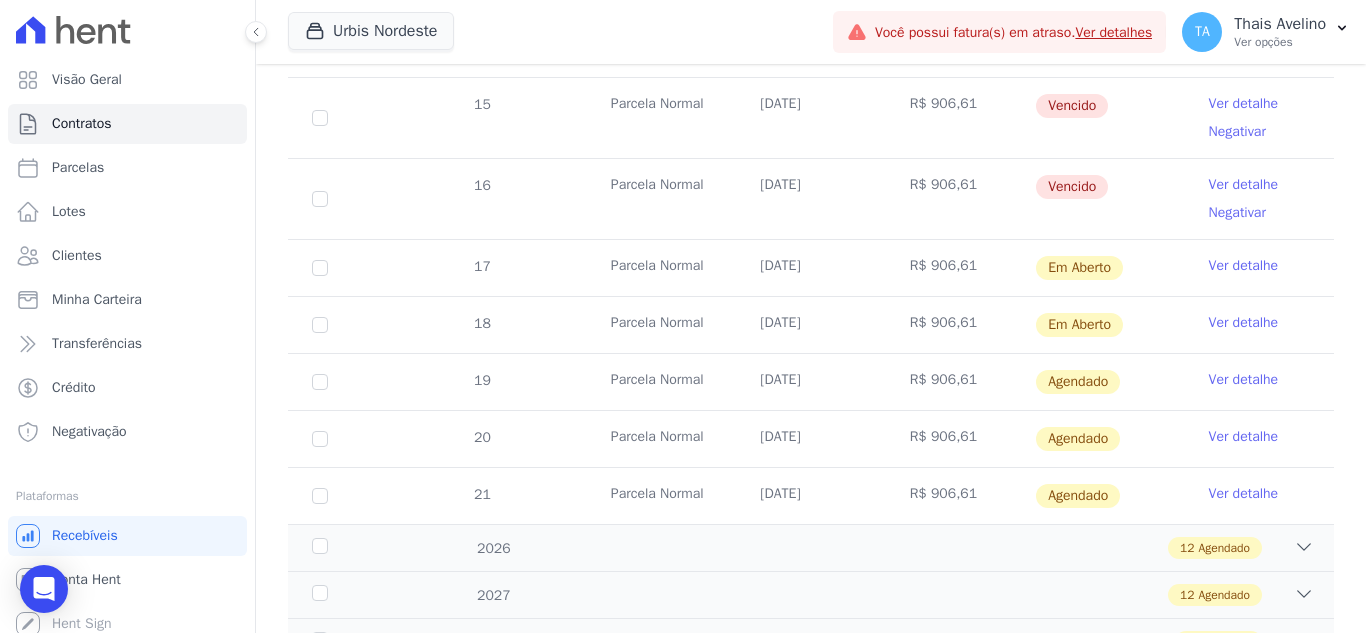 click on "Ver detalhe" at bounding box center (1244, 380) 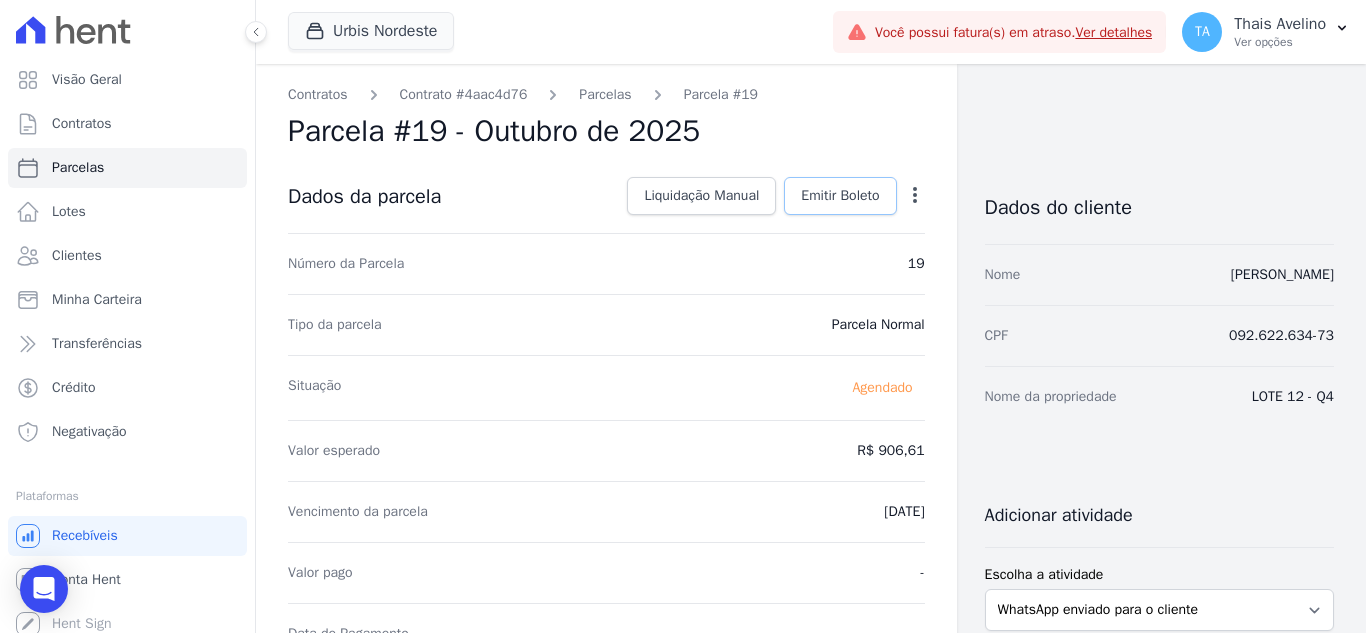 click on "Emitir Boleto" at bounding box center [840, 196] 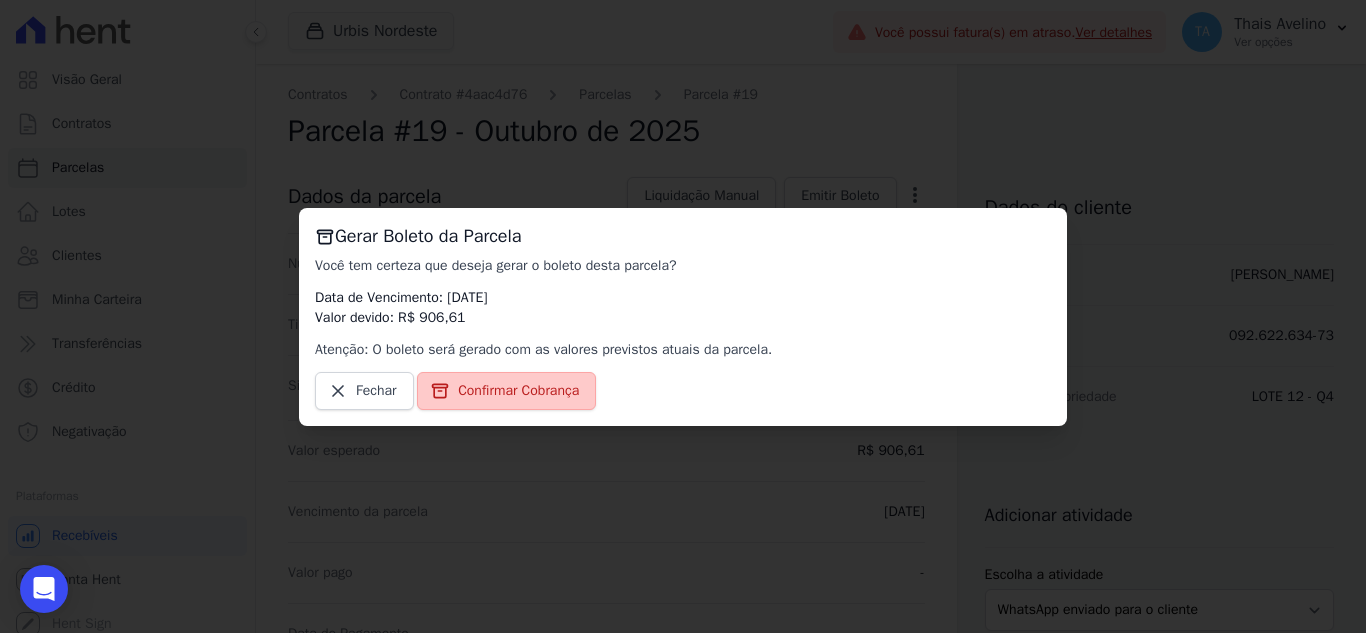click on "Confirmar Cobrança" at bounding box center [518, 391] 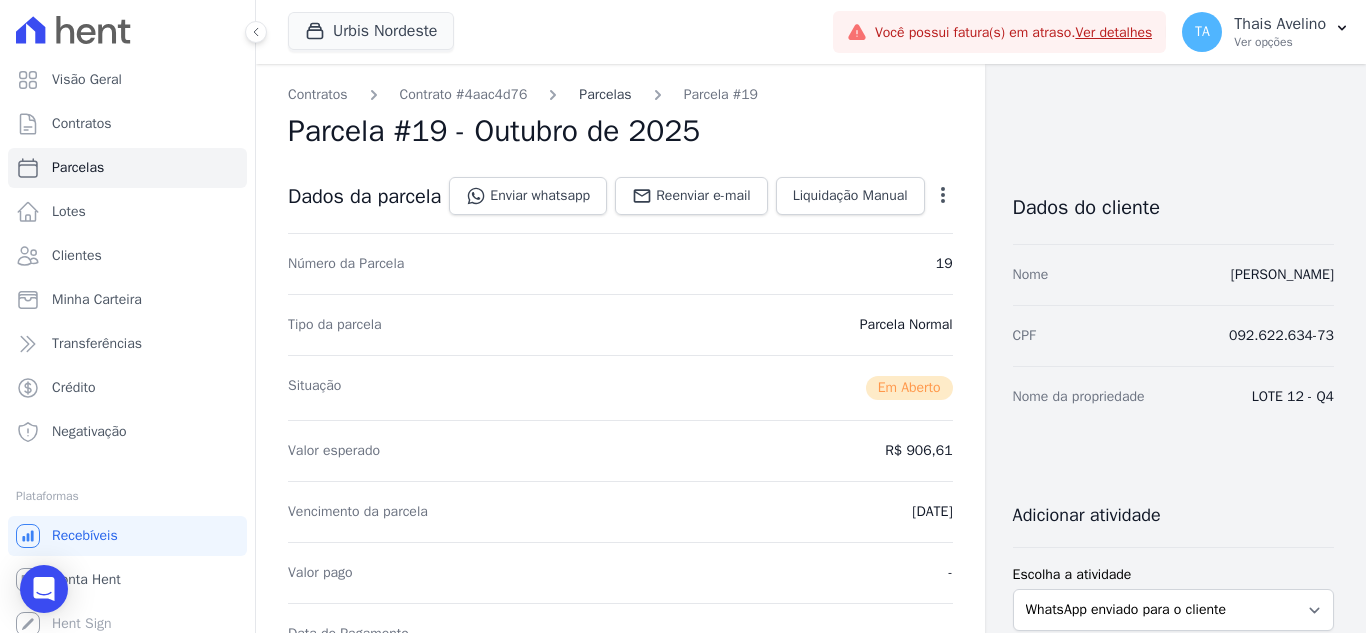 click on "Parcelas" at bounding box center (605, 94) 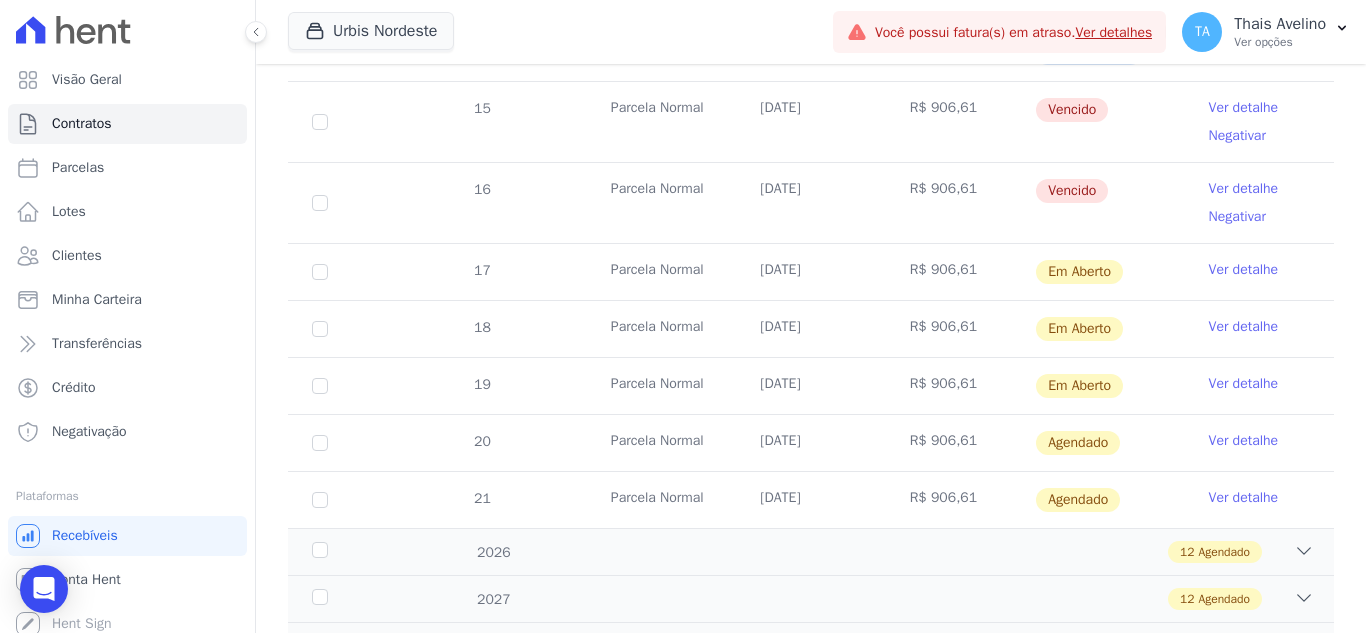 scroll, scrollTop: 700, scrollLeft: 0, axis: vertical 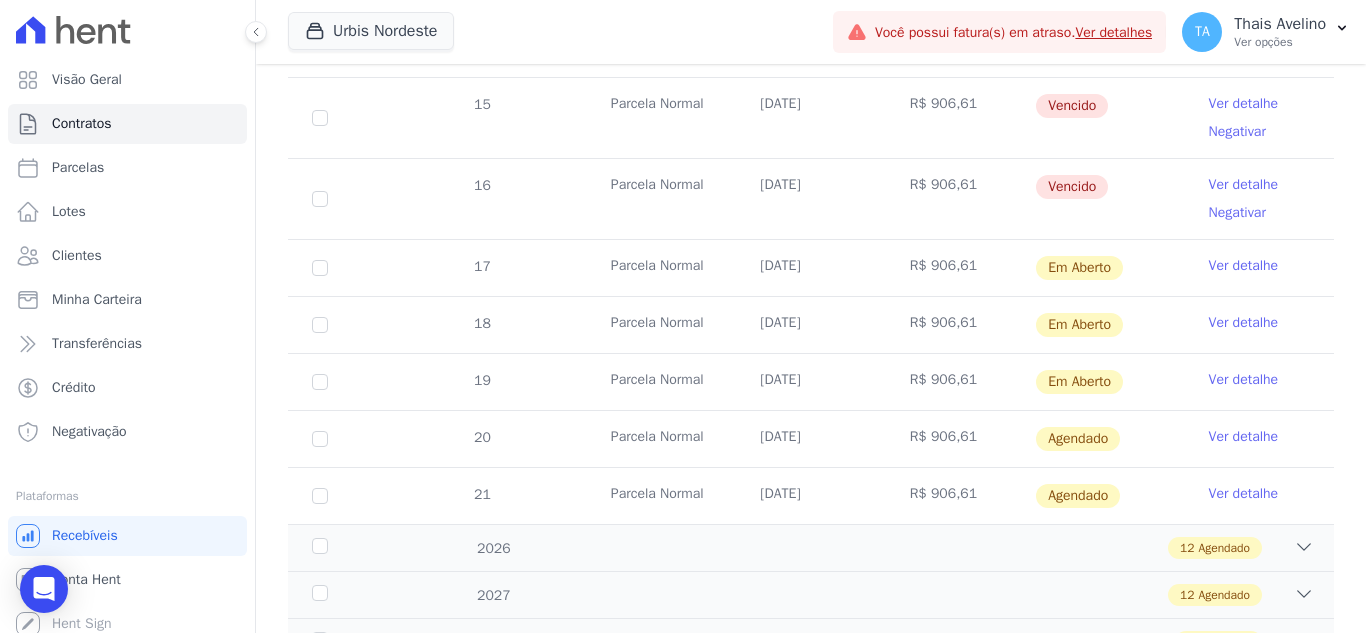 click on "Ver detalhe" at bounding box center [1244, 437] 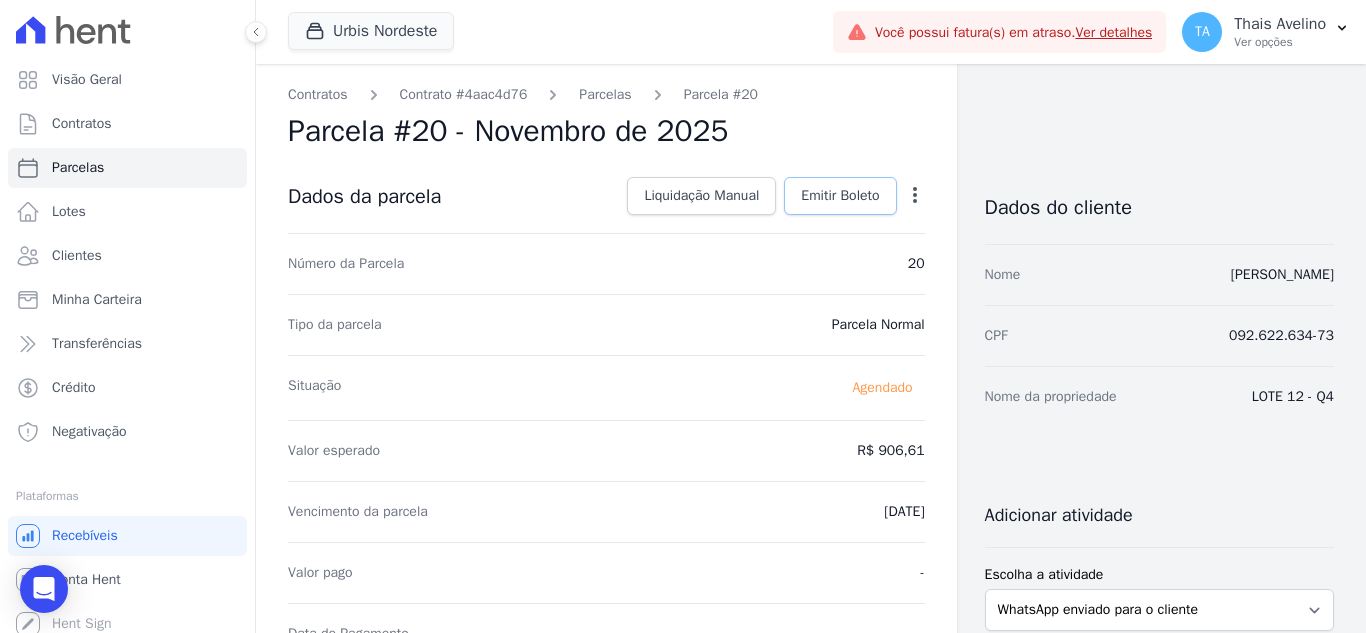 click on "Emitir Boleto" at bounding box center (840, 196) 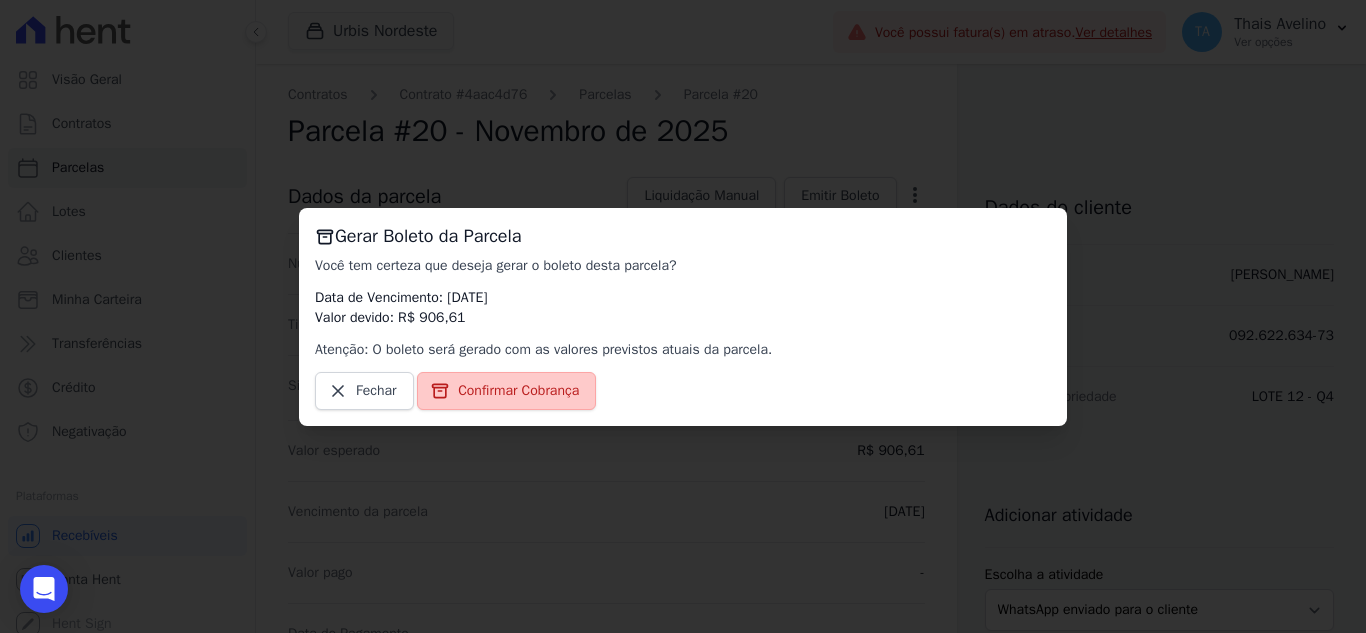 click on "Confirmar Cobrança" at bounding box center [518, 391] 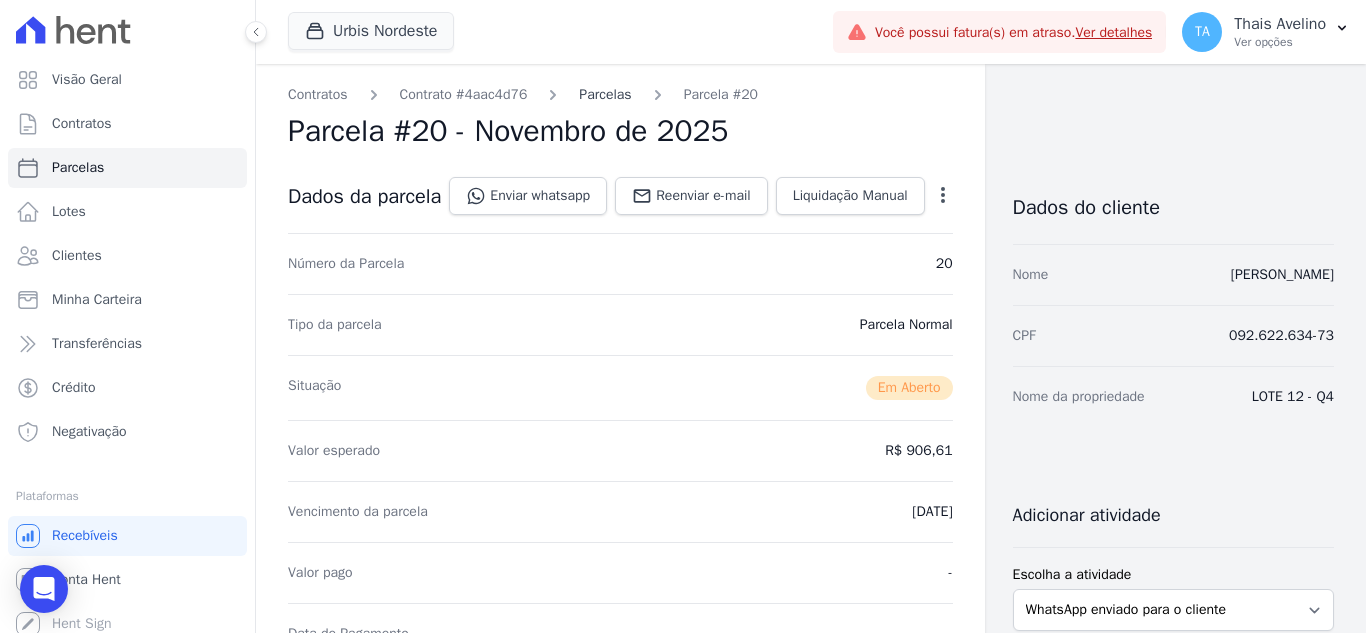 click on "Parcelas" at bounding box center (605, 94) 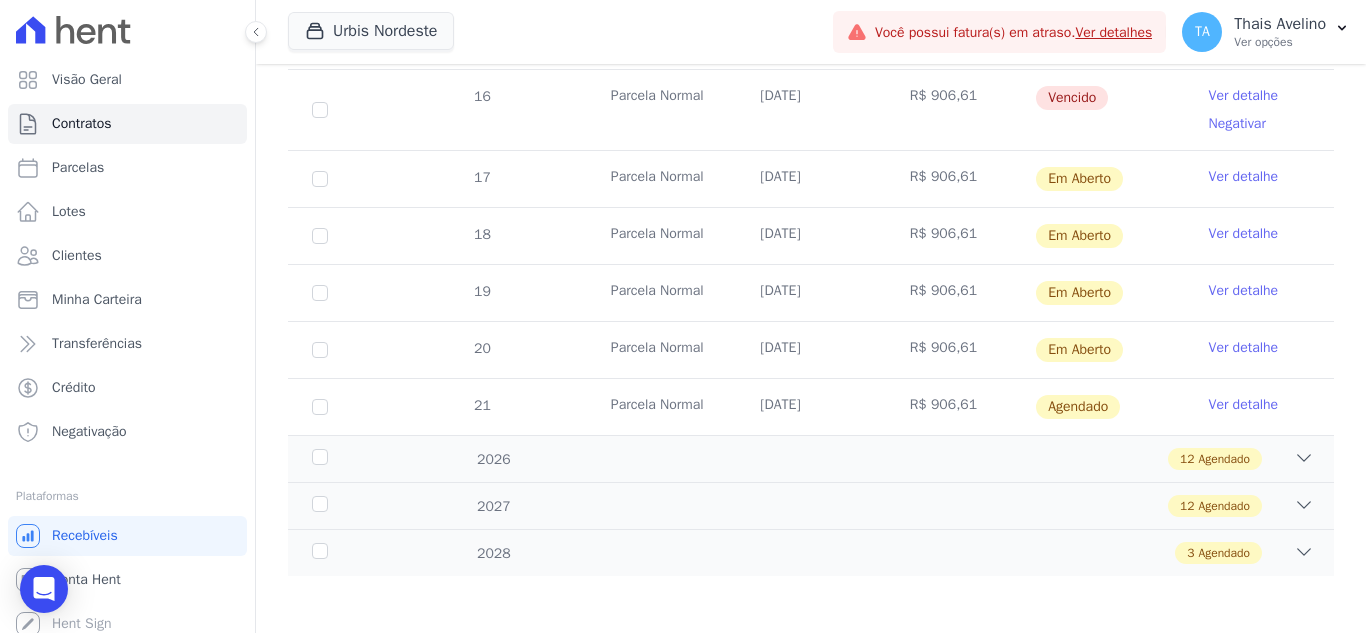 scroll, scrollTop: 792, scrollLeft: 0, axis: vertical 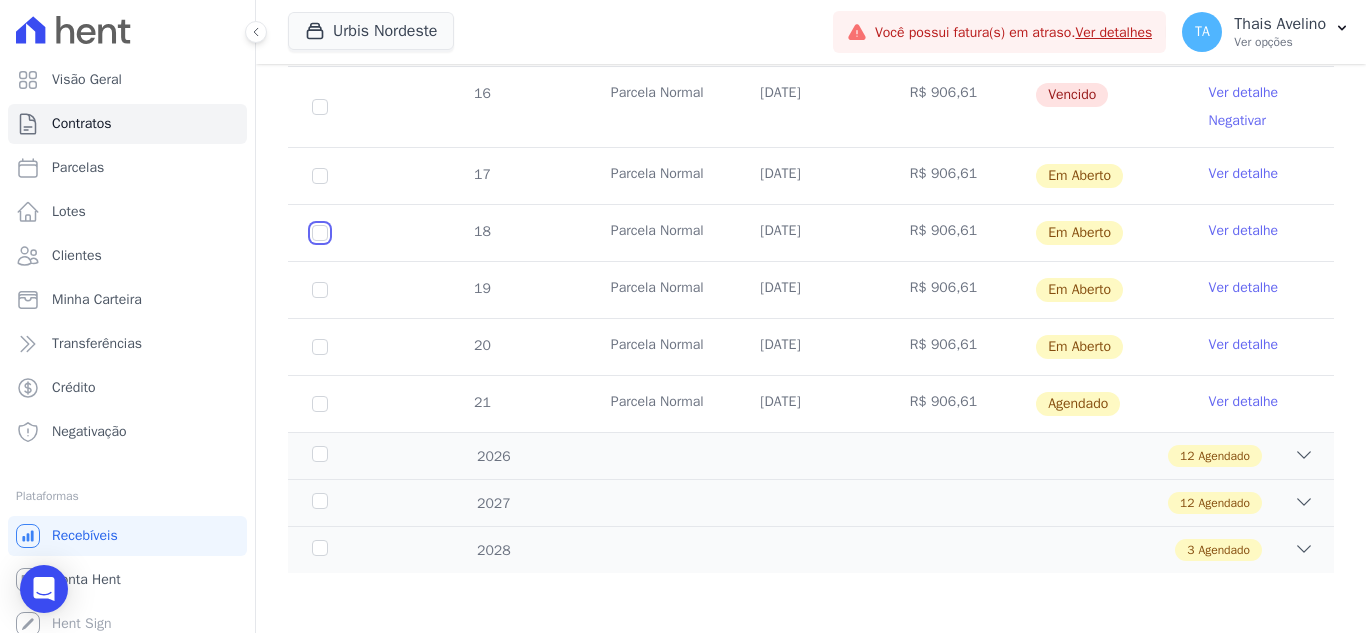 click at bounding box center [320, 176] 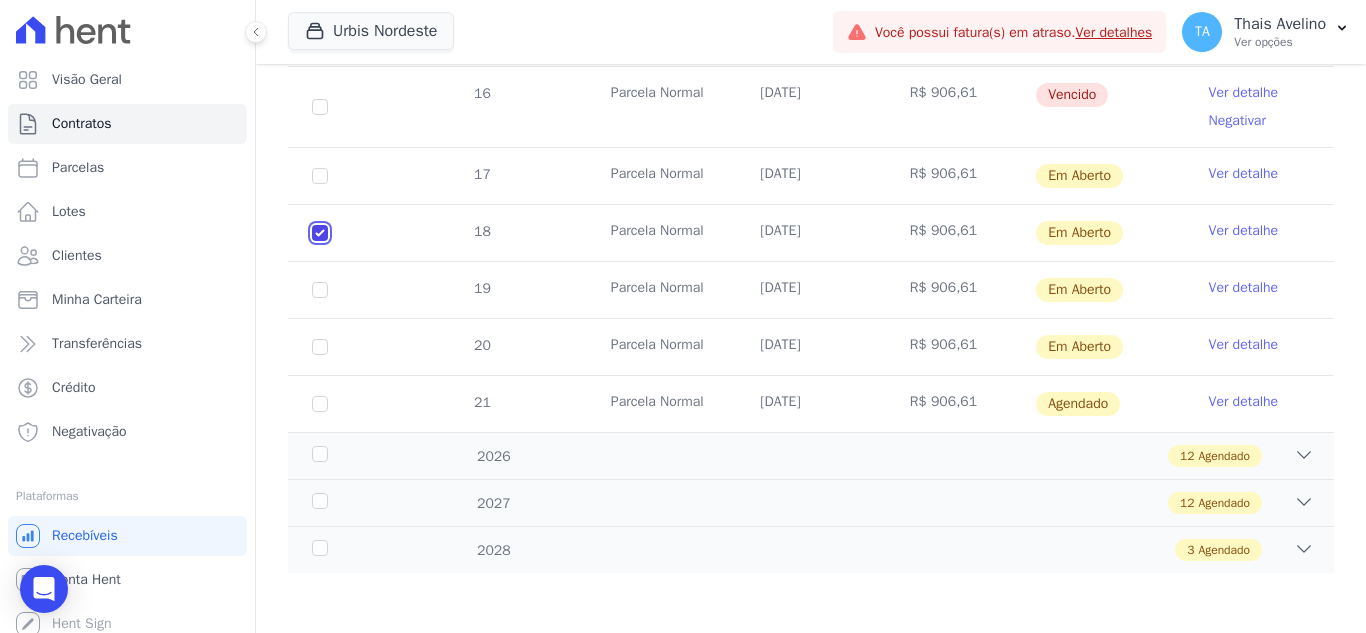checkbox on "true" 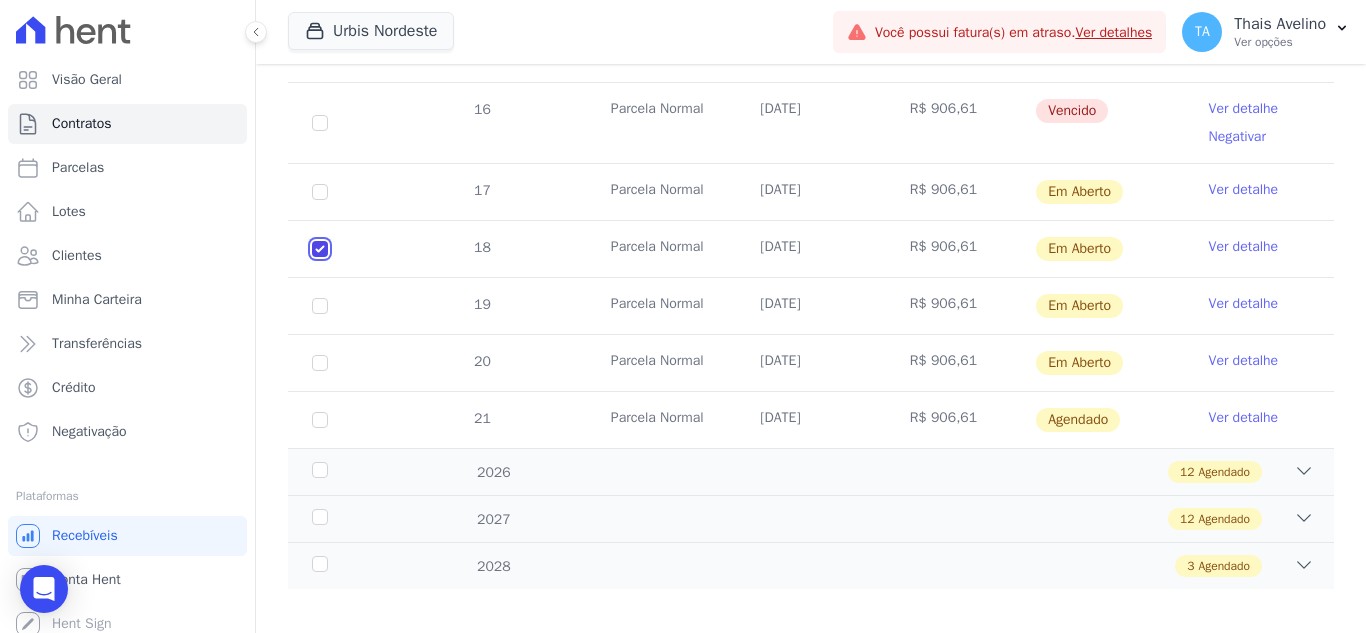 scroll, scrollTop: 808, scrollLeft: 0, axis: vertical 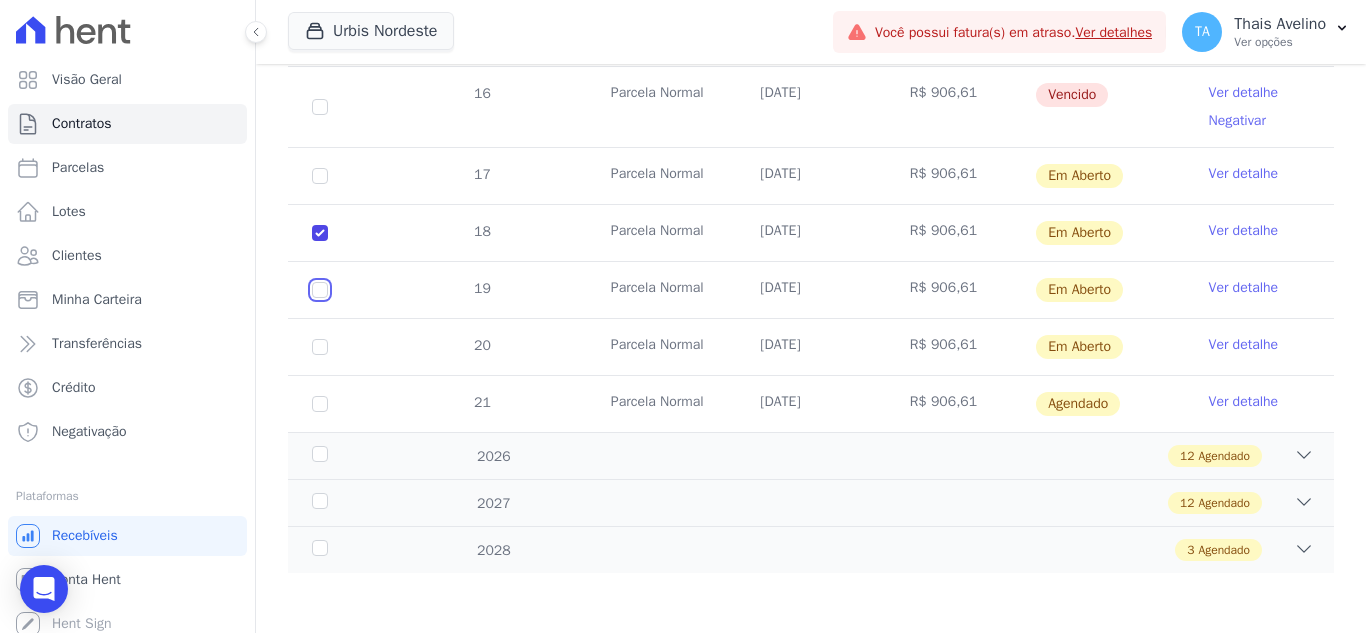 click at bounding box center [320, 176] 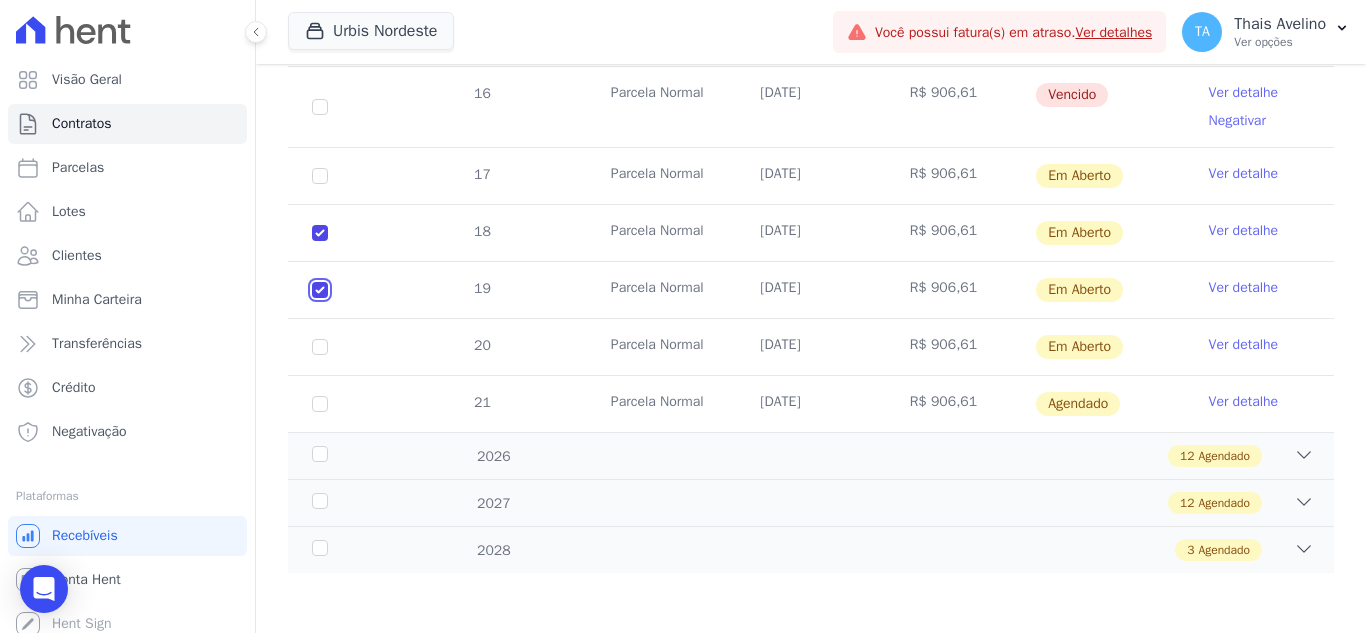 checkbox on "true" 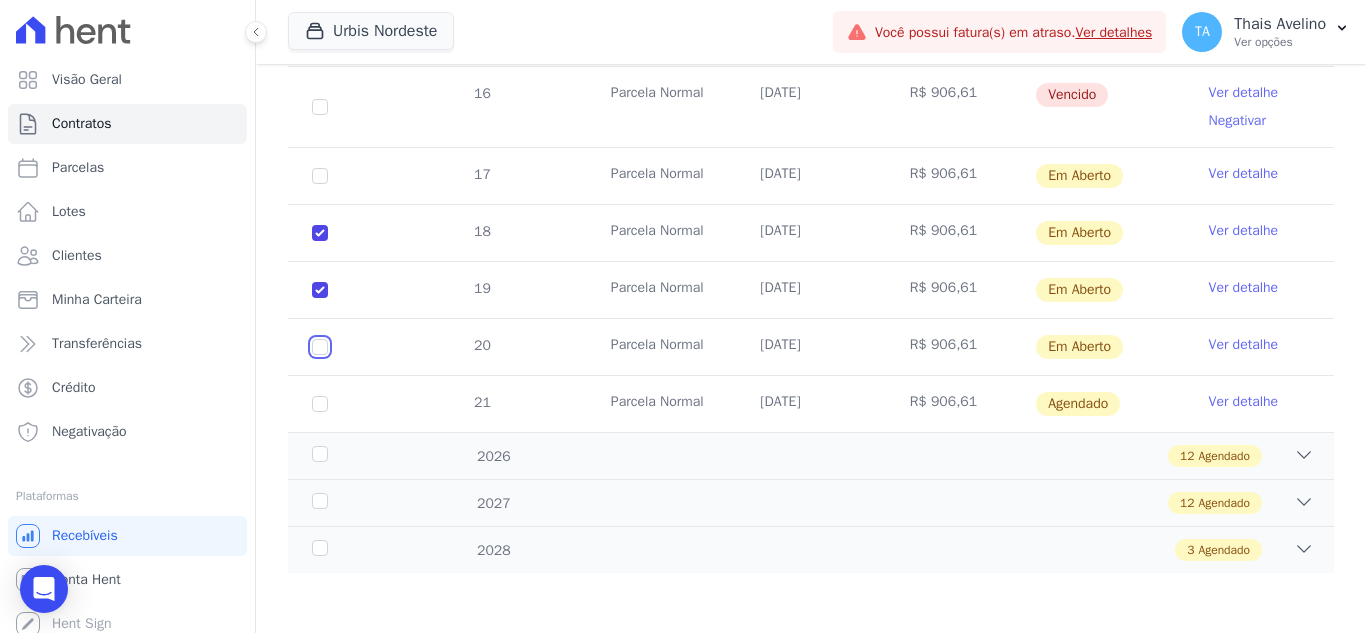 drag, startPoint x: 316, startPoint y: 347, endPoint x: 580, endPoint y: 380, distance: 266.0545 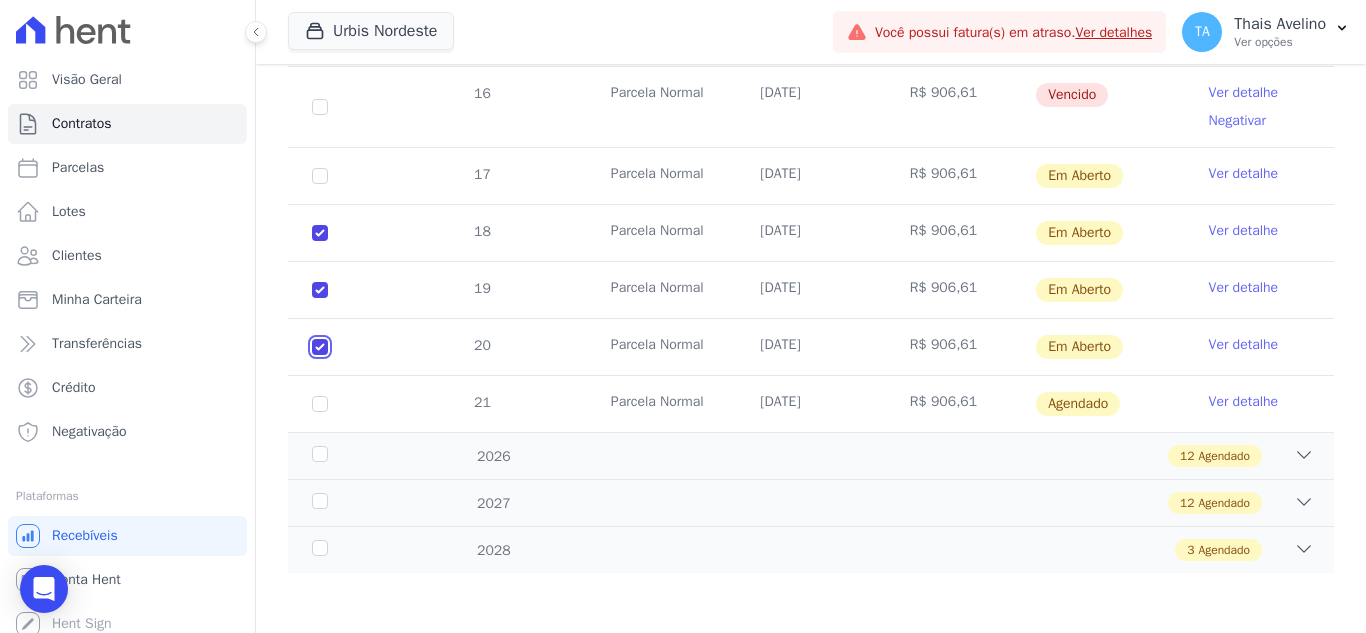 checkbox on "true" 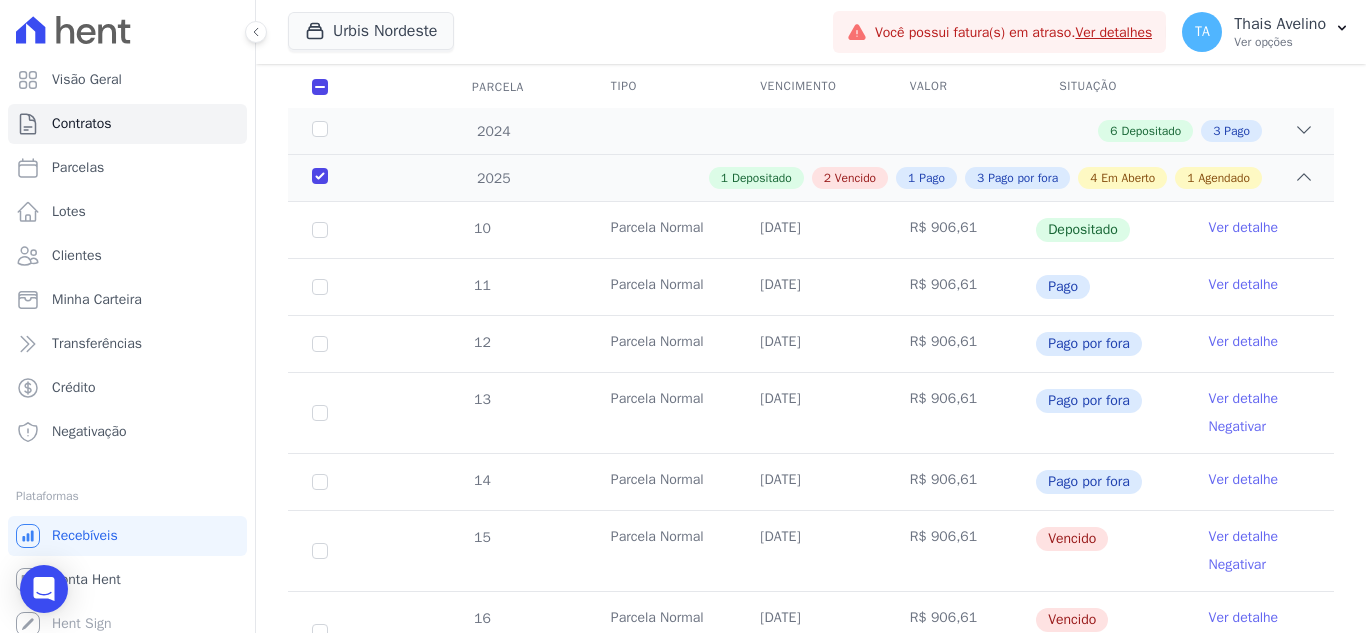 scroll, scrollTop: 8, scrollLeft: 0, axis: vertical 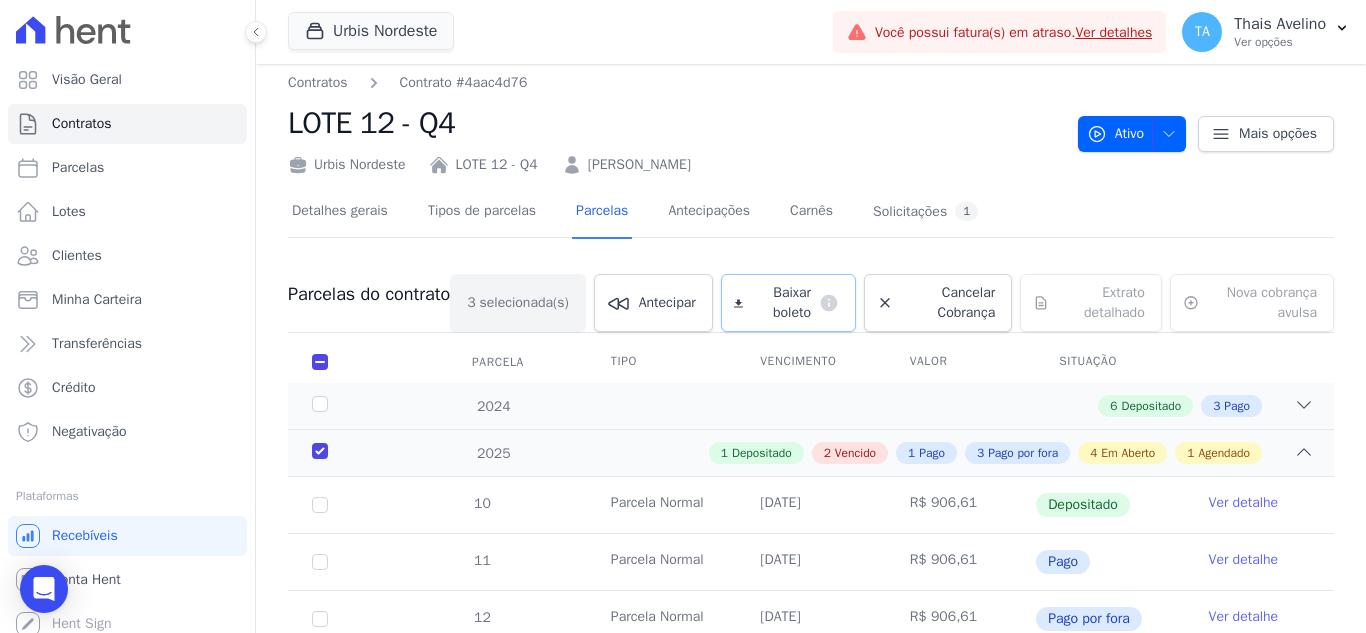 click on "Baixar boleto" at bounding box center (781, 303) 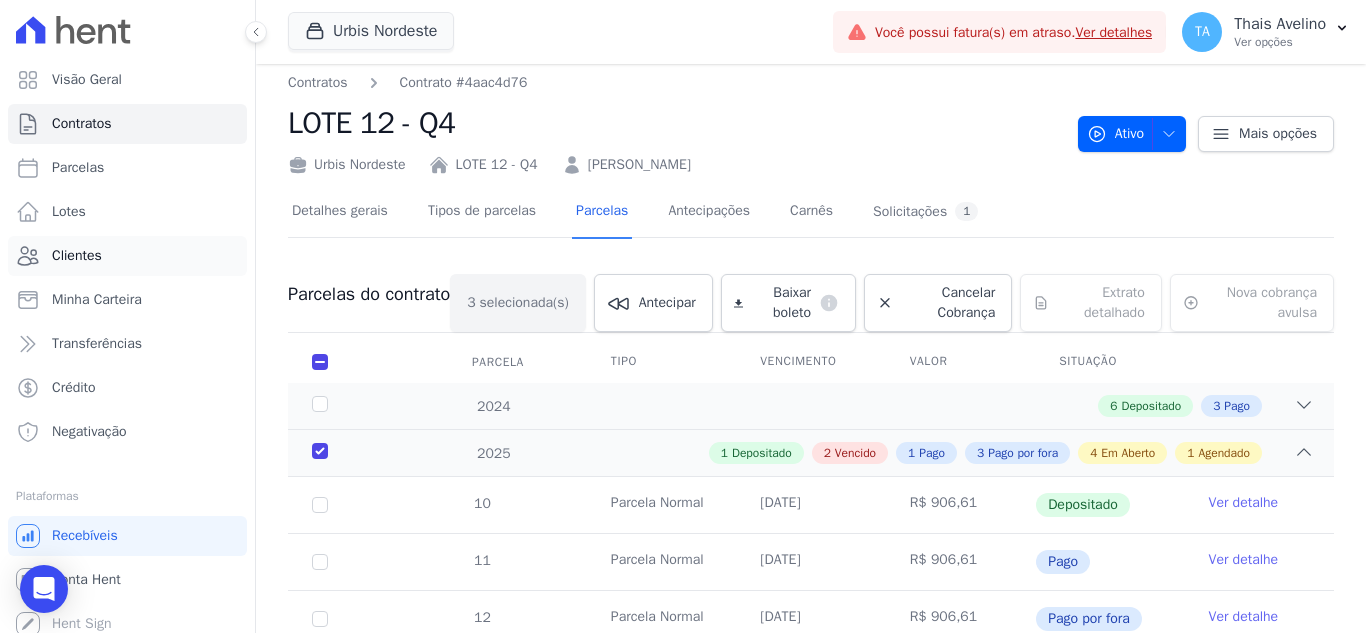 click on "Clientes" at bounding box center (127, 256) 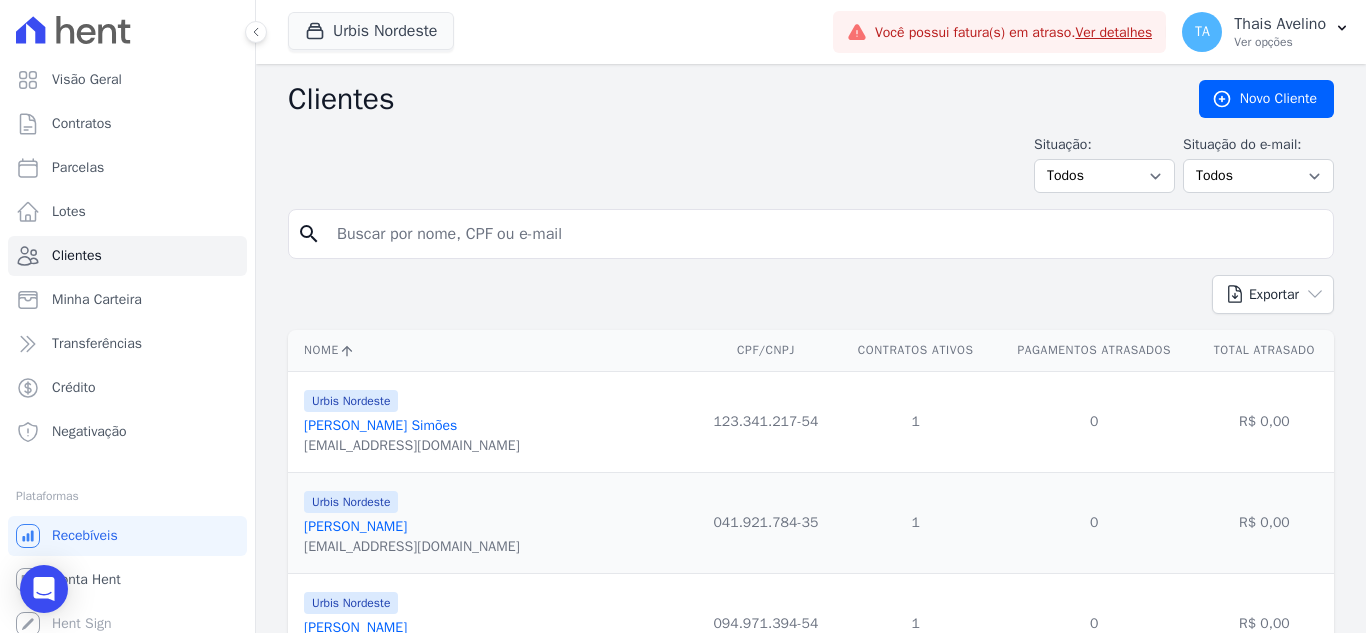 click at bounding box center [825, 234] 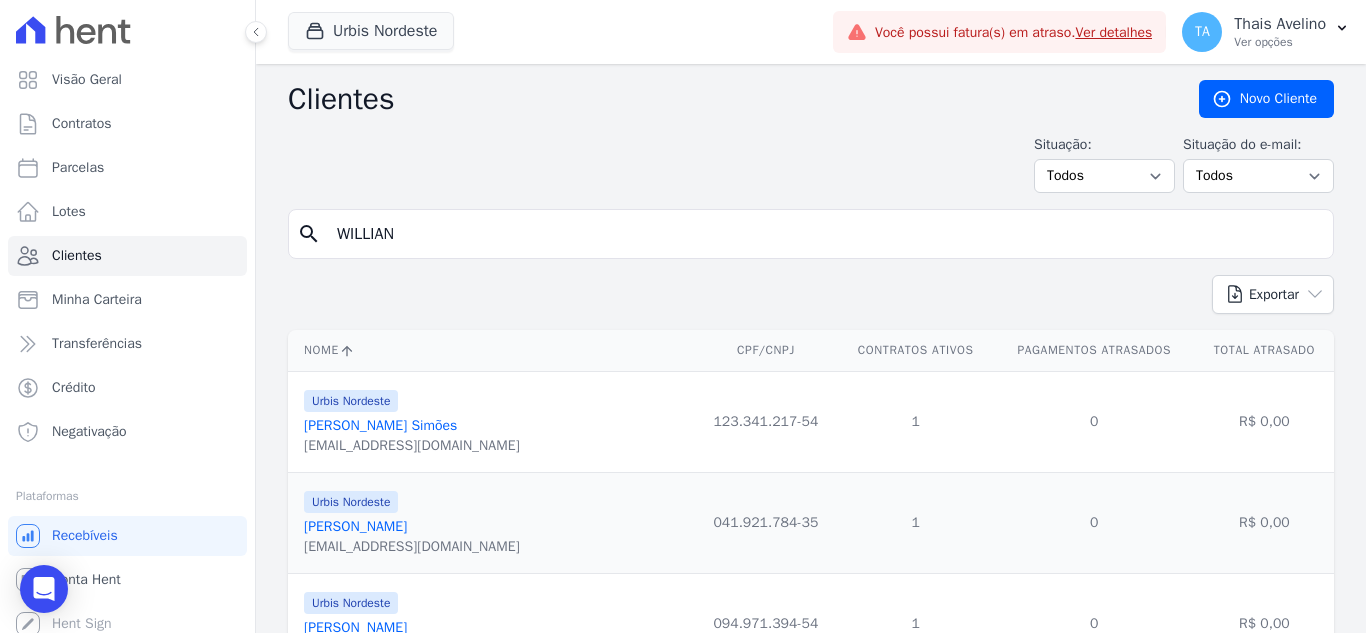 type on "WILLIAN" 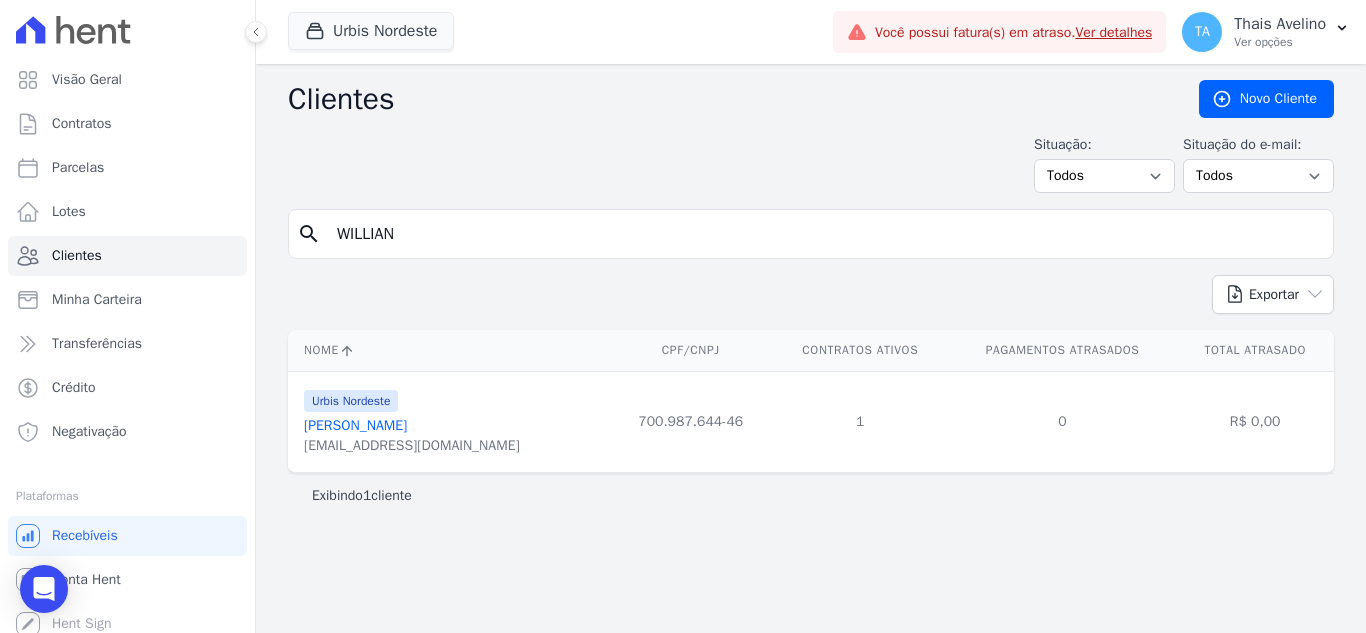 click on "[PERSON_NAME]" at bounding box center (355, 425) 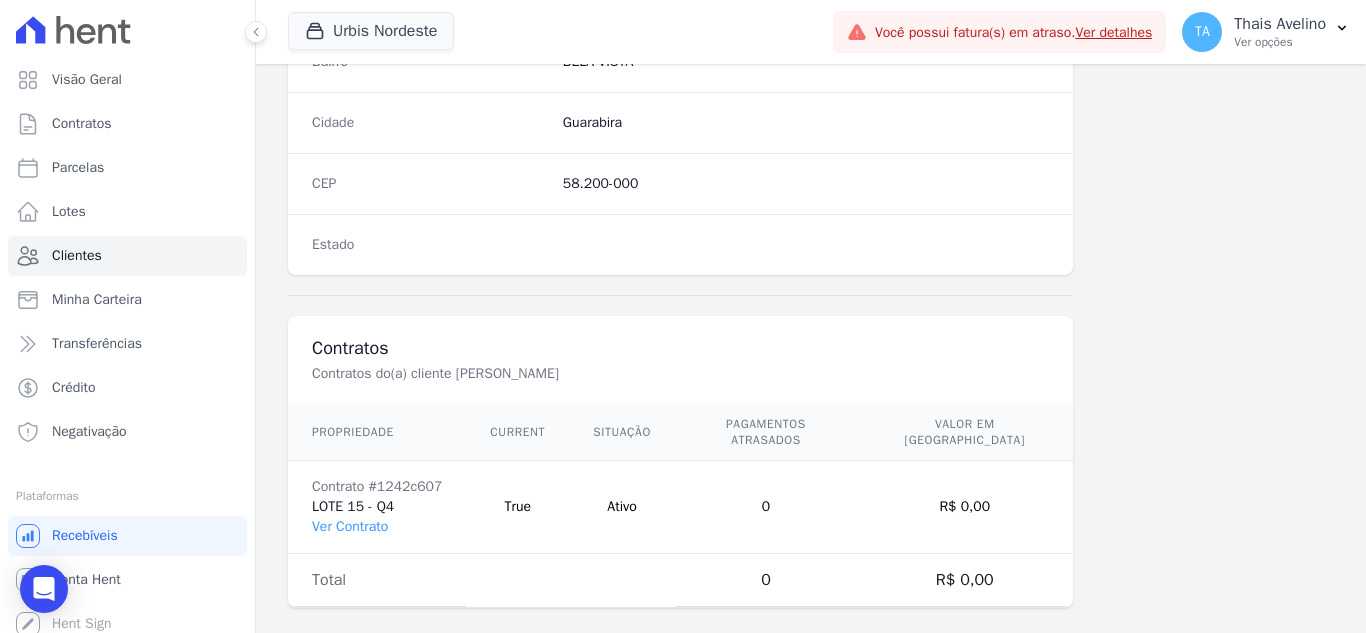 scroll, scrollTop: 1238, scrollLeft: 0, axis: vertical 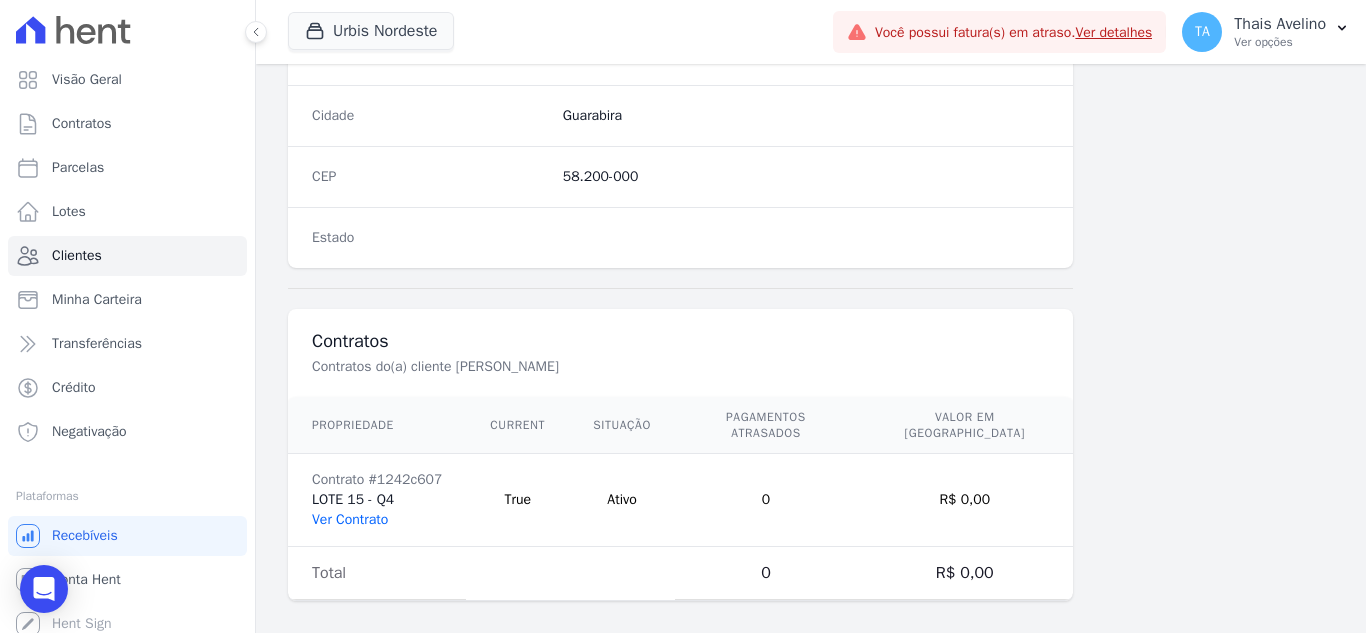 click on "Ver Contrato" at bounding box center [350, 519] 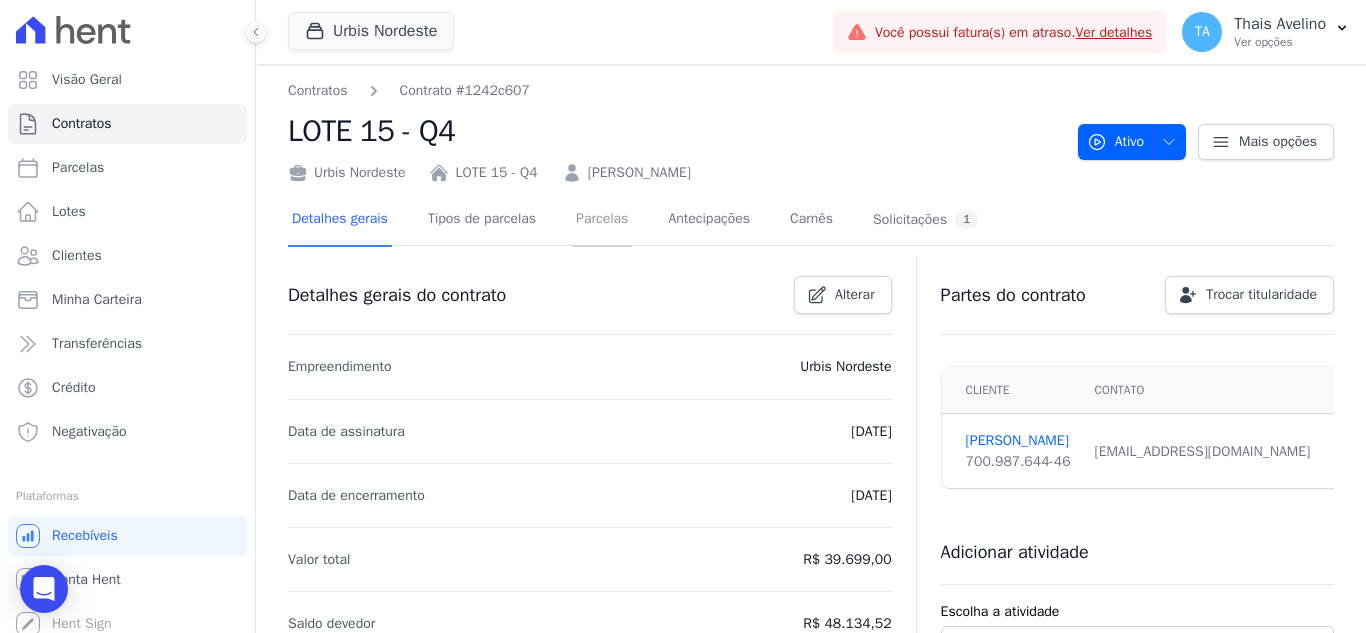 click on "Parcelas" at bounding box center [602, 220] 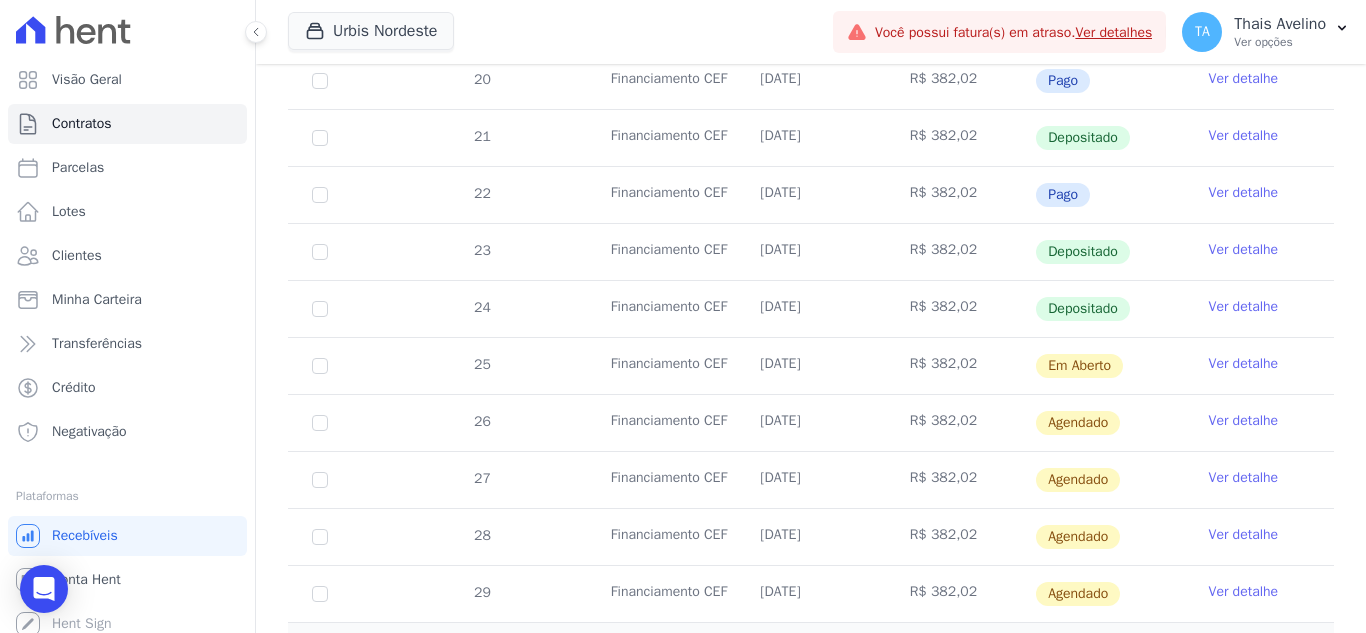 scroll, scrollTop: 600, scrollLeft: 0, axis: vertical 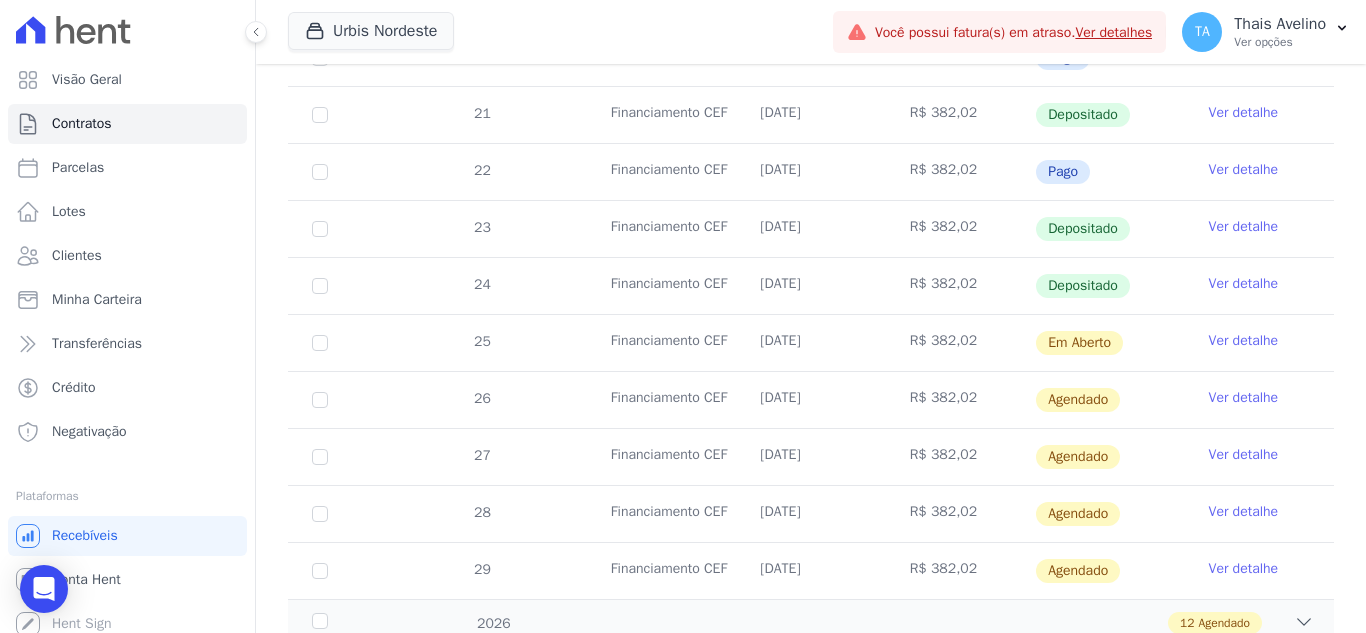 click on "Ver detalhe" at bounding box center [1244, 398] 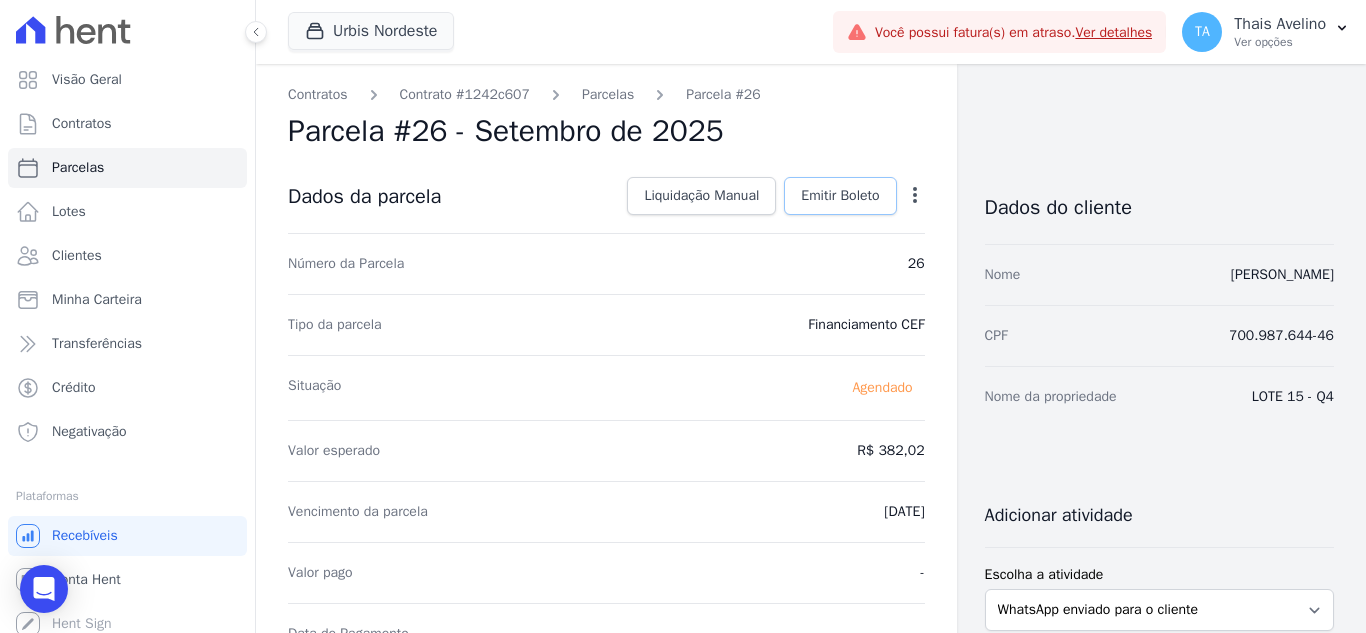 click on "Emitir Boleto" at bounding box center [840, 196] 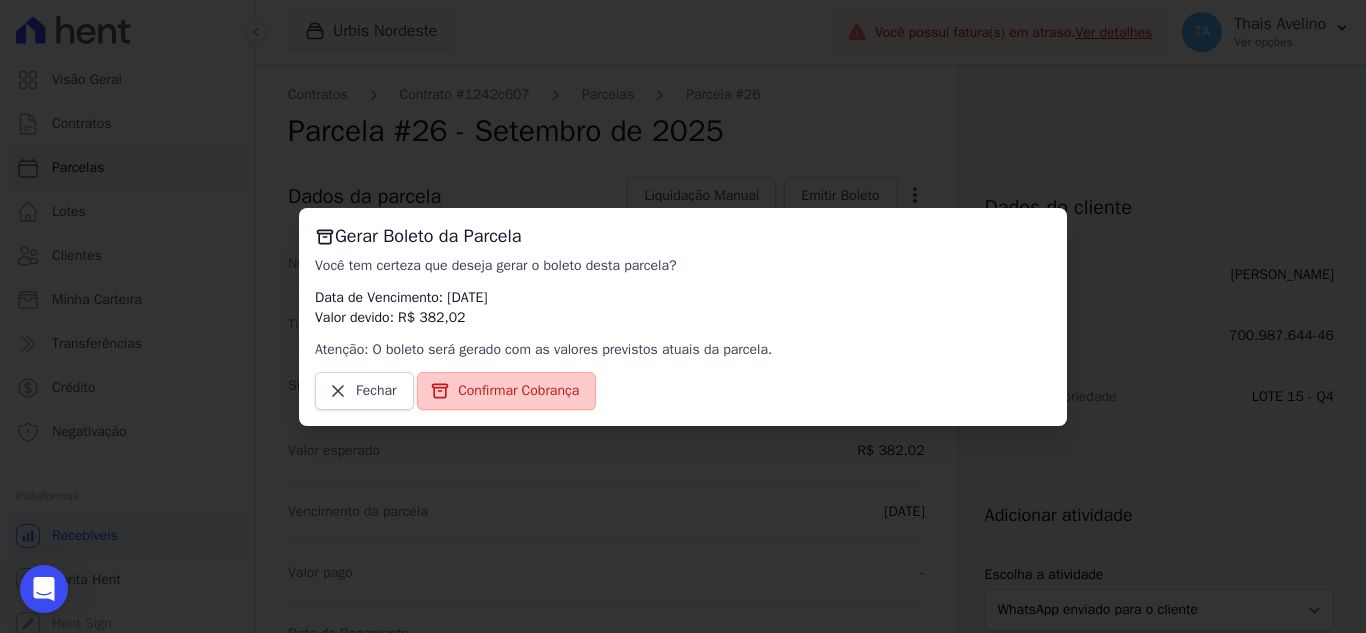 click on "Confirmar Cobrança" at bounding box center (518, 391) 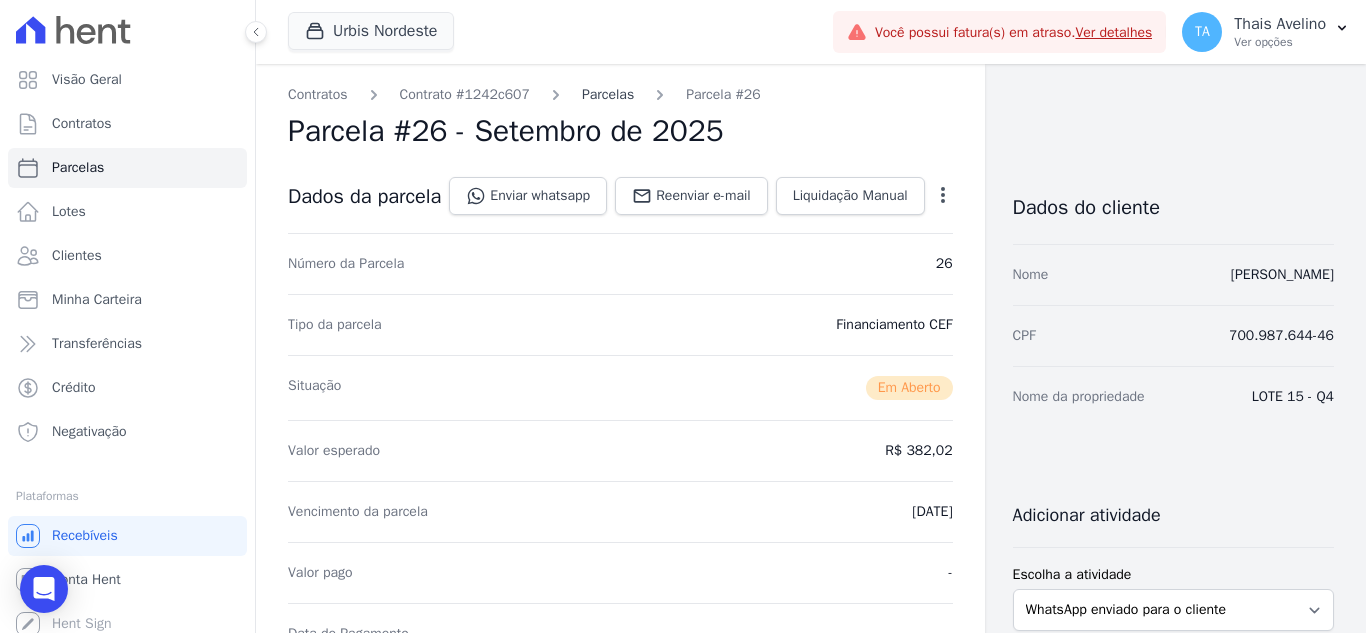 click on "Parcelas" at bounding box center [608, 94] 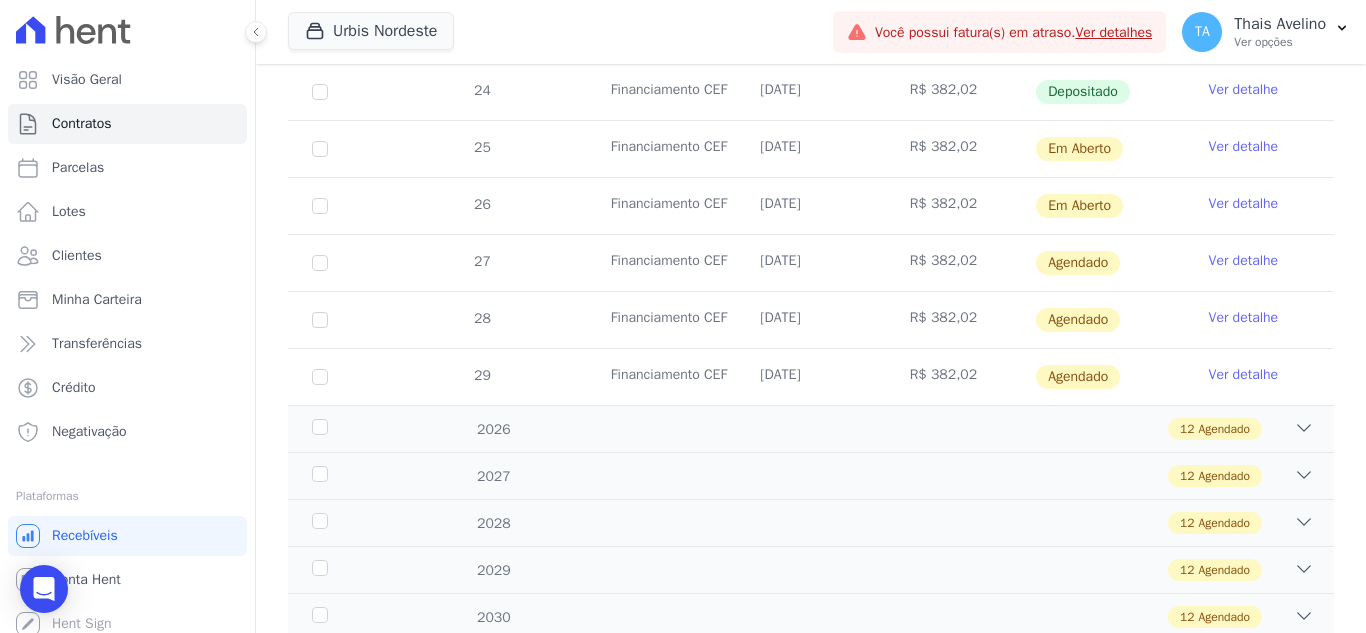 scroll, scrollTop: 800, scrollLeft: 0, axis: vertical 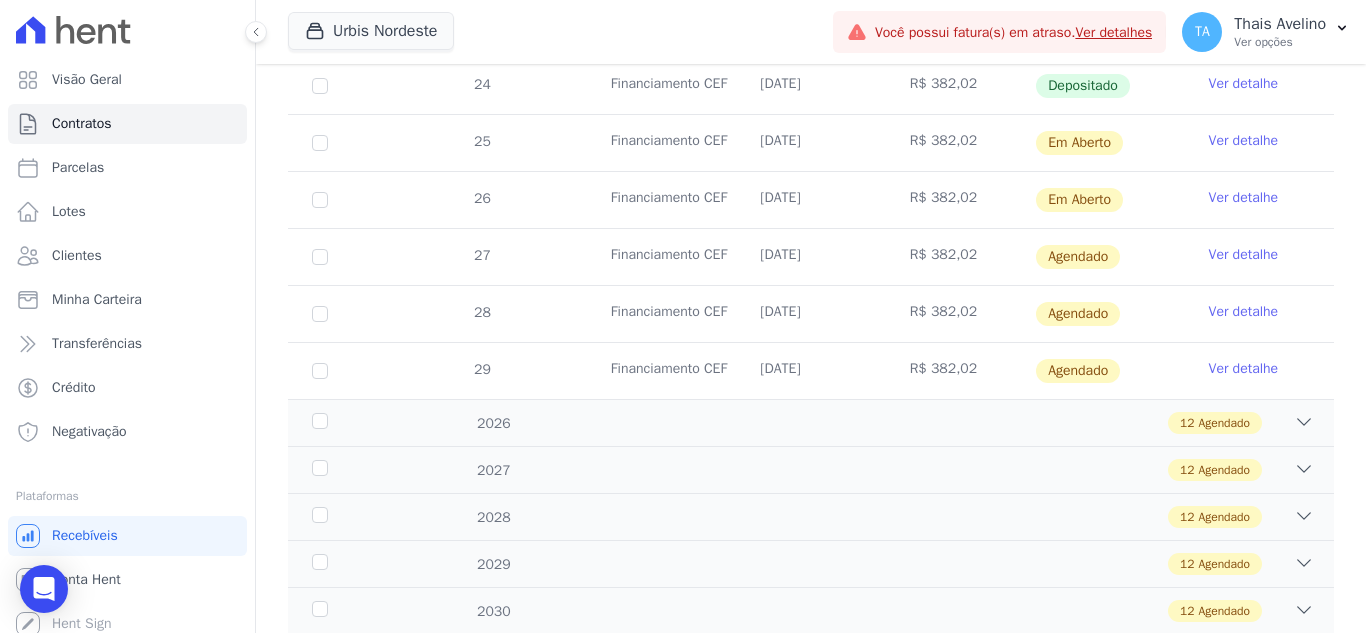 click on "Ver detalhe" at bounding box center [1244, 255] 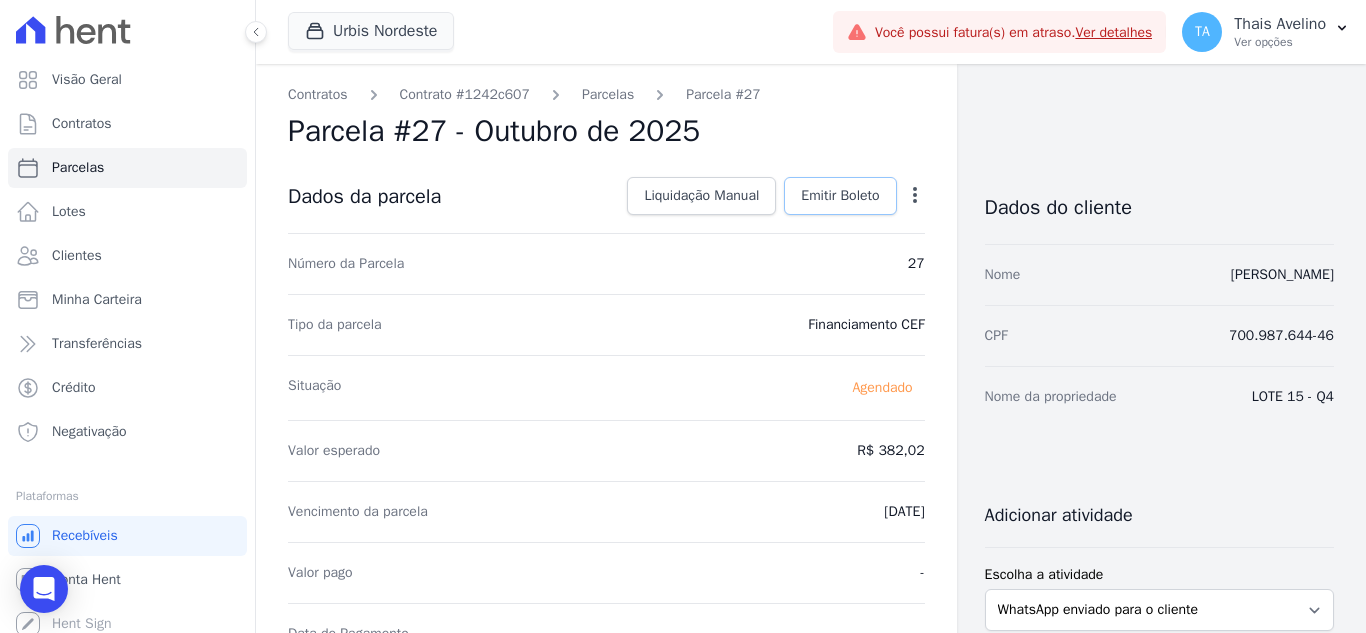 click on "Emitir Boleto" at bounding box center (840, 196) 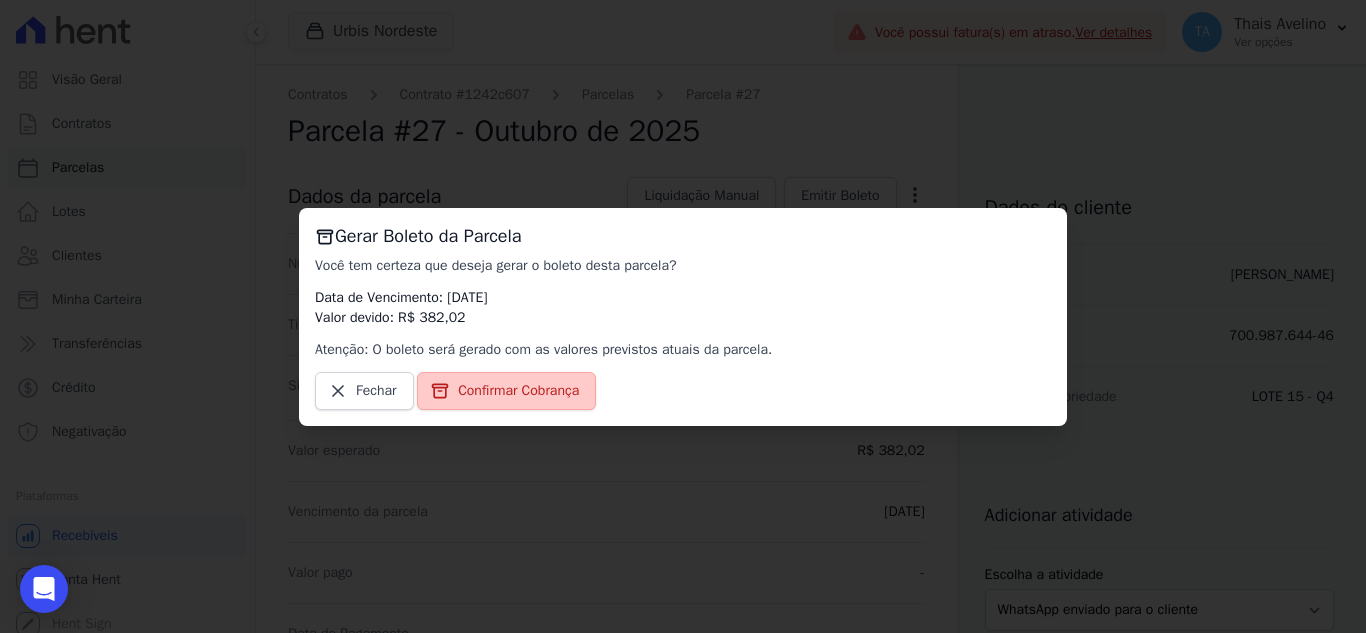 click on "Confirmar Cobrança" at bounding box center [518, 391] 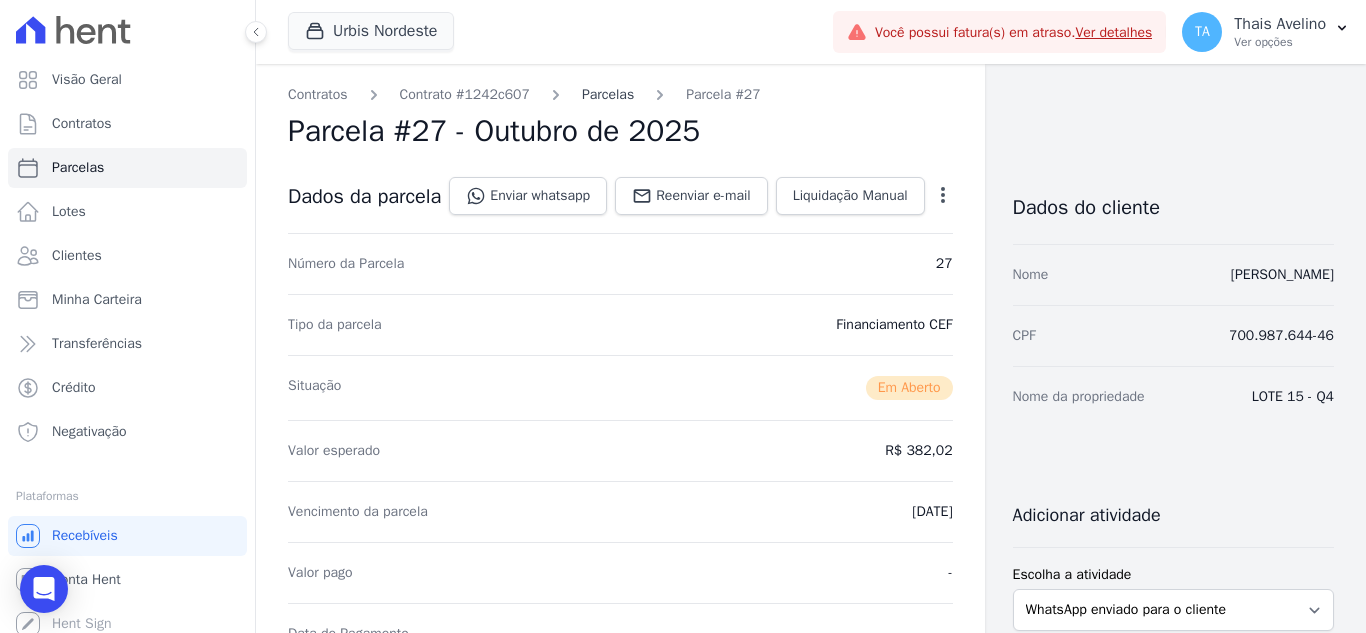 click on "Parcelas" at bounding box center (608, 94) 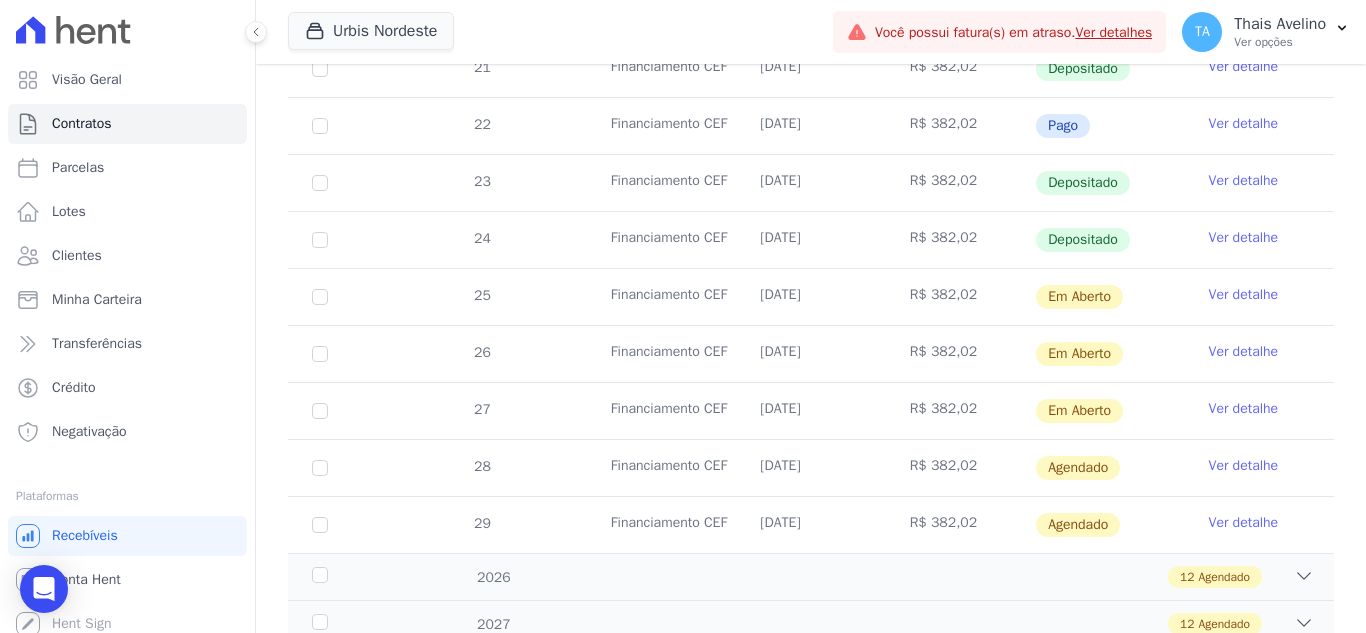 scroll, scrollTop: 700, scrollLeft: 0, axis: vertical 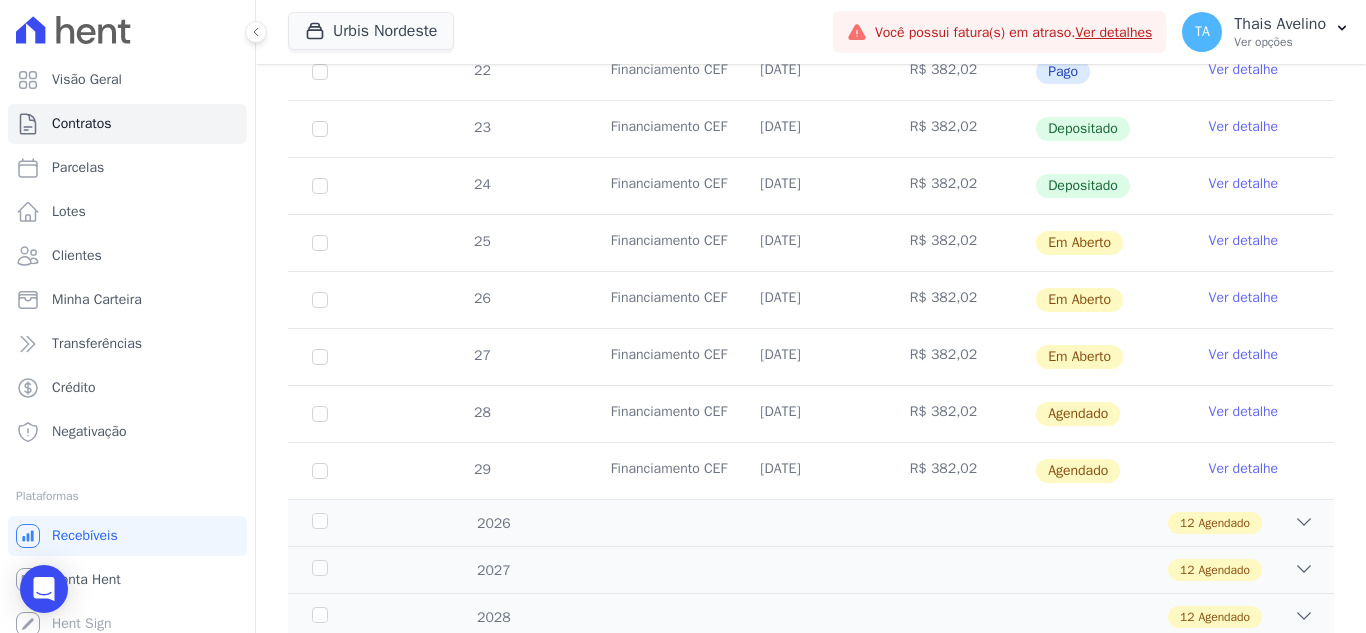 click on "Ver detalhe" at bounding box center (1244, 412) 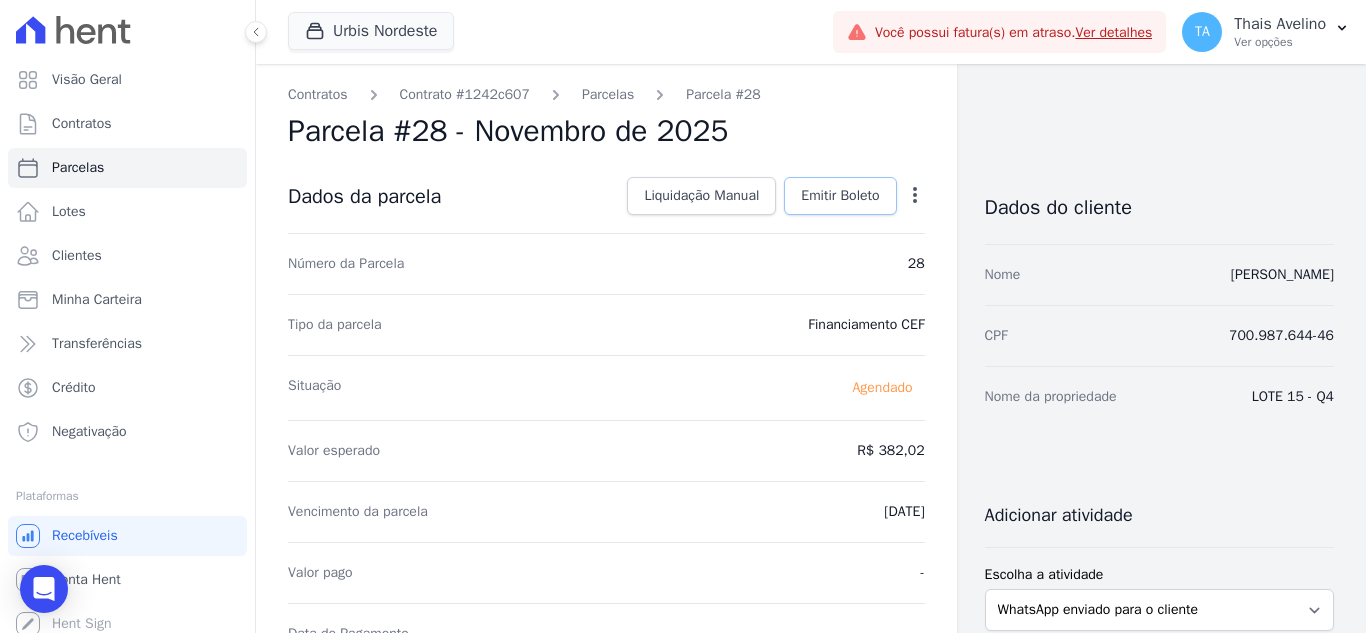 click on "Emitir Boleto" at bounding box center [840, 196] 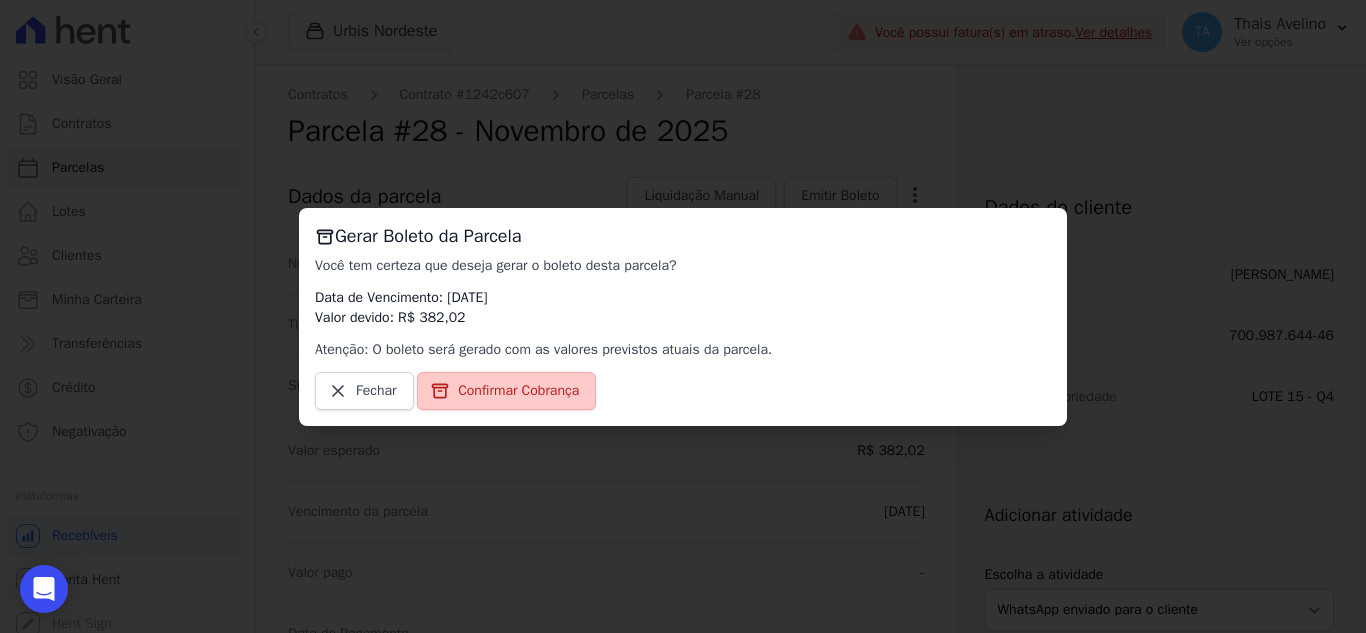 click on "Confirmar Cobrança" at bounding box center [518, 391] 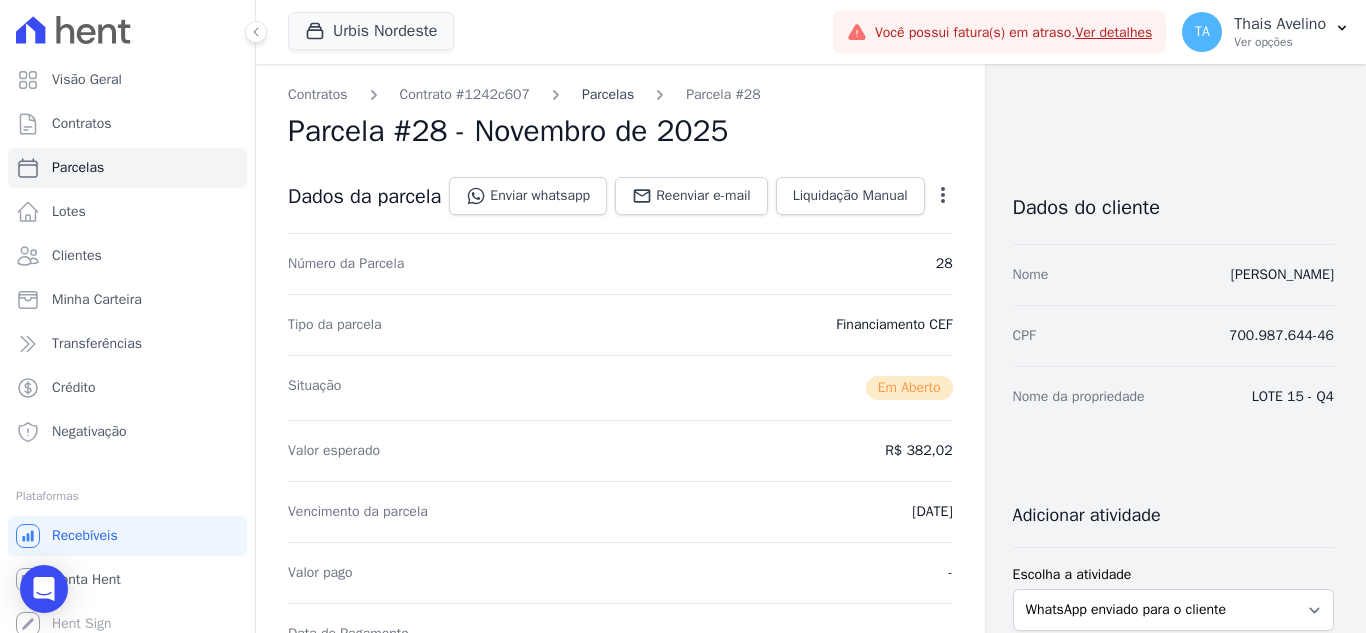 click on "Parcelas" at bounding box center (608, 94) 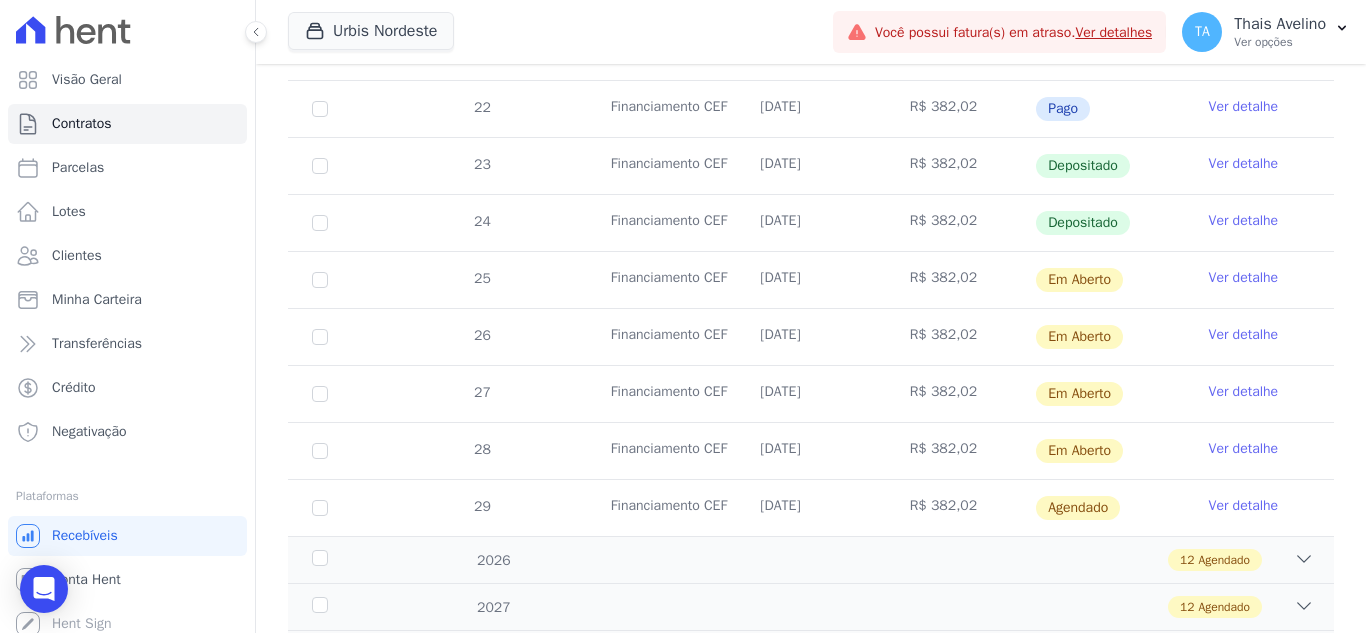 scroll, scrollTop: 700, scrollLeft: 0, axis: vertical 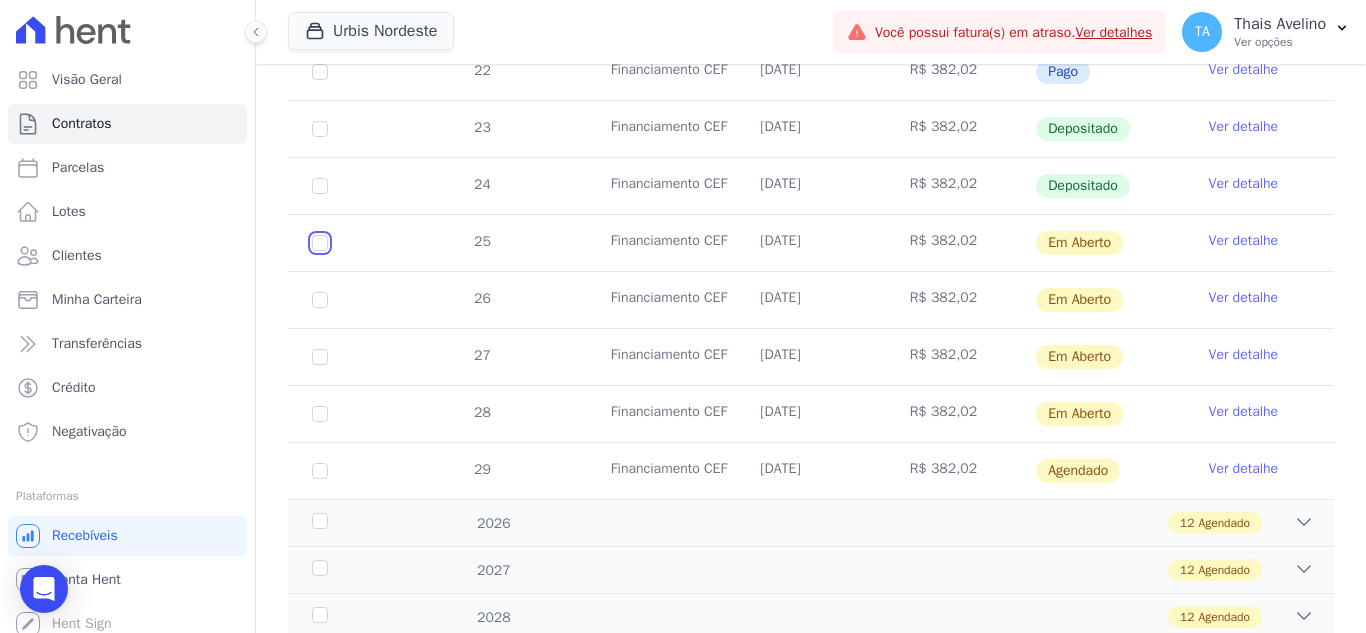 click at bounding box center [320, 243] 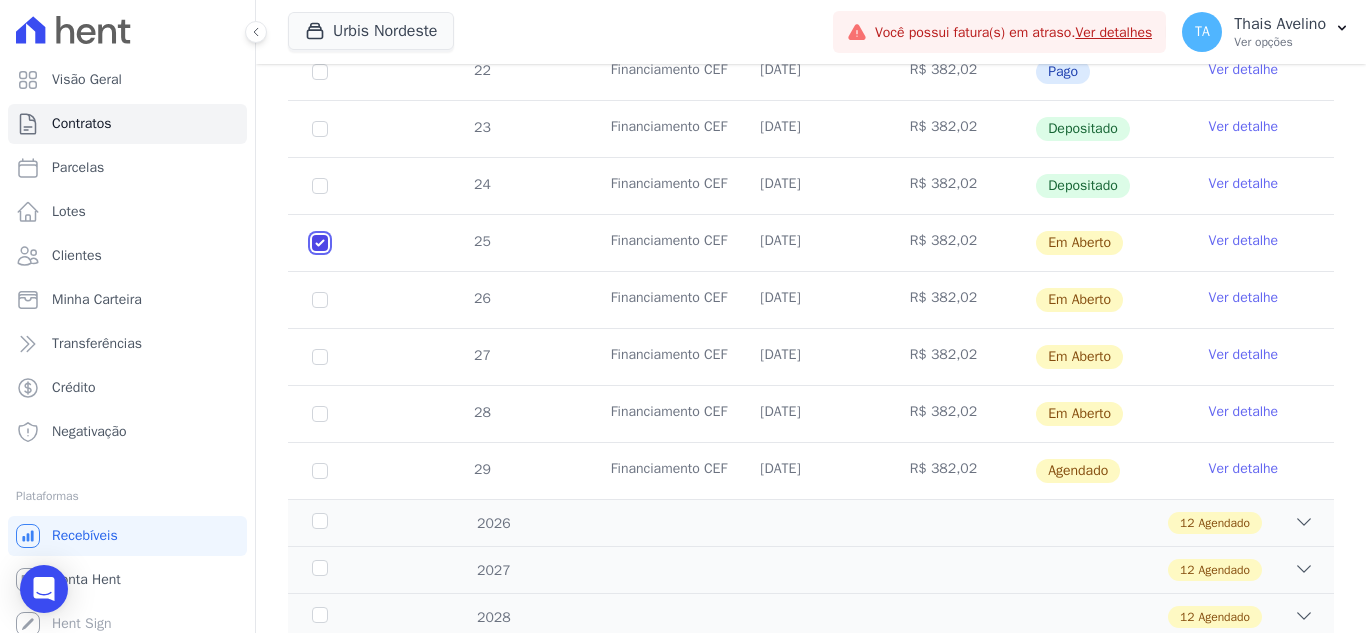 checkbox on "true" 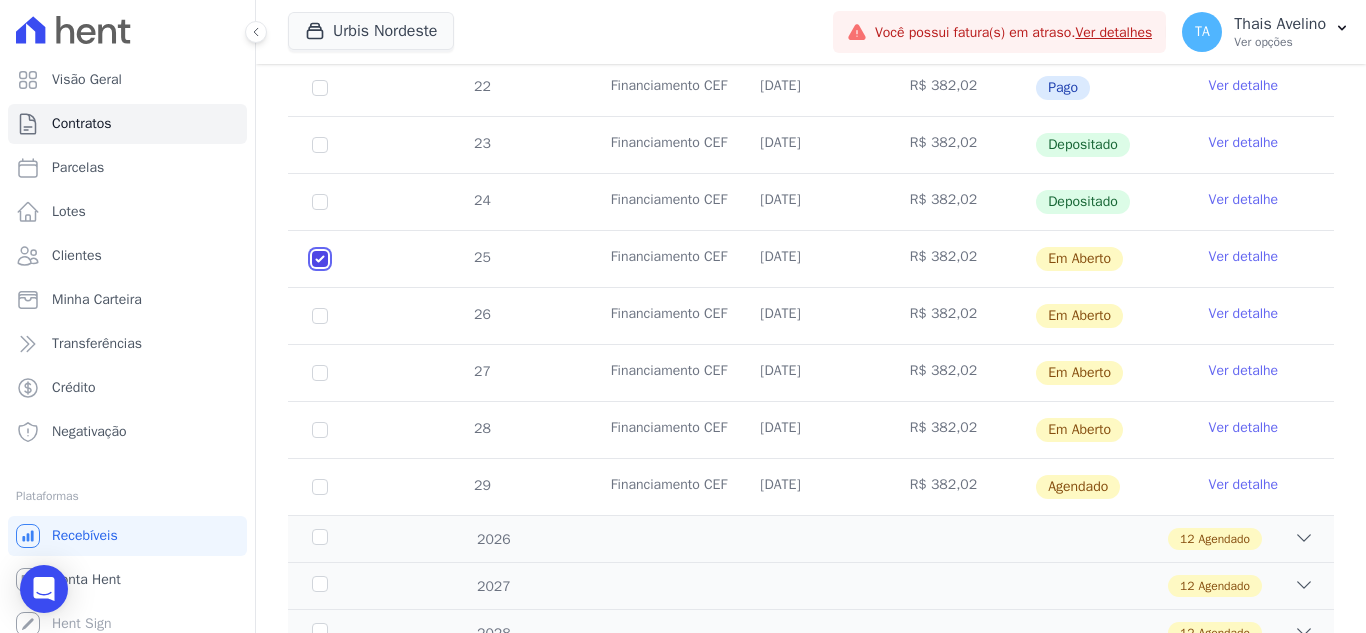 scroll, scrollTop: 716, scrollLeft: 0, axis: vertical 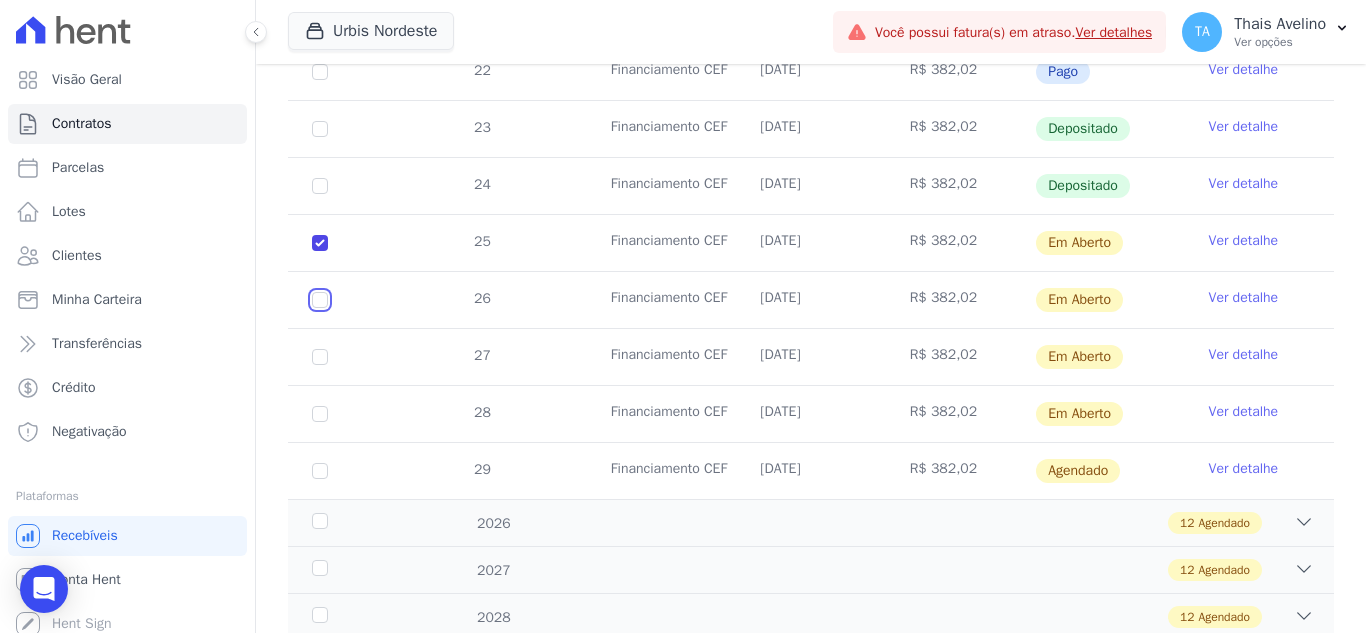 click at bounding box center (320, 243) 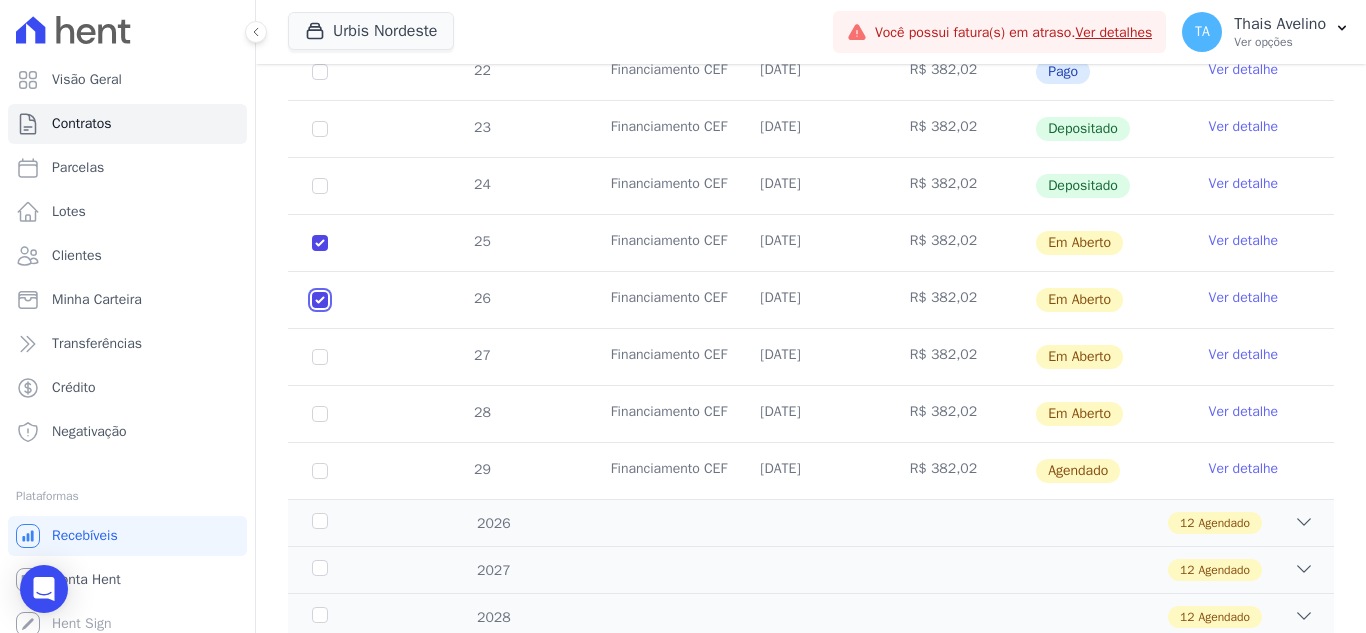 checkbox on "true" 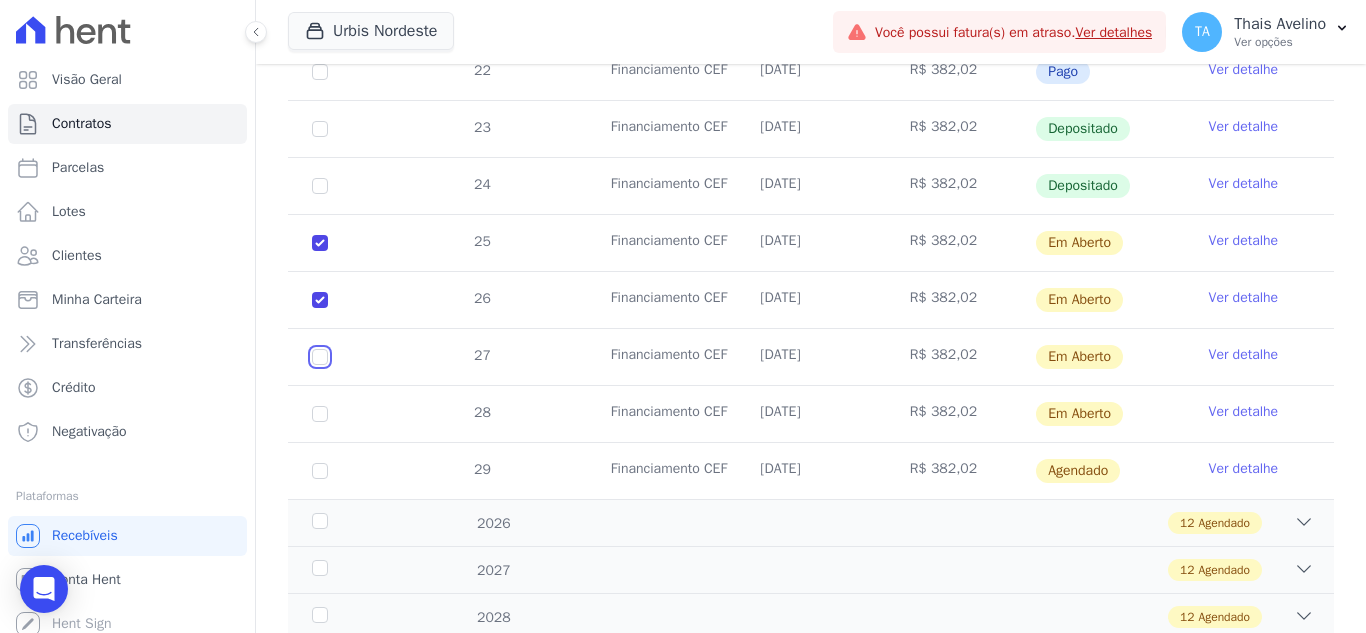 click at bounding box center [320, 243] 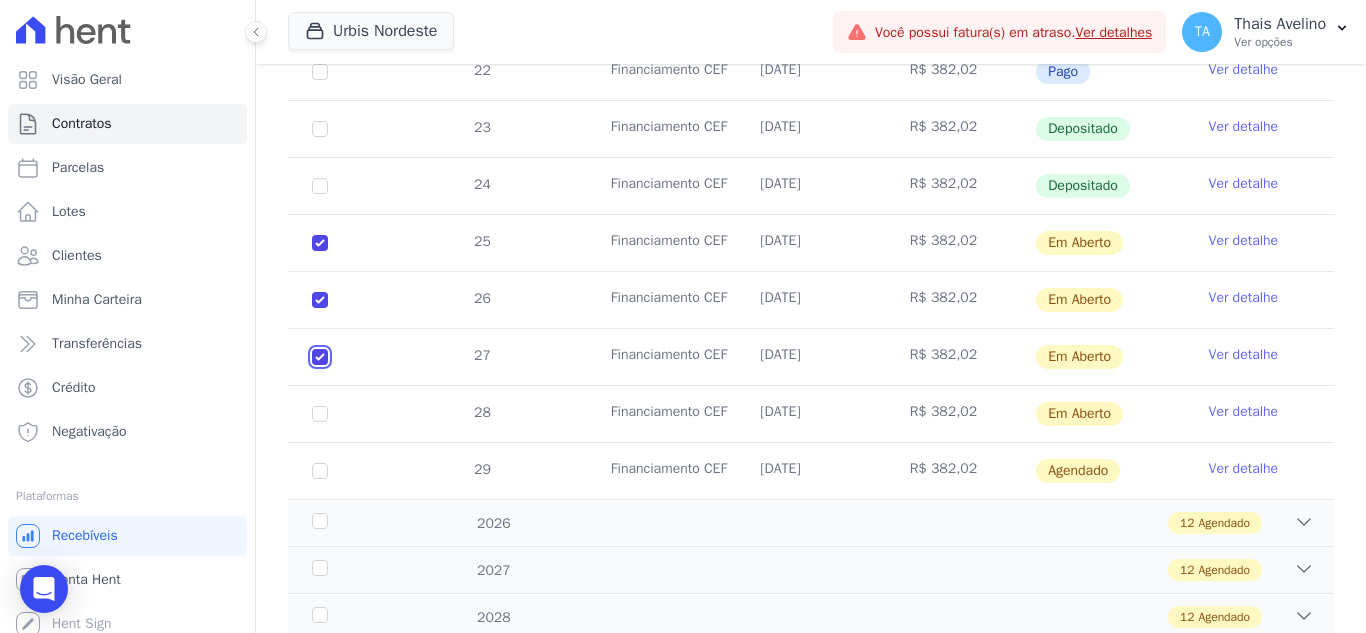 checkbox on "true" 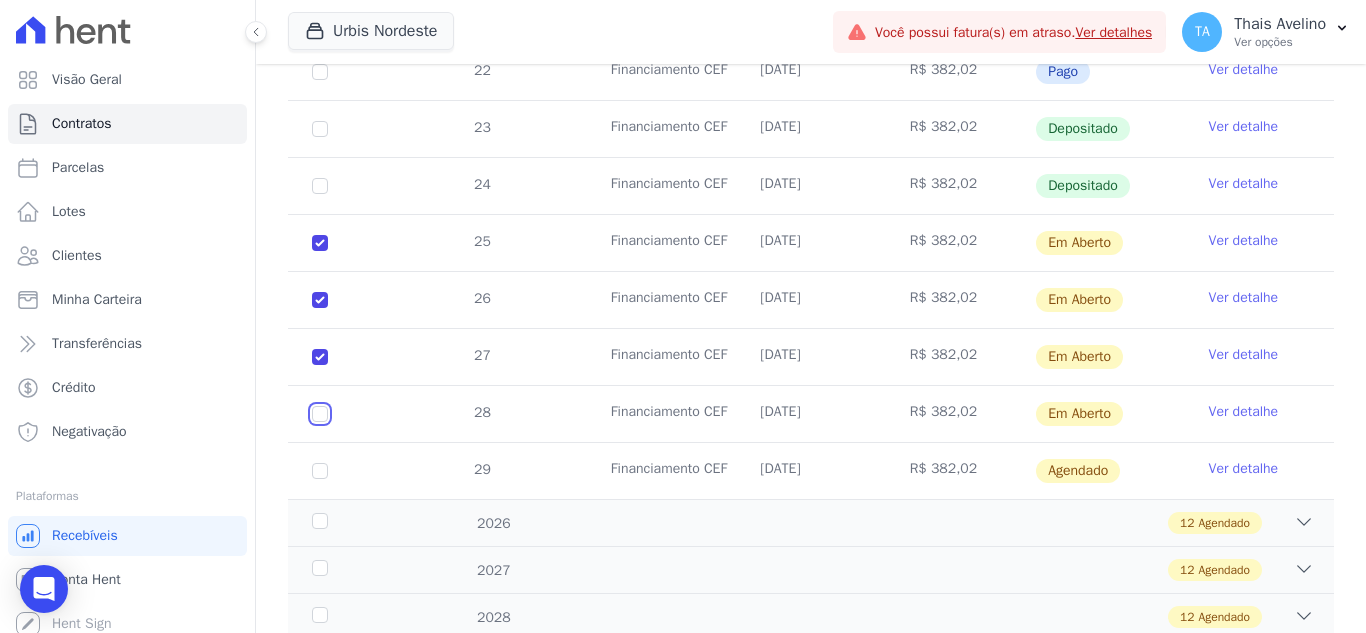 click at bounding box center (320, 243) 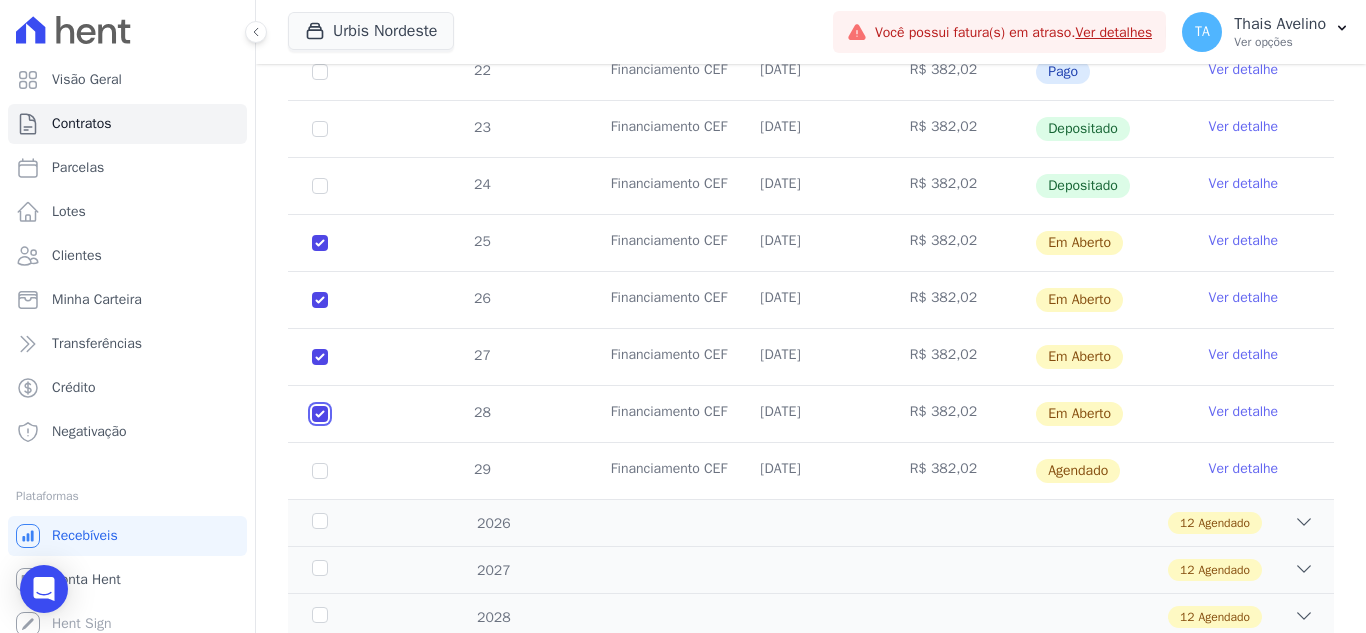 checkbox on "true" 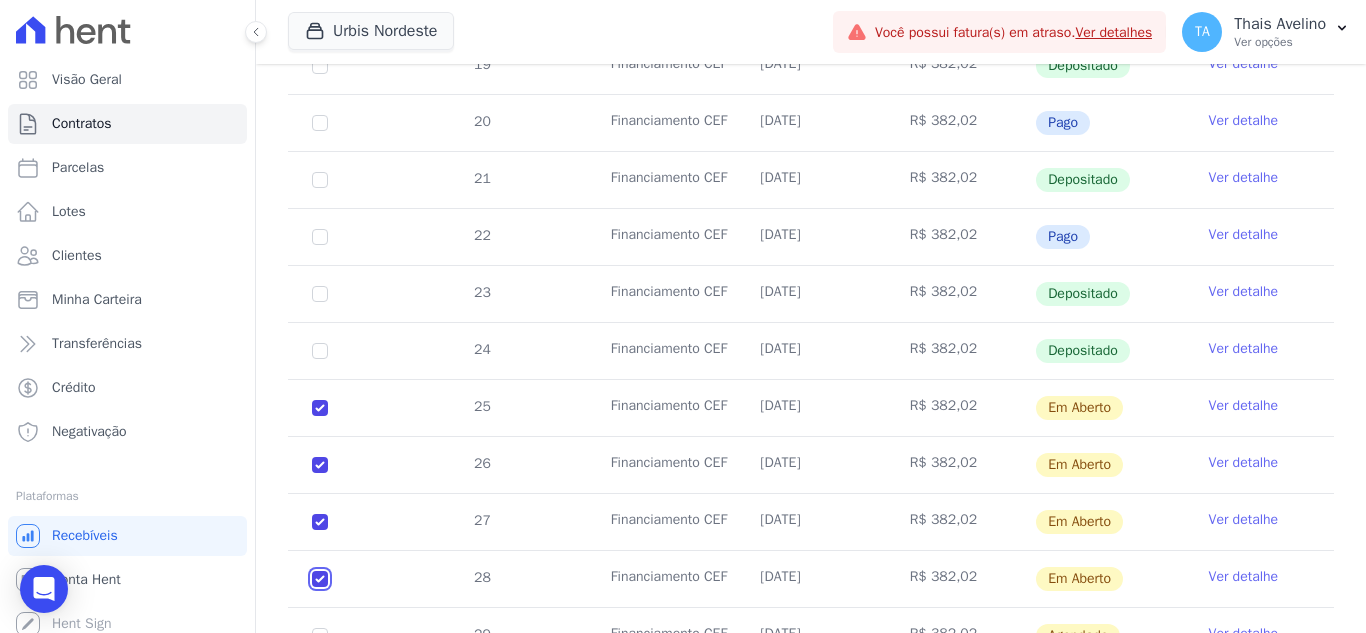 scroll, scrollTop: 216, scrollLeft: 0, axis: vertical 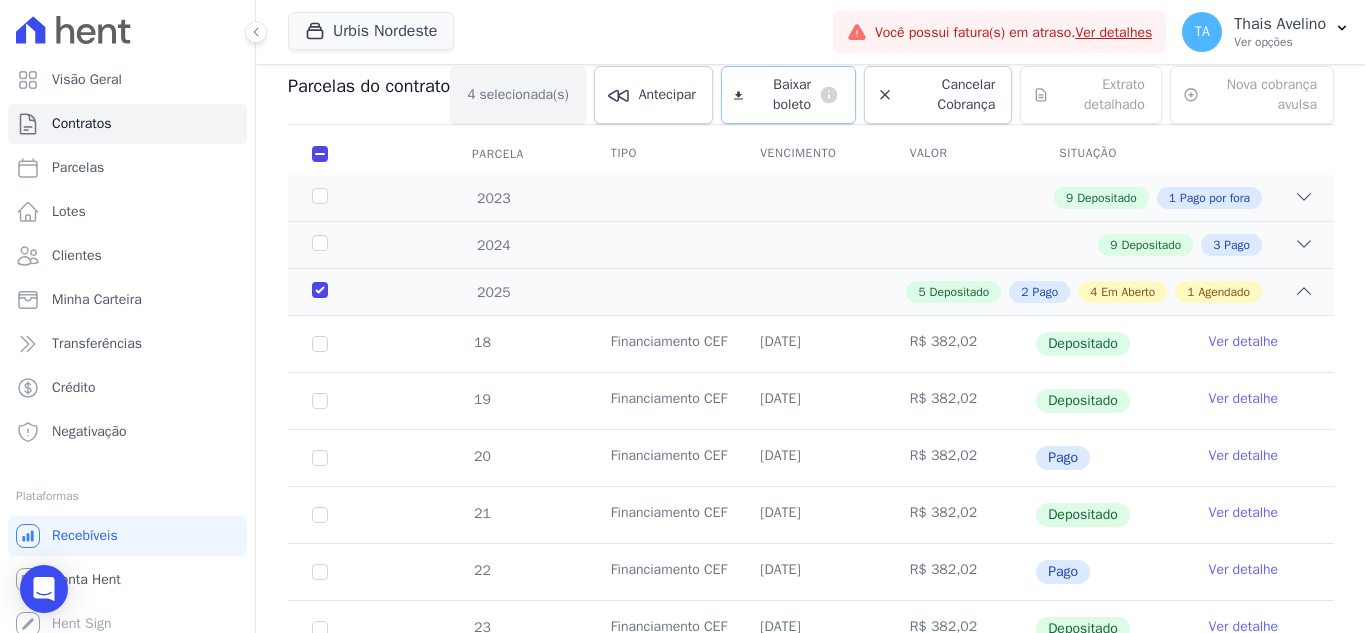 click on "Baixar boleto" at bounding box center (781, 95) 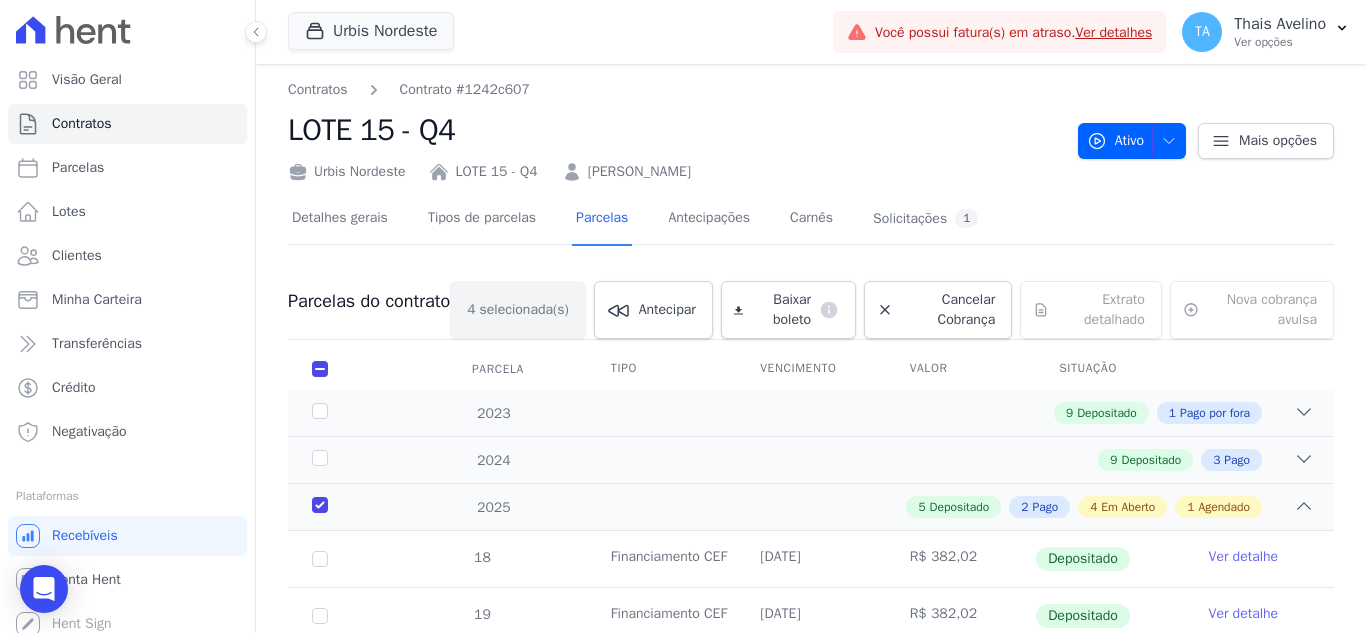 scroll, scrollTop: 0, scrollLeft: 0, axis: both 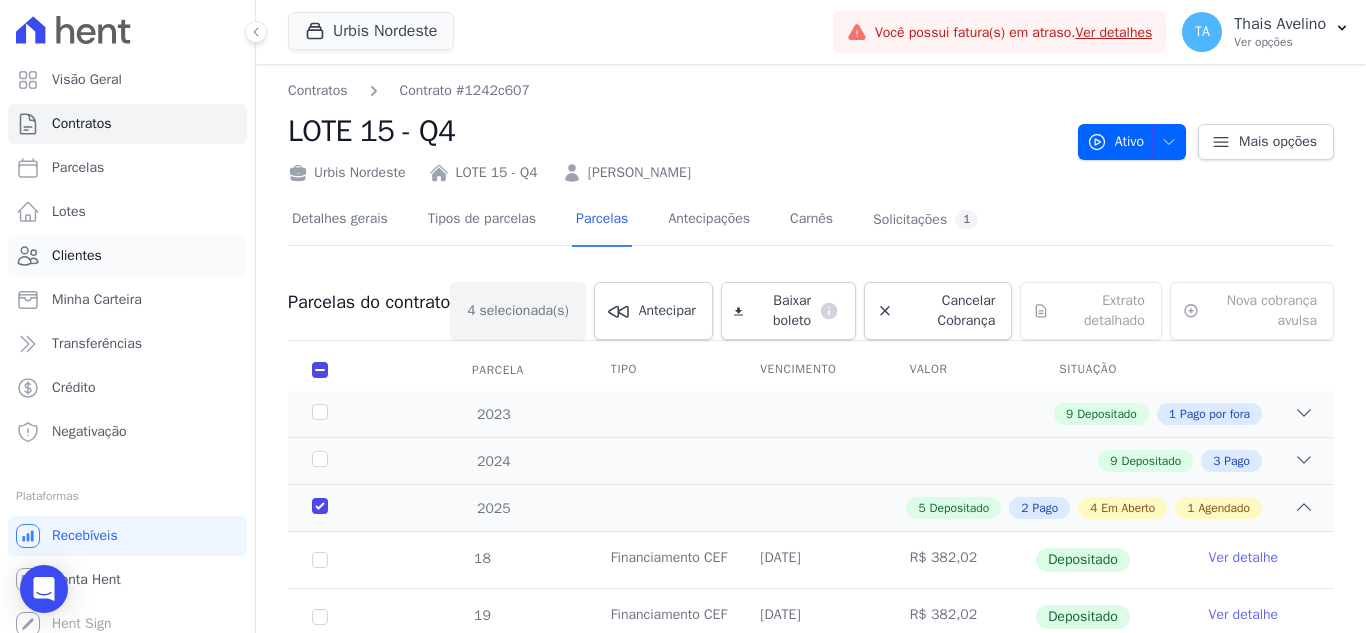 click on "Clientes" at bounding box center (77, 256) 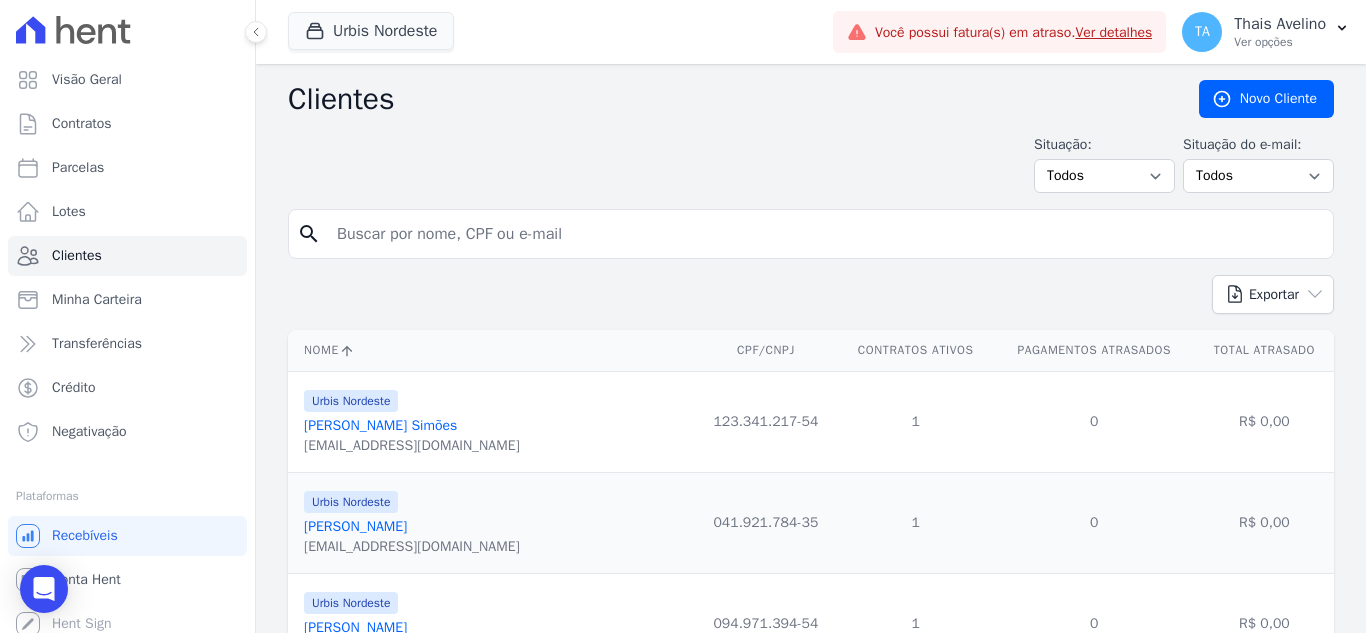 click at bounding box center [825, 234] 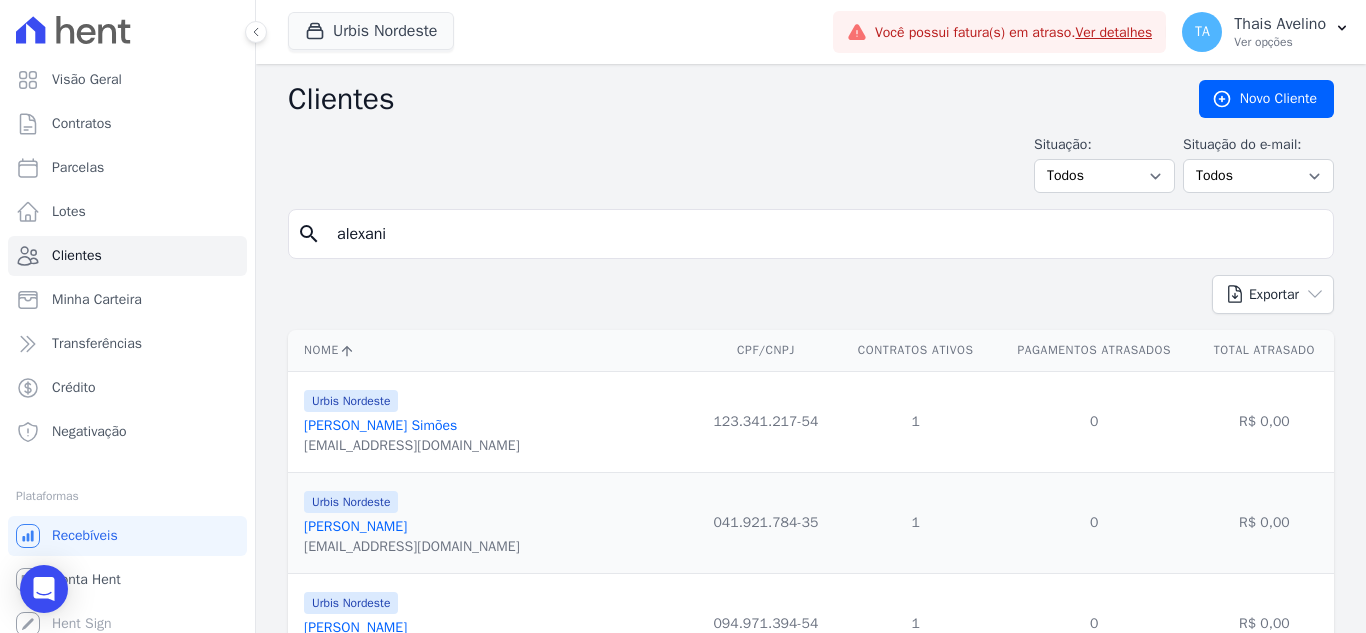 type on "alexani" 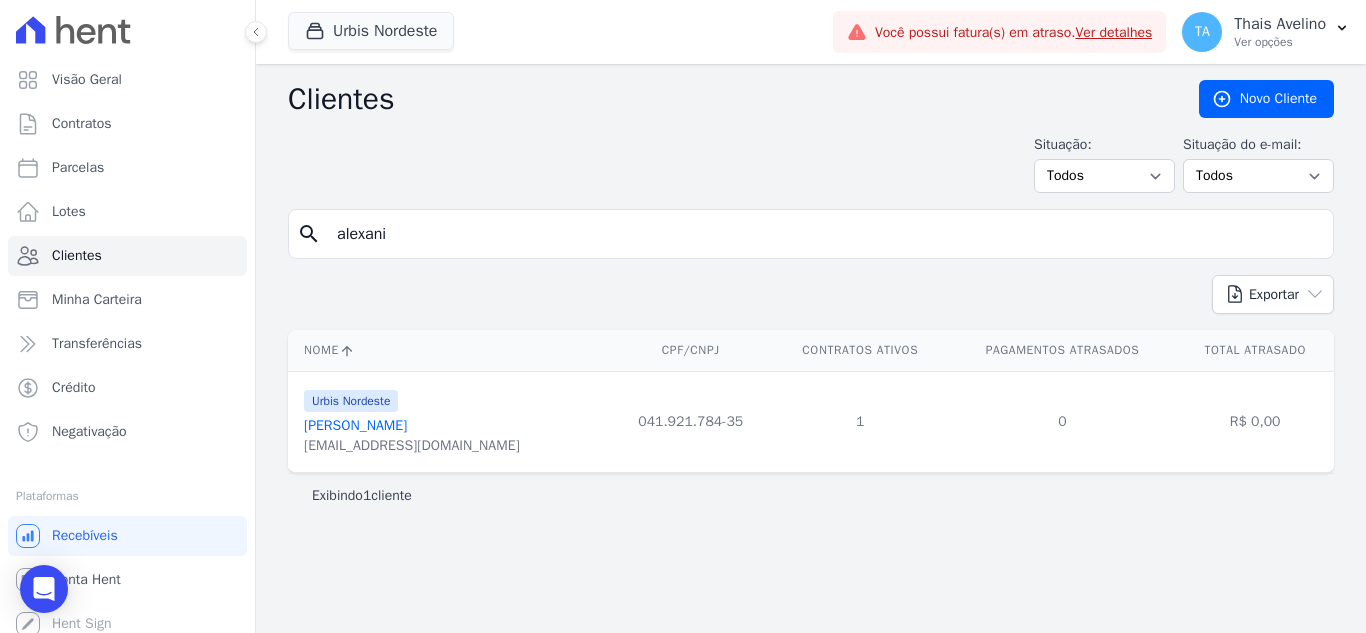 click on "[PERSON_NAME]" at bounding box center (355, 425) 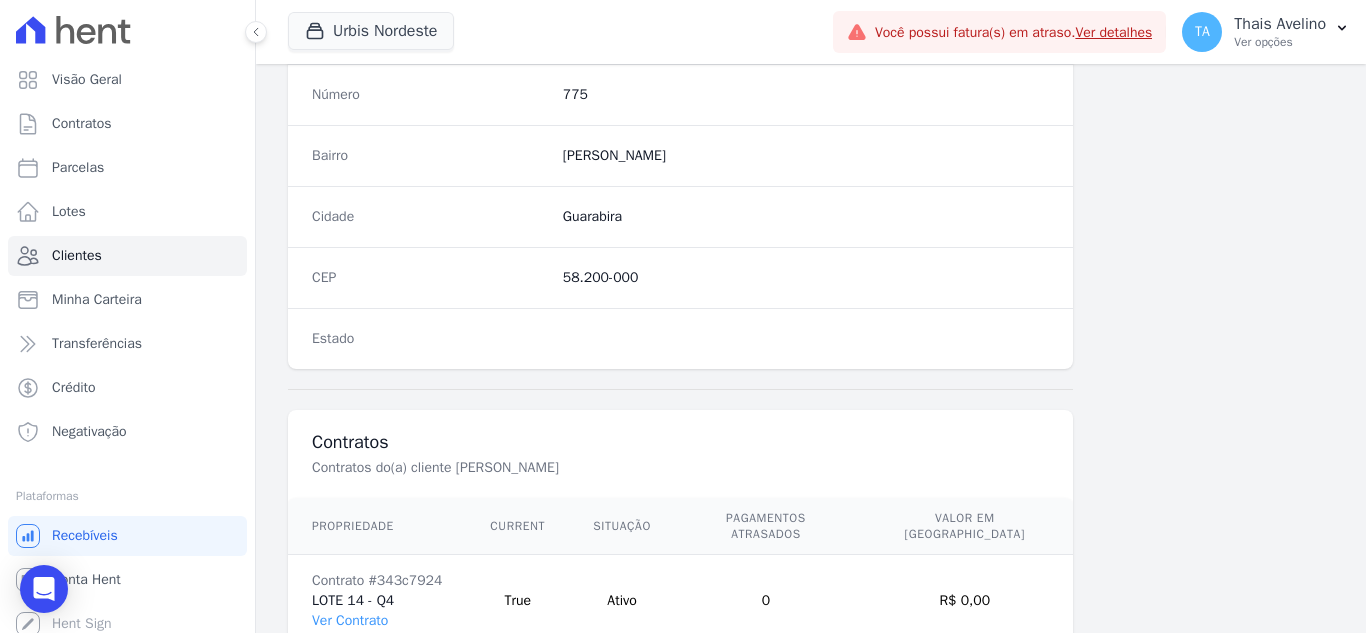 scroll, scrollTop: 1200, scrollLeft: 0, axis: vertical 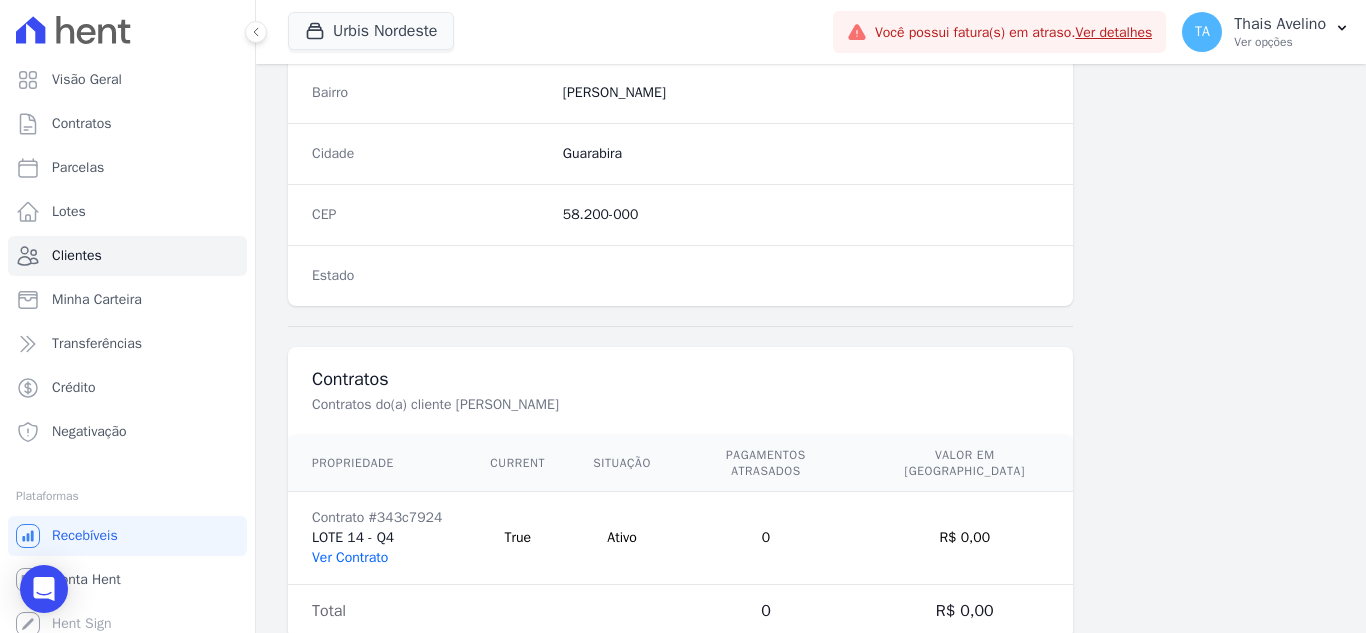click on "Ver Contrato" at bounding box center (350, 557) 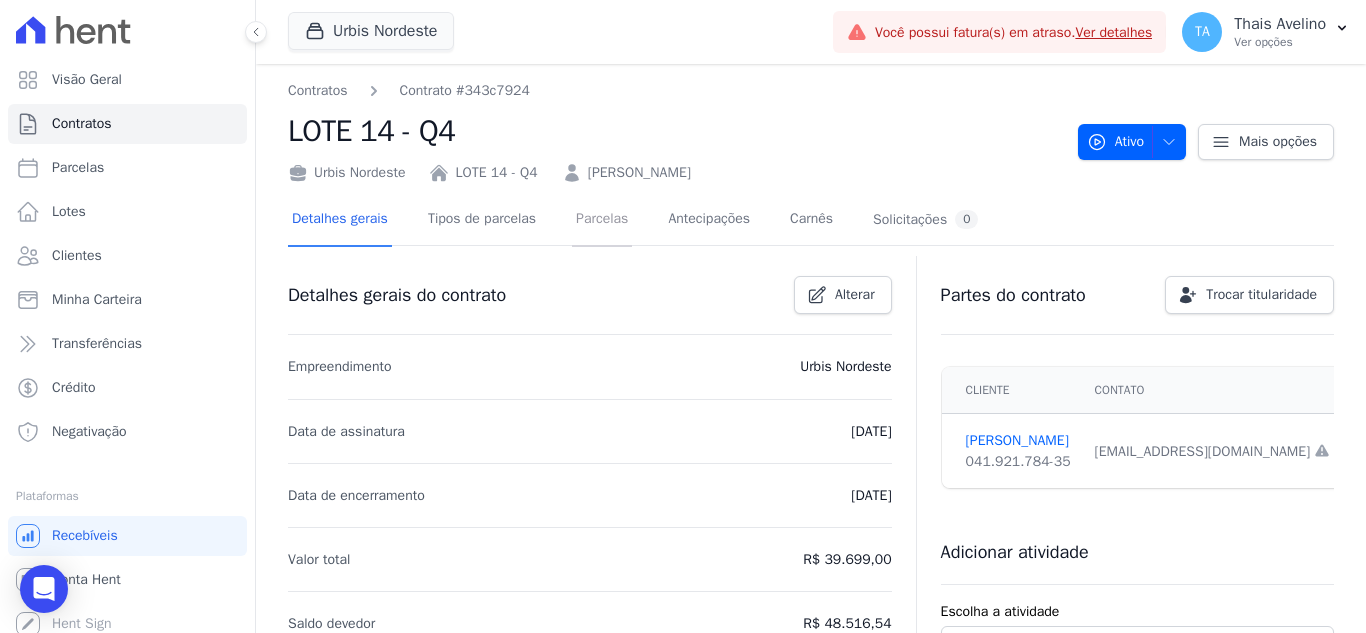click on "Parcelas" at bounding box center [602, 220] 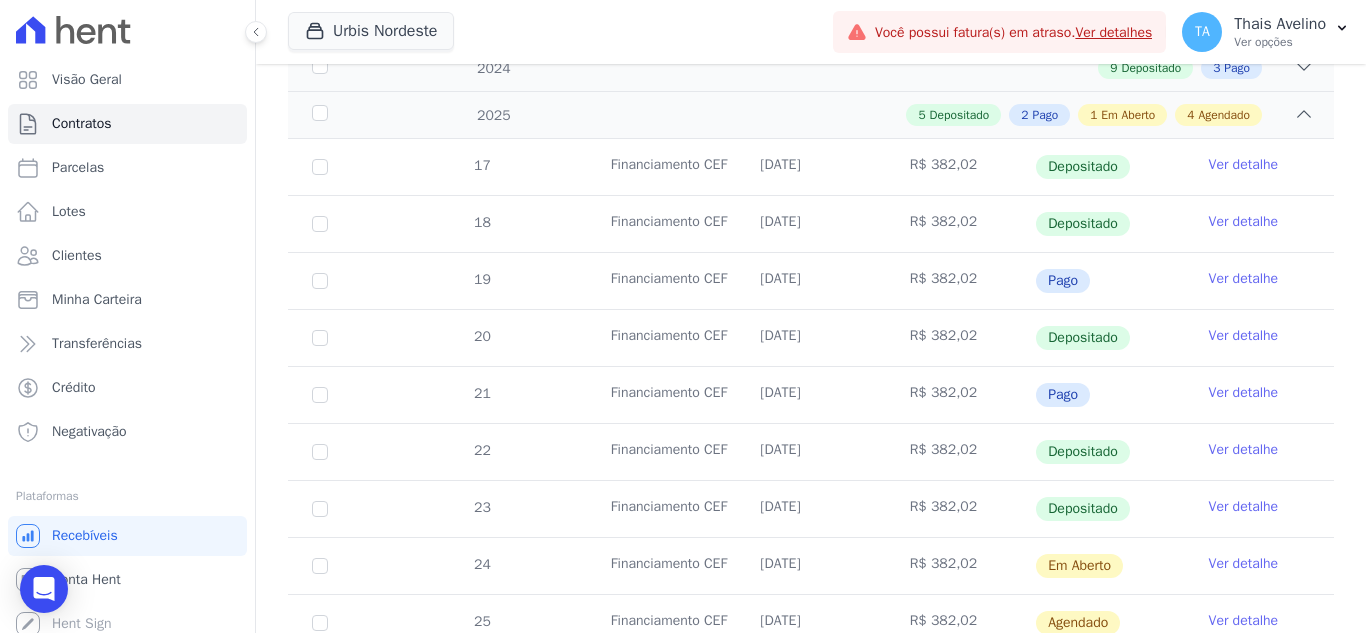 scroll, scrollTop: 600, scrollLeft: 0, axis: vertical 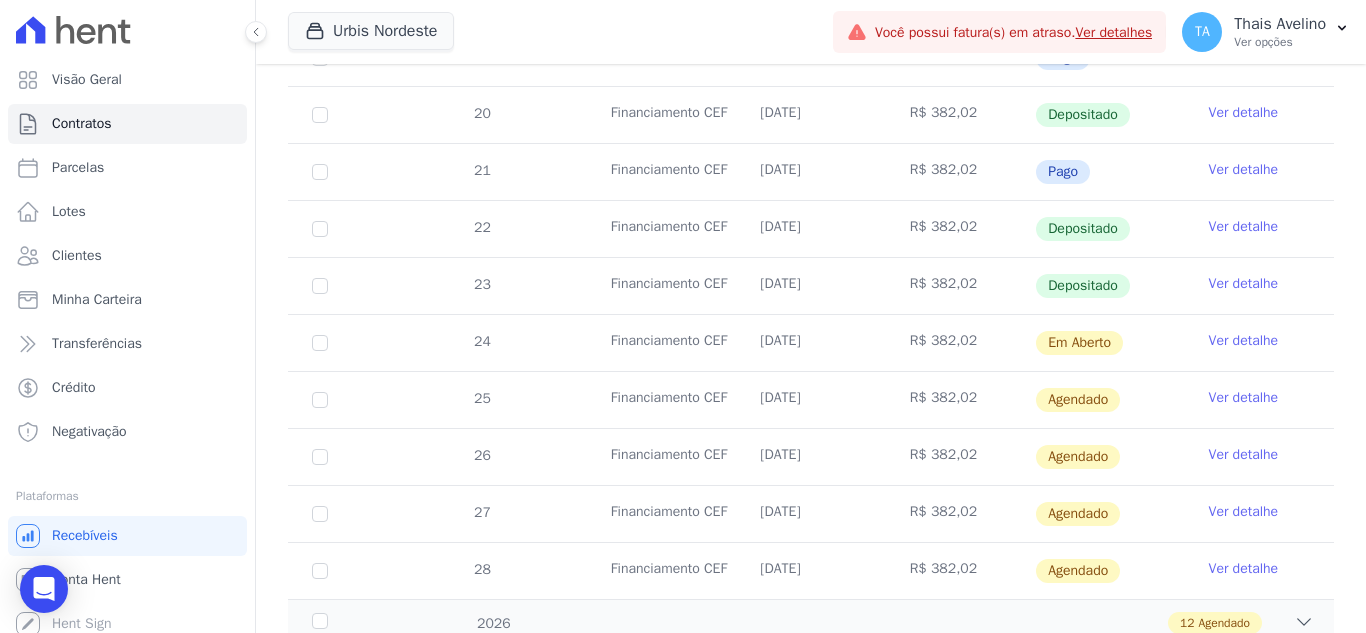 click on "Ver detalhe" at bounding box center [1244, 398] 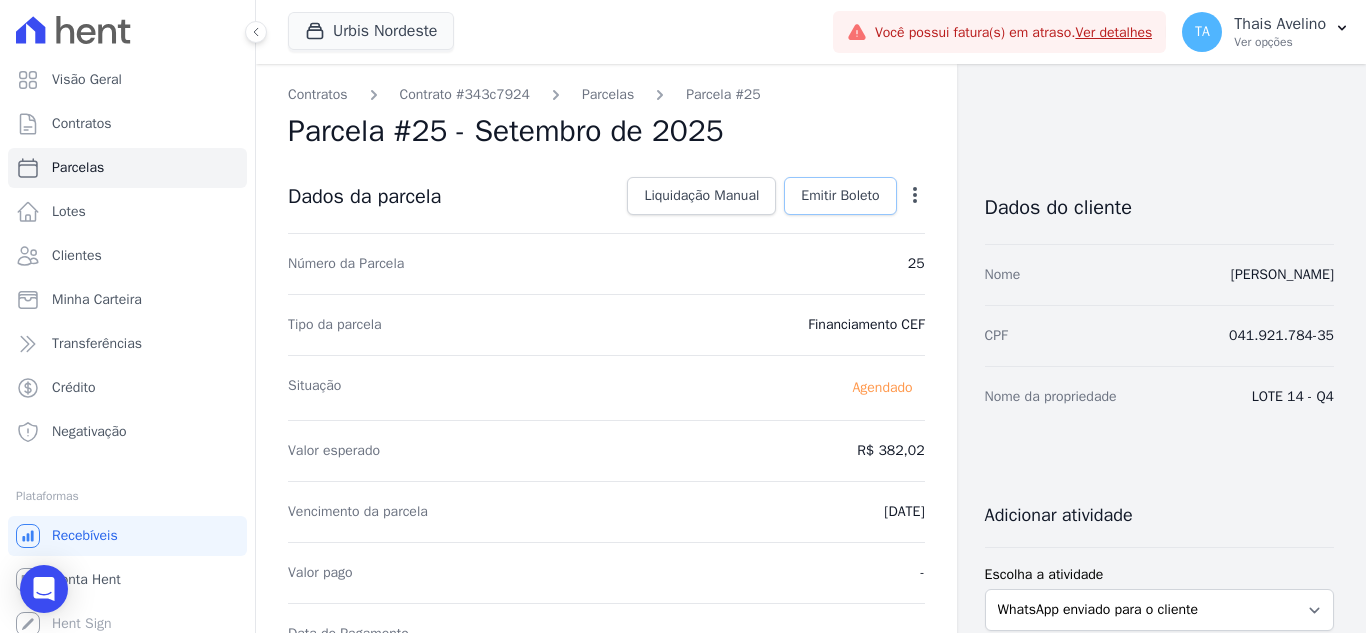 click on "Emitir Boleto" at bounding box center [840, 196] 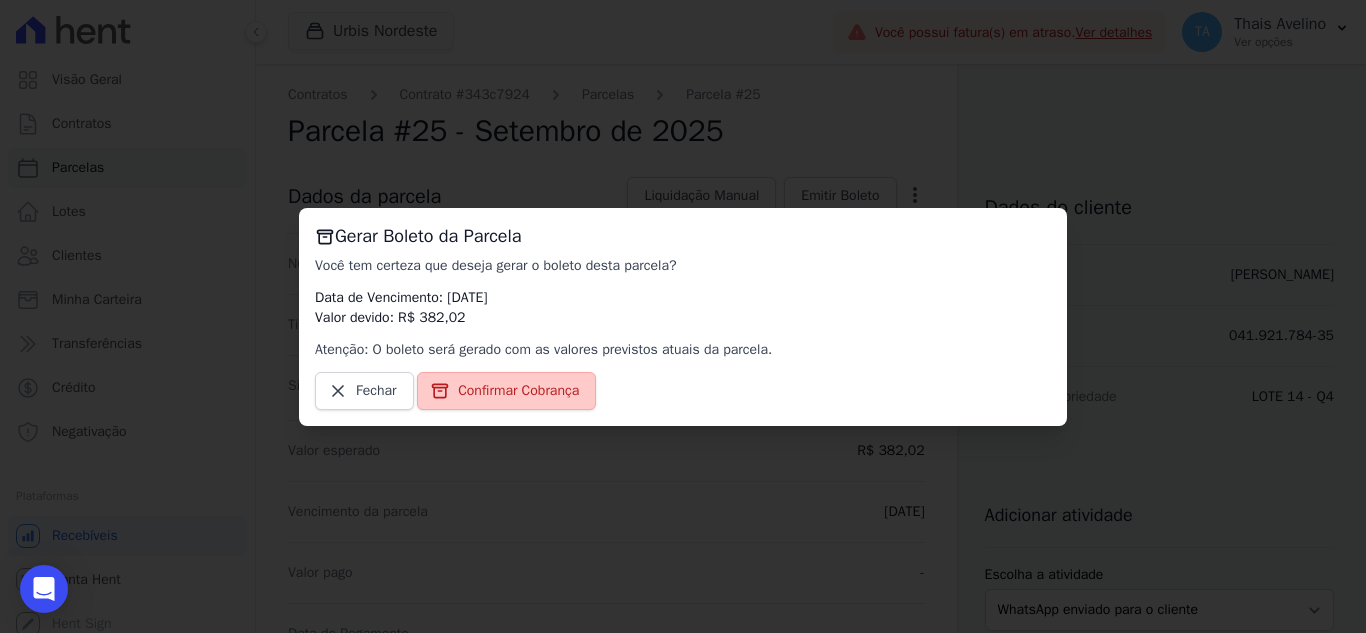 click on "Confirmar Cobrança" at bounding box center [518, 391] 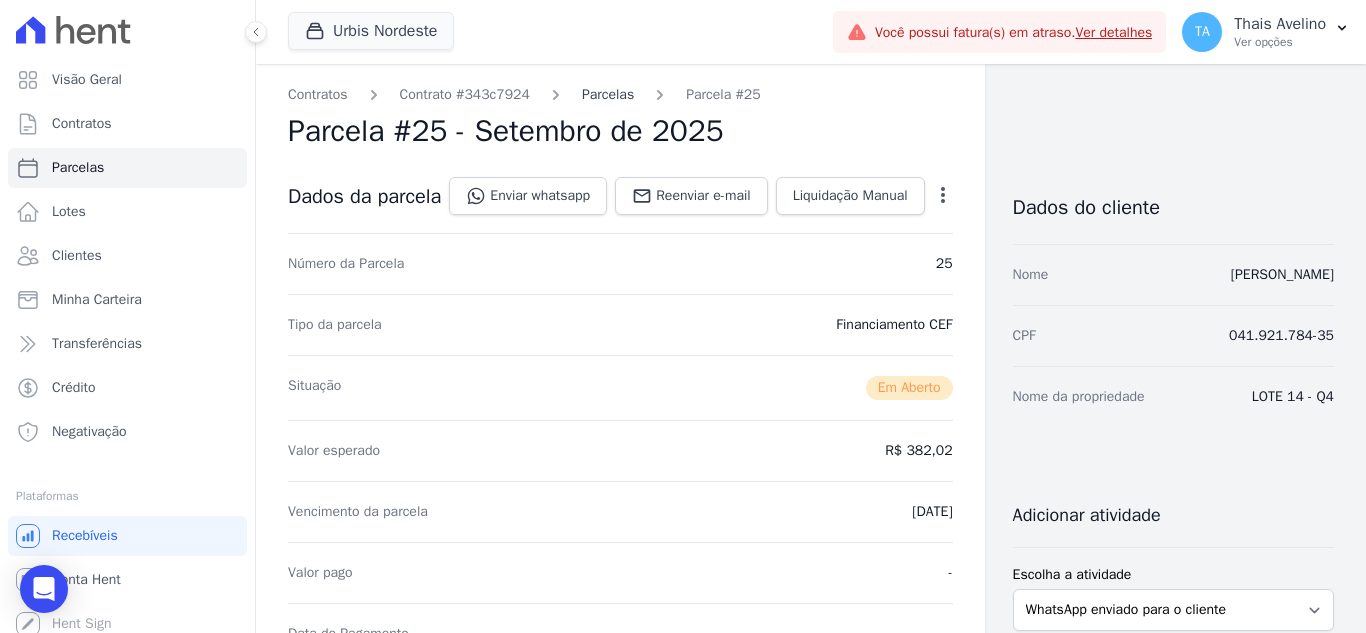 click on "Parcelas" at bounding box center [608, 94] 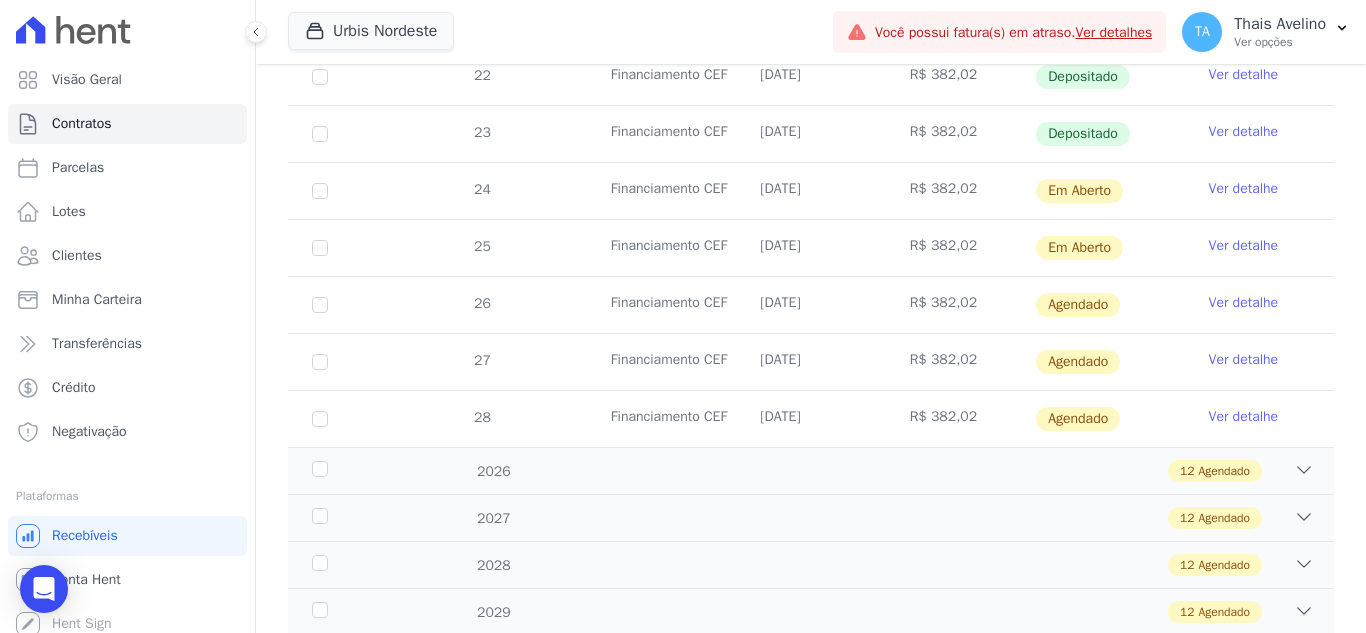 scroll, scrollTop: 700, scrollLeft: 0, axis: vertical 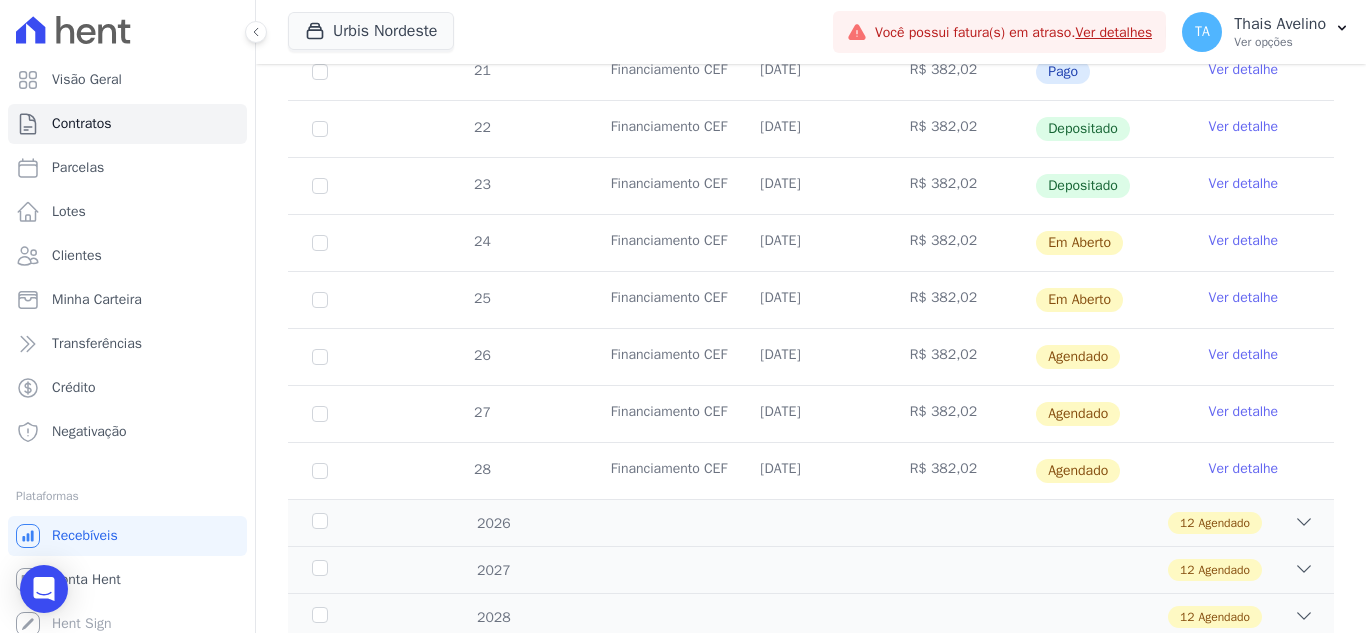 click on "Ver detalhe" at bounding box center (1244, 355) 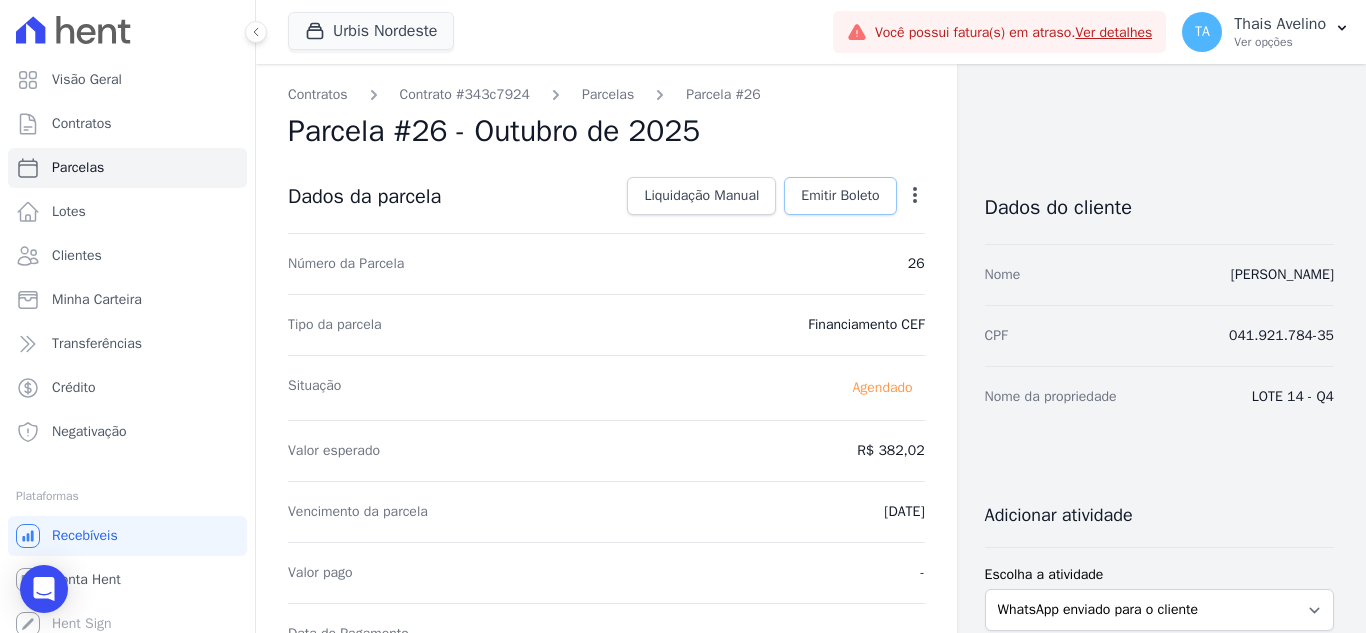 click on "Emitir Boleto" at bounding box center [840, 196] 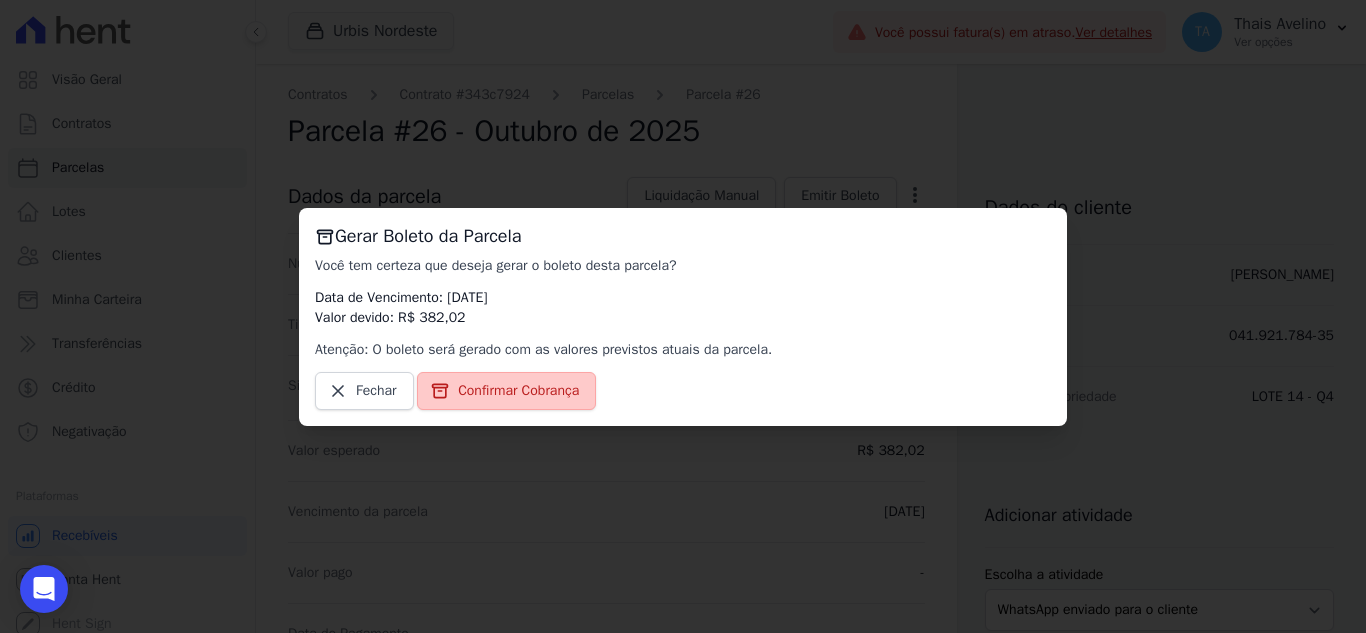 click on "Confirmar Cobrança" at bounding box center [518, 391] 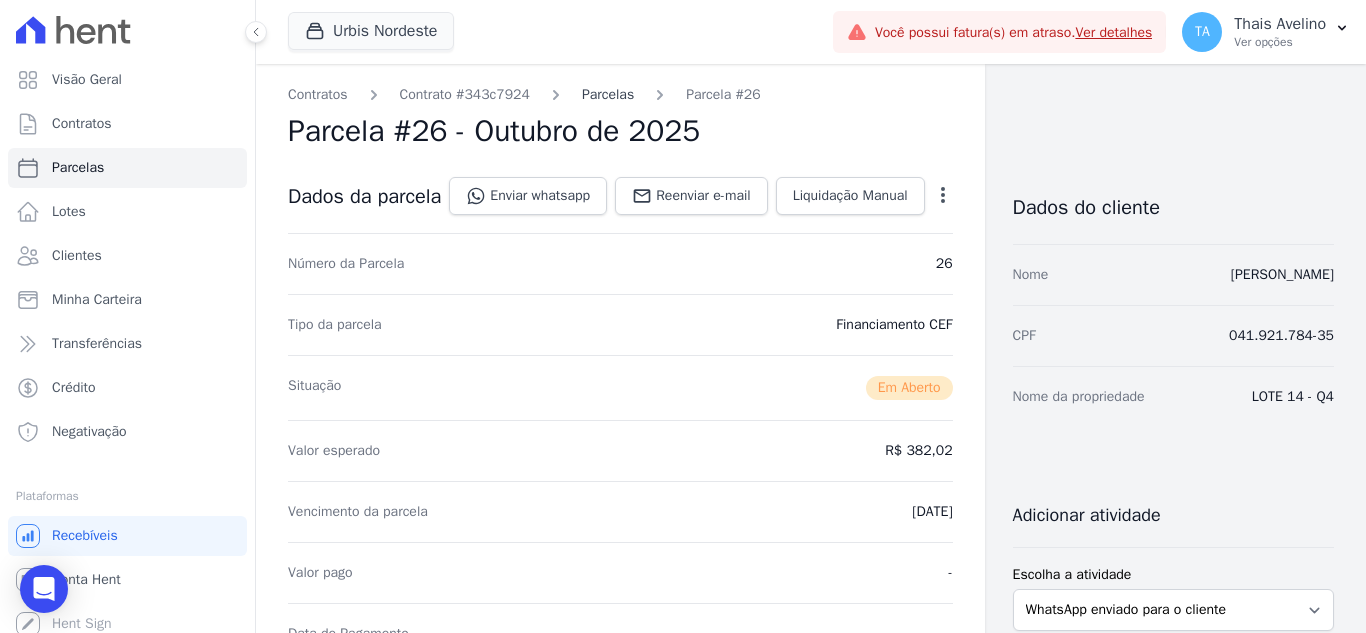 click on "Parcelas" at bounding box center [608, 94] 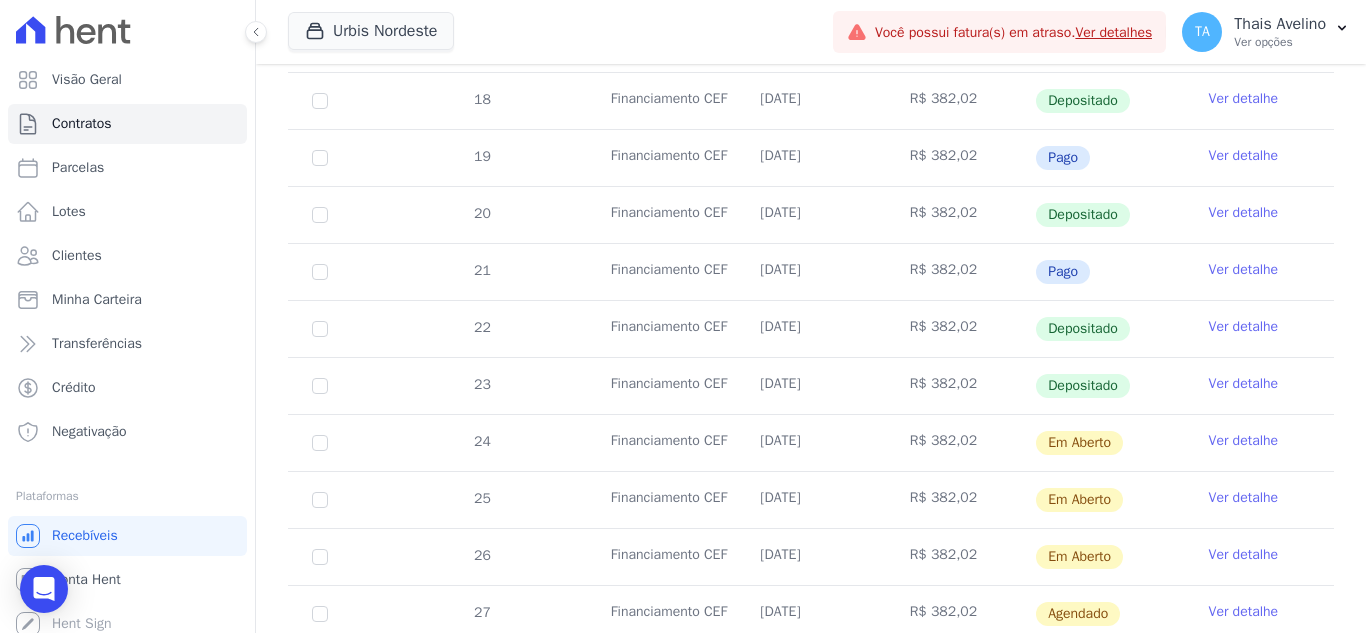 scroll, scrollTop: 700, scrollLeft: 0, axis: vertical 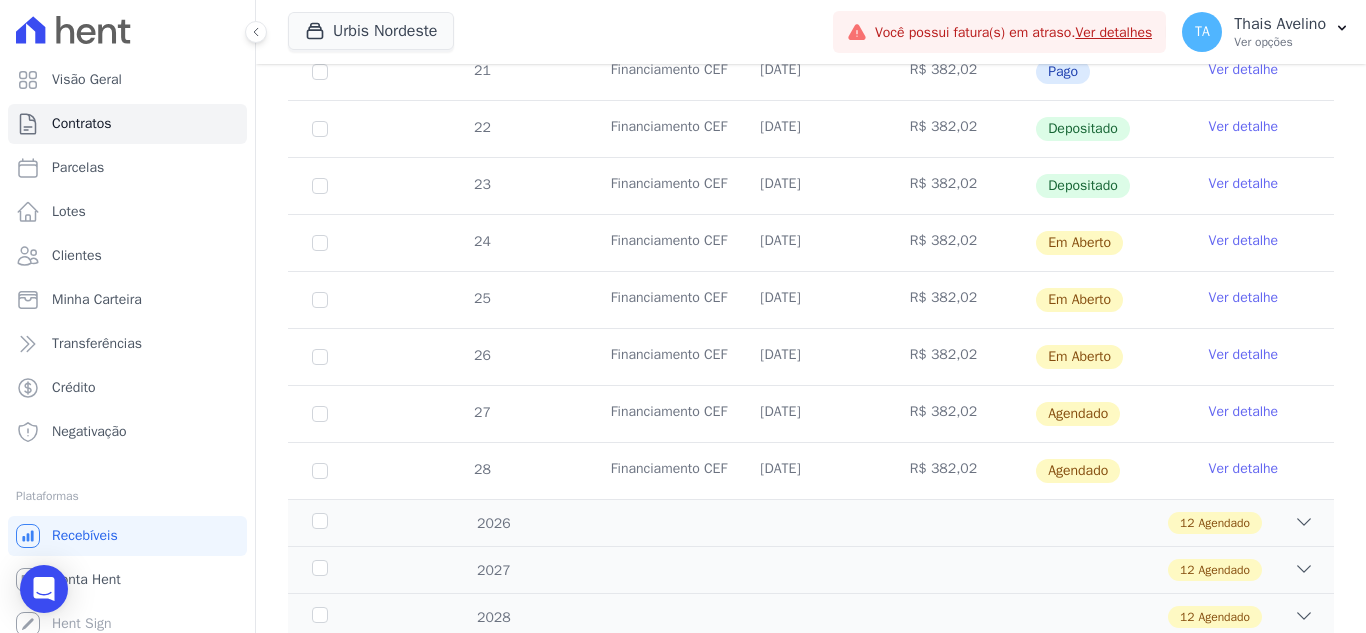click on "Ver detalhe" at bounding box center [1259, 414] 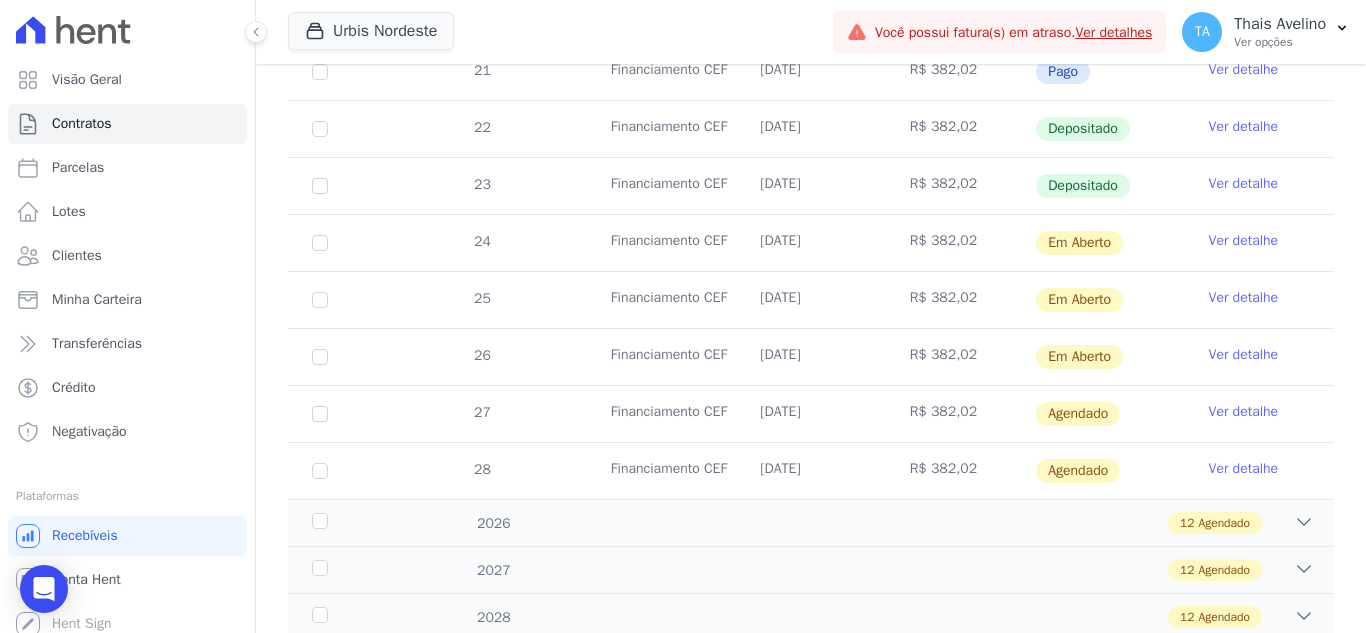 click on "Ver detalhe" at bounding box center (1244, 412) 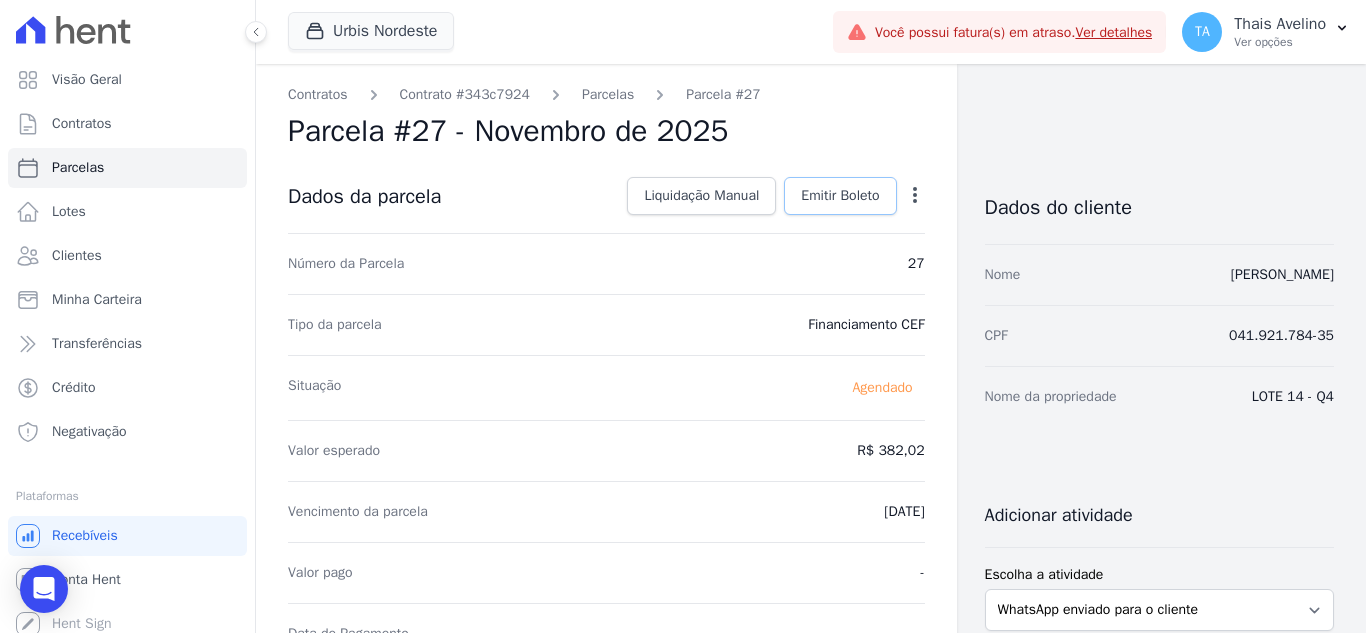 click on "Emitir Boleto" at bounding box center (840, 196) 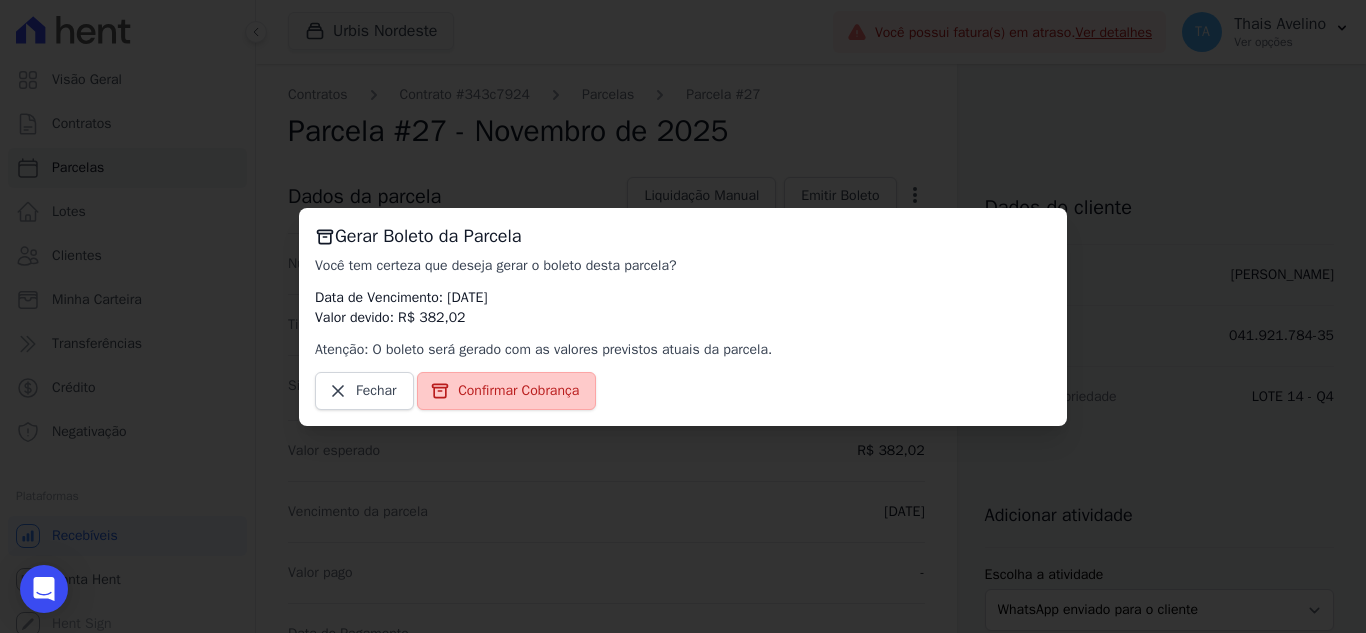 click on "Confirmar Cobrança" at bounding box center (518, 391) 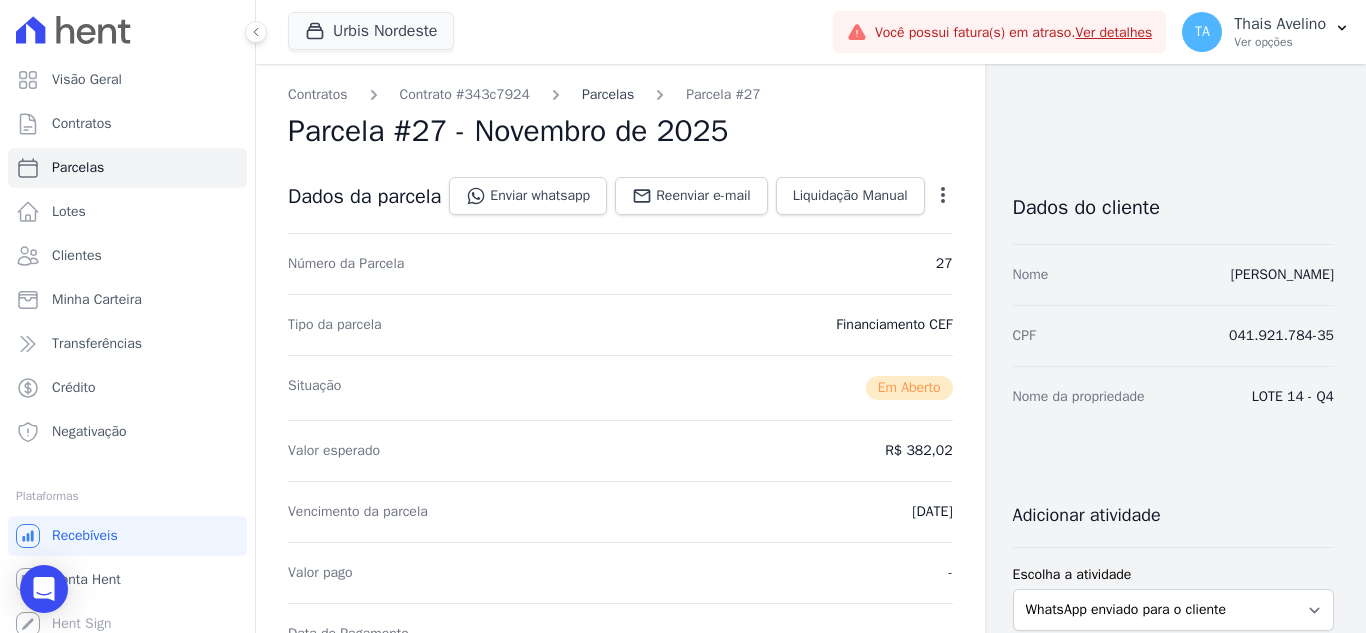 click on "Parcelas" at bounding box center [608, 94] 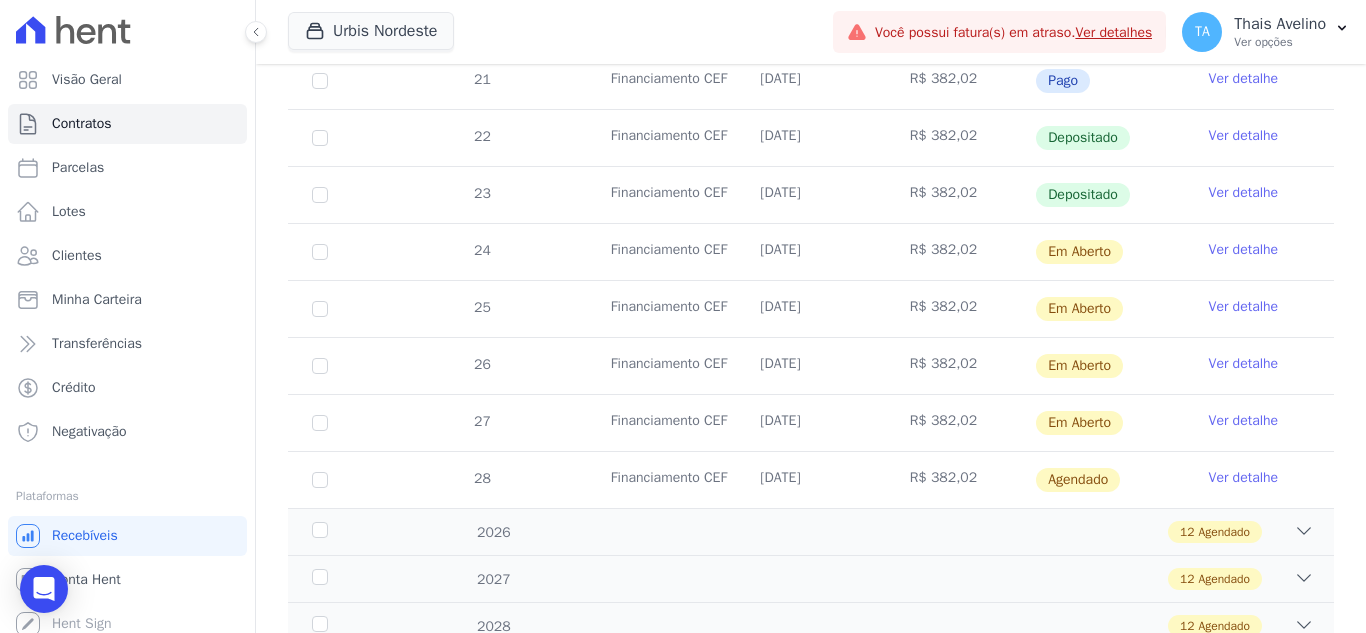 scroll, scrollTop: 700, scrollLeft: 0, axis: vertical 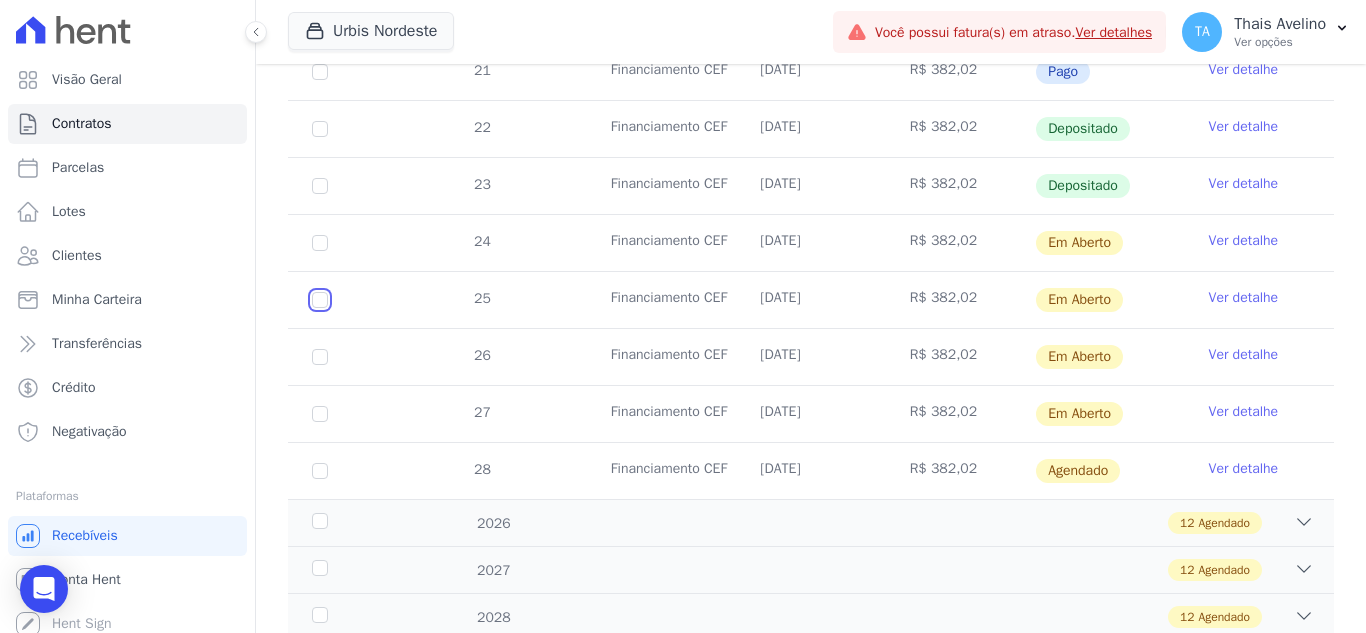 click at bounding box center (320, 243) 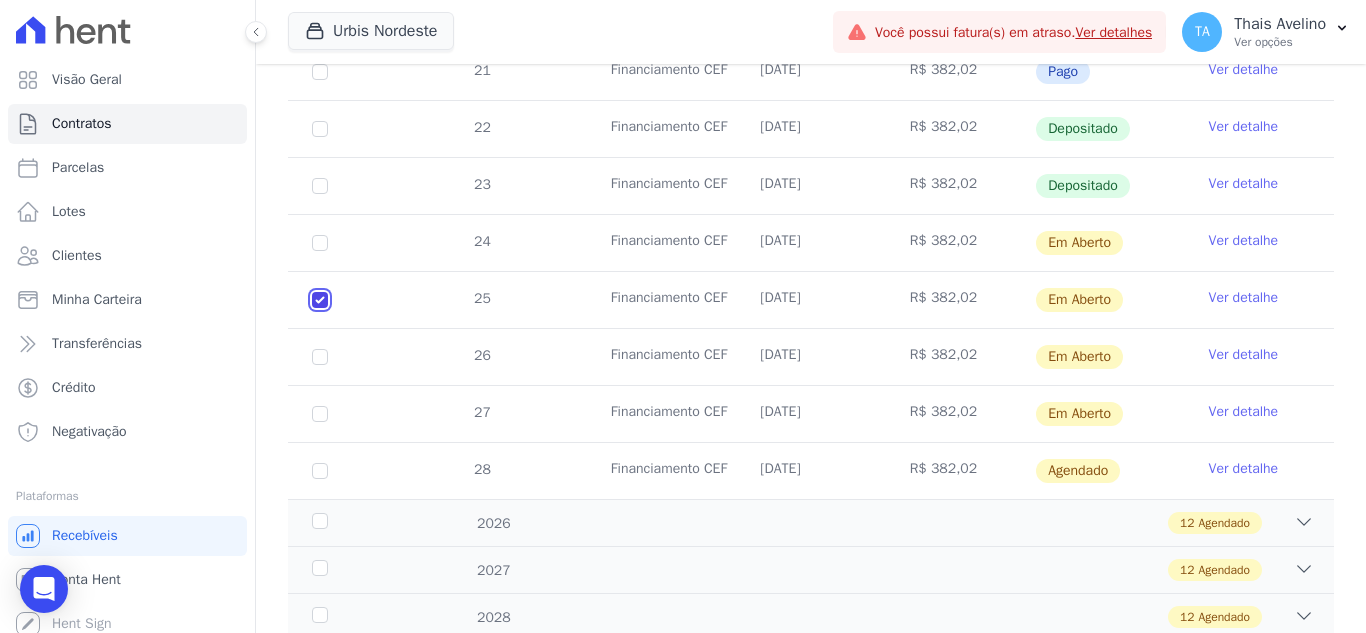 checkbox on "true" 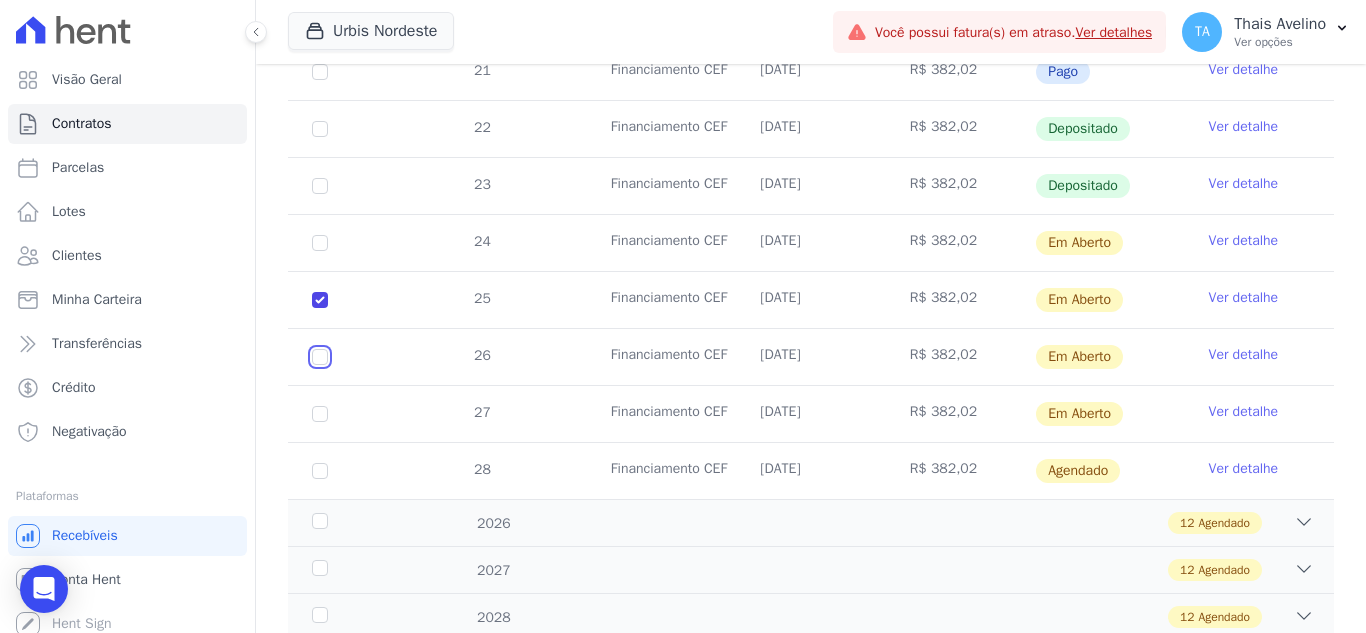 click at bounding box center [320, 243] 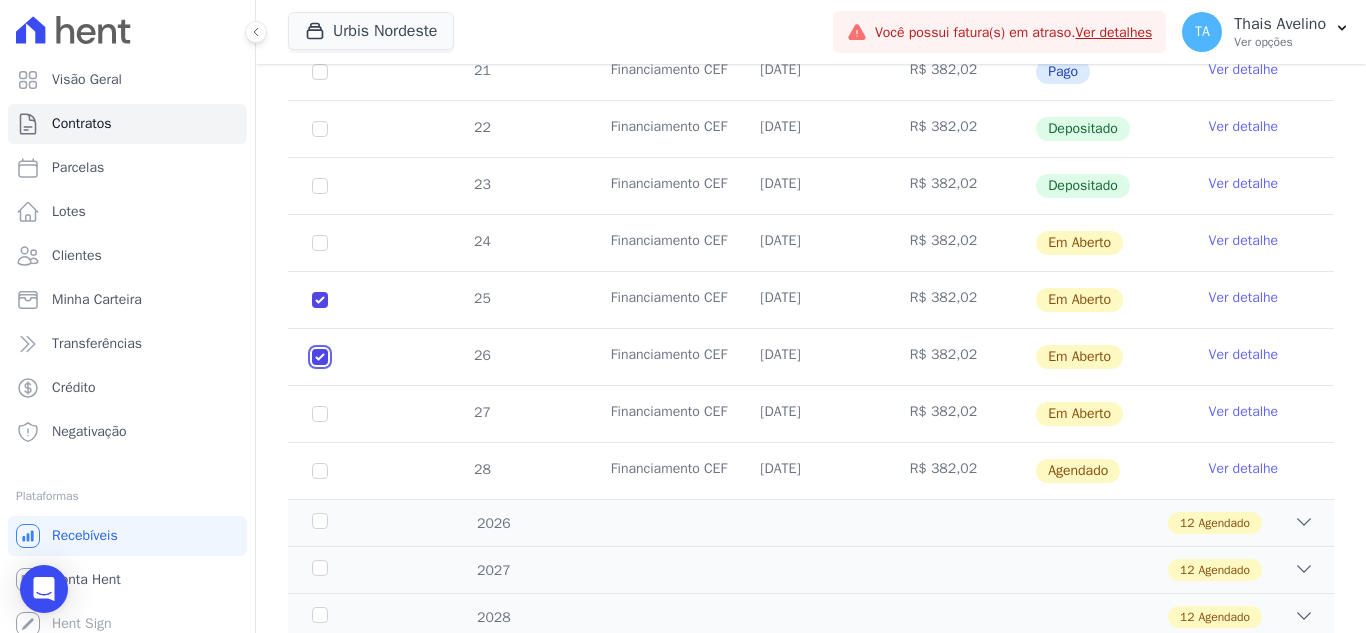 checkbox on "true" 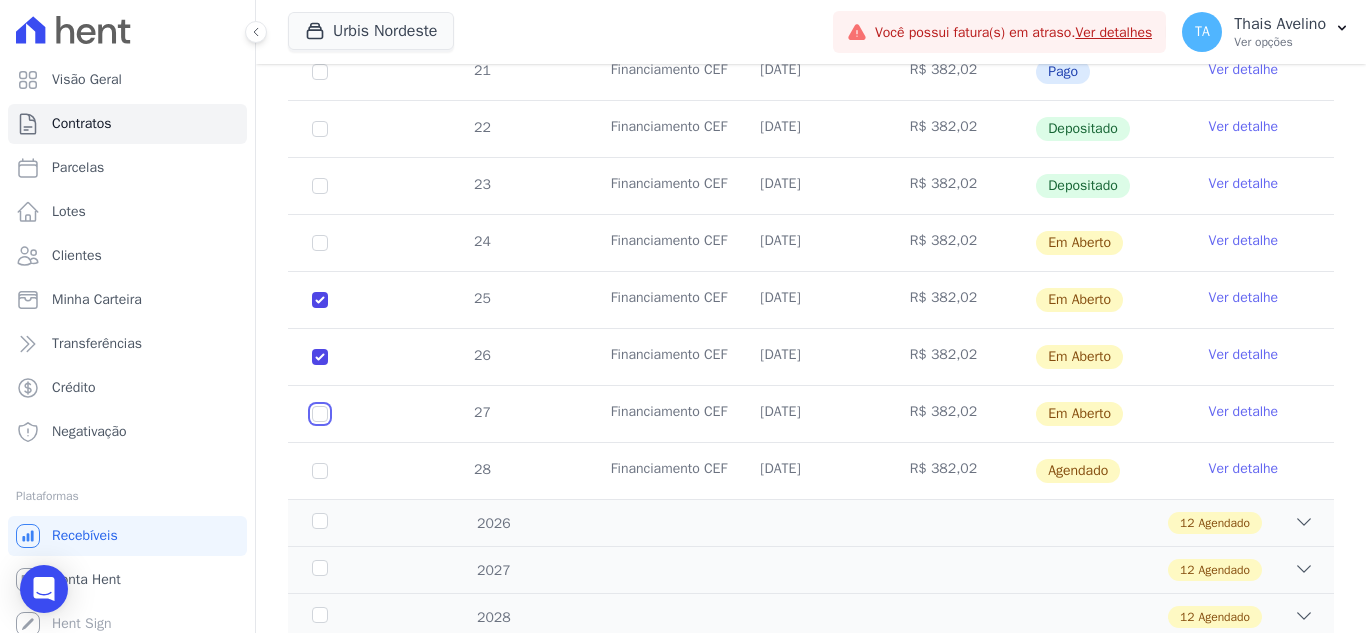 click at bounding box center (320, 243) 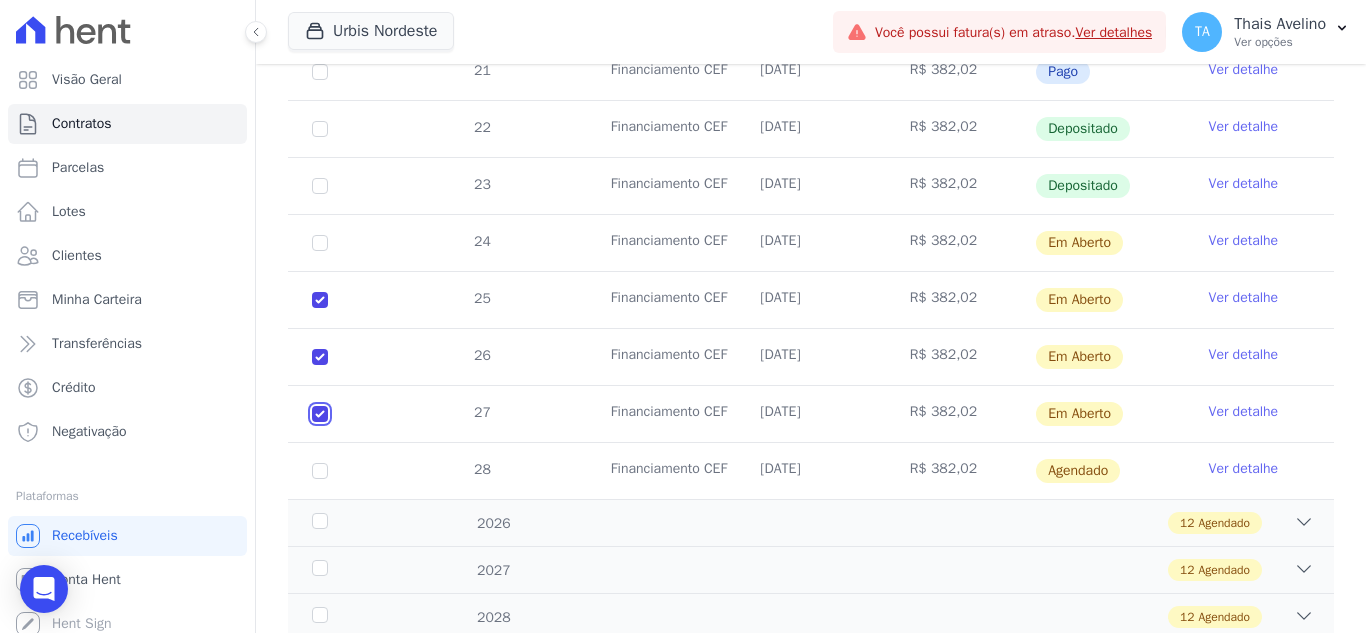 checkbox on "true" 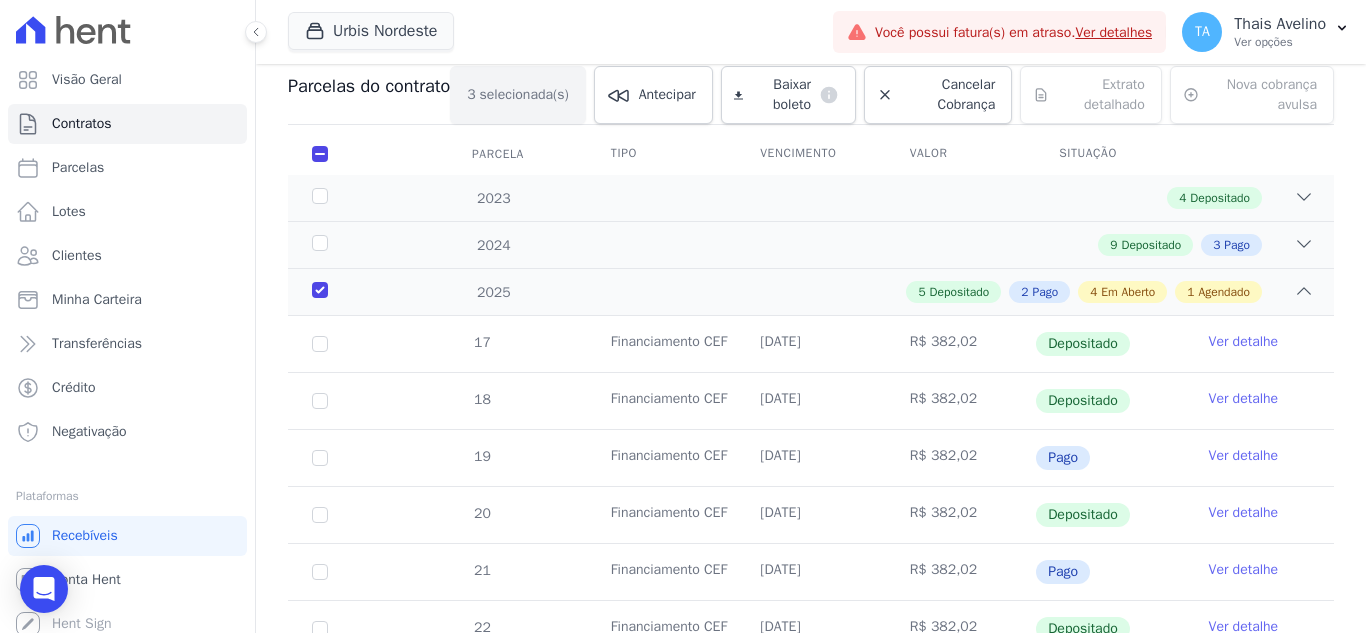 scroll, scrollTop: 0, scrollLeft: 0, axis: both 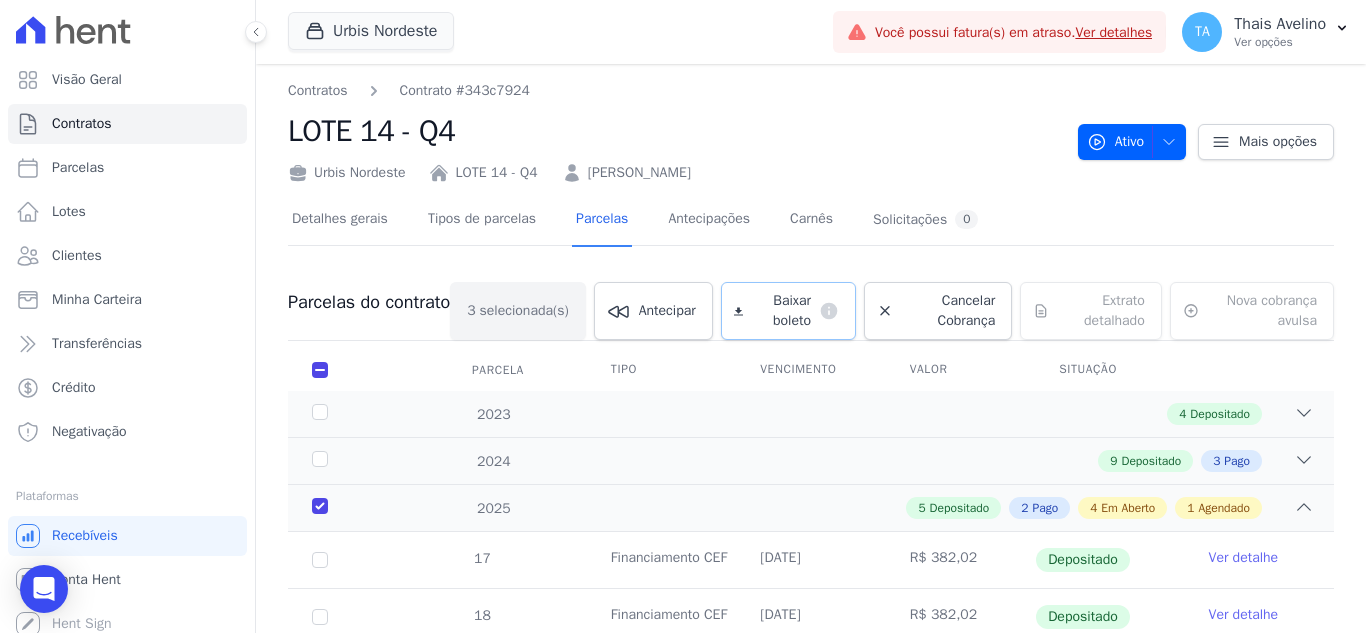 click on "Baixar boleto" at bounding box center (781, 311) 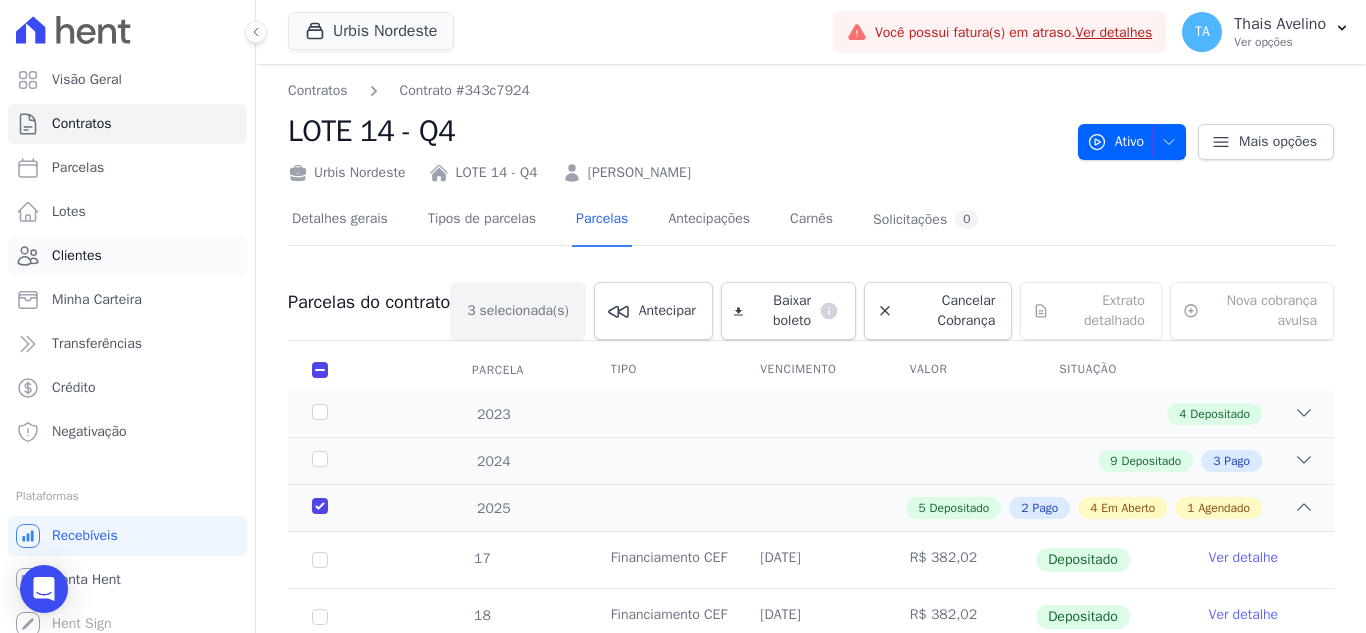 click on "Clientes" at bounding box center [127, 256] 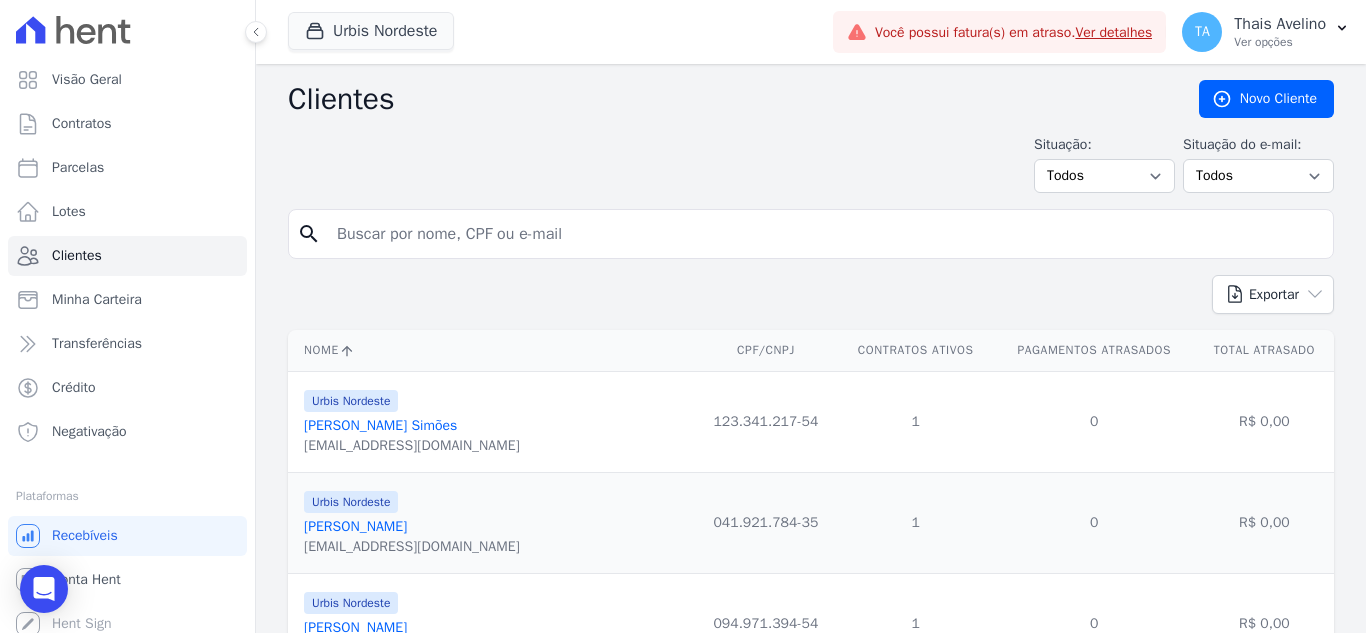 drag, startPoint x: 422, startPoint y: 255, endPoint x: 425, endPoint y: 244, distance: 11.401754 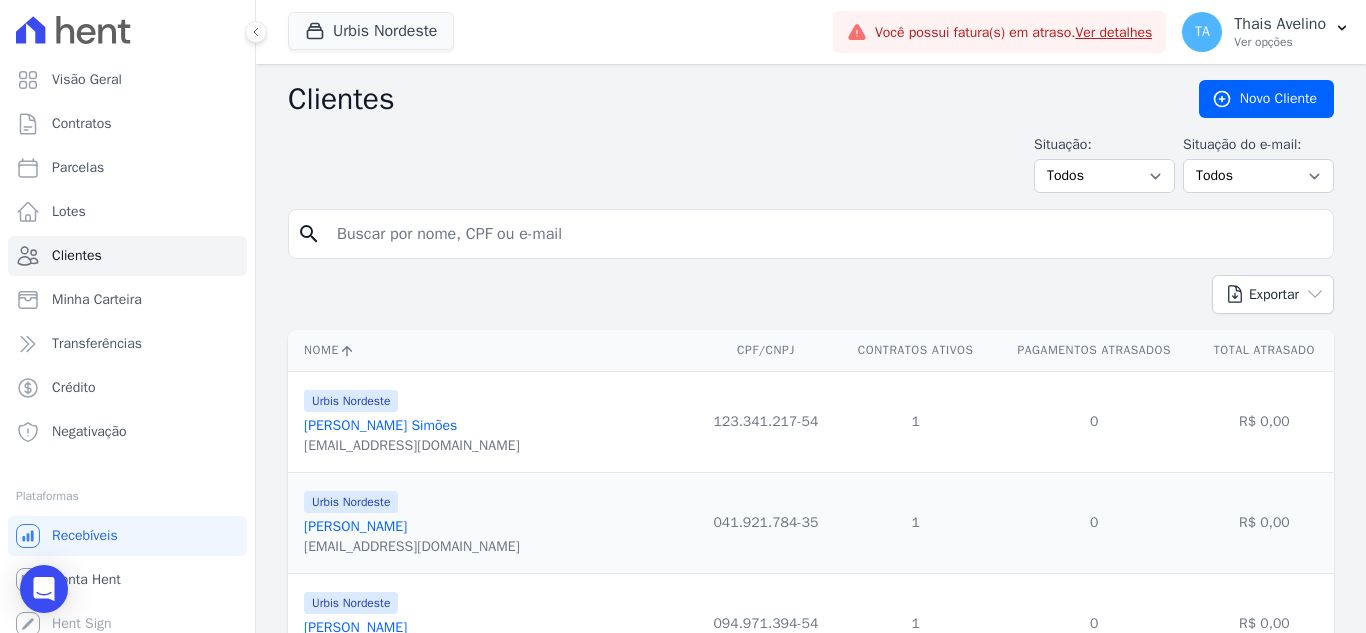 click at bounding box center [825, 234] 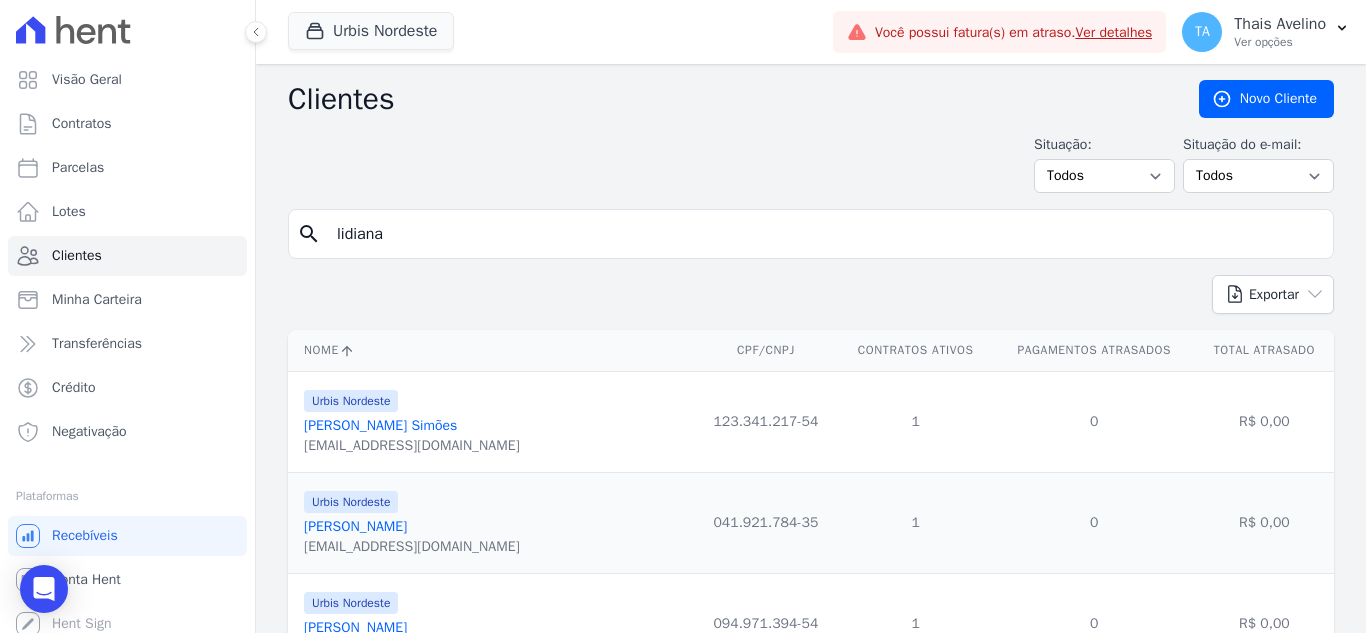 type on "lidiana" 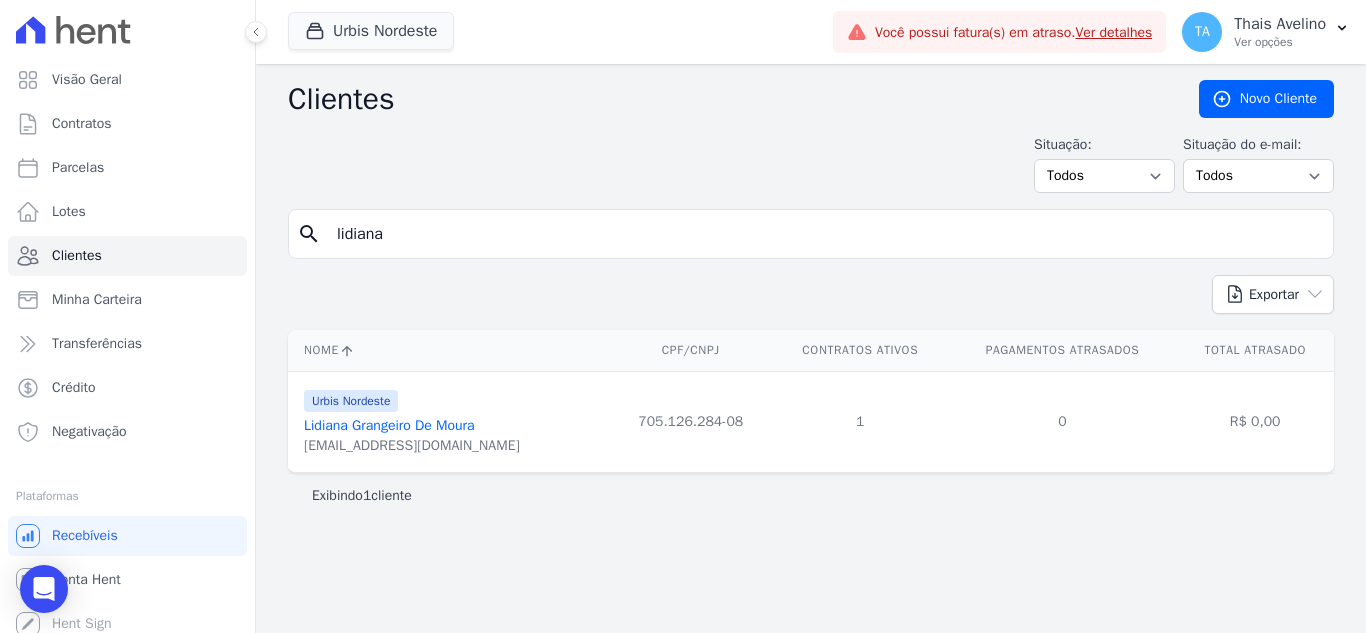 click on "Lidiana Grangeiro De Moura" at bounding box center (389, 425) 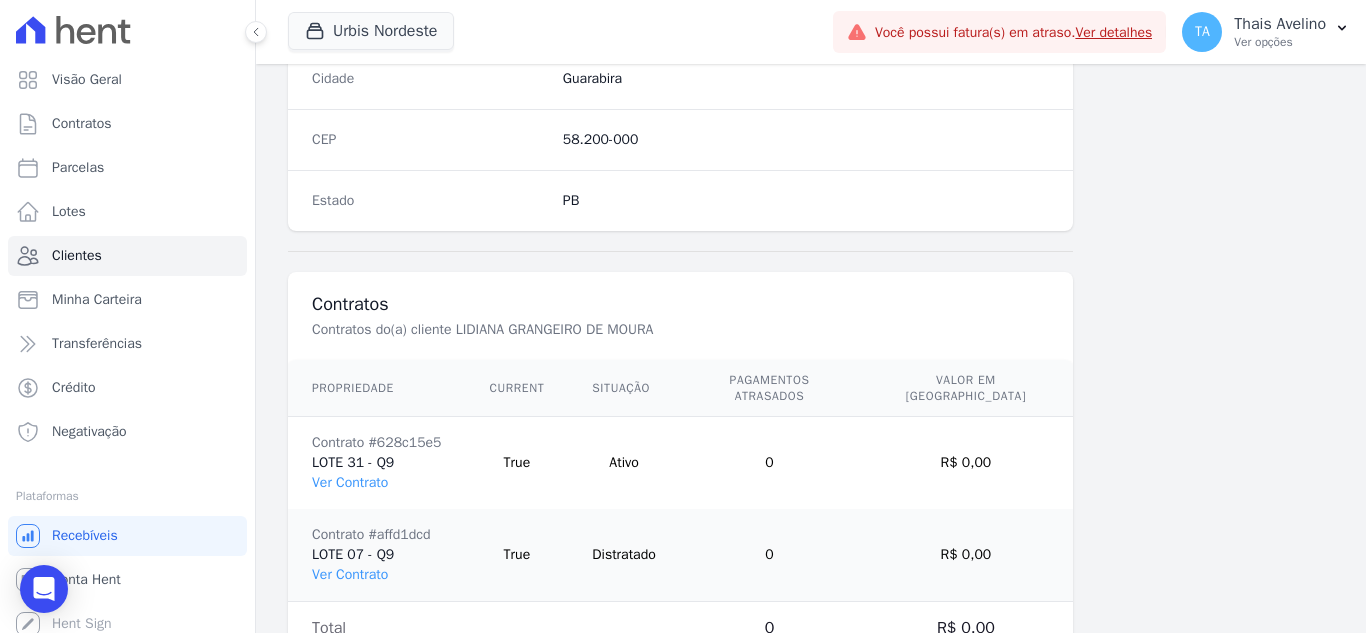 scroll, scrollTop: 1330, scrollLeft: 0, axis: vertical 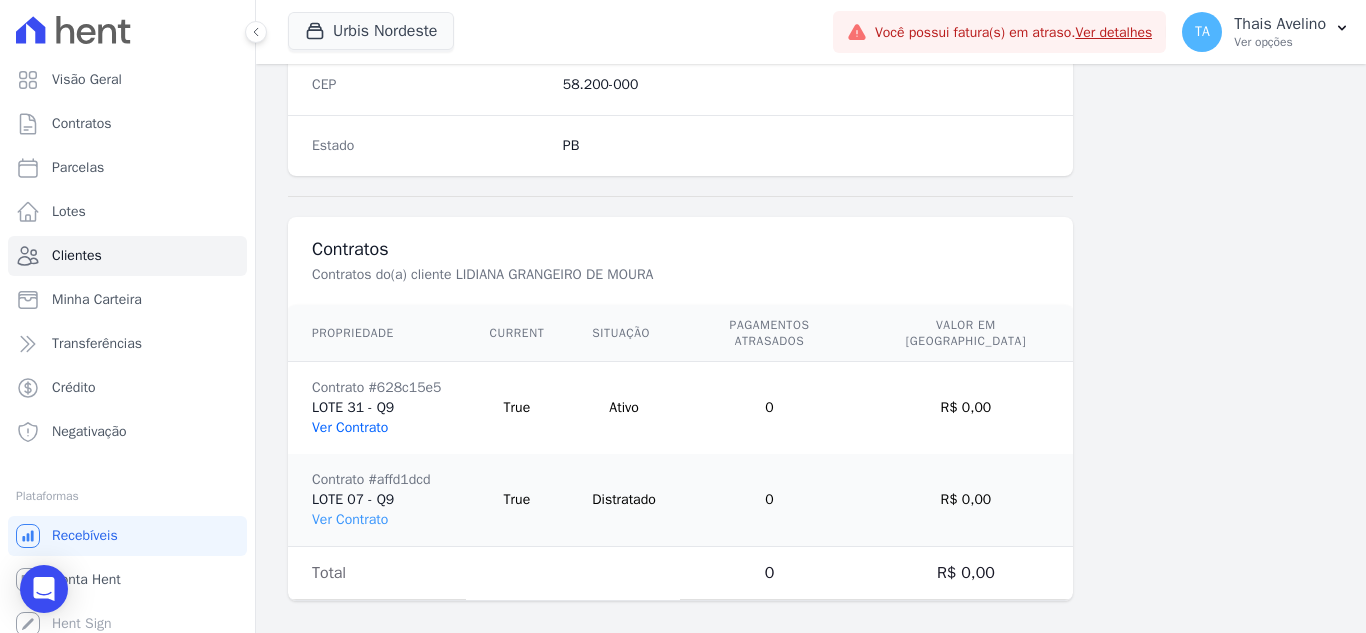 click on "Ver Contrato" at bounding box center (350, 427) 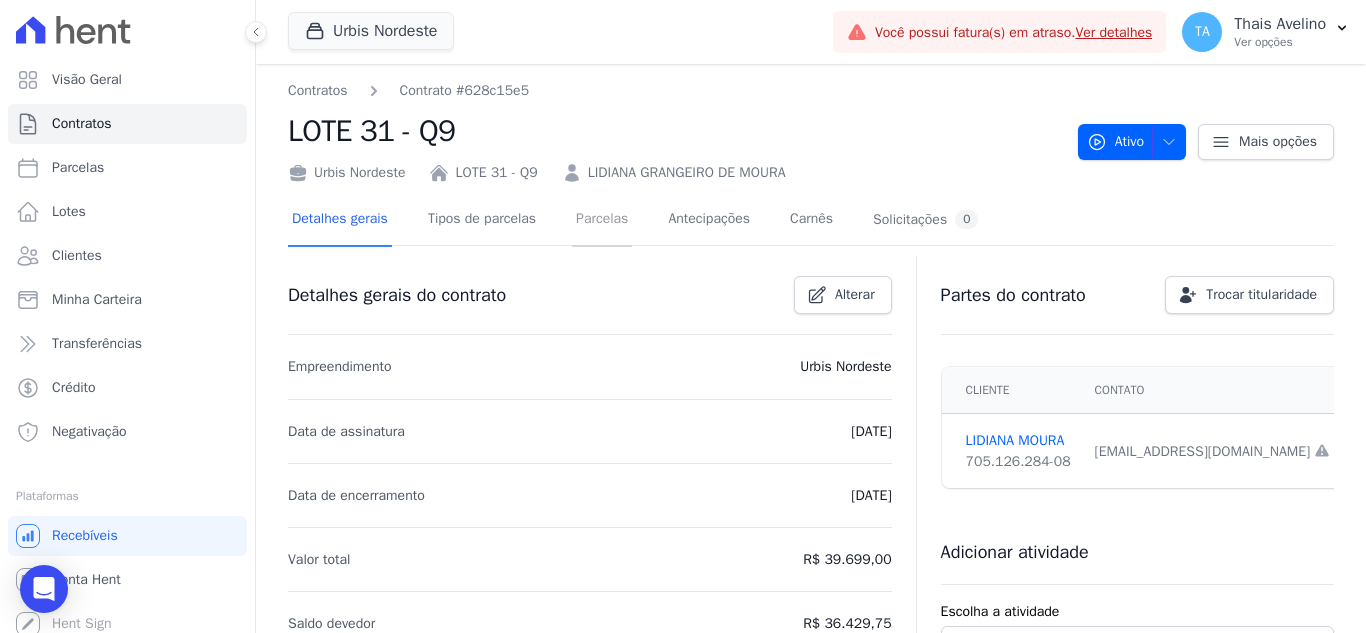click on "Parcelas" at bounding box center [602, 220] 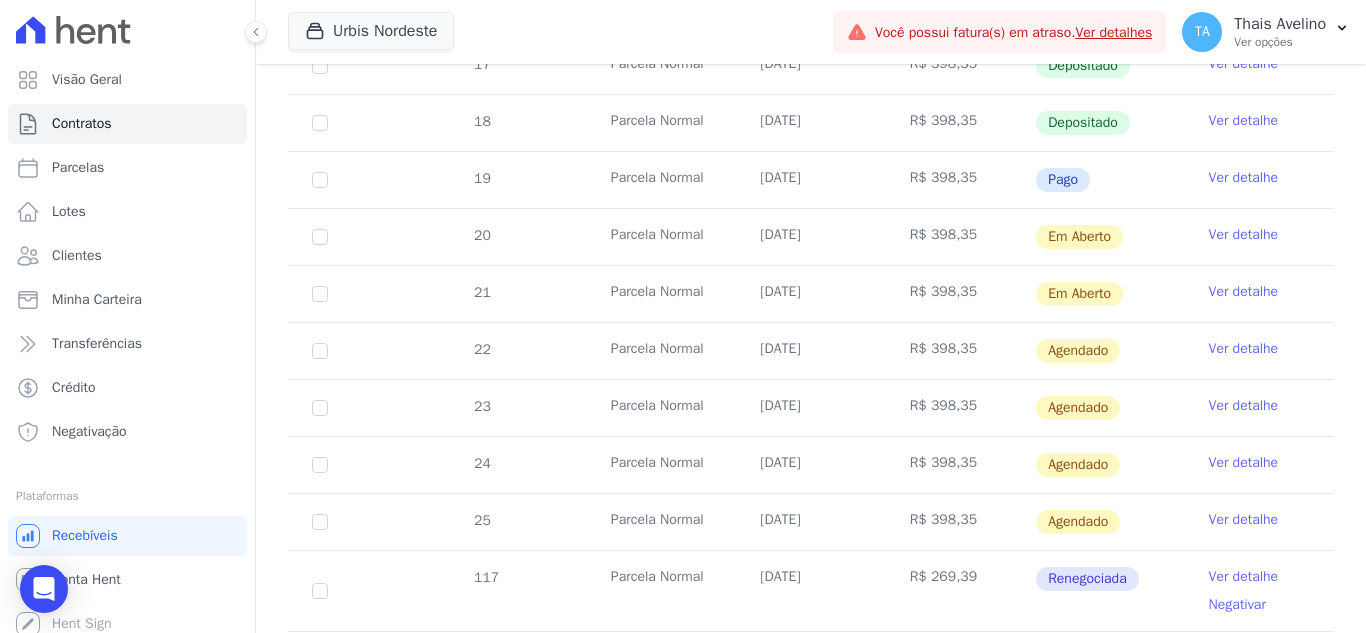 scroll, scrollTop: 800, scrollLeft: 0, axis: vertical 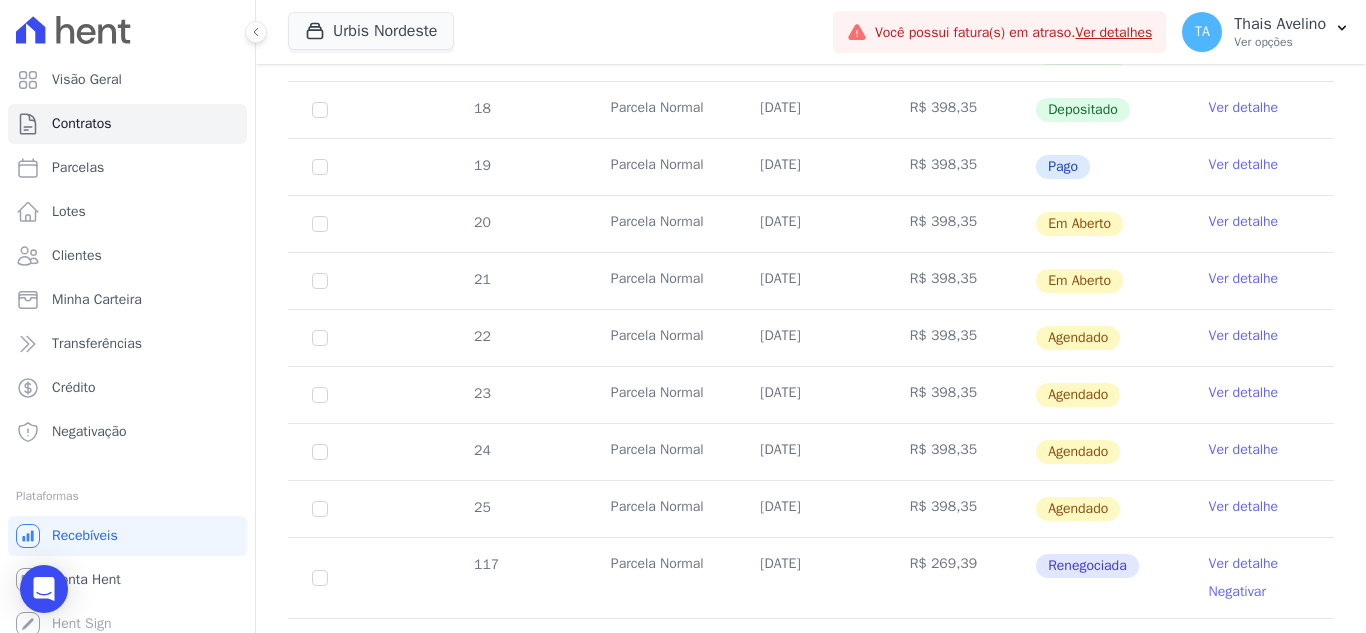 click on "Ver detalhe" at bounding box center (1244, 336) 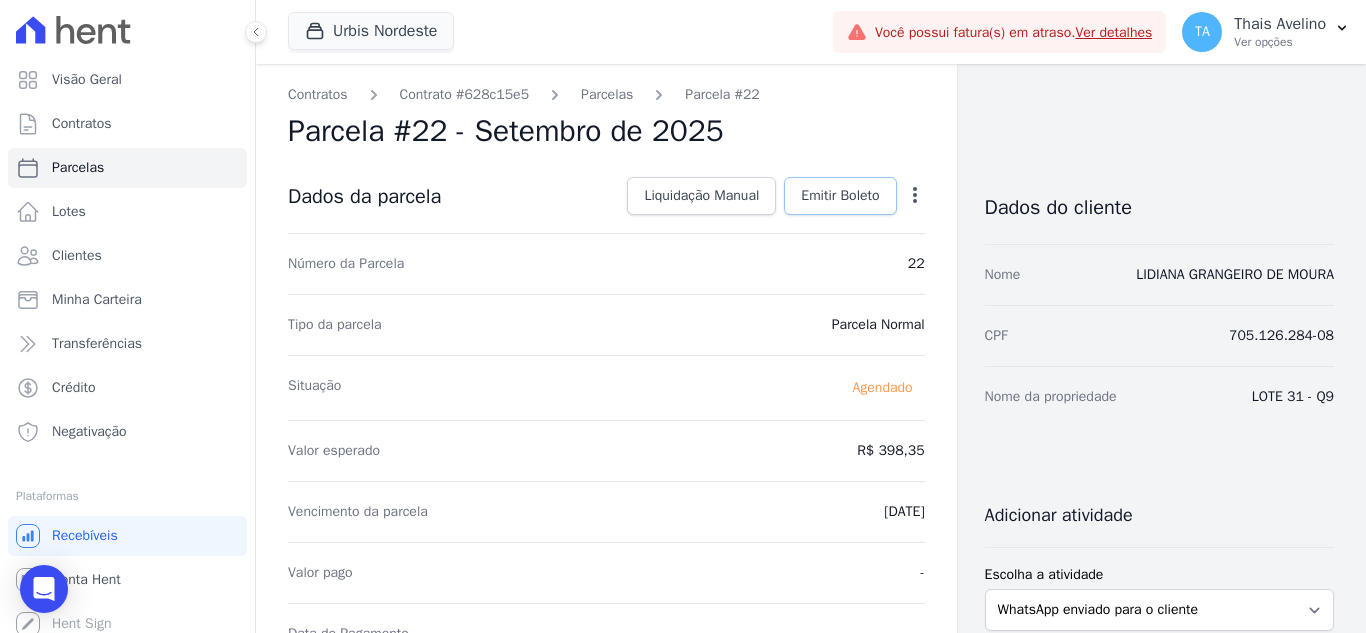click on "Emitir Boleto" at bounding box center (840, 196) 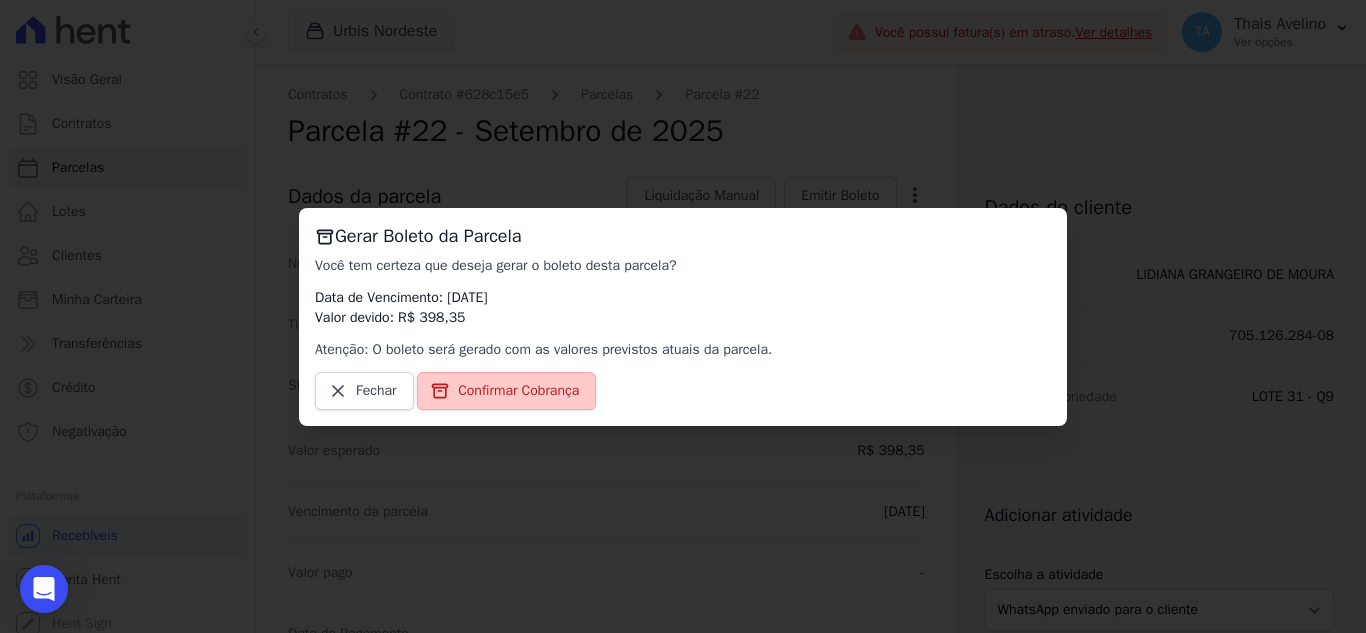 click on "Confirmar Cobrança" at bounding box center [506, 391] 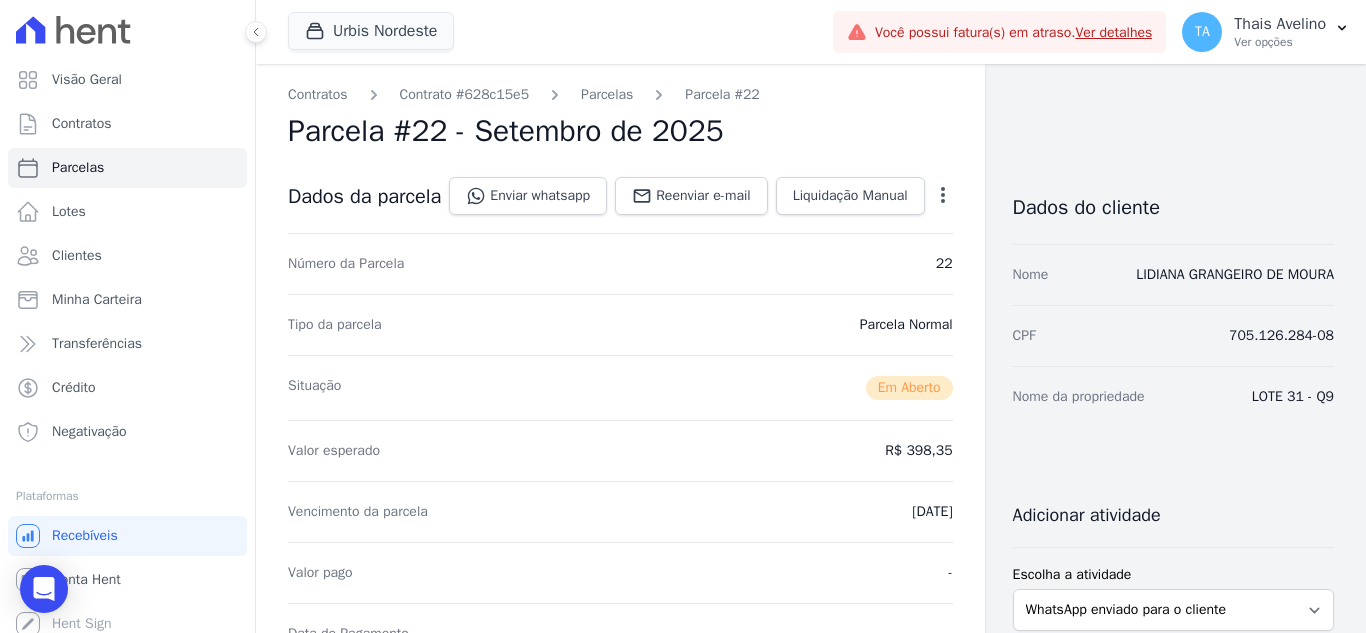 click on "Parcelas" at bounding box center (607, 94) 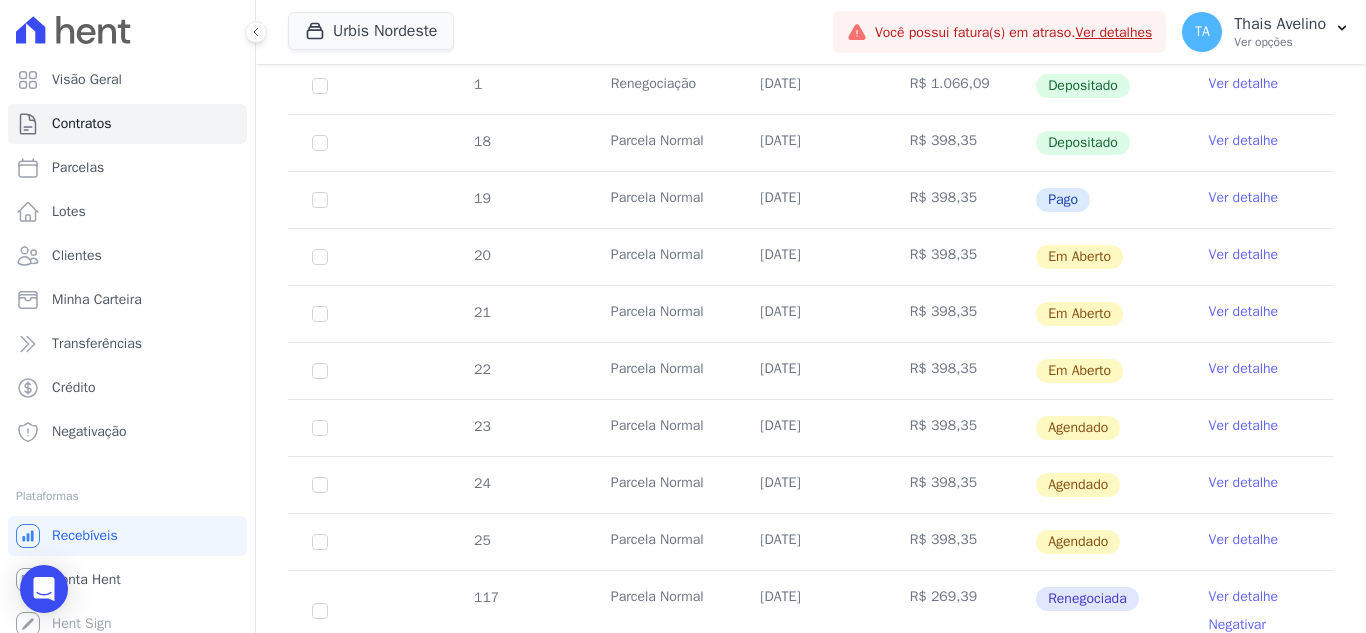 scroll, scrollTop: 800, scrollLeft: 0, axis: vertical 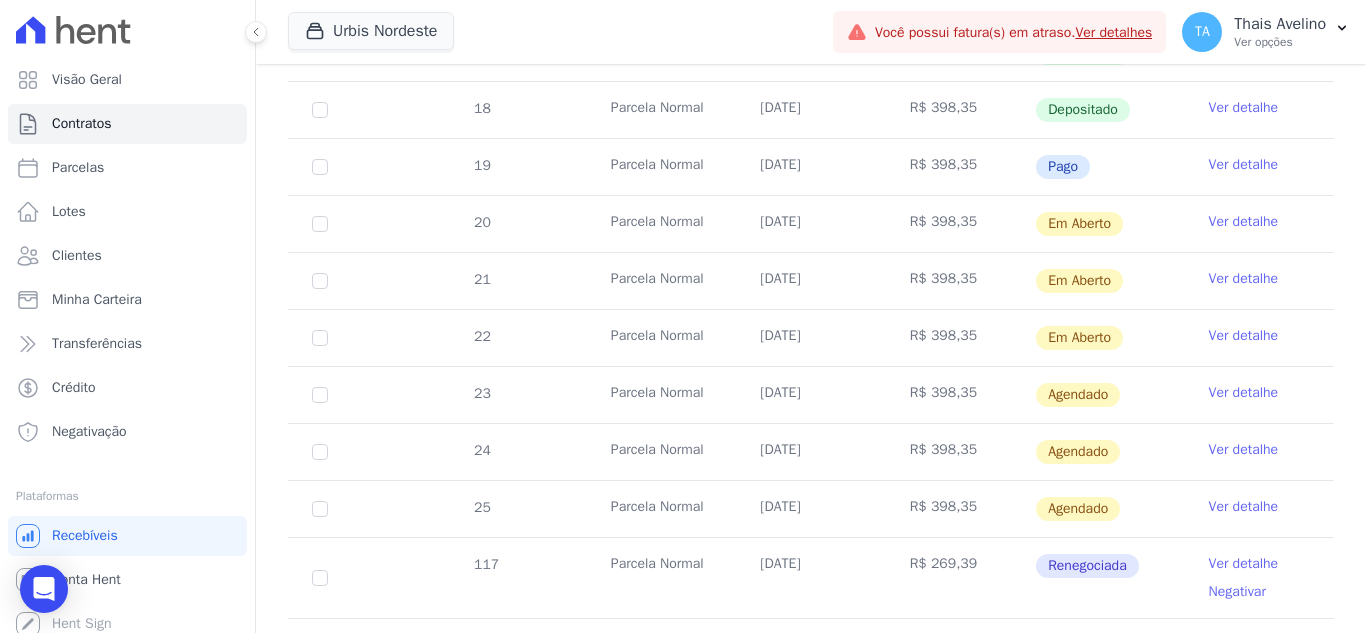click on "Ver detalhe" at bounding box center [1244, 393] 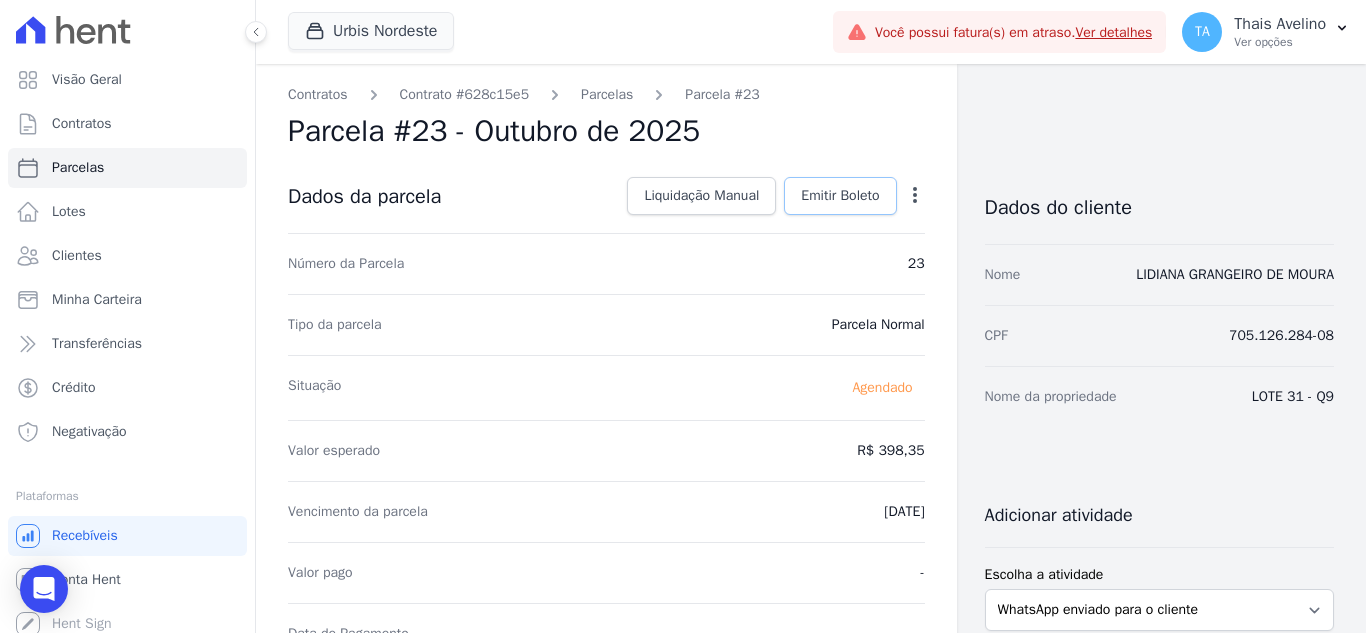 click on "Emitir Boleto" at bounding box center [840, 196] 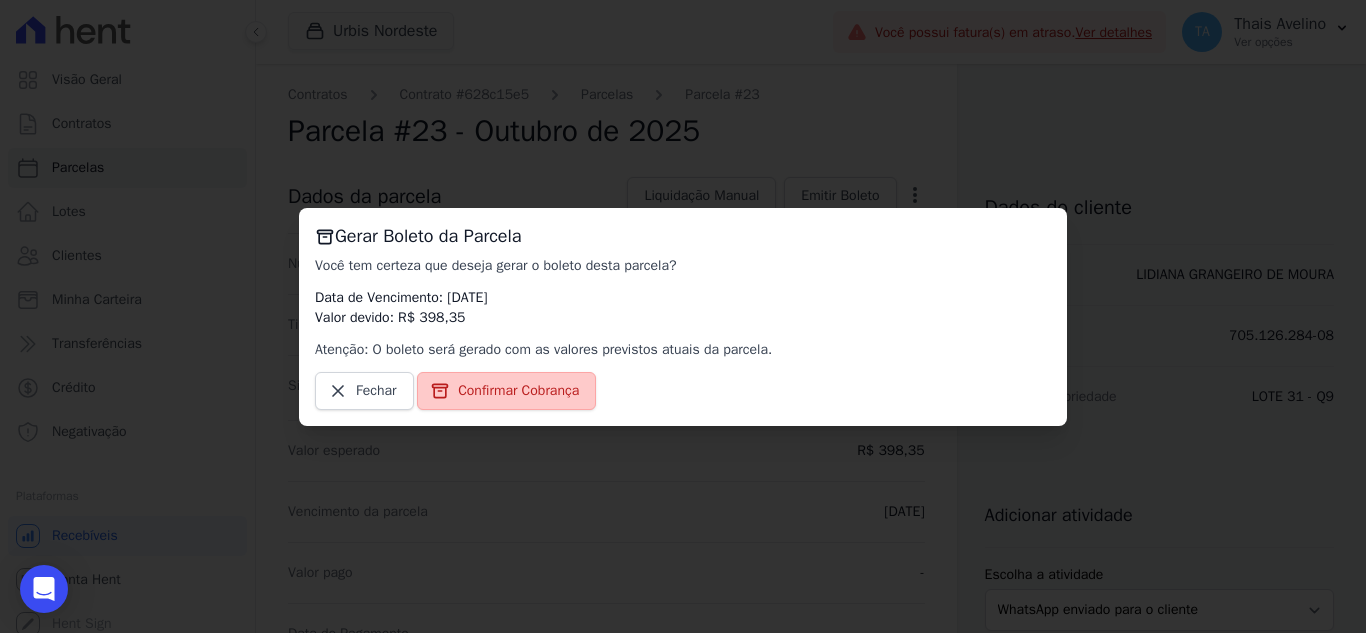 click on "Confirmar Cobrança" at bounding box center (506, 391) 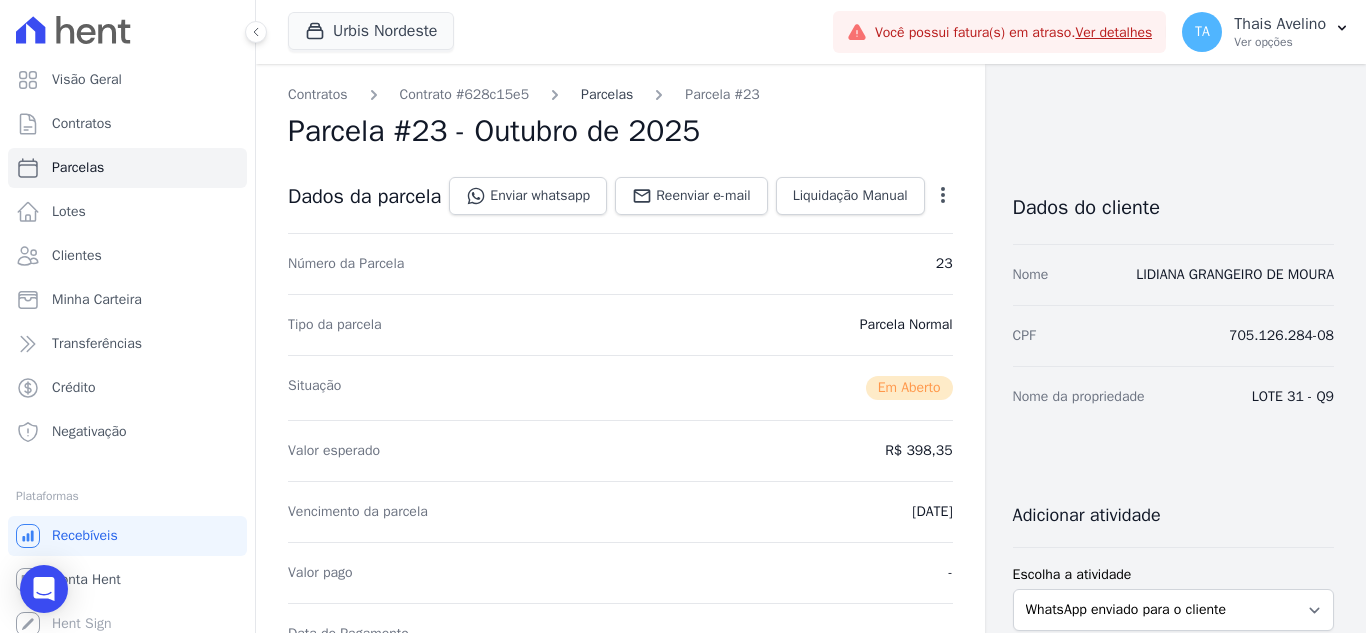 click on "Parcelas" at bounding box center (607, 94) 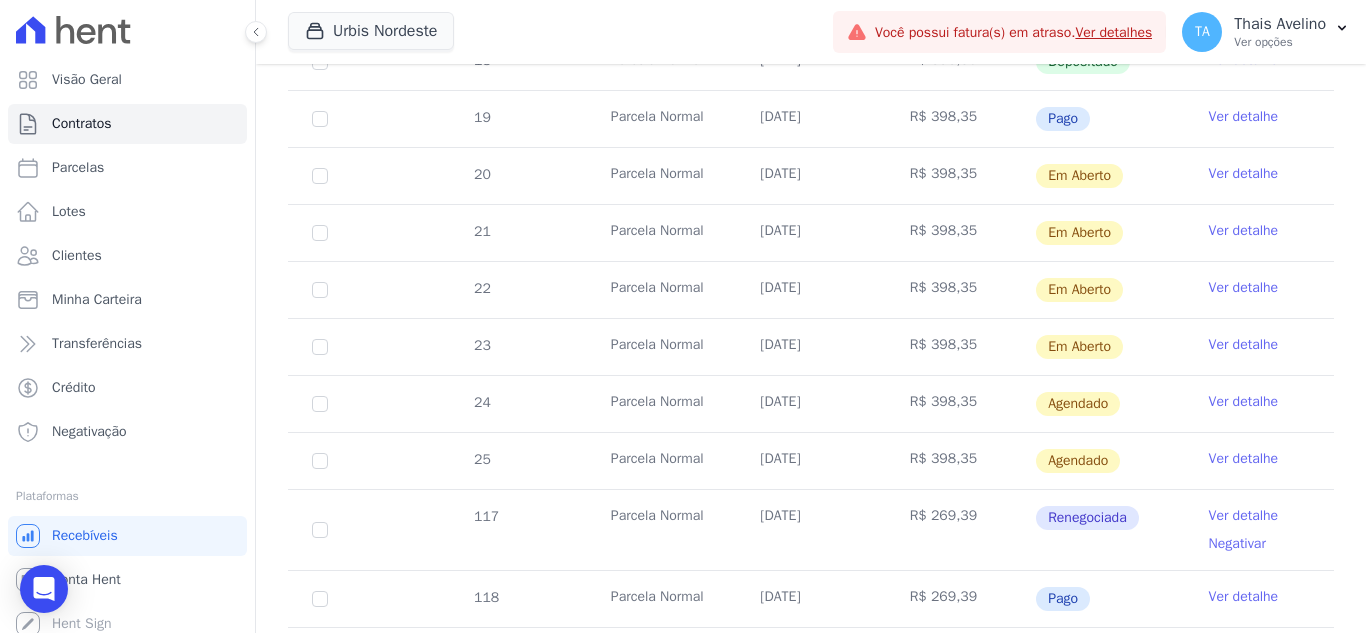 scroll, scrollTop: 900, scrollLeft: 0, axis: vertical 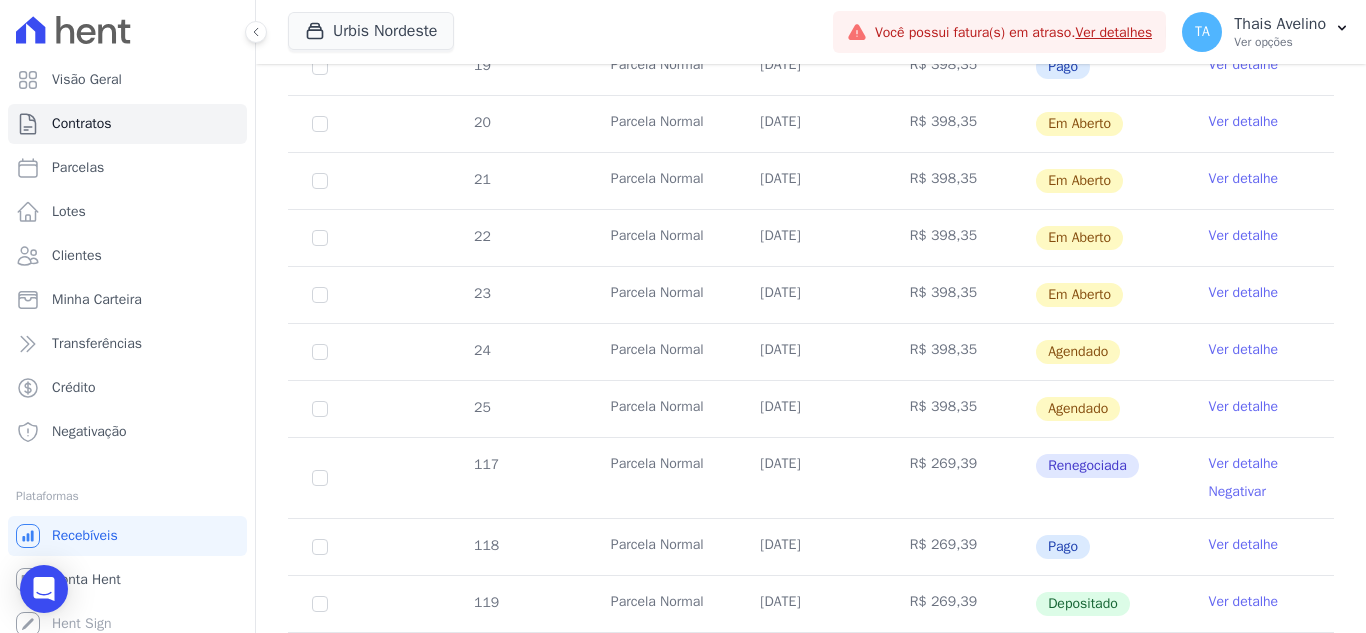 click on "Ver detalhe" at bounding box center [1244, 350] 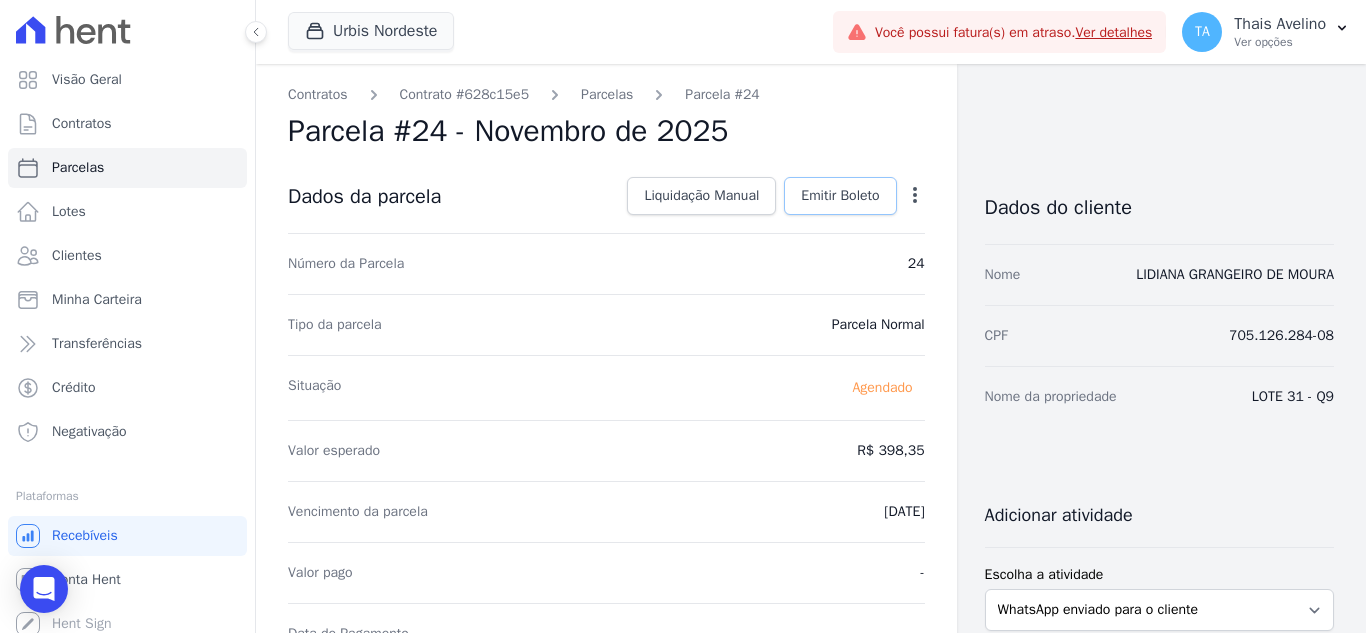 click on "Emitir Boleto" at bounding box center (840, 196) 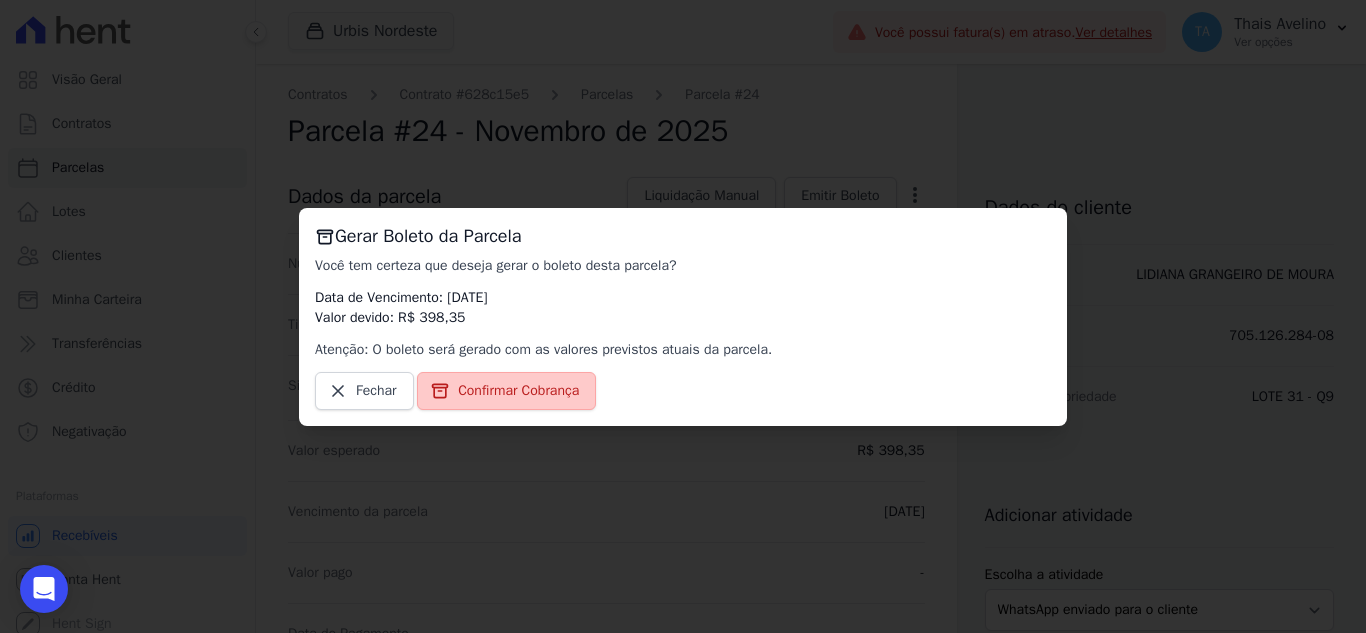 click on "Confirmar Cobrança" at bounding box center [518, 391] 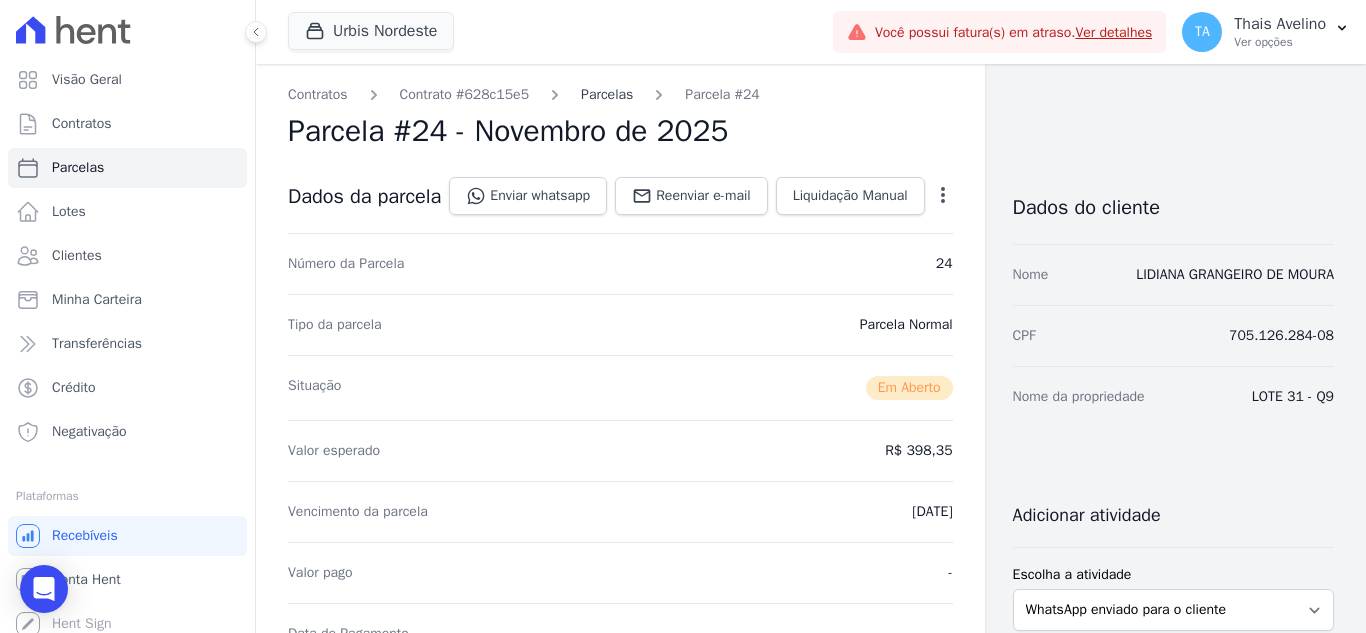 click on "Parcelas" at bounding box center [607, 94] 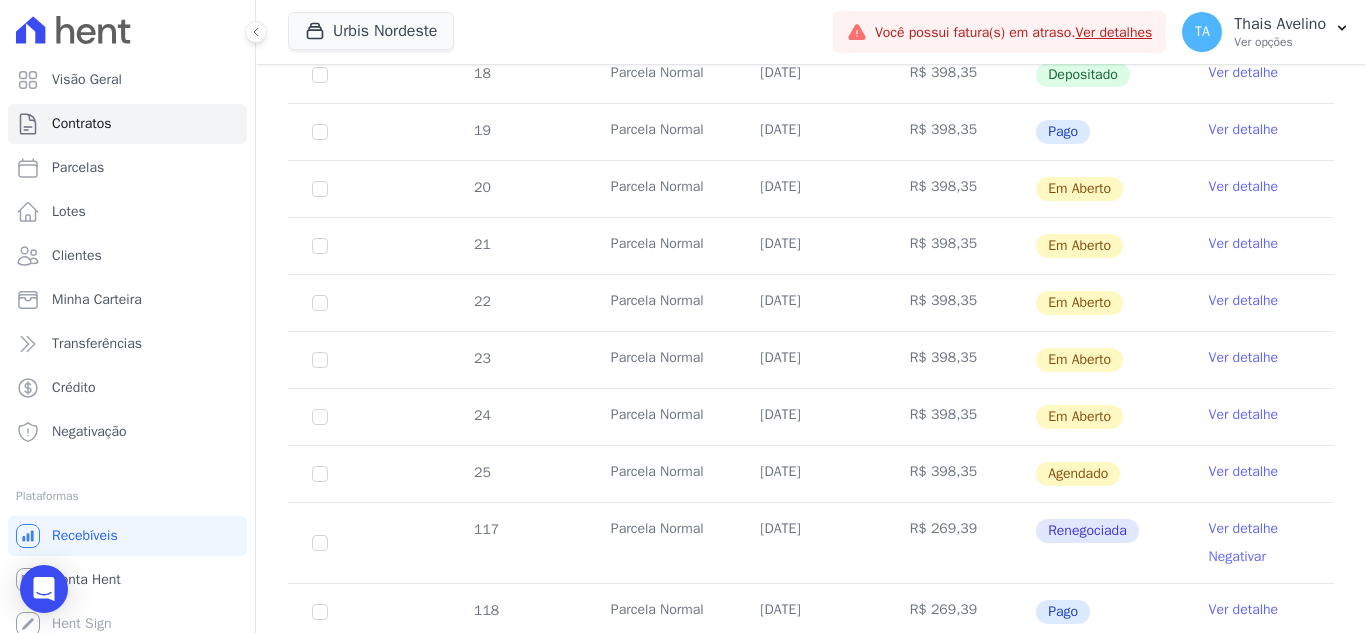 scroll, scrollTop: 900, scrollLeft: 0, axis: vertical 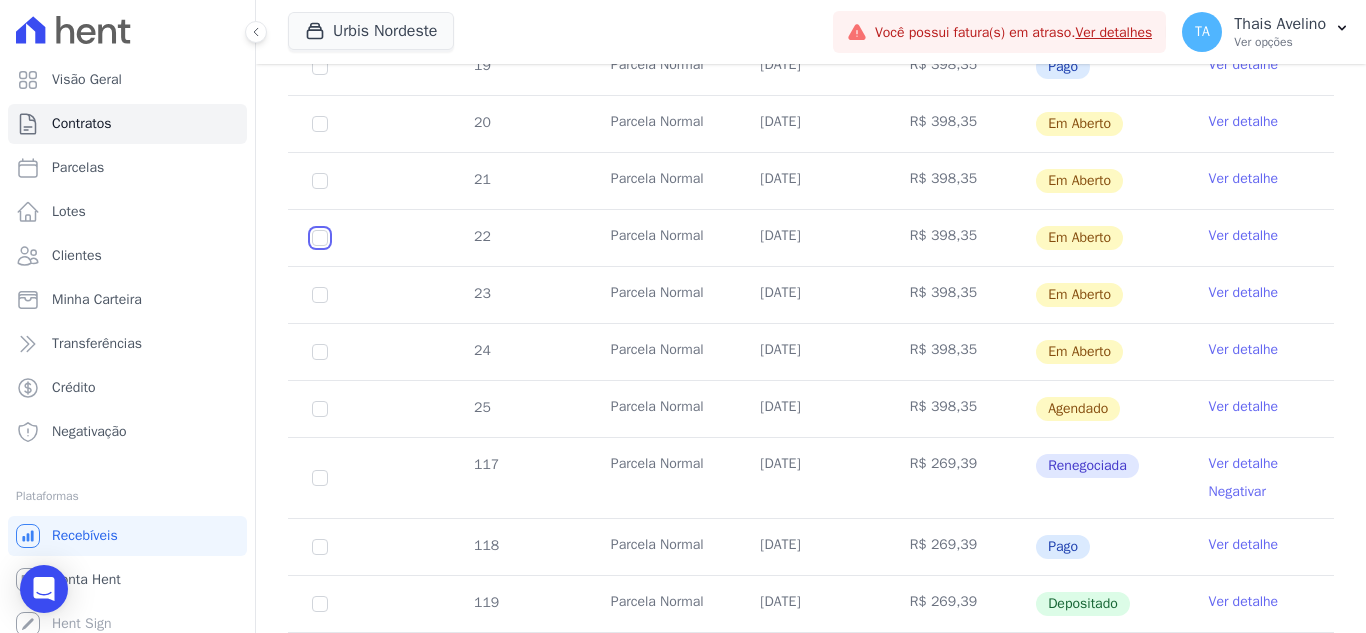drag, startPoint x: 320, startPoint y: 236, endPoint x: 320, endPoint y: 247, distance: 11 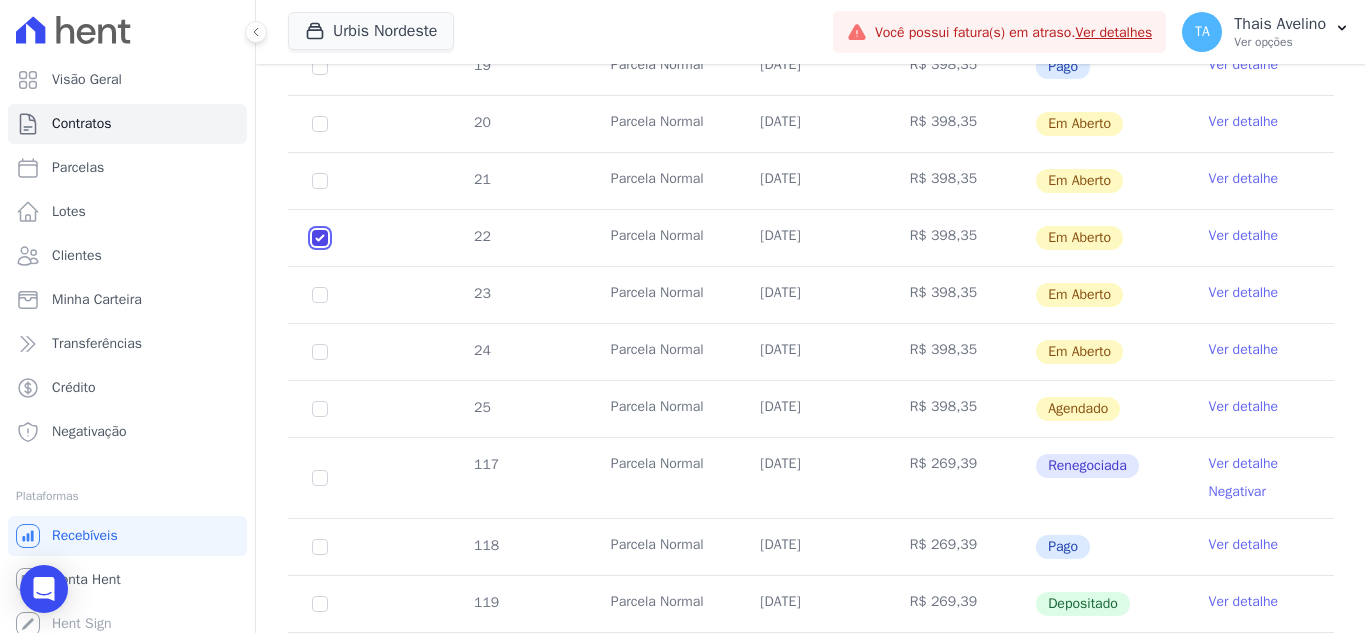 checkbox on "true" 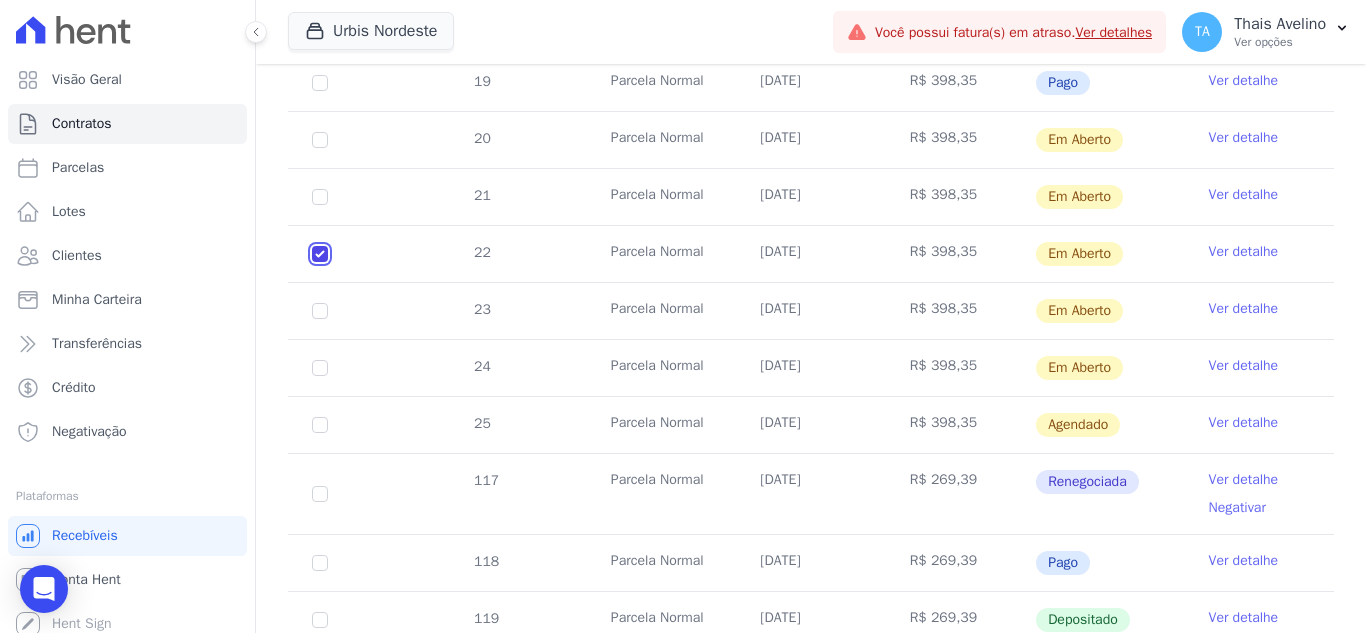scroll, scrollTop: 916, scrollLeft: 0, axis: vertical 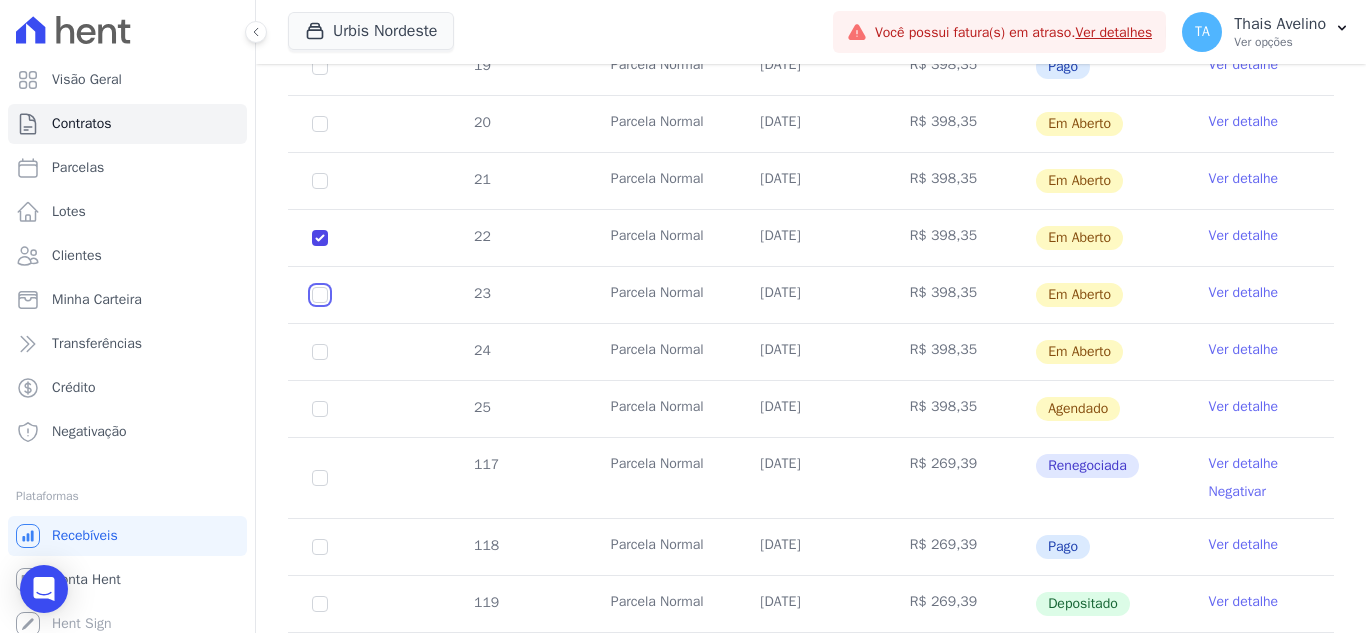 click at bounding box center [320, 124] 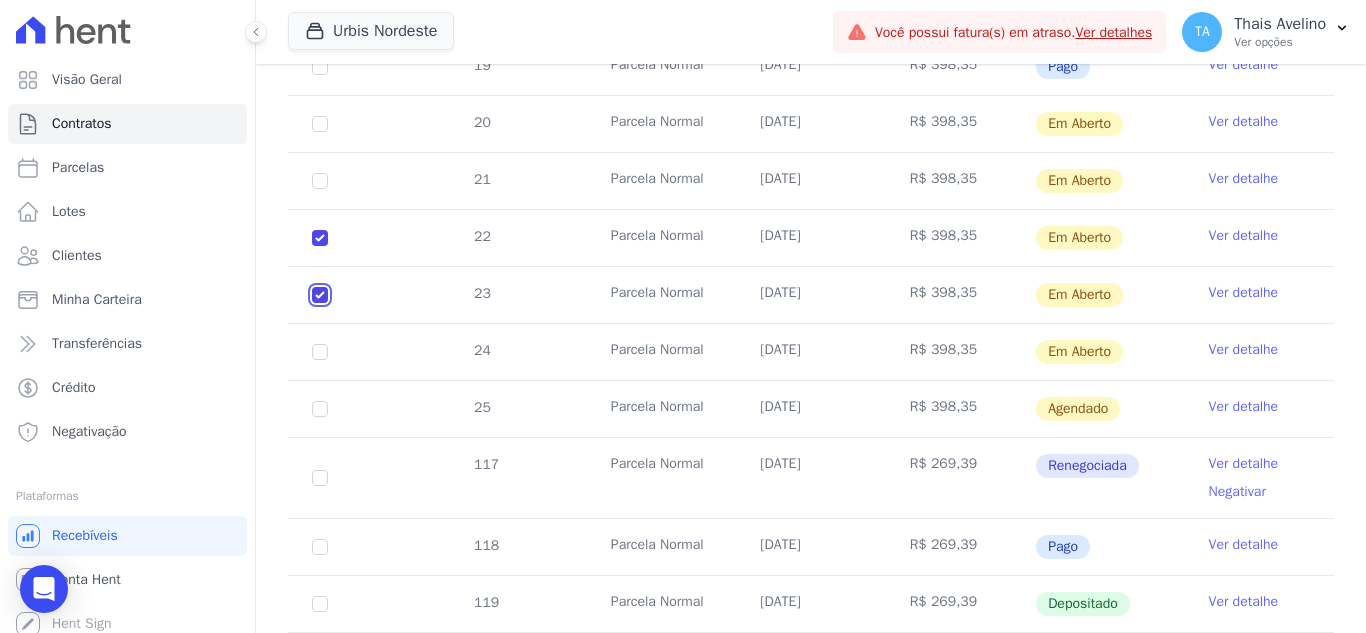 checkbox on "true" 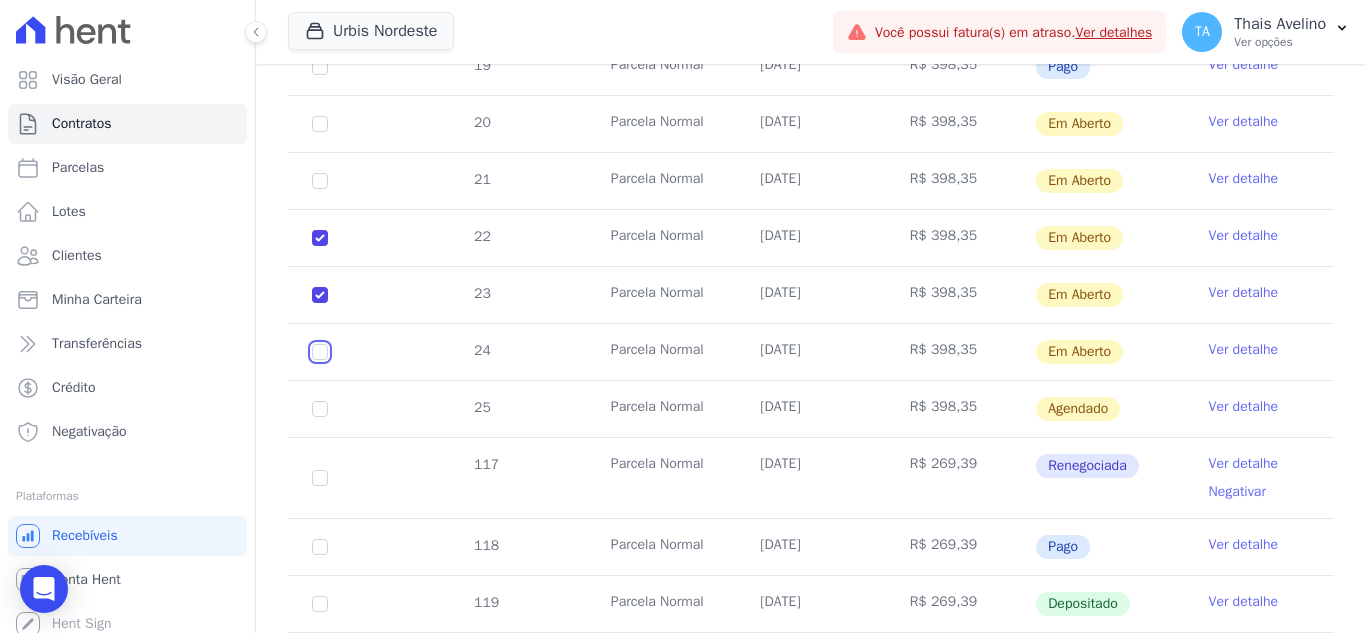 click at bounding box center [320, 124] 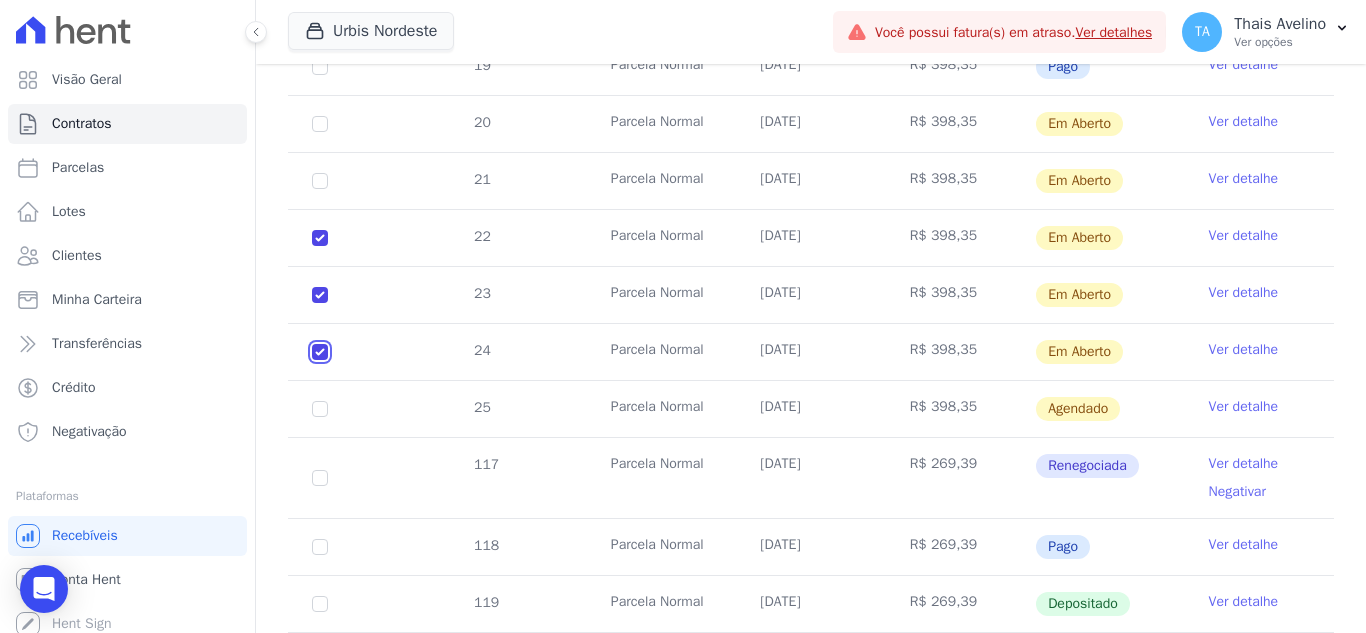 checkbox on "true" 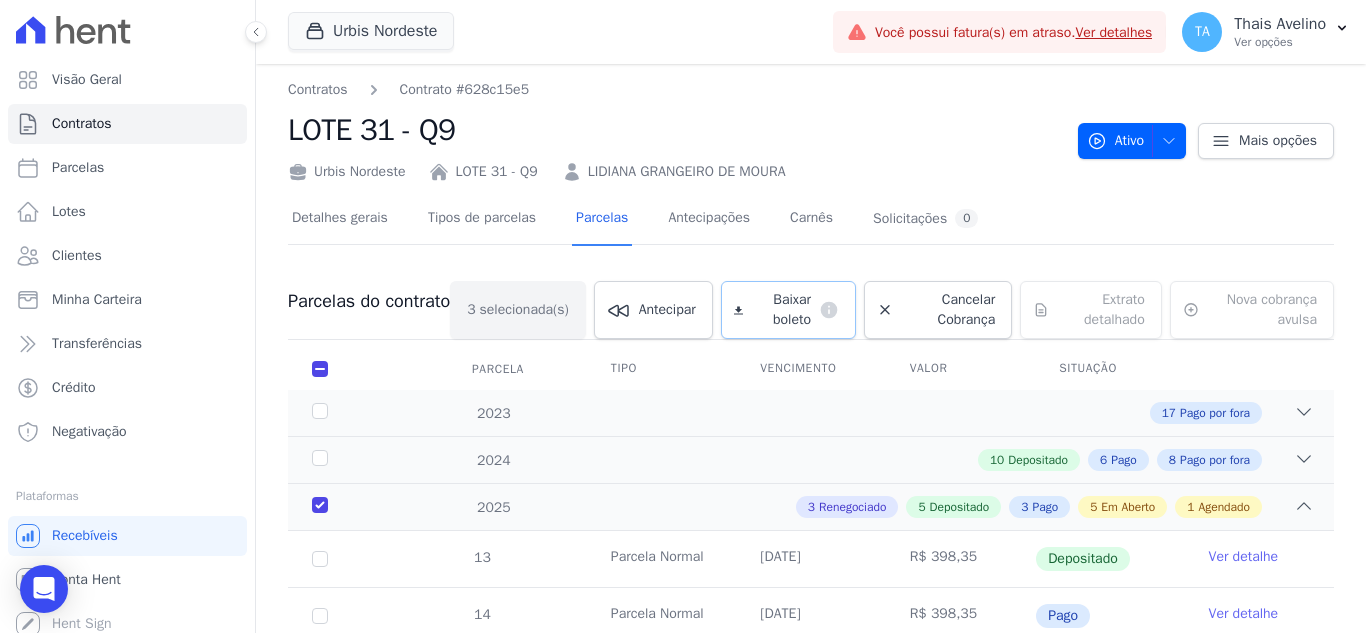 scroll, scrollTop: 0, scrollLeft: 0, axis: both 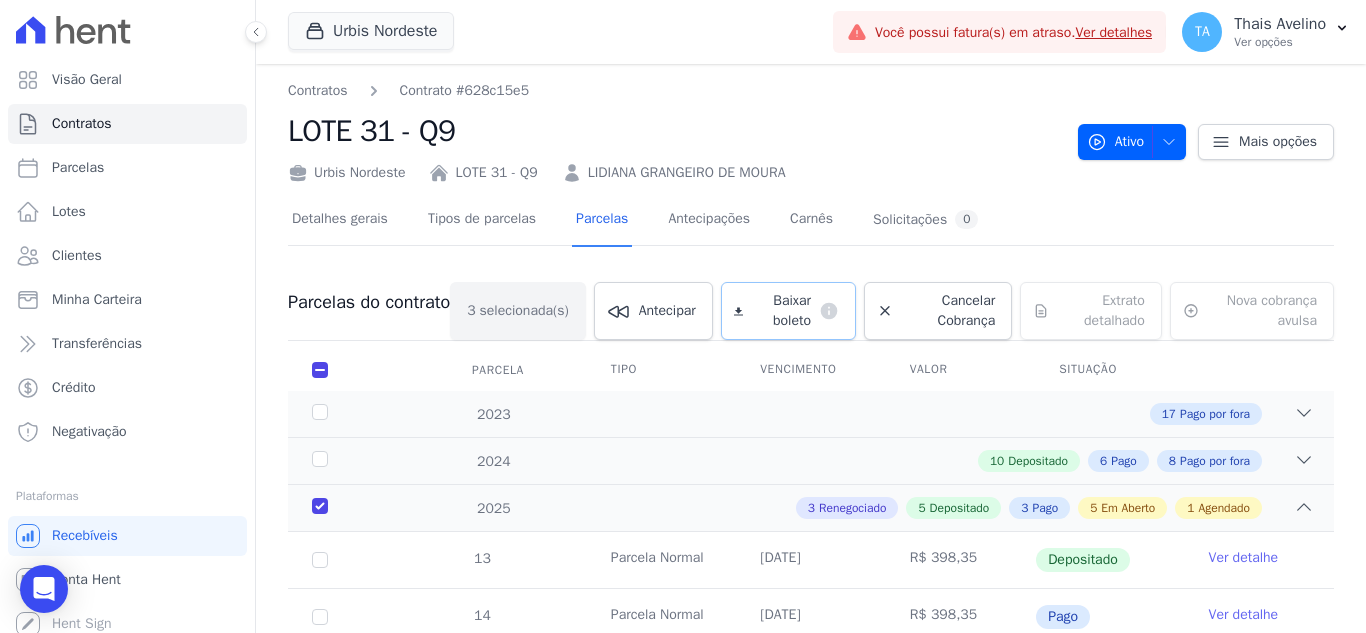click on "Baixar boleto" at bounding box center (781, 311) 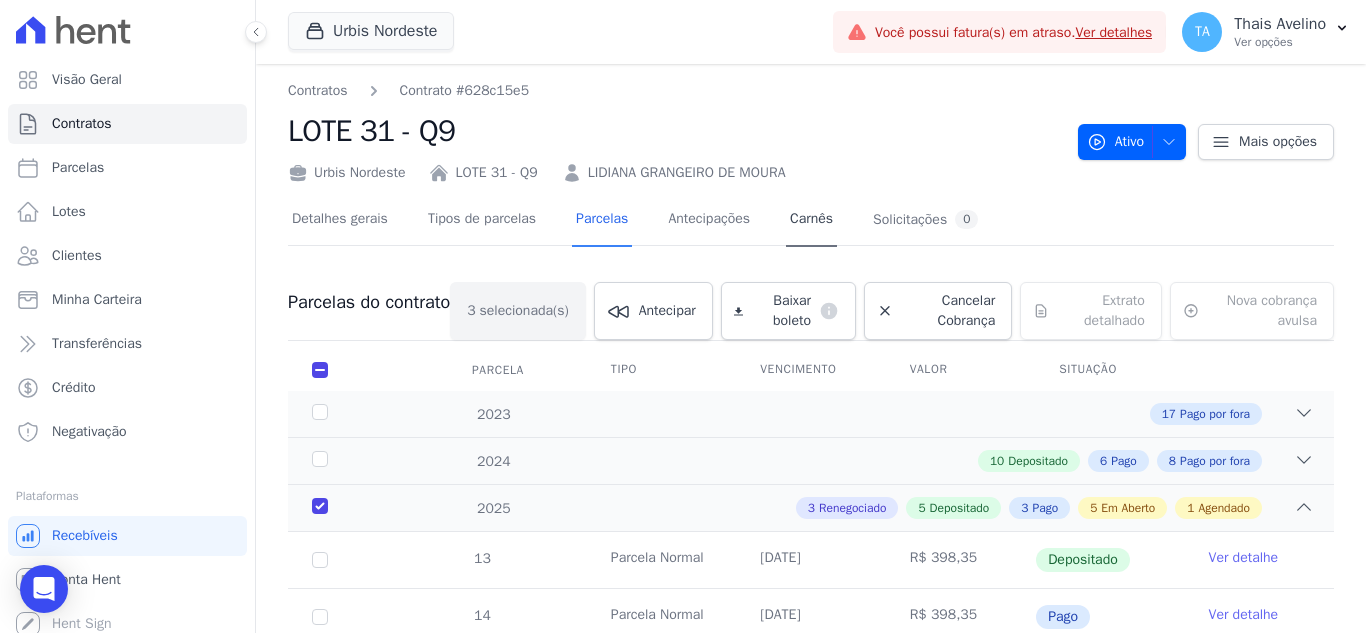 drag, startPoint x: 814, startPoint y: 125, endPoint x: 836, endPoint y: 240, distance: 117.08544 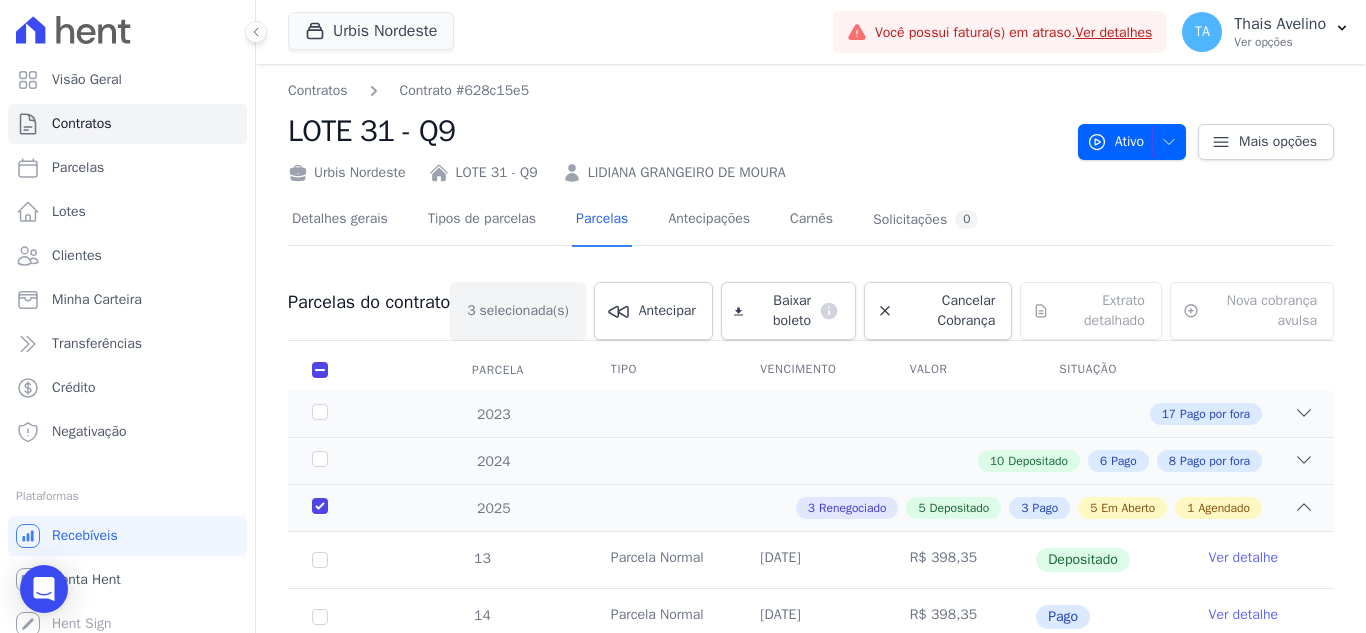 click on "Extrato detalhado
Extrato detalhado
Exportar PDF
Exportar XLSX" at bounding box center [1091, 311] 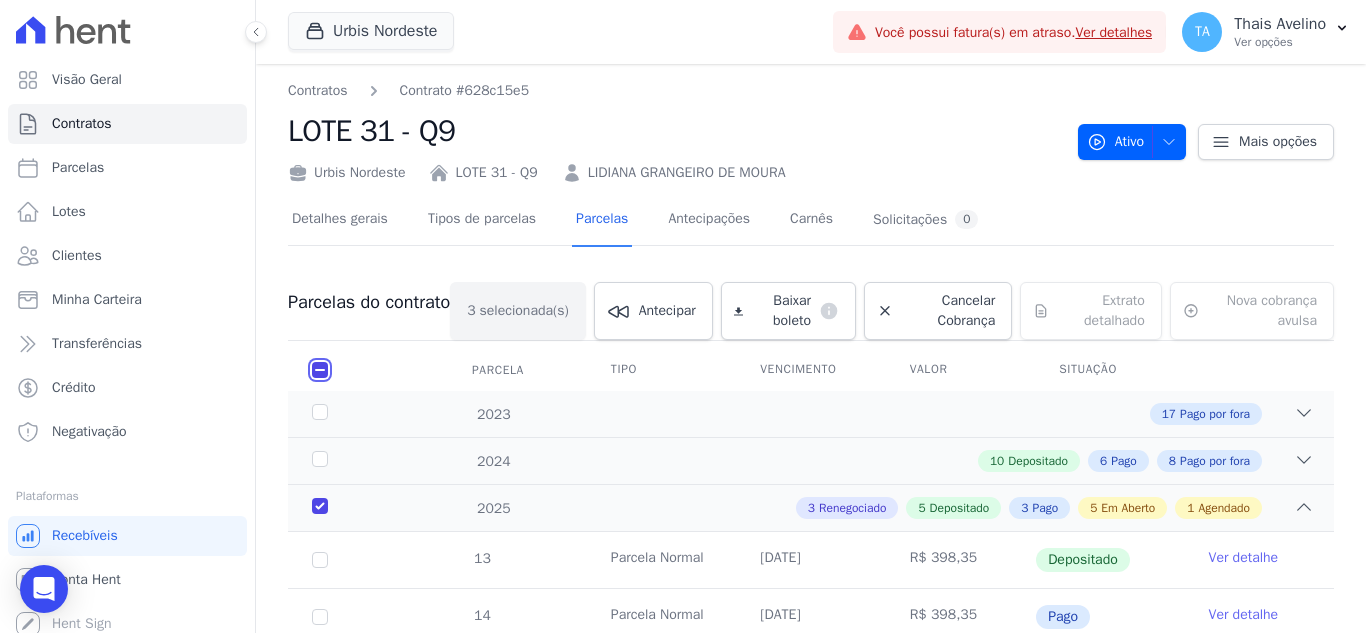click at bounding box center (320, 370) 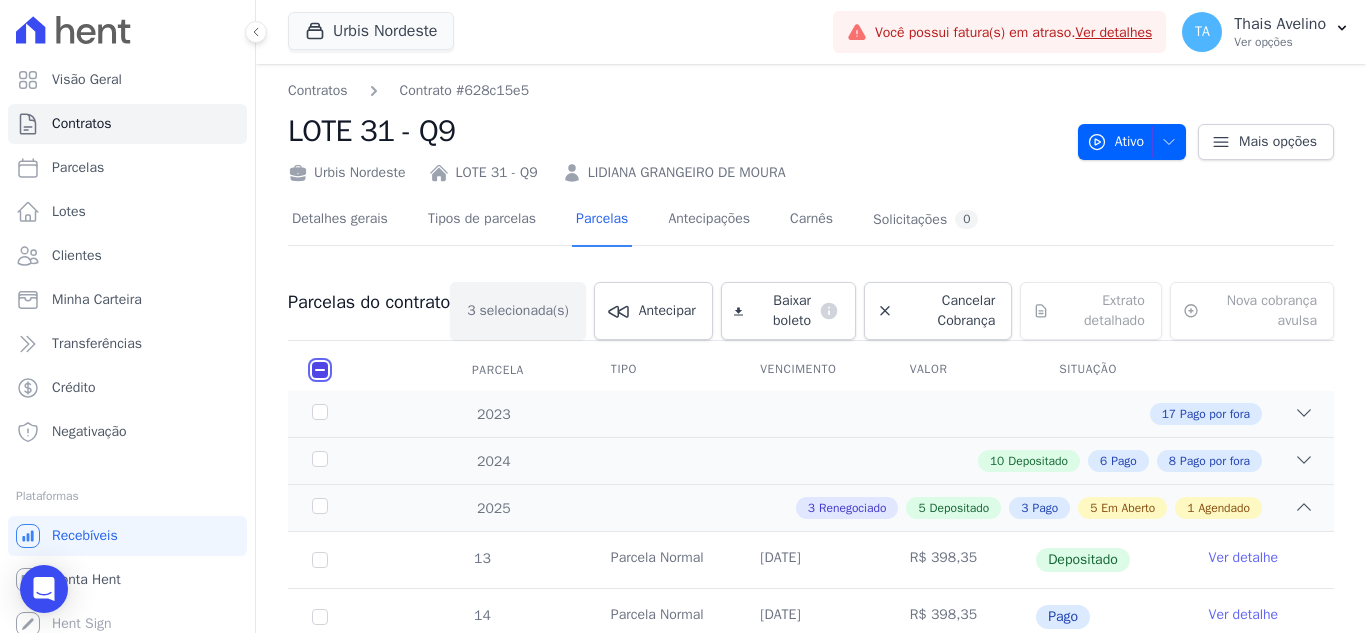 checkbox on "false" 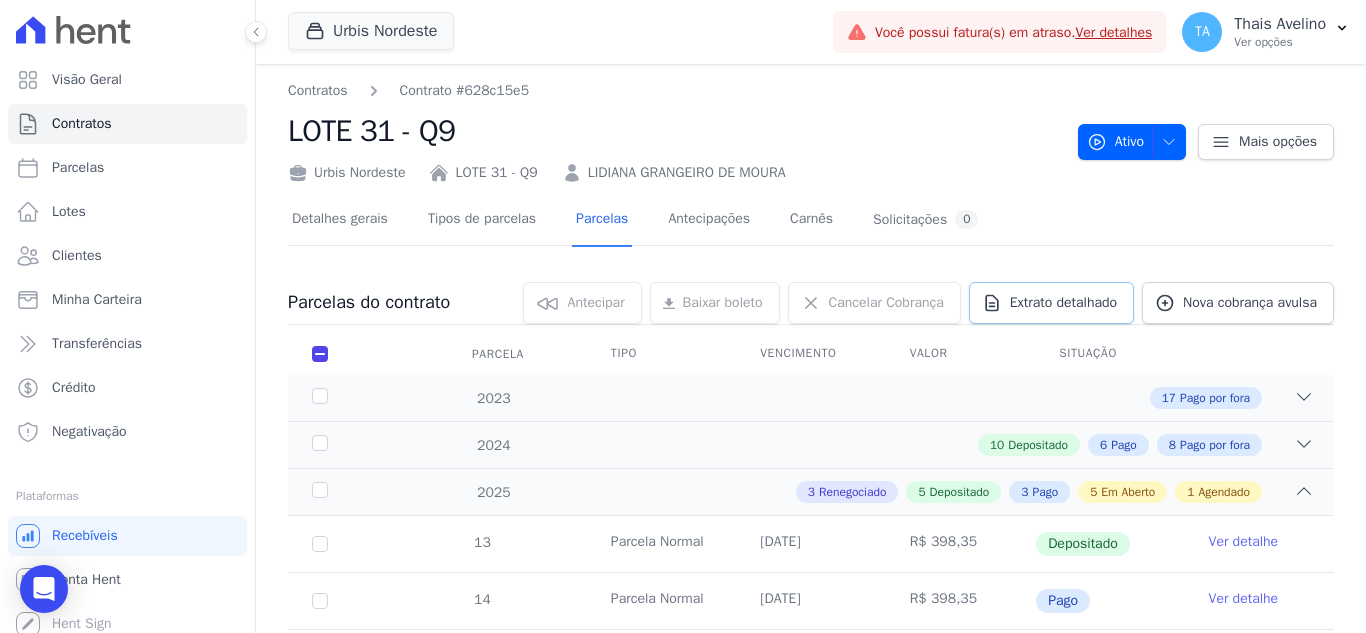 click on "Extrato detalhado" at bounding box center [1063, 303] 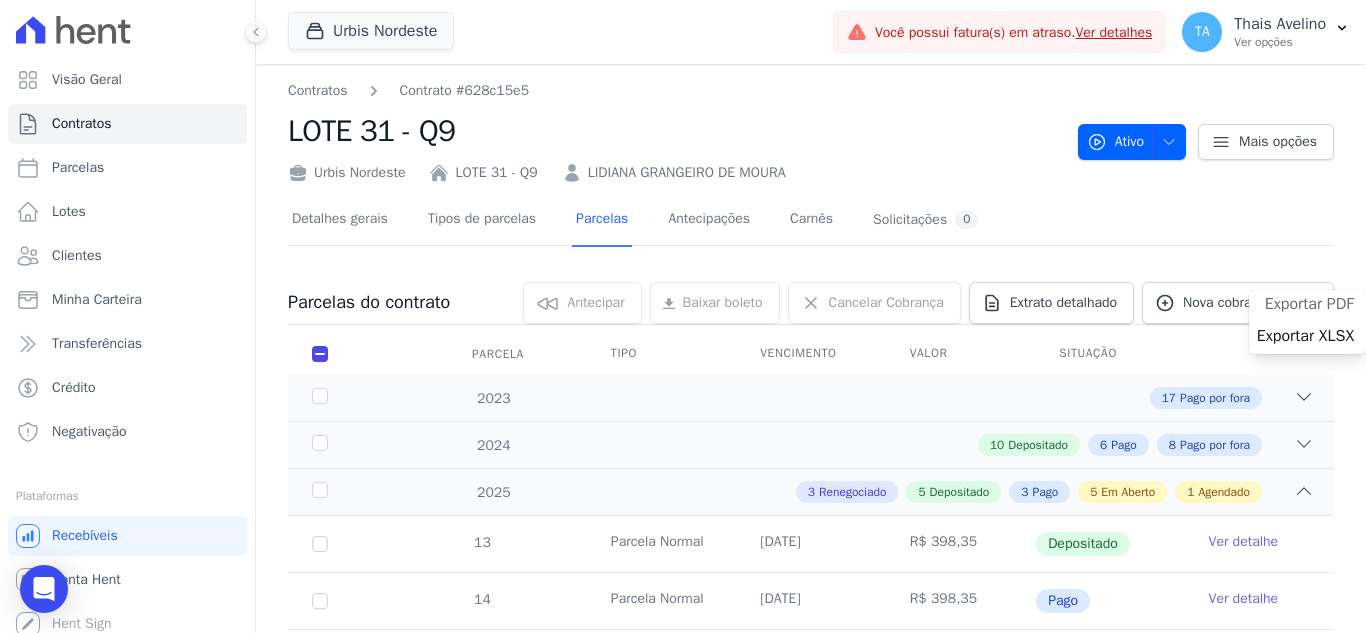click on "Exportar PDF" at bounding box center [1309, 304] 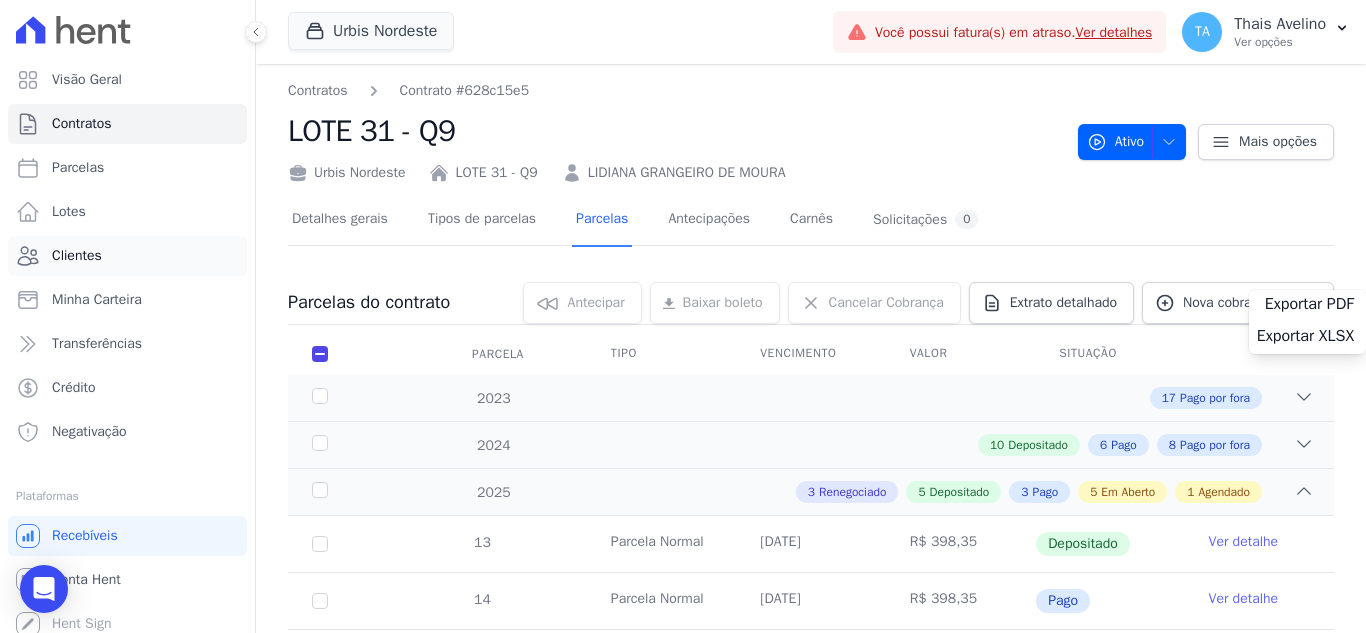 click on "Clientes" at bounding box center (77, 256) 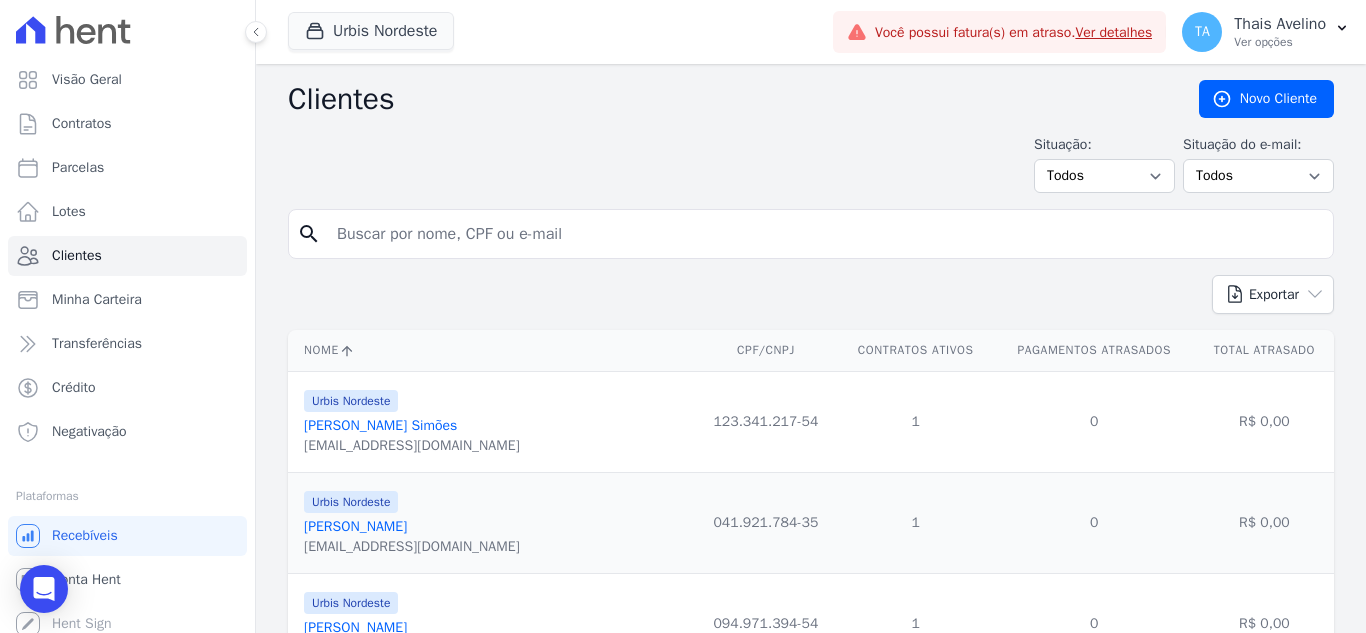 click at bounding box center [825, 234] 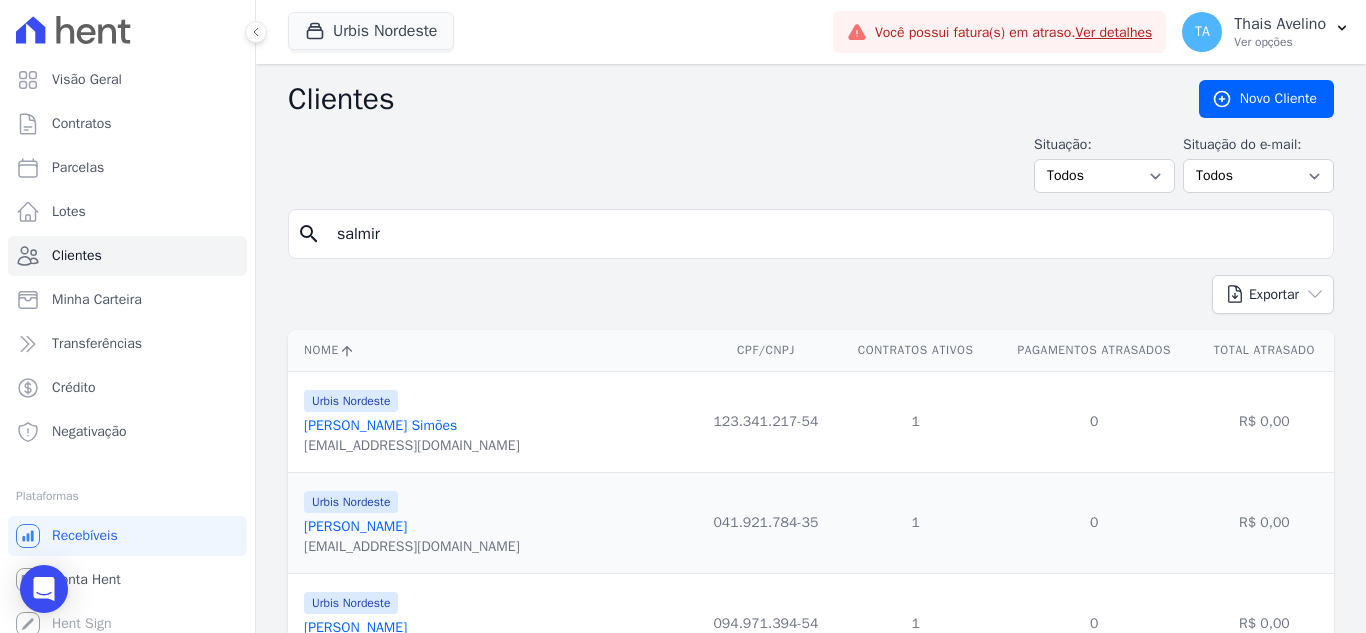 type on "salmir" 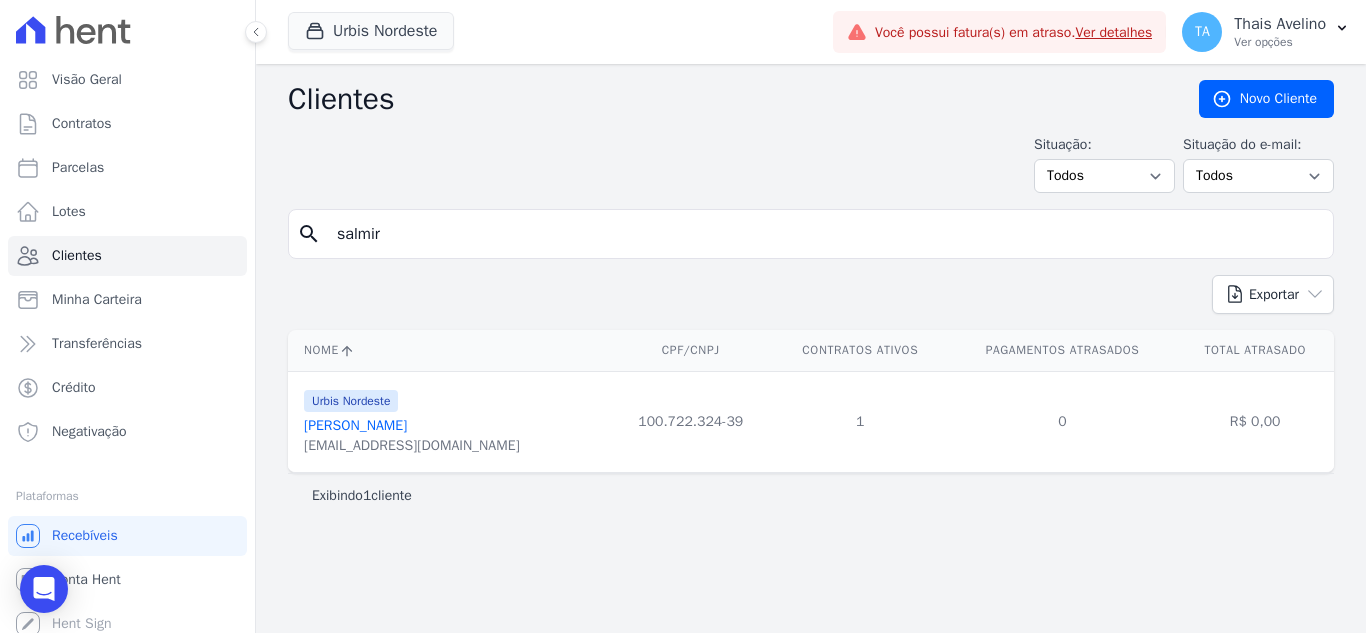 click on "[PERSON_NAME]" at bounding box center (355, 425) 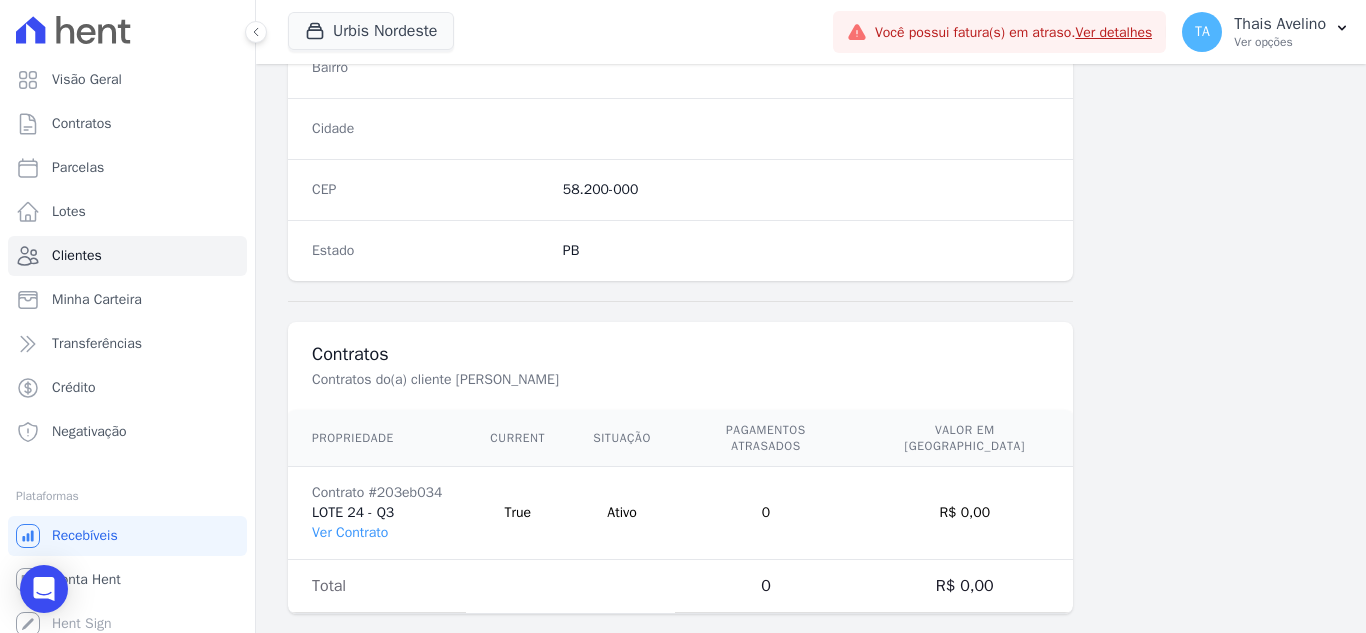 scroll, scrollTop: 1238, scrollLeft: 0, axis: vertical 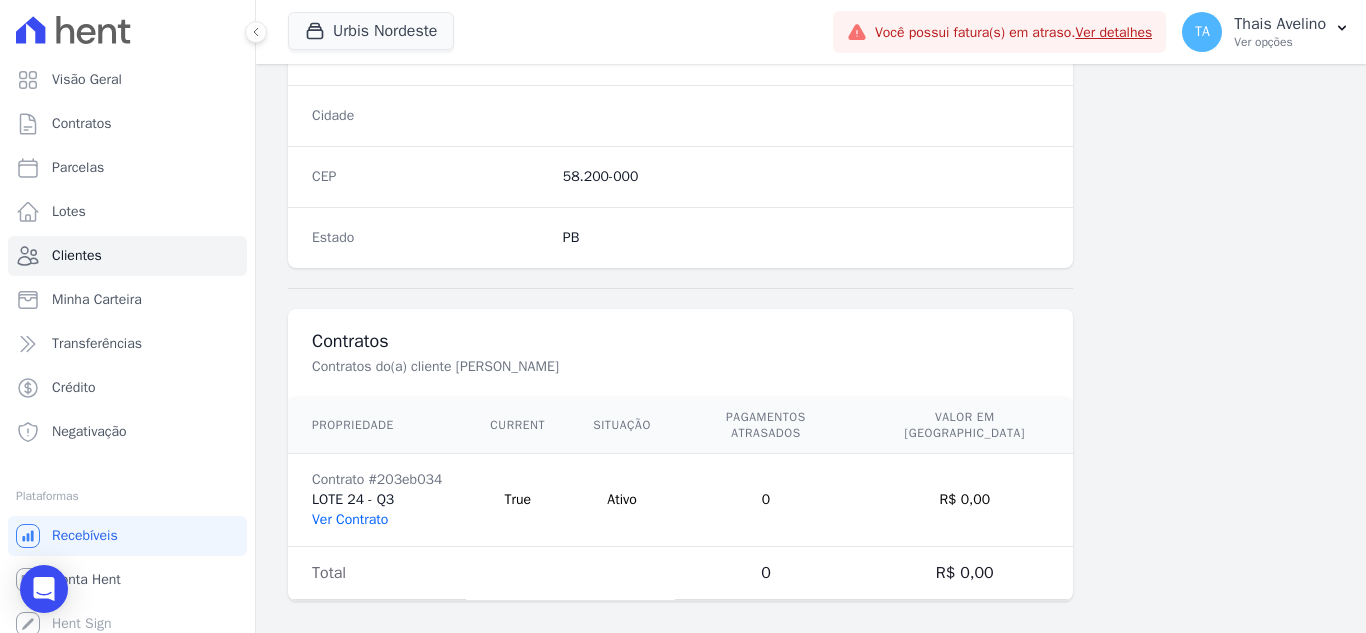 click on "Ver Contrato" at bounding box center [350, 519] 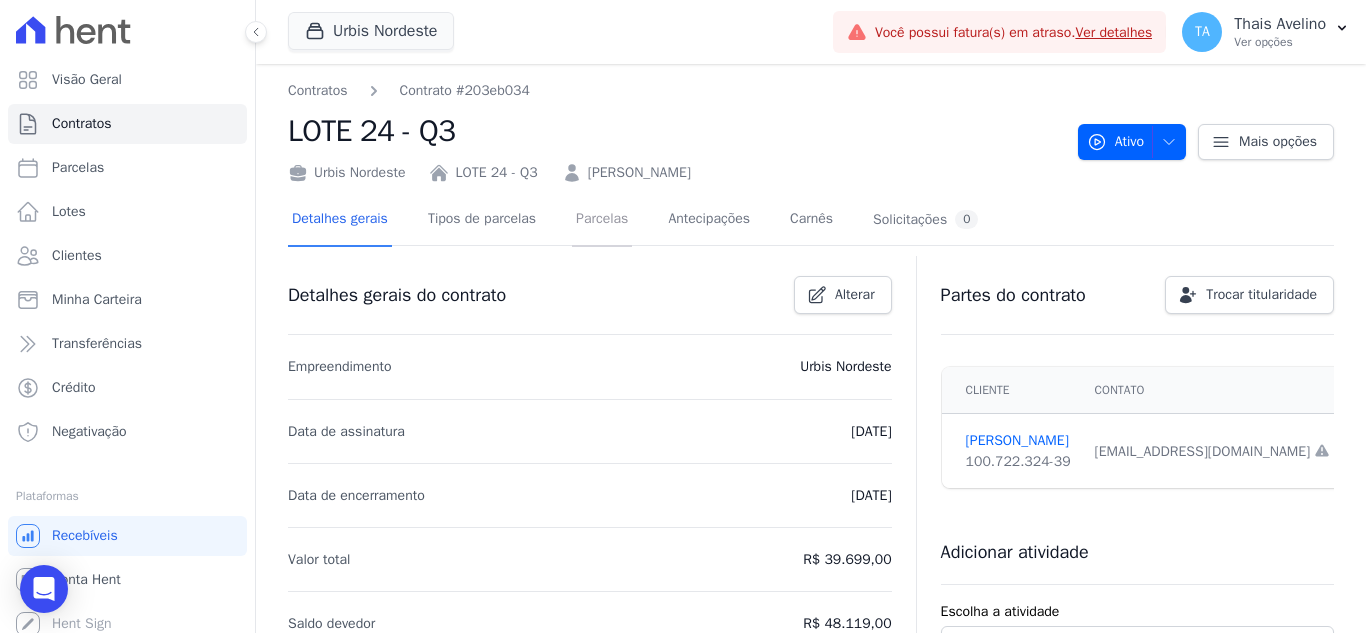 click on "Parcelas" at bounding box center [602, 220] 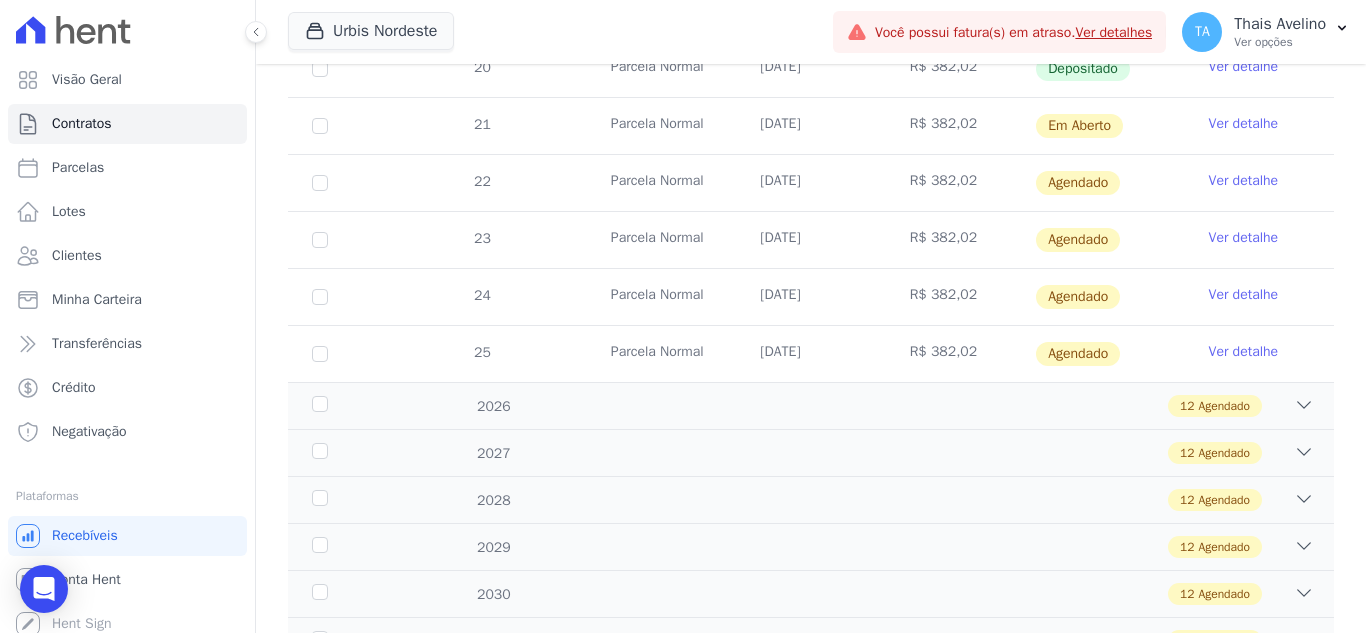 scroll, scrollTop: 700, scrollLeft: 0, axis: vertical 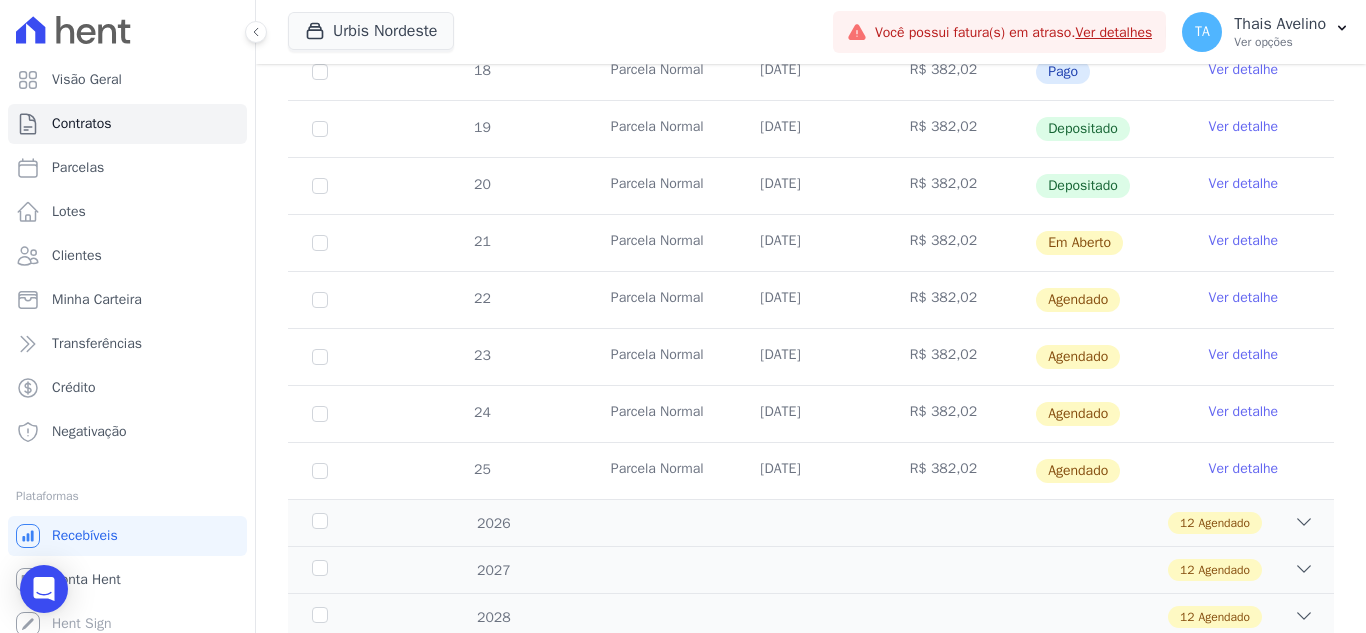 click on "Ver detalhe" at bounding box center [1244, 298] 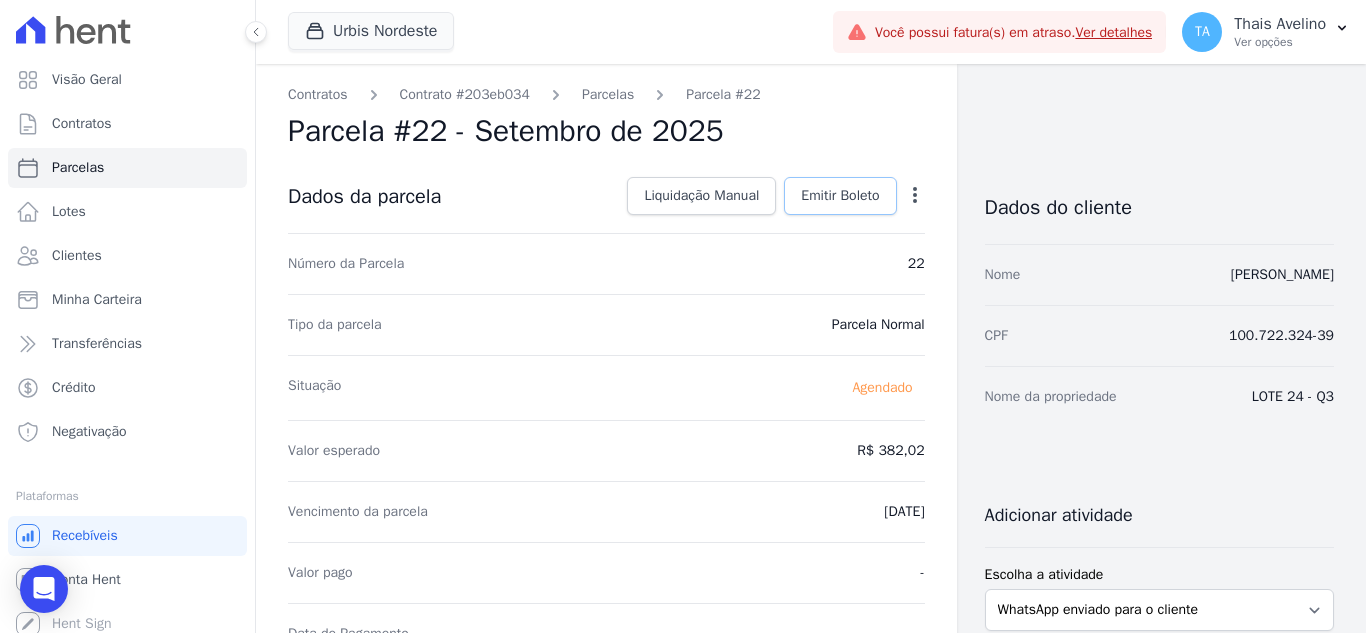 drag, startPoint x: 849, startPoint y: 189, endPoint x: 771, endPoint y: 320, distance: 152.4631 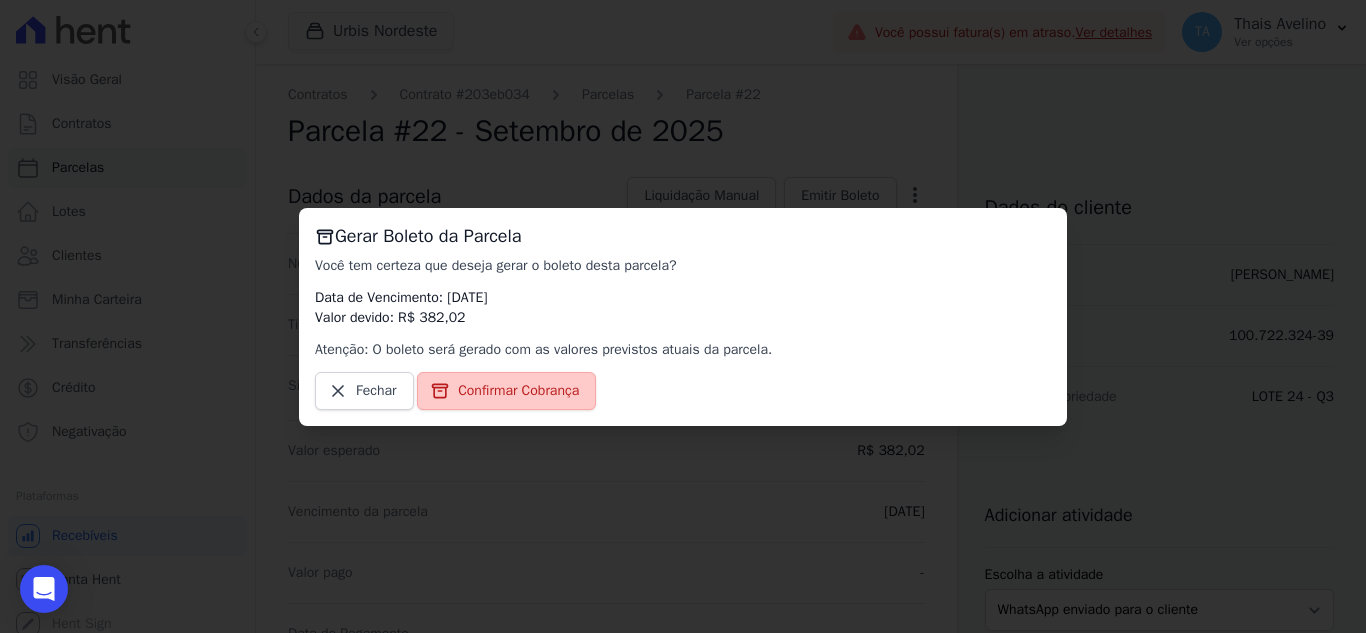 click on "Confirmar Cobrança" at bounding box center [518, 391] 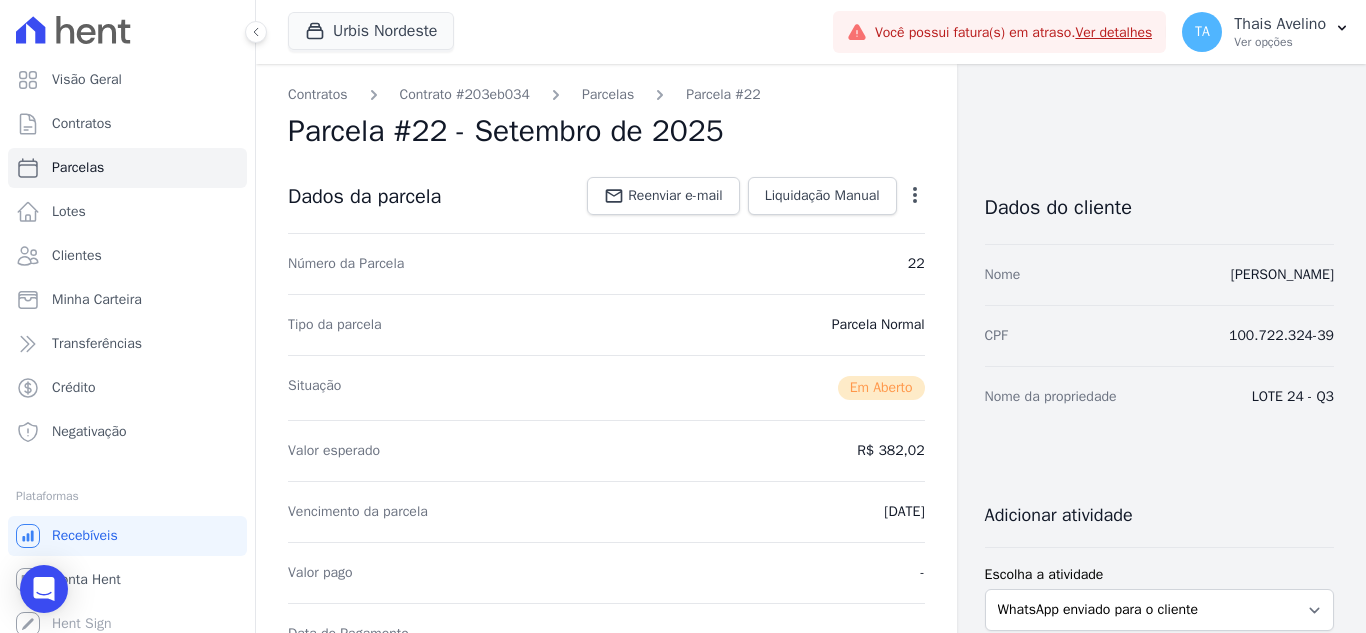 click on "Parcelas" at bounding box center (608, 94) 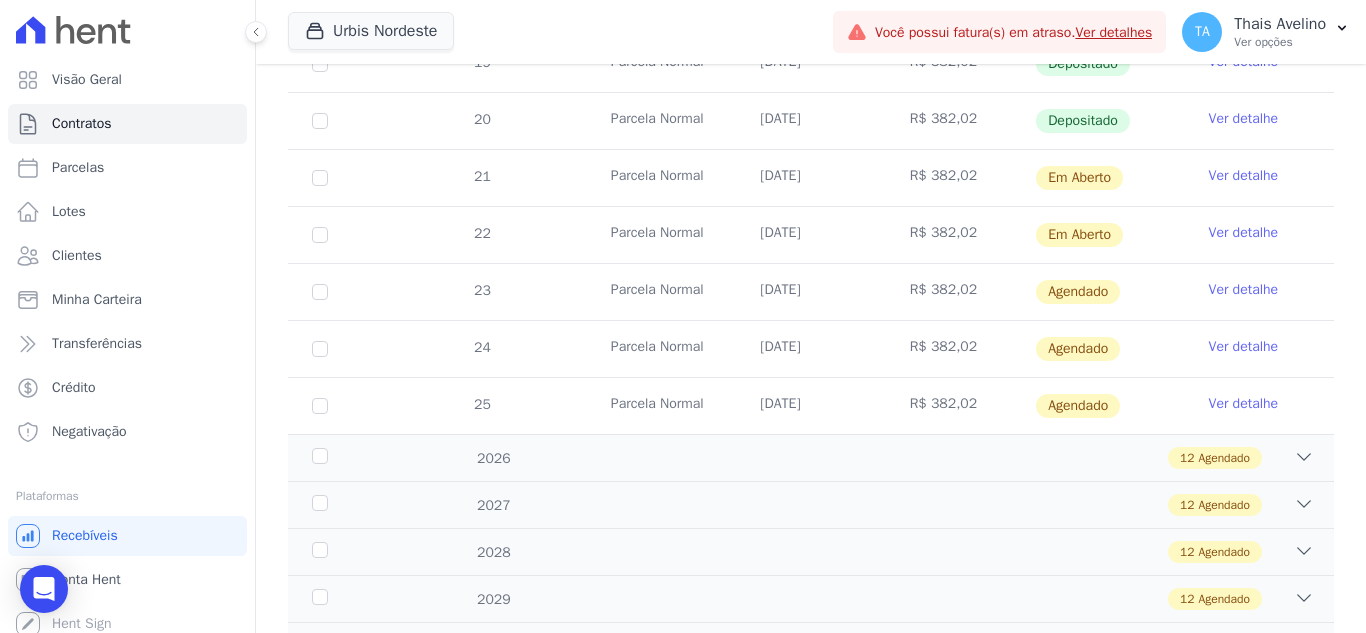 scroll, scrollTop: 800, scrollLeft: 0, axis: vertical 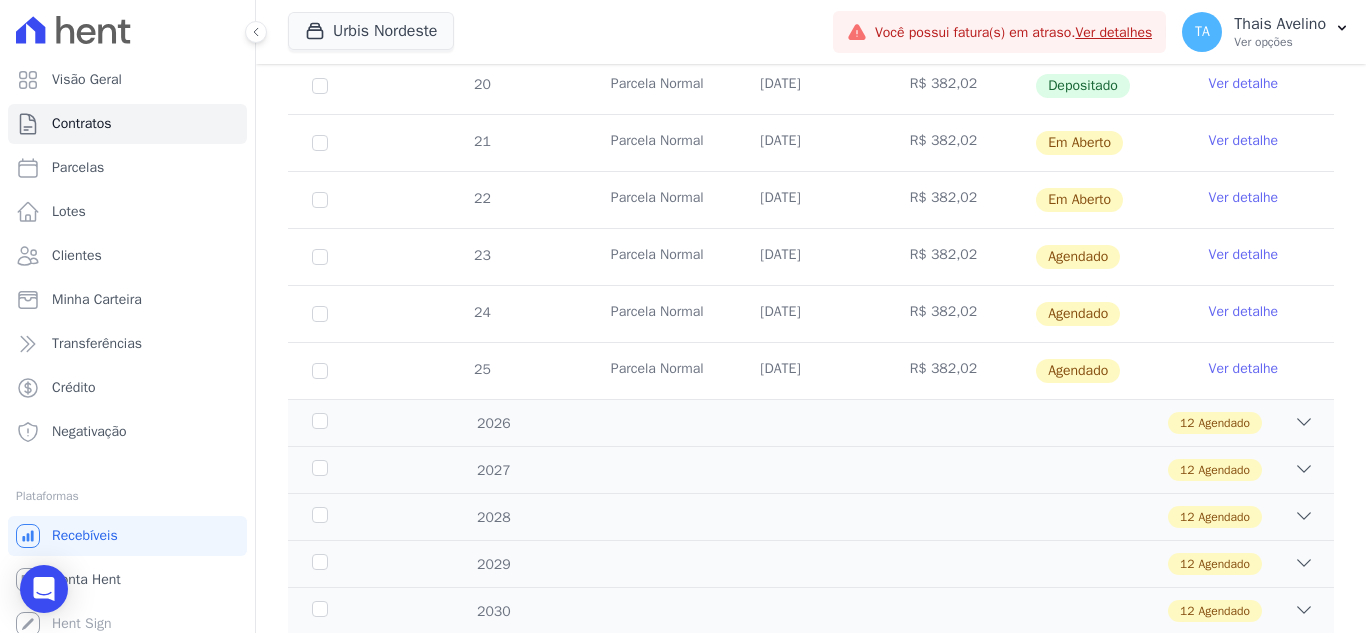 click on "Ver detalhe" at bounding box center [1244, 255] 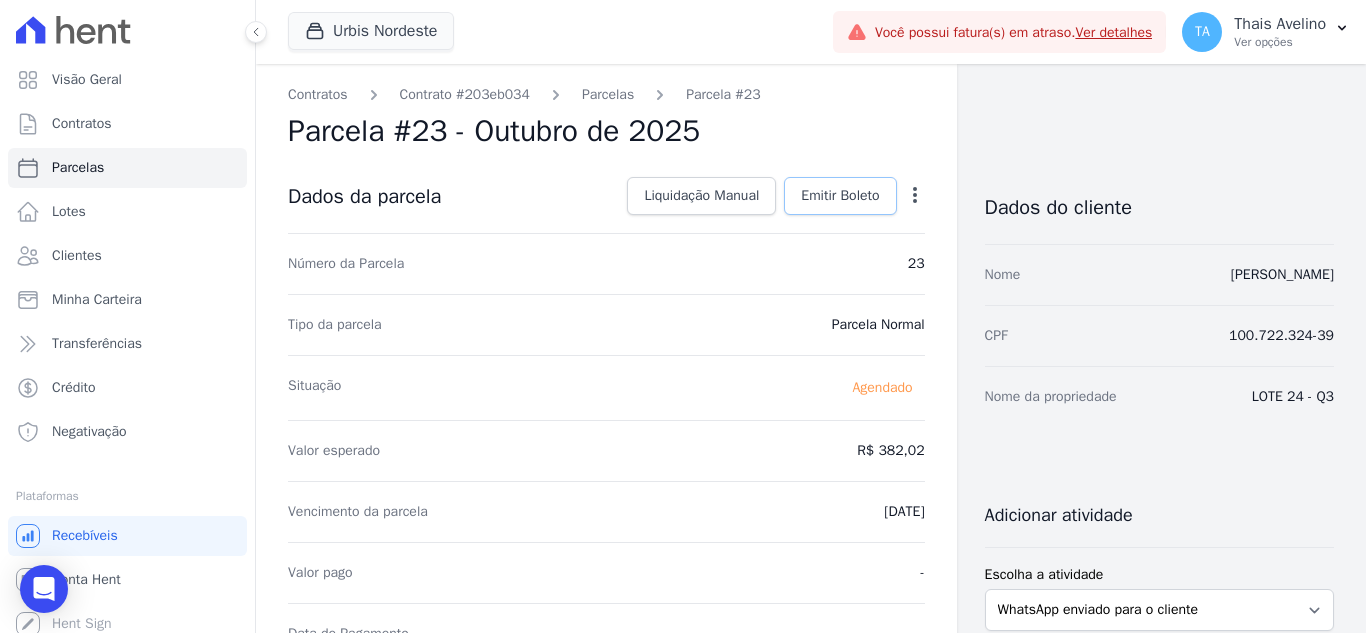 click on "Emitir Boleto" at bounding box center (840, 196) 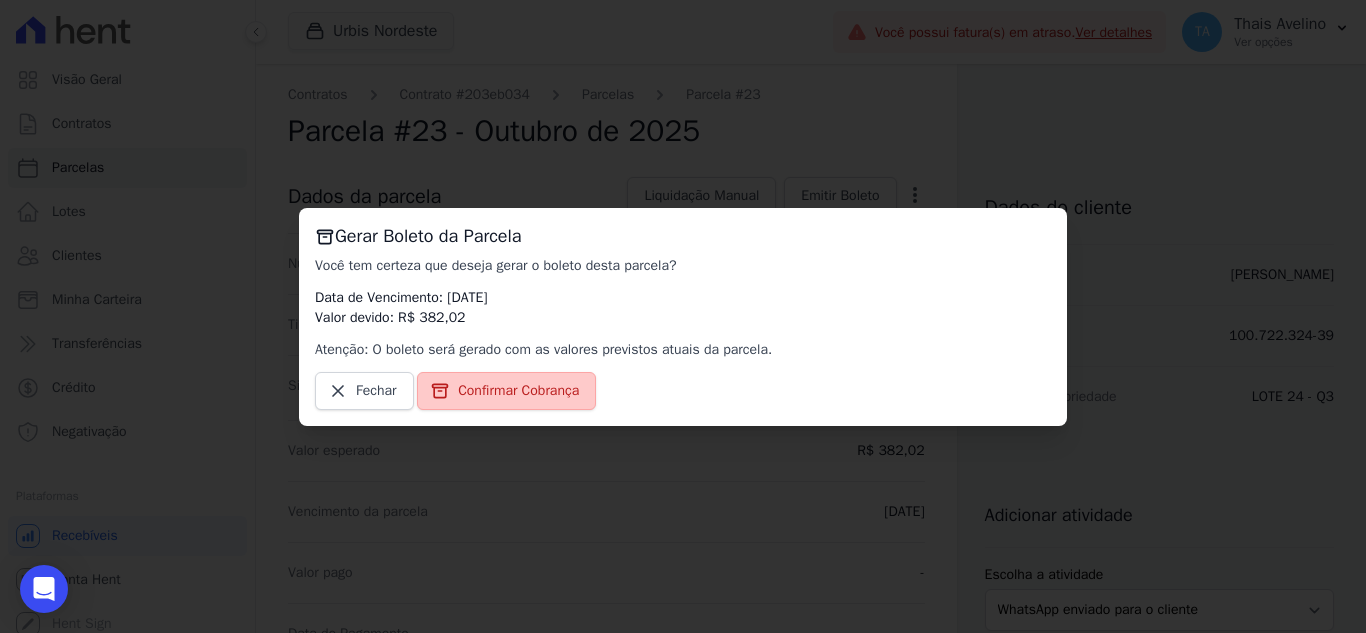 click on "Confirmar Cobrança" at bounding box center (506, 391) 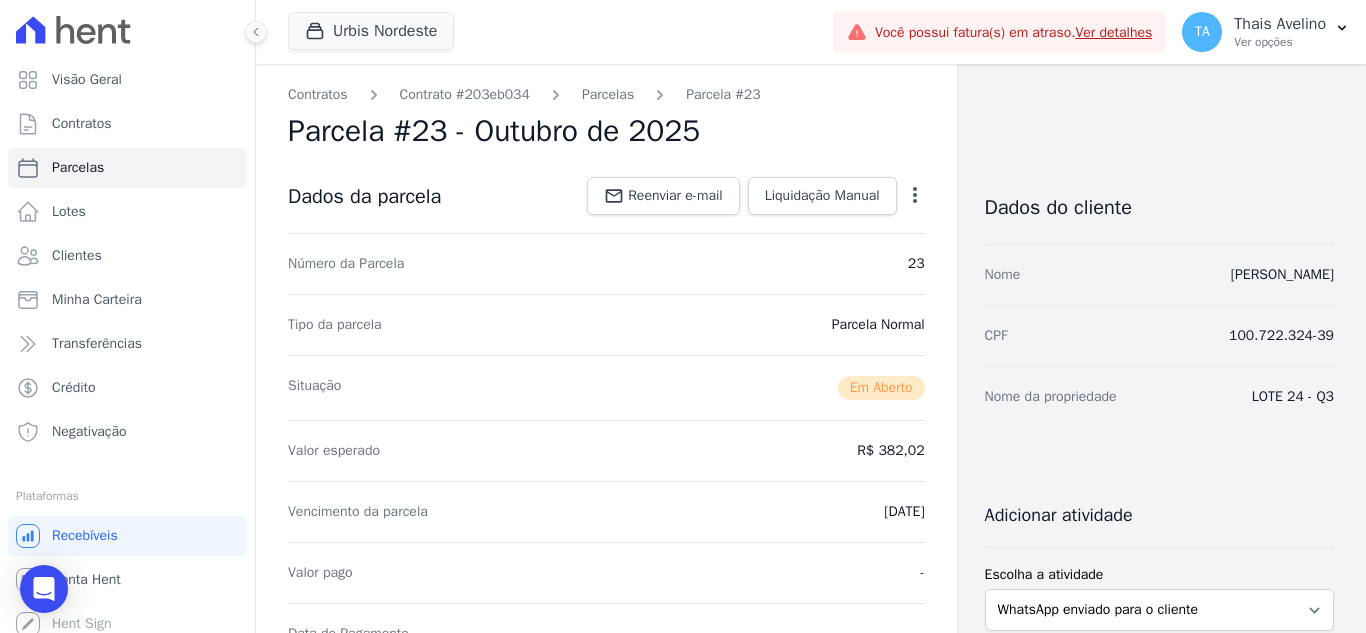 click on "Parcelas" at bounding box center [608, 94] 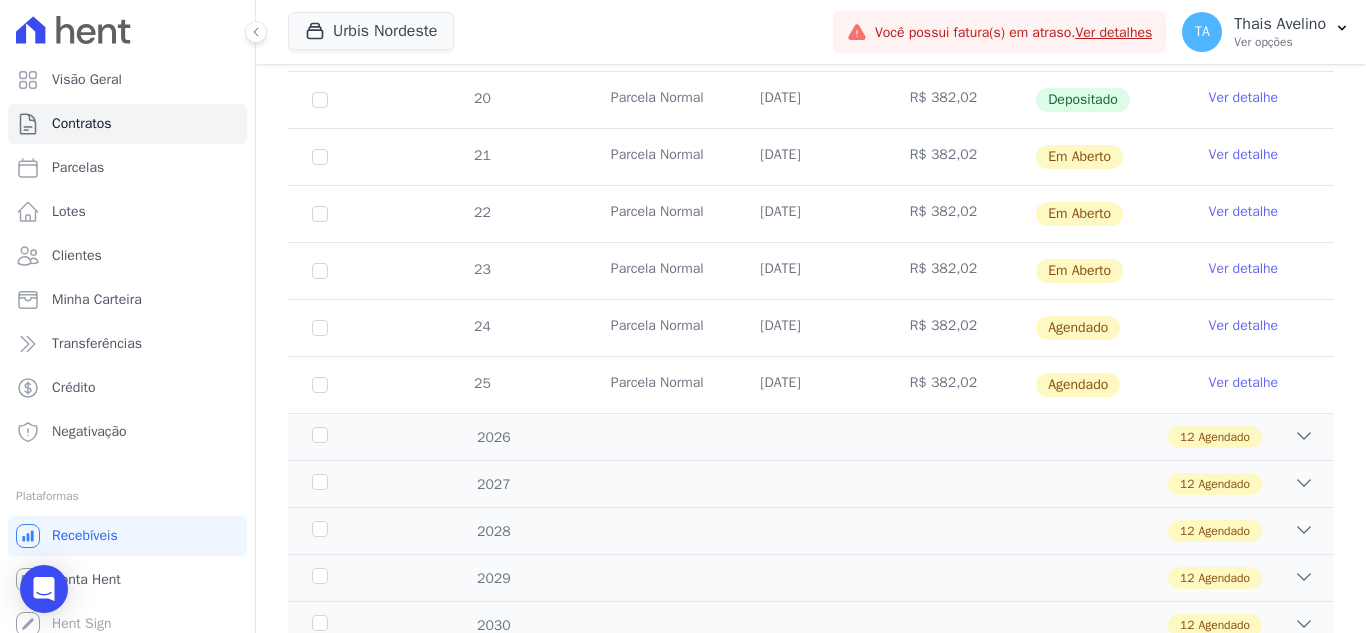 scroll, scrollTop: 800, scrollLeft: 0, axis: vertical 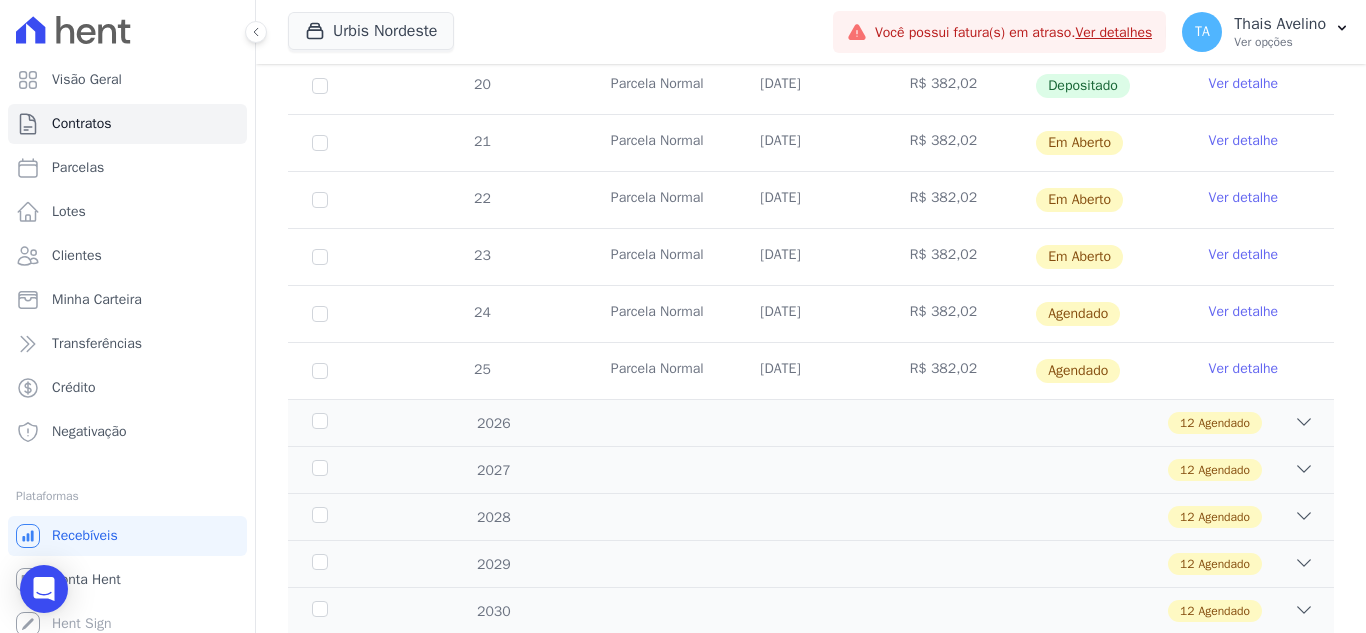 click on "Ver detalhe" at bounding box center [1244, 312] 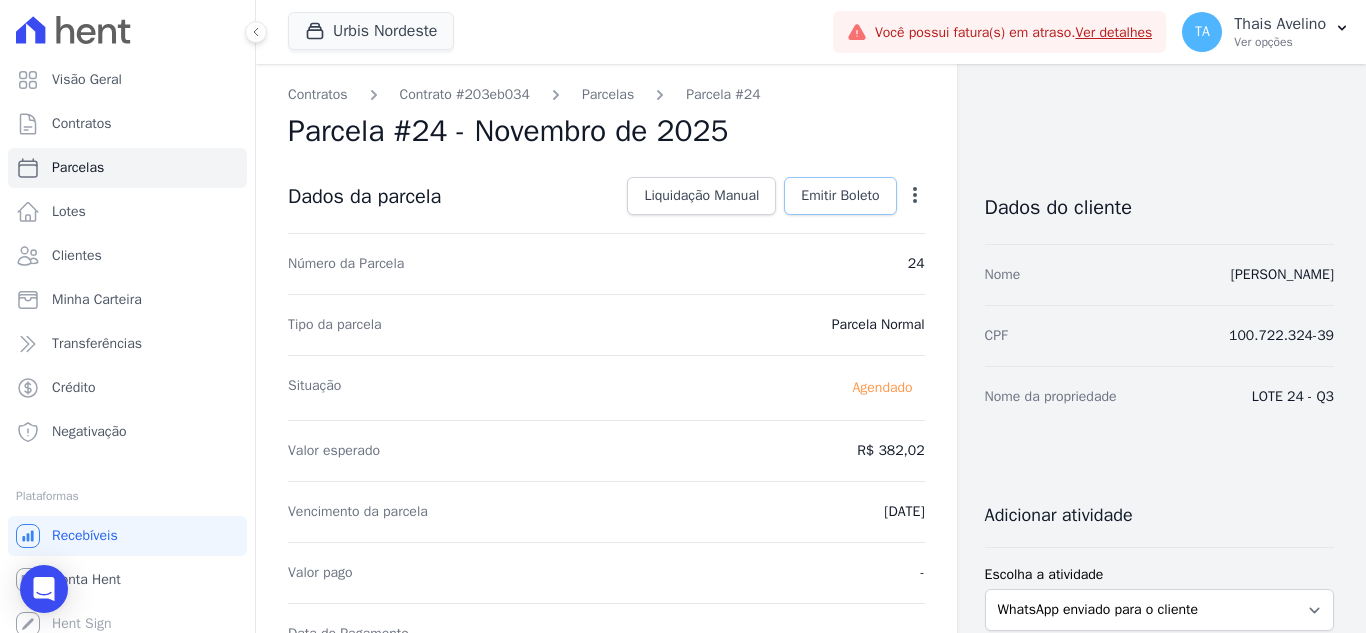 click on "Emitir Boleto" at bounding box center [840, 196] 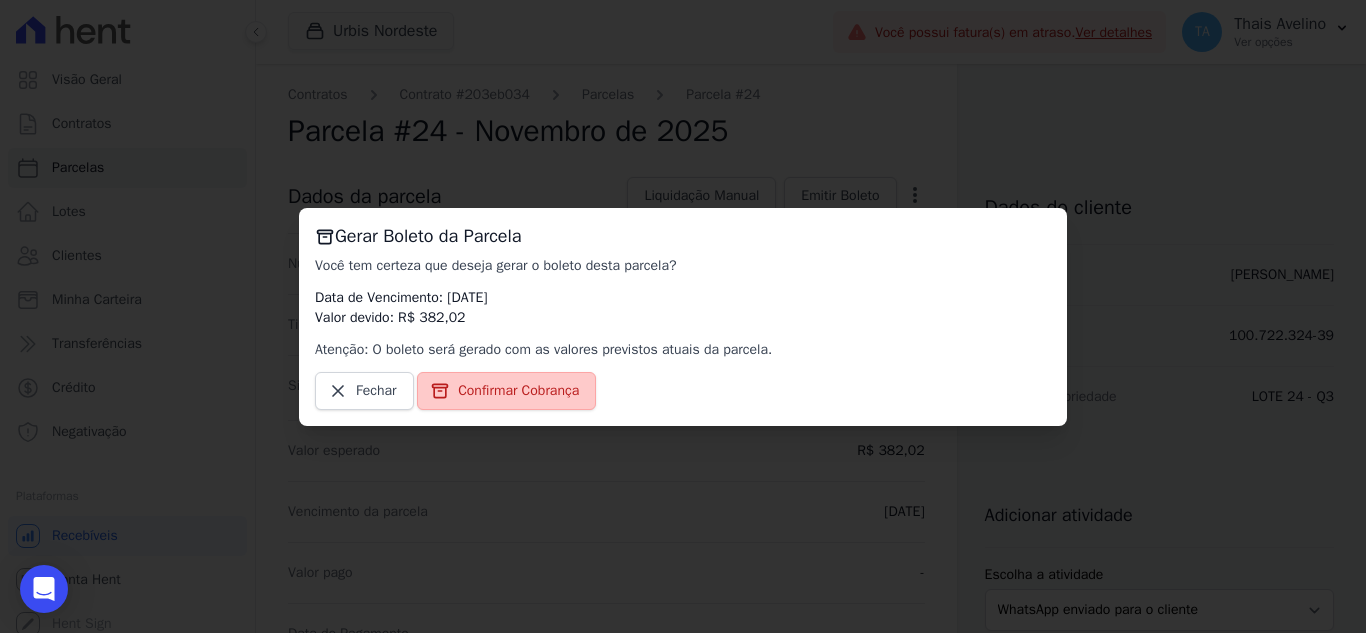 click on "Confirmar Cobrança" at bounding box center [506, 391] 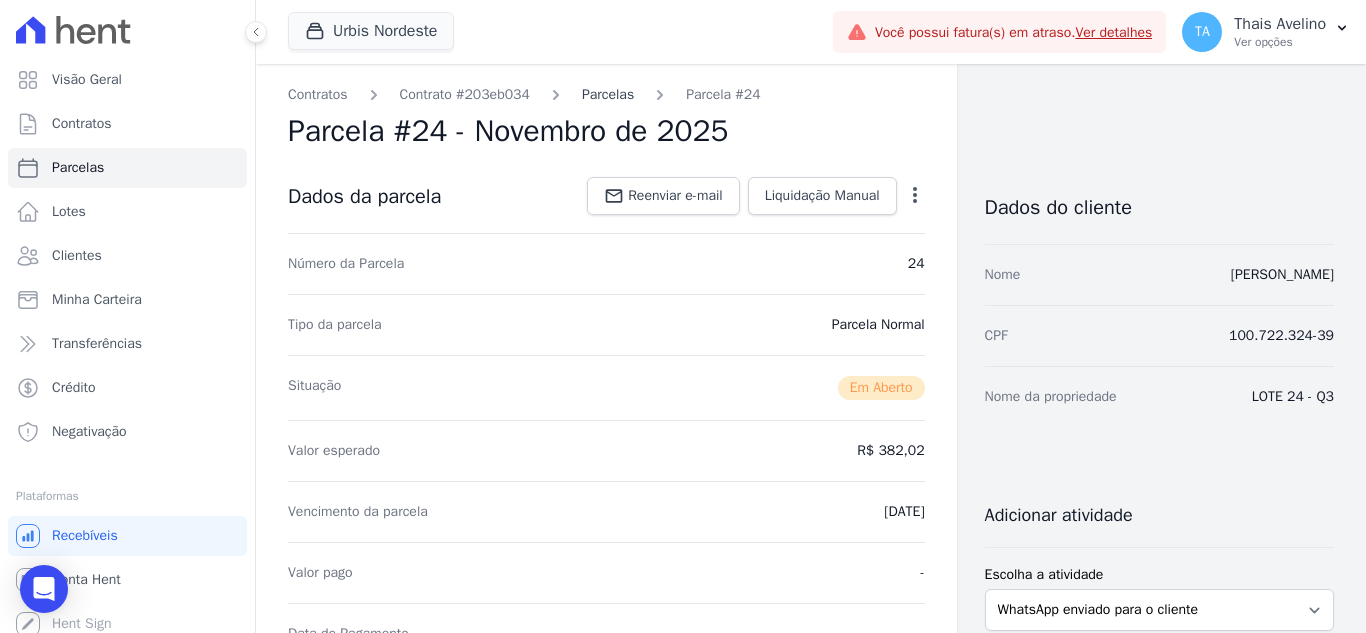 click on "Parcelas" at bounding box center [608, 94] 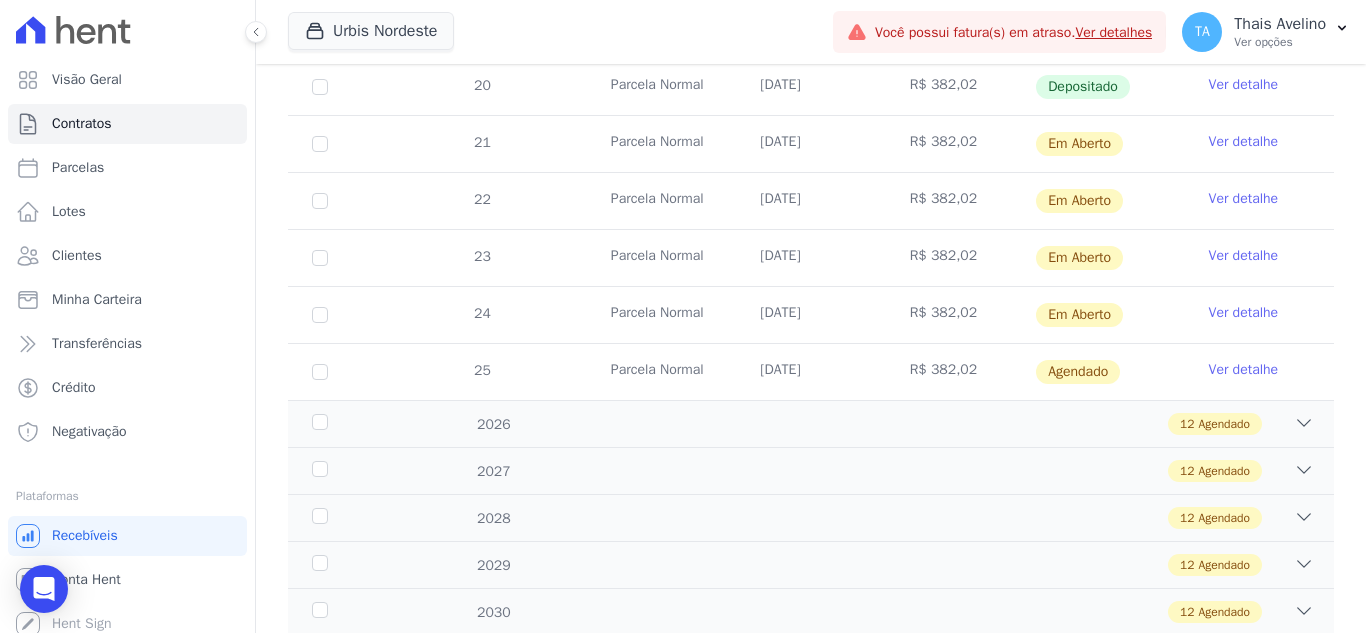 scroll, scrollTop: 800, scrollLeft: 0, axis: vertical 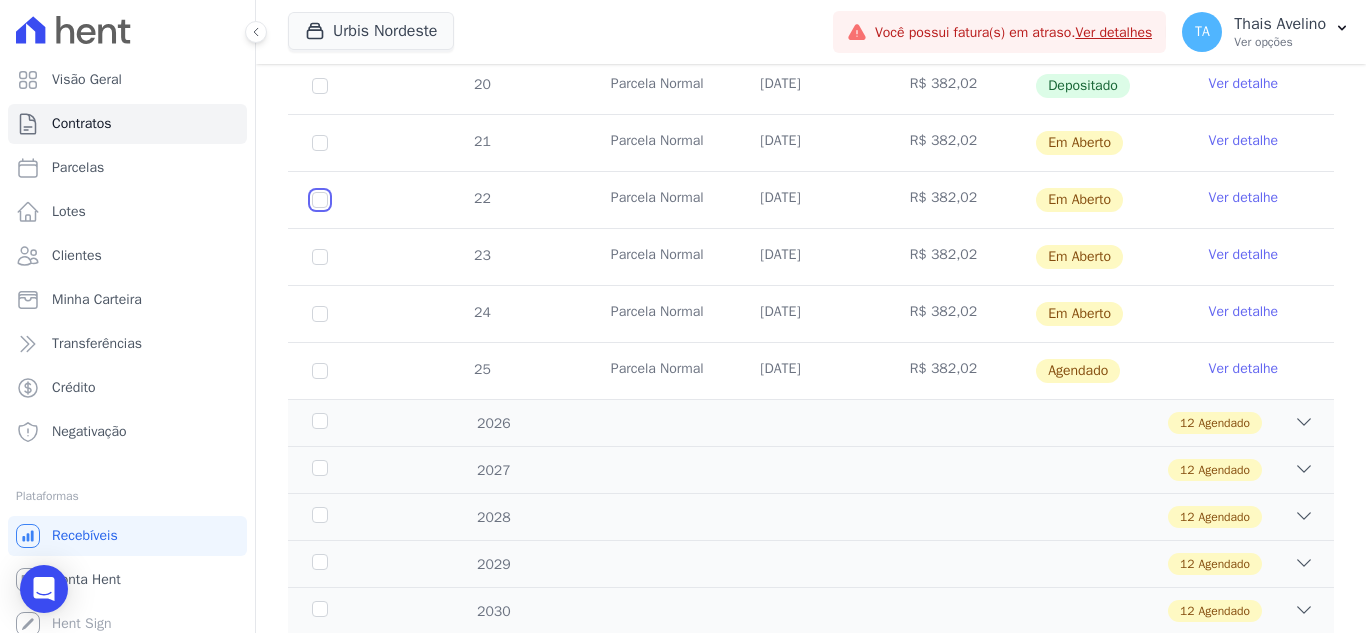 click at bounding box center [320, 143] 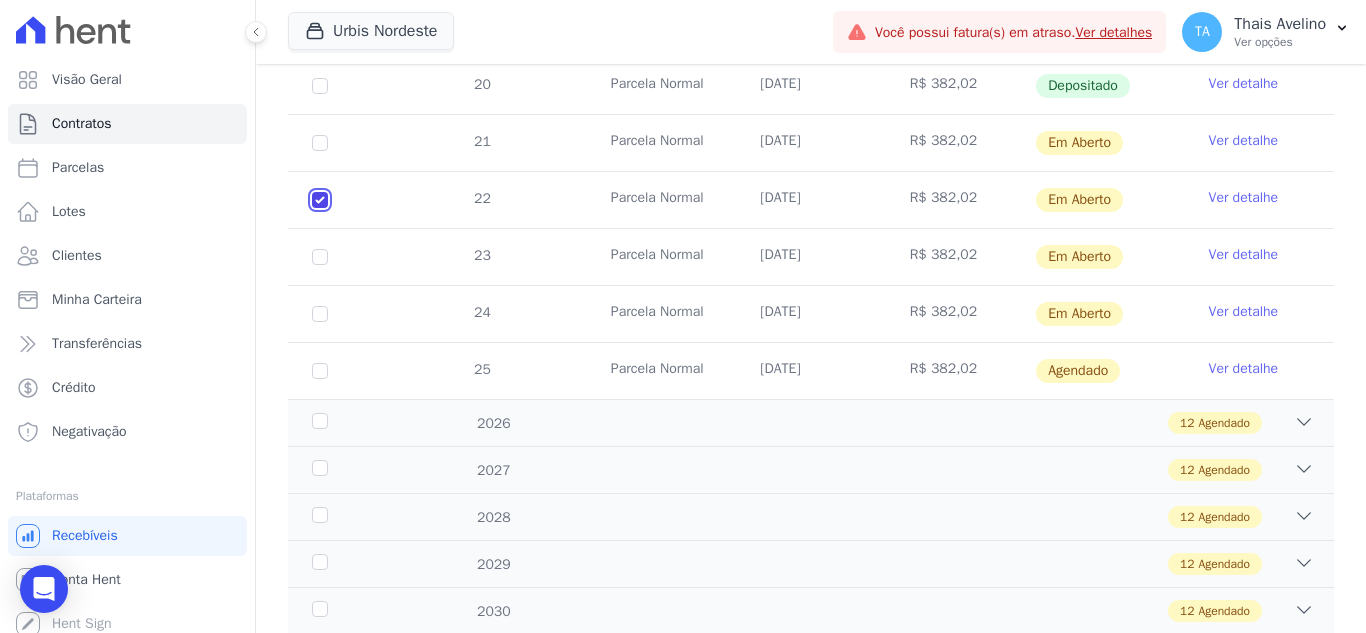 checkbox on "true" 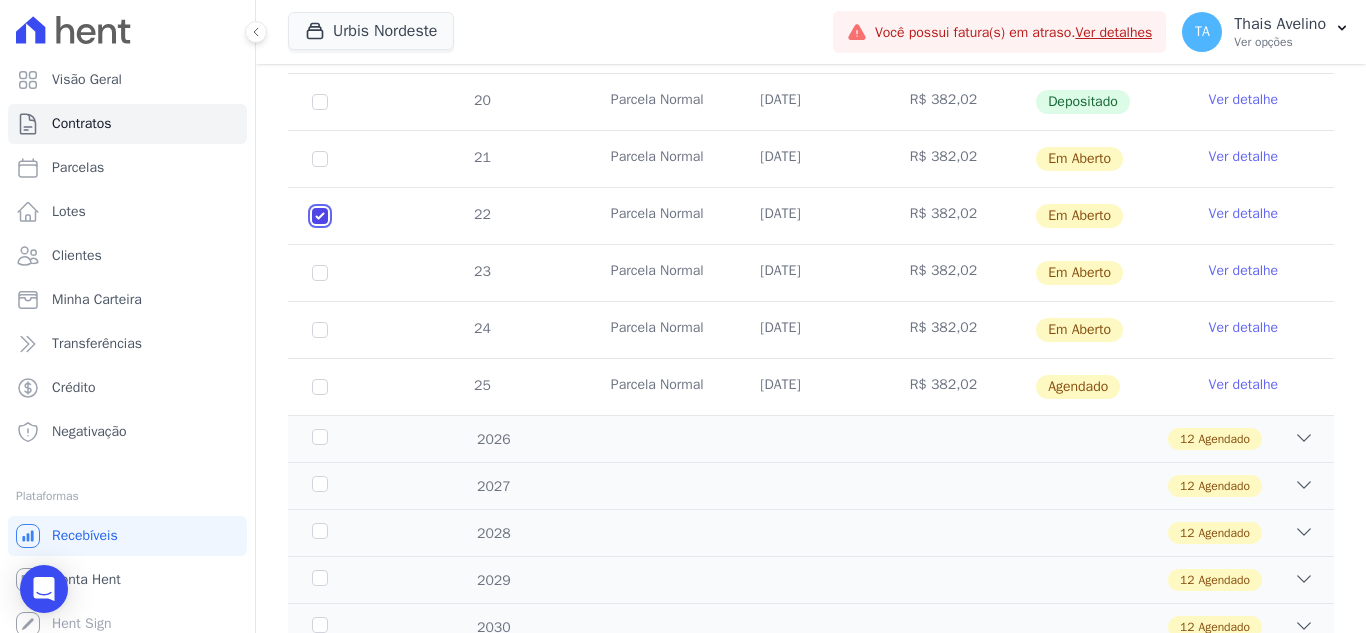 scroll, scrollTop: 816, scrollLeft: 0, axis: vertical 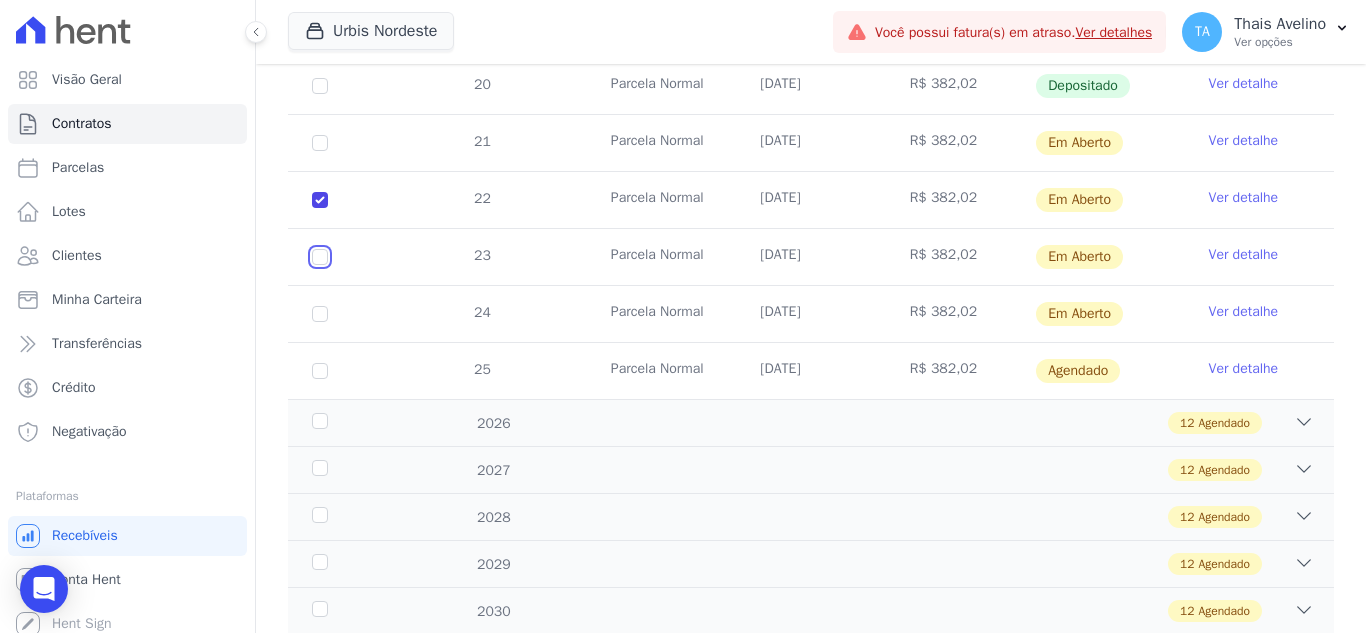click at bounding box center (320, 143) 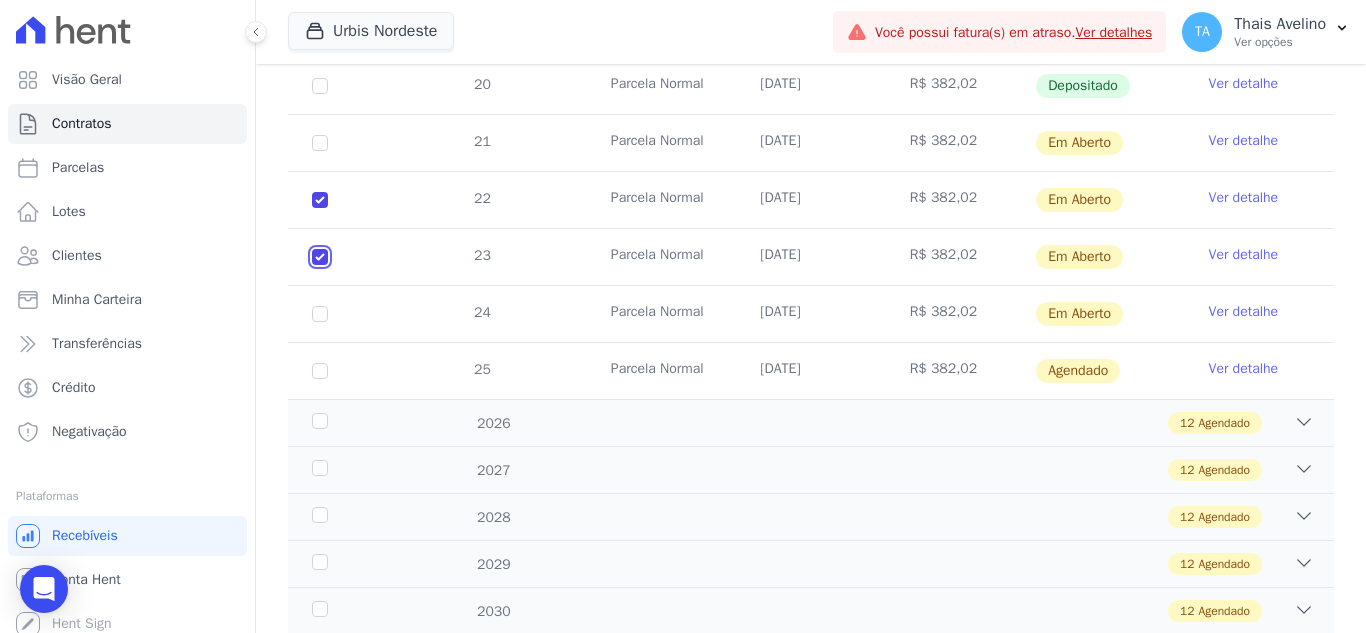 checkbox on "true" 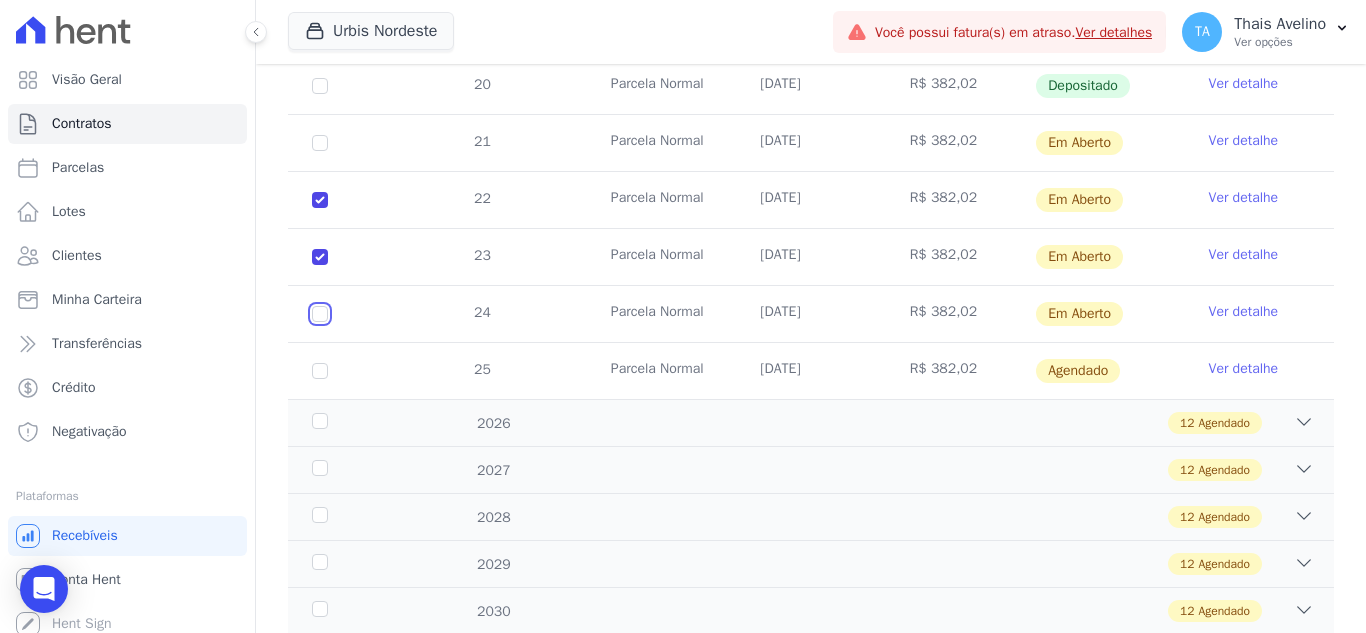 click at bounding box center (320, 143) 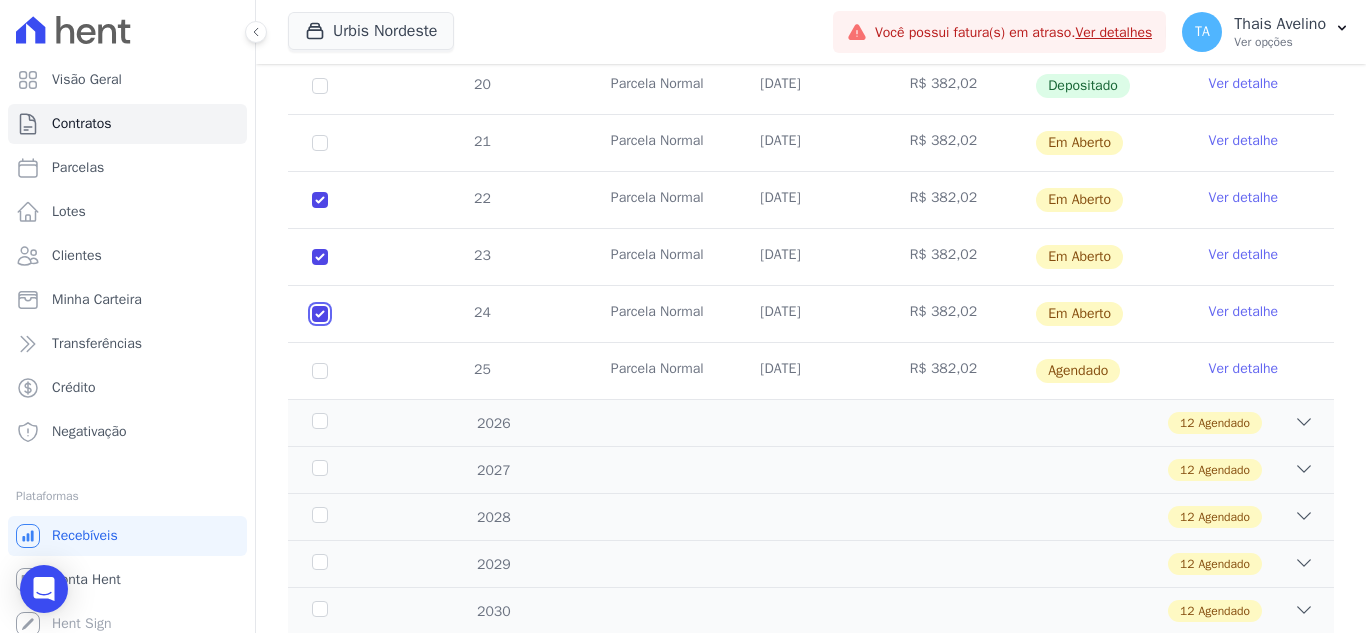 checkbox on "true" 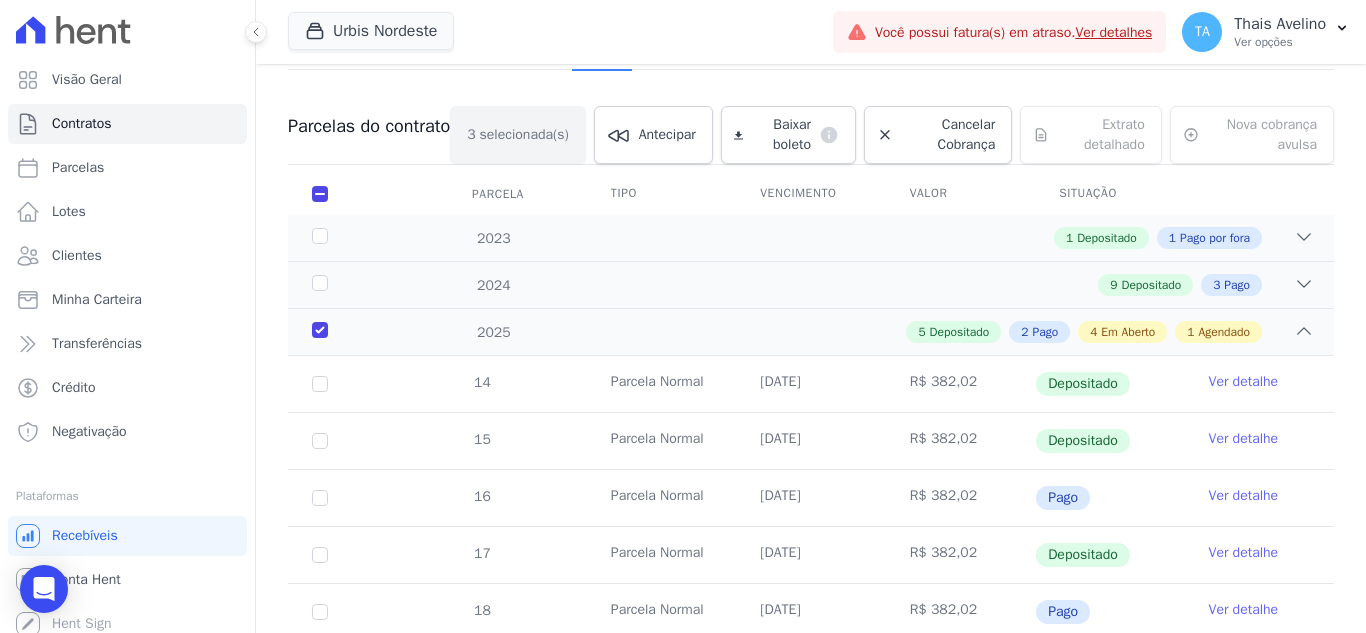 scroll, scrollTop: 0, scrollLeft: 0, axis: both 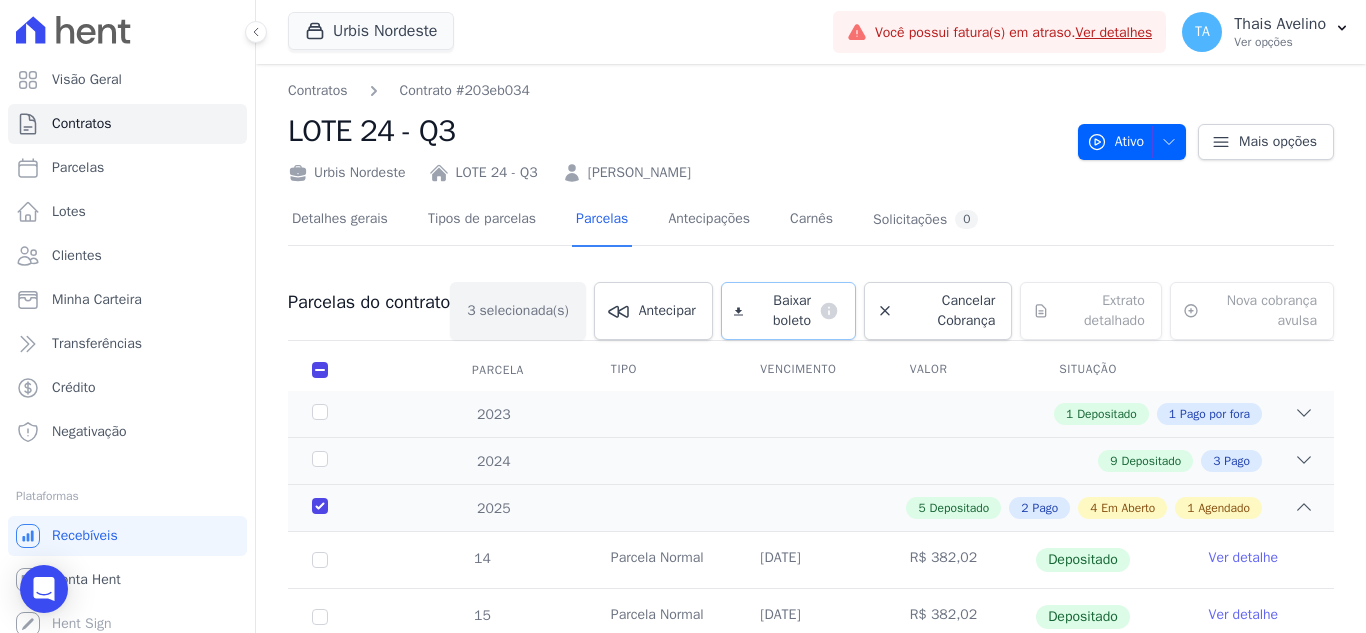 click on "Baixar boleto" at bounding box center (781, 311) 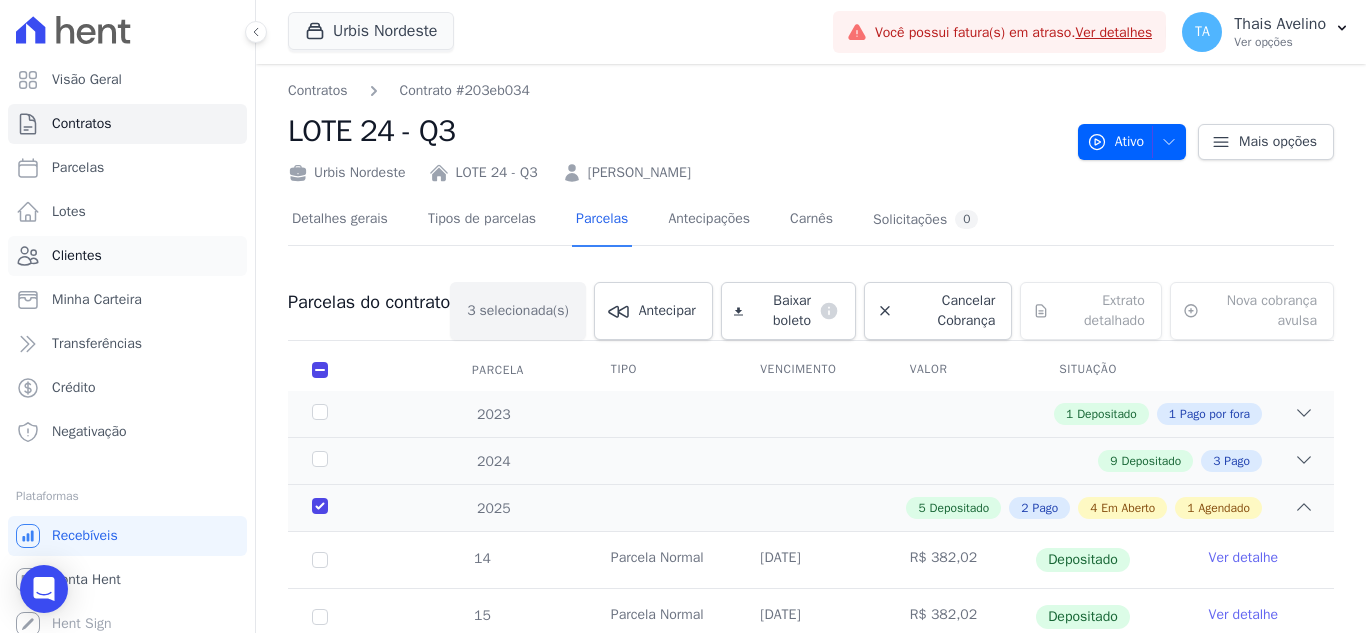 click on "Clientes" at bounding box center [127, 256] 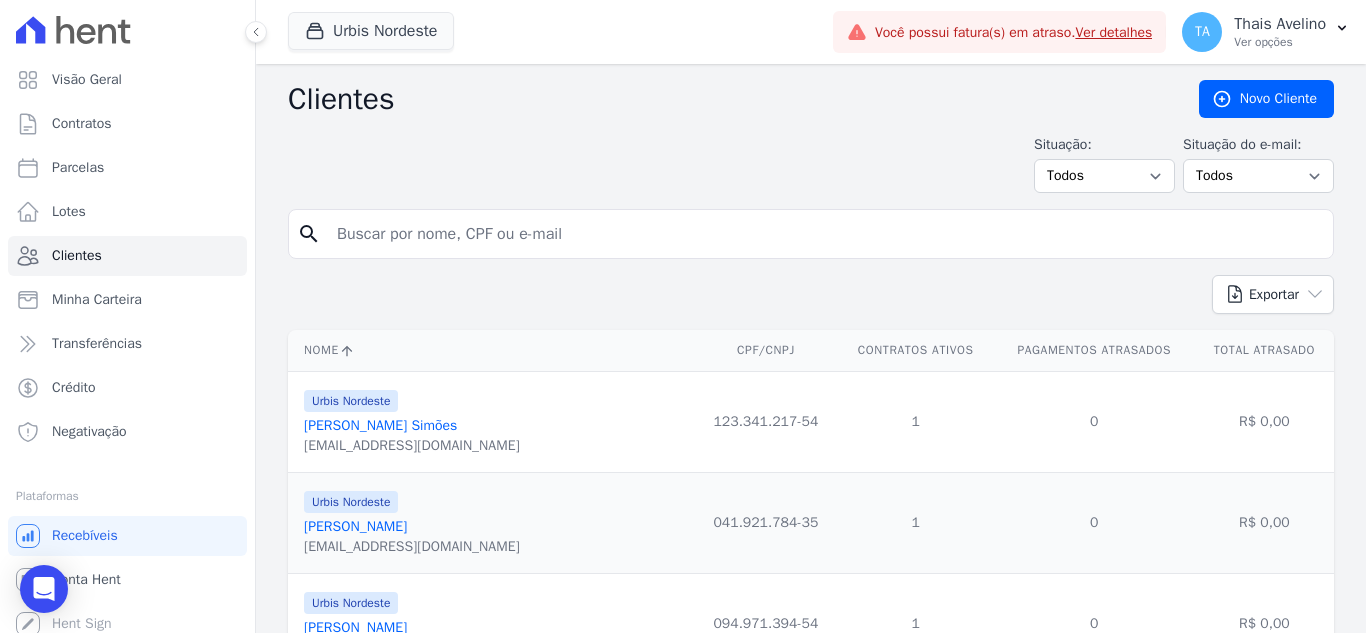 click at bounding box center (825, 234) 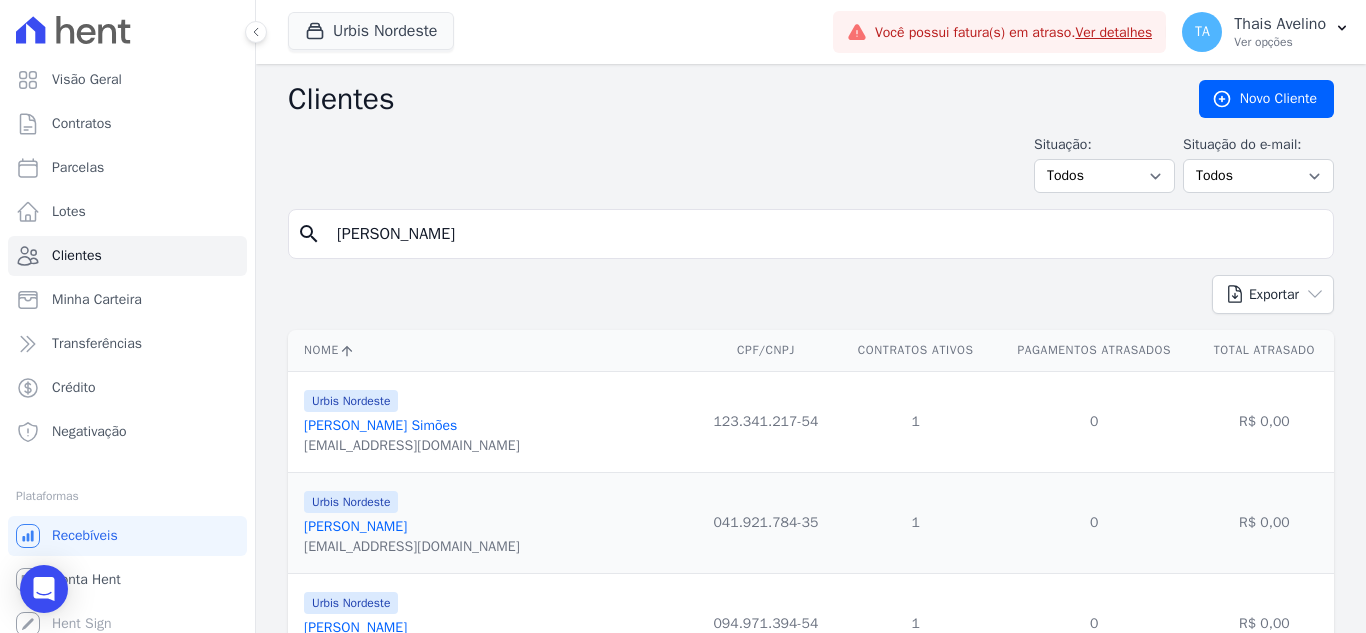 type on "[PERSON_NAME]" 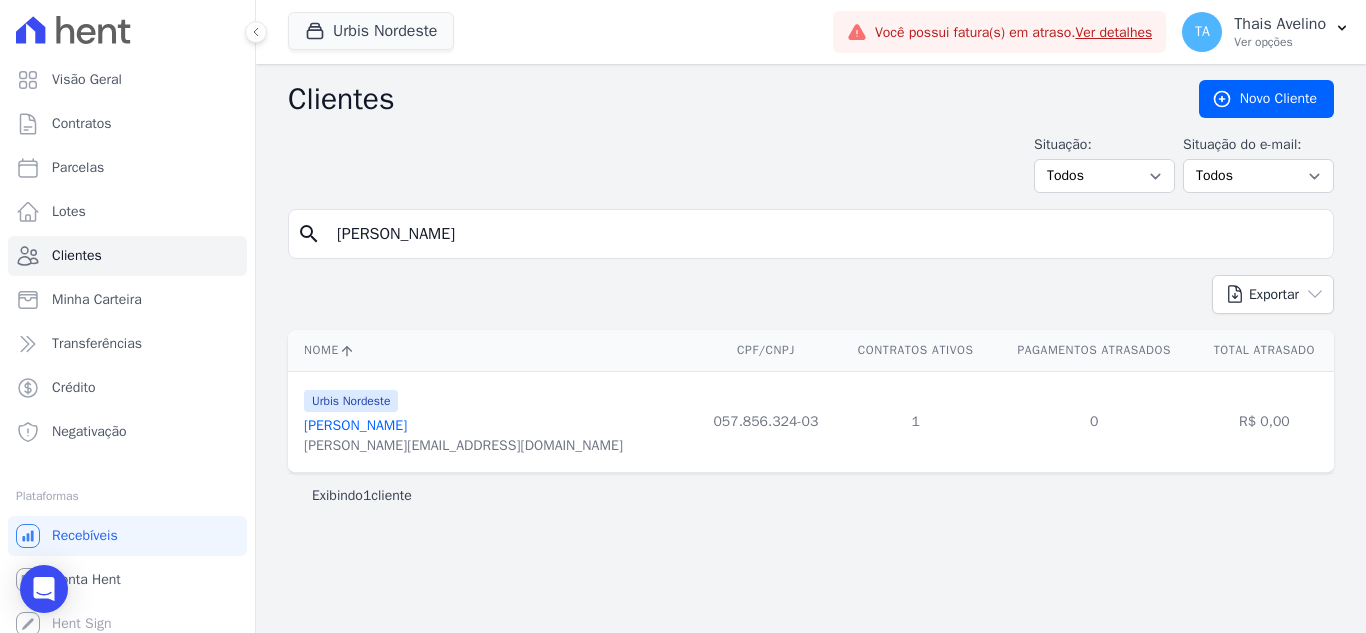 click on "[PERSON_NAME]" at bounding box center (355, 425) 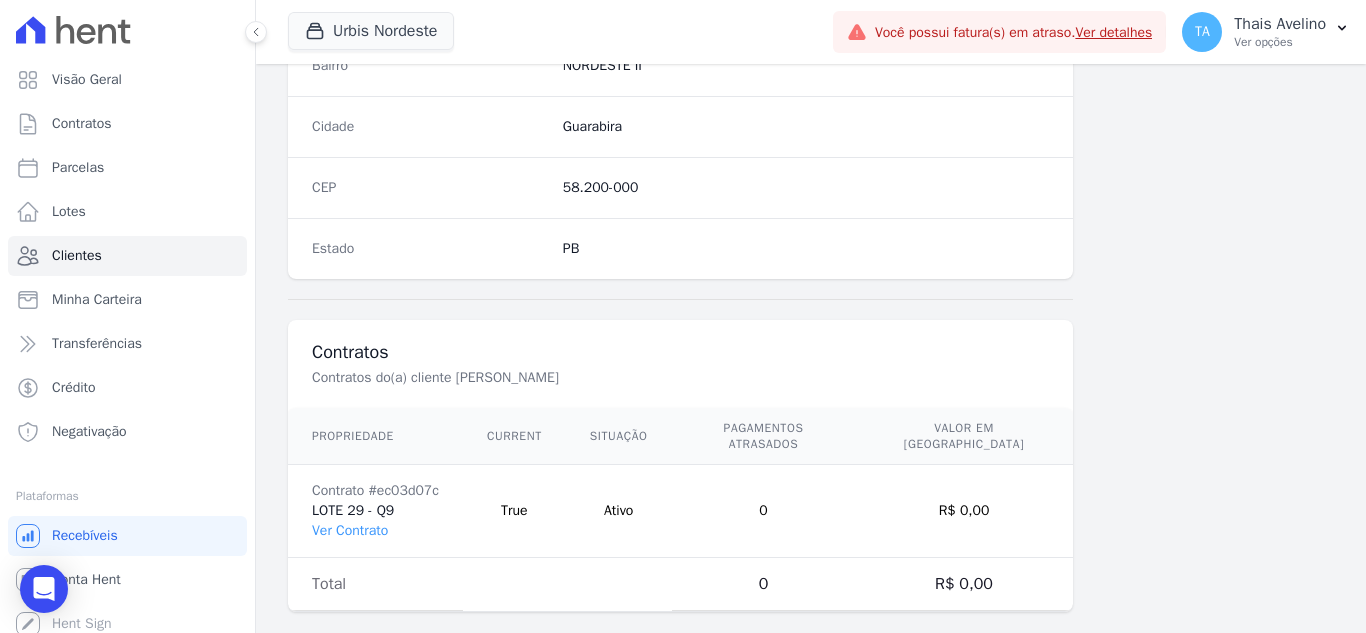 scroll, scrollTop: 1238, scrollLeft: 0, axis: vertical 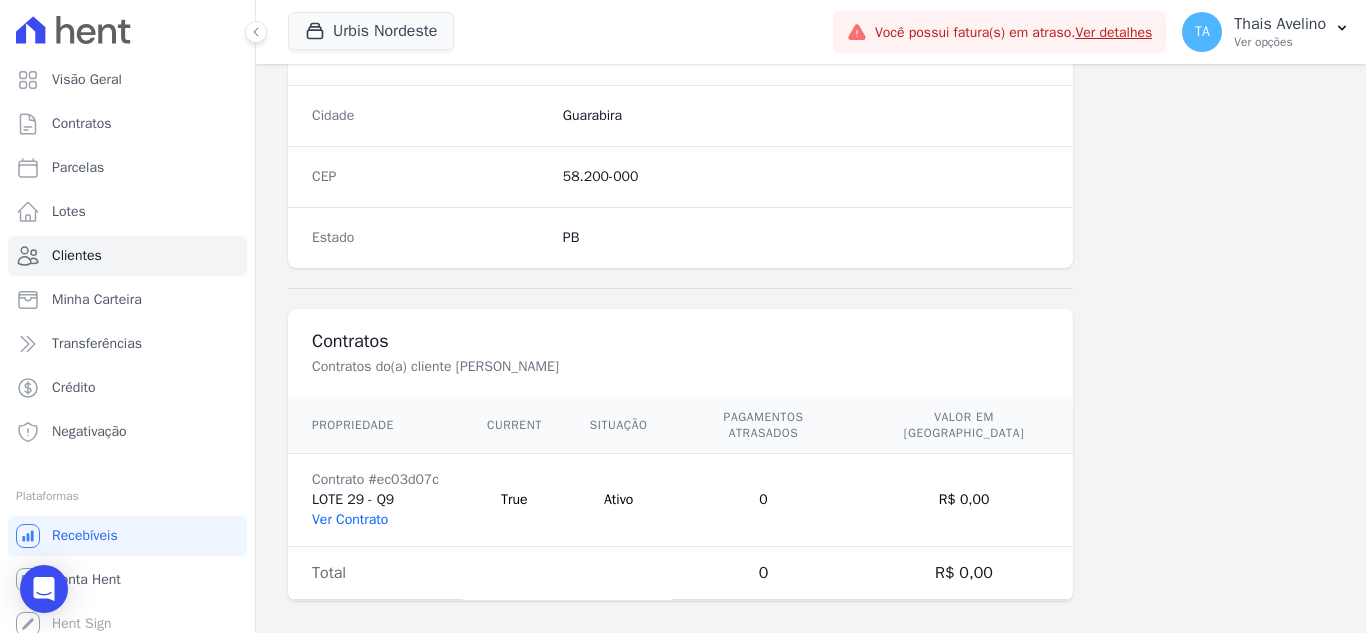 click on "Ver Contrato" at bounding box center (350, 519) 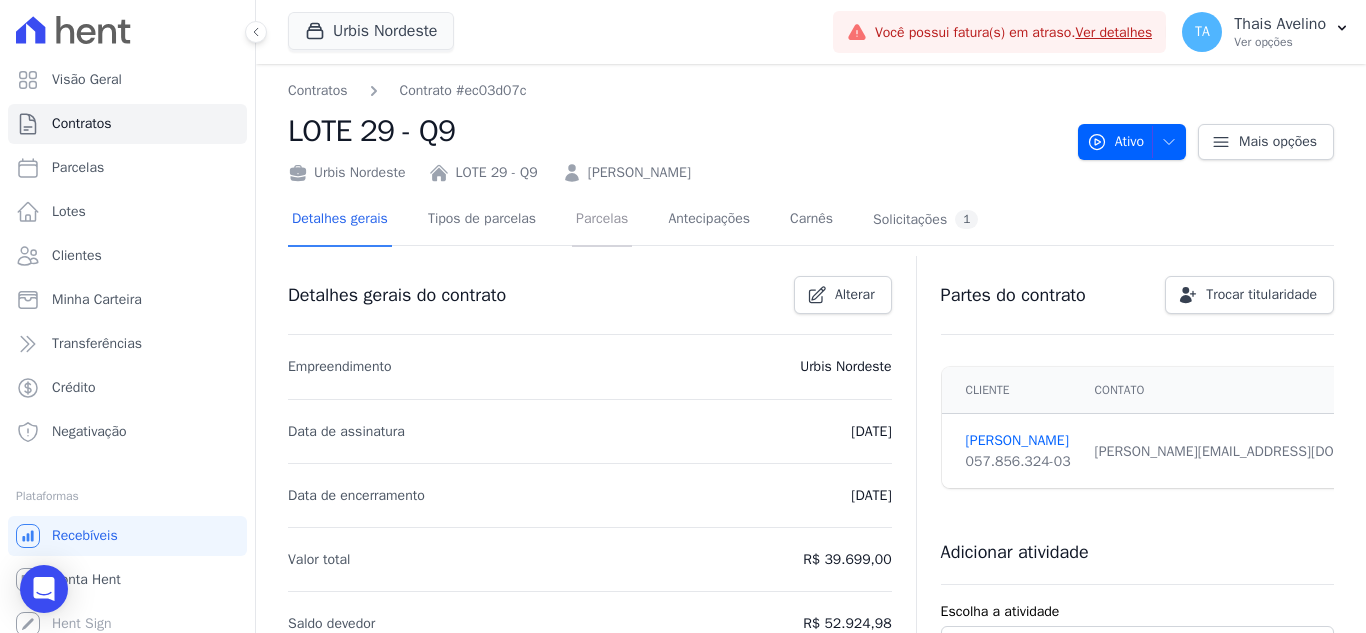 click on "Parcelas" at bounding box center (602, 220) 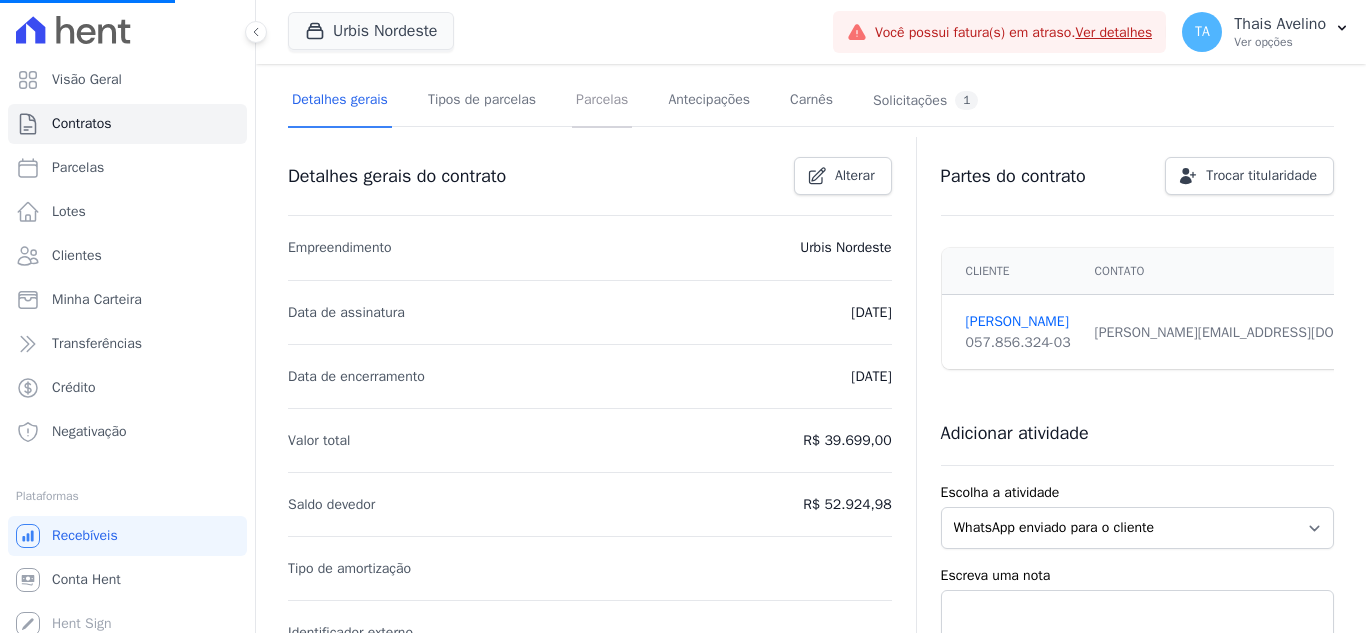 scroll, scrollTop: 600, scrollLeft: 0, axis: vertical 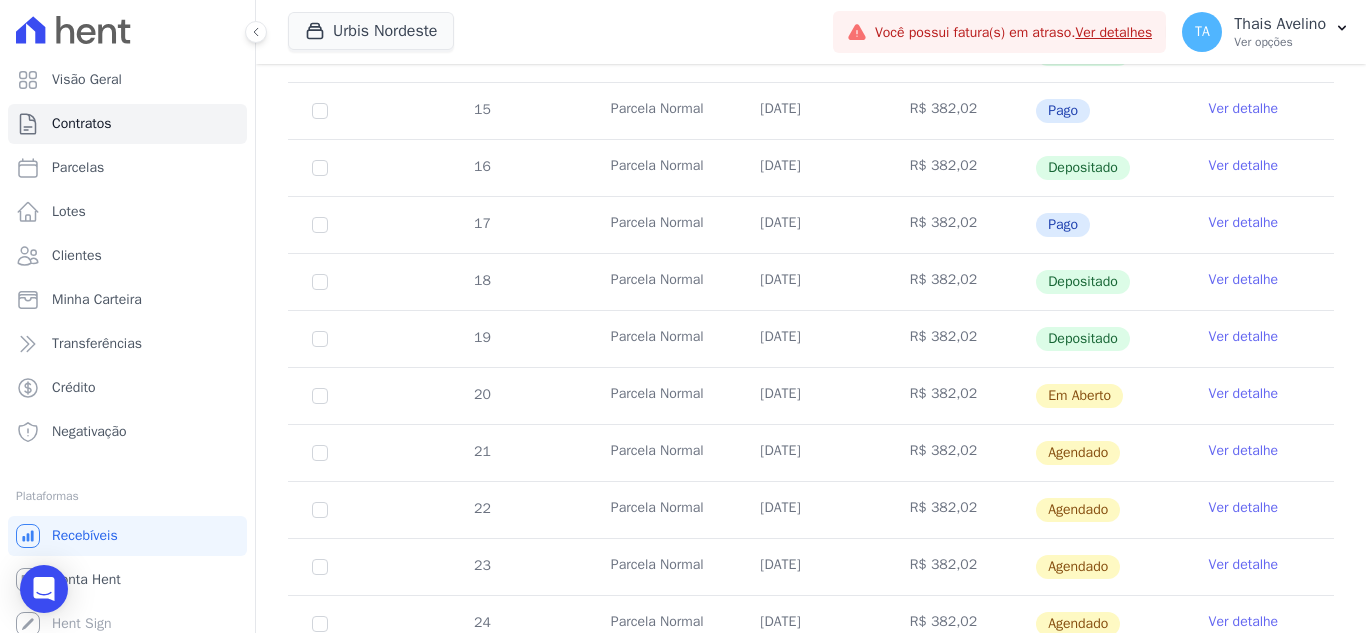 click on "Ver detalhe" at bounding box center [1244, 451] 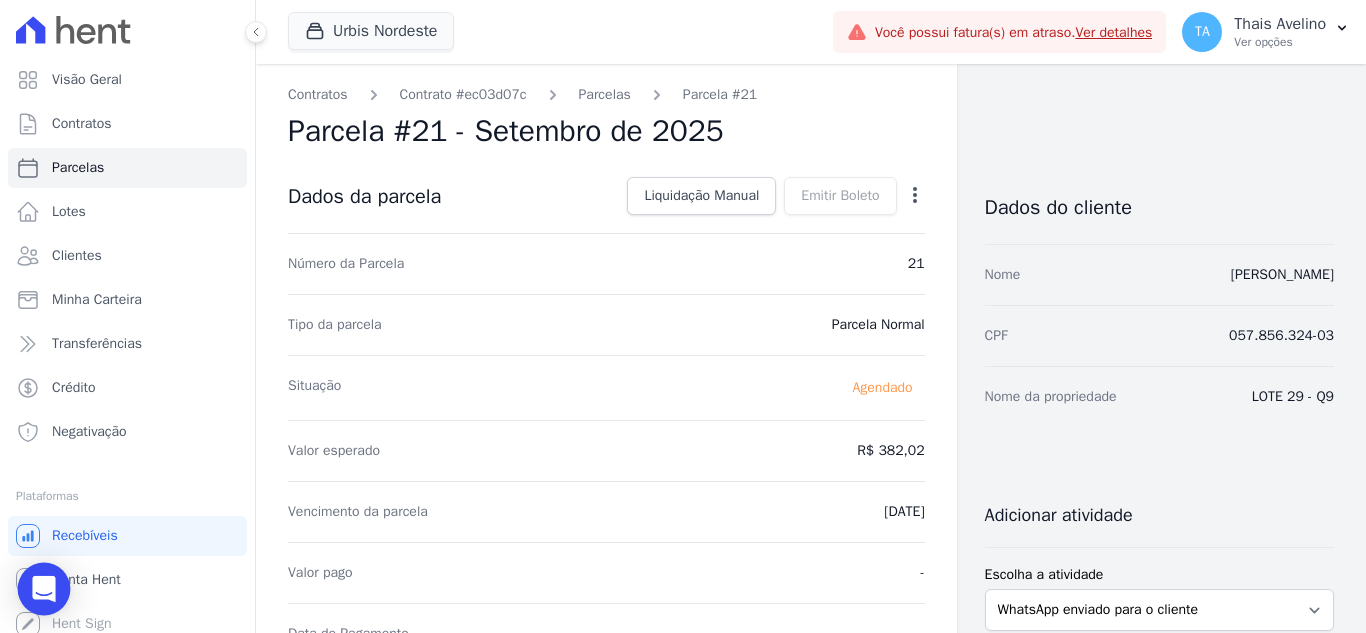click 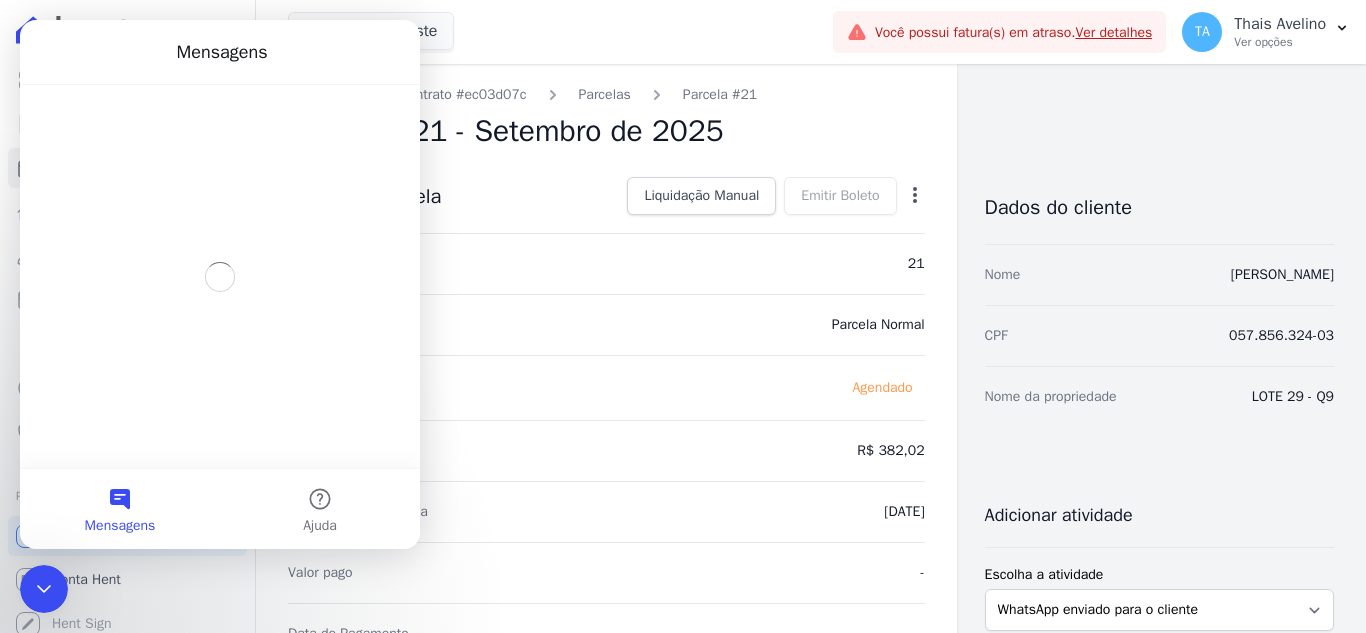 scroll, scrollTop: 0, scrollLeft: 0, axis: both 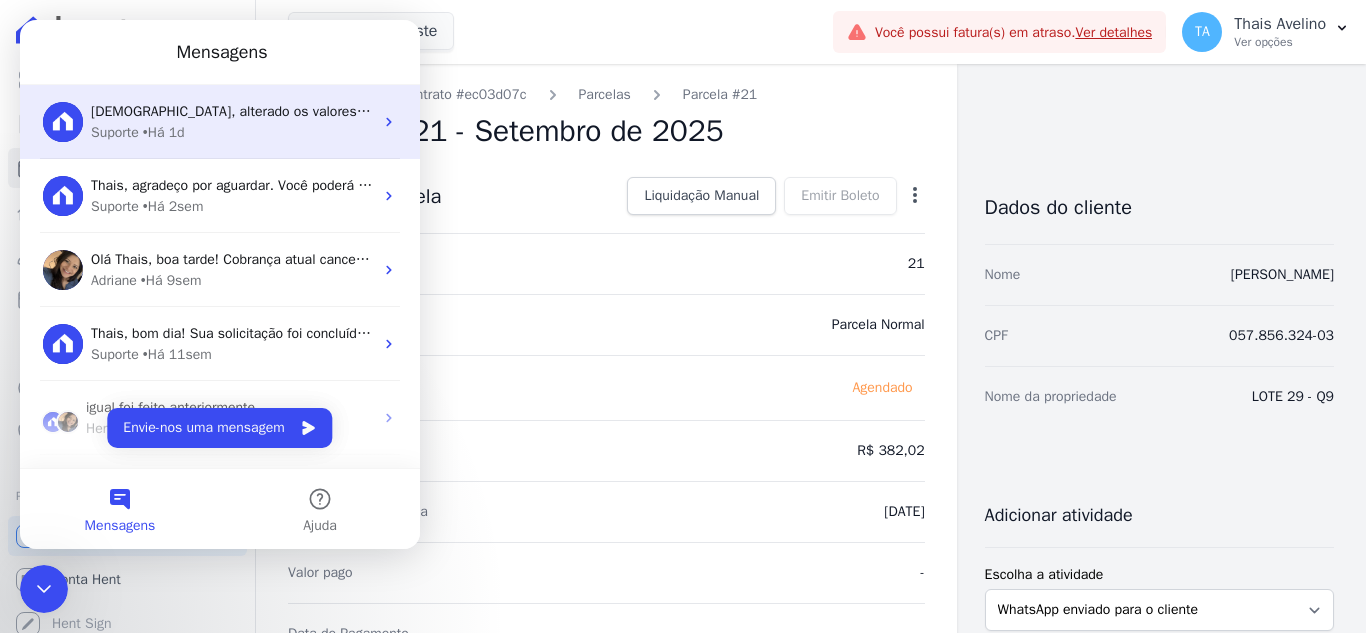 click on "[DEMOGRAPHIC_DATA], alterado os valores das parcelas. =) Suporte •  Há 1d" at bounding box center (220, 122) 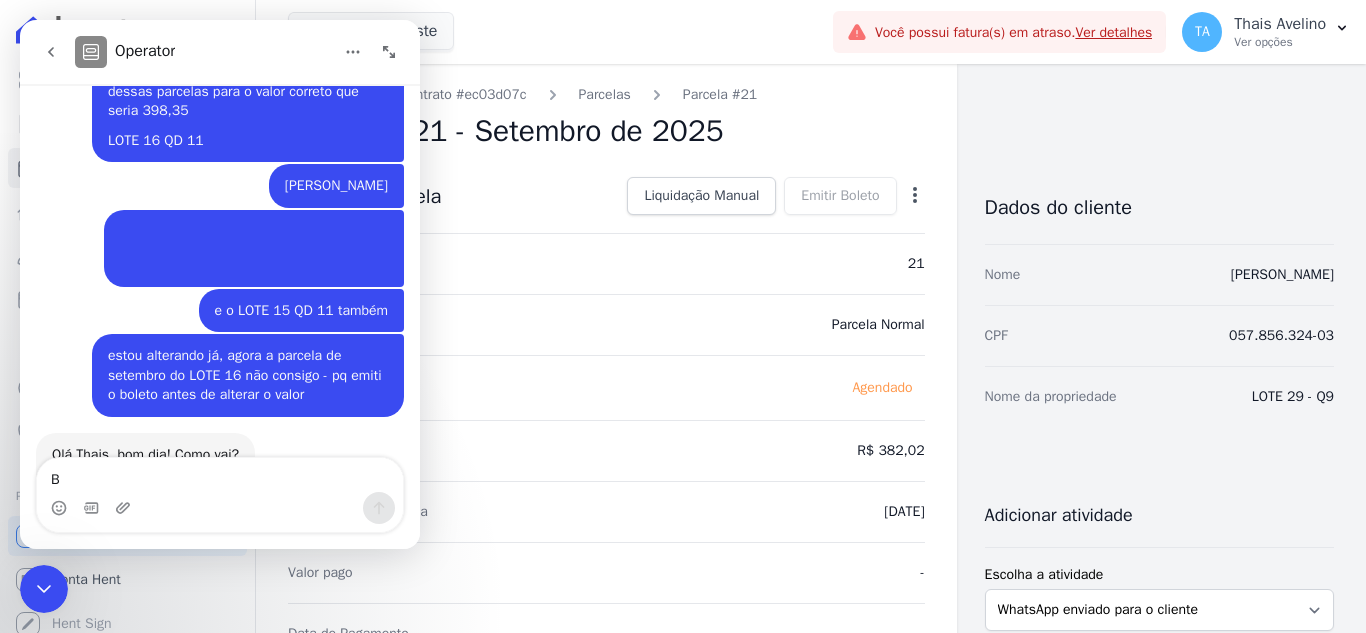 scroll, scrollTop: 4695, scrollLeft: 0, axis: vertical 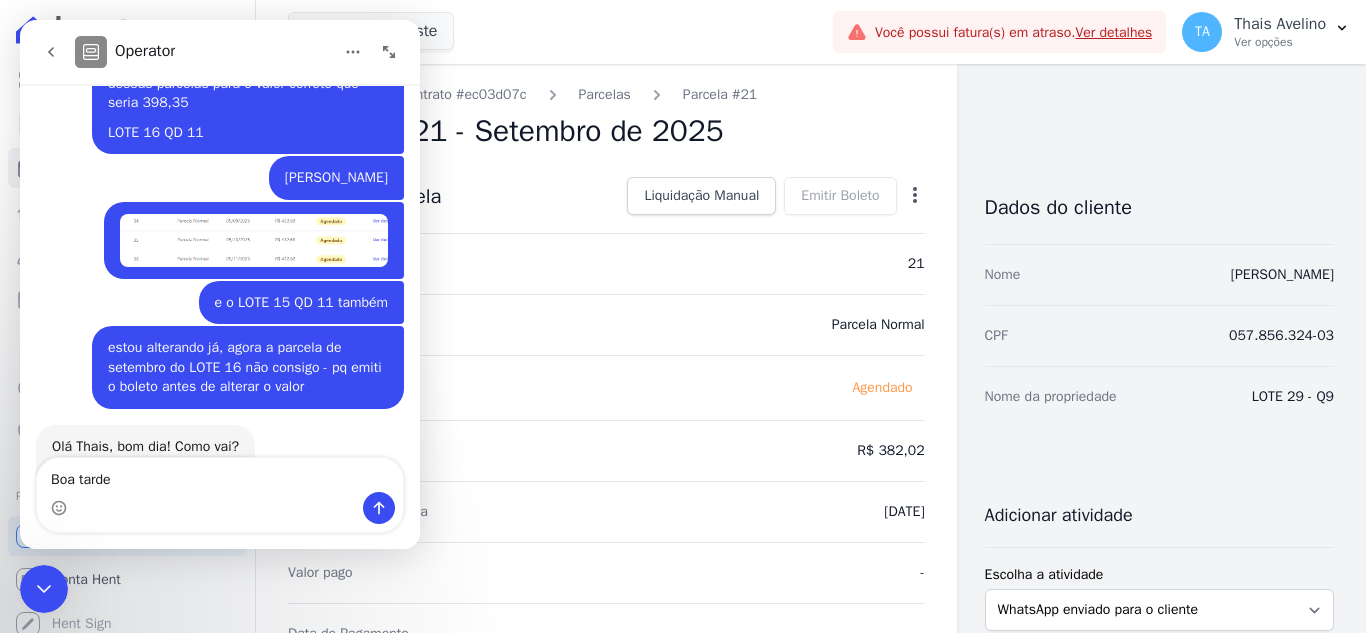 type on "Boa tarde" 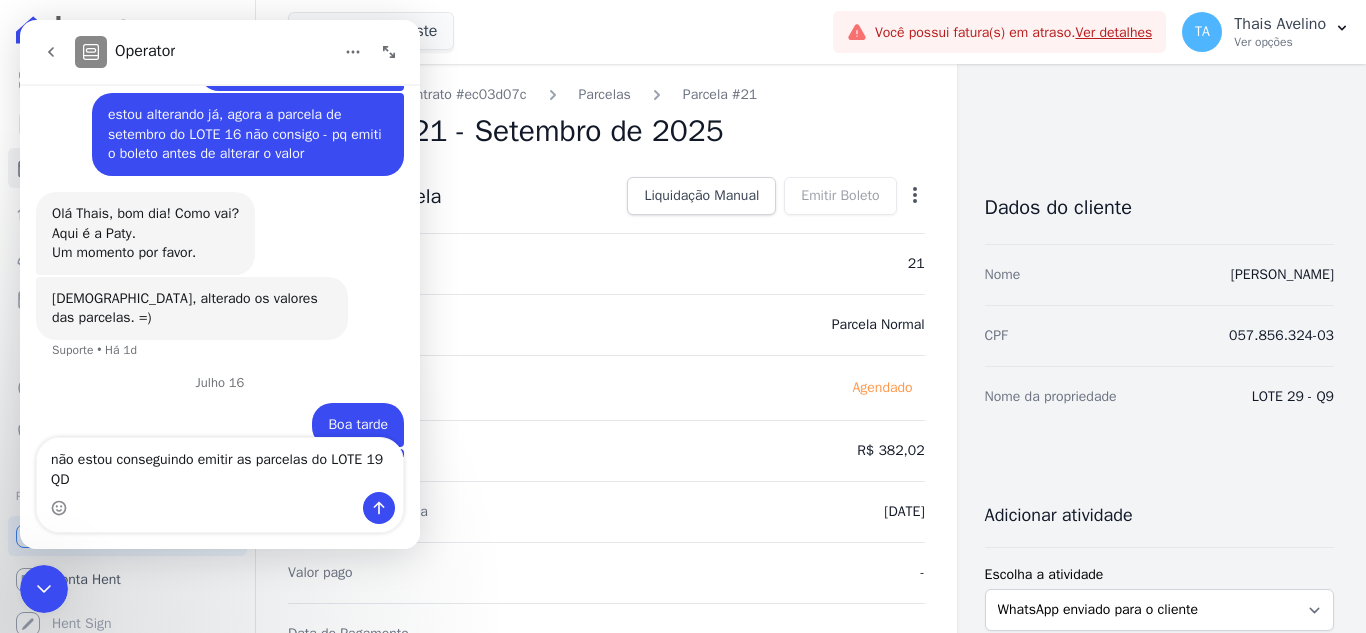 scroll, scrollTop: 4948, scrollLeft: 0, axis: vertical 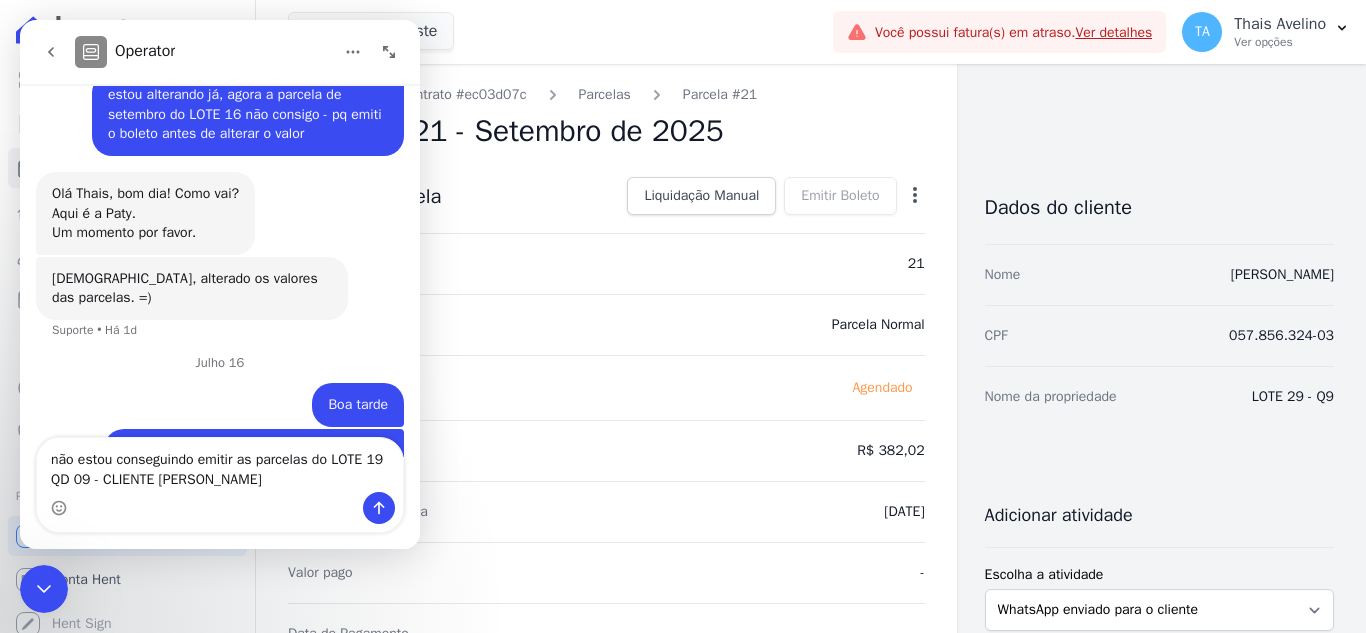 type on "não estou conseguindo emitir as parcelas do LOTE 19 QD 09 - CLIENTE [PERSON_NAME]" 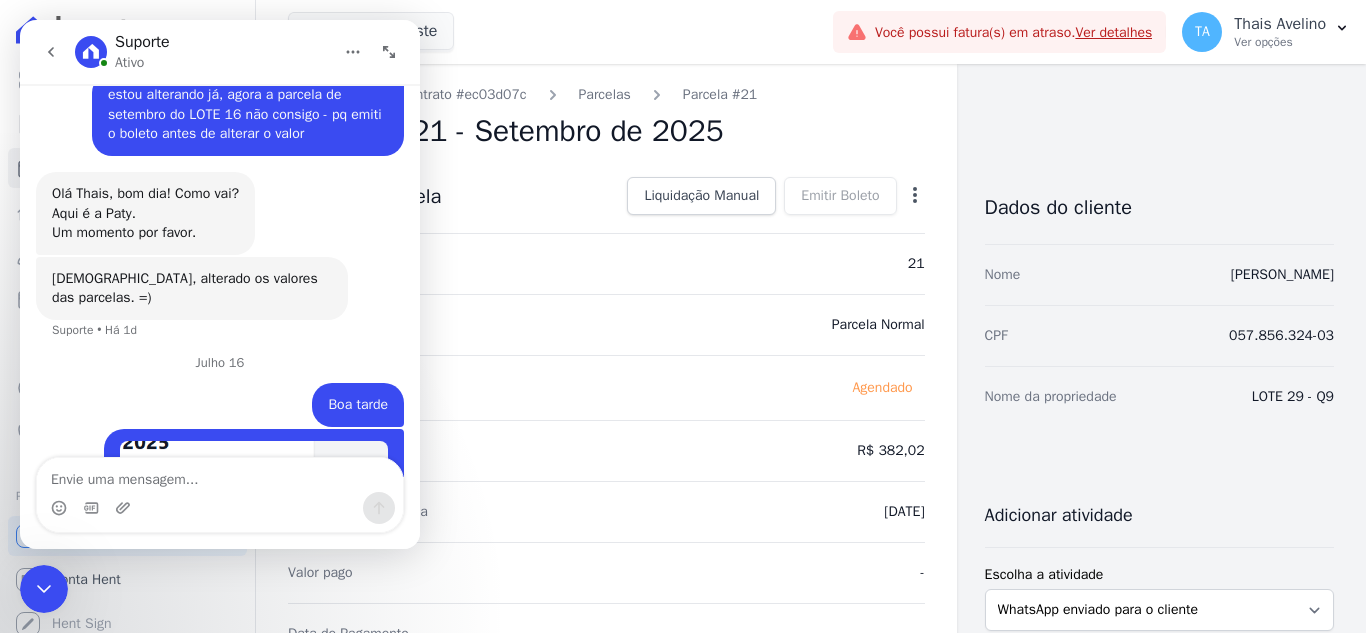 scroll, scrollTop: 4993, scrollLeft: 0, axis: vertical 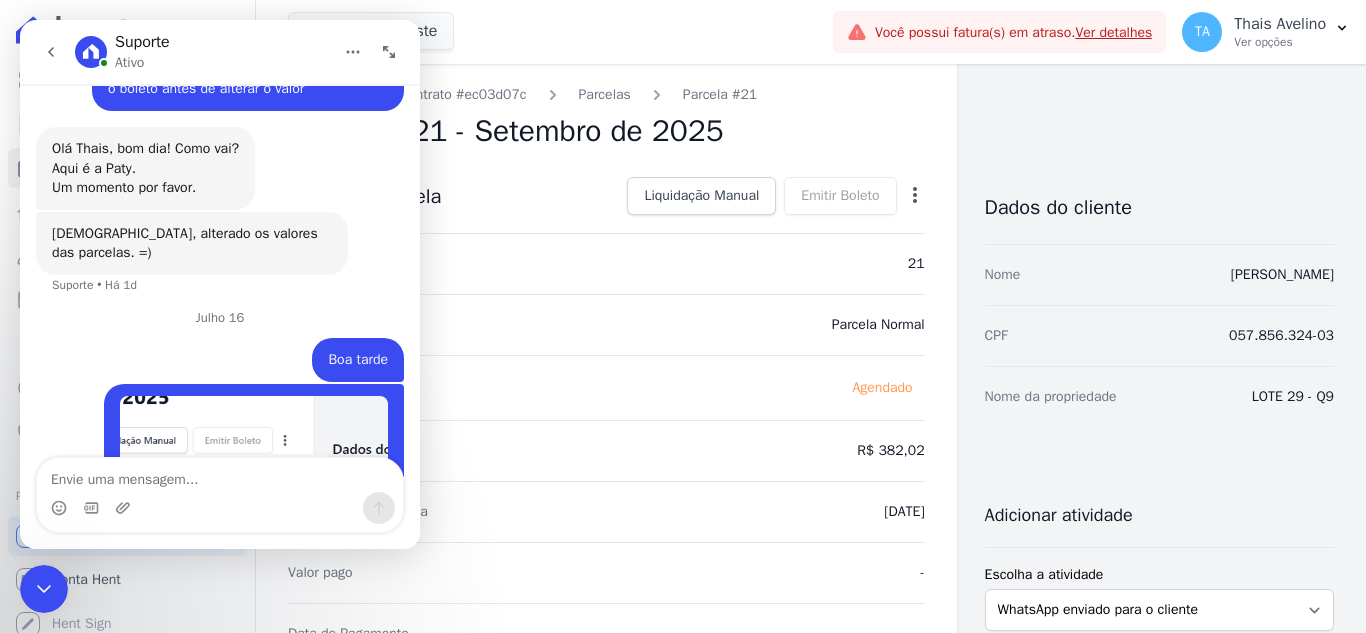 type on "P" 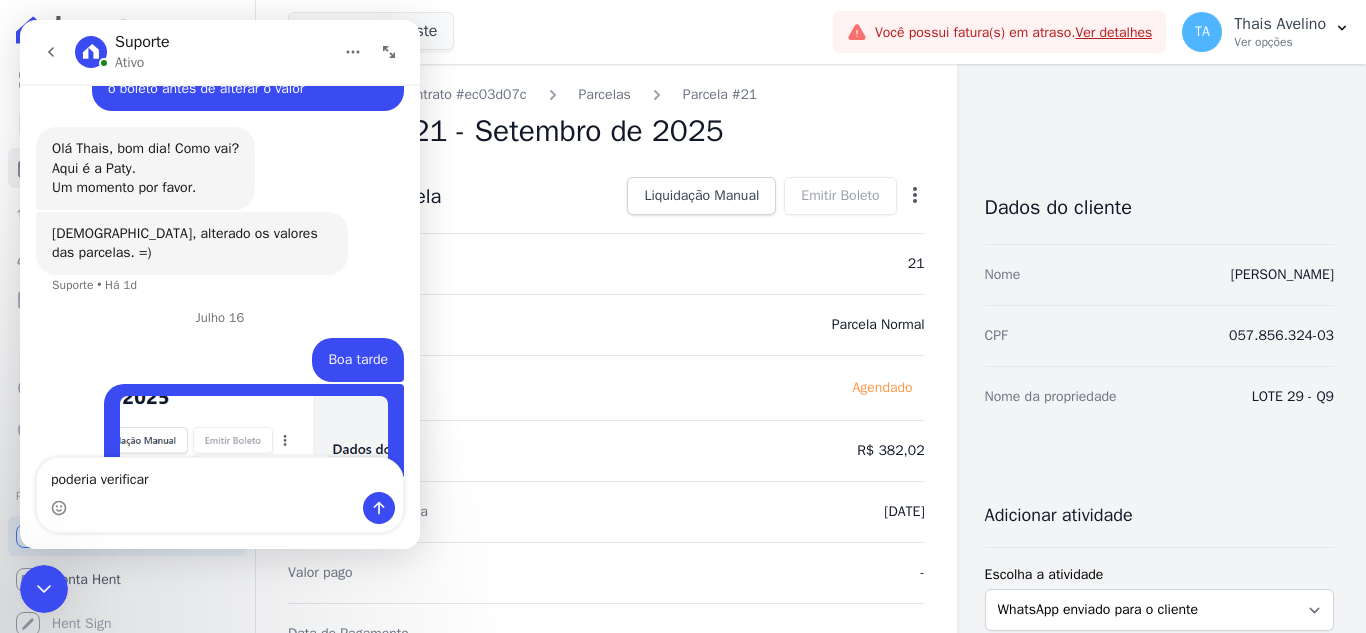 type on "poderia verificar?" 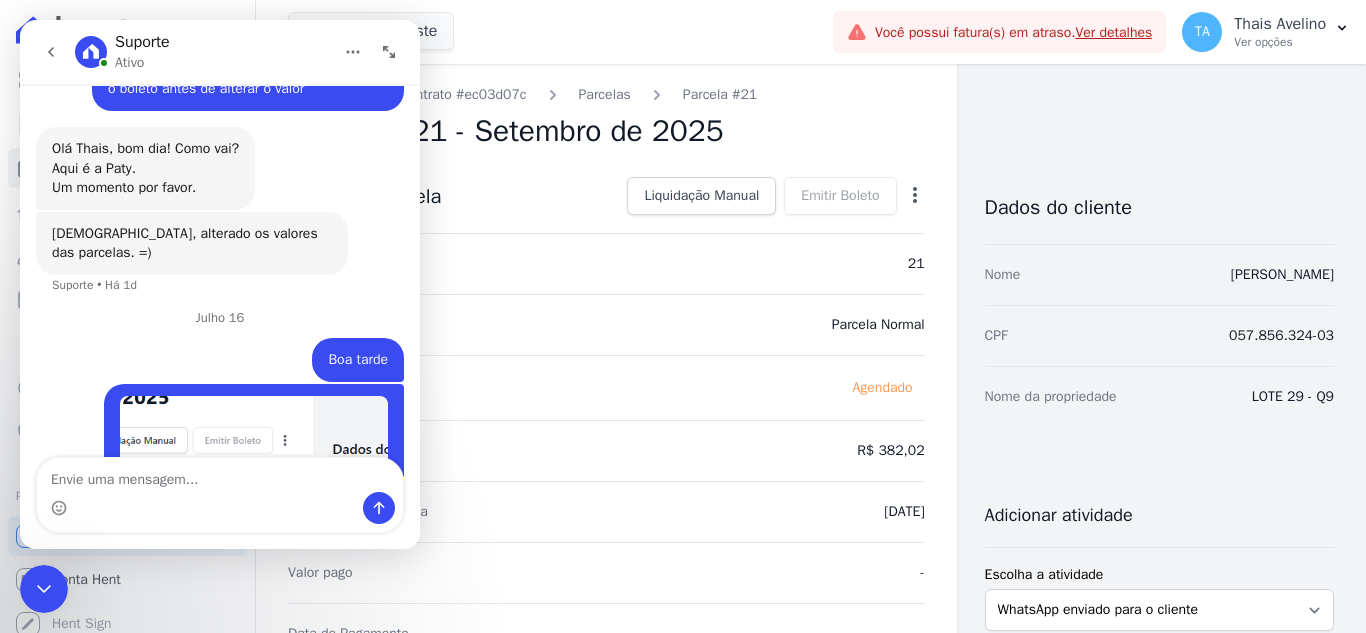 scroll, scrollTop: 5039, scrollLeft: 0, axis: vertical 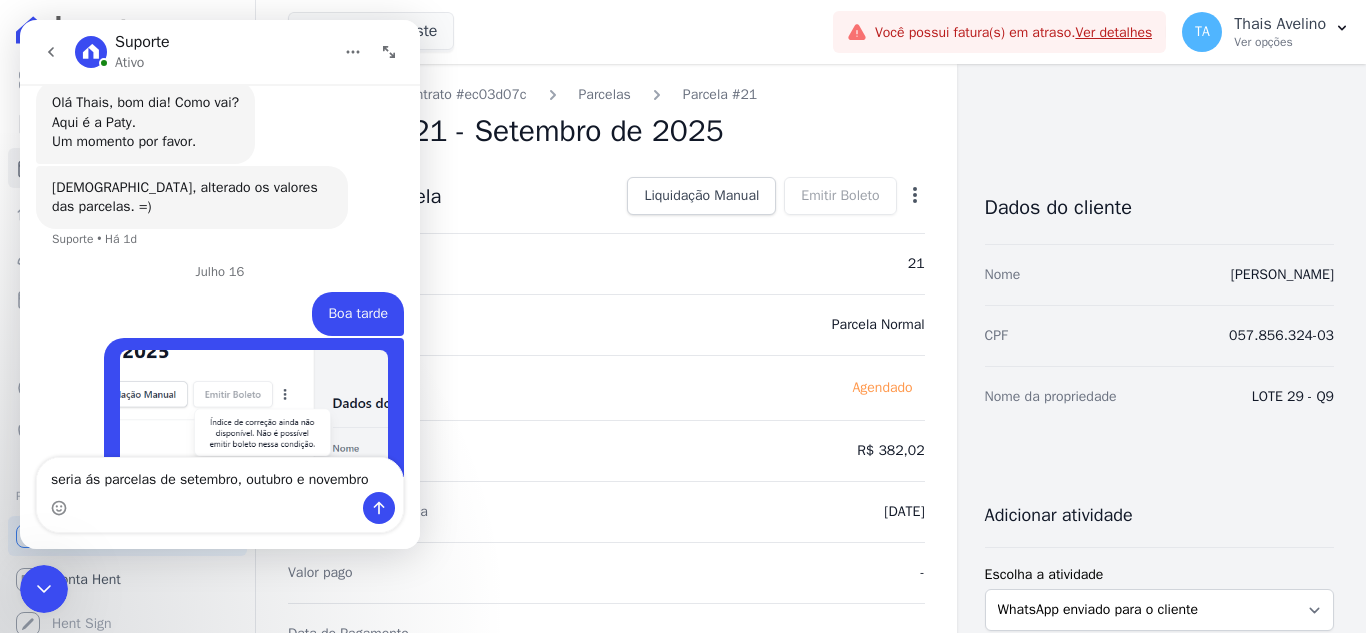 type on "seria ás parcelas de setembro, outubro e novembro" 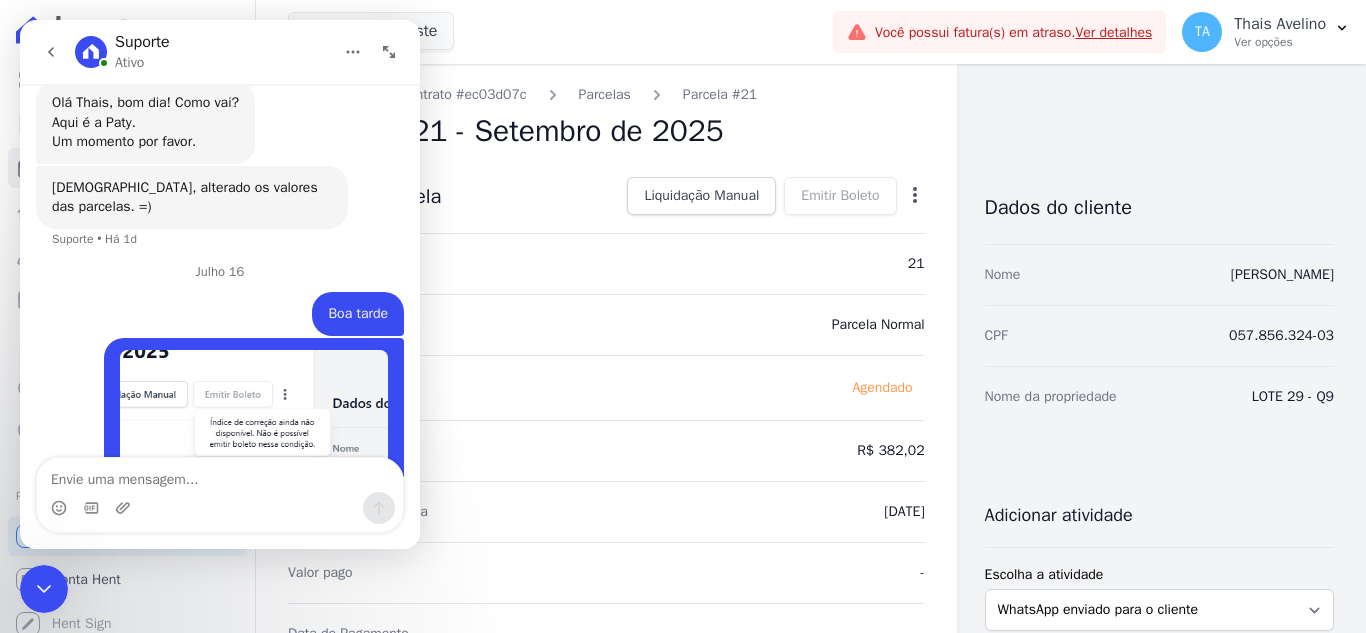 scroll, scrollTop: 5104, scrollLeft: 0, axis: vertical 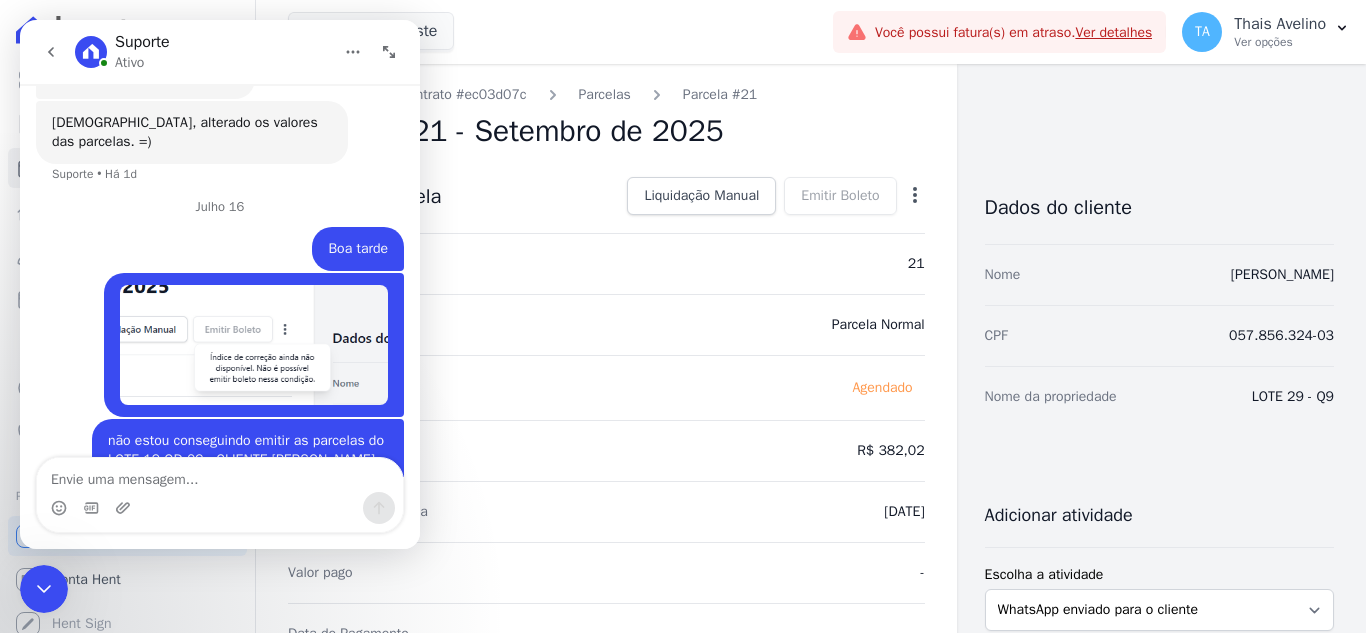 click 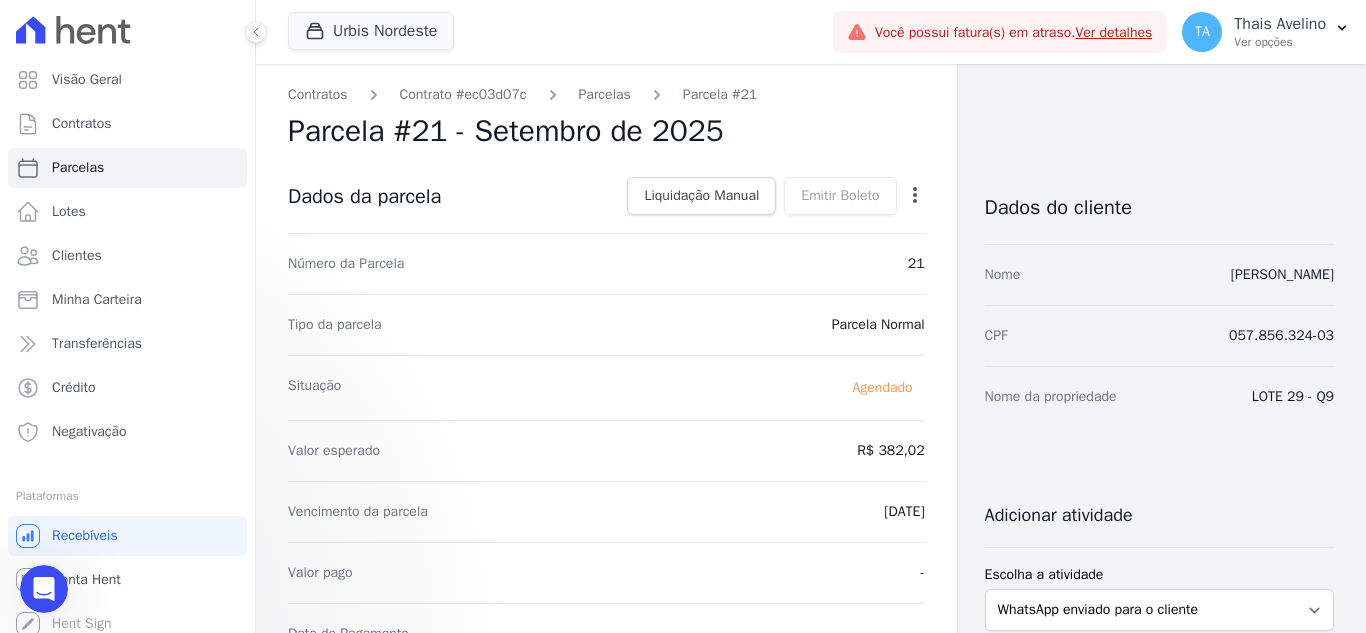 scroll, scrollTop: 0, scrollLeft: 0, axis: both 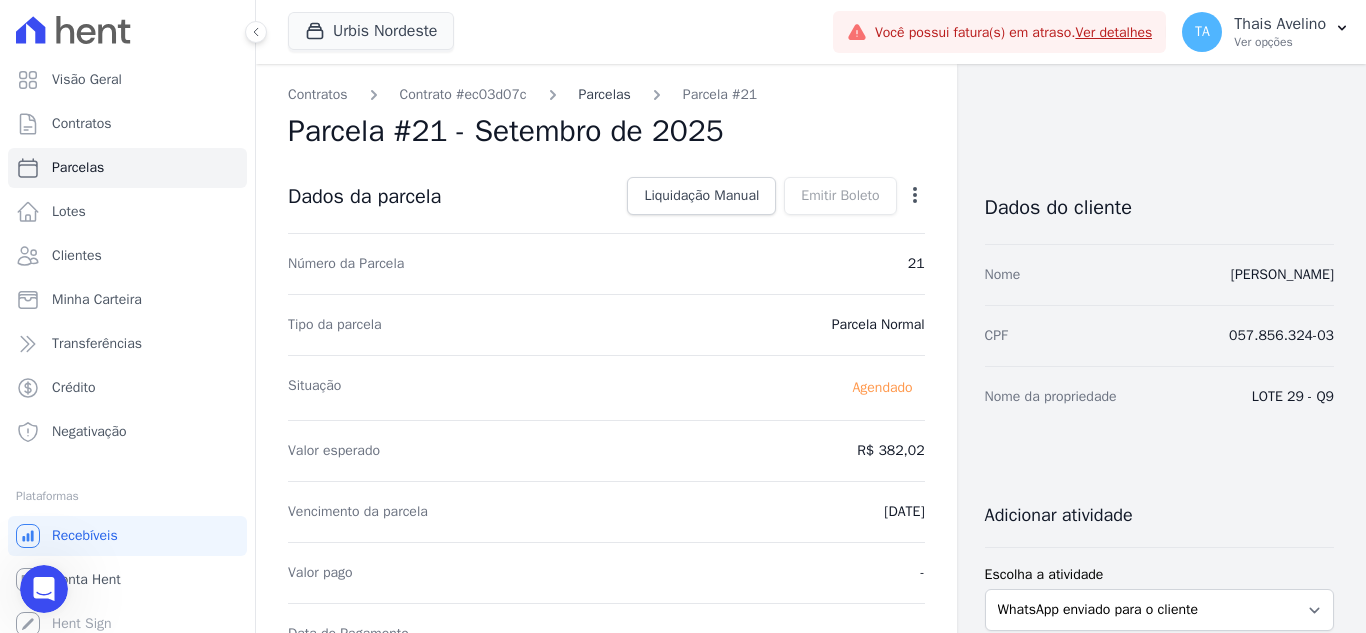 click on "Parcelas" at bounding box center (605, 94) 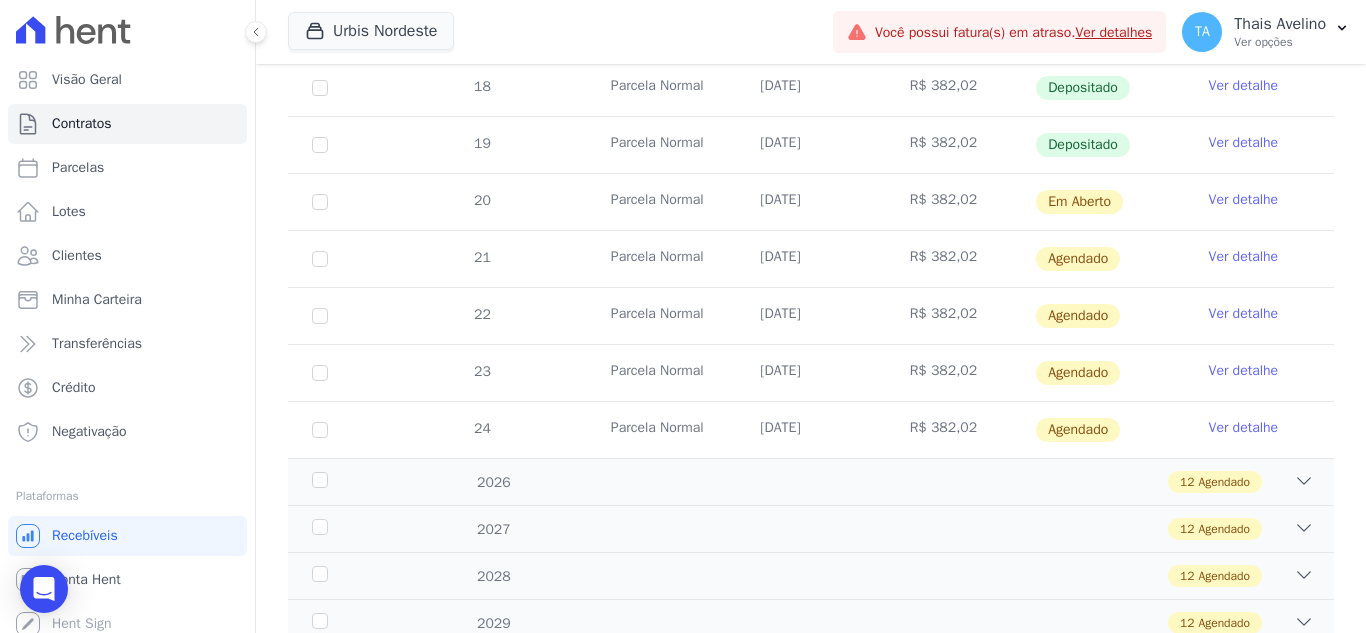 scroll, scrollTop: 700, scrollLeft: 0, axis: vertical 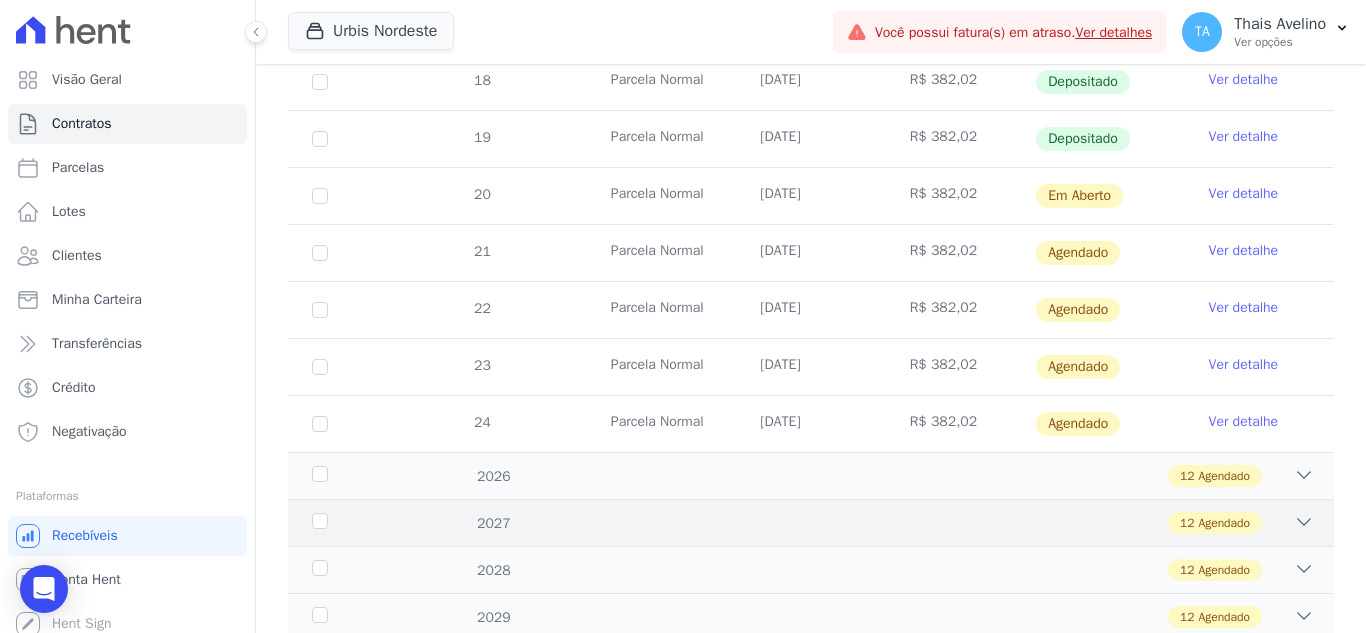 click on "2027
12
Agendado" at bounding box center [811, 522] 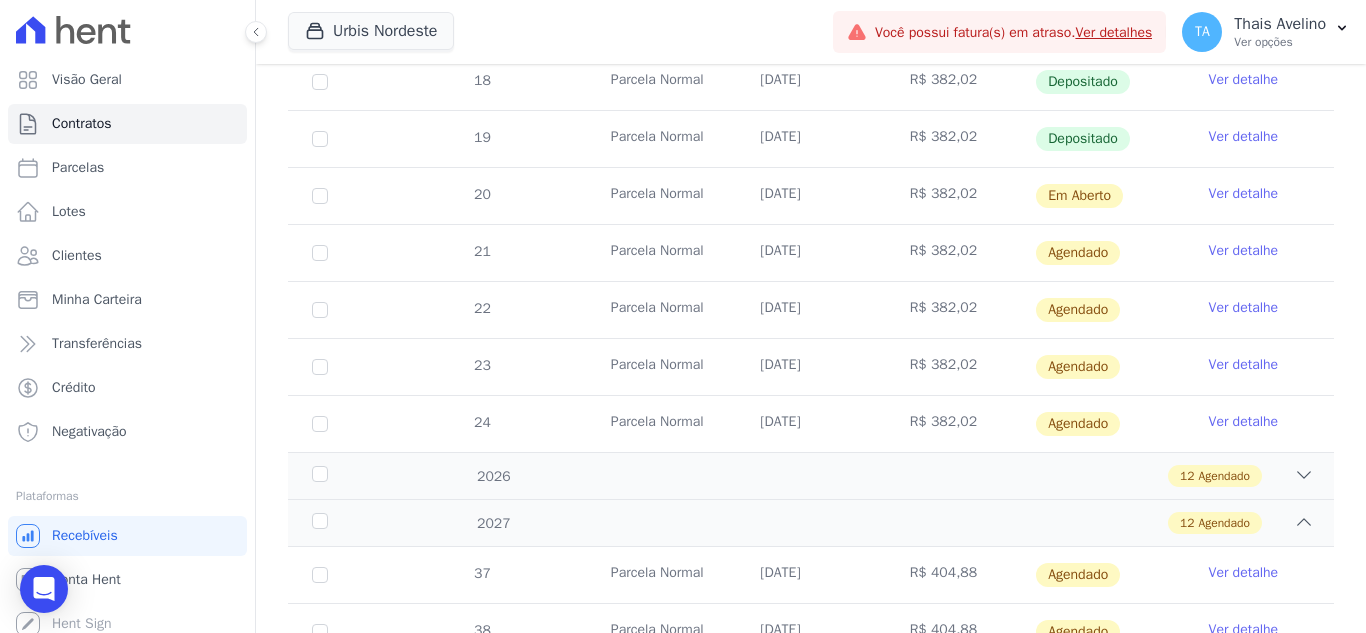 click on "[DATE]" at bounding box center (810, 310) 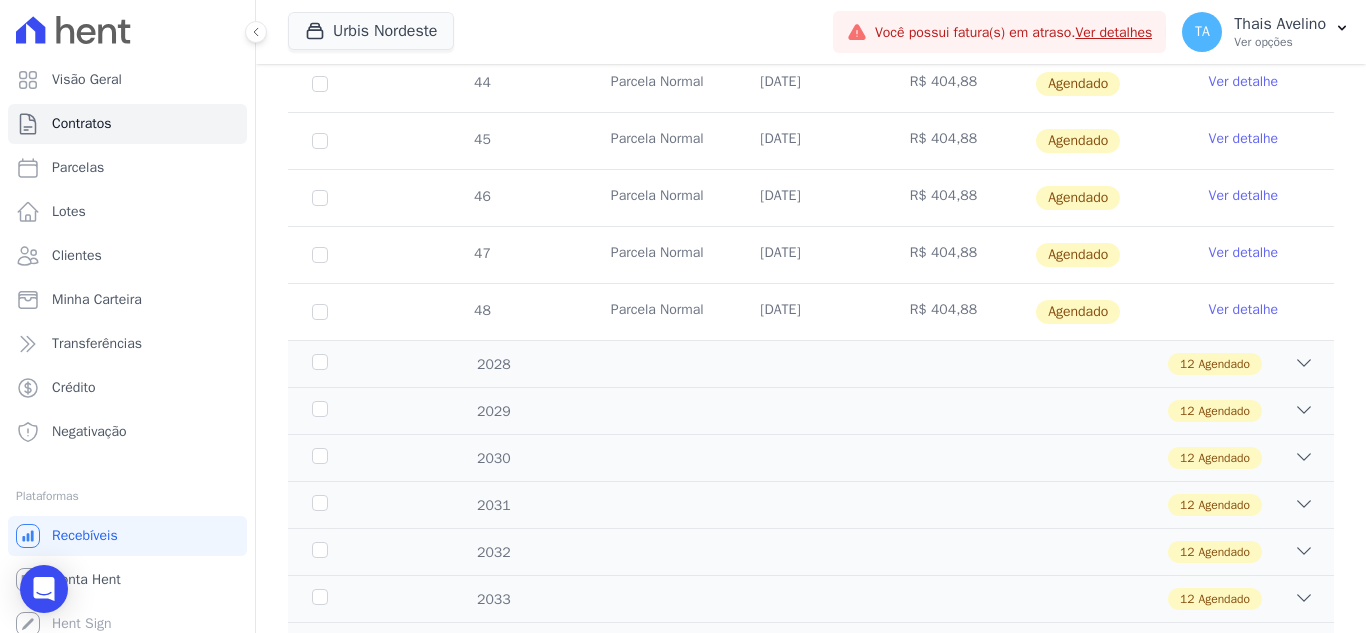 scroll, scrollTop: 1780, scrollLeft: 0, axis: vertical 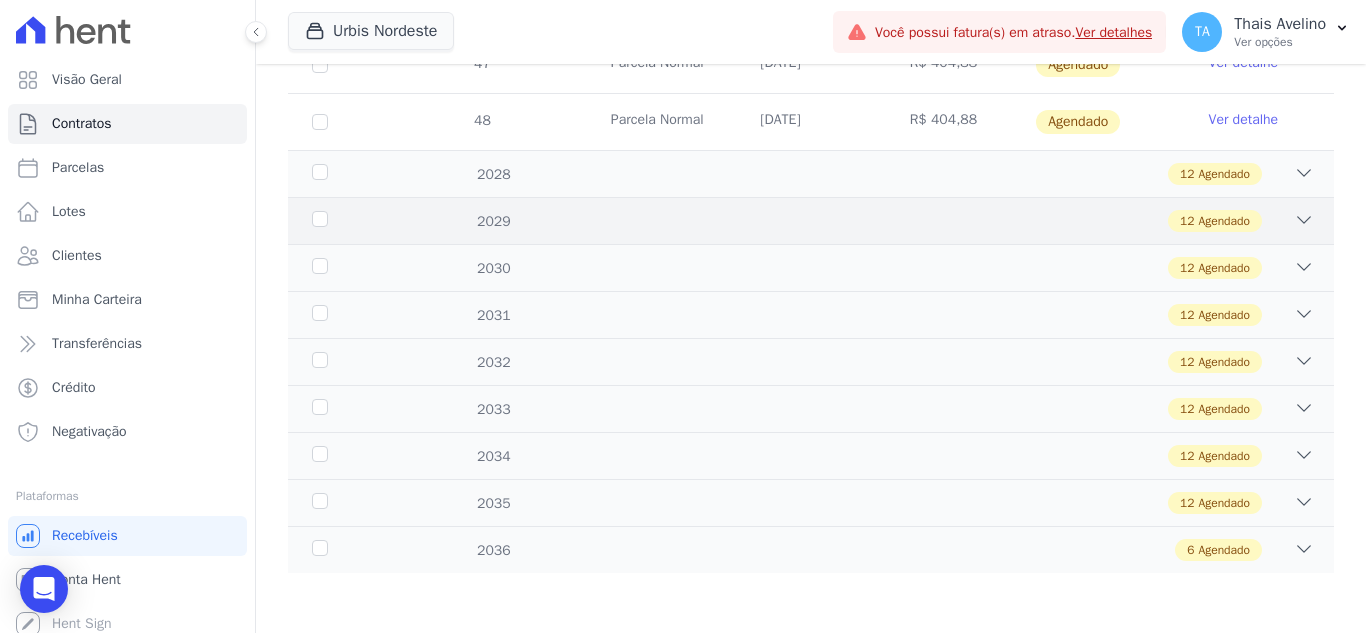 click on "2029
12
Agendado" at bounding box center (811, 220) 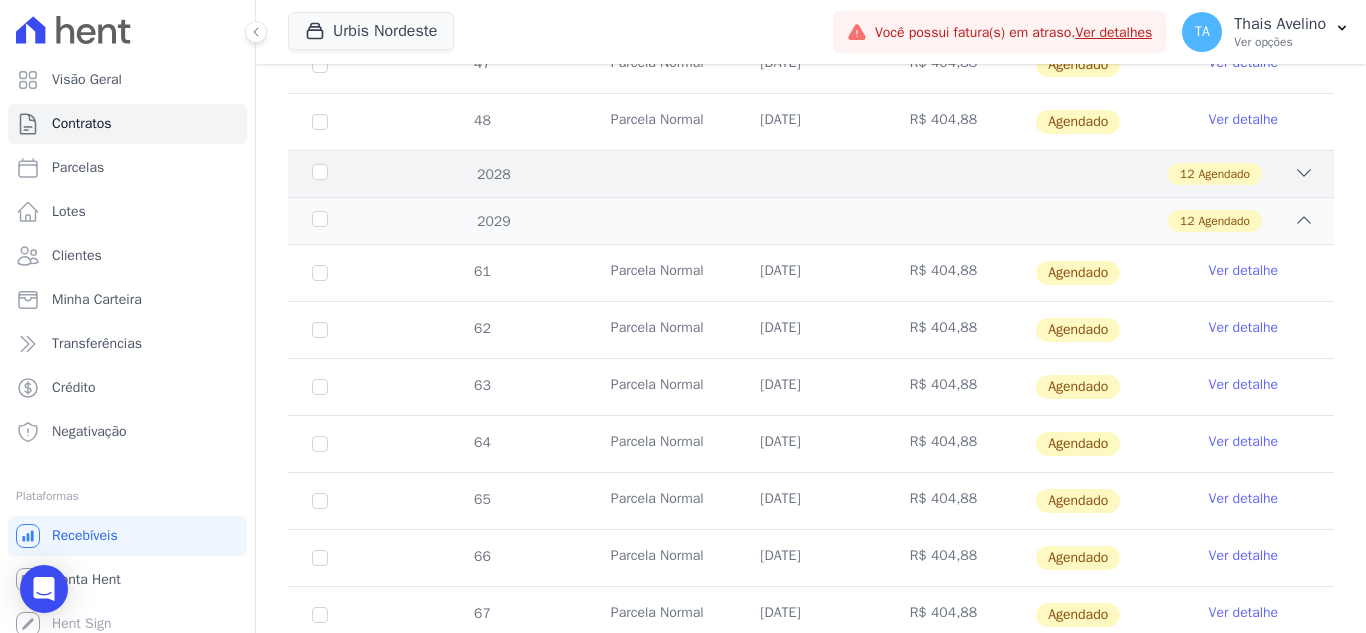 click on "12
Agendado" at bounding box center (862, 174) 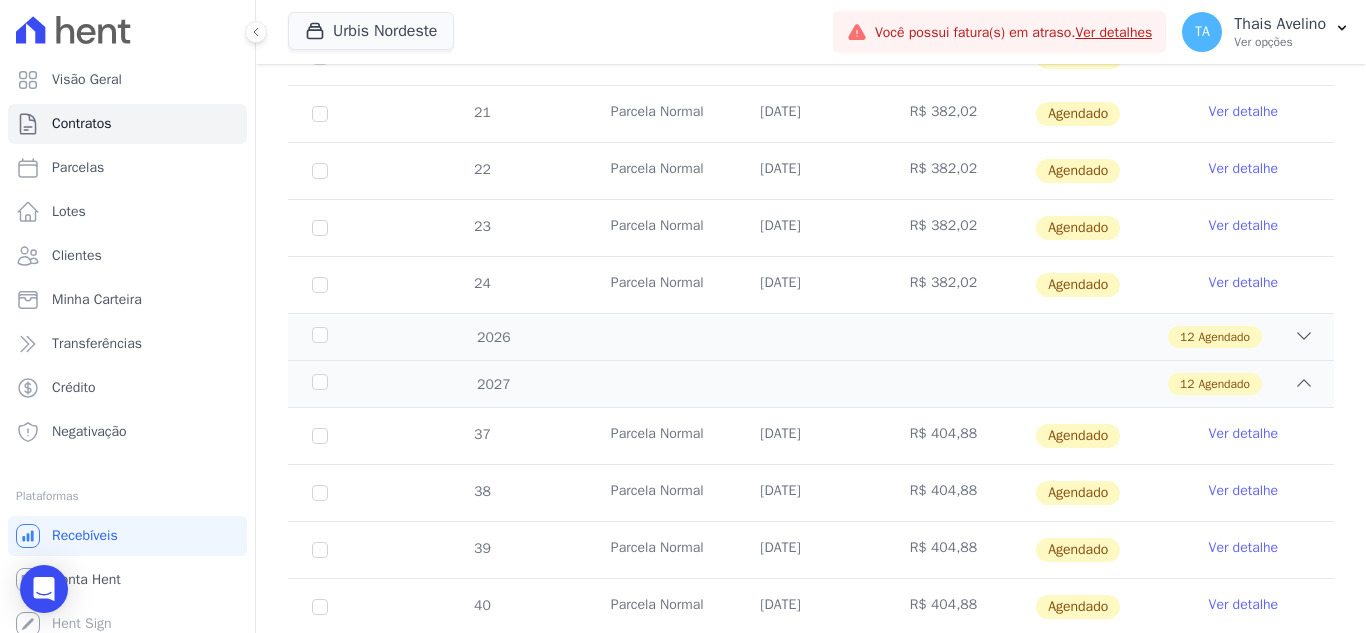 scroll, scrollTop: 780, scrollLeft: 0, axis: vertical 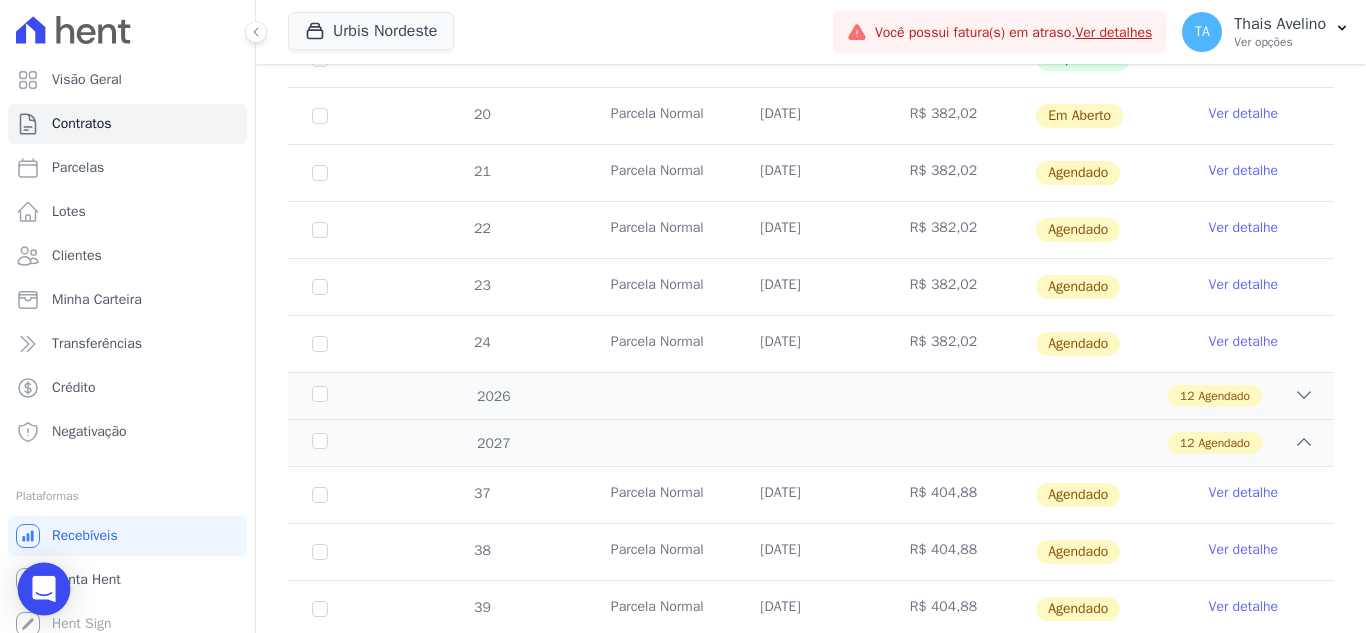 click 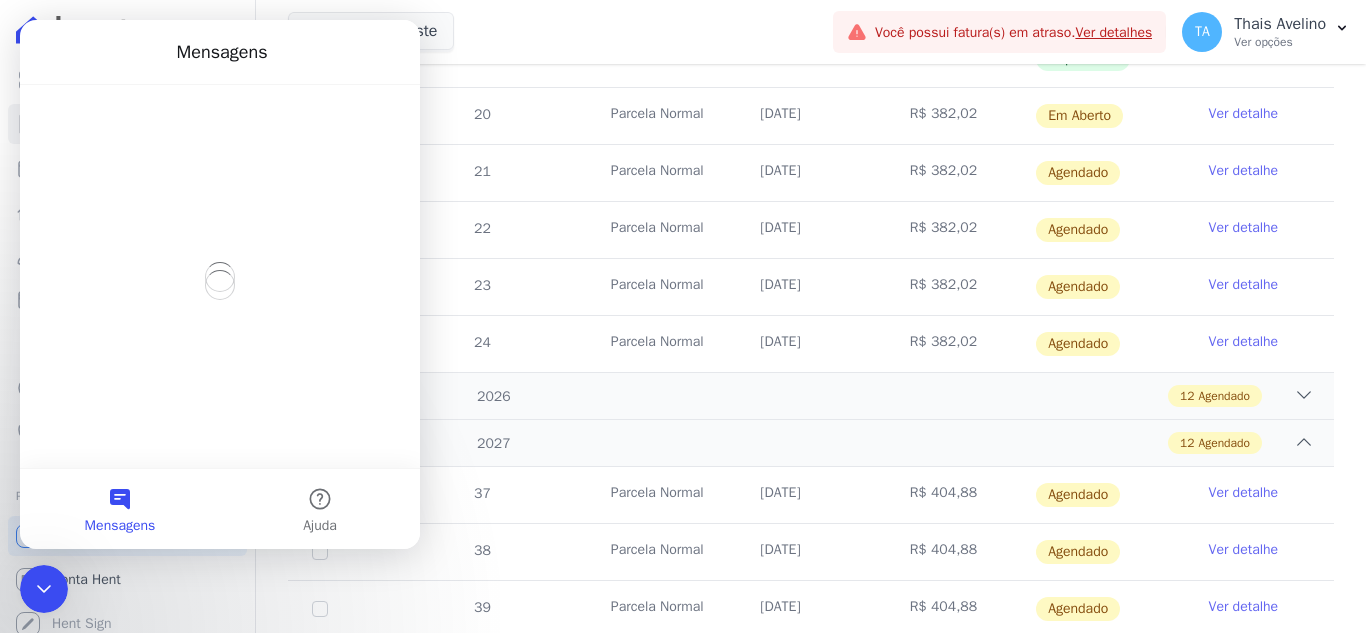 scroll, scrollTop: 0, scrollLeft: 0, axis: both 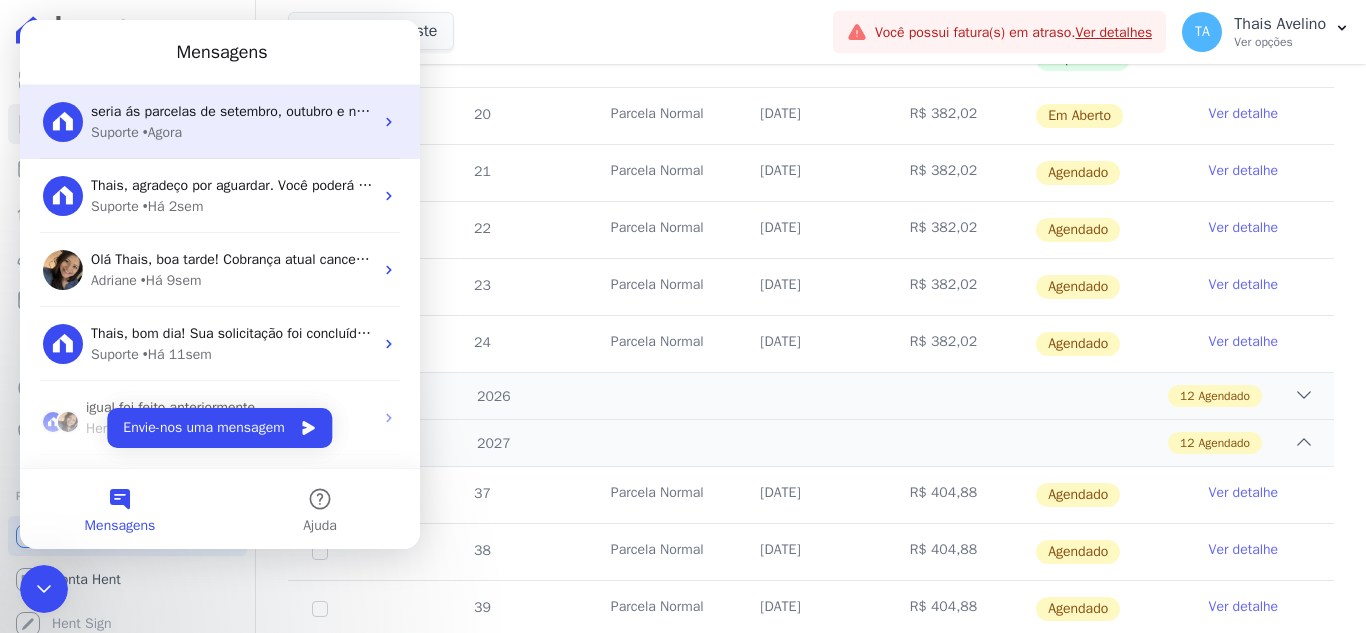 click on "Suporte •  Agora" at bounding box center [232, 132] 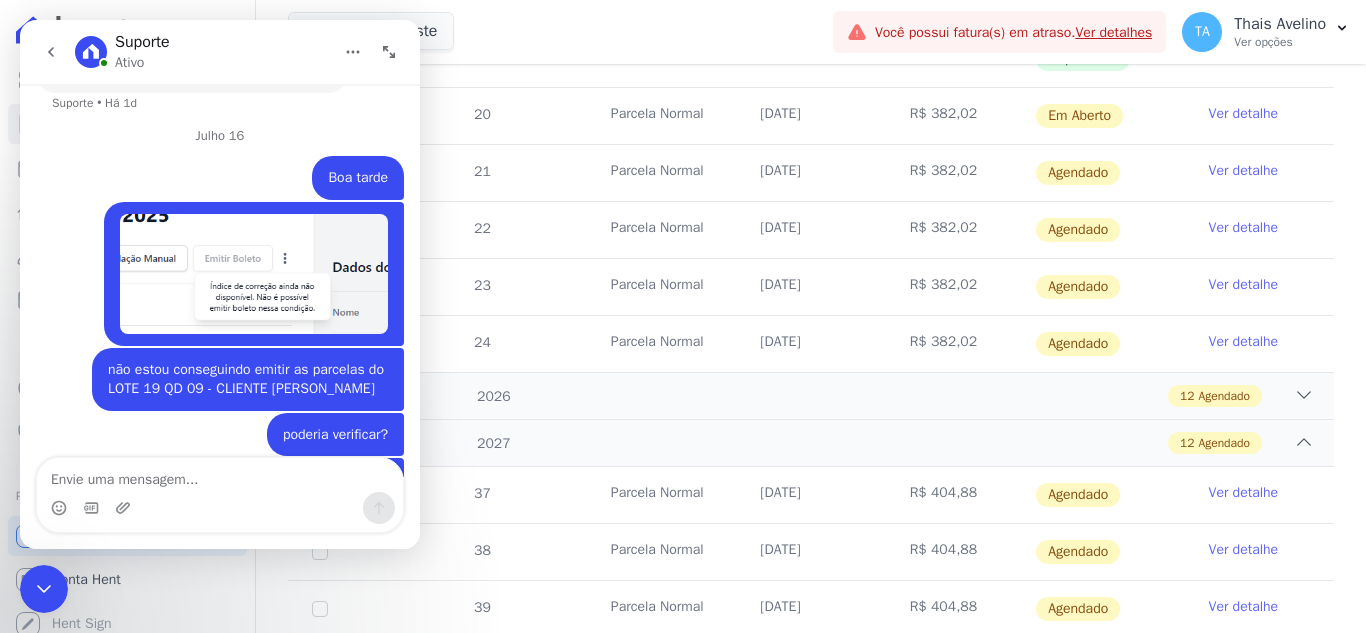 scroll, scrollTop: 5181, scrollLeft: 0, axis: vertical 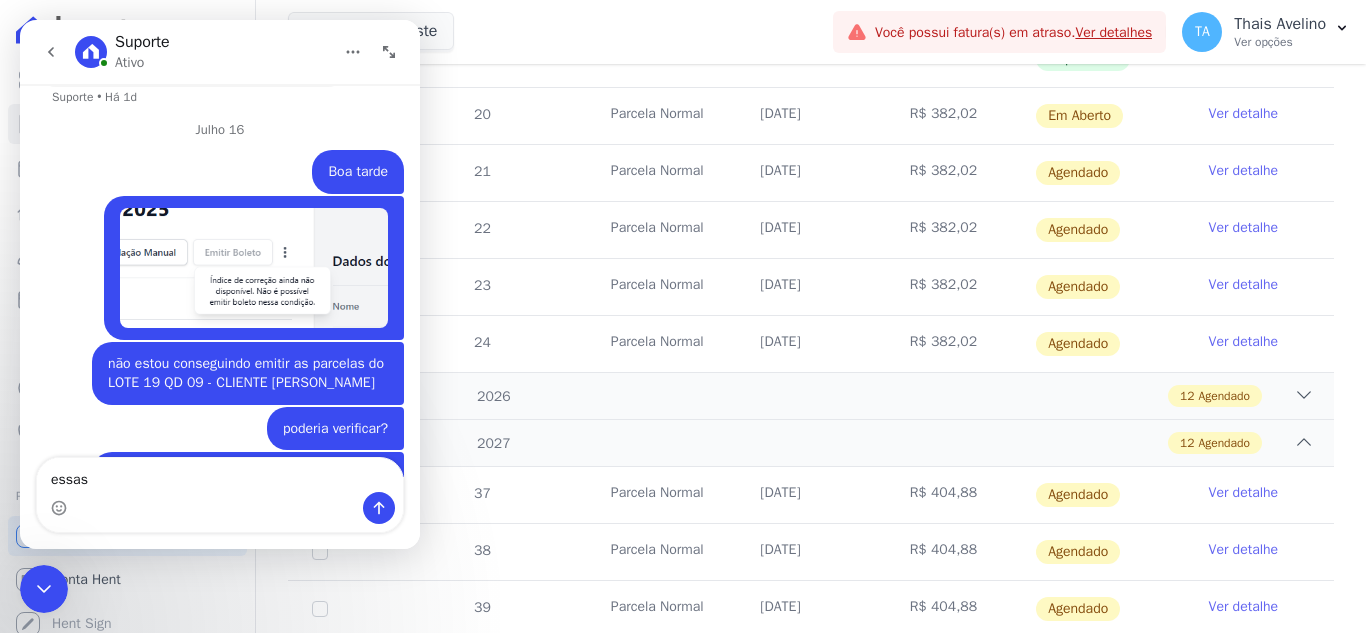 type on "essas" 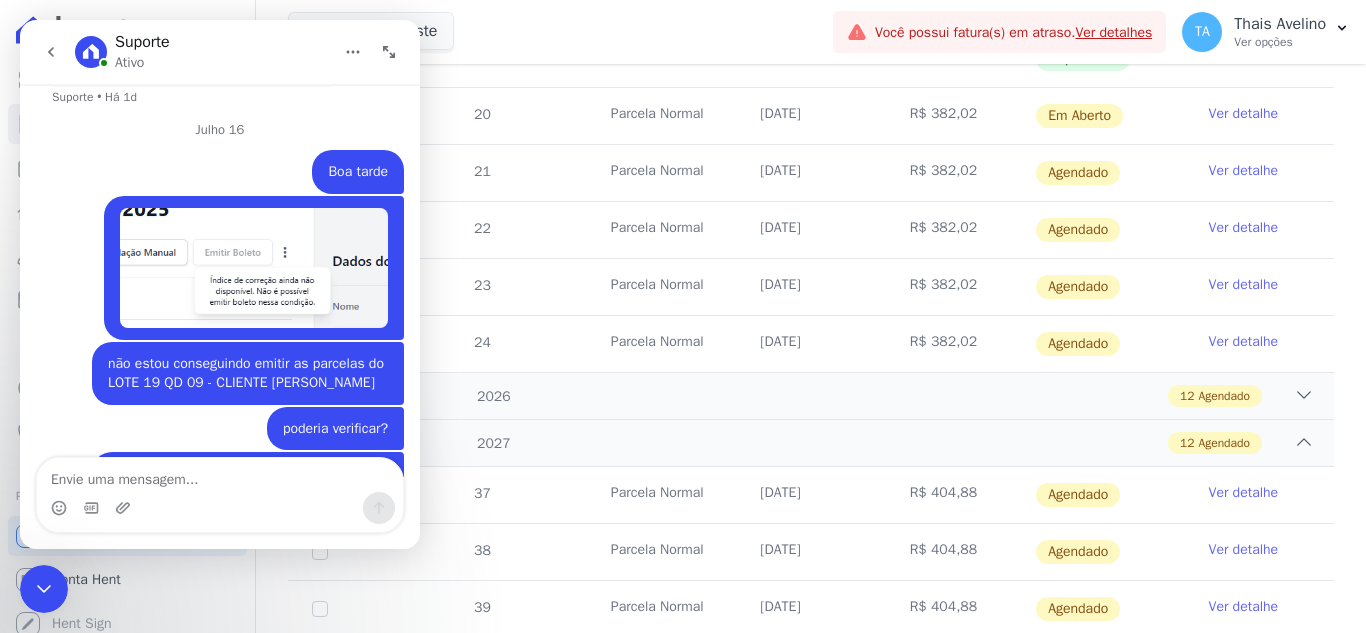 scroll, scrollTop: 5227, scrollLeft: 0, axis: vertical 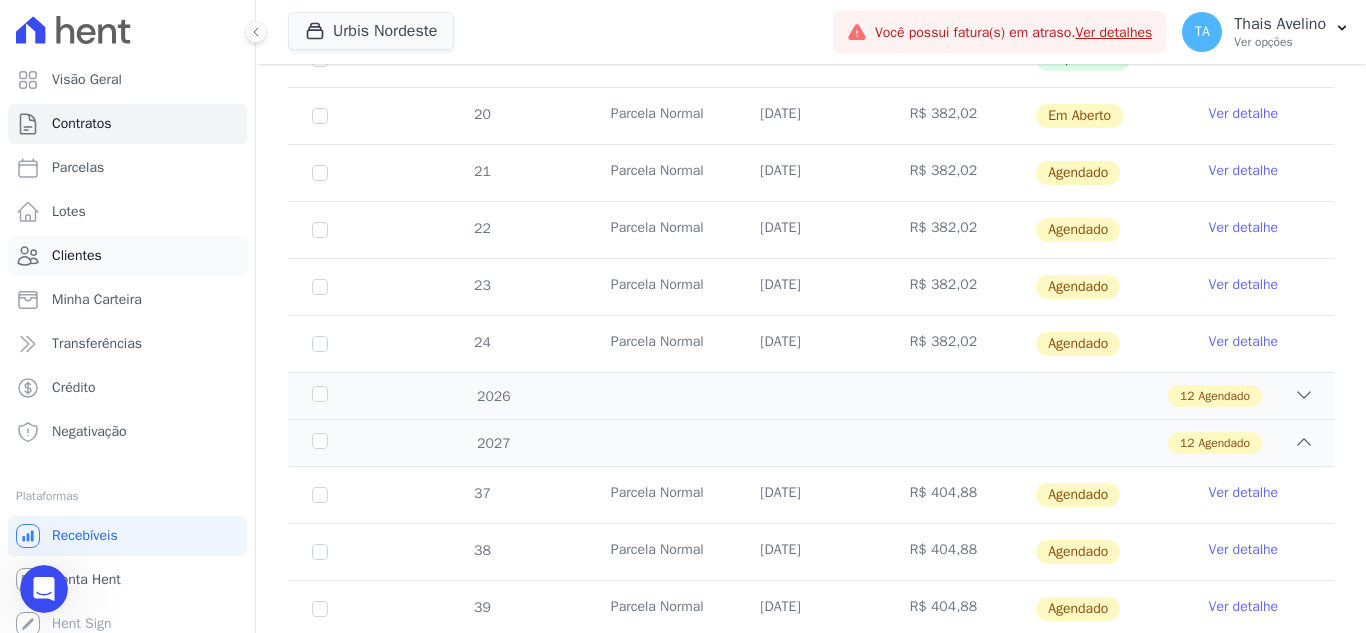 click on "Clientes" at bounding box center (77, 256) 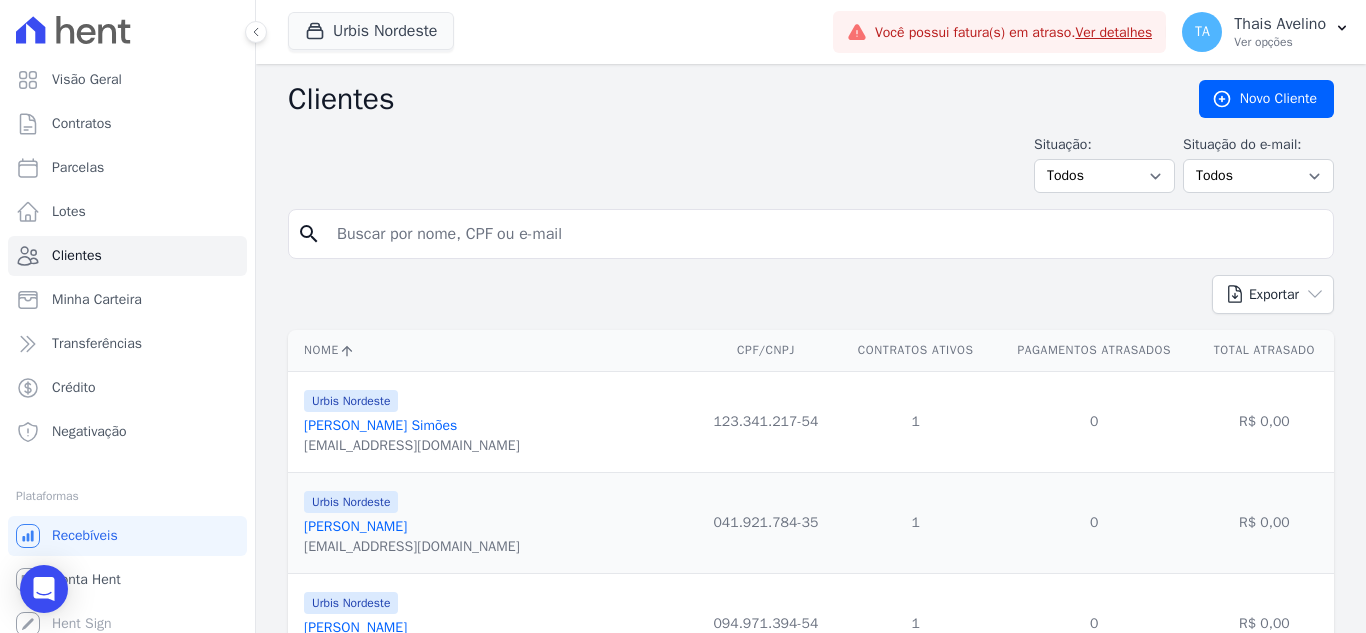 click at bounding box center [825, 234] 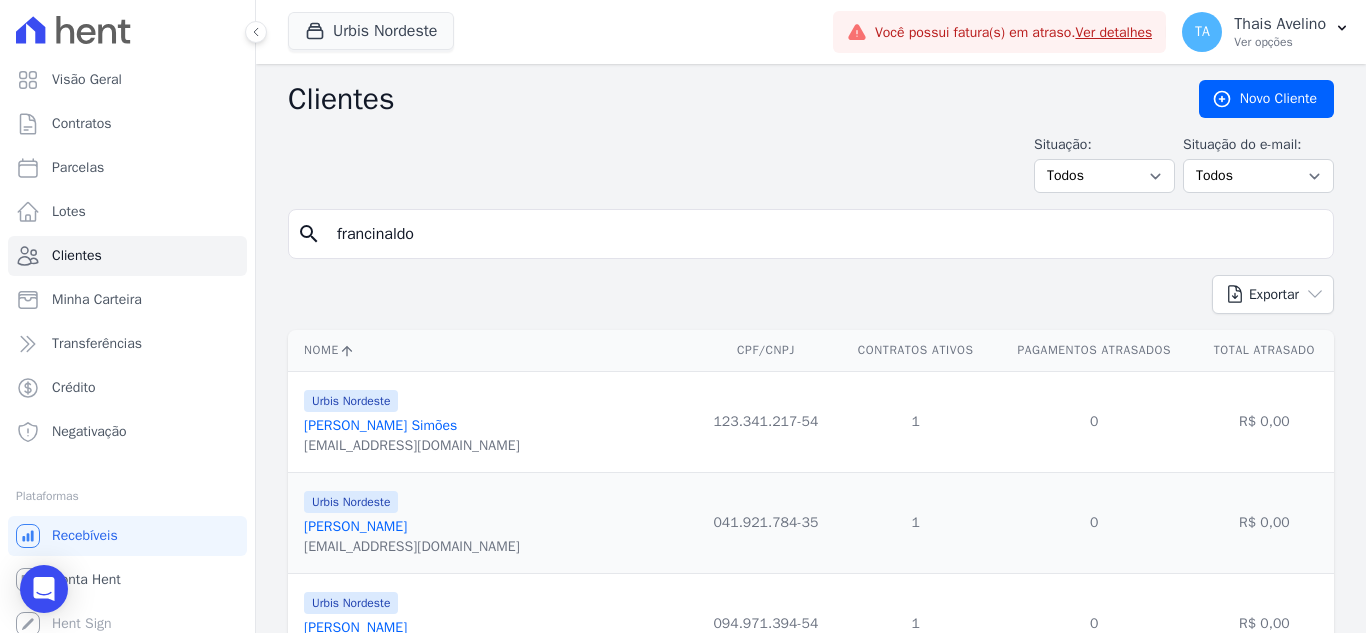 type on "francinaldo" 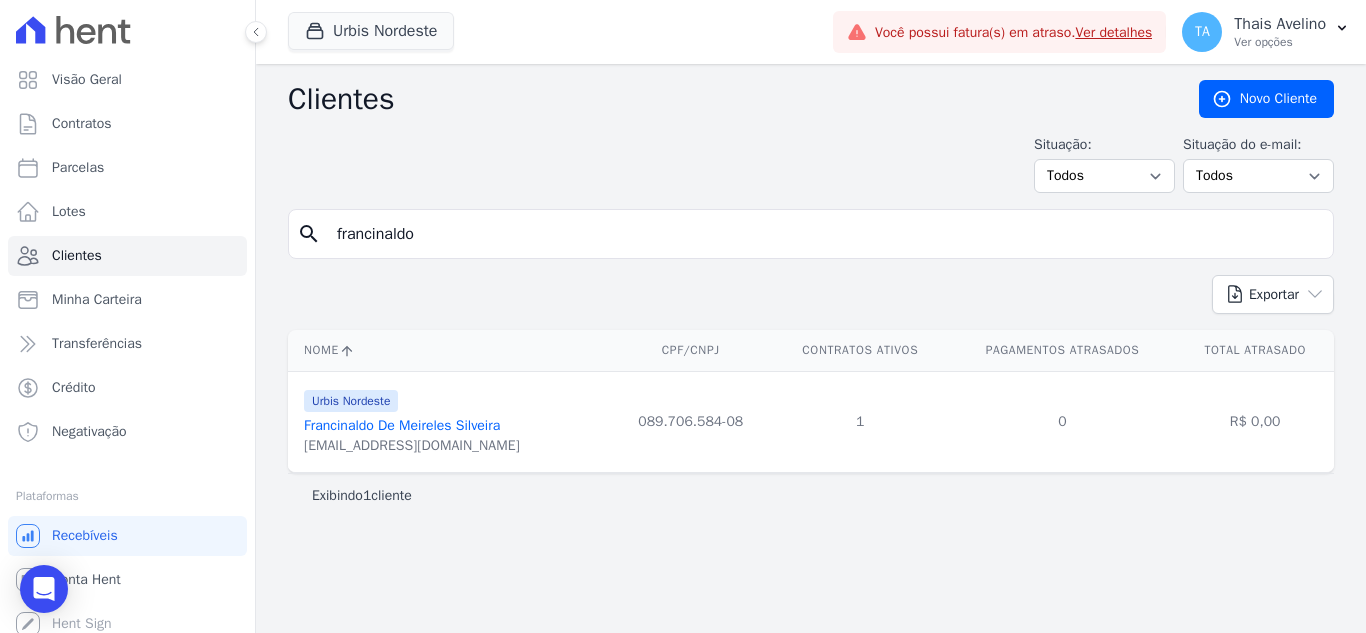 click on "Francinaldo De Meireles Silveira" at bounding box center (402, 425) 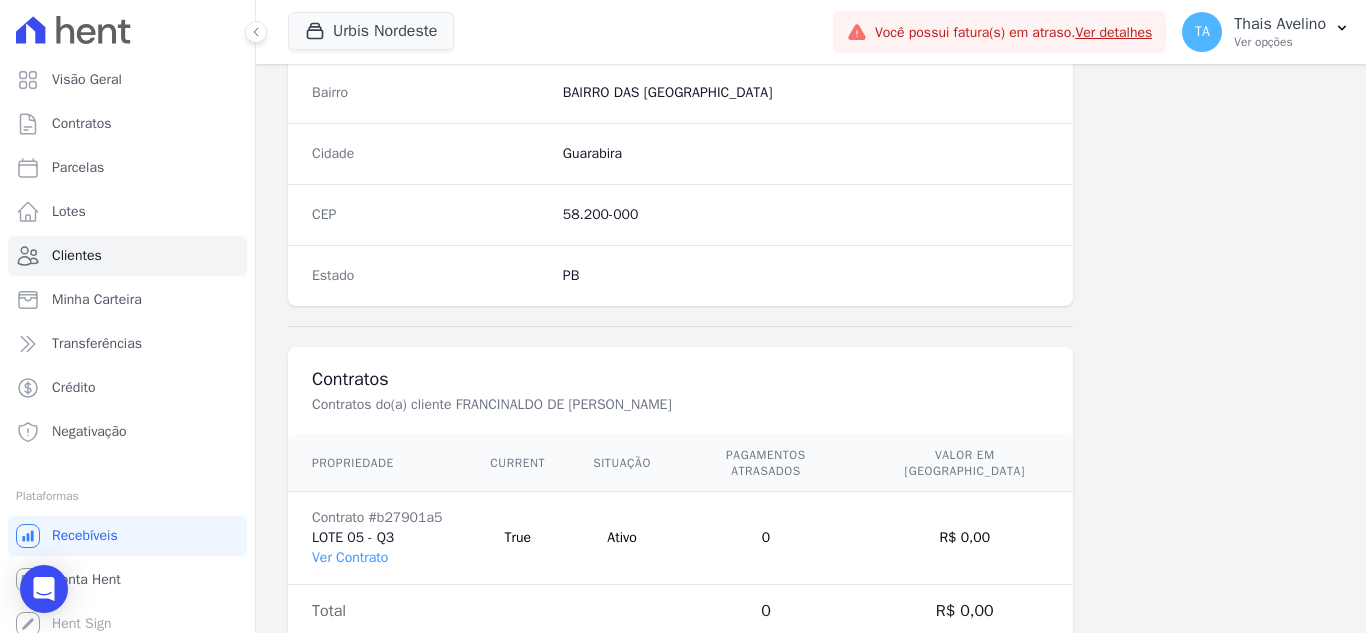 scroll, scrollTop: 1238, scrollLeft: 0, axis: vertical 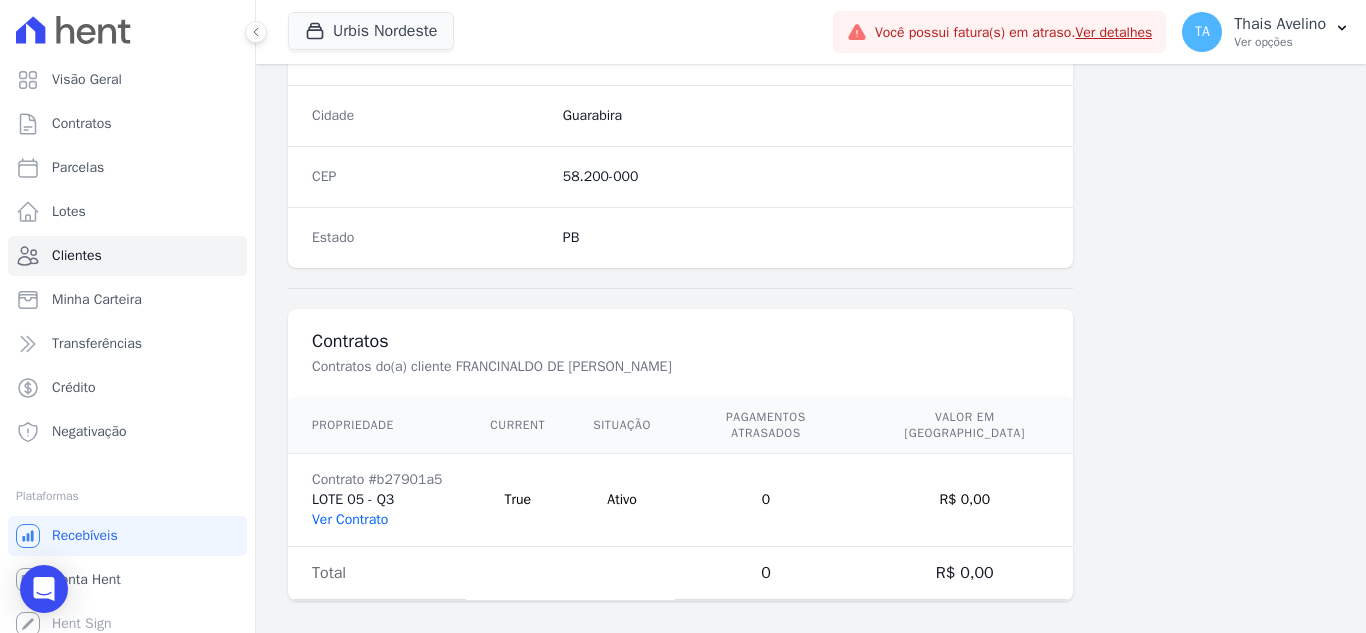 click on "Ver Contrato" at bounding box center (350, 519) 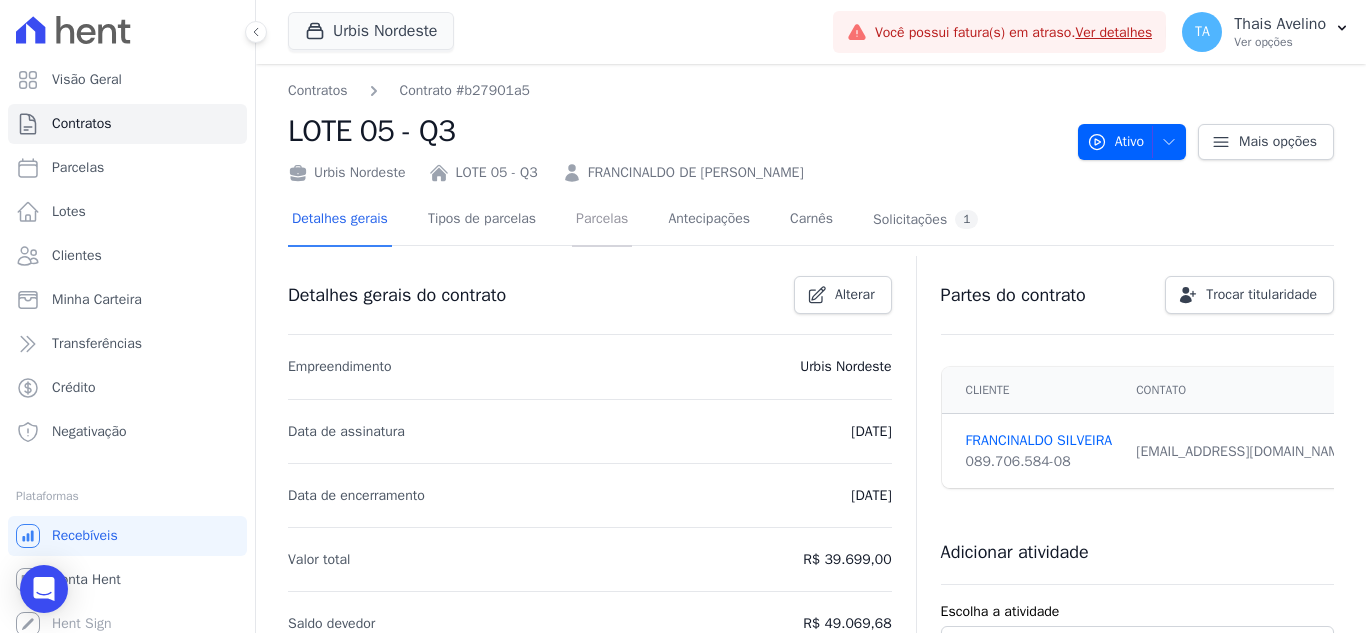 click on "Parcelas" at bounding box center (602, 220) 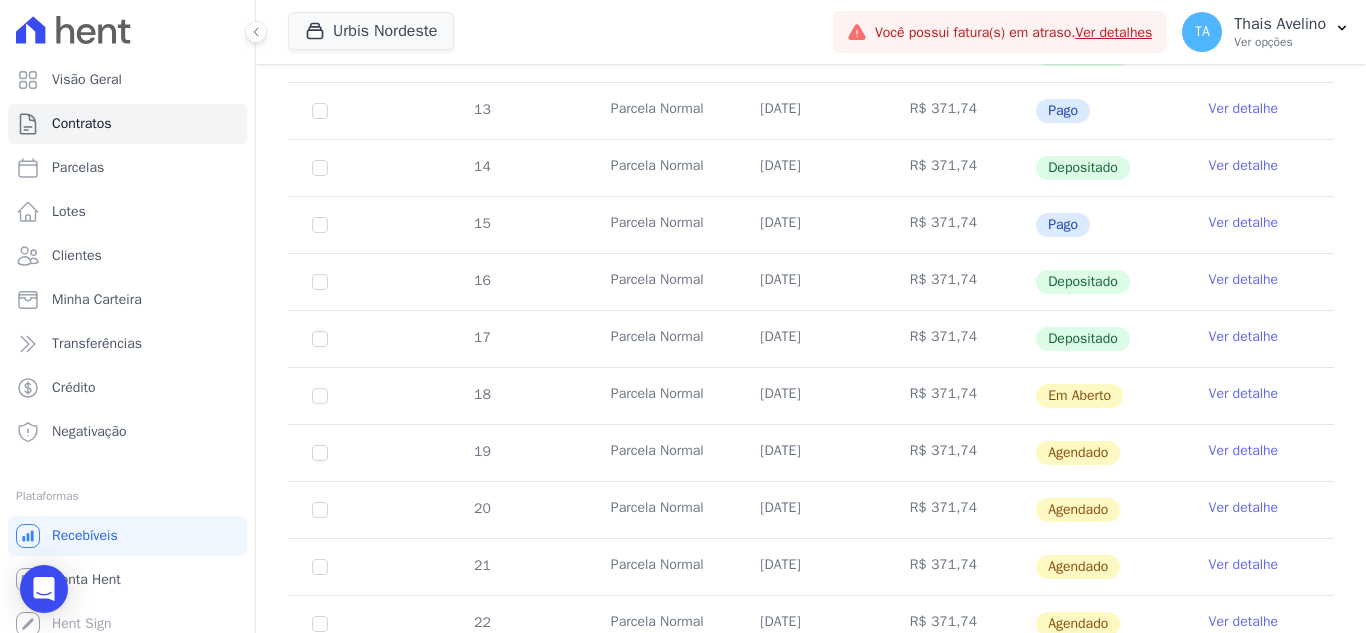scroll, scrollTop: 700, scrollLeft: 0, axis: vertical 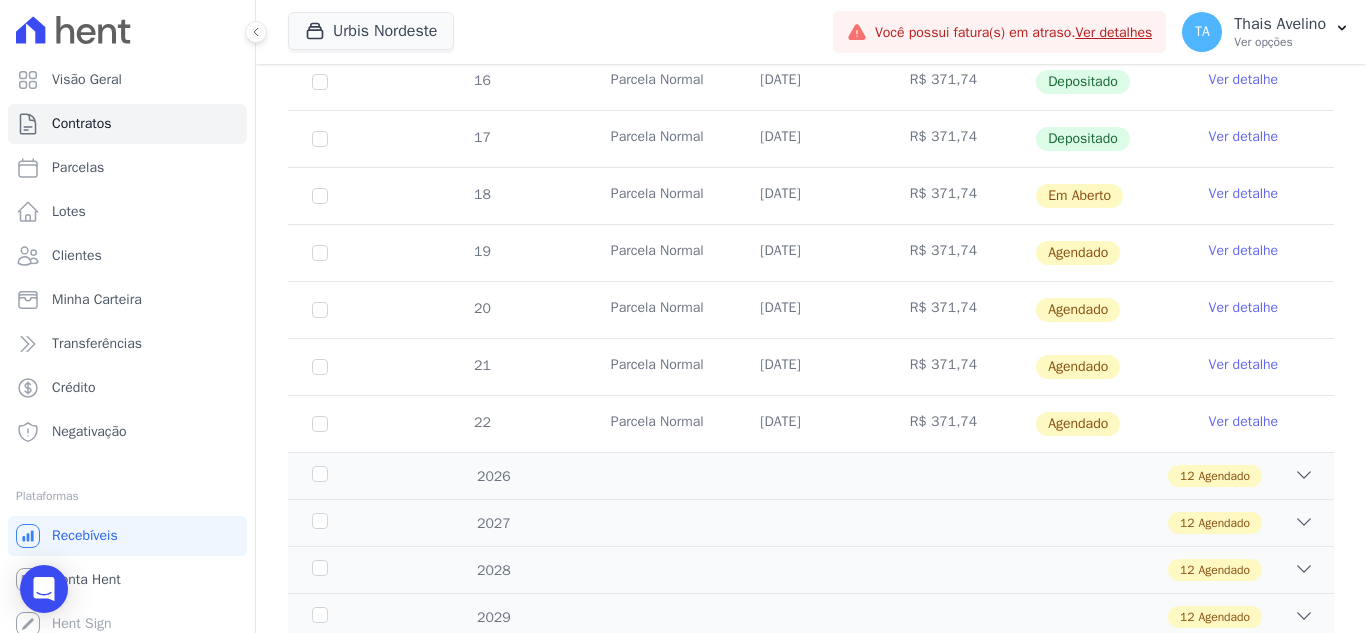 click on "Ver detalhe" at bounding box center [1244, 251] 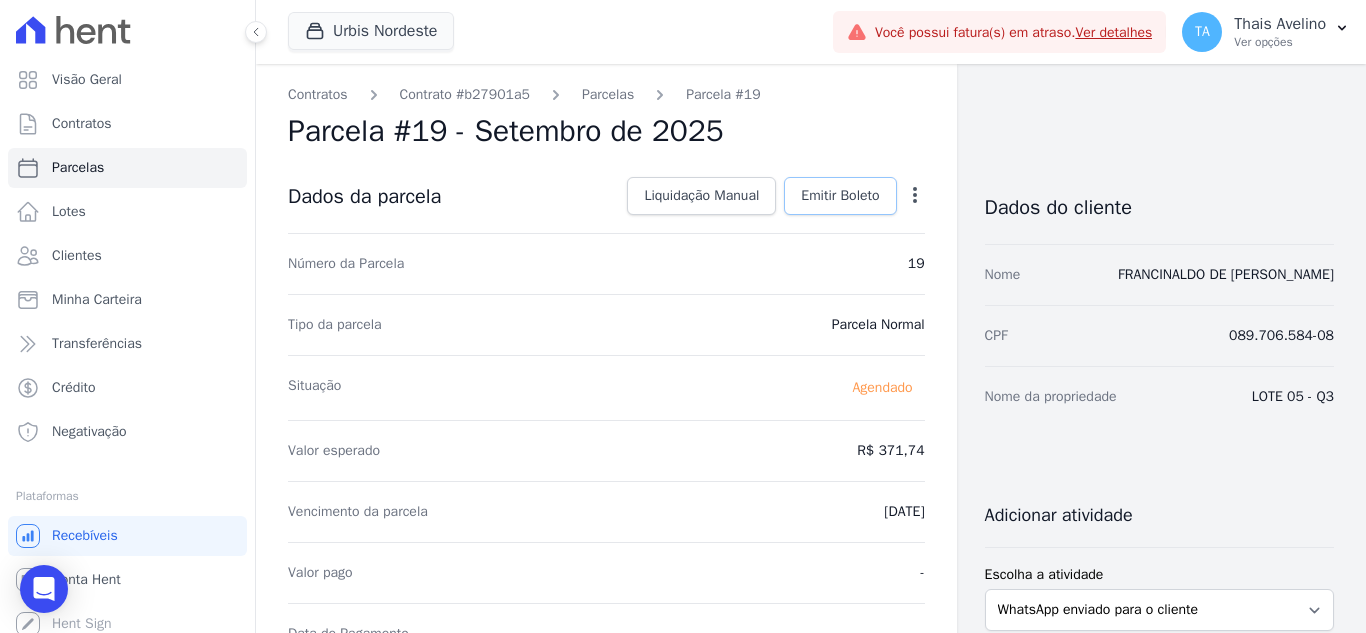 click on "Emitir Boleto" at bounding box center (840, 196) 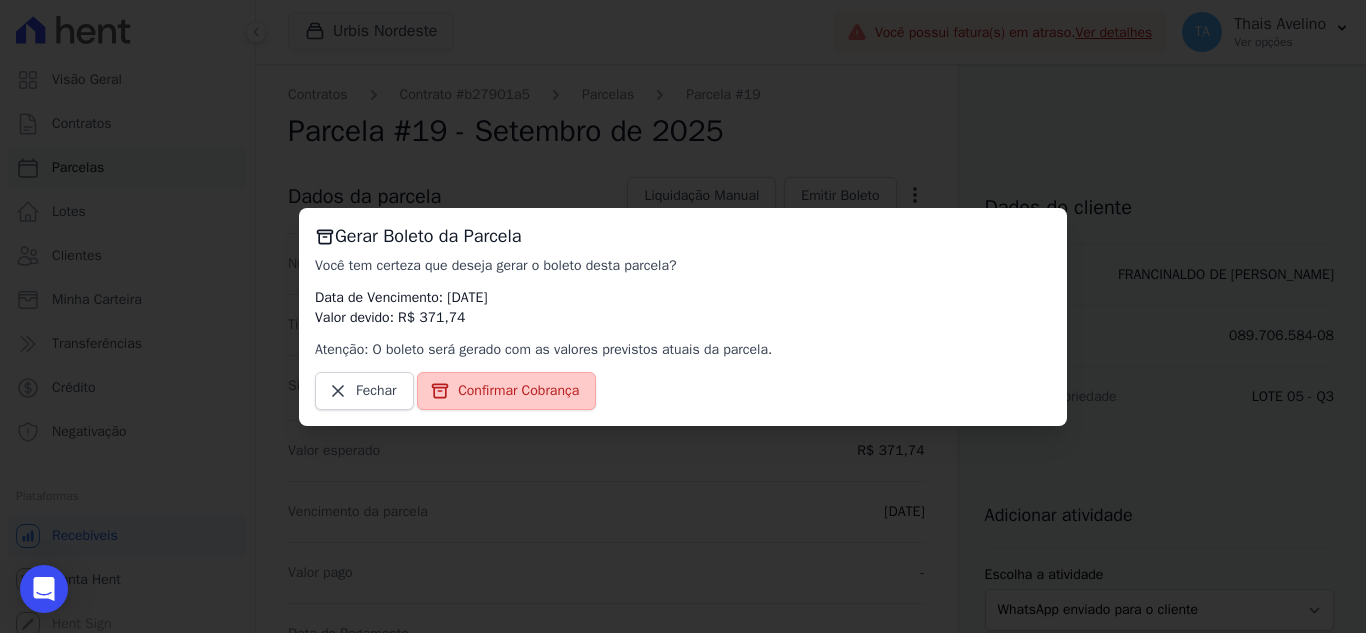 click on "Confirmar Cobrança" at bounding box center [518, 391] 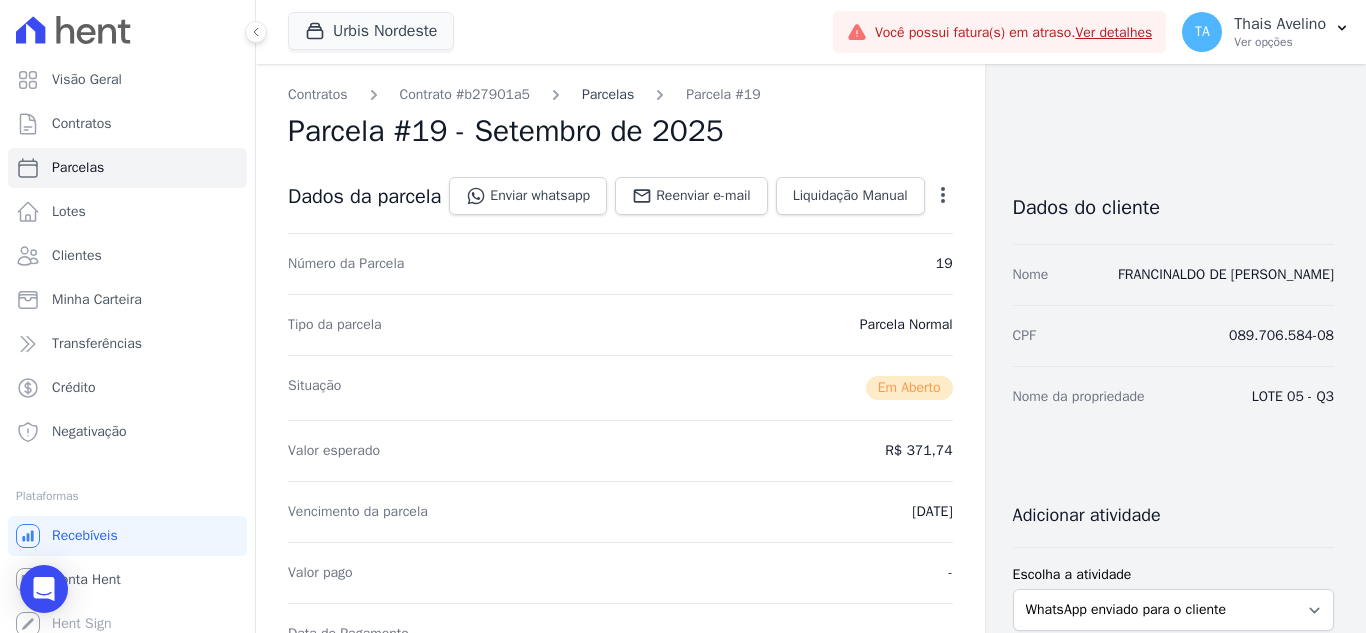 click on "Parcelas" at bounding box center (608, 94) 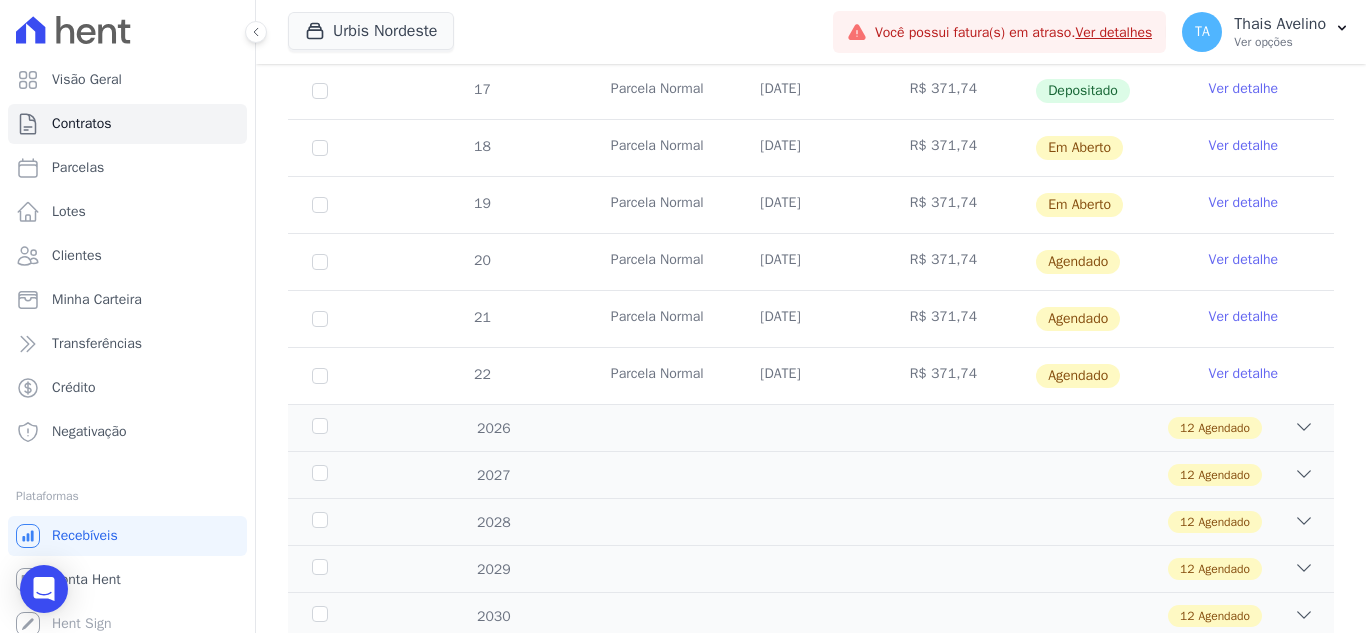 scroll, scrollTop: 800, scrollLeft: 0, axis: vertical 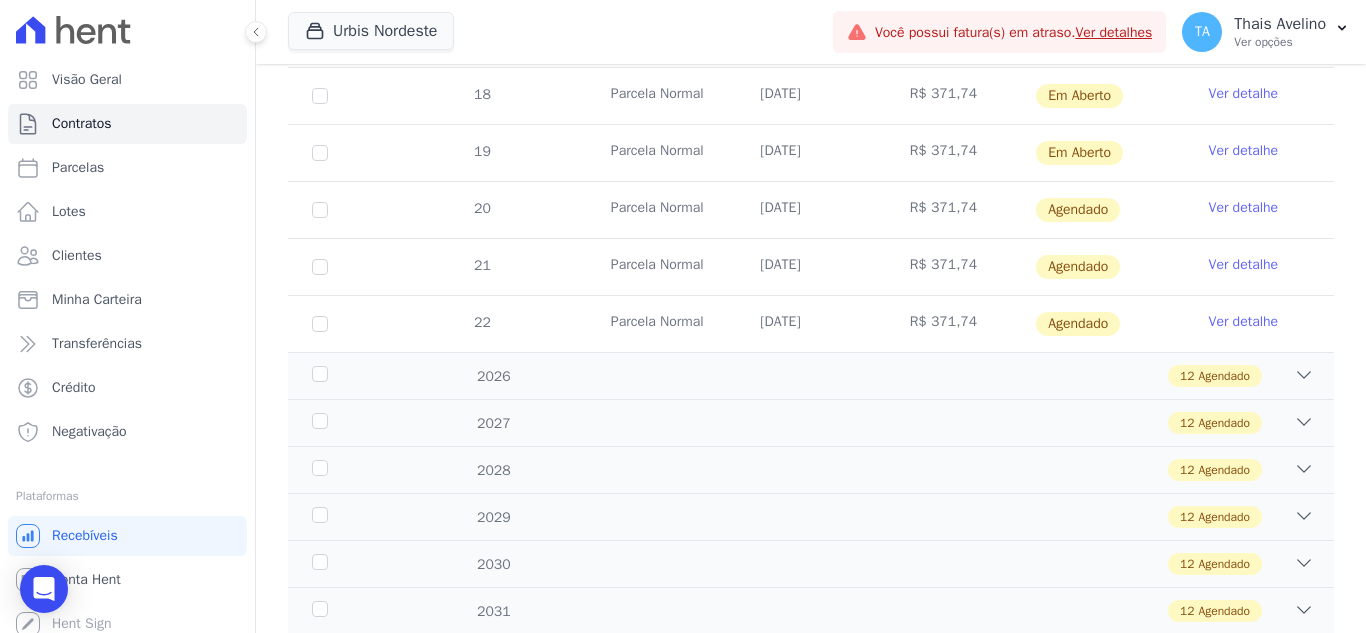 click on "Ver detalhe" at bounding box center [1244, 208] 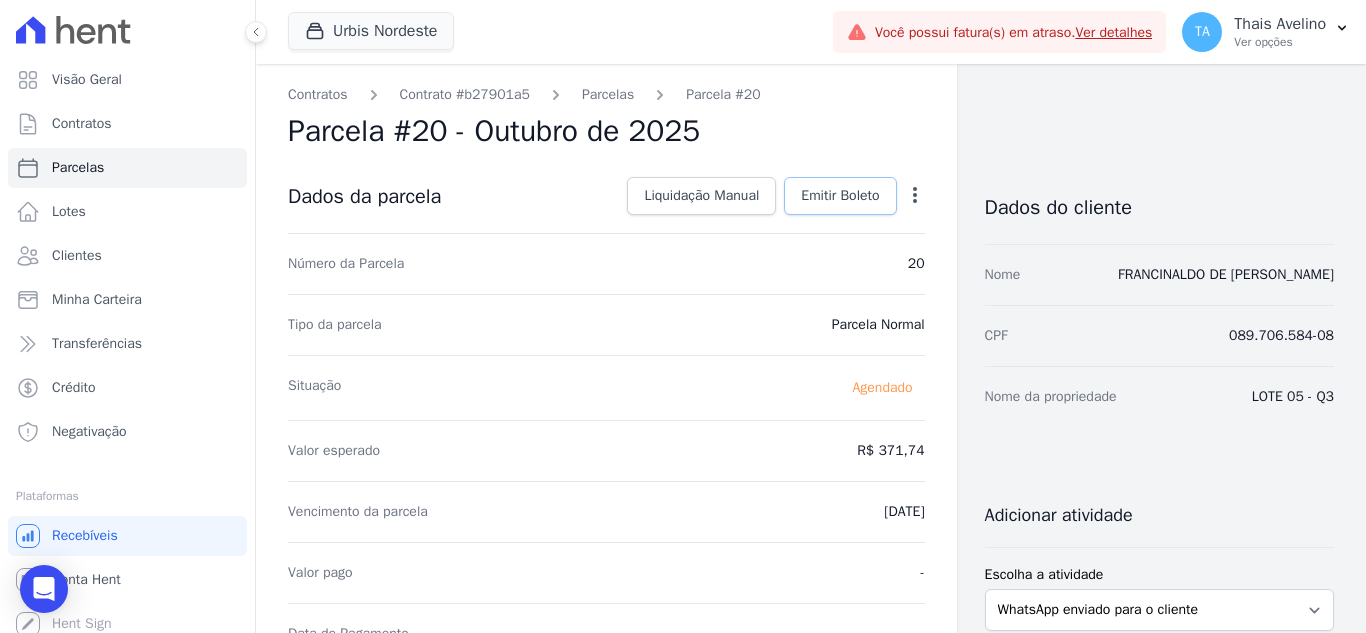 click on "Emitir Boleto" at bounding box center [840, 196] 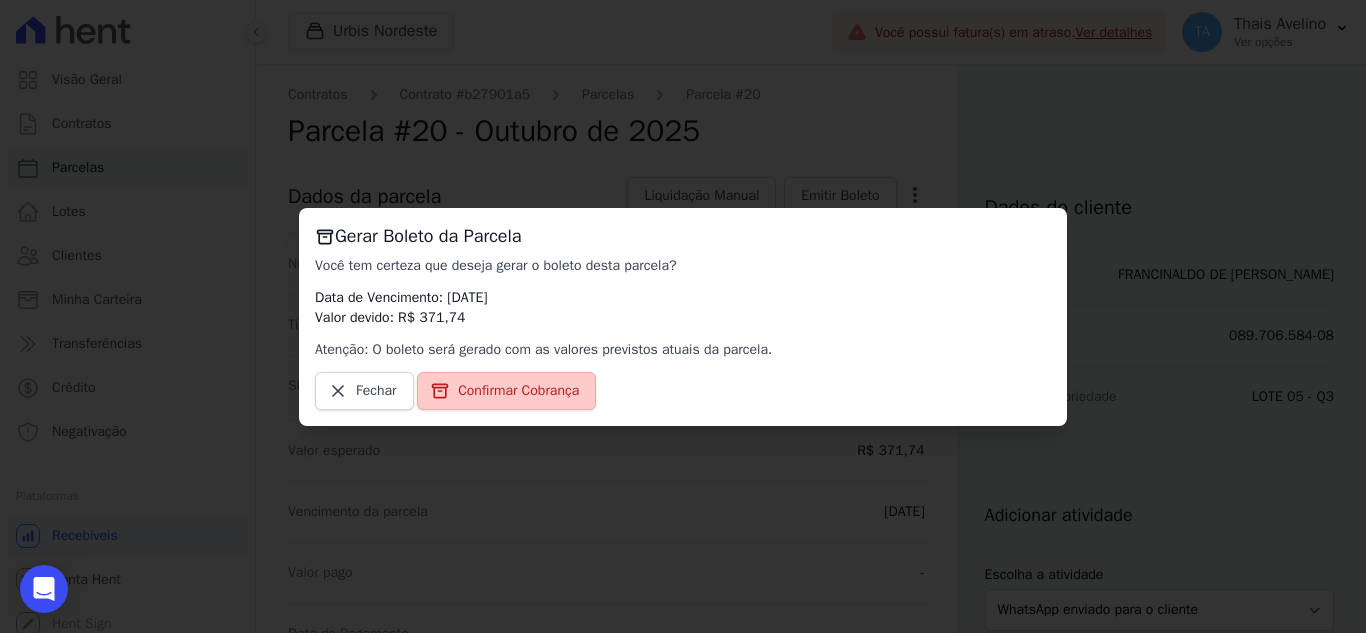 click on "Confirmar Cobrança" at bounding box center (518, 391) 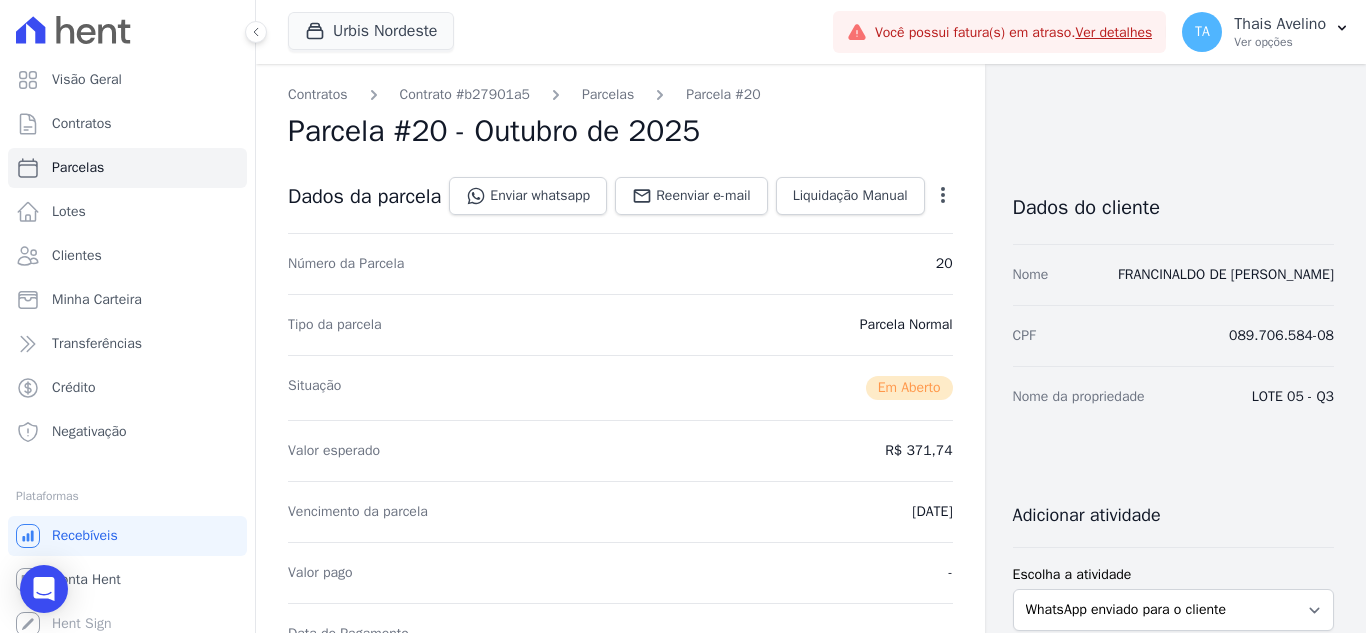 click on "Parcelas" at bounding box center [590, 94] 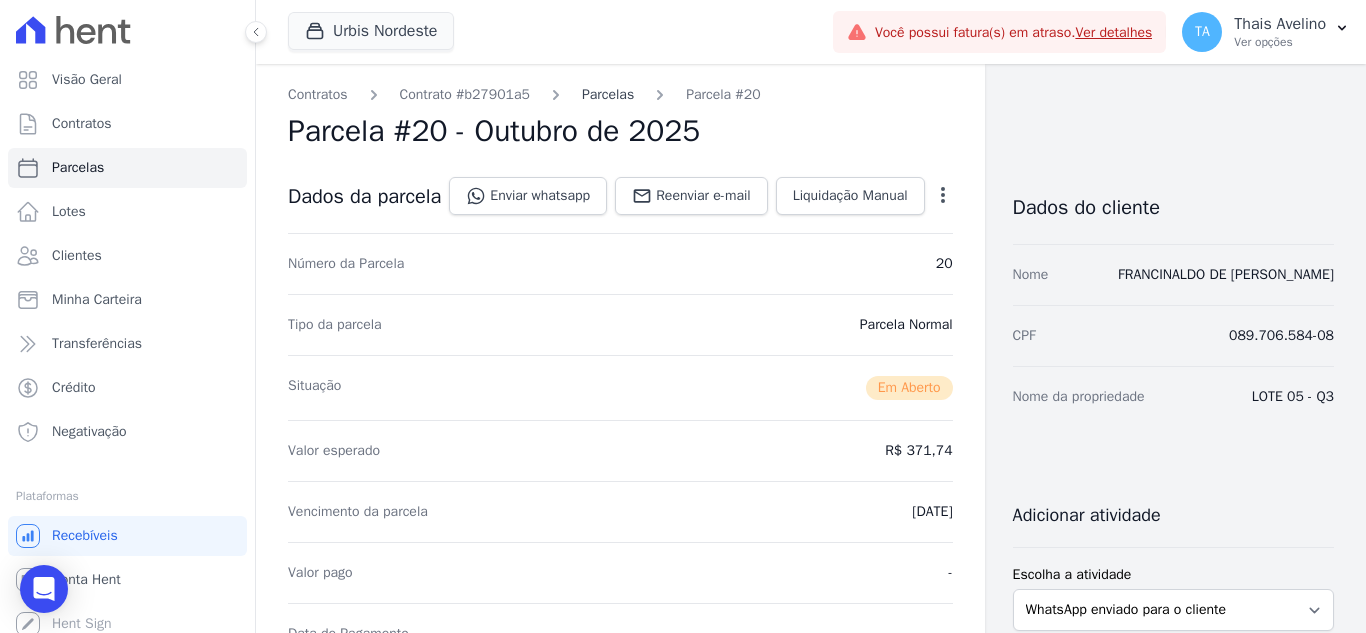 click on "Parcelas" at bounding box center (608, 94) 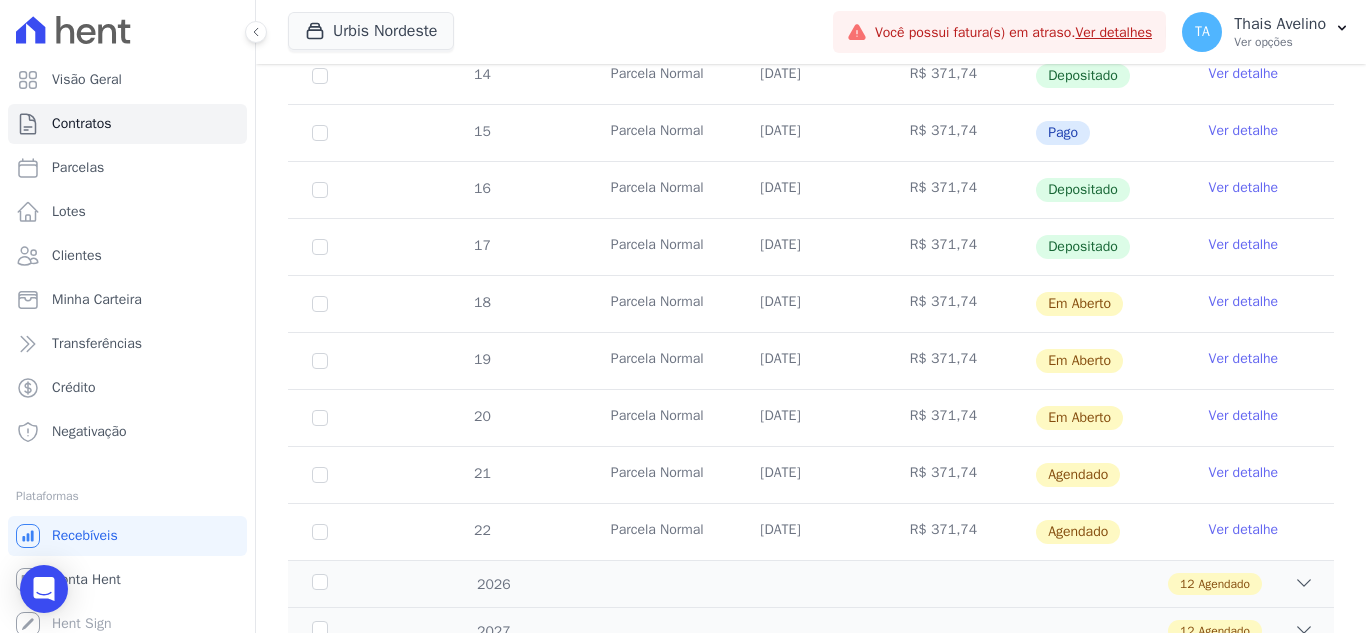 scroll, scrollTop: 600, scrollLeft: 0, axis: vertical 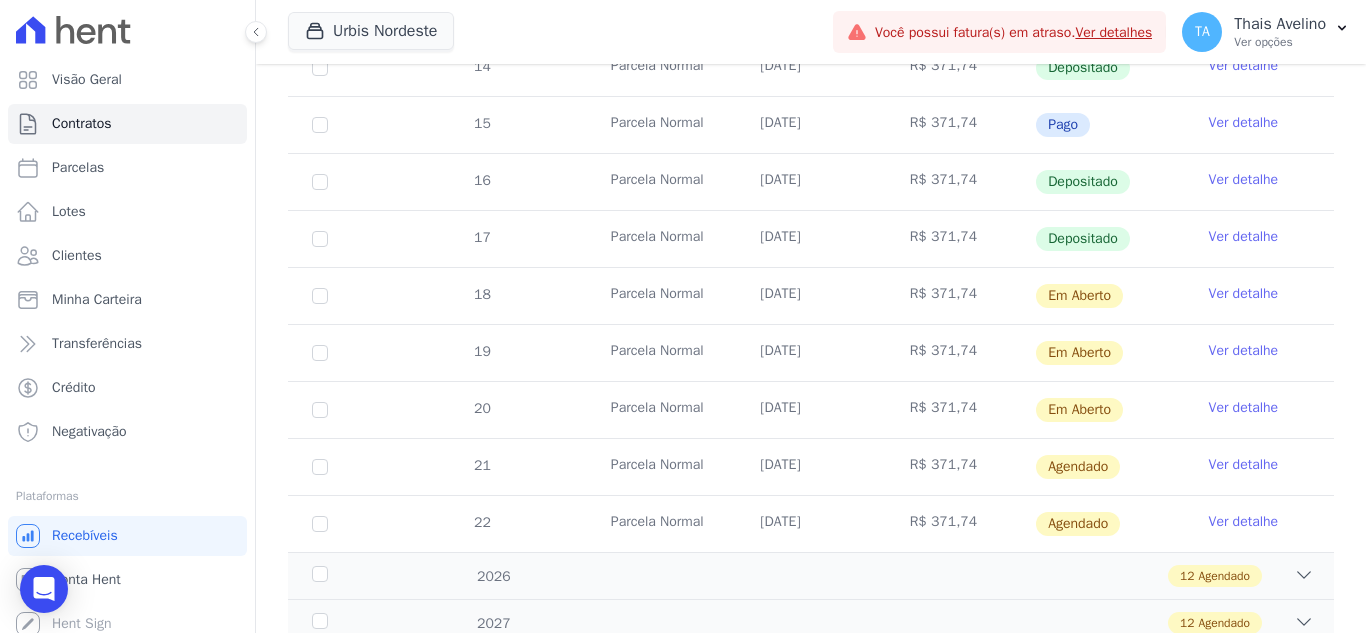 click on "Ver detalhe" at bounding box center [1244, 465] 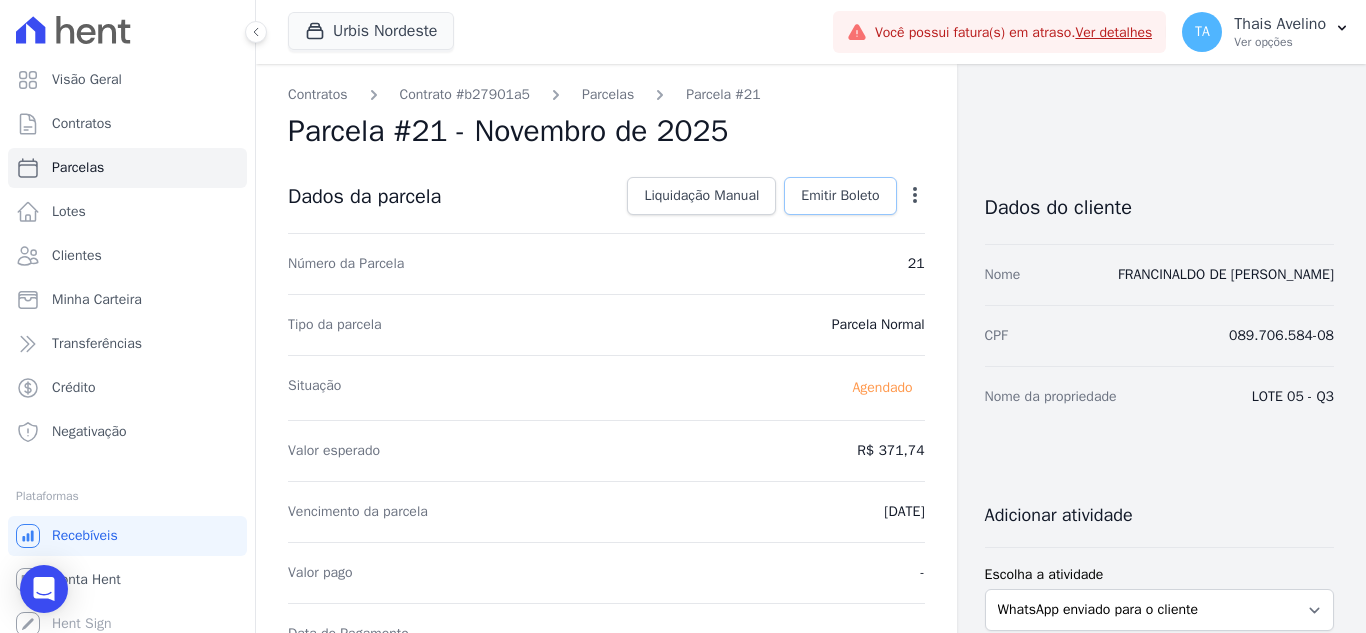 click on "Emitir Boleto" at bounding box center (840, 196) 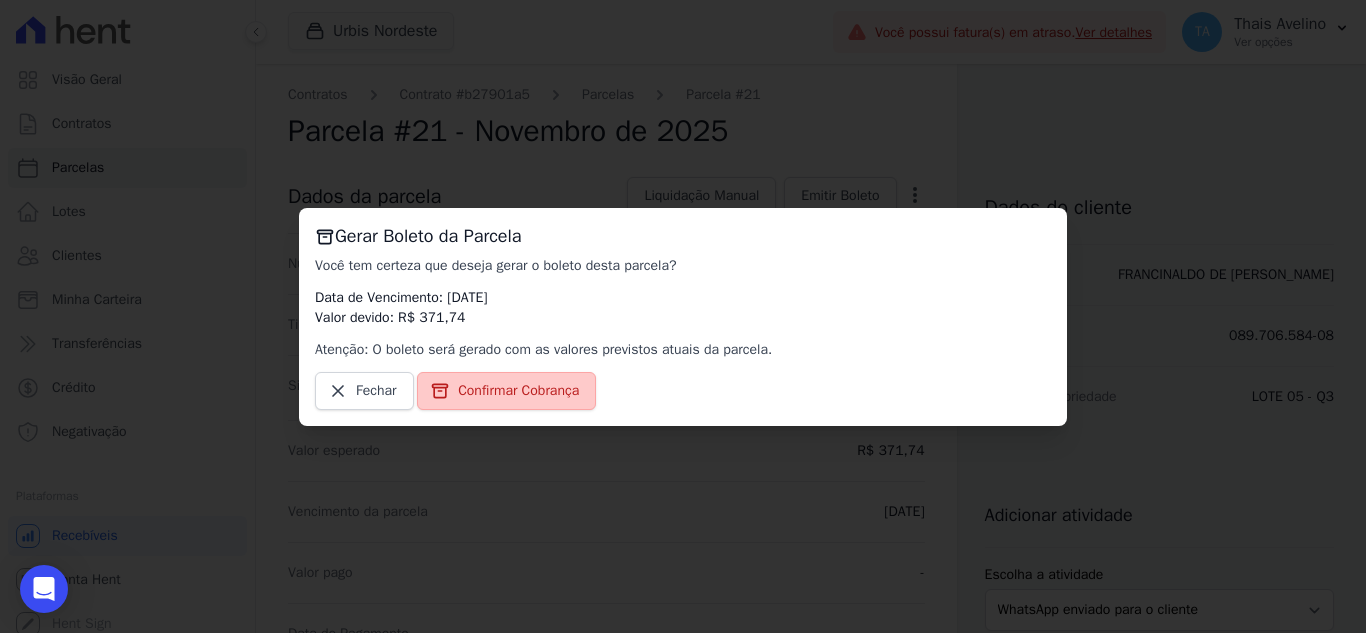 click on "Confirmar Cobrança" at bounding box center (518, 391) 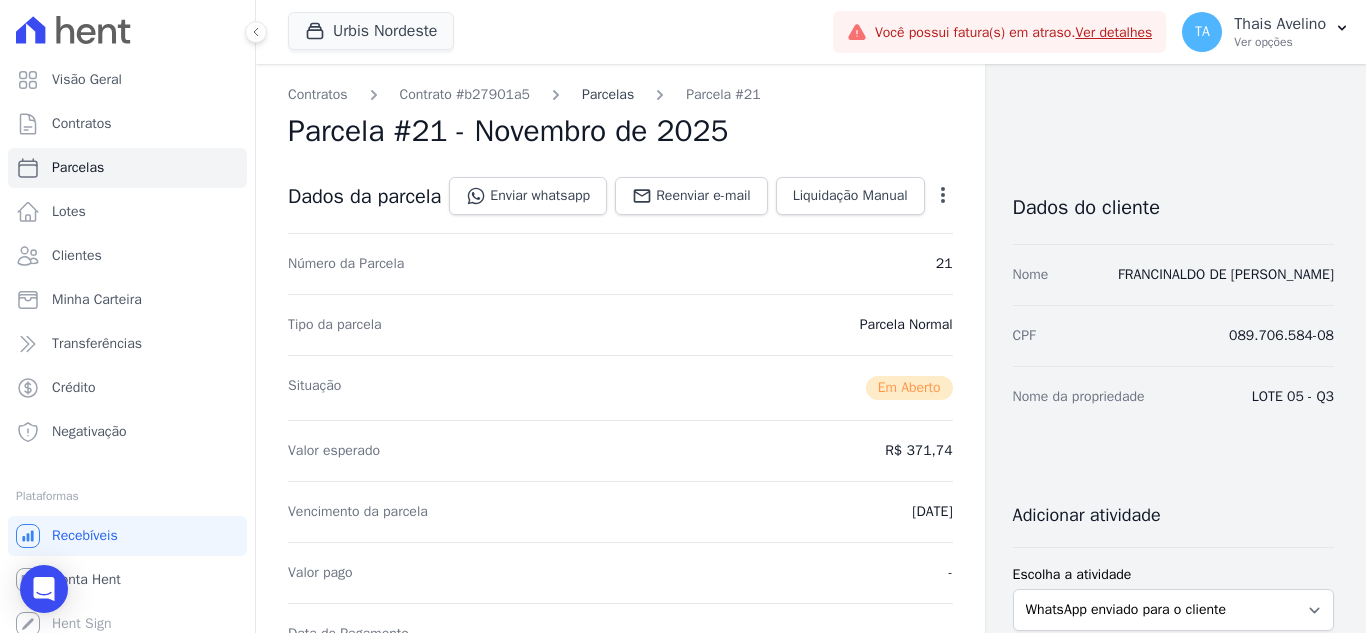 click on "Parcelas" at bounding box center (608, 94) 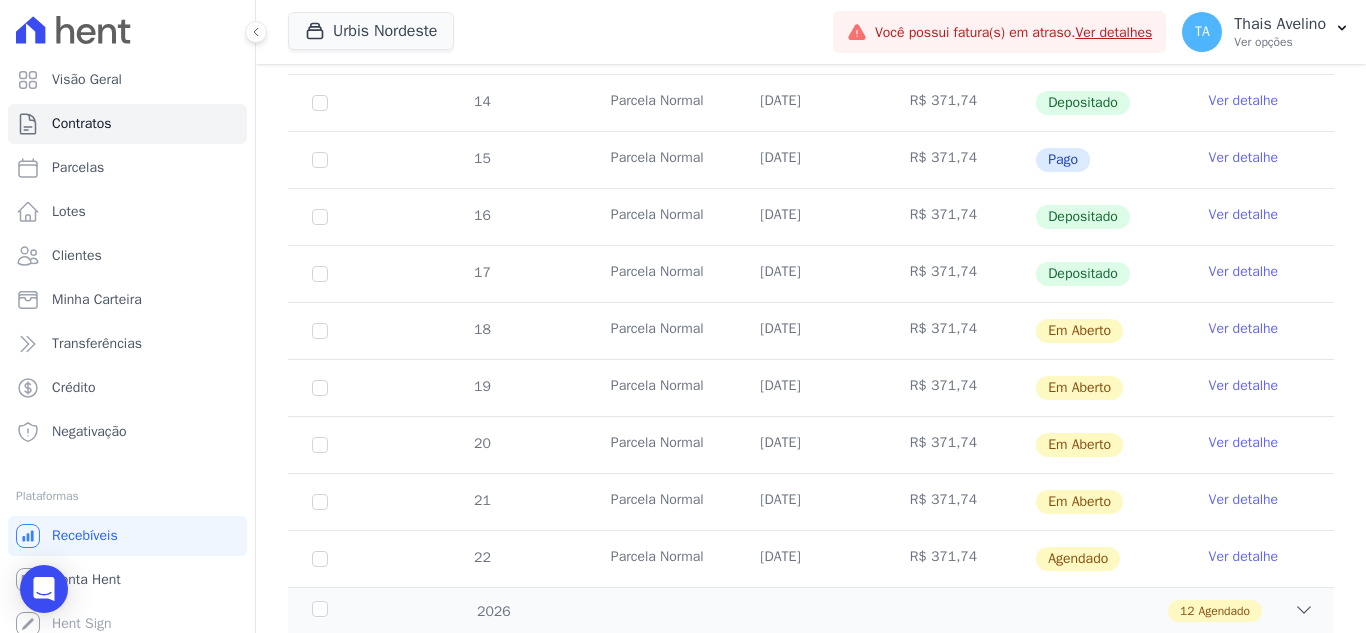 scroll, scrollTop: 600, scrollLeft: 0, axis: vertical 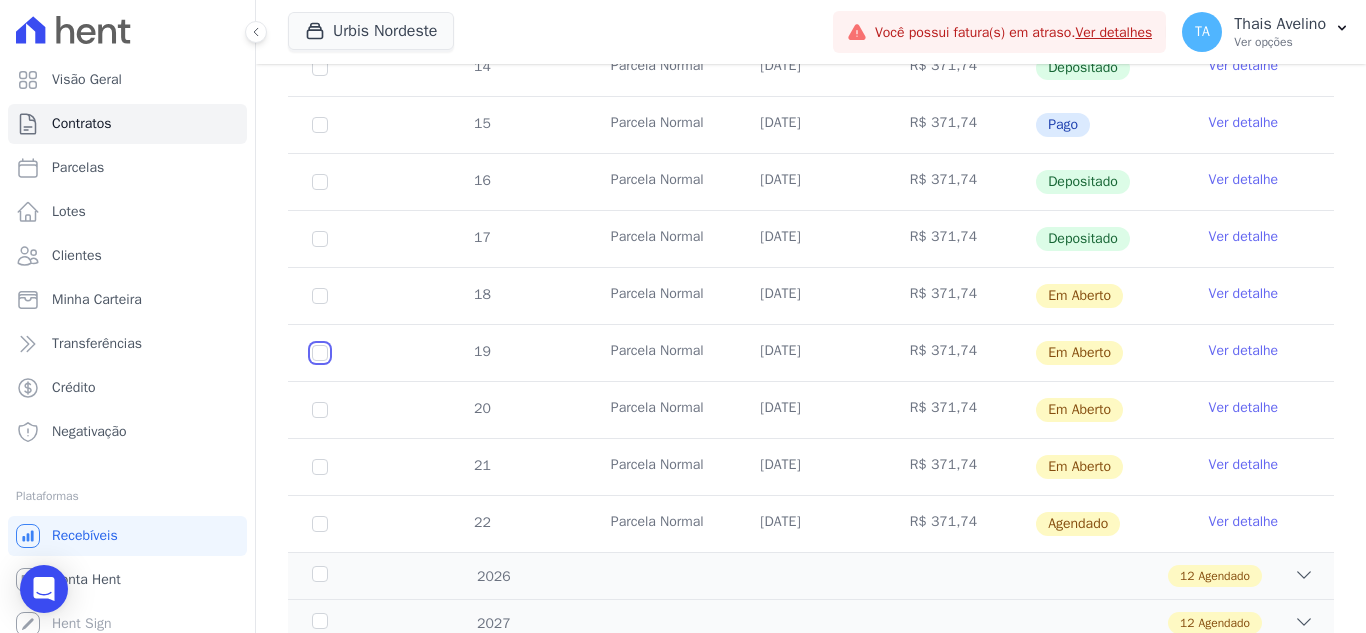 click at bounding box center (320, 296) 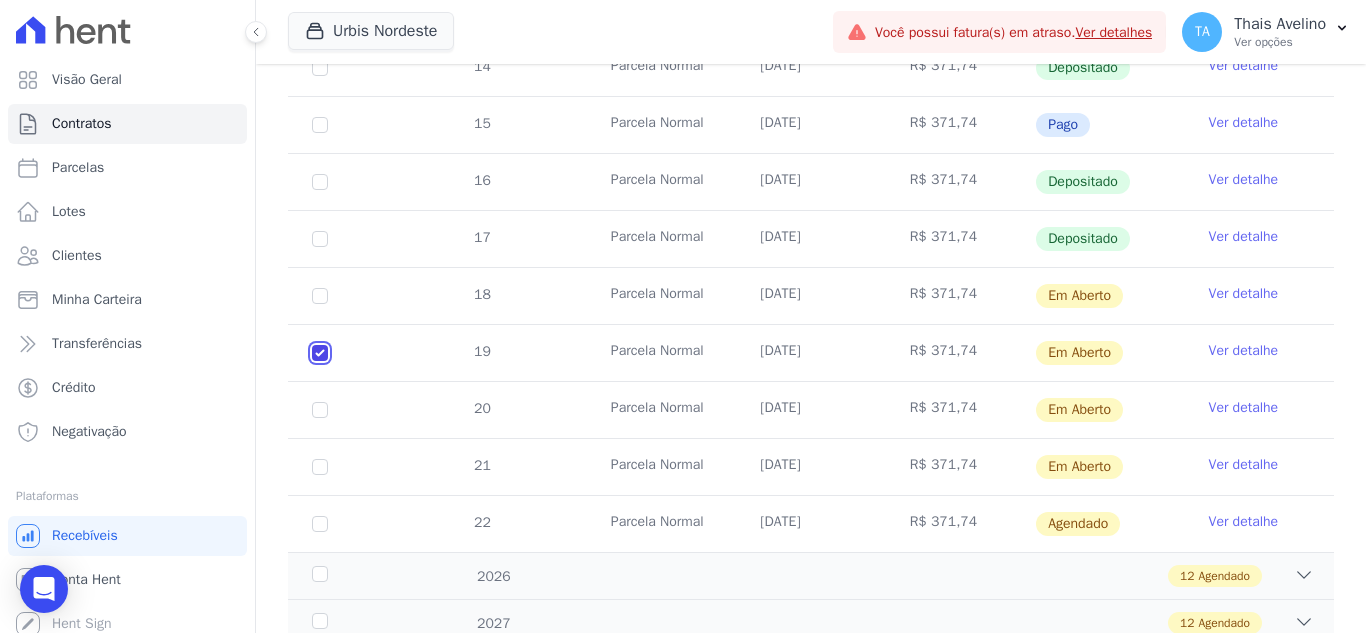 checkbox on "true" 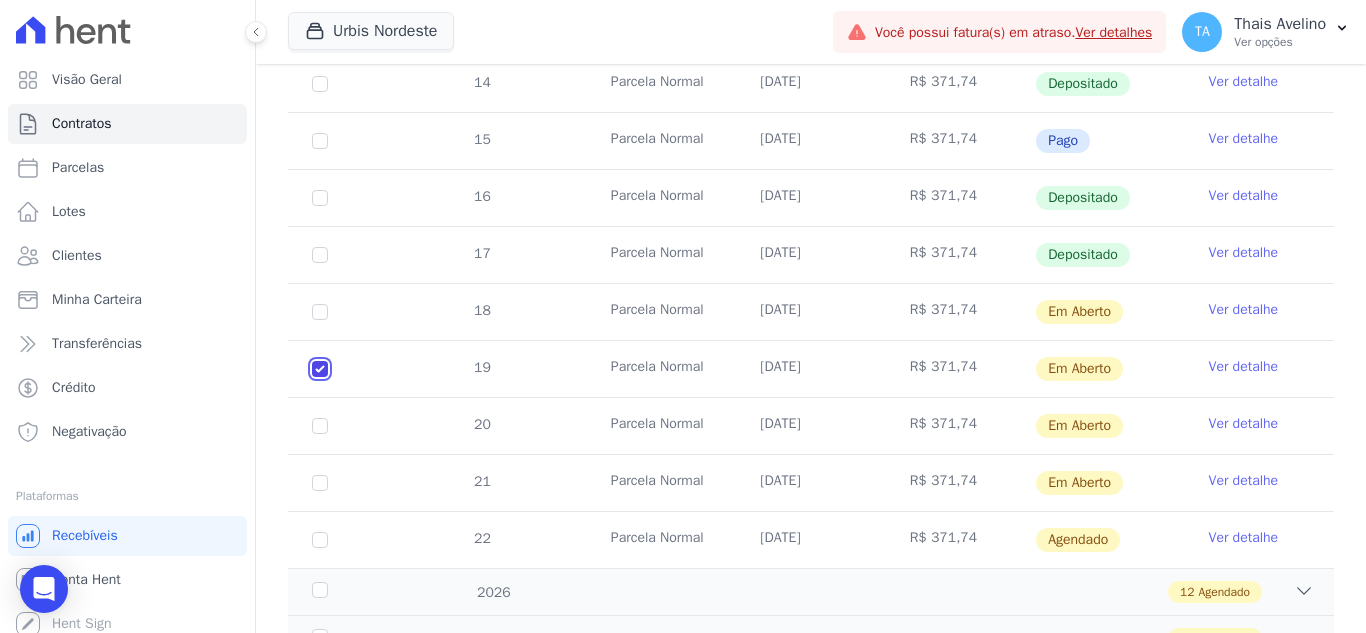 scroll, scrollTop: 616, scrollLeft: 0, axis: vertical 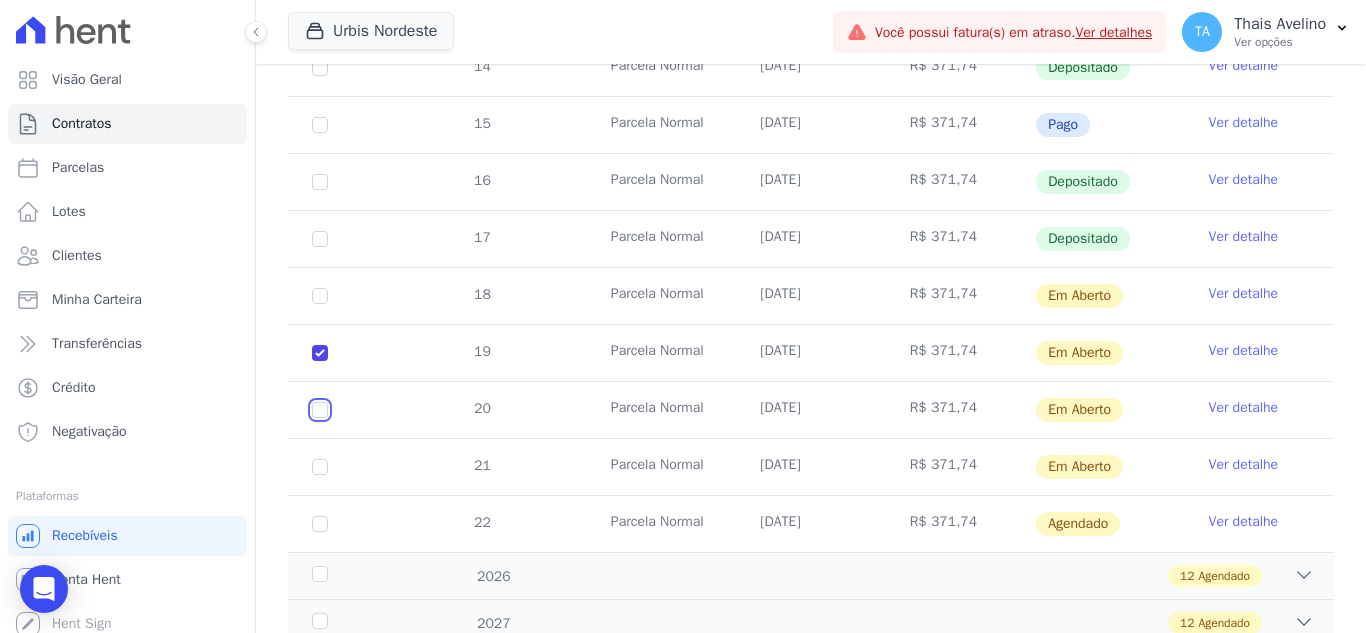 click at bounding box center [320, 296] 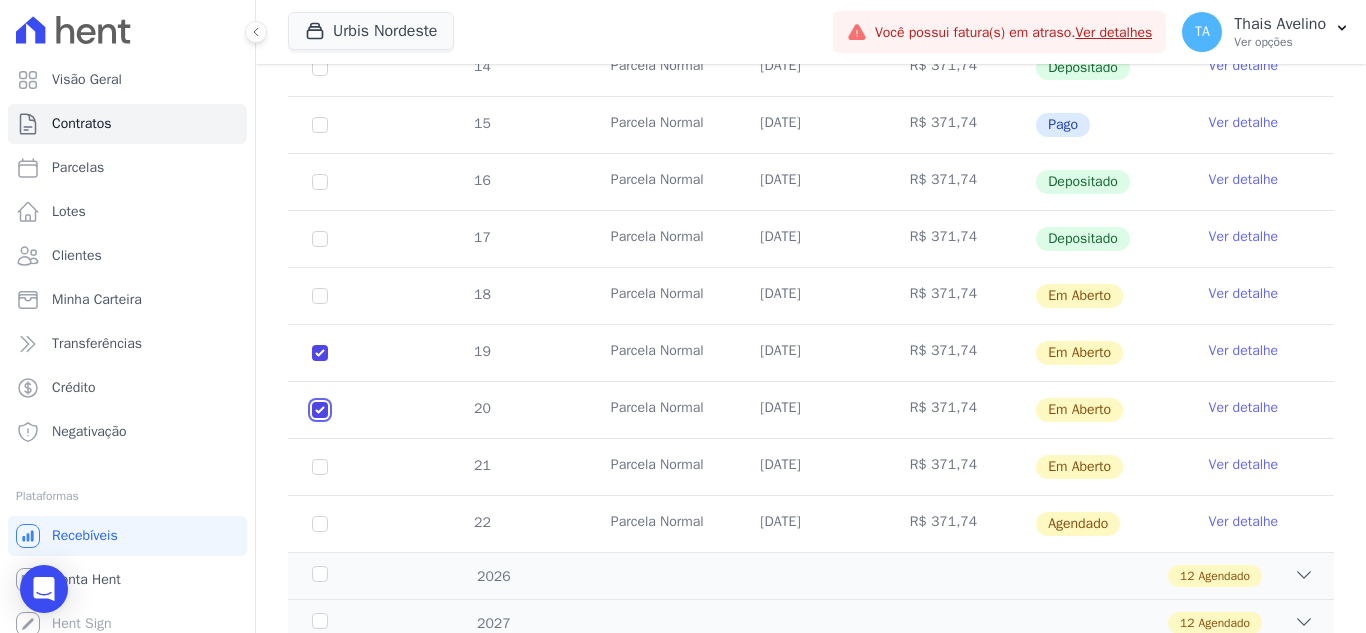 checkbox on "true" 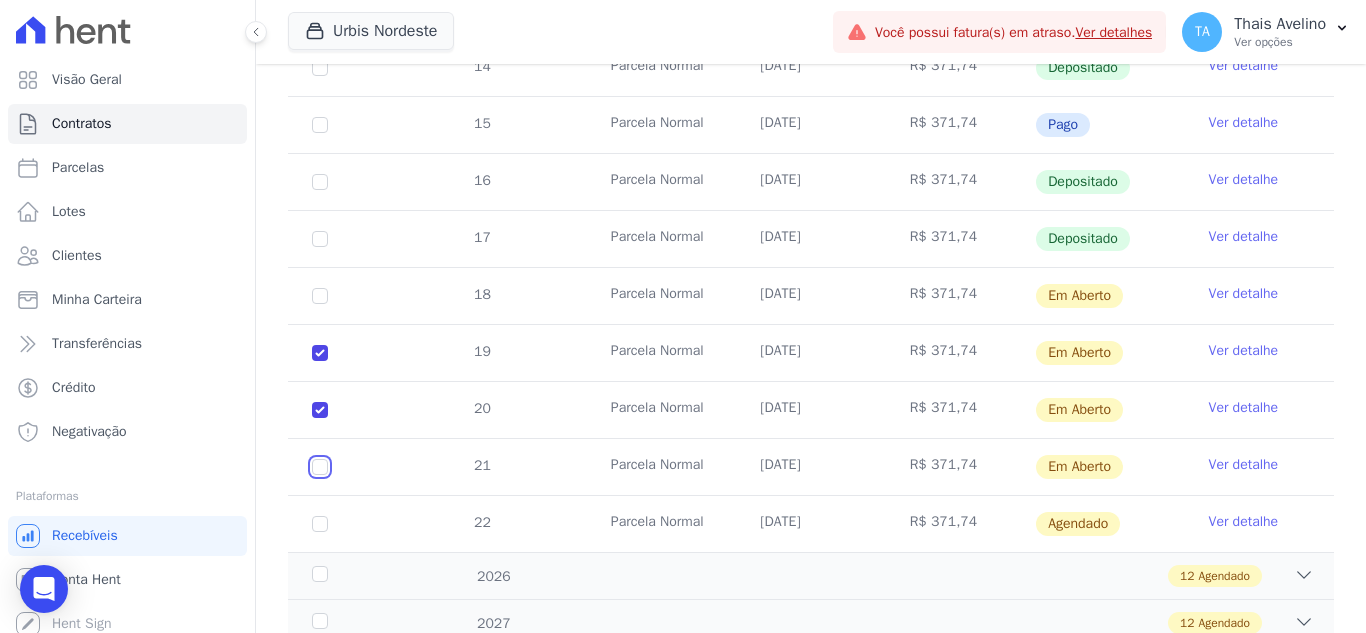 click at bounding box center (320, 296) 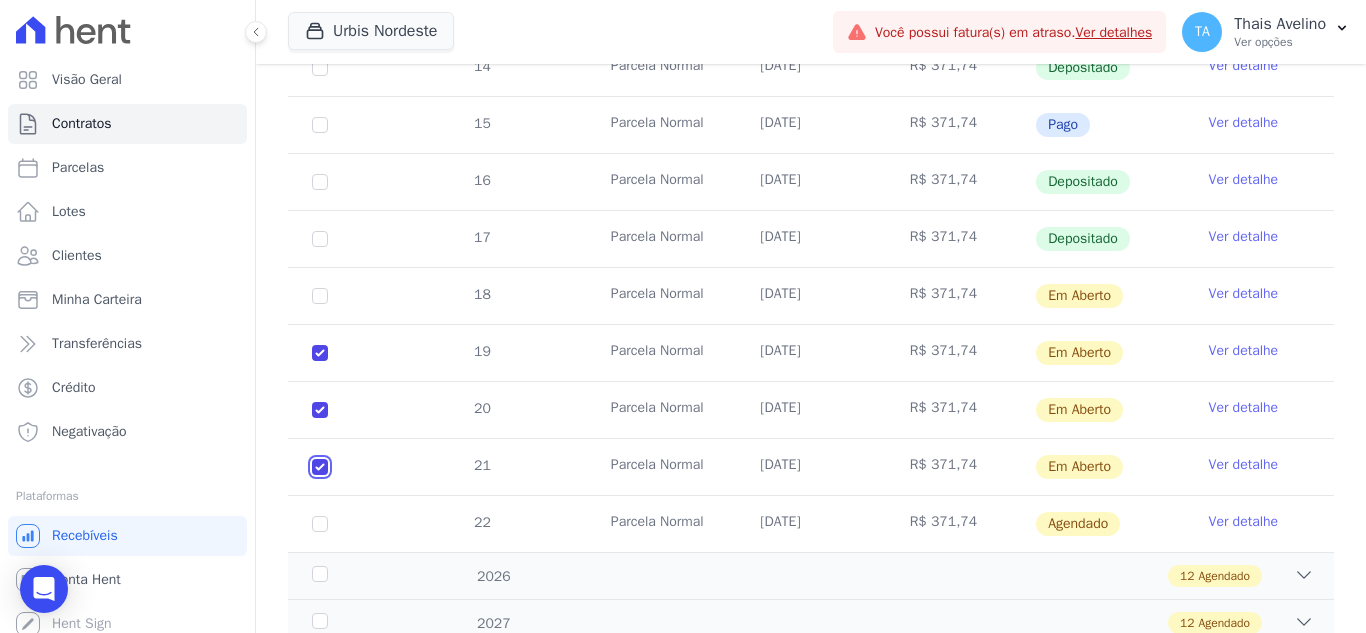 checkbox on "true" 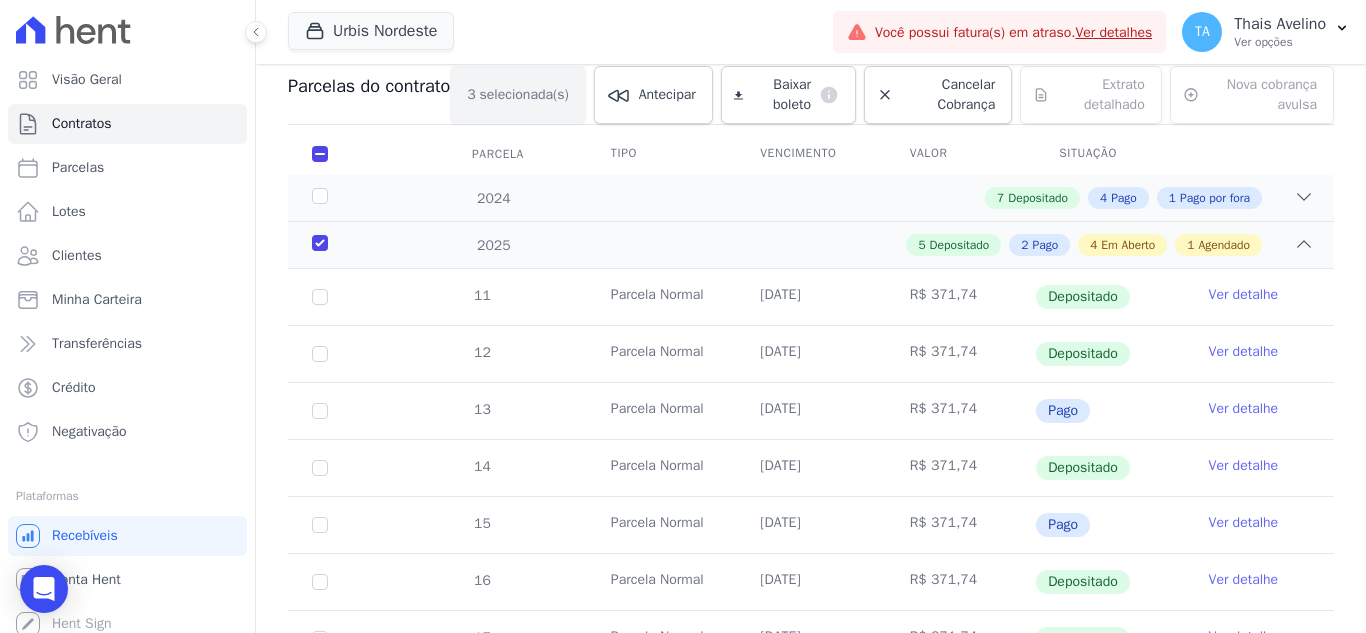 scroll, scrollTop: 0, scrollLeft: 0, axis: both 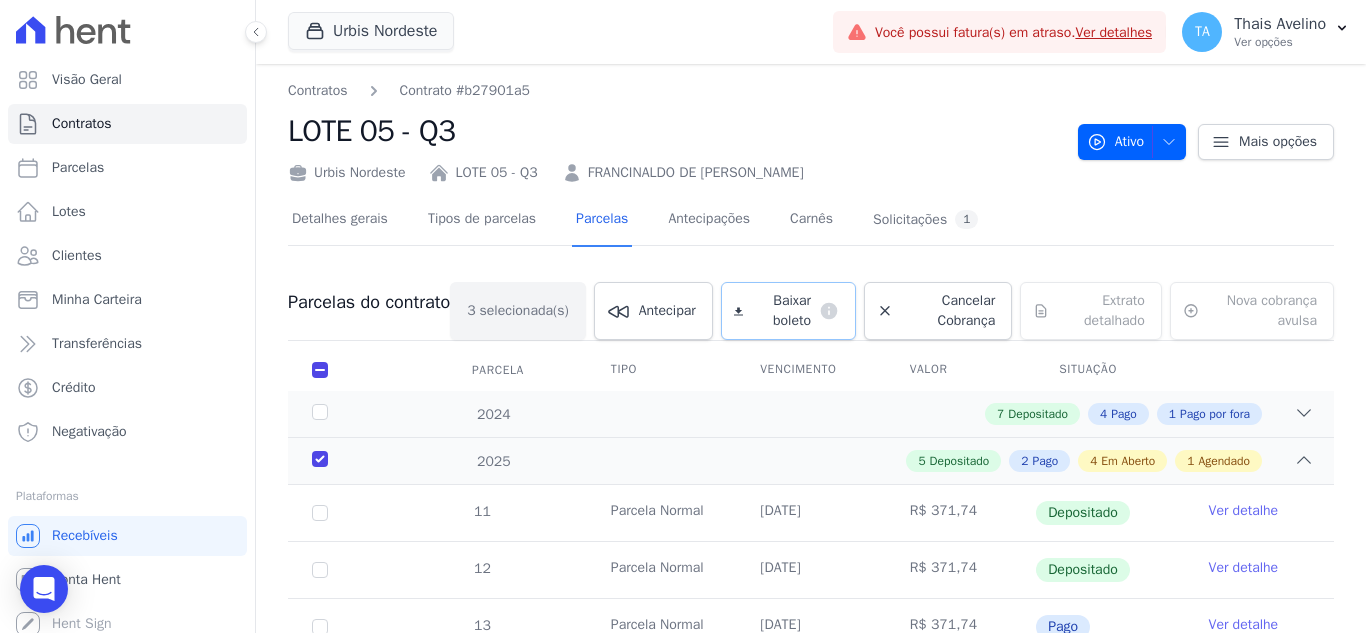 click on "Baixar boleto" at bounding box center [781, 311] 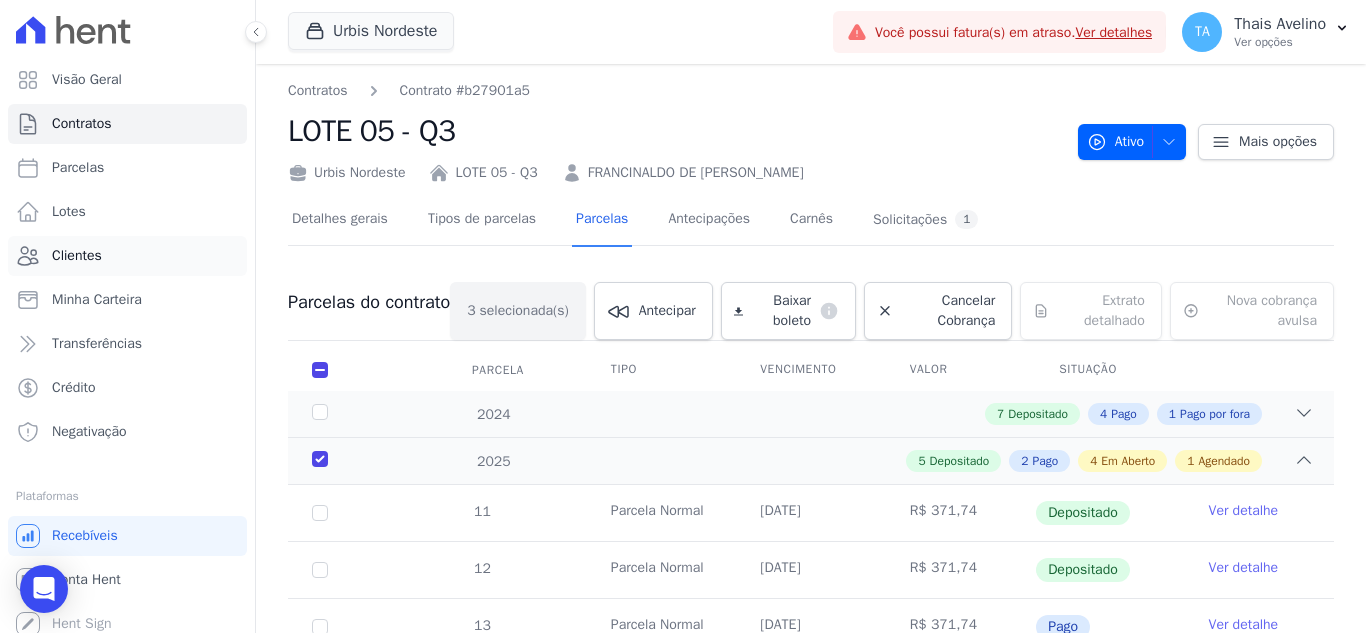 click on "Clientes" at bounding box center (127, 256) 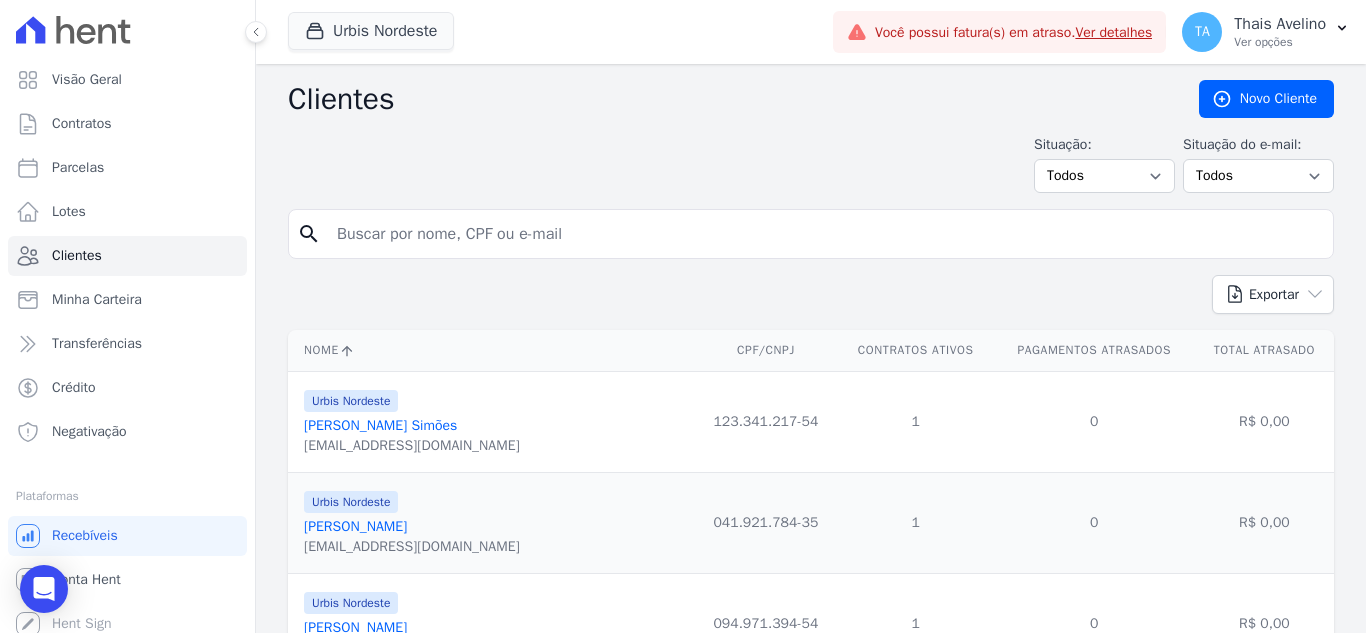 click at bounding box center (825, 234) 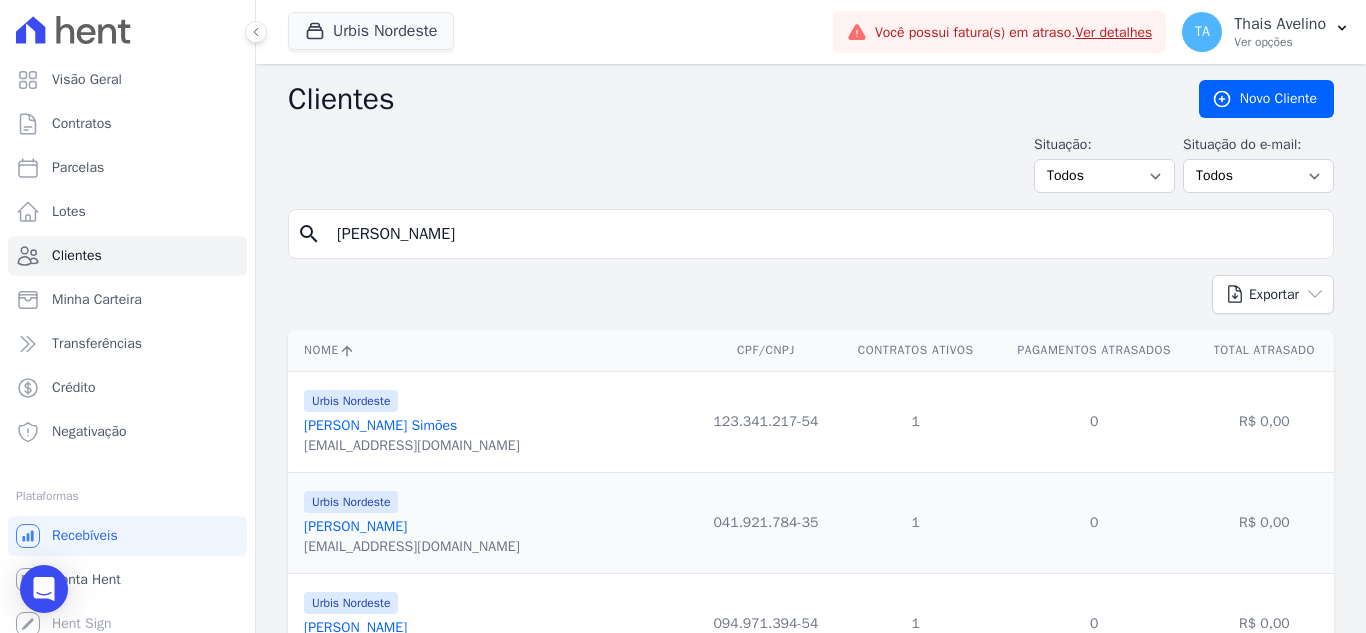 type on "[PERSON_NAME]" 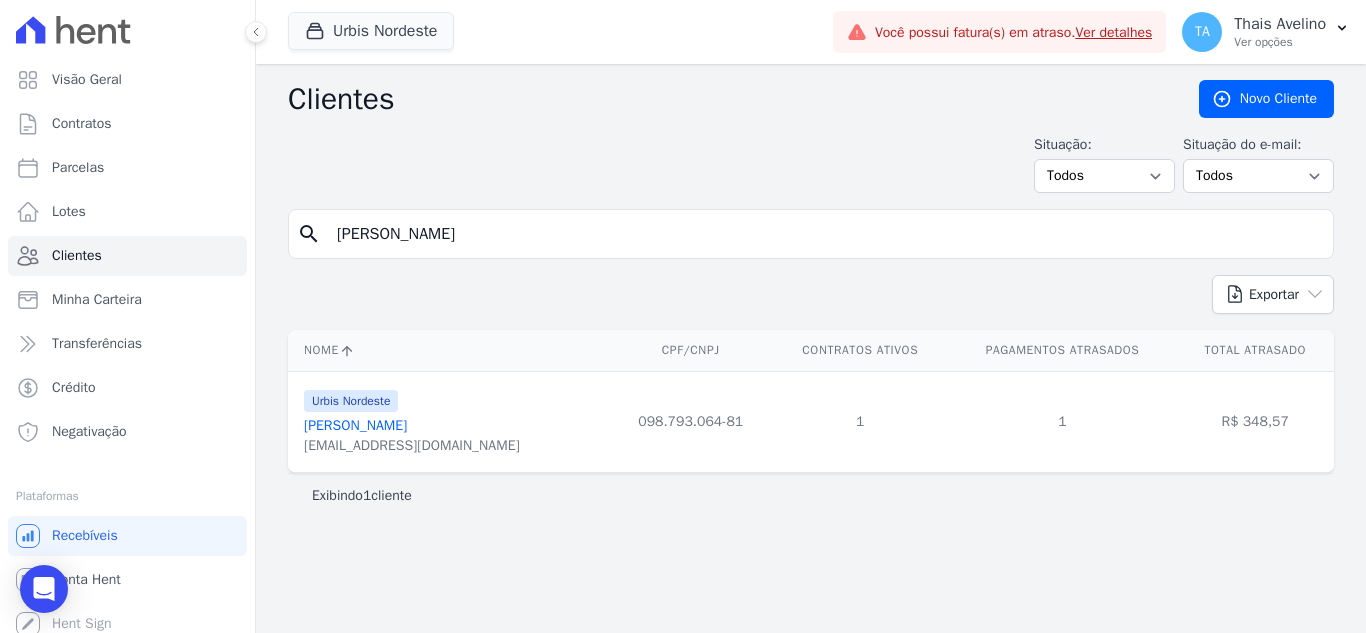 click on "[EMAIL_ADDRESS][DOMAIN_NAME]" at bounding box center [412, 446] 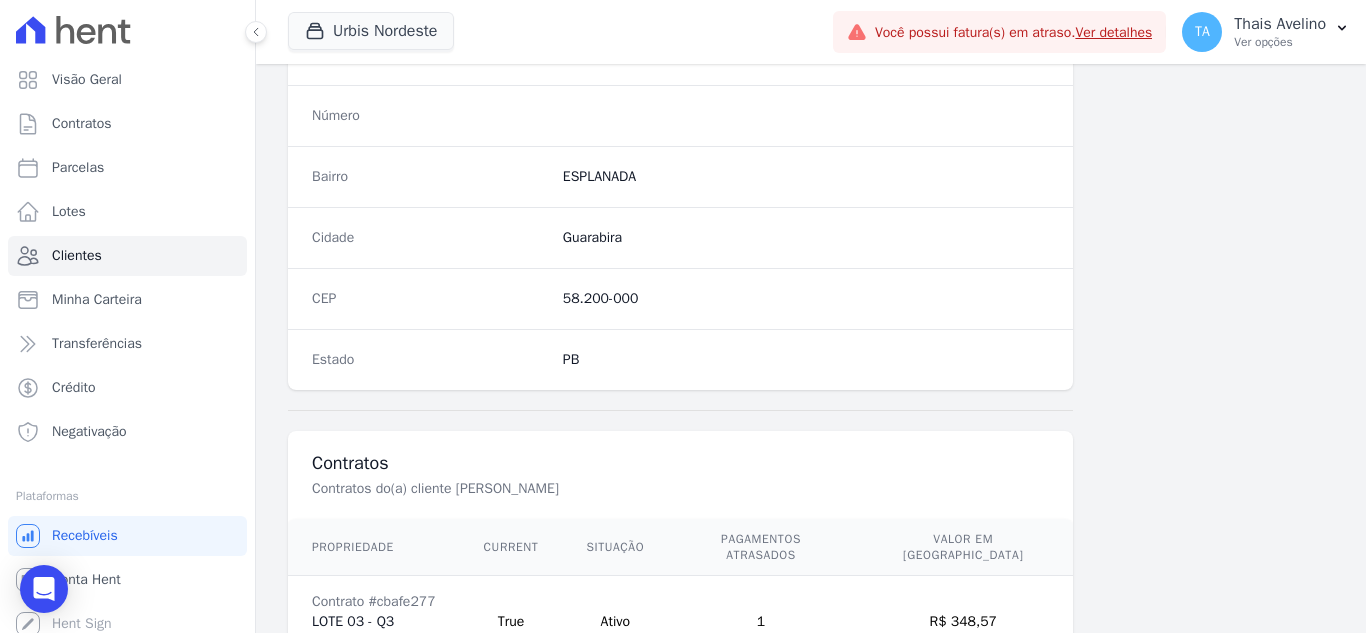 scroll, scrollTop: 1238, scrollLeft: 0, axis: vertical 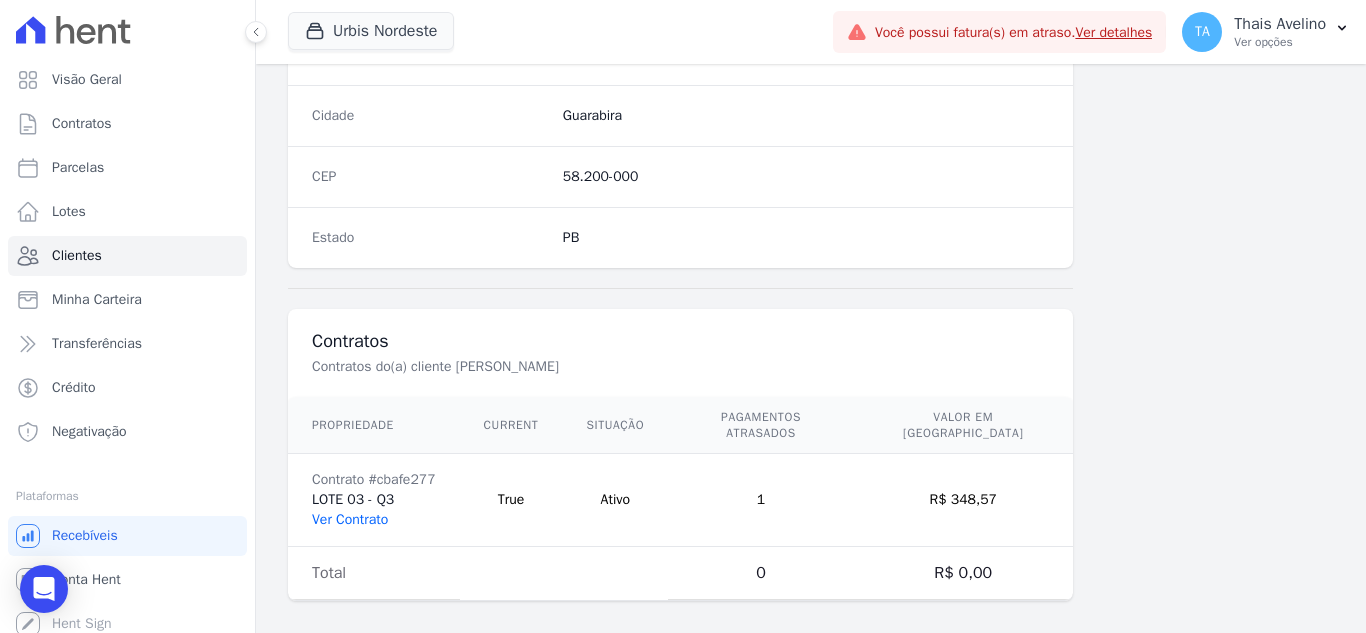 click on "Ver Contrato" at bounding box center [350, 519] 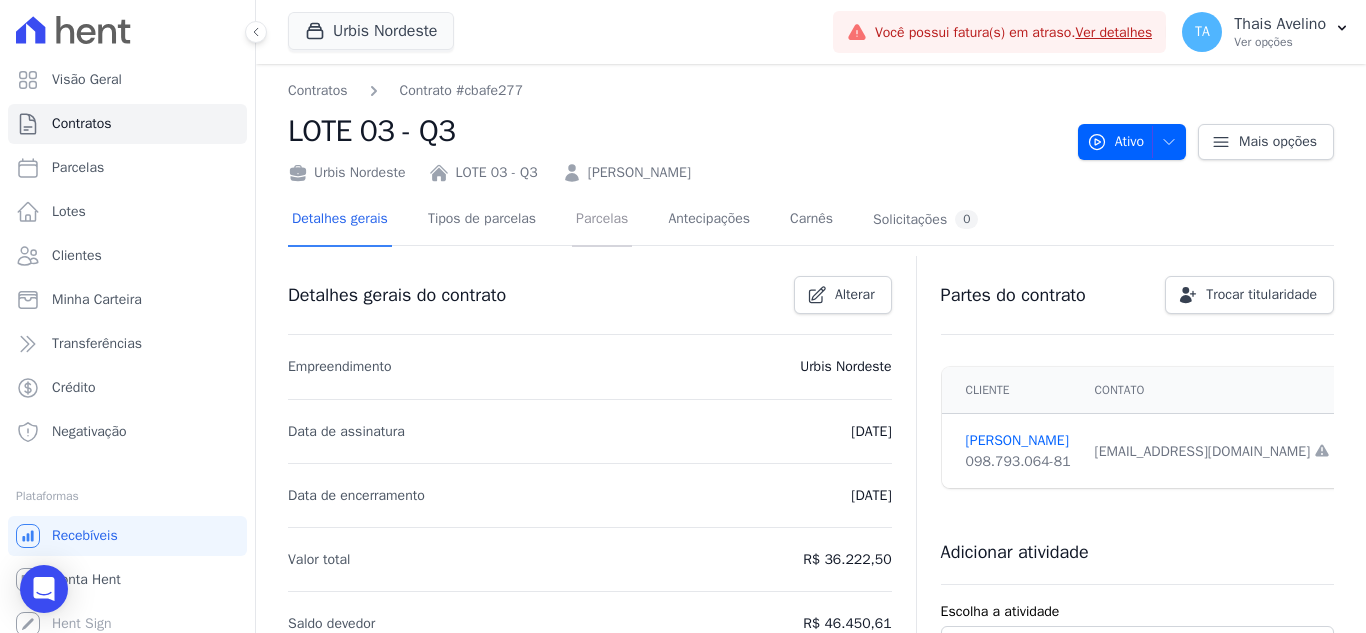 click on "Parcelas" at bounding box center [602, 220] 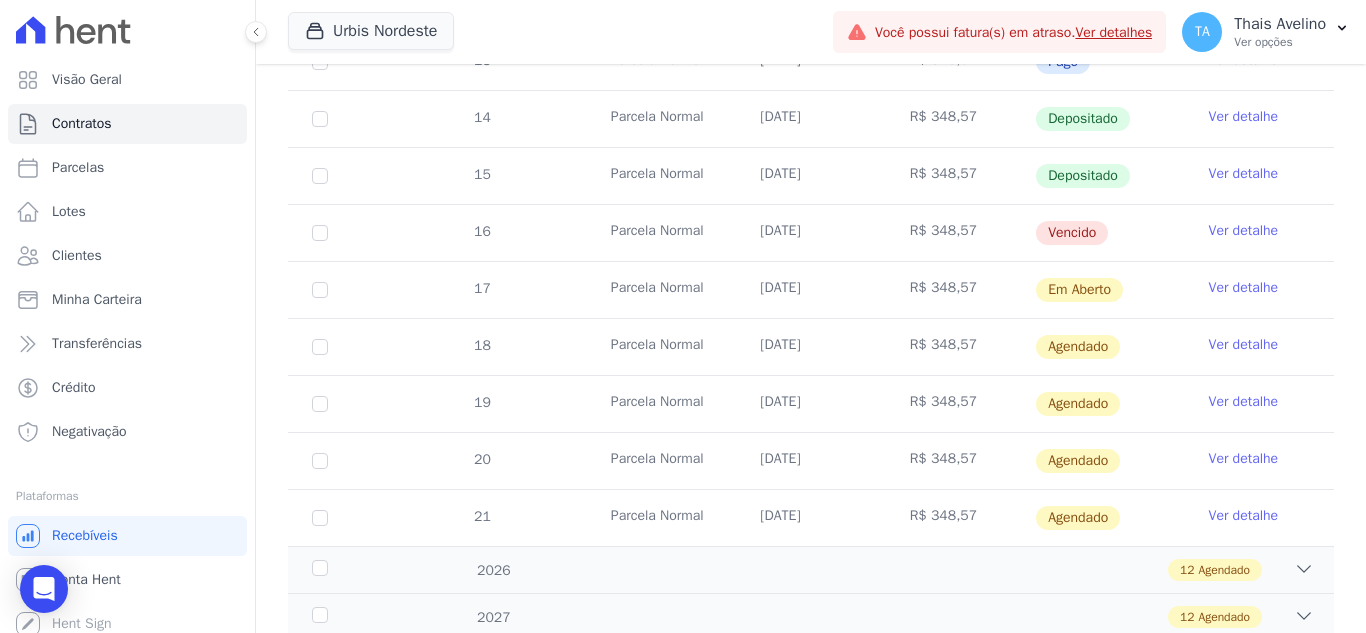scroll, scrollTop: 700, scrollLeft: 0, axis: vertical 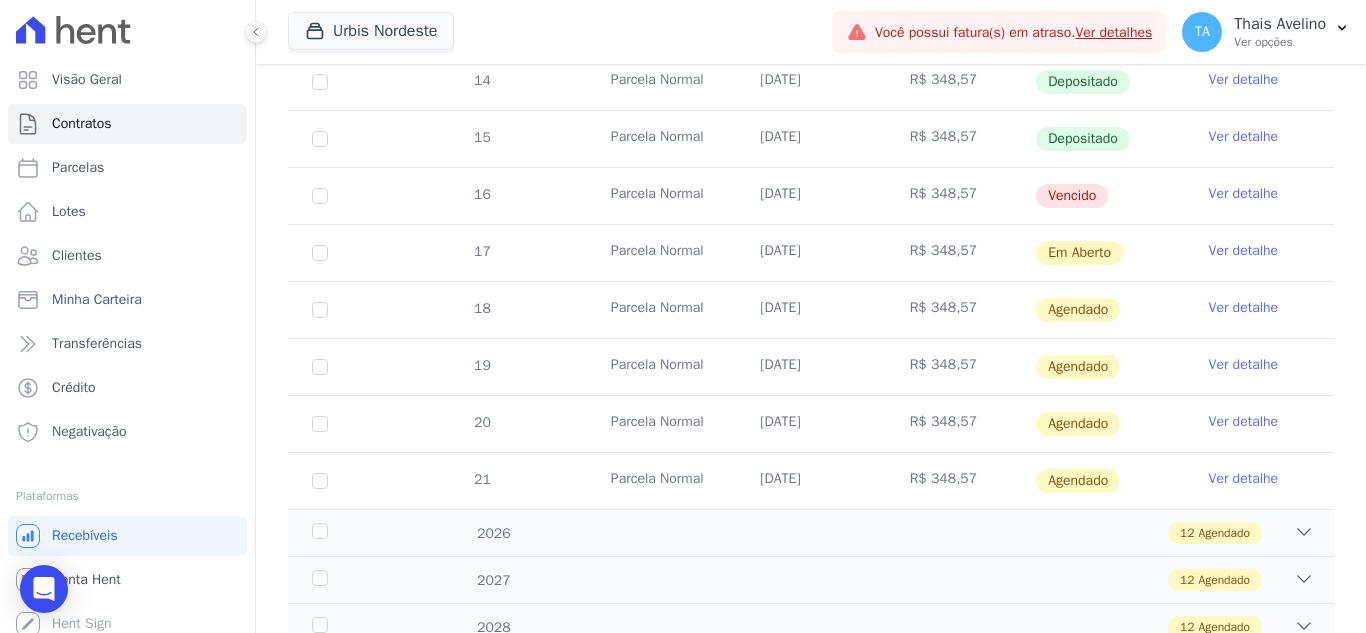 click on "Ver detalhe" at bounding box center (1244, 308) 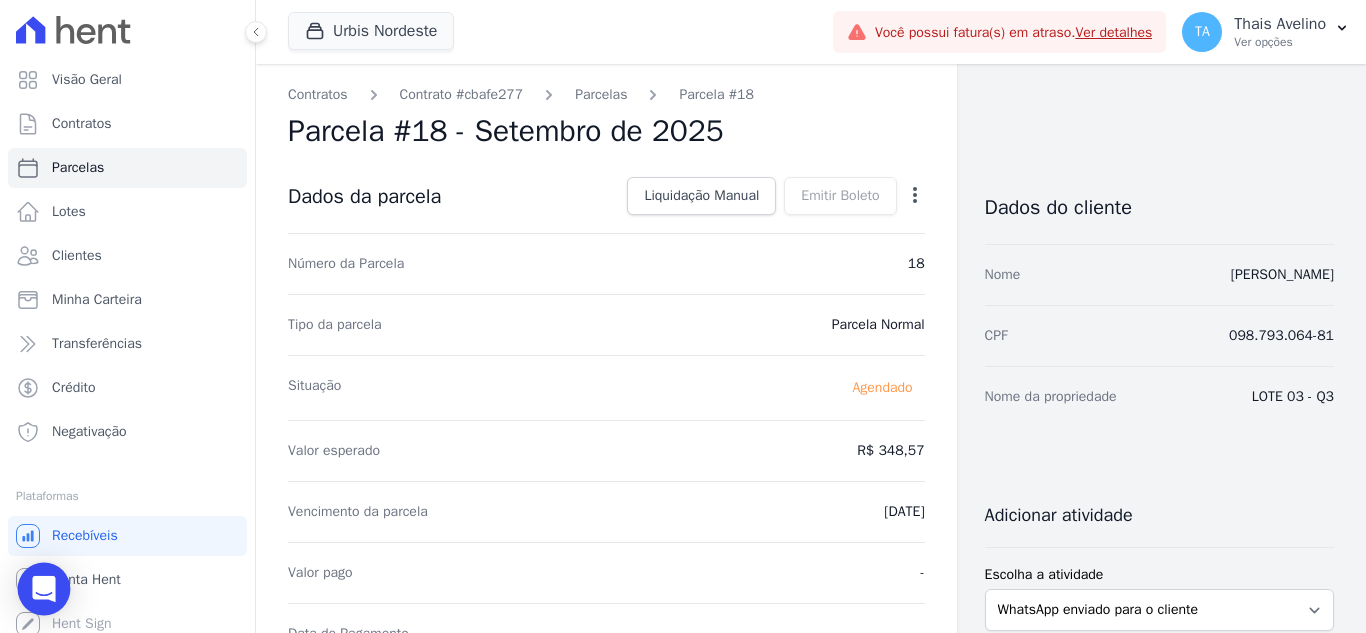 click on "Visão Geral
Contratos
[GEOGRAPHIC_DATA]
Lotes
Clientes
Minha Carteira
Transferências
Crédito" at bounding box center (683, 316) 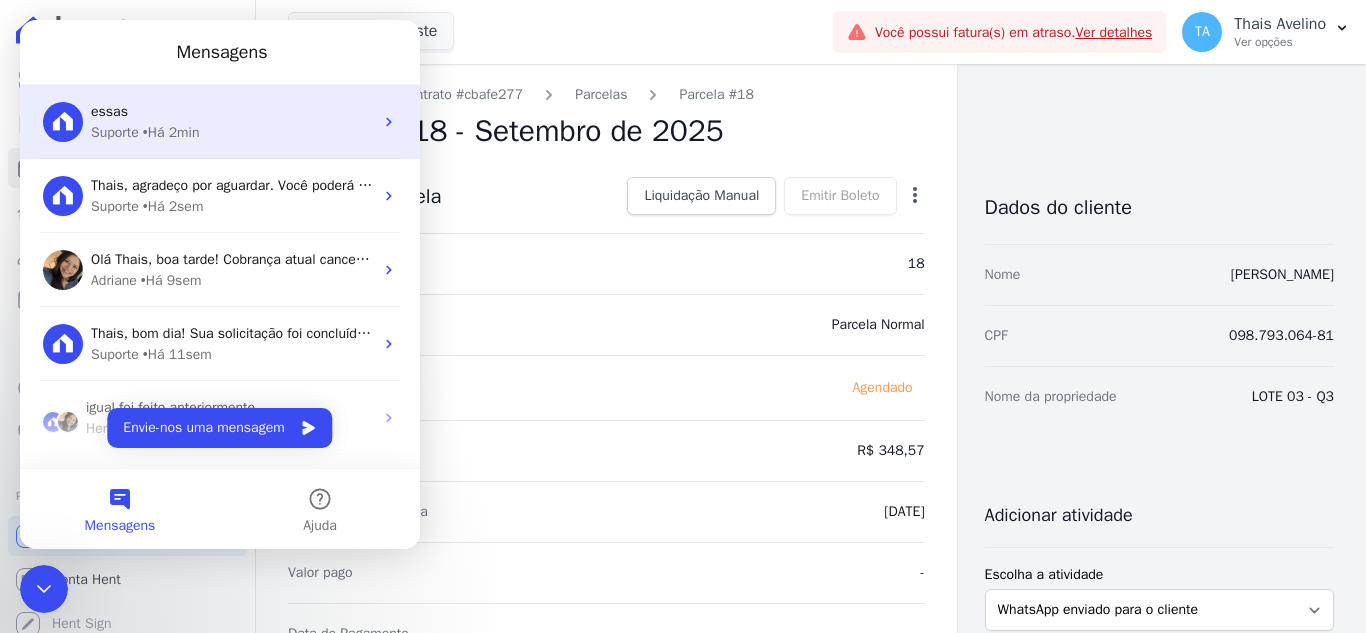 scroll, scrollTop: 0, scrollLeft: 0, axis: both 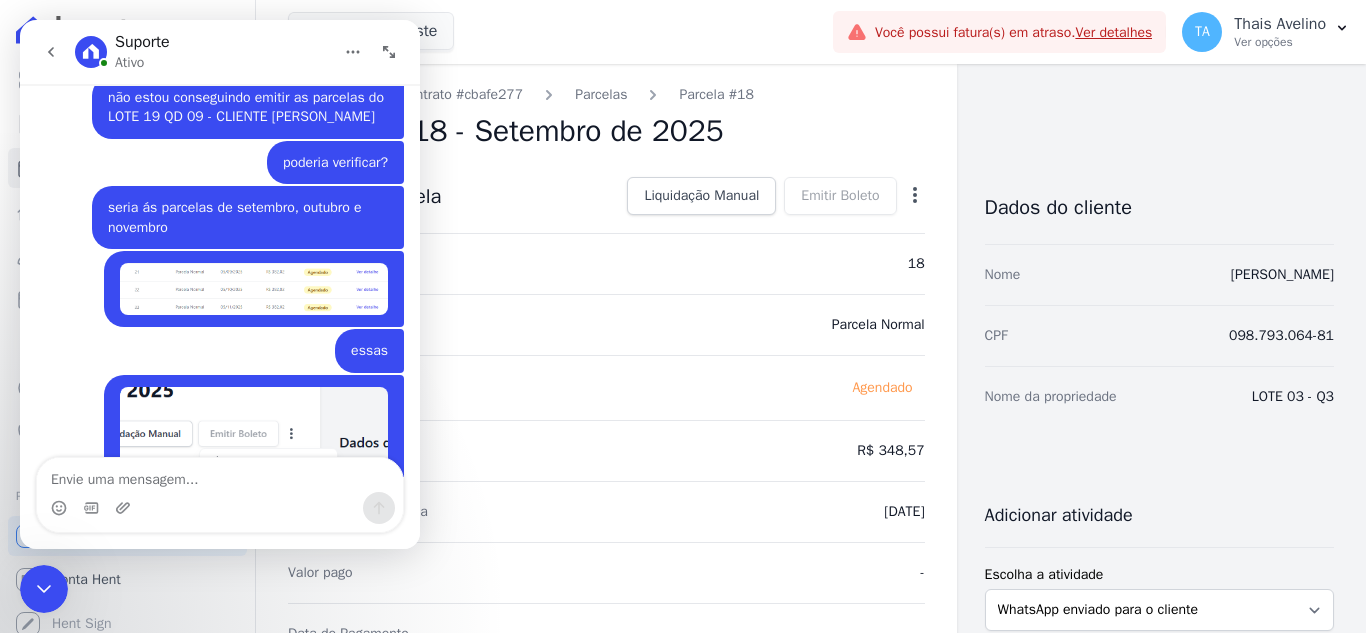 type on "c" 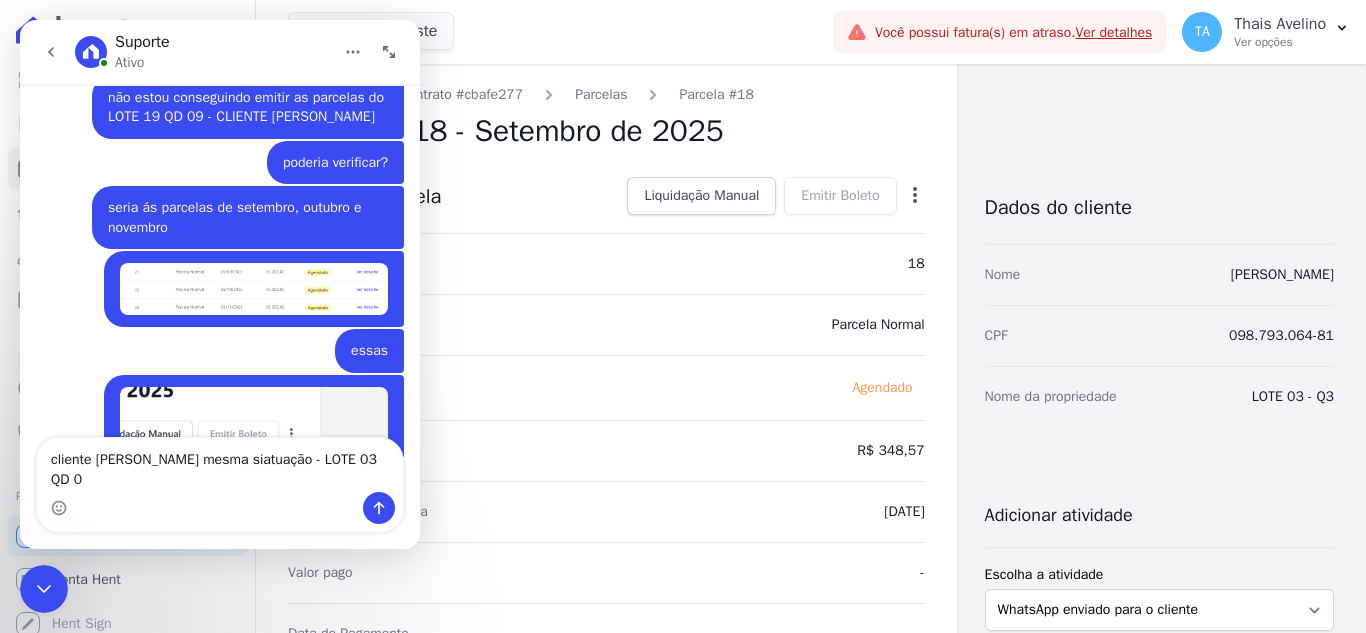 type on "cliente [PERSON_NAME] mesma siatuação - LOTE 03 QD 03" 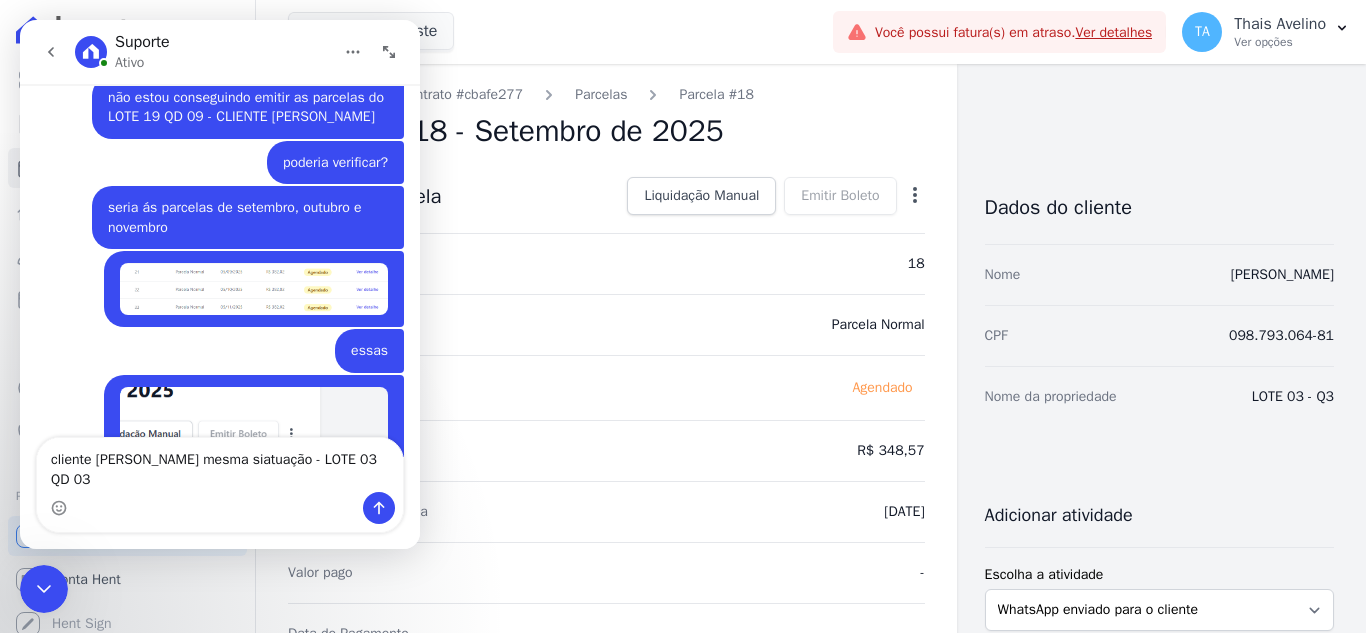 type 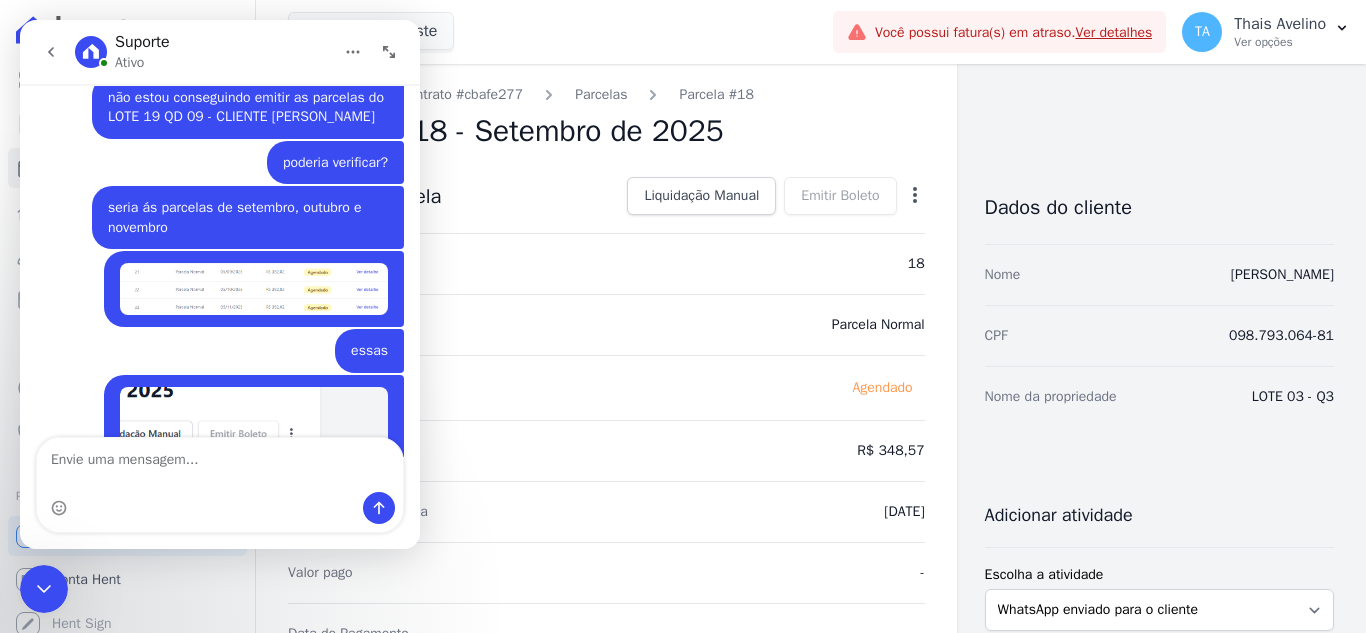 scroll, scrollTop: 5435, scrollLeft: 0, axis: vertical 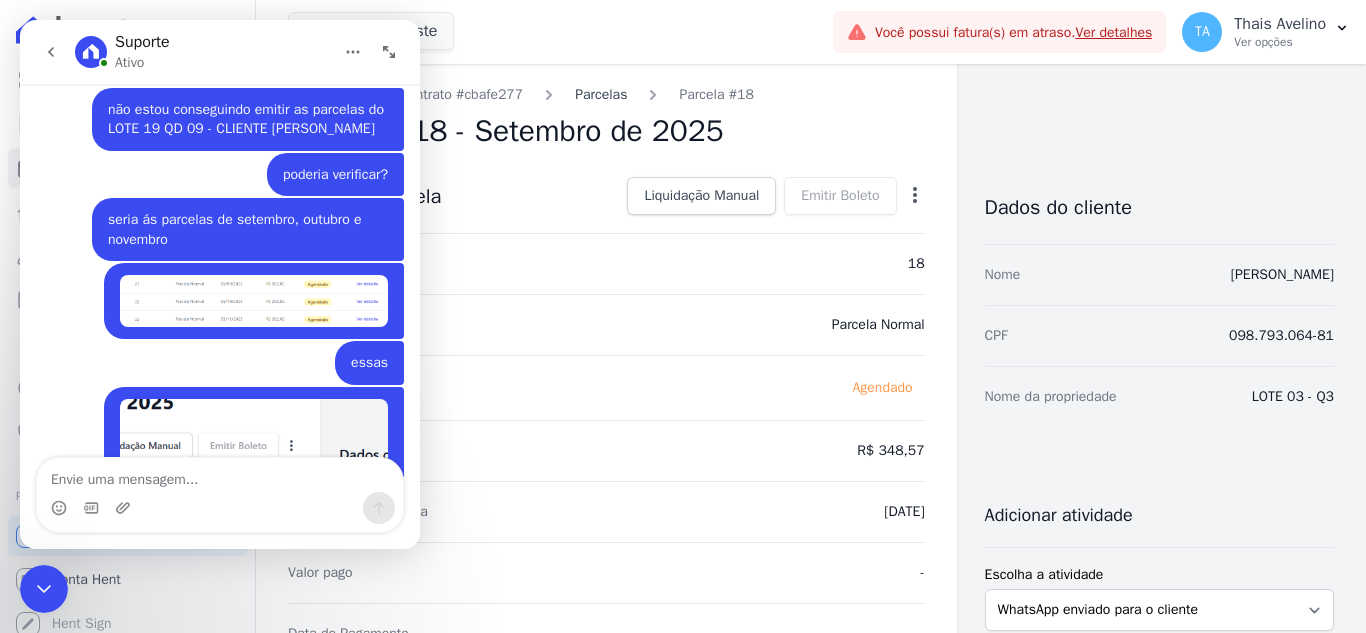 click on "Parcelas" at bounding box center (601, 94) 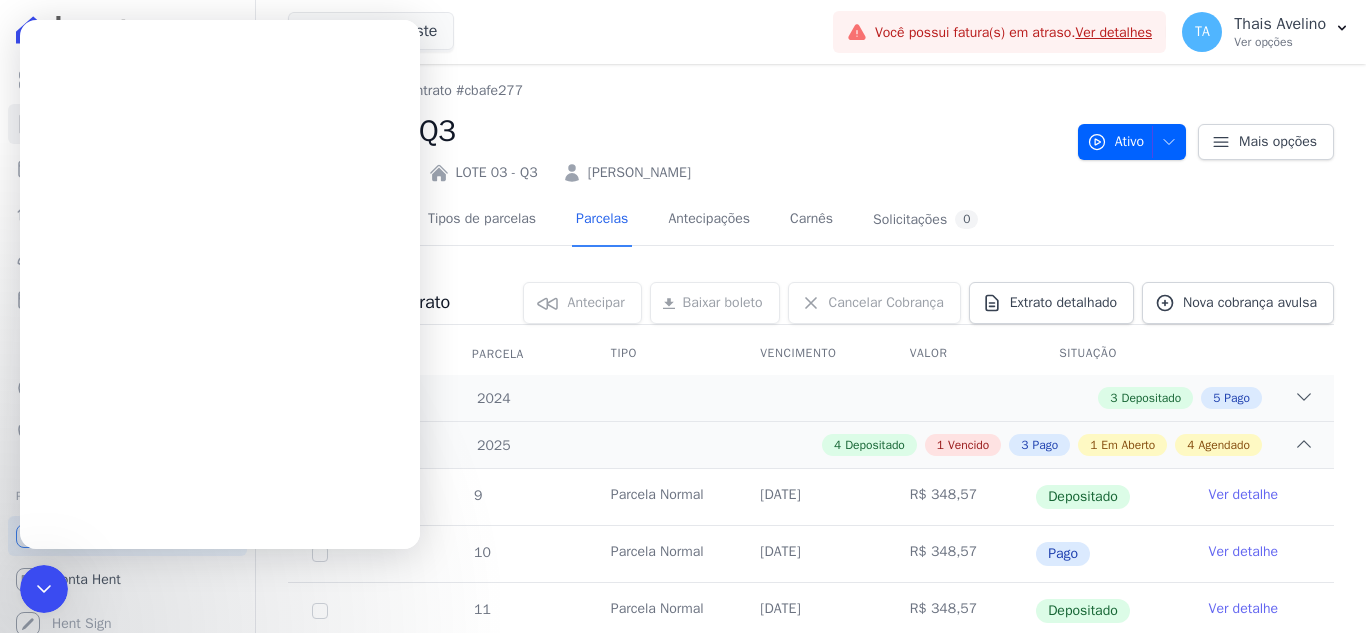 scroll, scrollTop: 0, scrollLeft: 0, axis: both 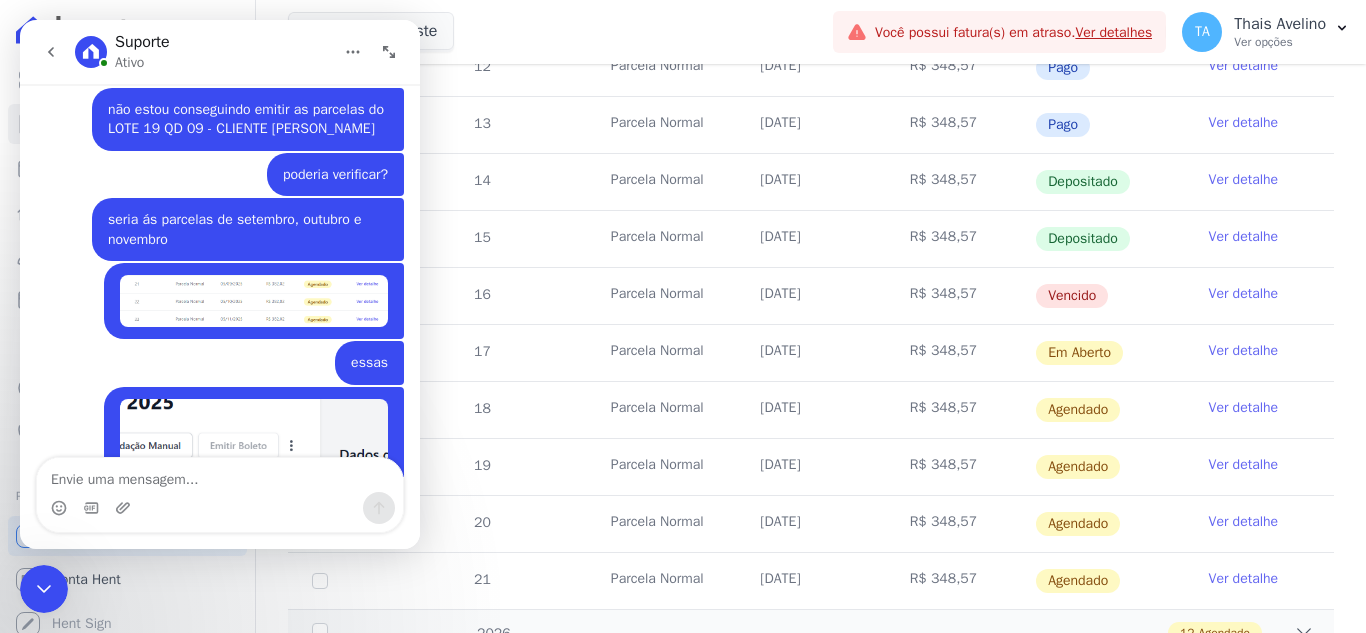 drag, startPoint x: 88, startPoint y: 1154, endPoint x: 45, endPoint y: 590, distance: 565.6368 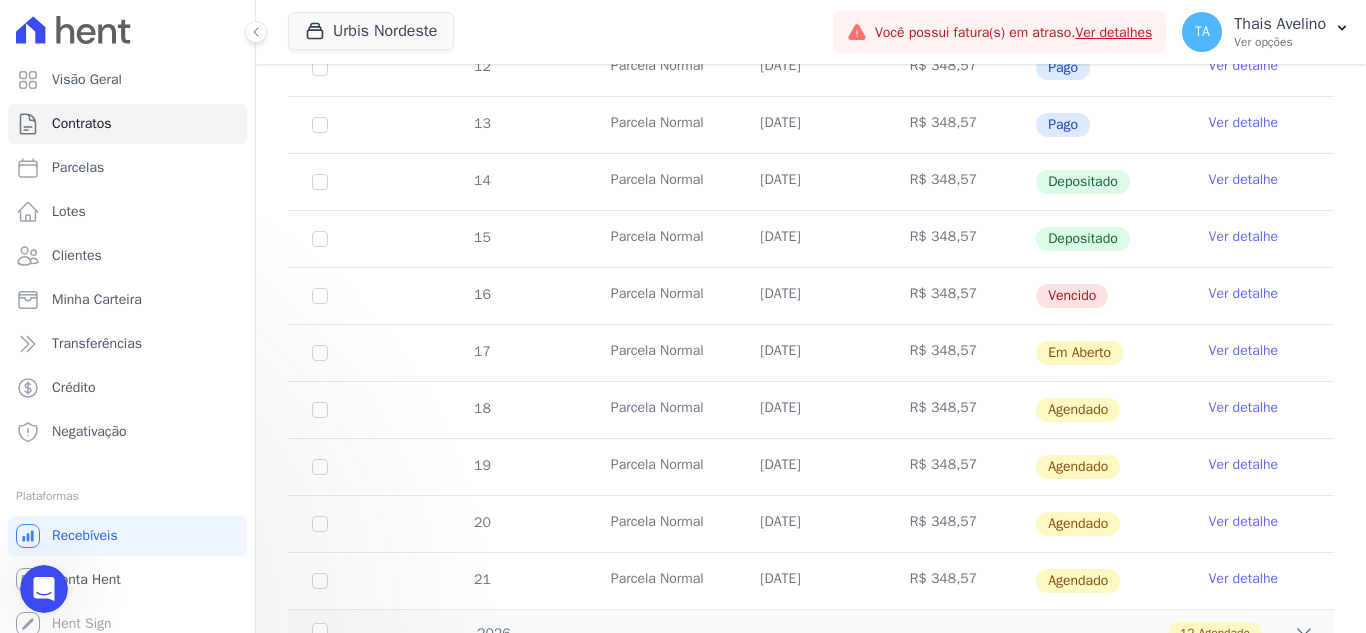 scroll, scrollTop: 0, scrollLeft: 0, axis: both 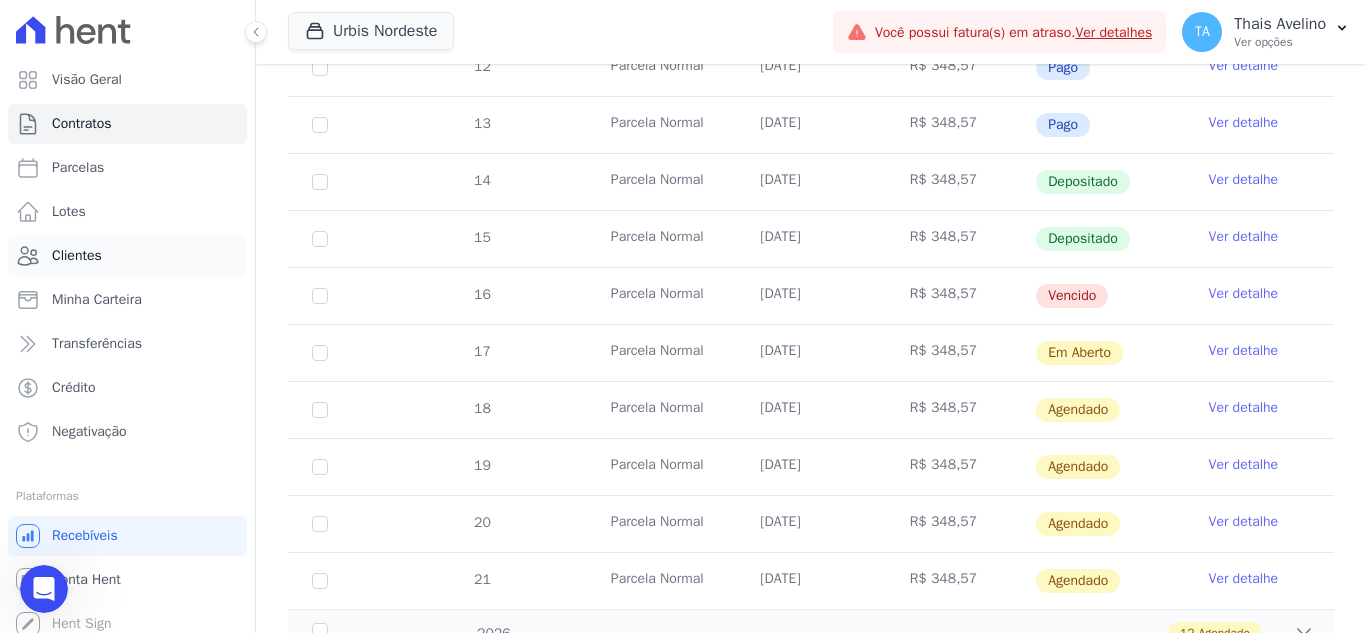 click on "Clientes" at bounding box center (77, 256) 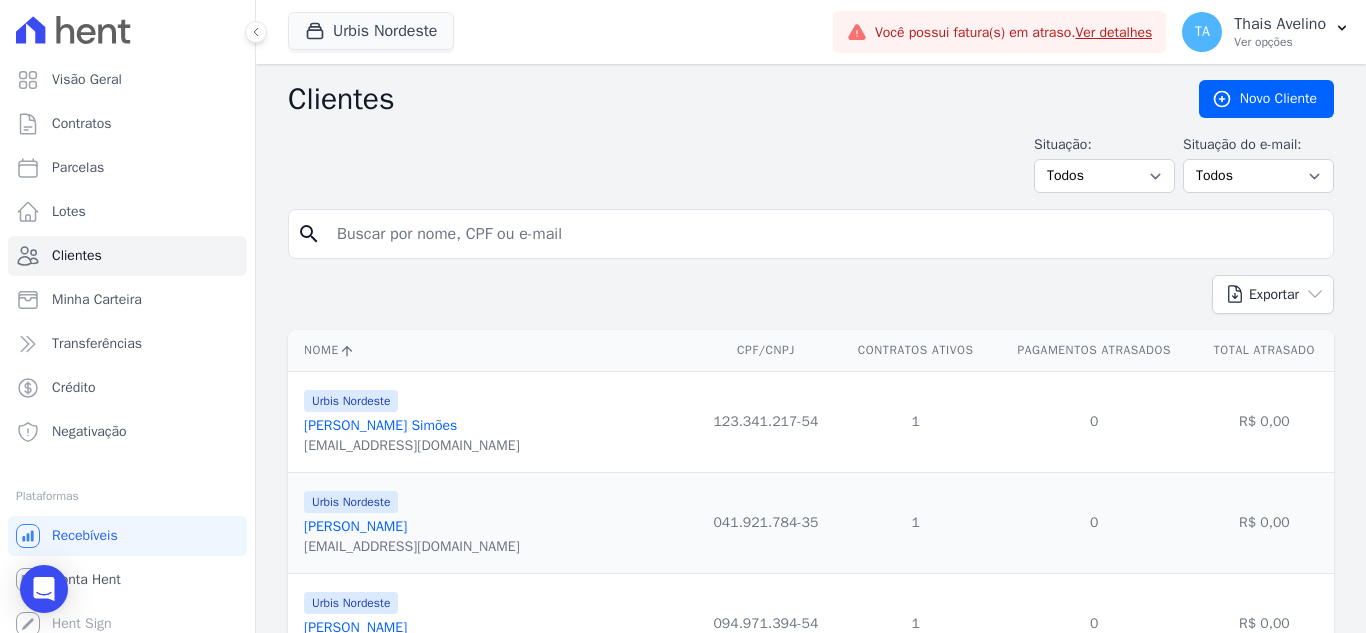click at bounding box center [825, 234] 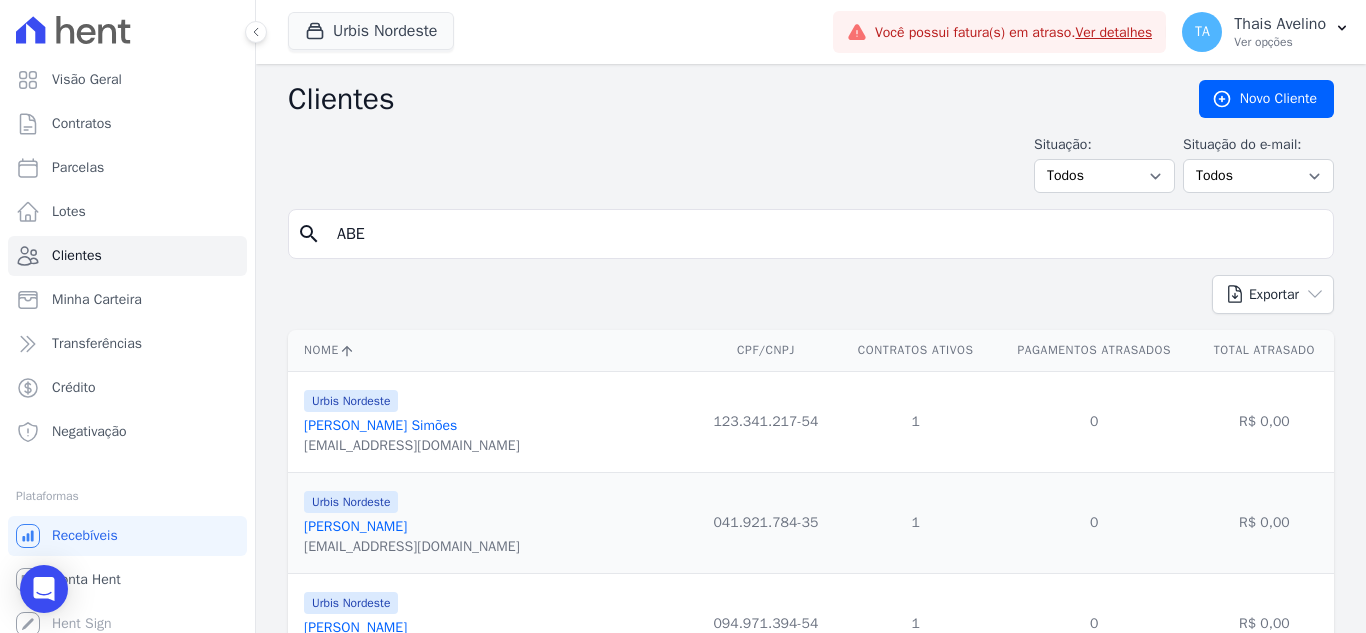scroll, scrollTop: 0, scrollLeft: 0, axis: both 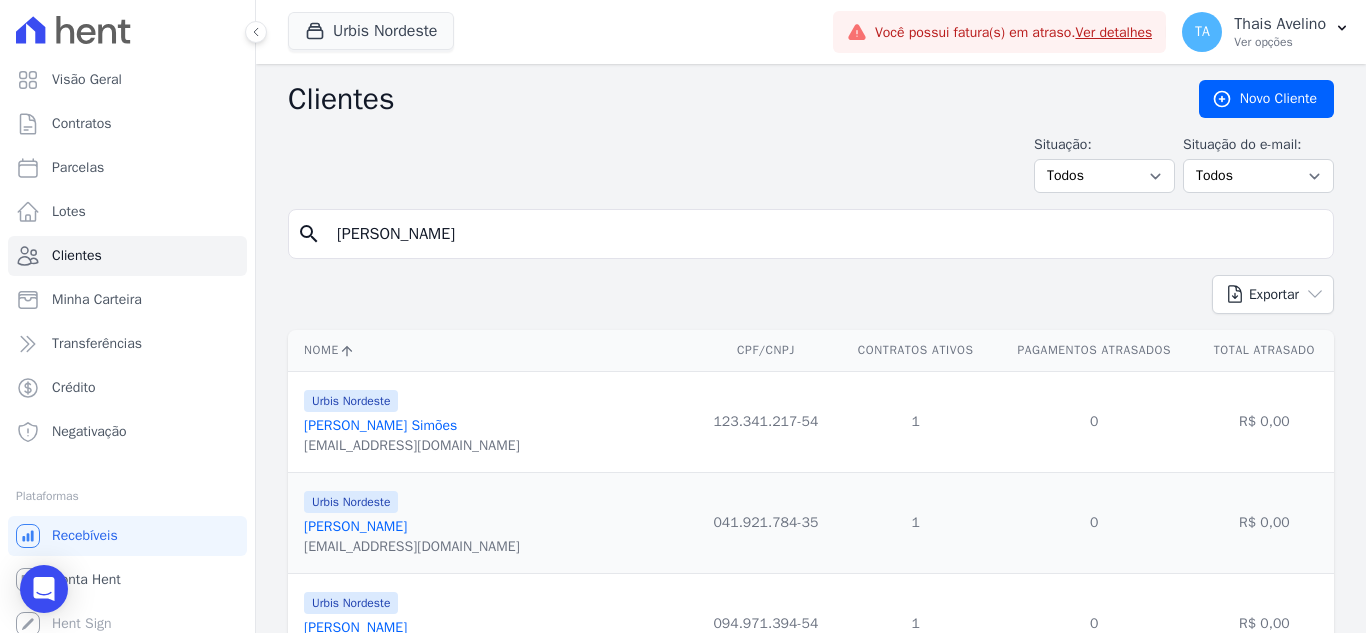 type on "[PERSON_NAME]" 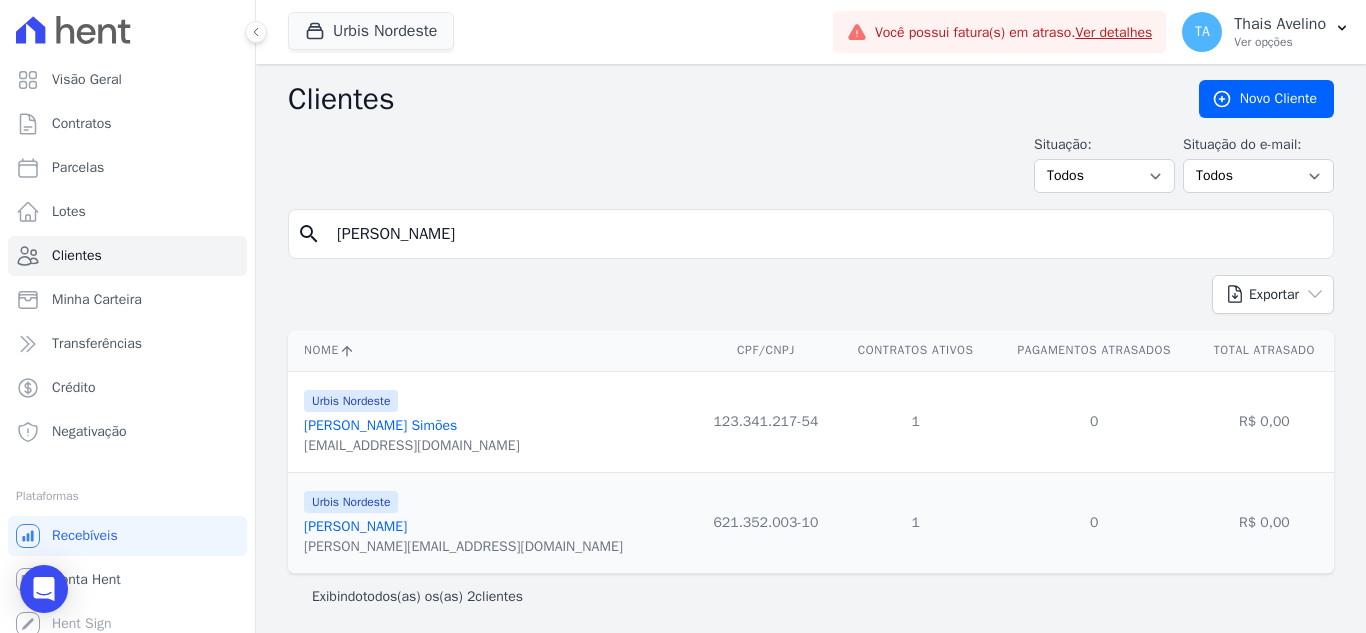 click on "[PERSON_NAME] Simões" at bounding box center [380, 425] 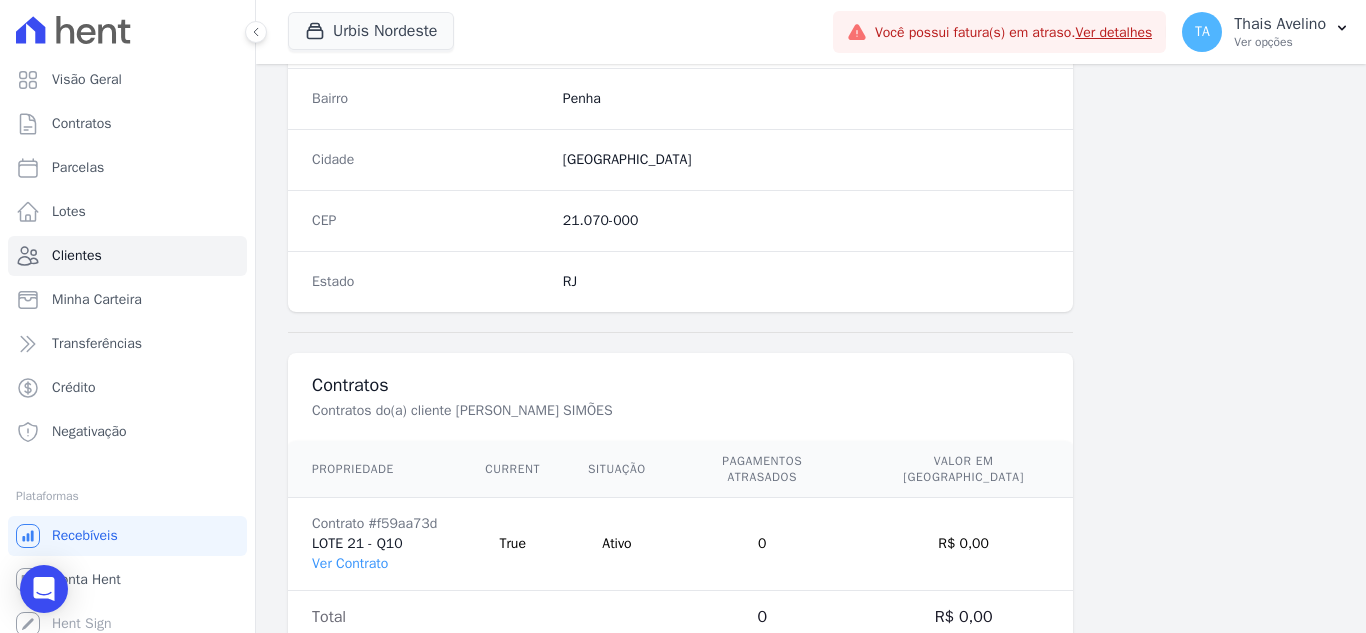 scroll, scrollTop: 1200, scrollLeft: 0, axis: vertical 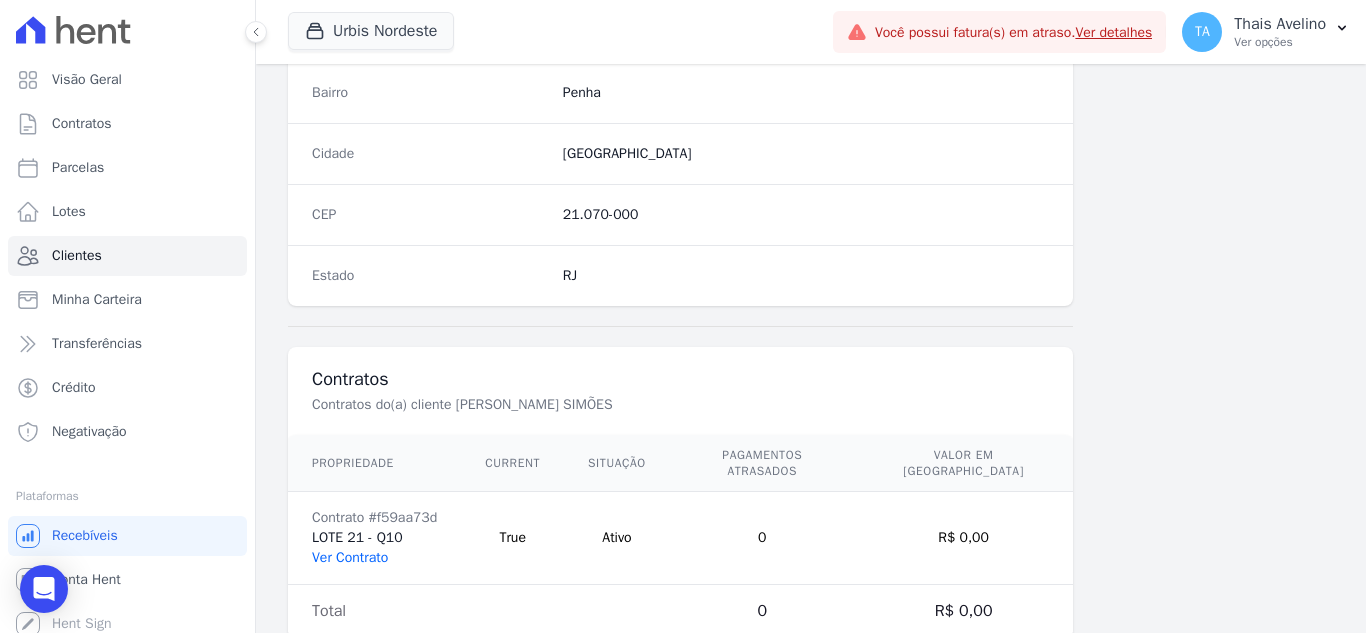 click on "Ver Contrato" at bounding box center (350, 557) 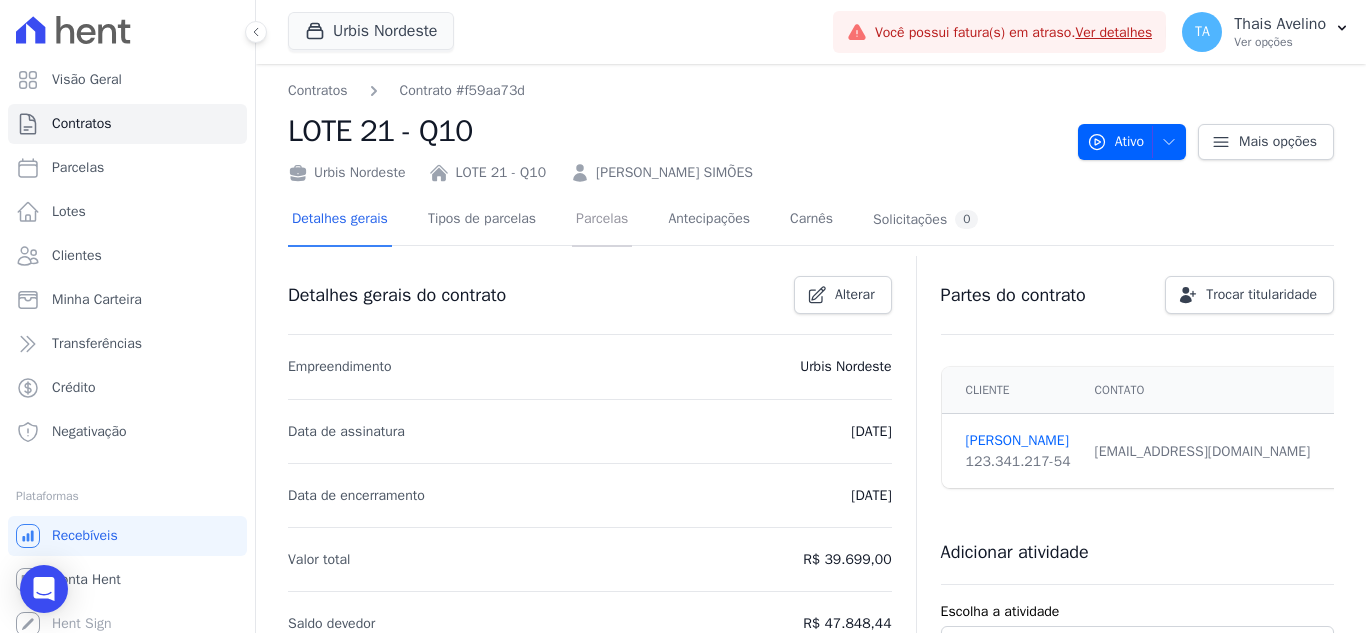 click on "Parcelas" at bounding box center (602, 220) 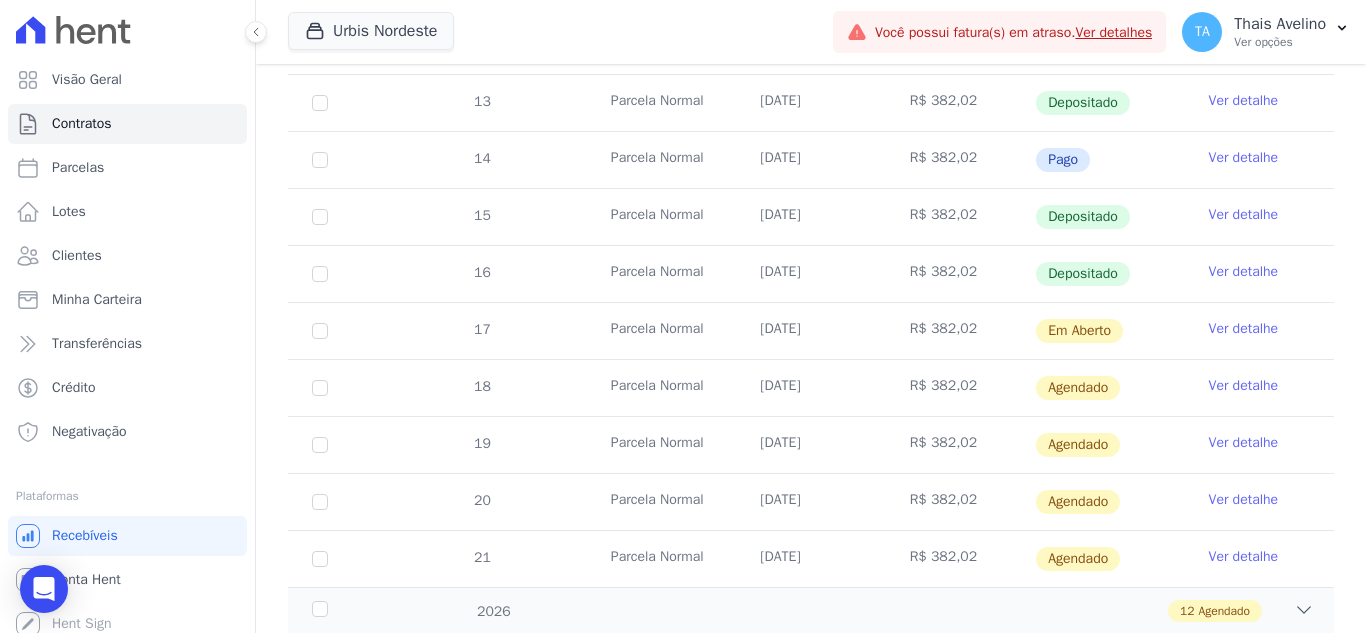 scroll, scrollTop: 600, scrollLeft: 0, axis: vertical 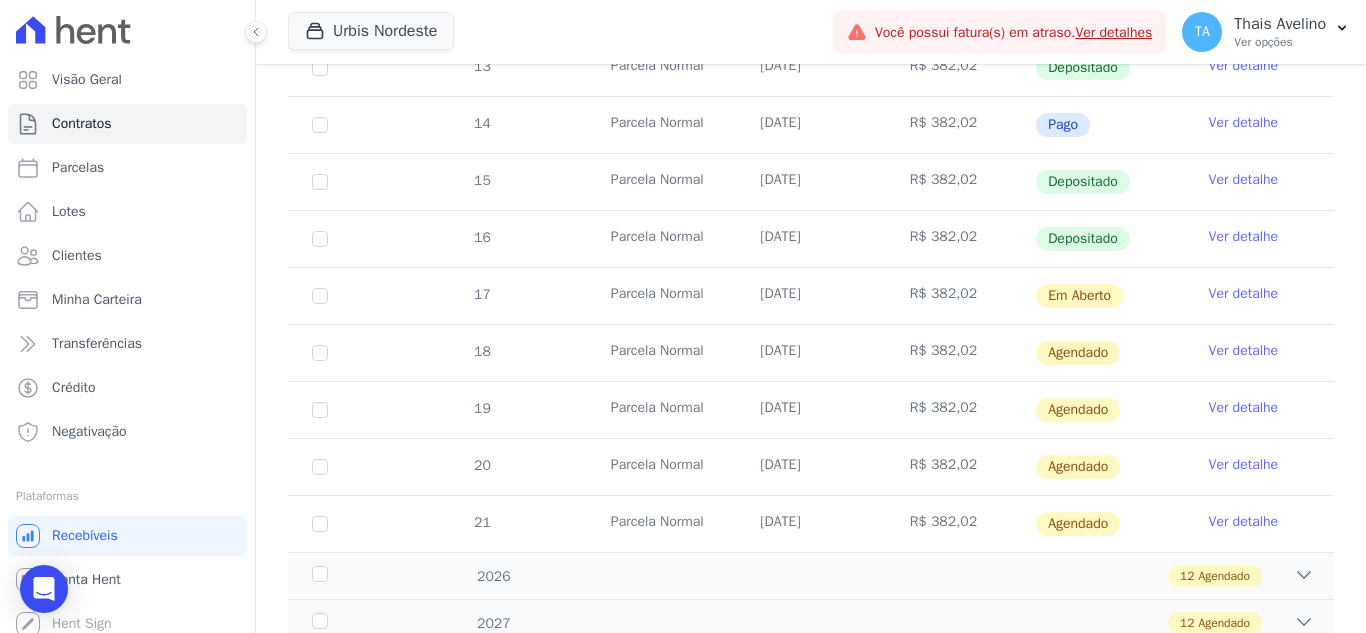 click on "Ver detalhe" at bounding box center (1244, 351) 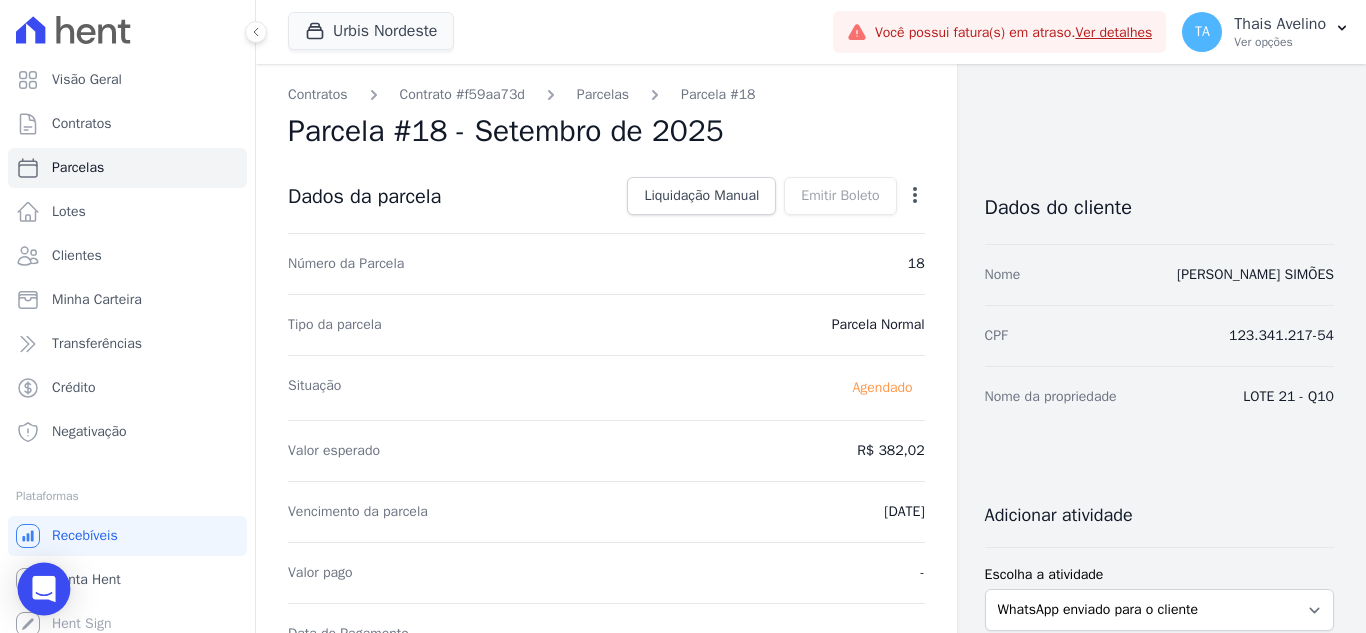 click 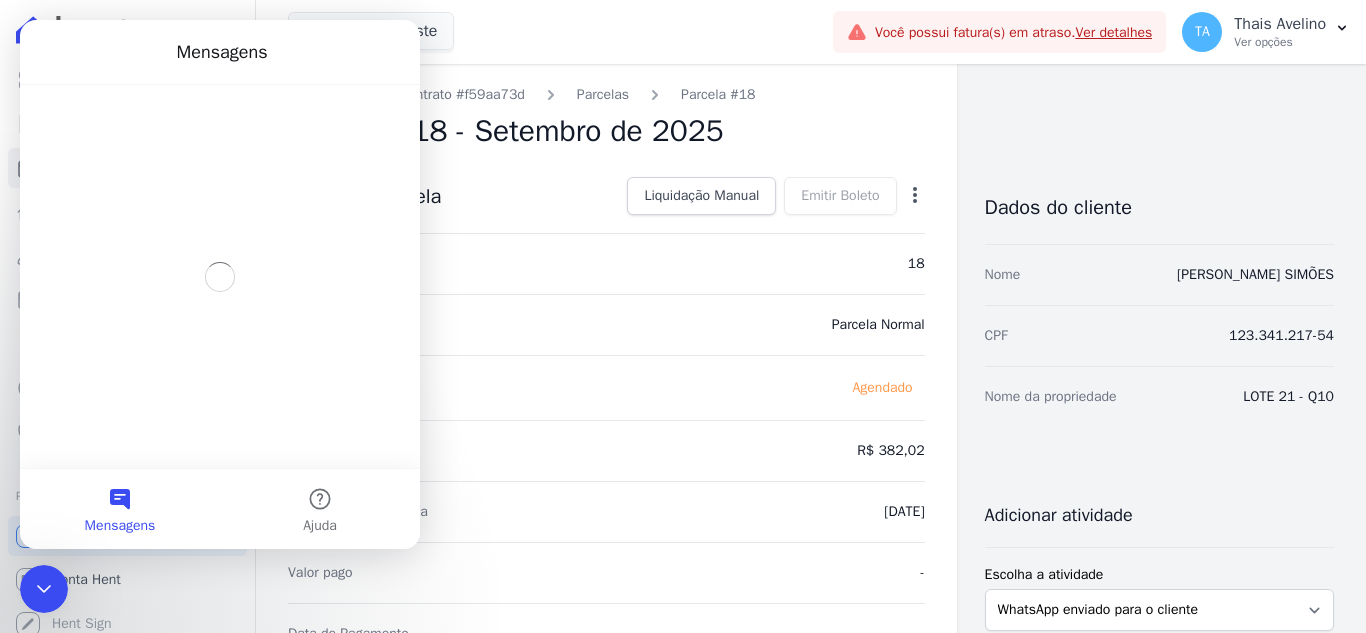 scroll, scrollTop: 0, scrollLeft: 0, axis: both 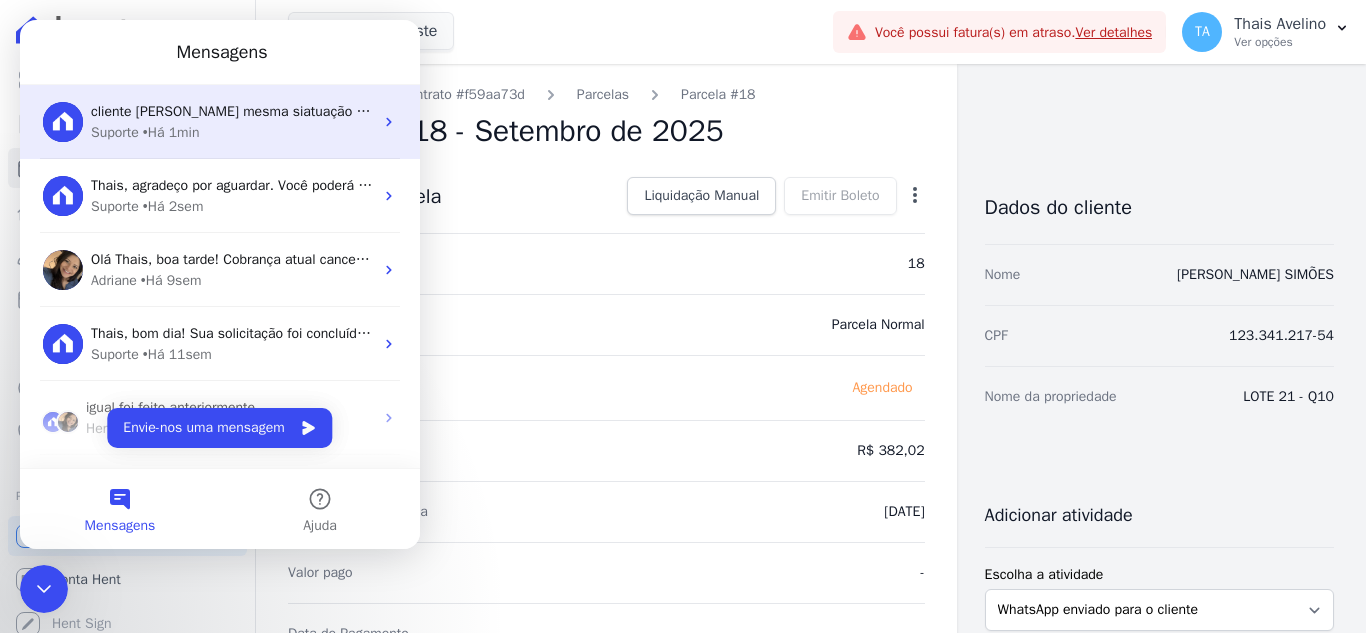 click on "•  Há 1min" at bounding box center (171, 132) 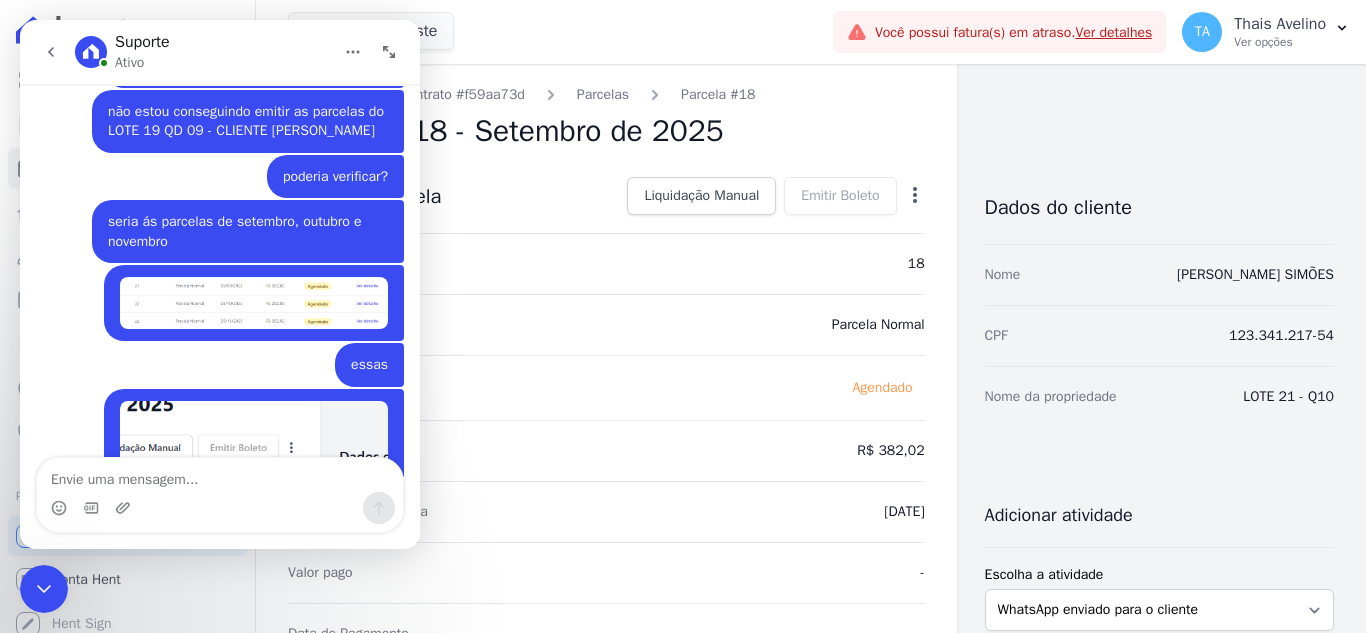 scroll, scrollTop: 5435, scrollLeft: 0, axis: vertical 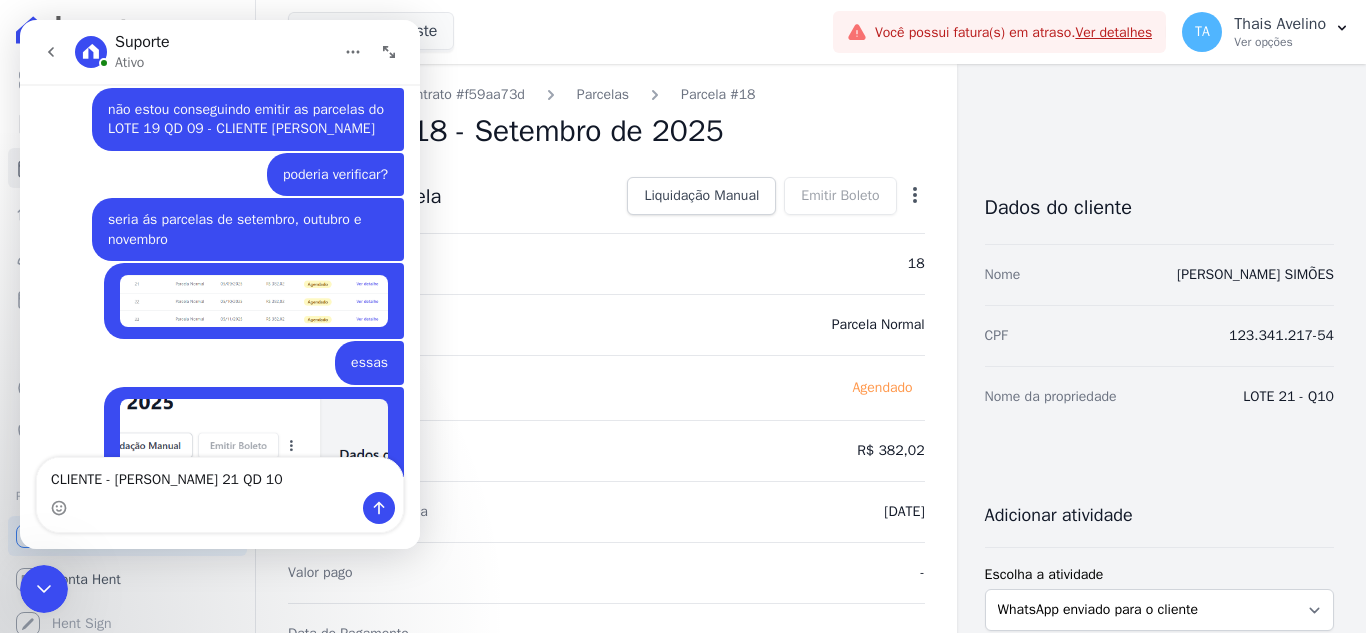 type on "CLIENTE - ABEL LOTE 21 QD 10" 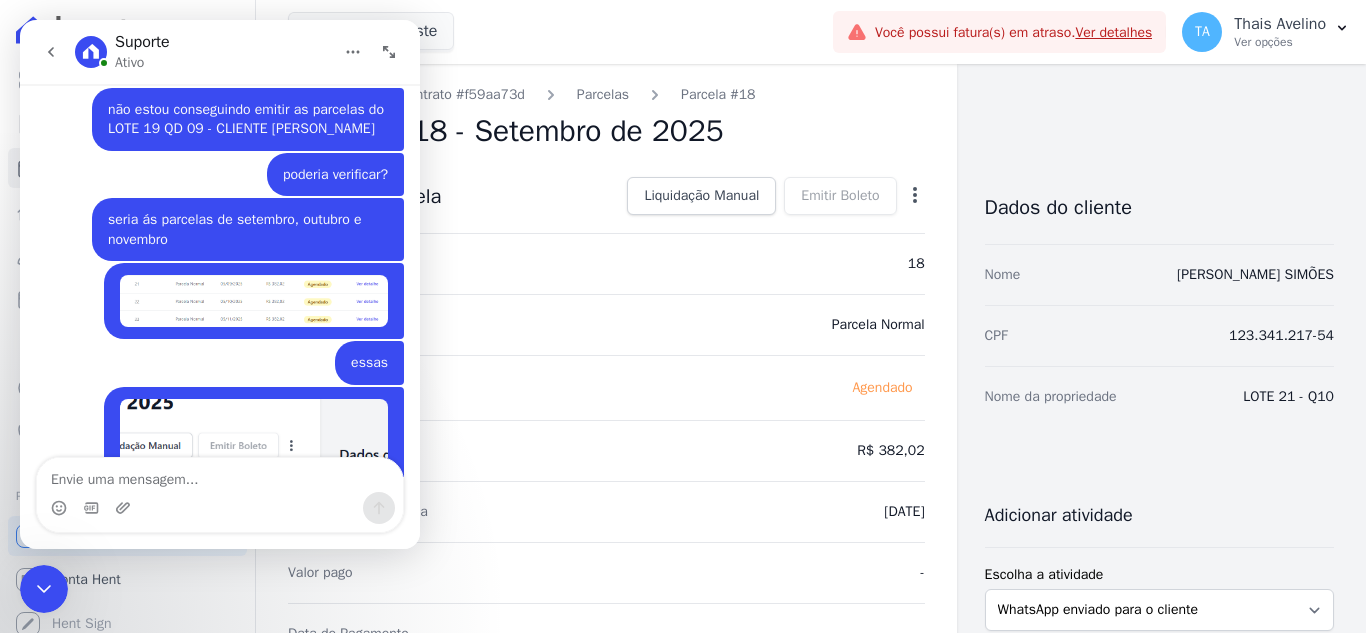 scroll, scrollTop: 5480, scrollLeft: 0, axis: vertical 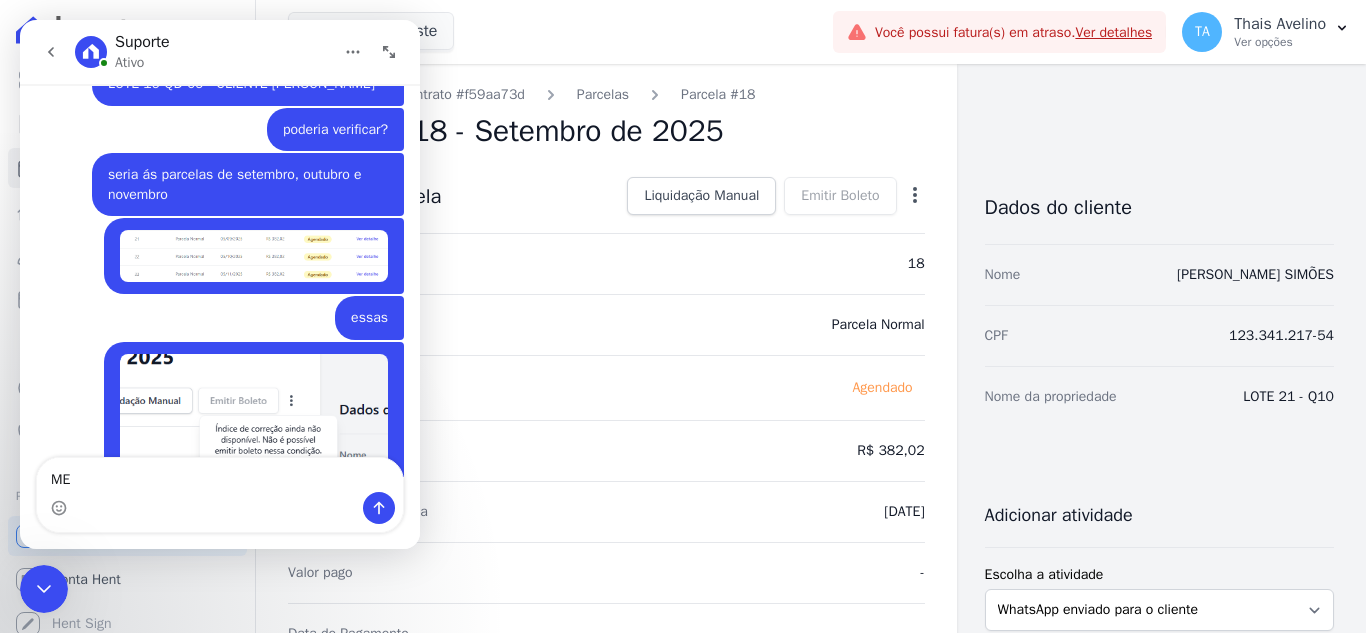 type on "M" 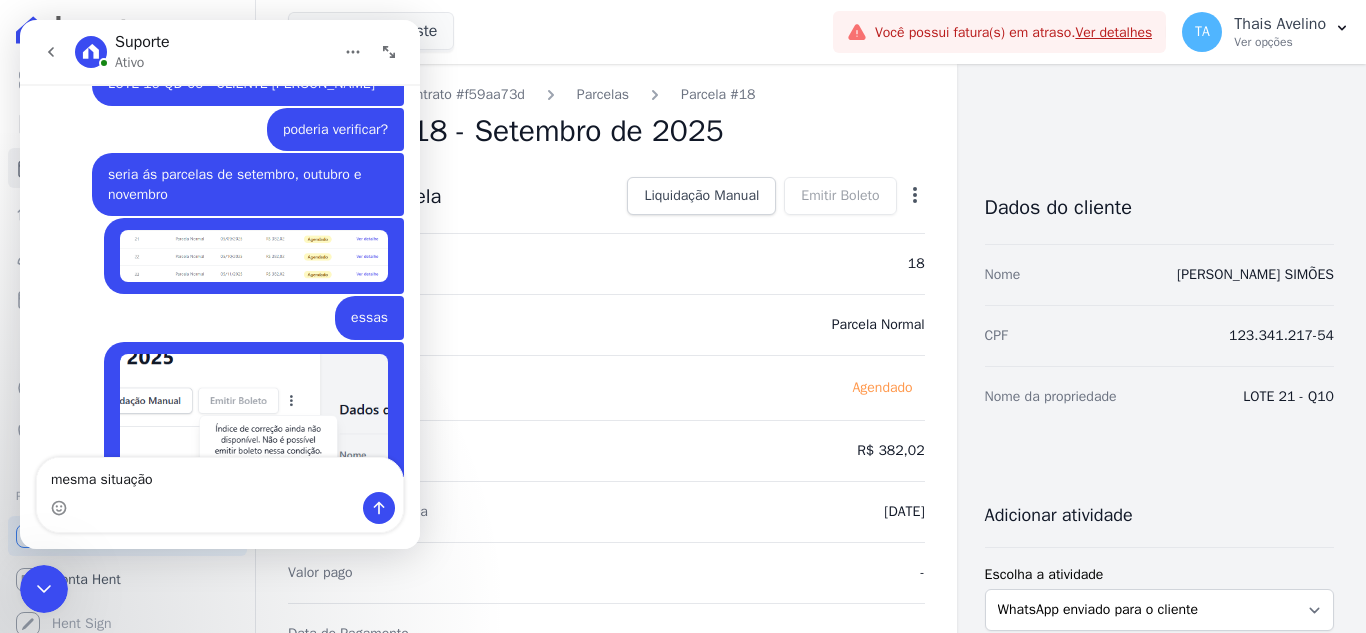 type on "mesma situação" 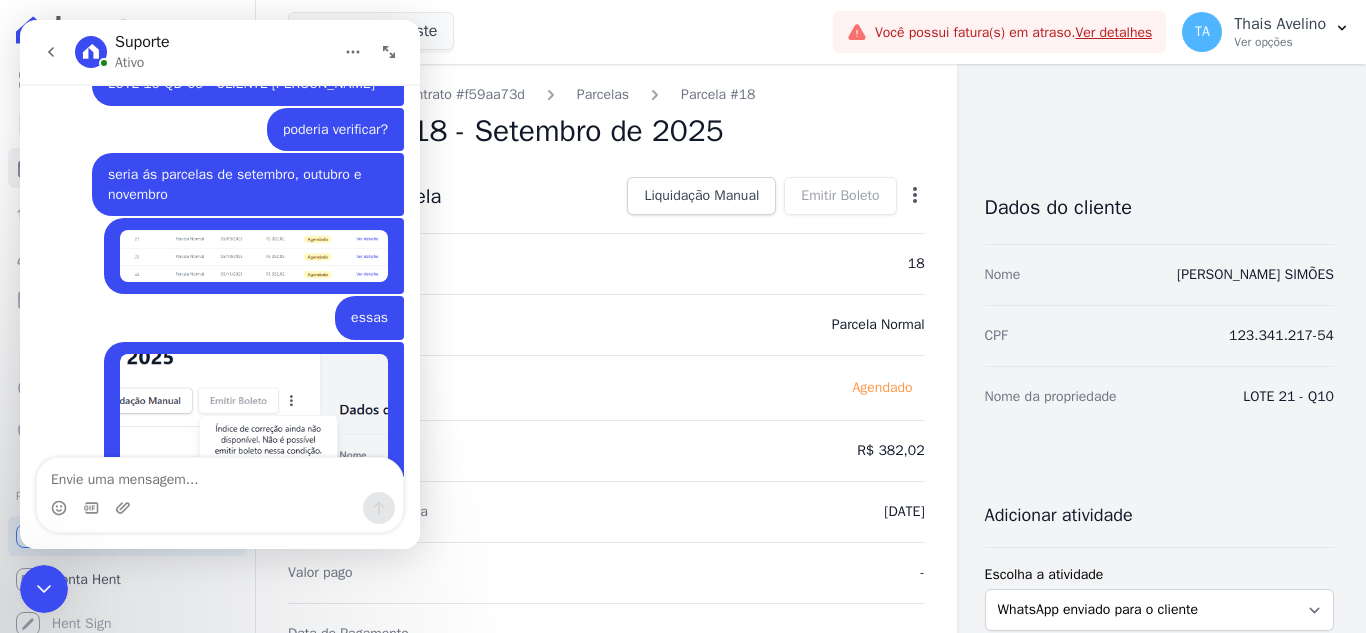 scroll, scrollTop: 5526, scrollLeft: 0, axis: vertical 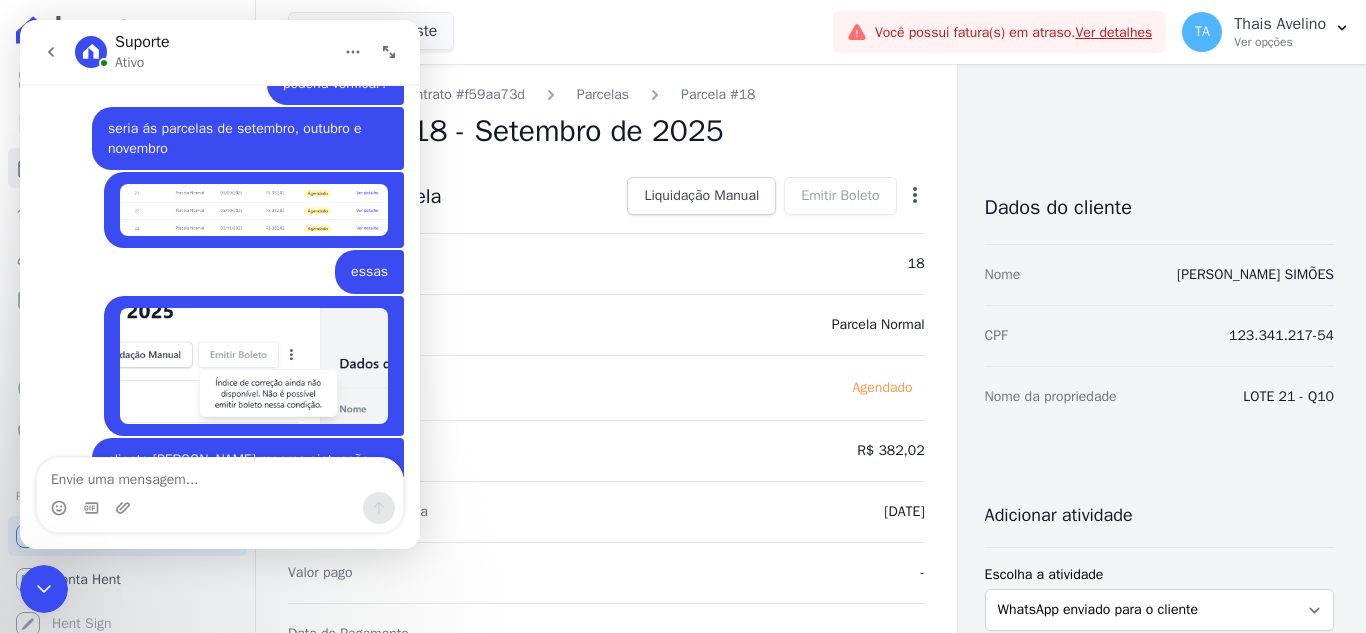 click 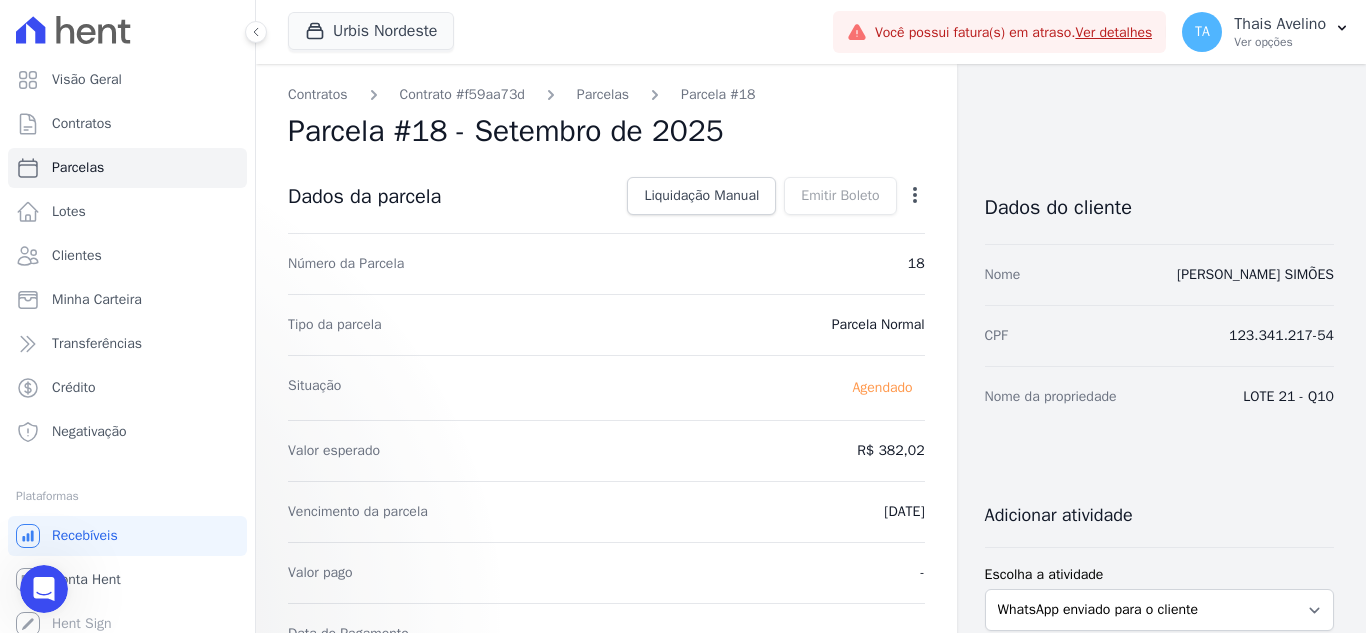 scroll, scrollTop: 0, scrollLeft: 0, axis: both 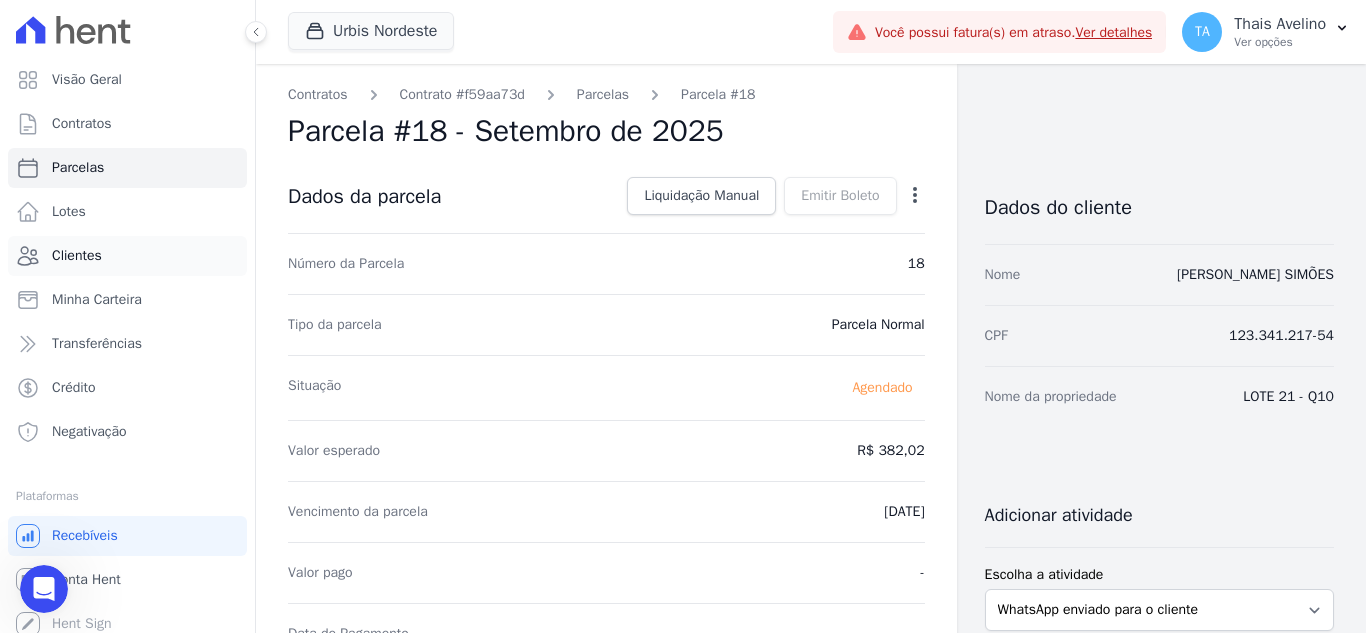 click on "Clientes" at bounding box center [77, 256] 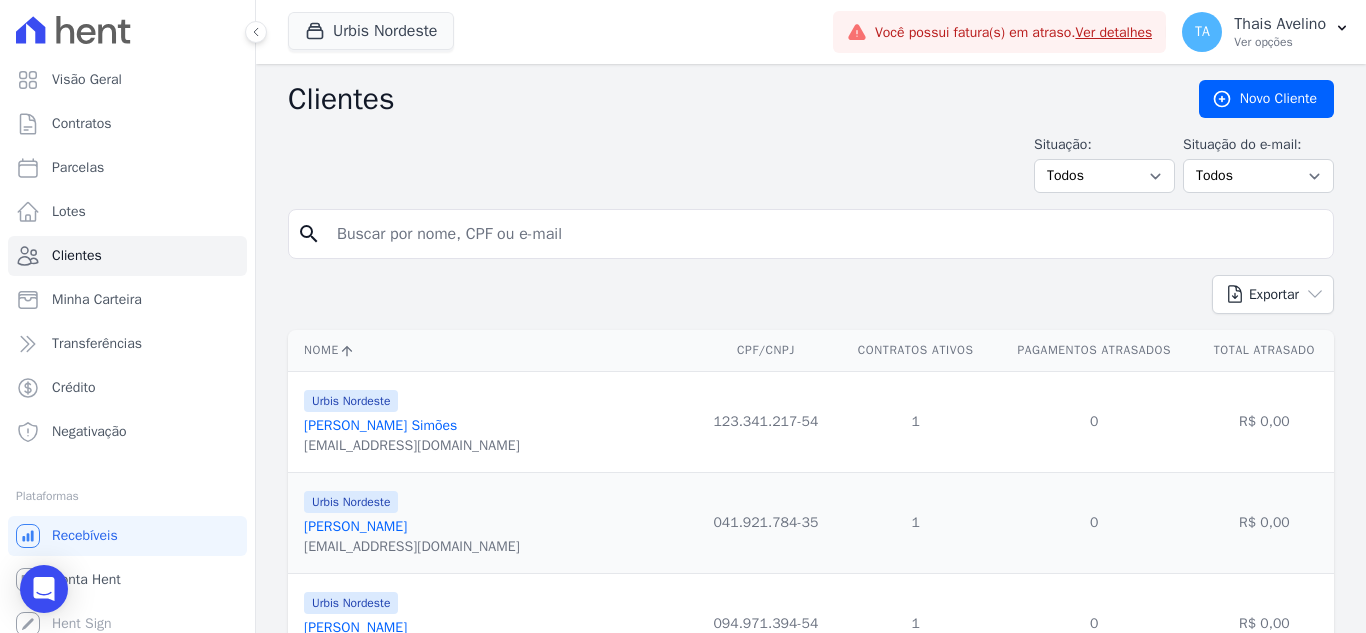 click at bounding box center [825, 234] 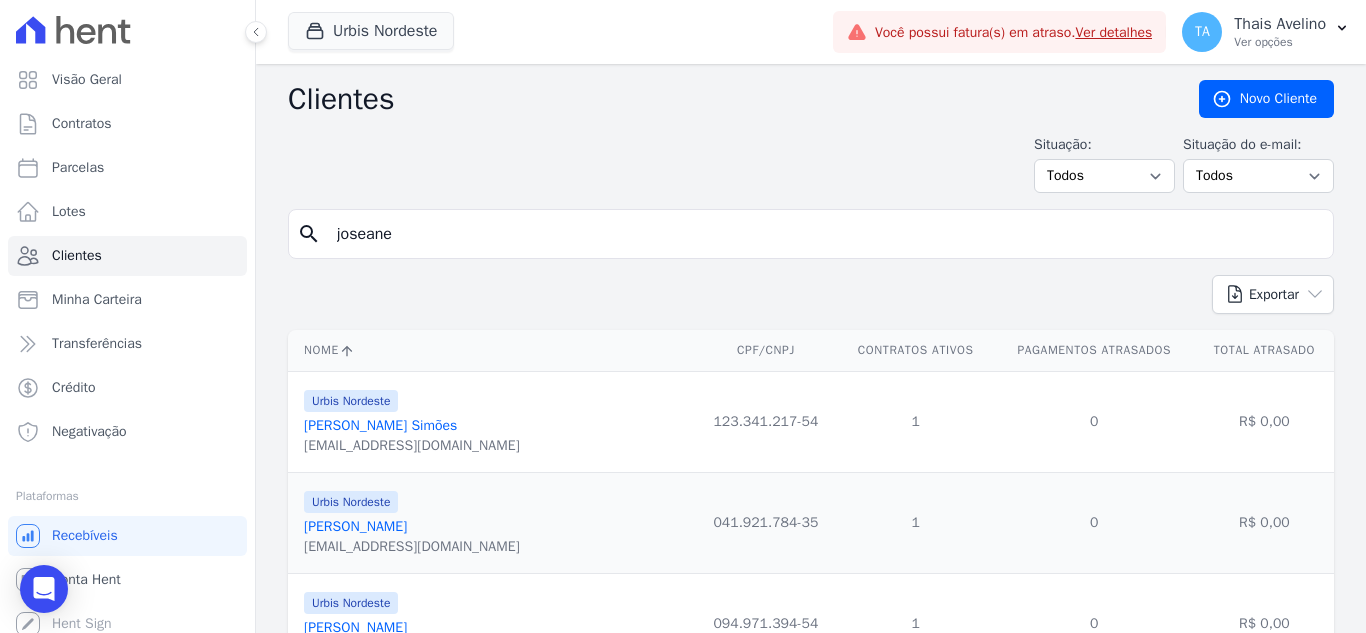 type on "joseane" 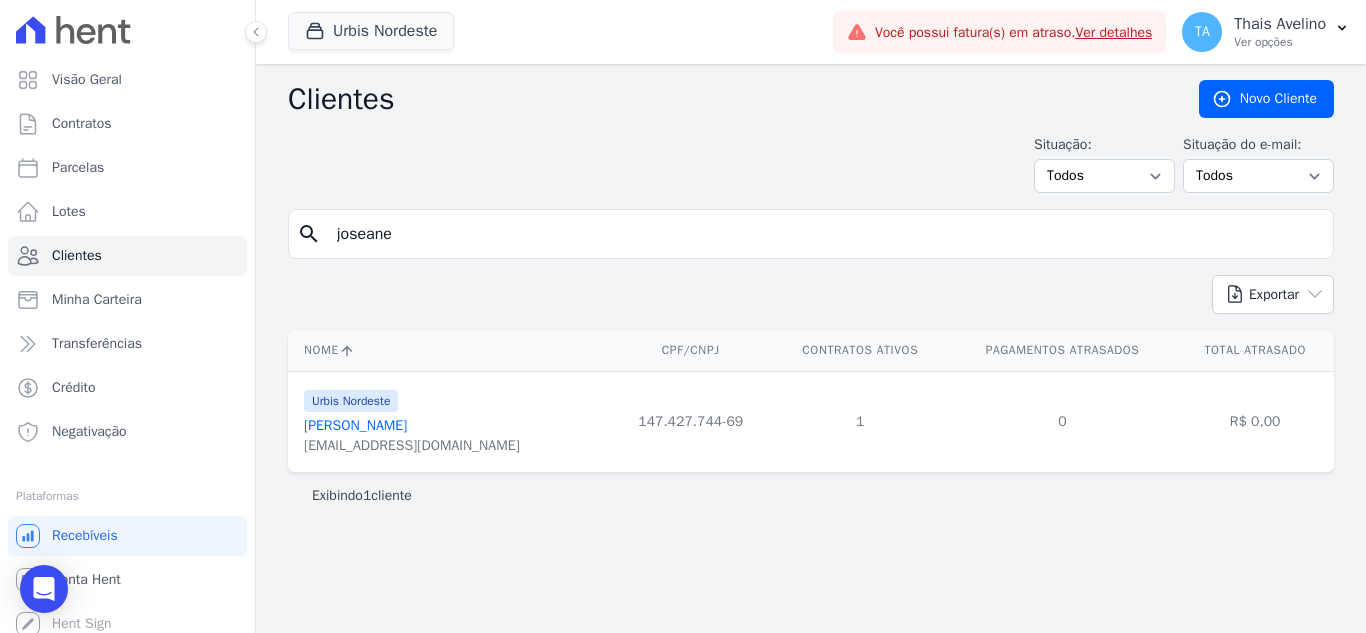 click on "Joseane Costa Da Silva" at bounding box center [355, 425] 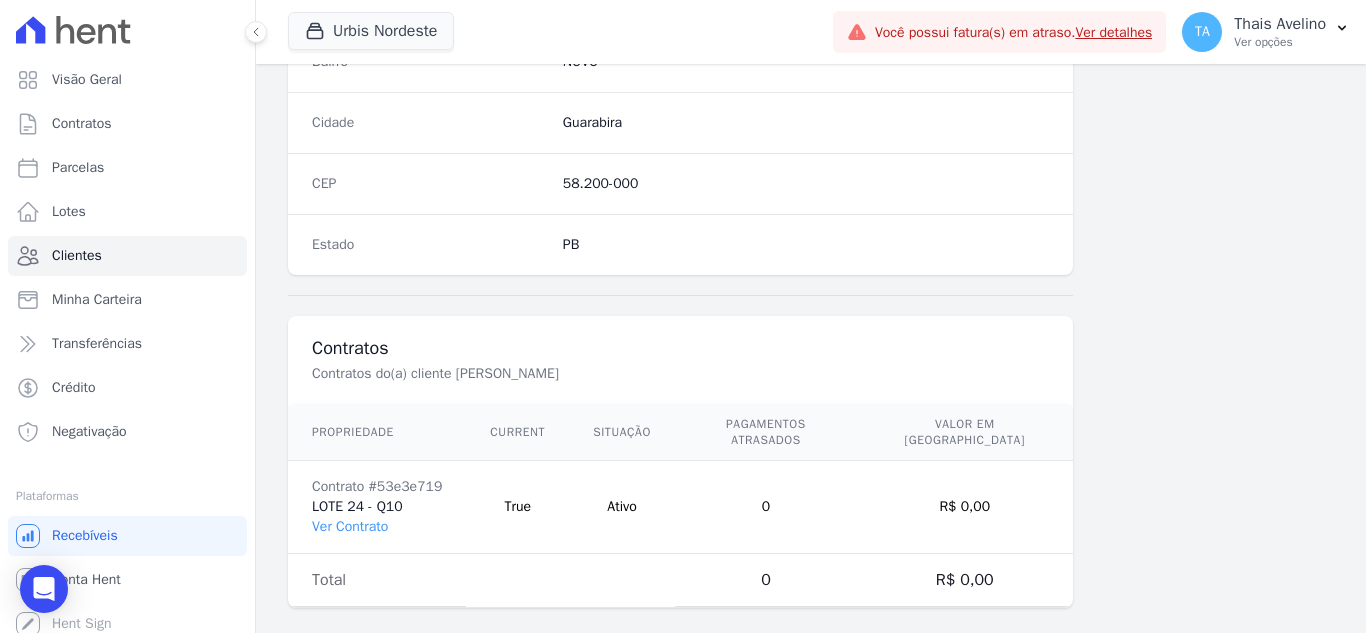 scroll, scrollTop: 1238, scrollLeft: 0, axis: vertical 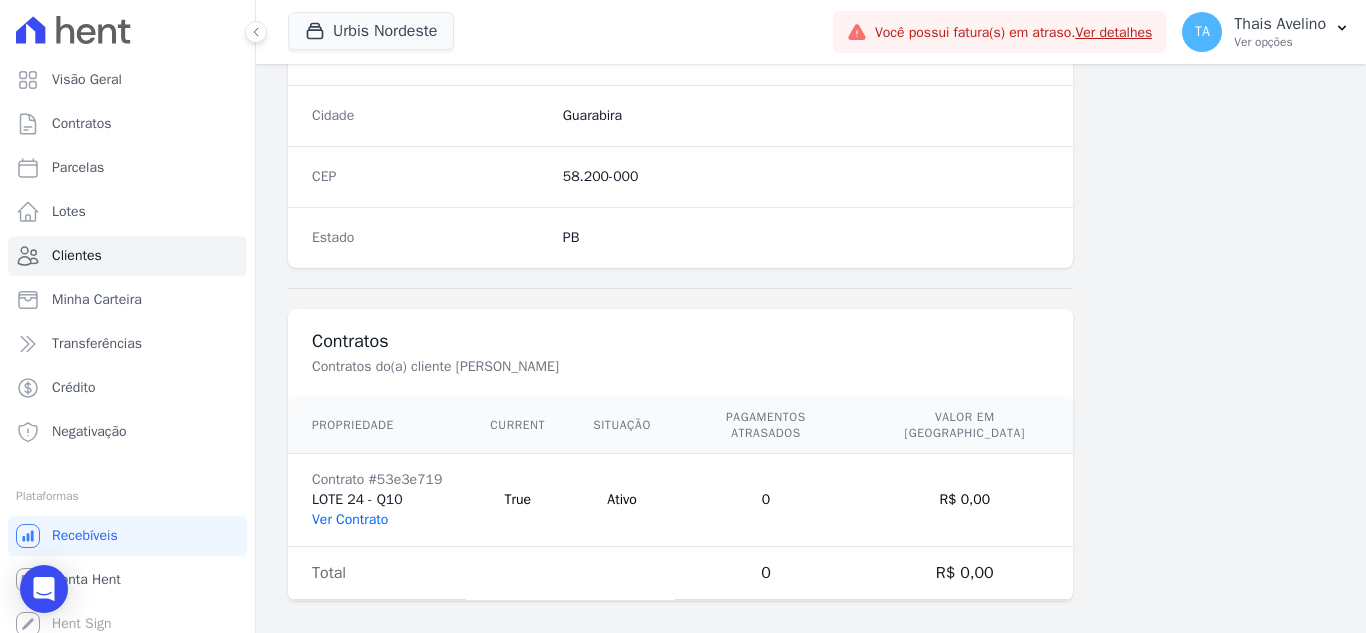 click on "Ver Contrato" at bounding box center [350, 519] 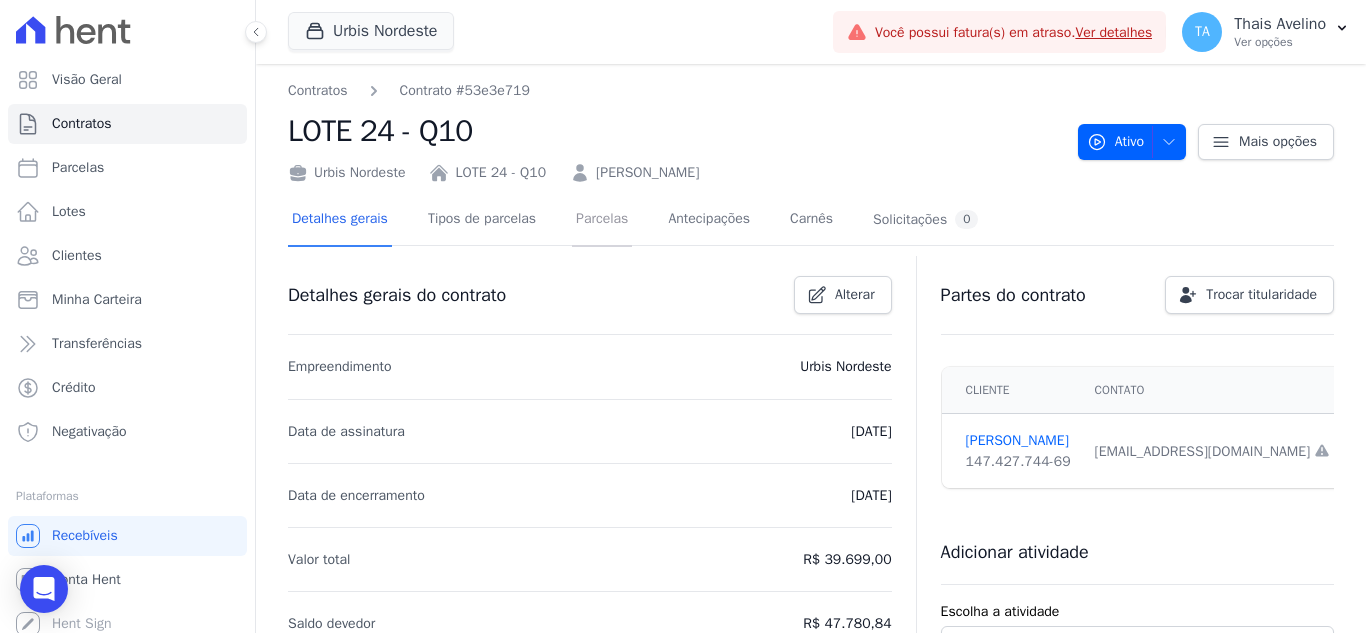 click on "Parcelas" at bounding box center (602, 220) 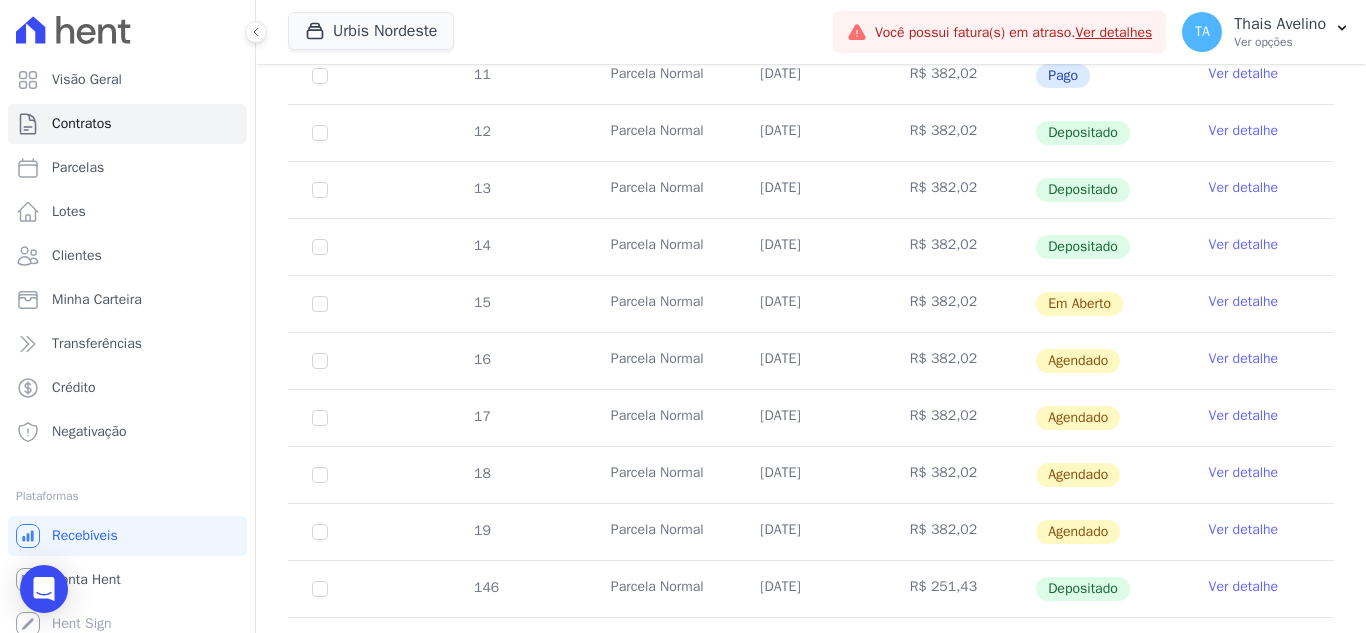 scroll, scrollTop: 600, scrollLeft: 0, axis: vertical 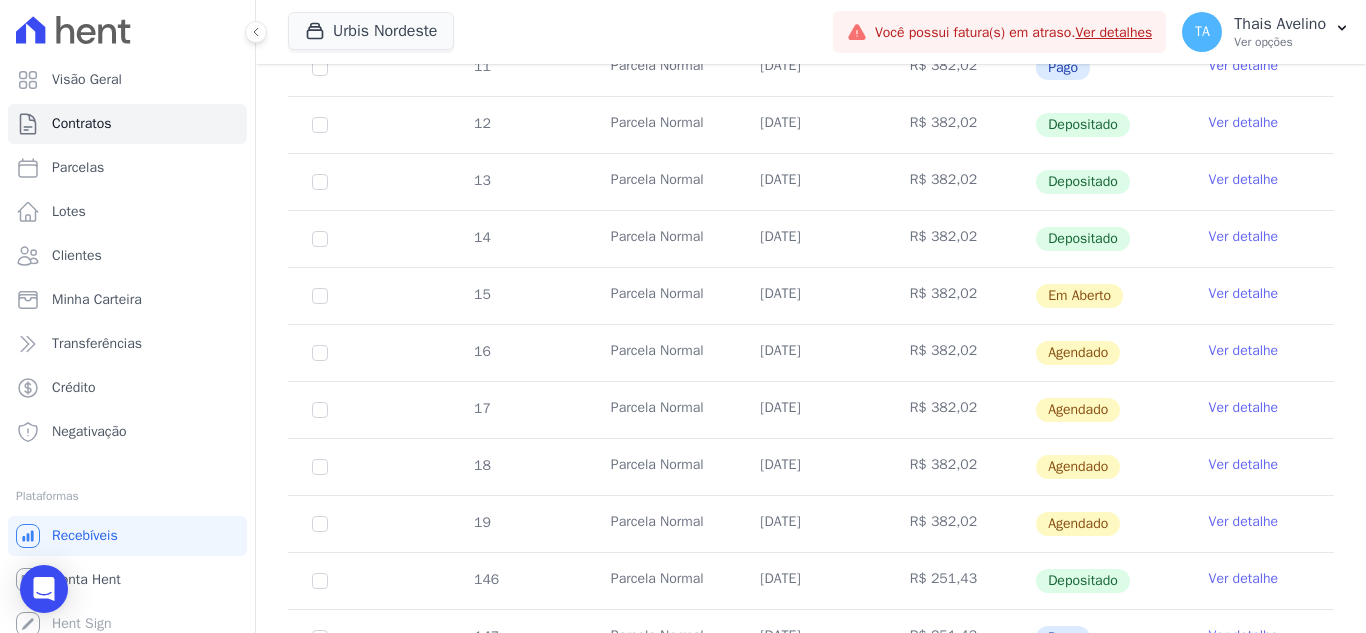 click on "Ver detalhe" at bounding box center [1244, 351] 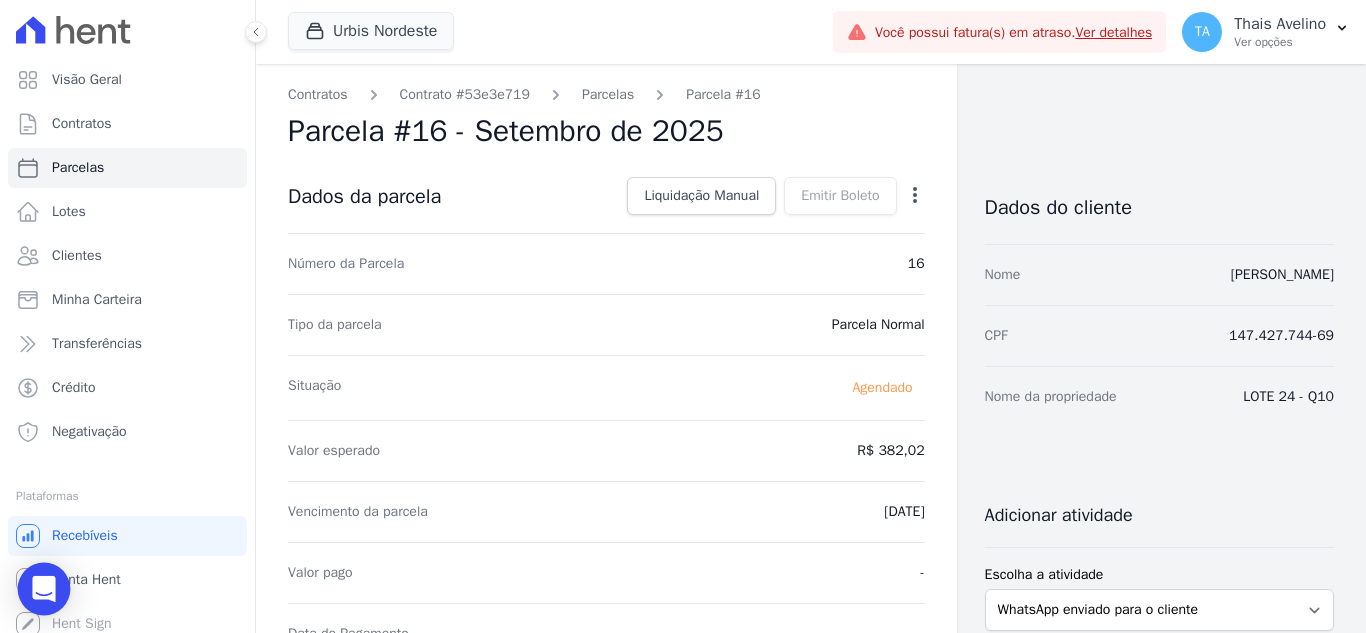 click 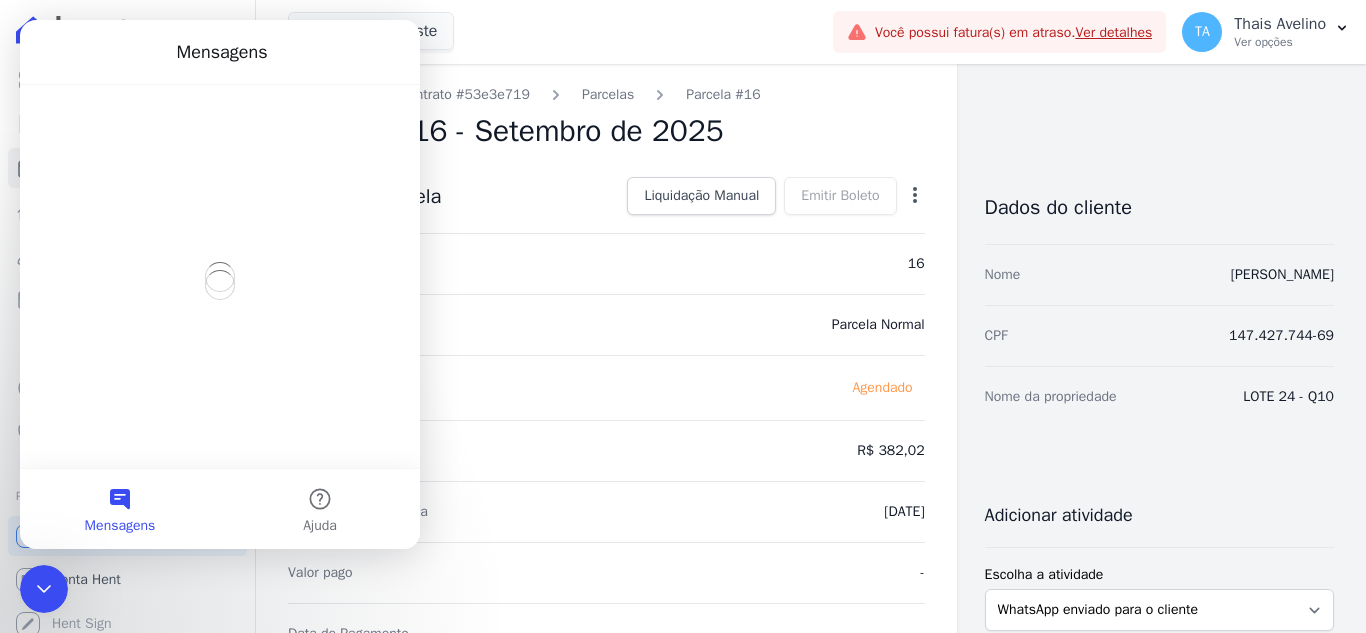 scroll, scrollTop: 0, scrollLeft: 0, axis: both 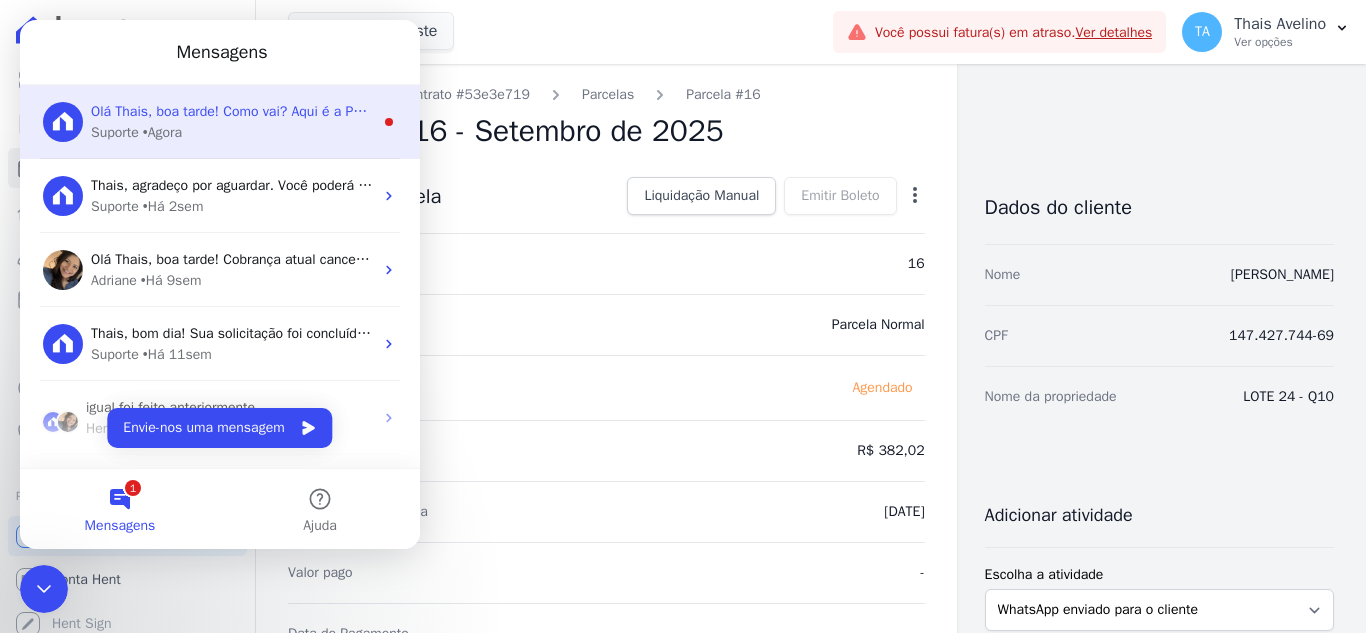 click on "•  Agora" at bounding box center [162, 132] 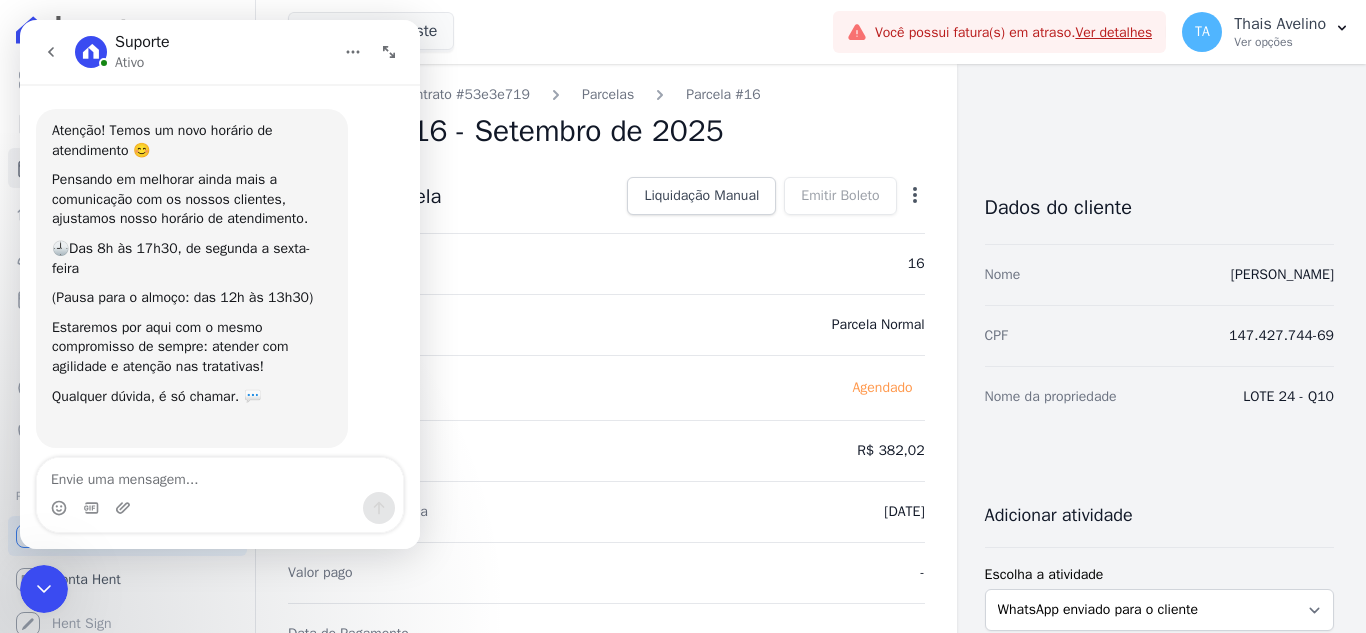 scroll, scrollTop: 3, scrollLeft: 0, axis: vertical 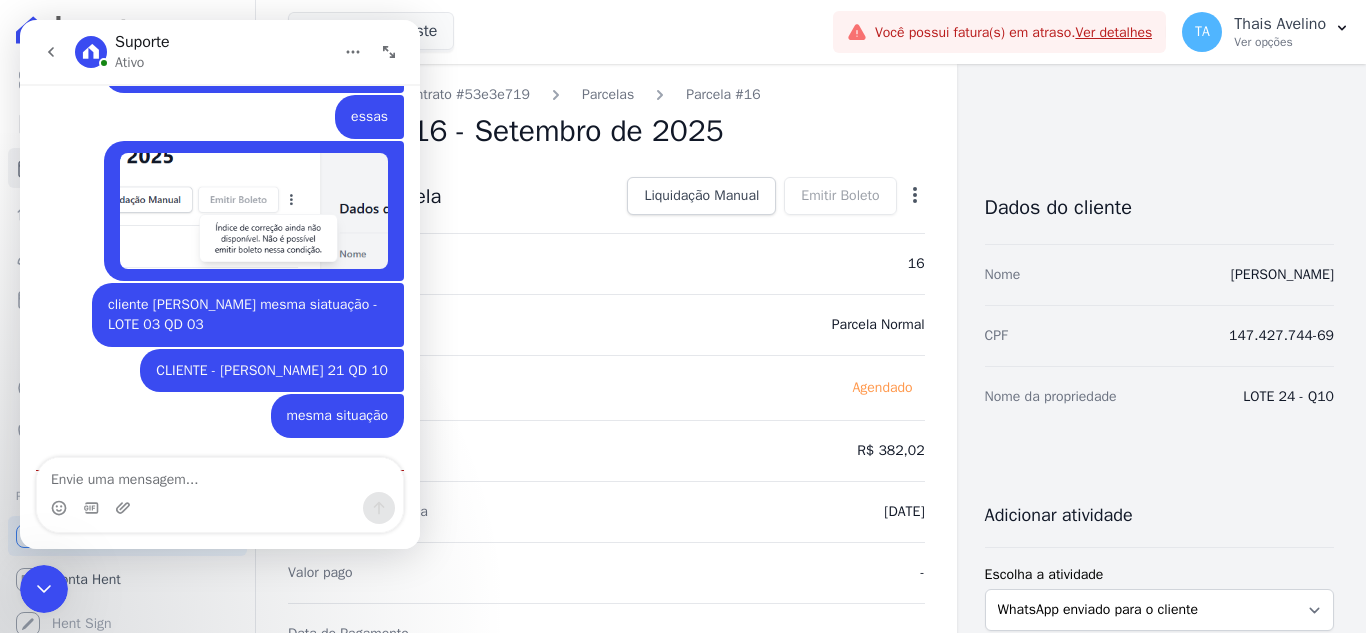click at bounding box center [220, 475] 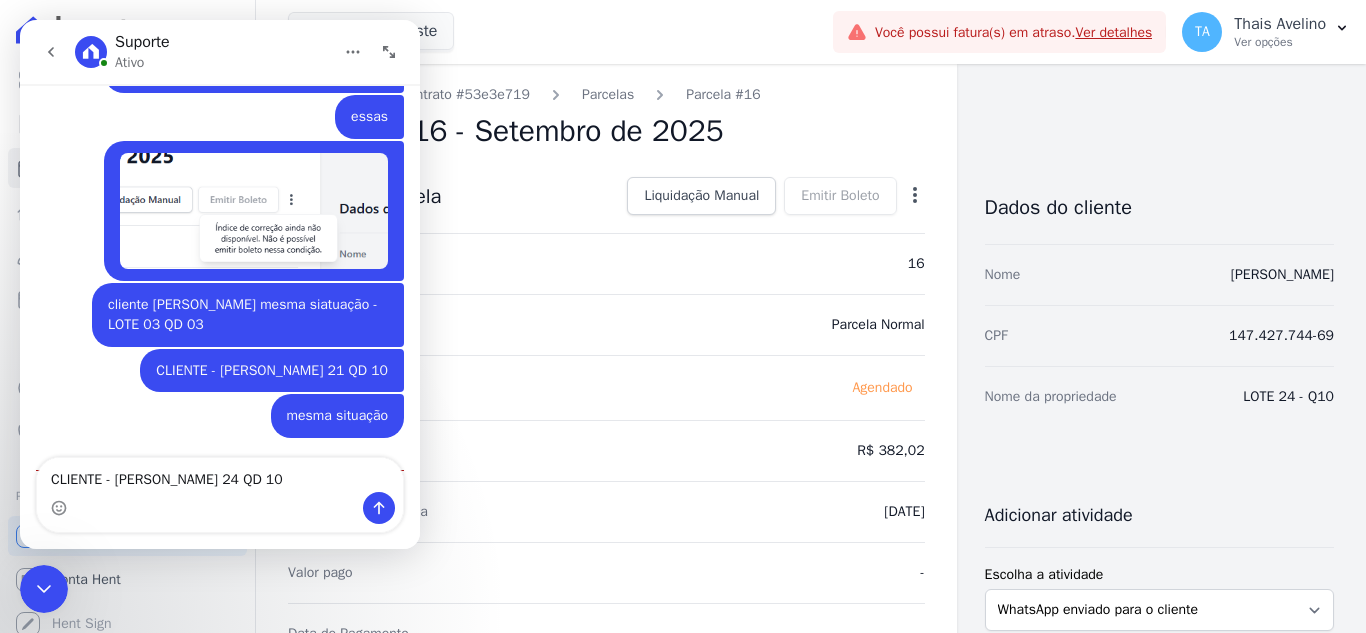 scroll, scrollTop: 5678, scrollLeft: 0, axis: vertical 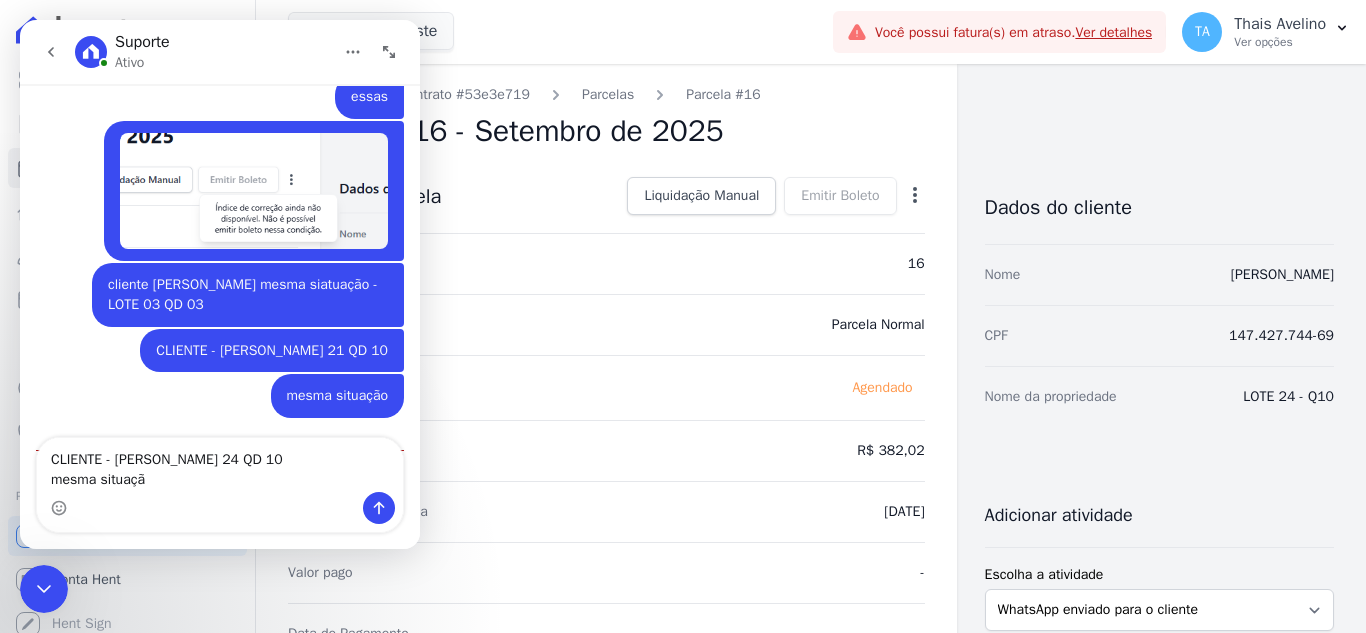 type on "CLIENTE - JOSEANE LOTE 24 QD 10
mesma situação" 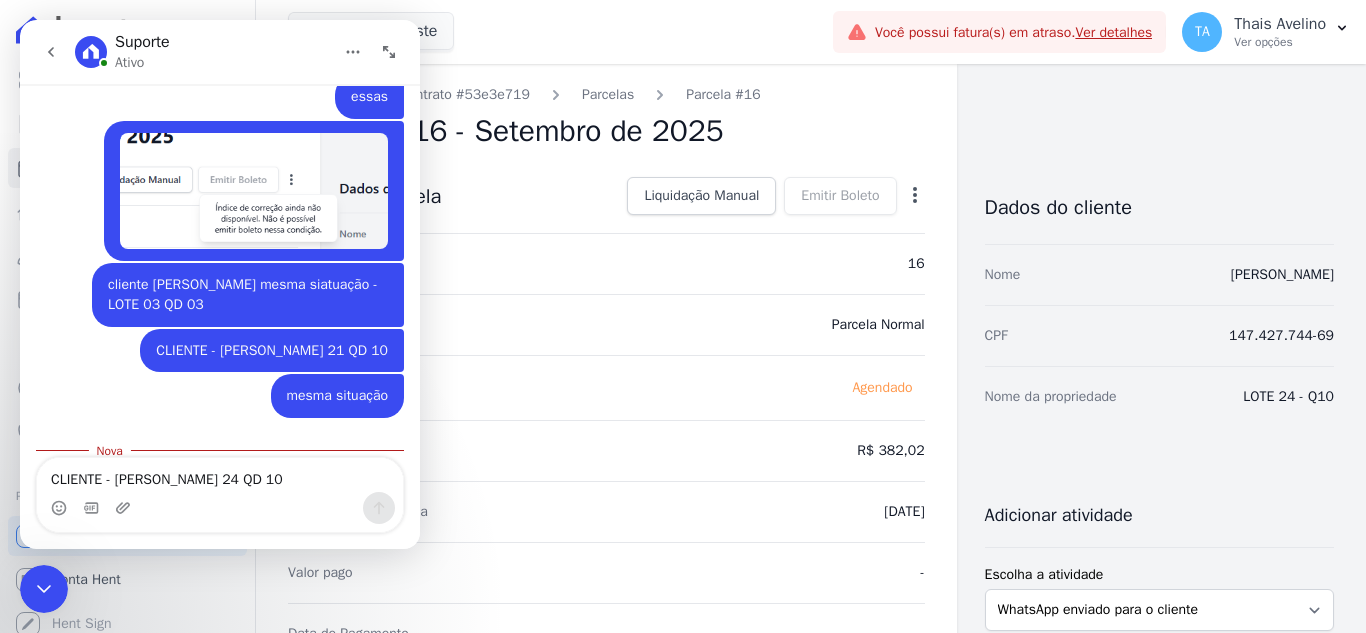 type 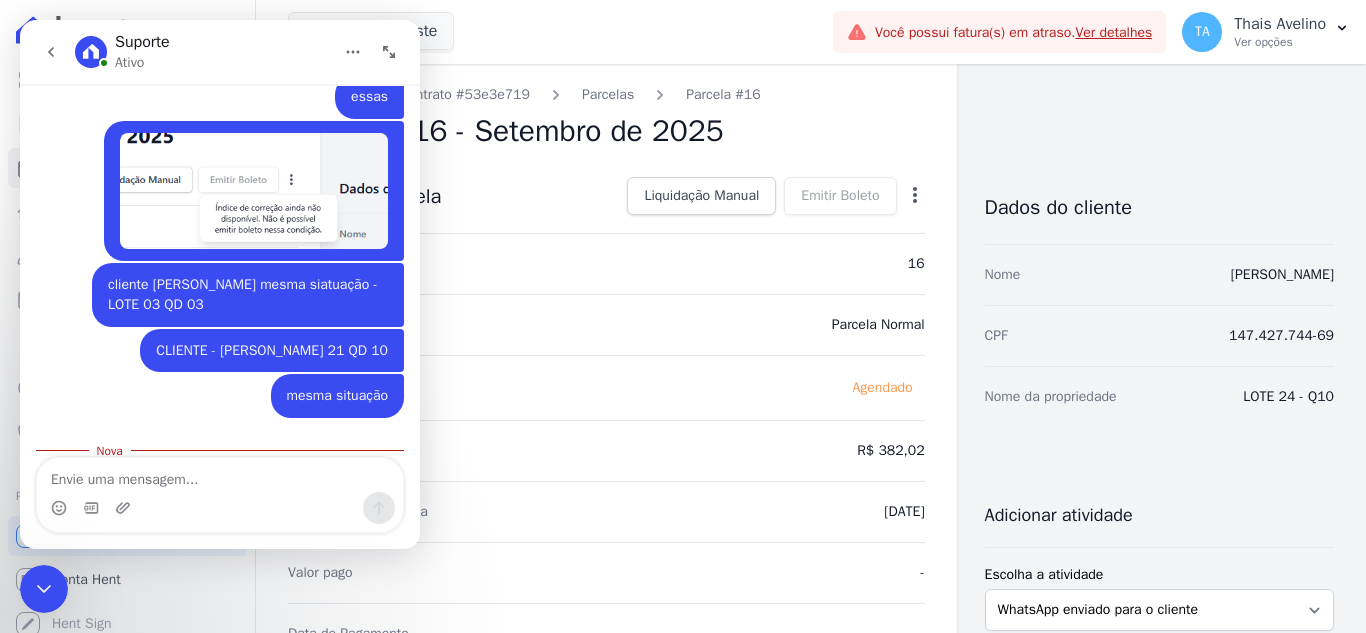 scroll, scrollTop: 5704, scrollLeft: 0, axis: vertical 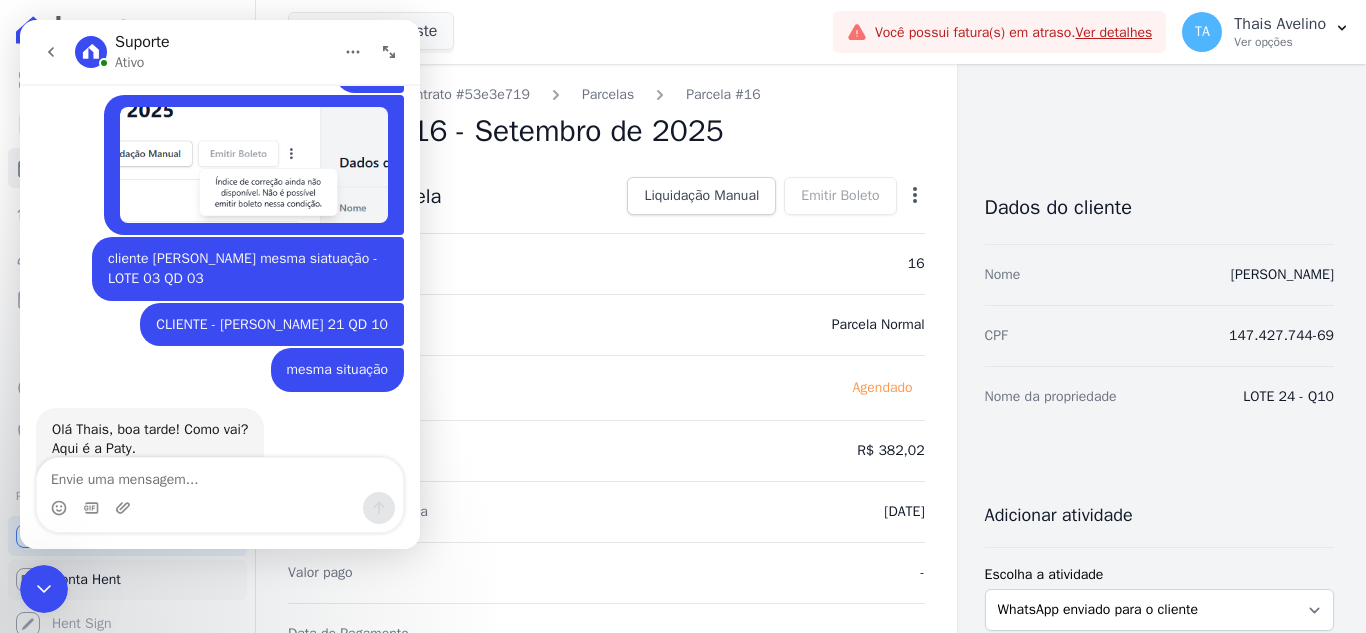 click on "Conta Hent" at bounding box center [127, 580] 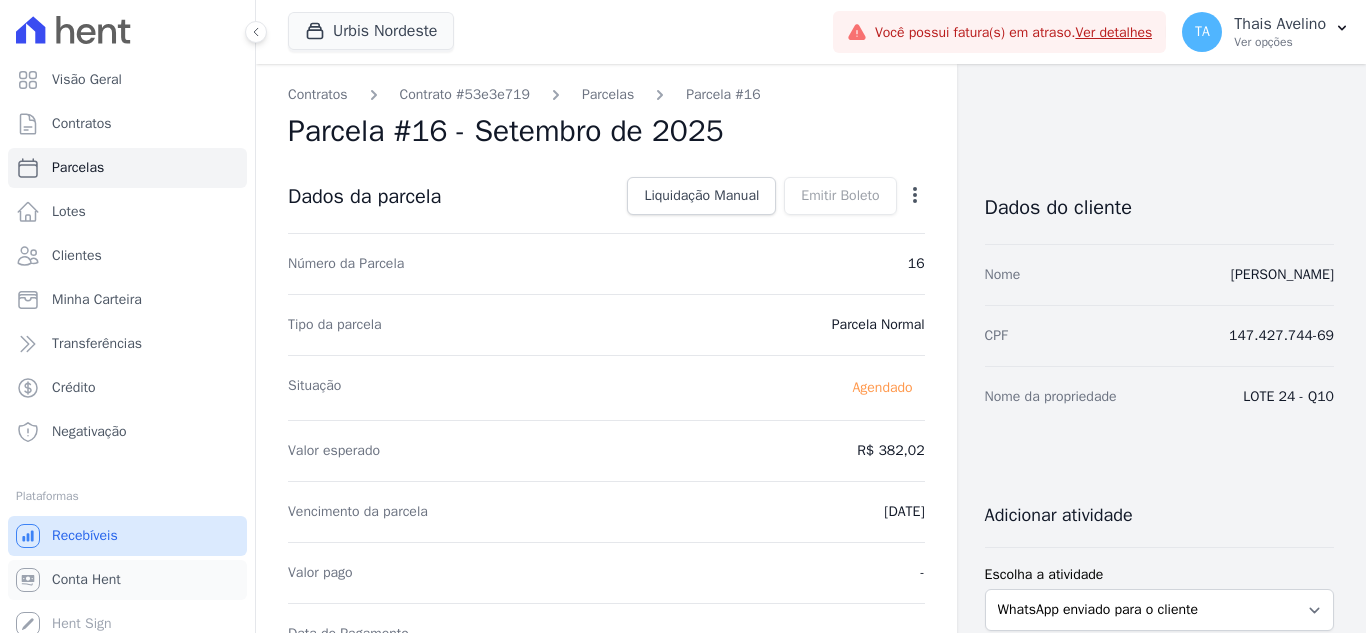 drag, startPoint x: 63, startPoint y: 576, endPoint x: 103, endPoint y: 551, distance: 47.169907 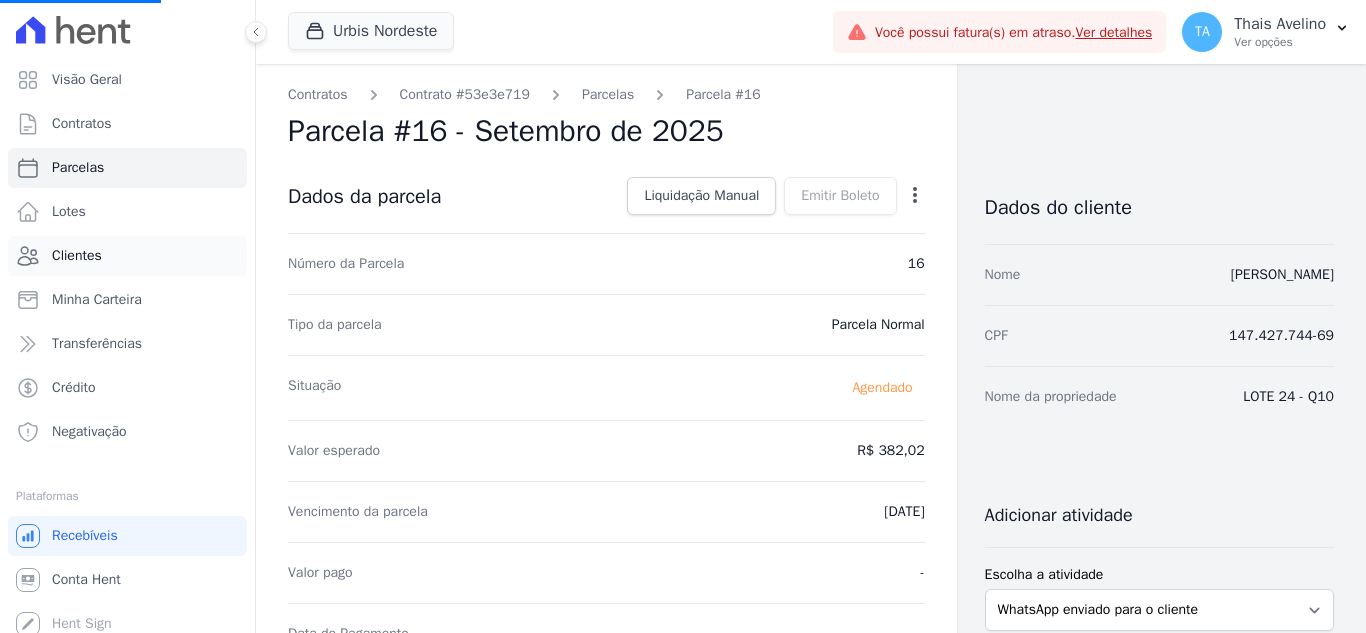 click on "Clientes" at bounding box center [127, 256] 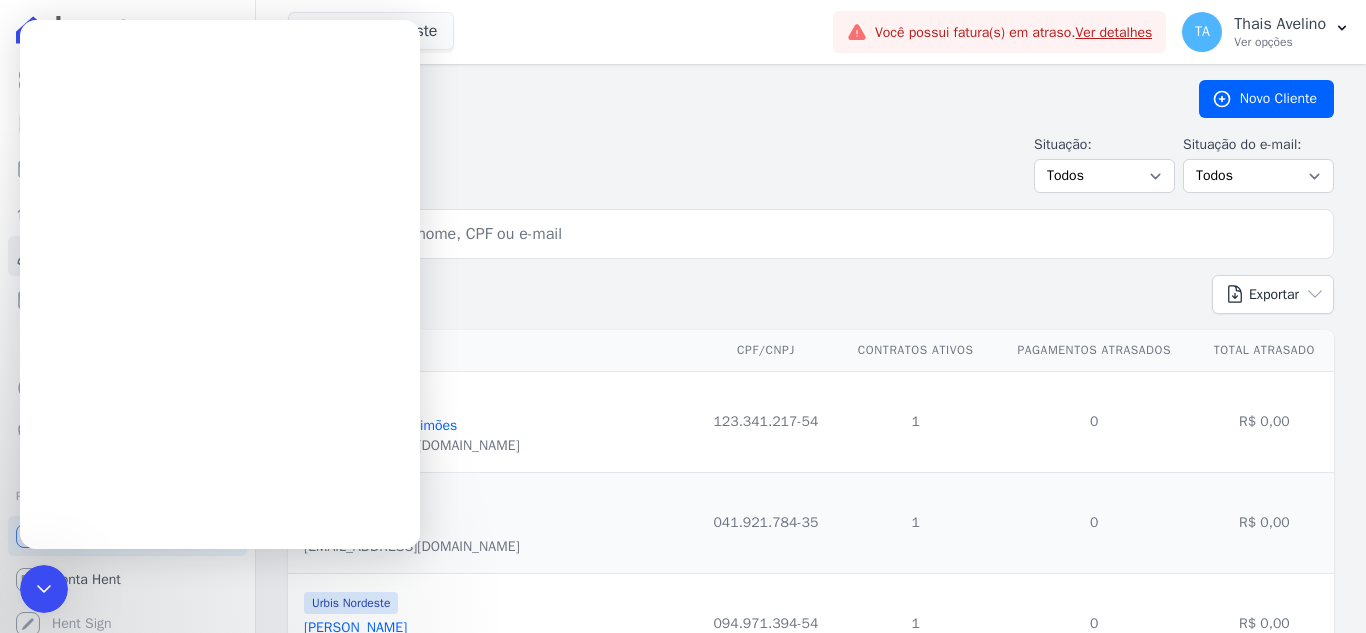 scroll, scrollTop: 0, scrollLeft: 0, axis: both 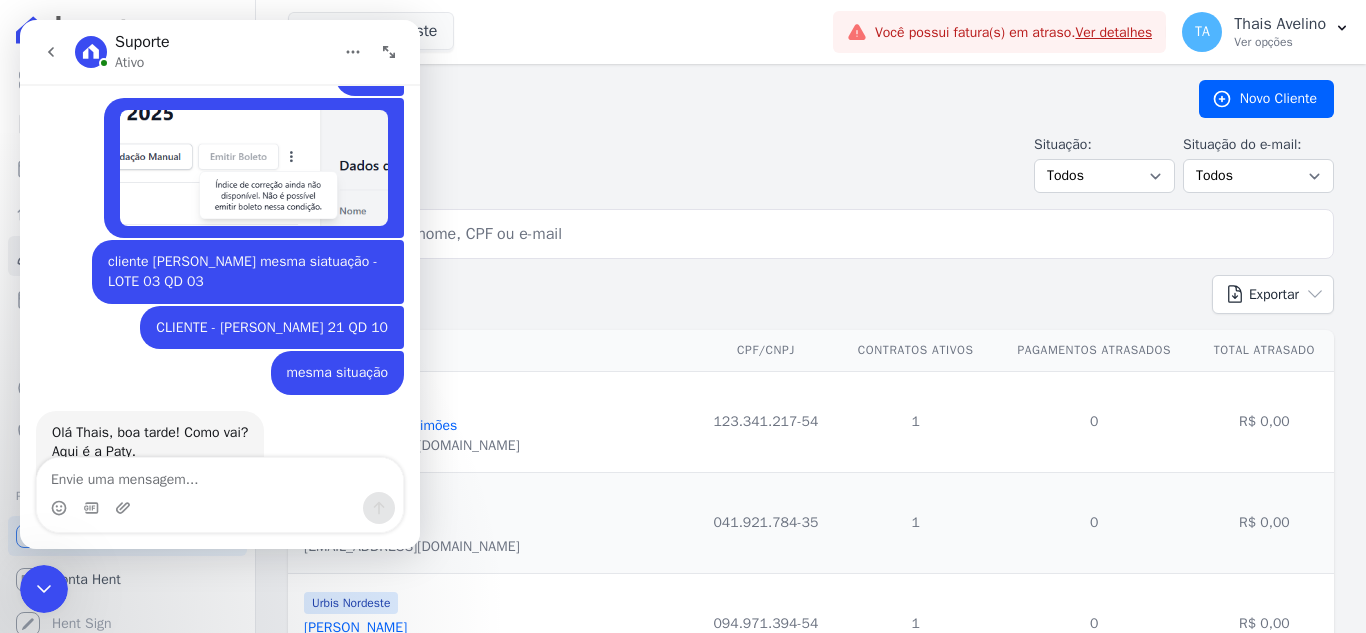 click at bounding box center [44, 589] 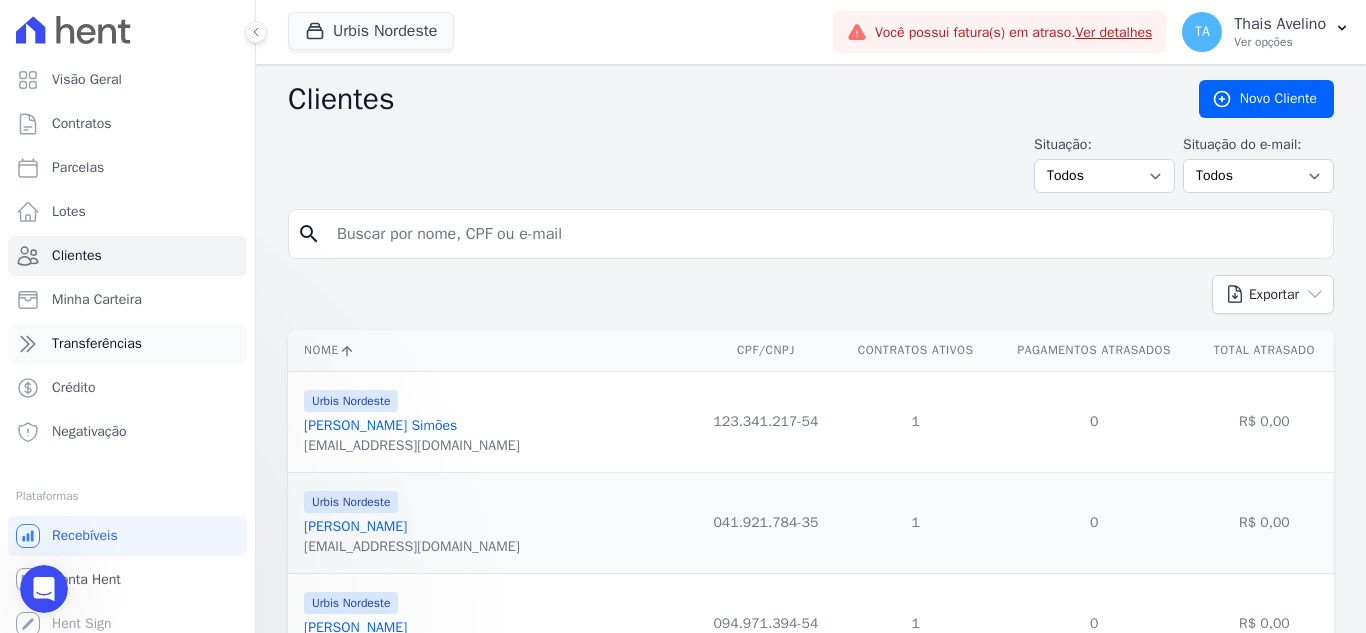 scroll, scrollTop: 0, scrollLeft: 0, axis: both 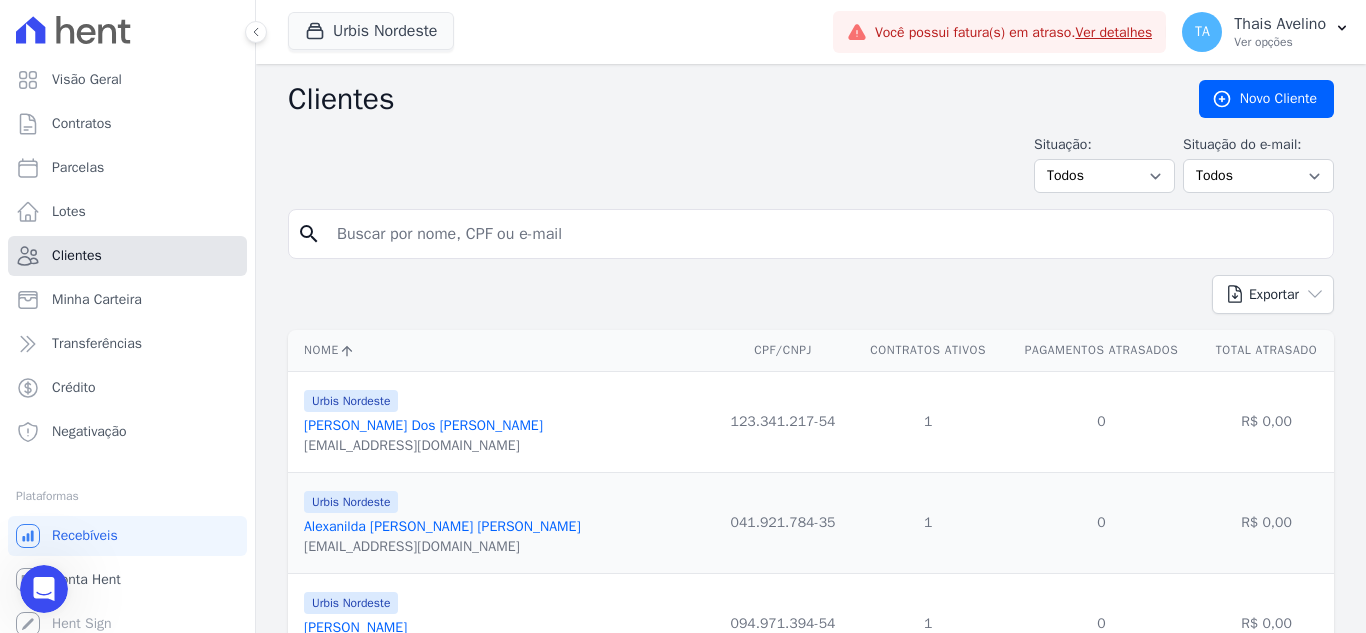 click on "Clientes" at bounding box center (127, 256) 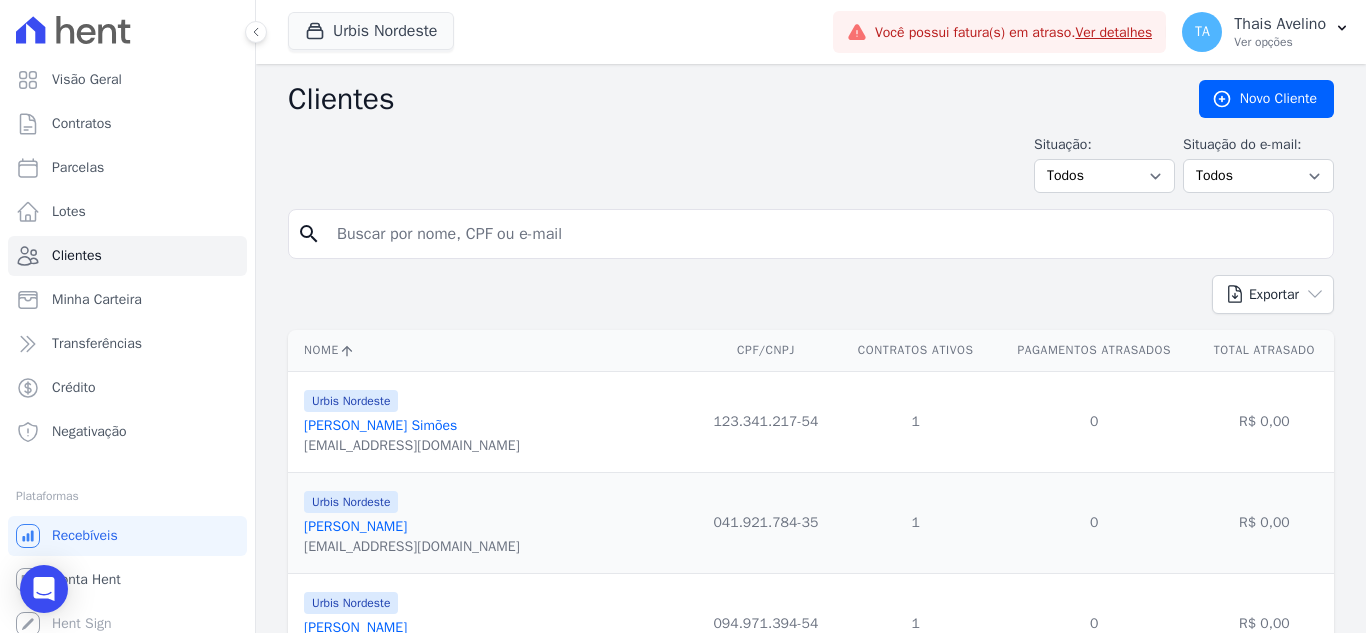click at bounding box center (825, 234) 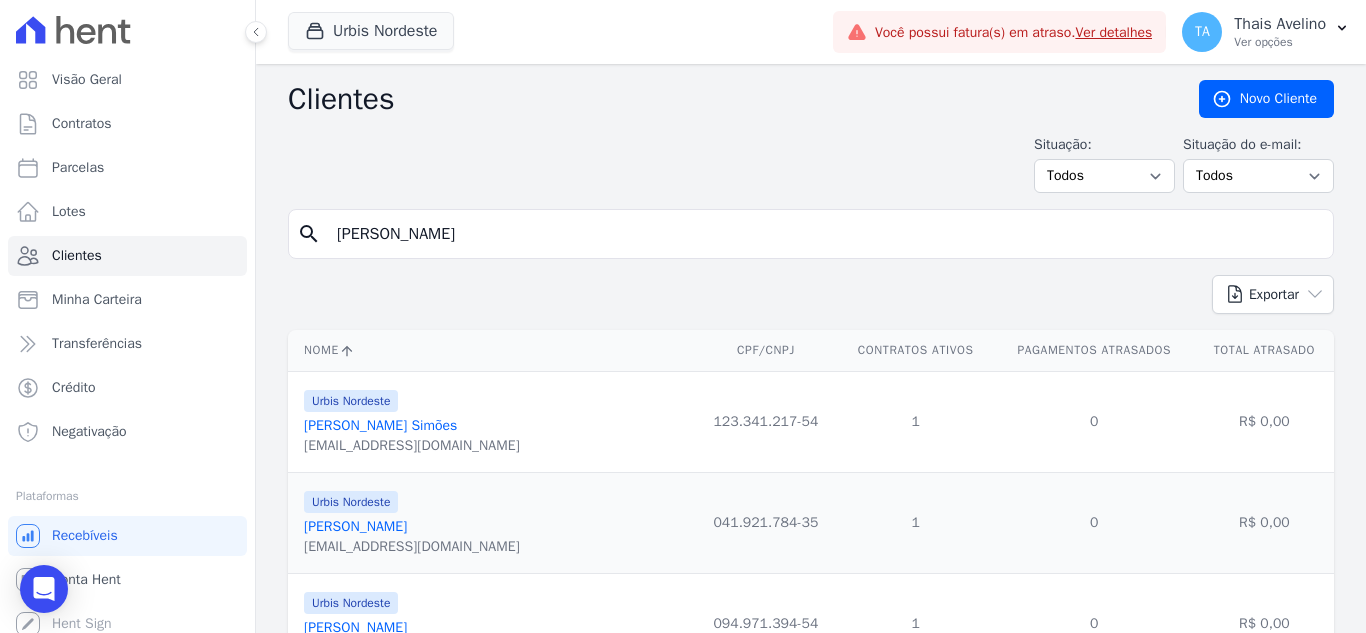 type on "aurelio" 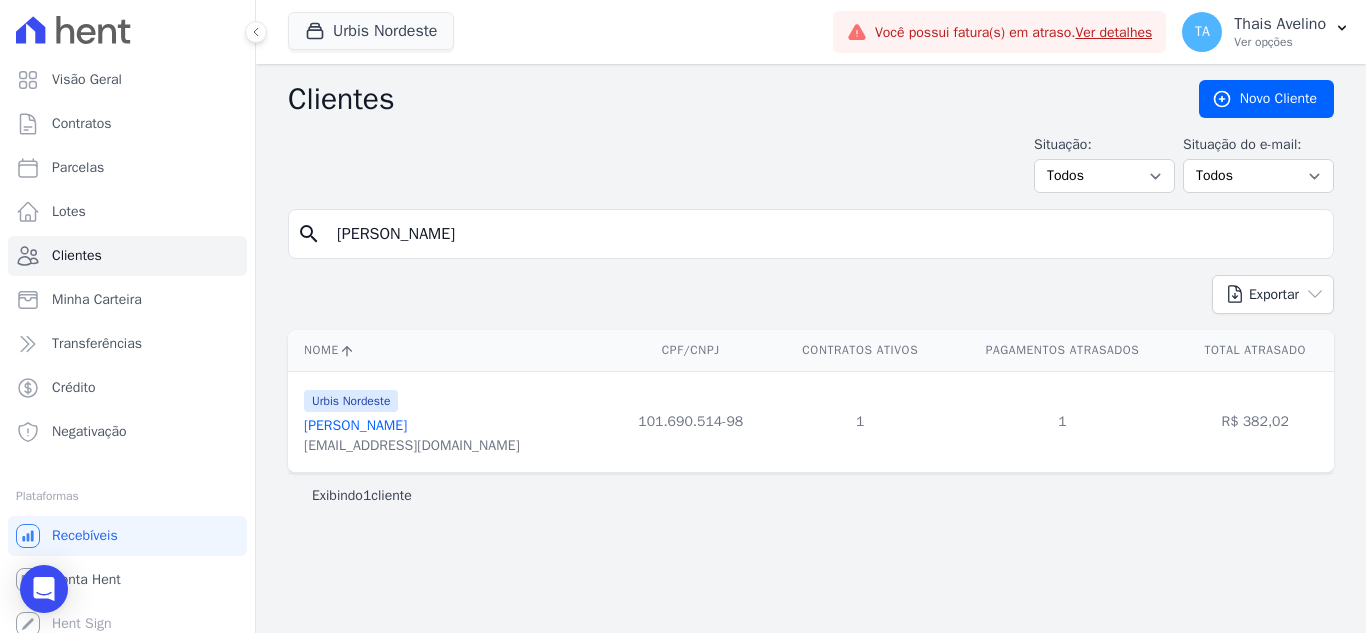 click on "[PERSON_NAME]" at bounding box center [355, 425] 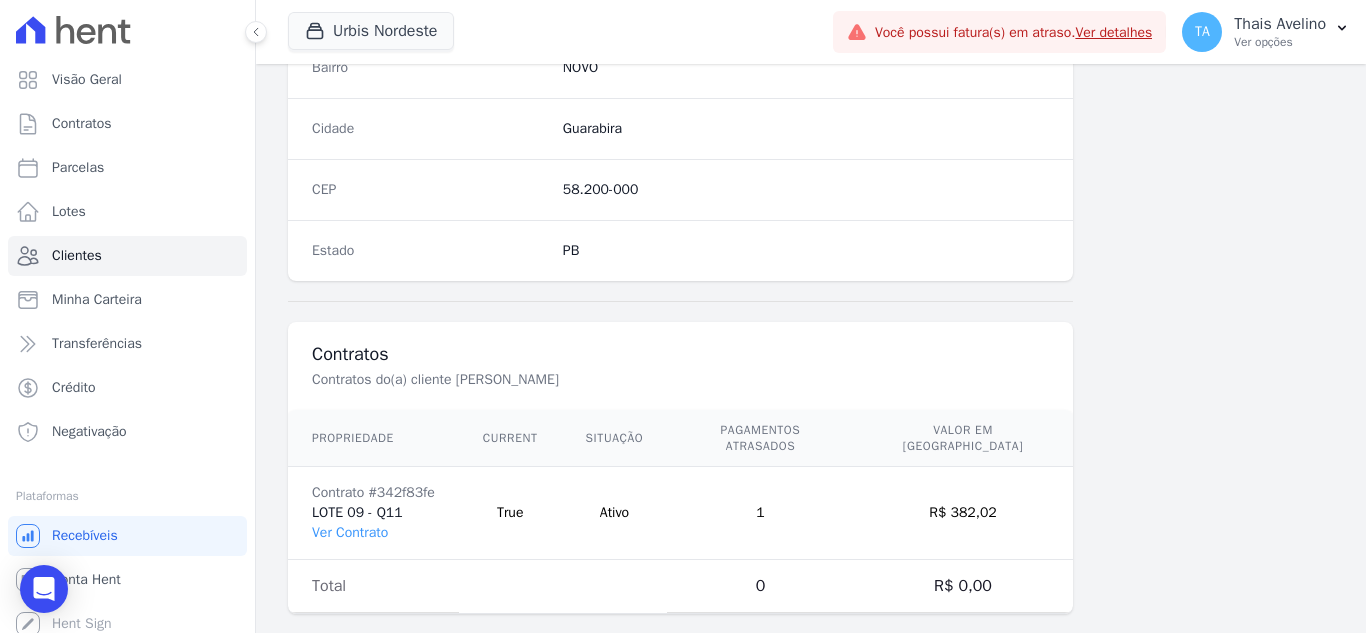 scroll, scrollTop: 1238, scrollLeft: 0, axis: vertical 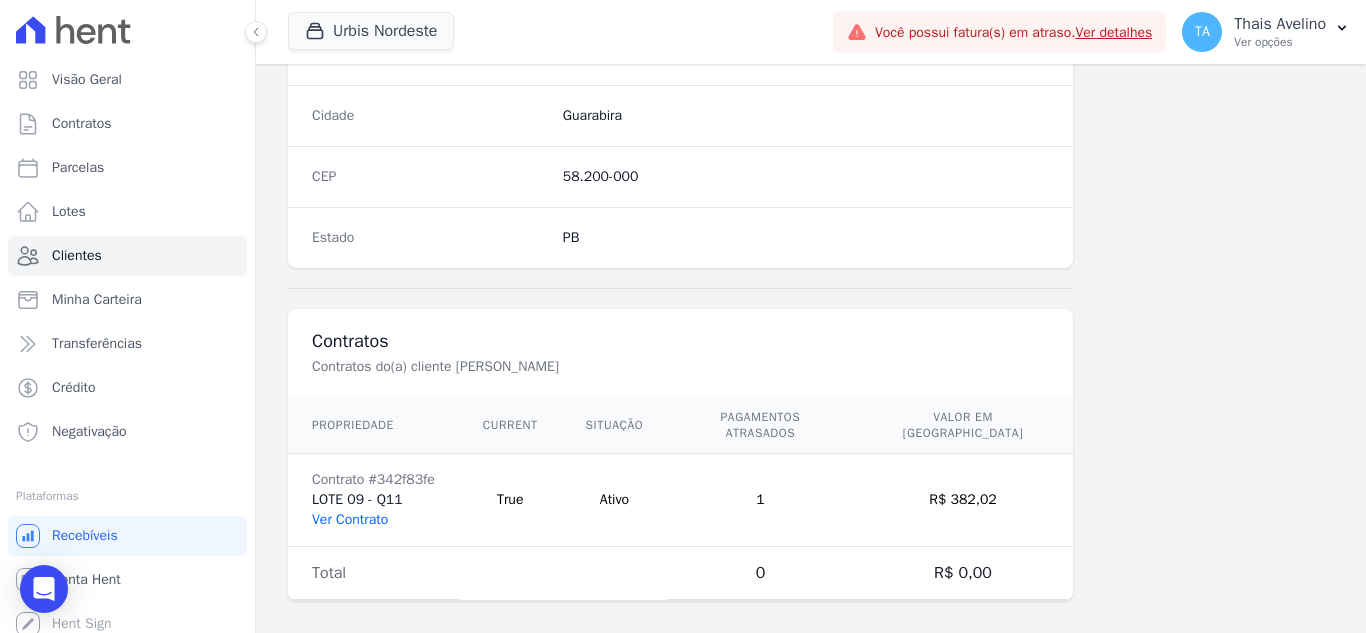 click on "Ver Contrato" at bounding box center [350, 519] 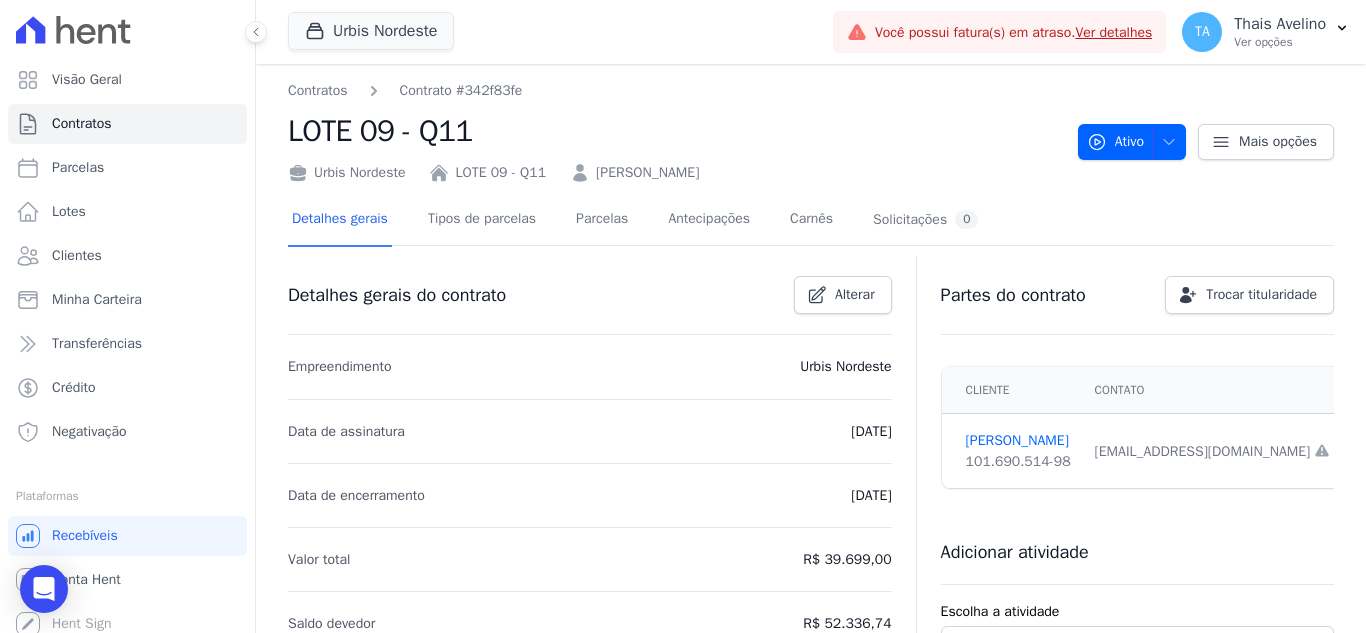 scroll, scrollTop: 100, scrollLeft: 0, axis: vertical 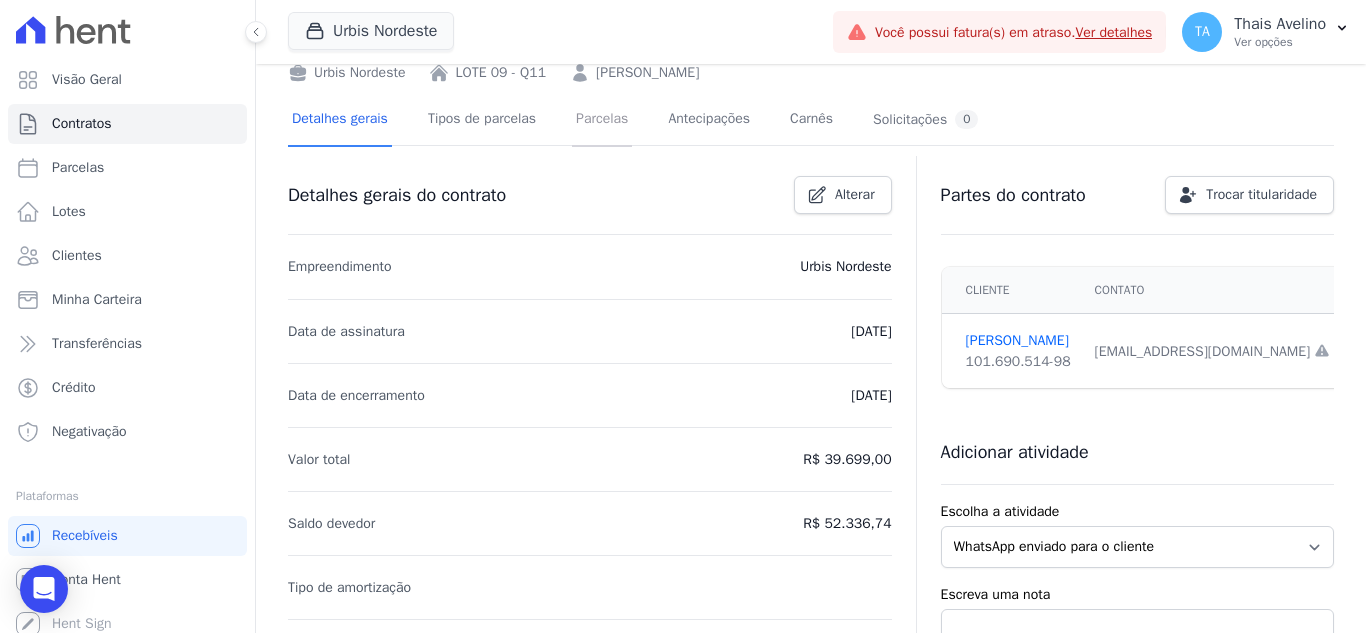 click on "Parcelas" at bounding box center (602, 120) 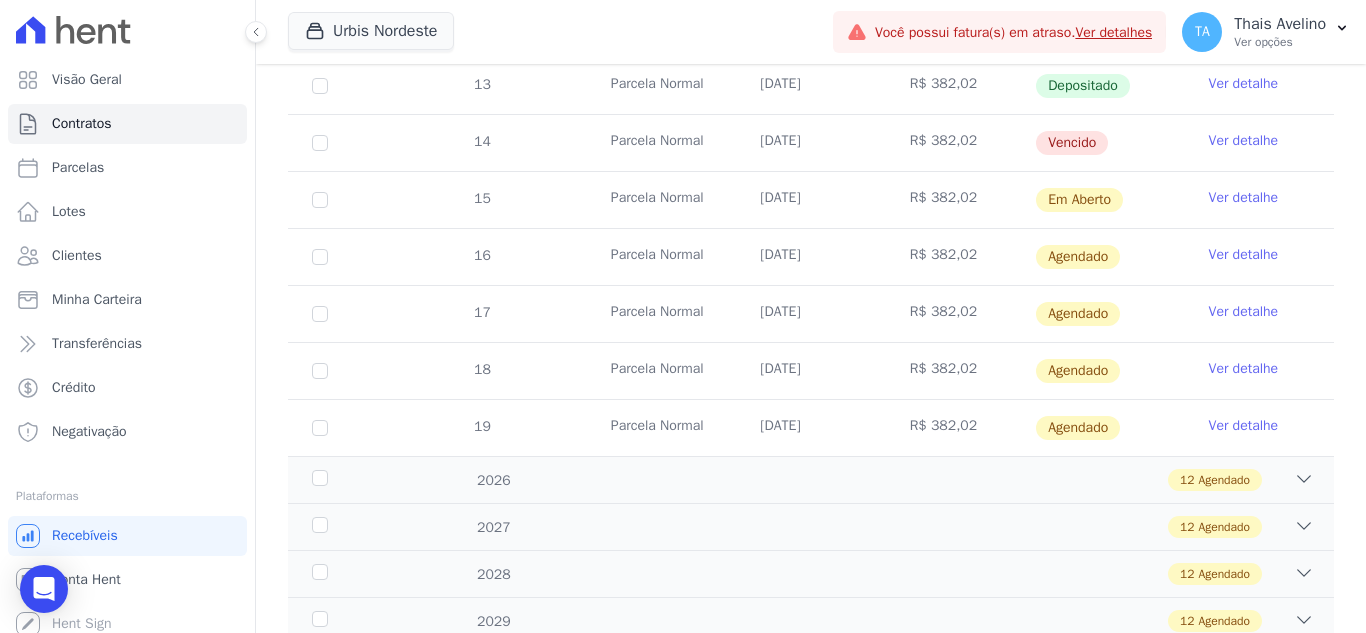 scroll, scrollTop: 700, scrollLeft: 0, axis: vertical 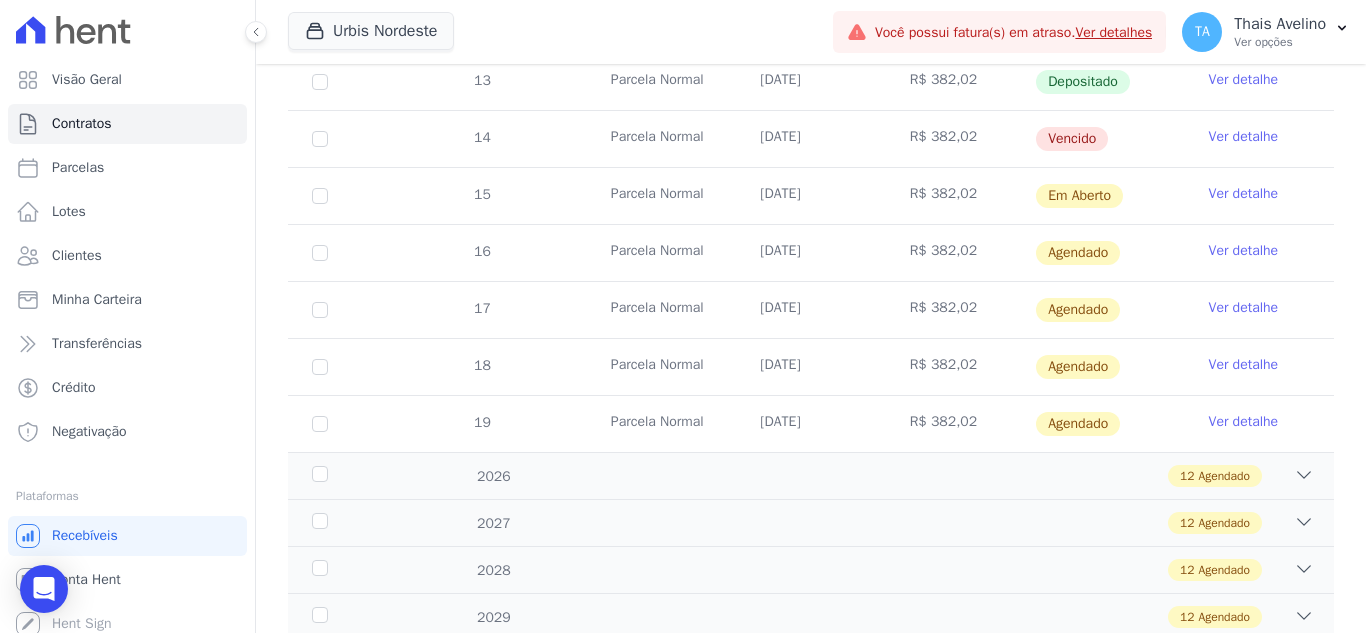 click on "Ver detalhe" at bounding box center [1244, 251] 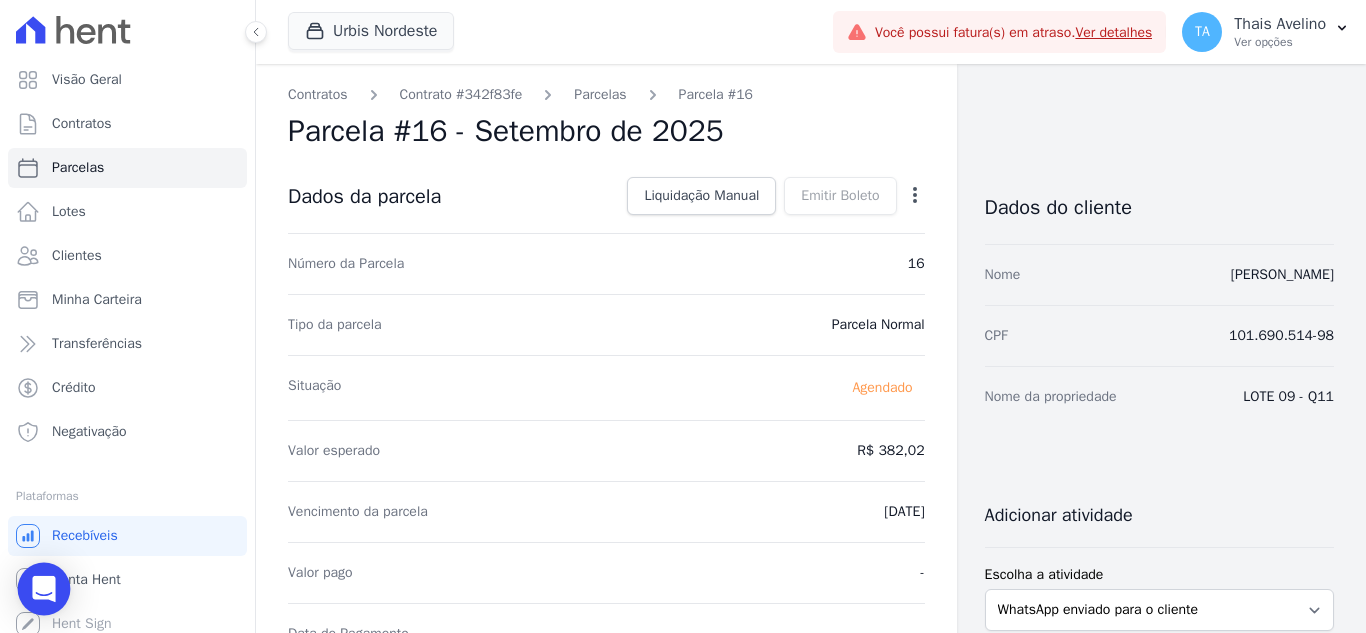 click at bounding box center (44, 589) 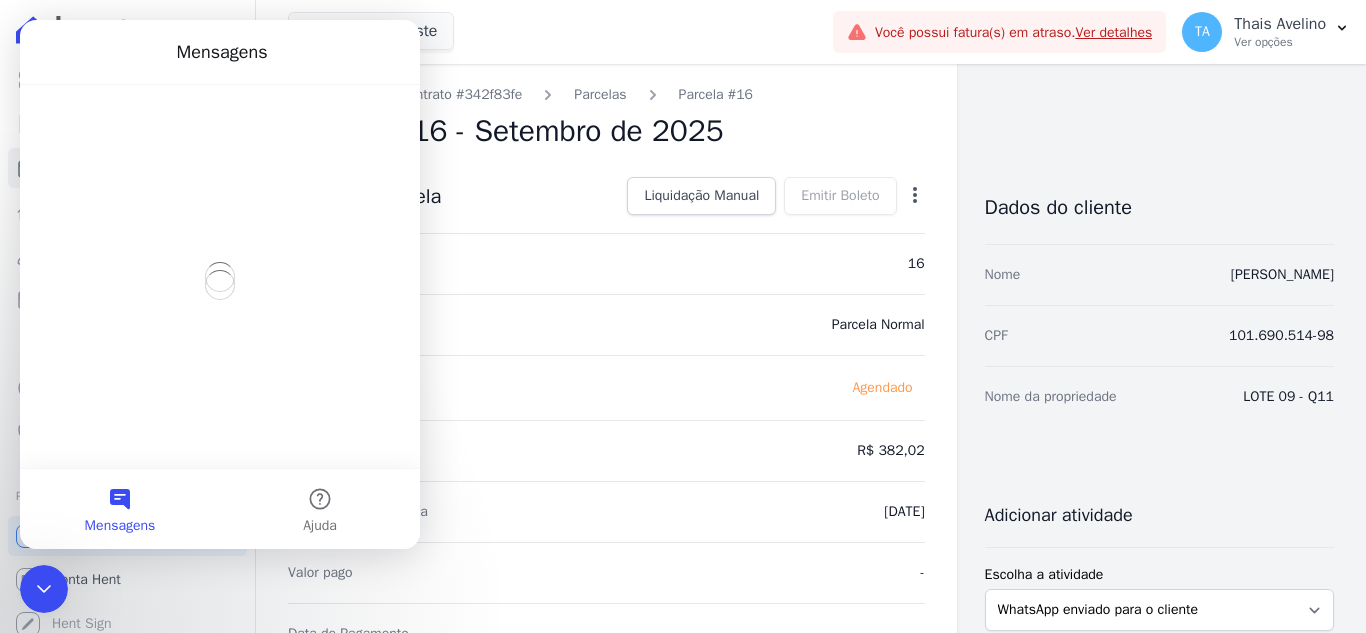 scroll, scrollTop: 0, scrollLeft: 0, axis: both 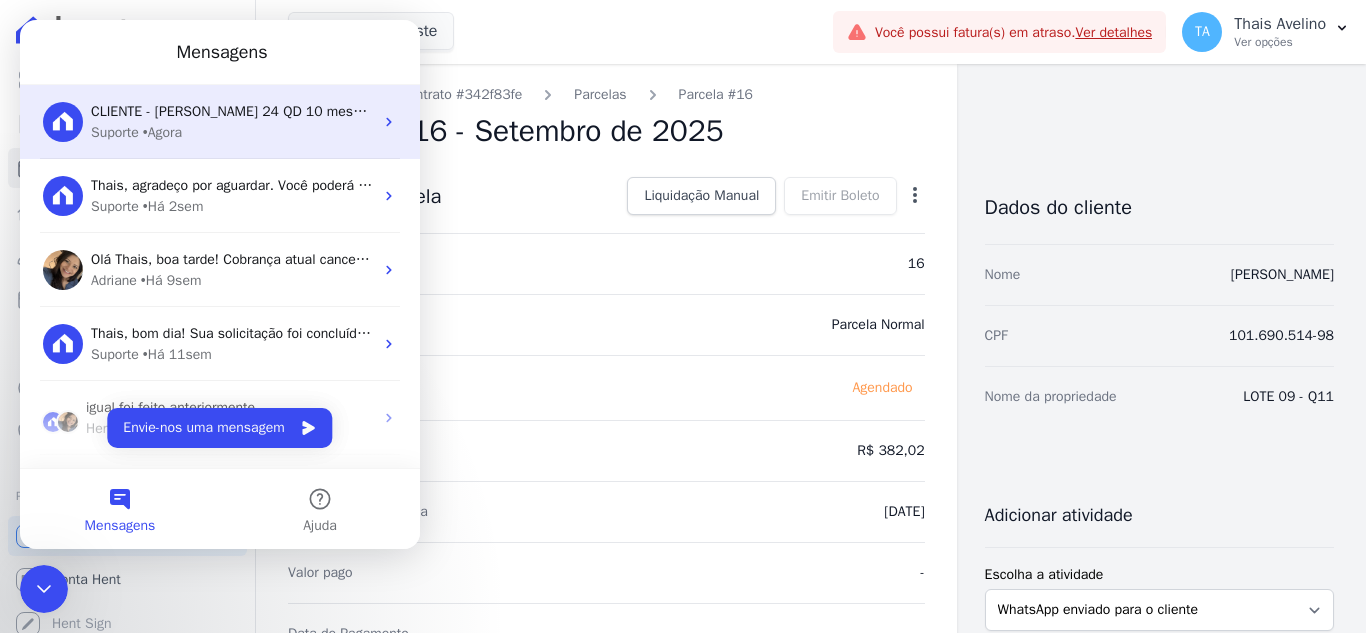 click on "Suporte" at bounding box center [115, 132] 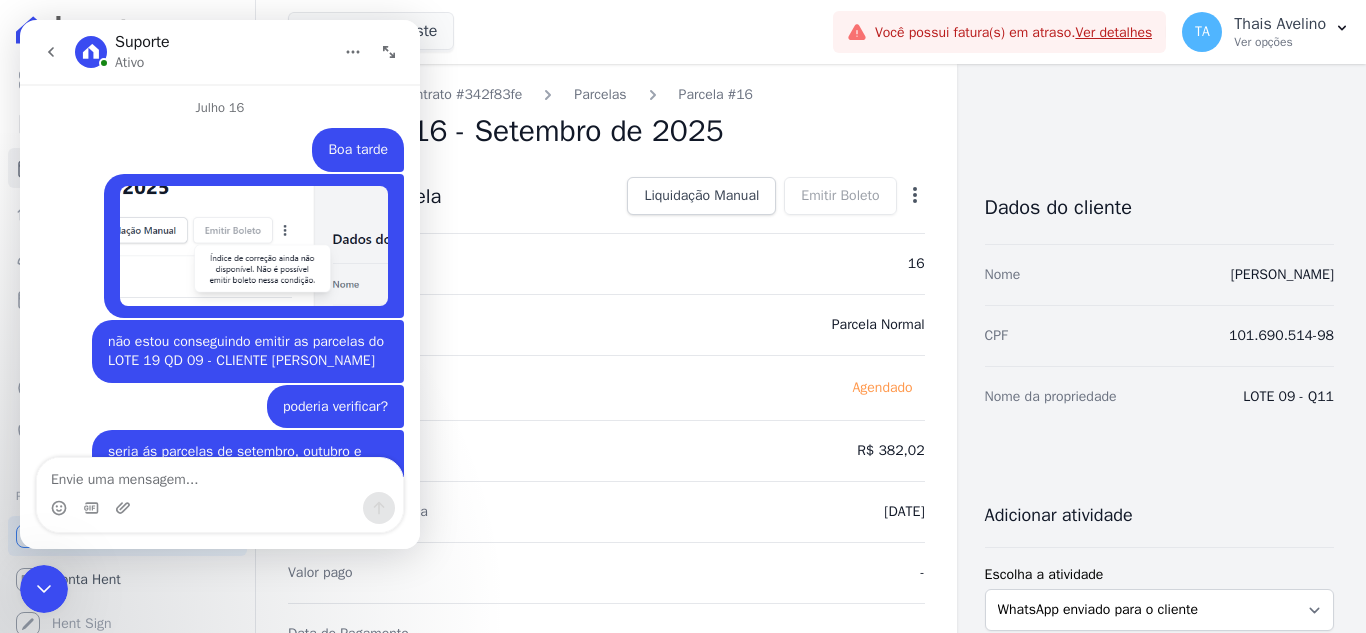 scroll, scrollTop: 5704, scrollLeft: 0, axis: vertical 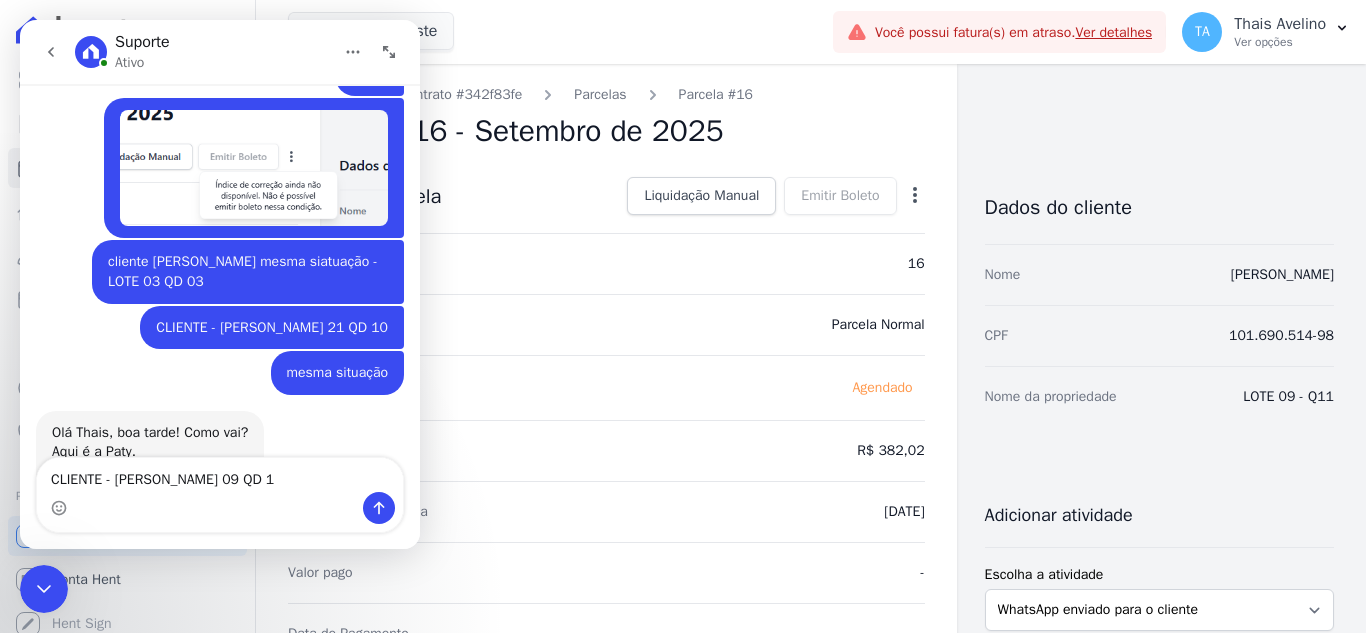 type on "CLIENTE - AURELIO LOTE 09 QD 11" 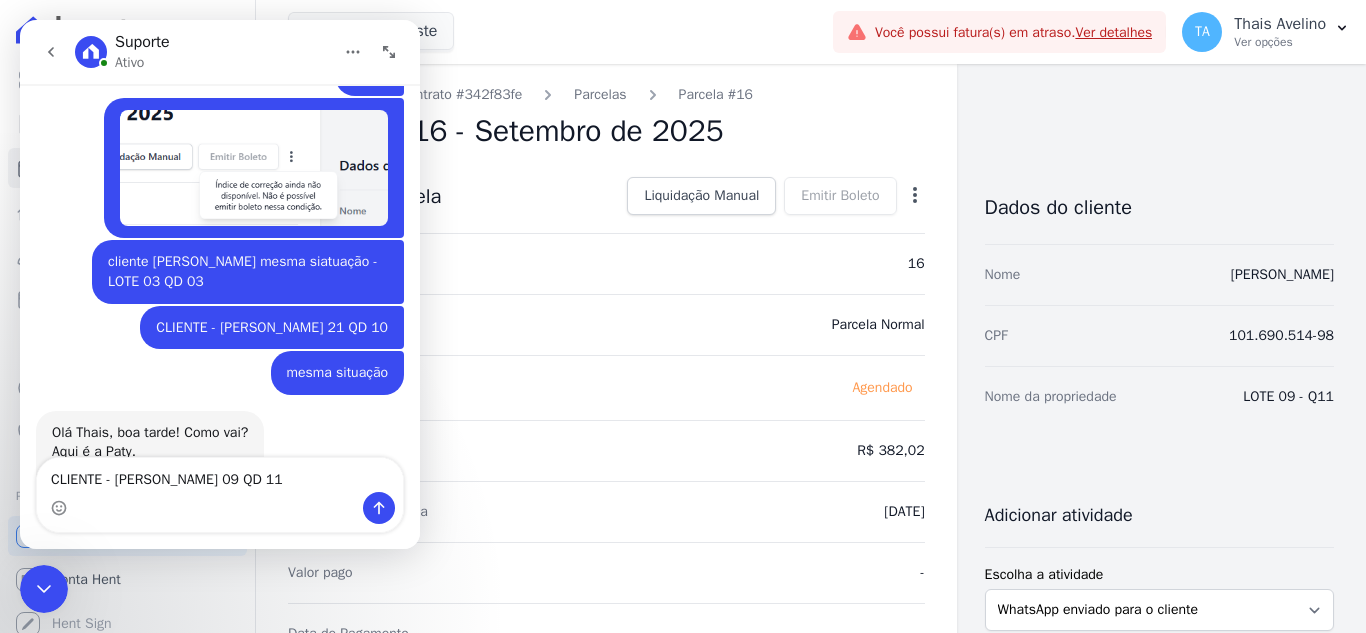 type 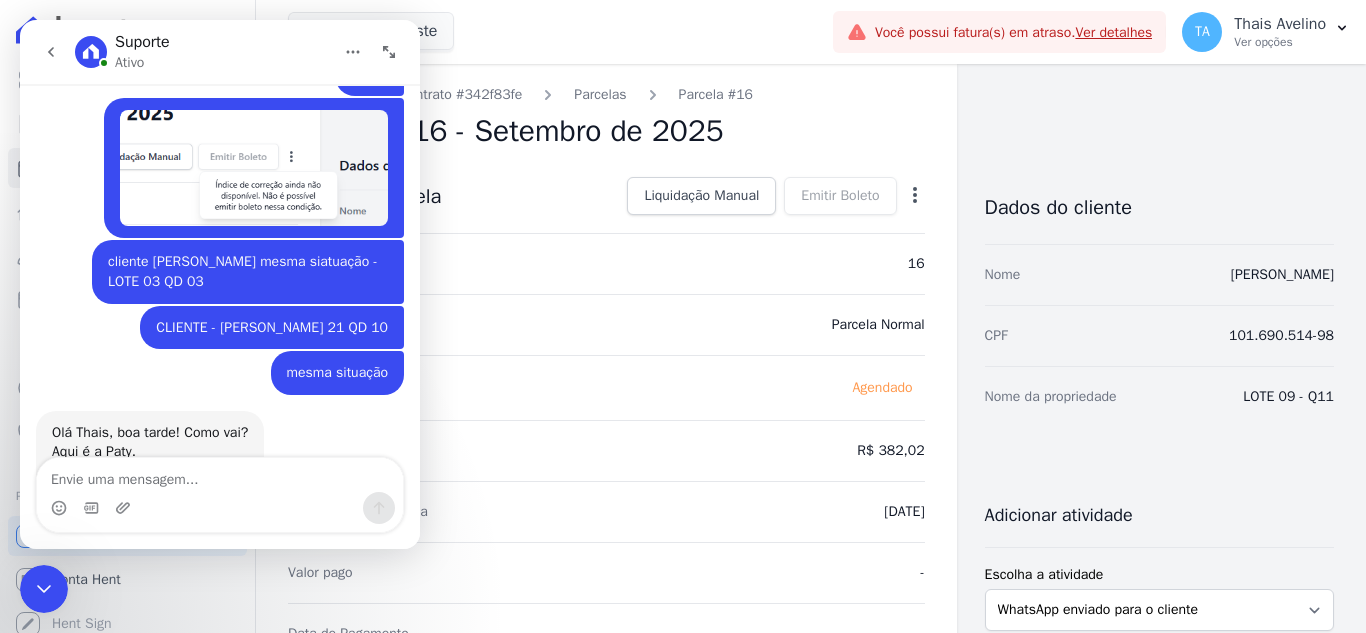 scroll, scrollTop: 5750, scrollLeft: 0, axis: vertical 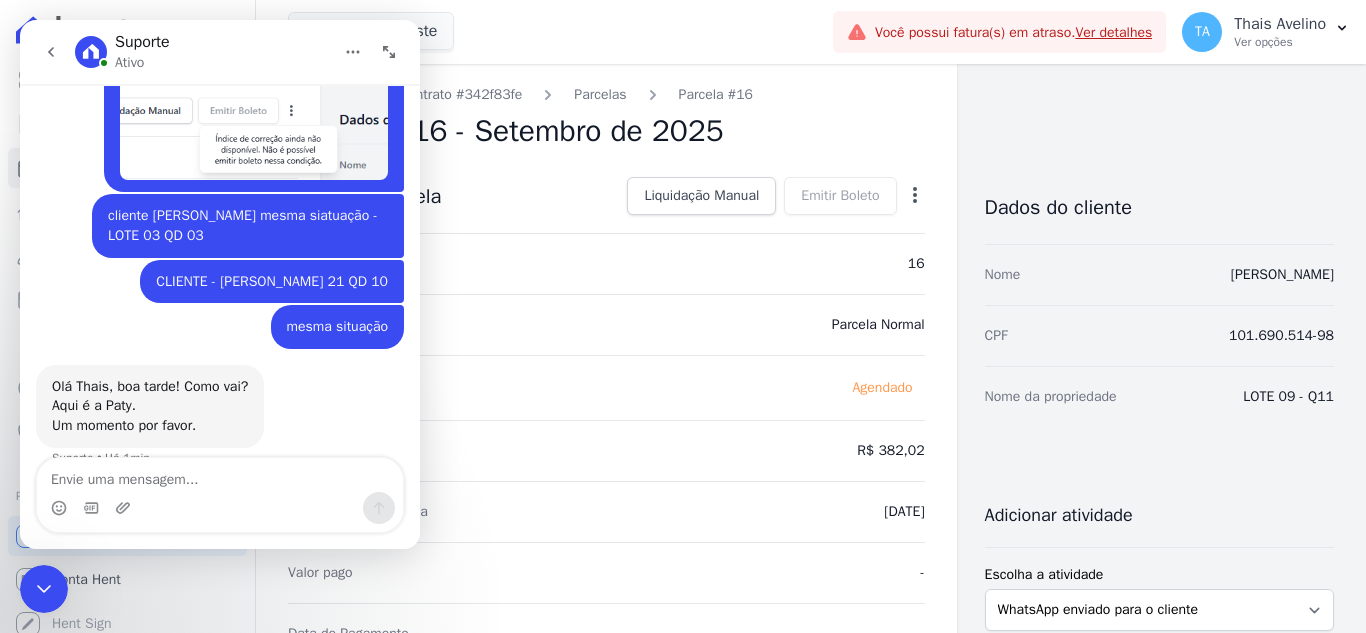 click 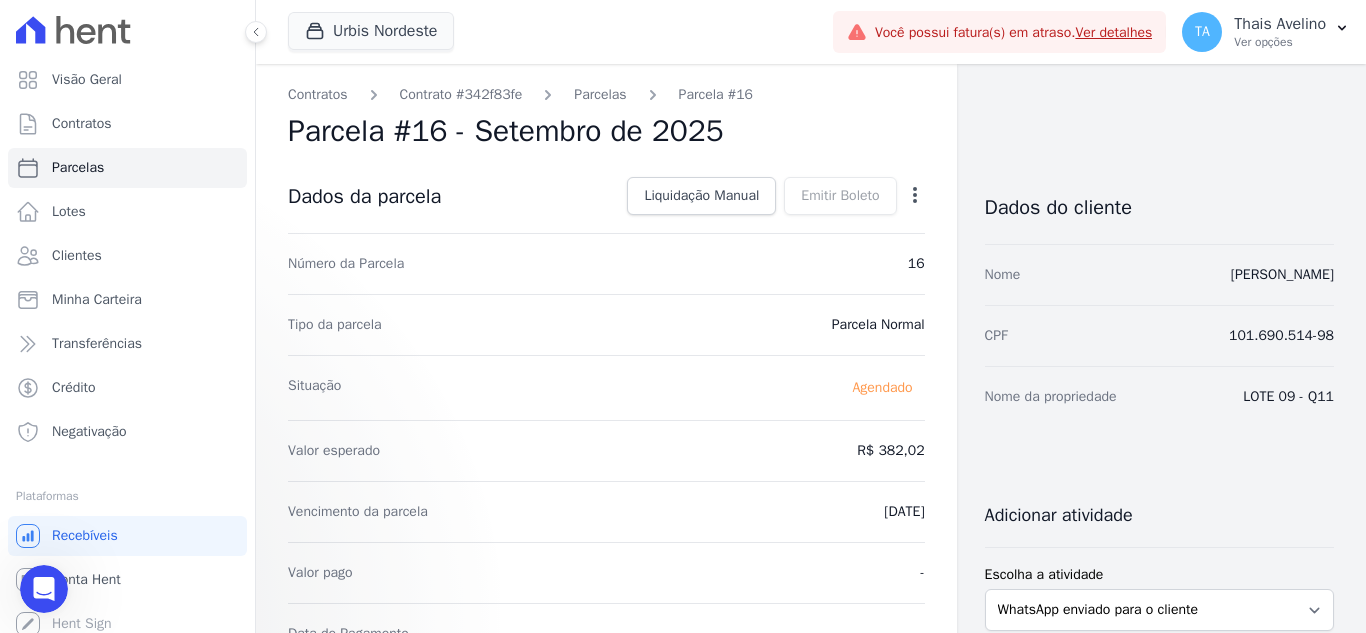 scroll, scrollTop: 0, scrollLeft: 0, axis: both 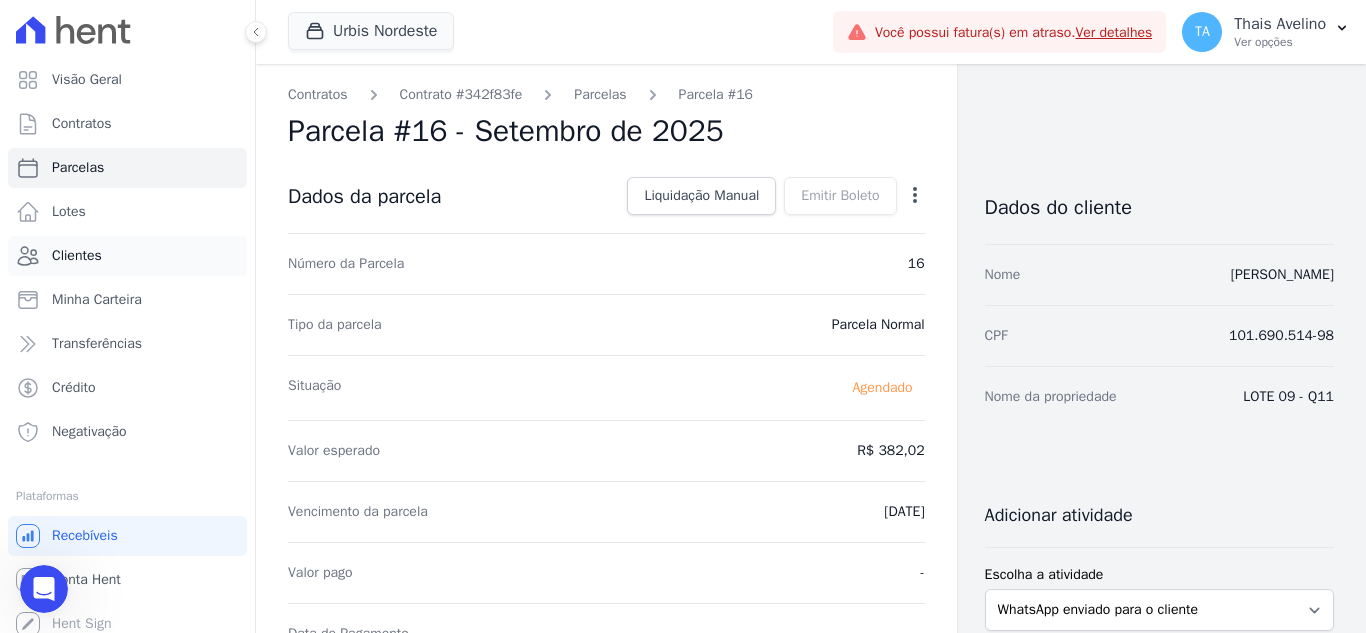 click on "Clientes" at bounding box center [77, 256] 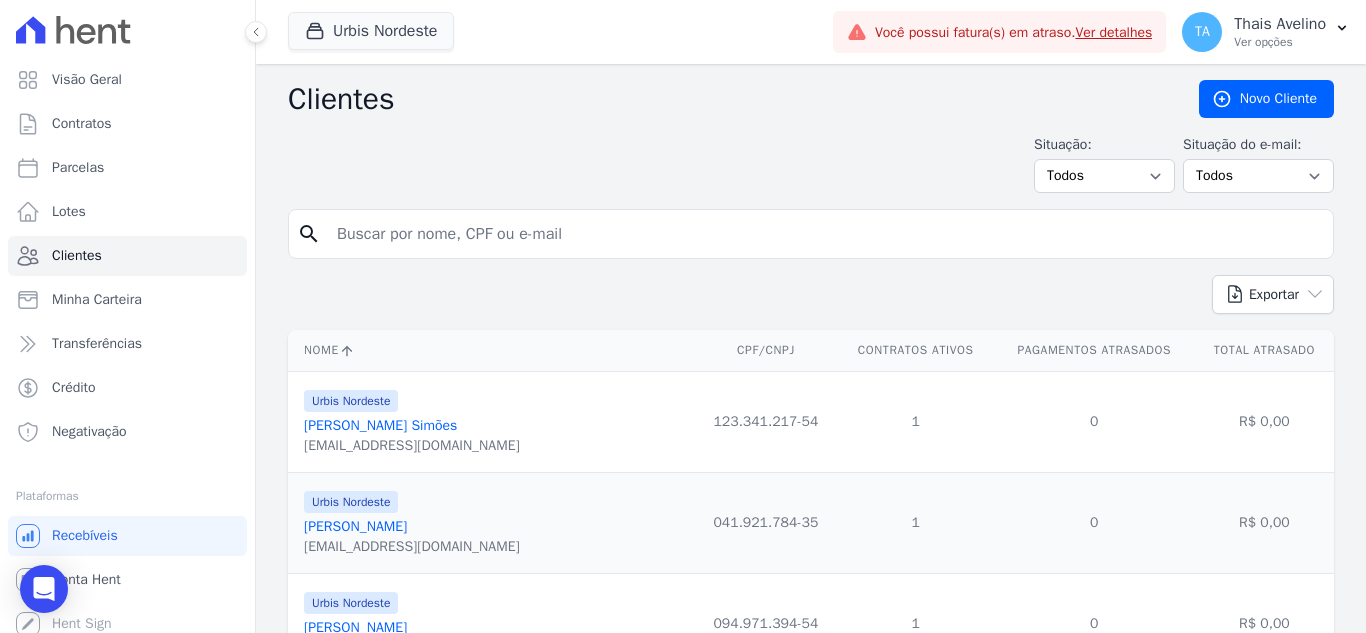 drag, startPoint x: 345, startPoint y: 206, endPoint x: 398, endPoint y: 242, distance: 64.070274 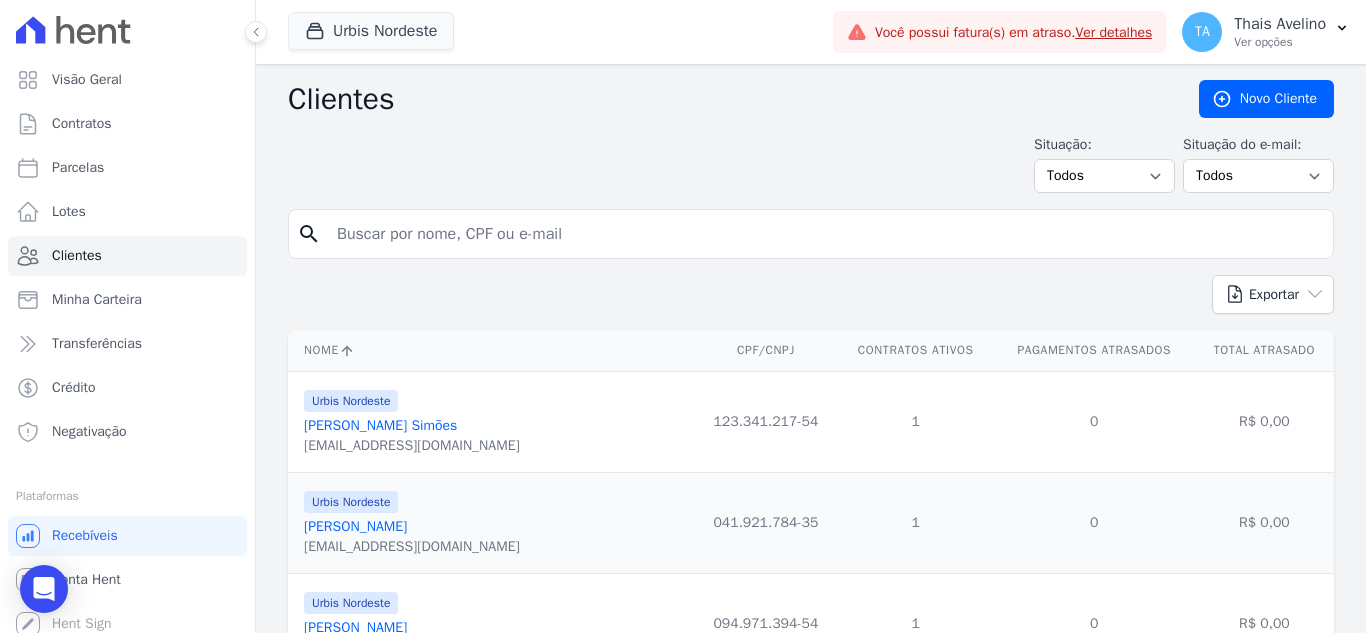 click at bounding box center (825, 234) 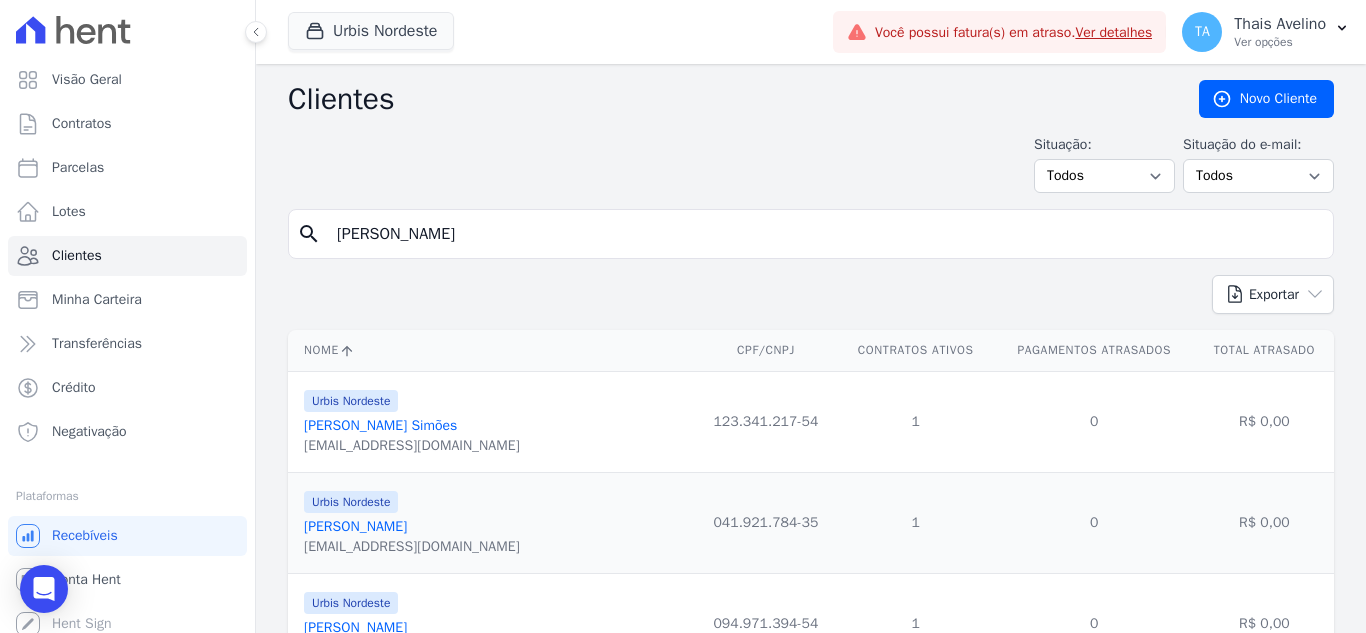 type on "BEATRIZ" 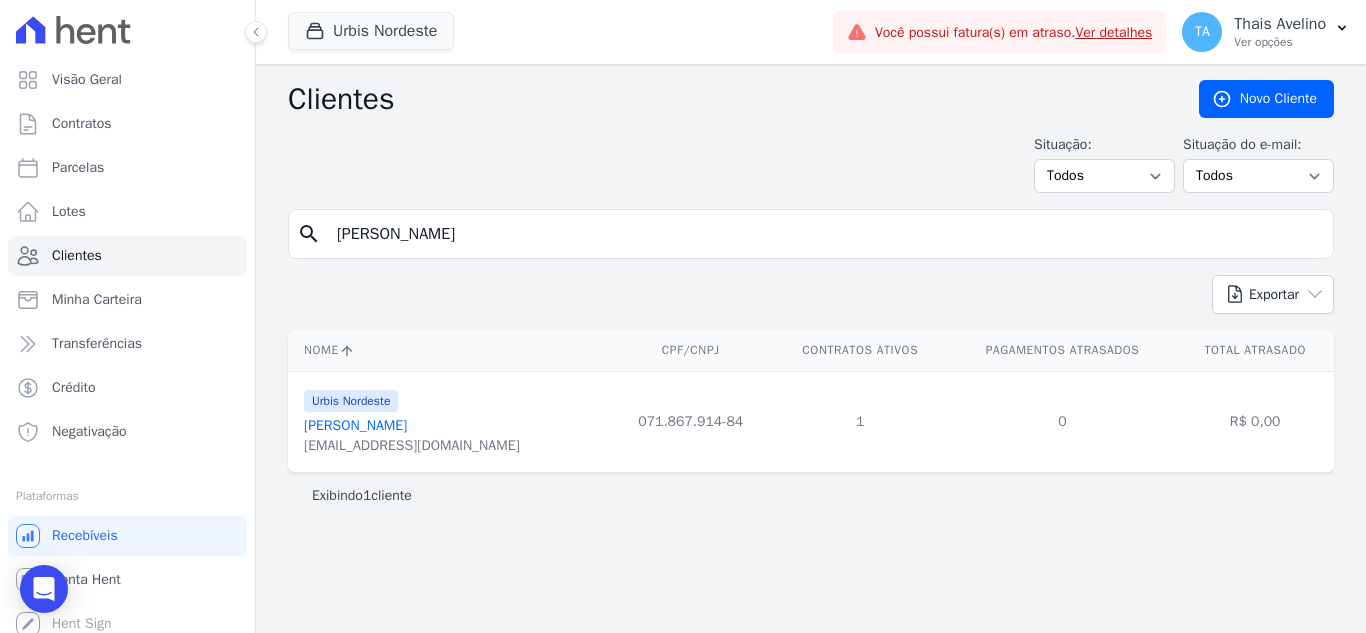 click on "[EMAIL_ADDRESS][DOMAIN_NAME]" at bounding box center (412, 446) 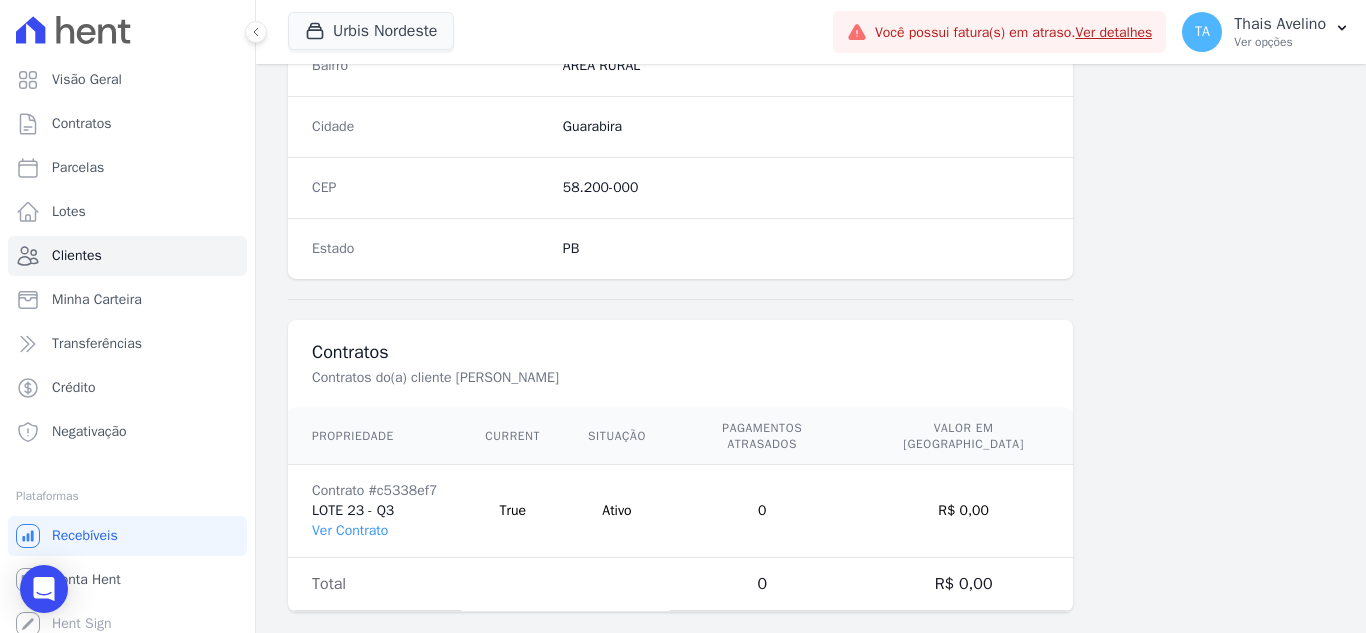 scroll, scrollTop: 1238, scrollLeft: 0, axis: vertical 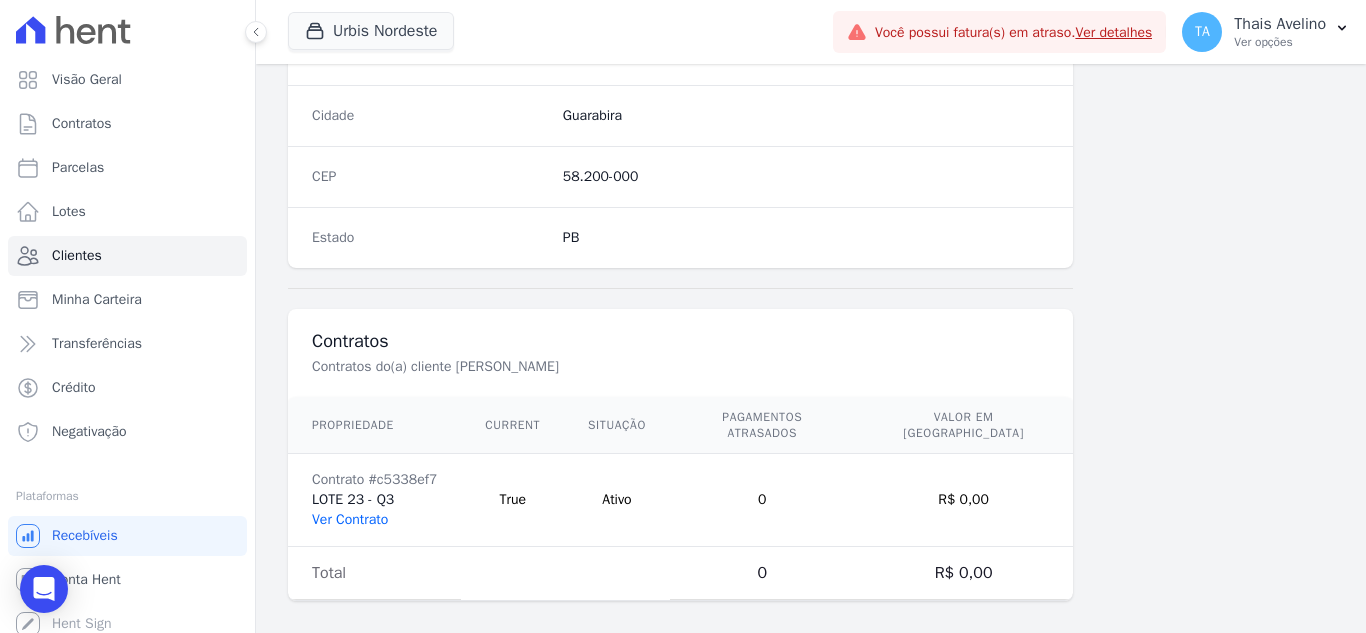 click on "Ver Contrato" at bounding box center (350, 519) 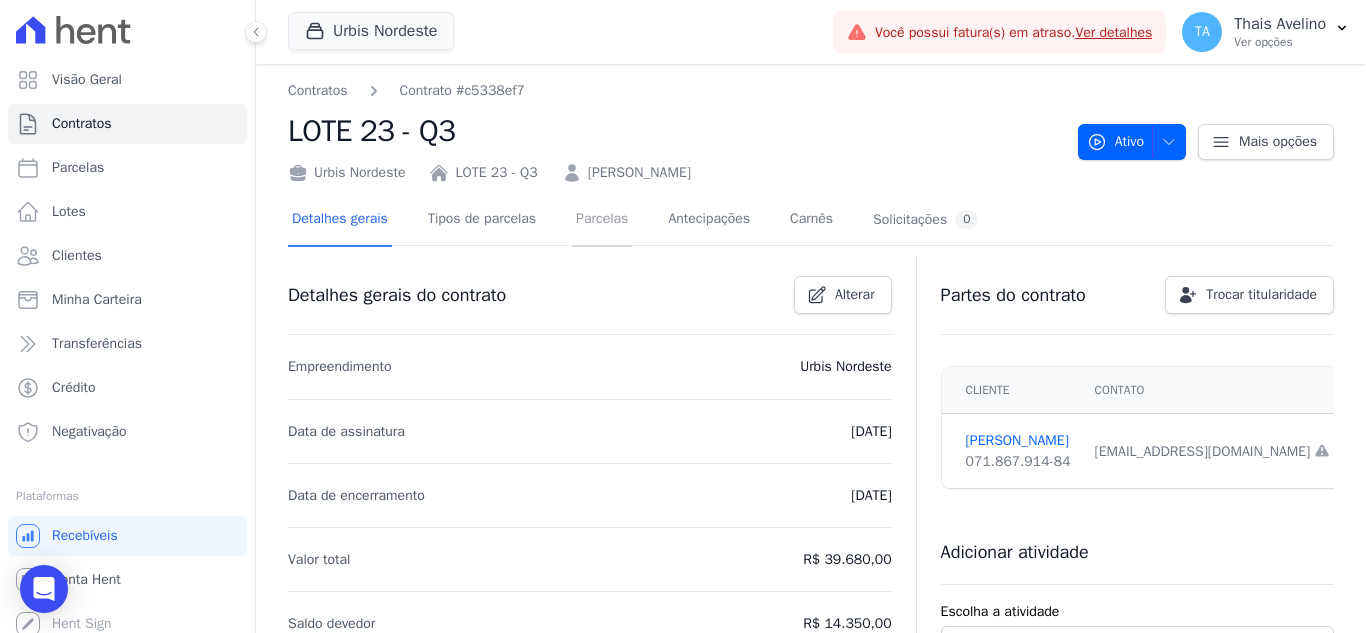 click on "Parcelas" at bounding box center (602, 220) 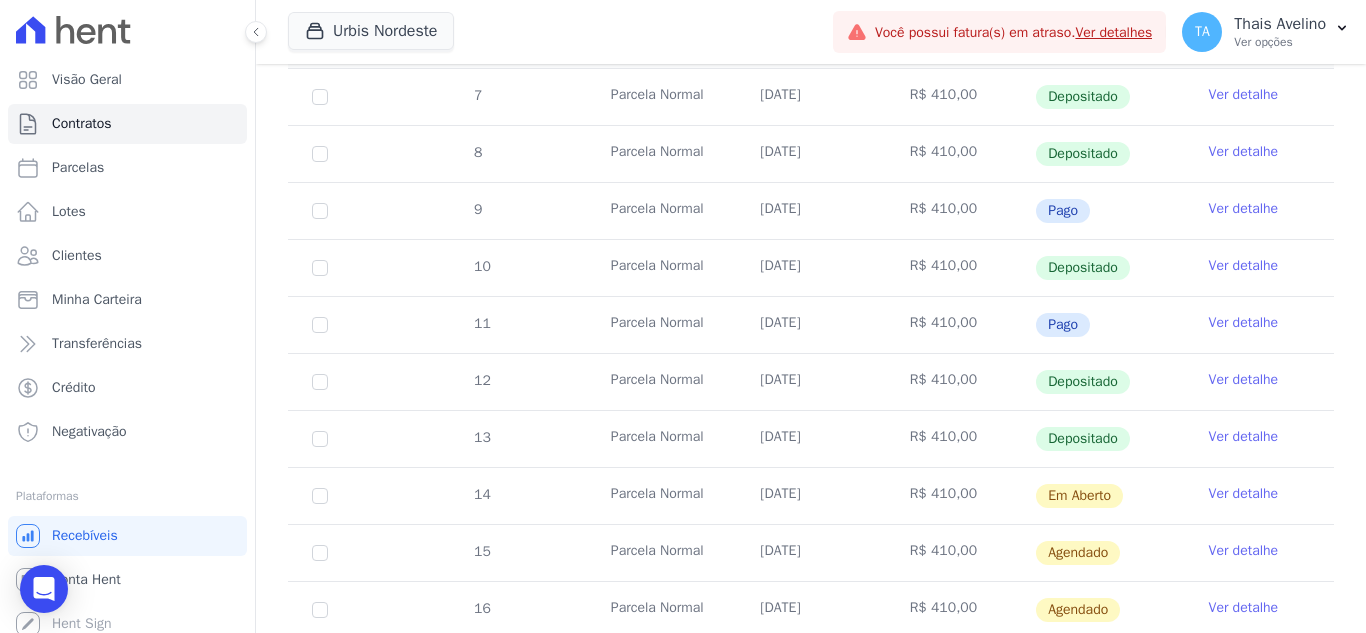 scroll, scrollTop: 700, scrollLeft: 0, axis: vertical 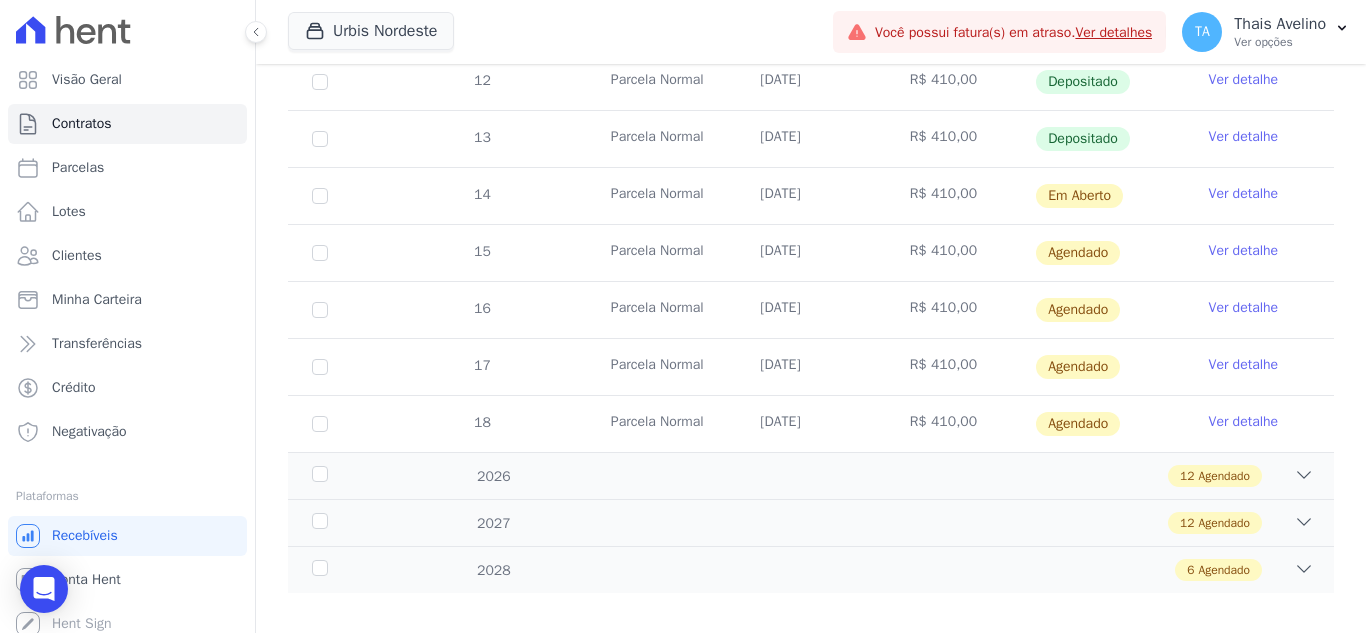 click on "Ver detalhe" at bounding box center (1244, 251) 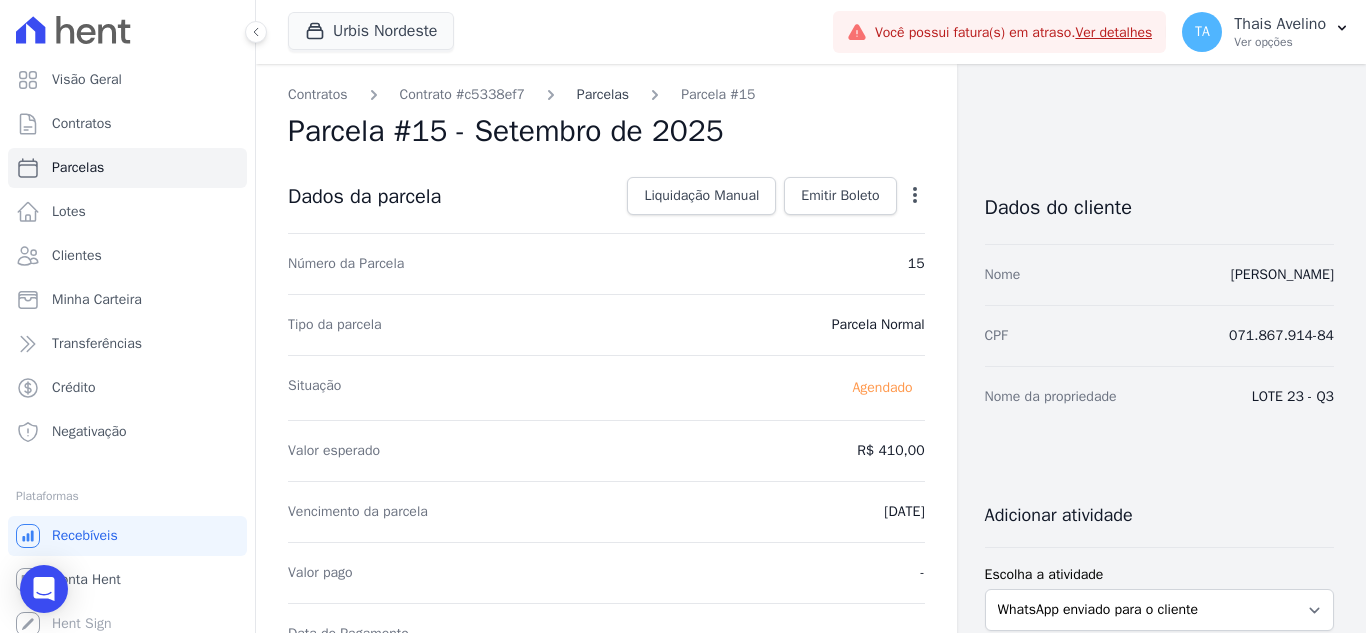 click on "Parcelas" at bounding box center (603, 94) 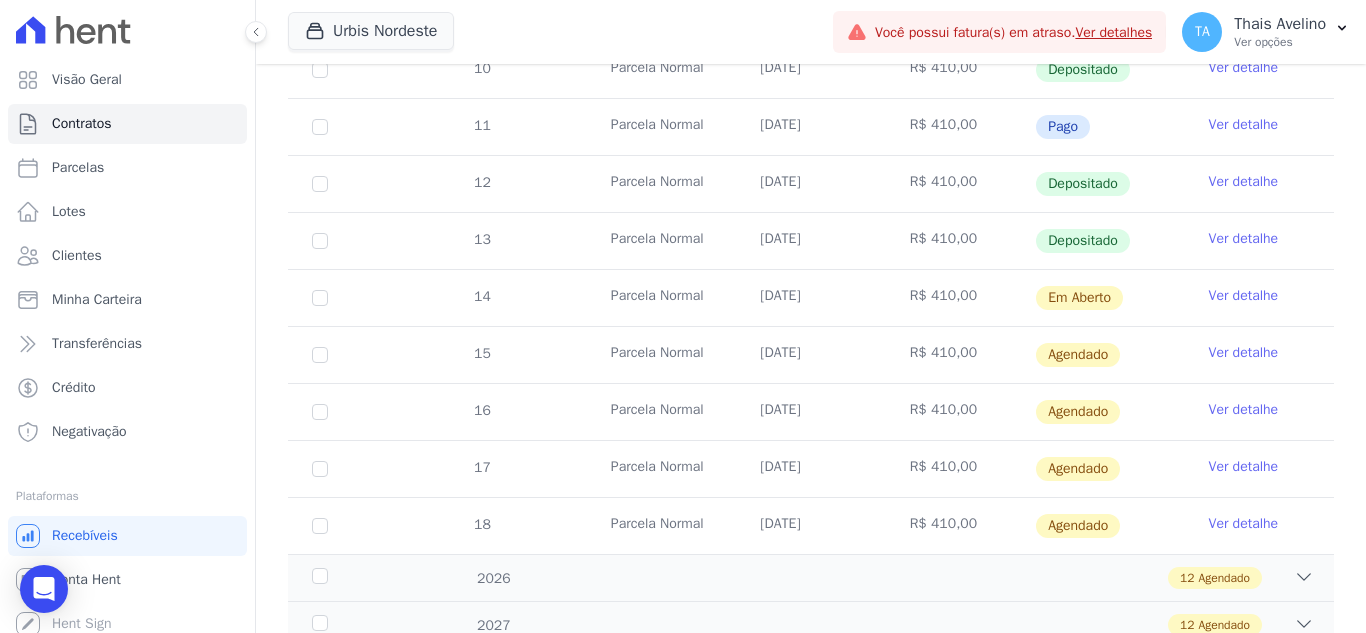 scroll, scrollTop: 600, scrollLeft: 0, axis: vertical 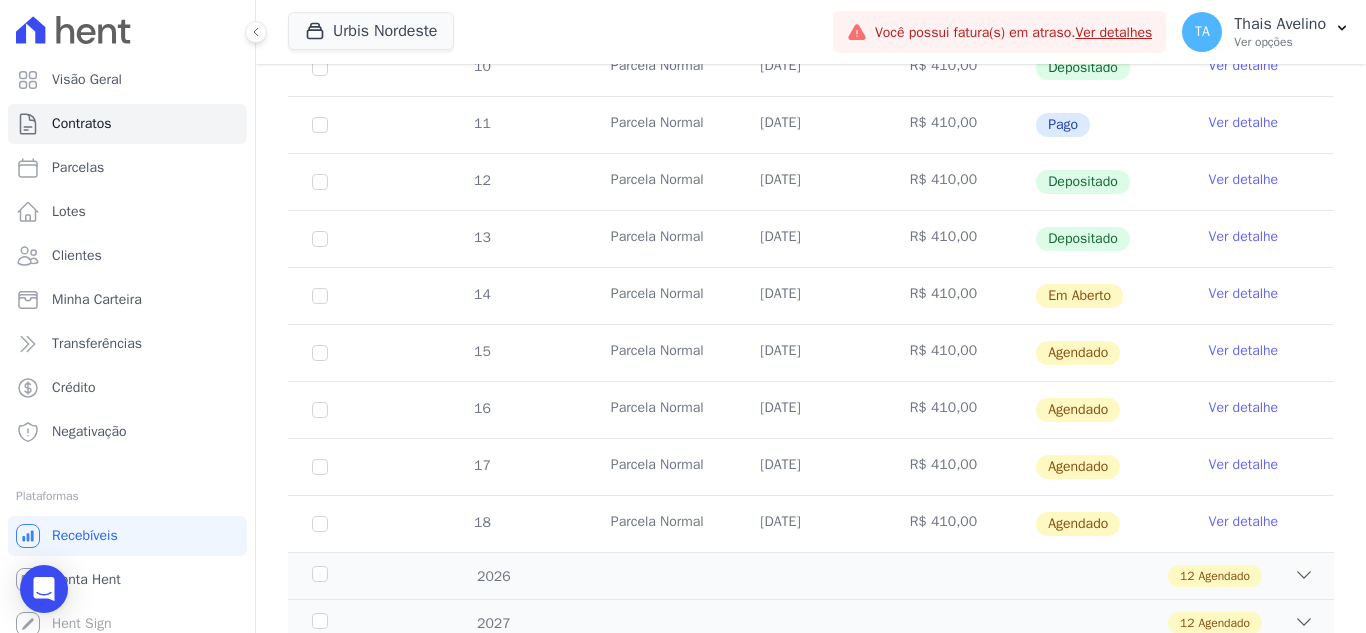 click on "Ver detalhe" at bounding box center (1244, 351) 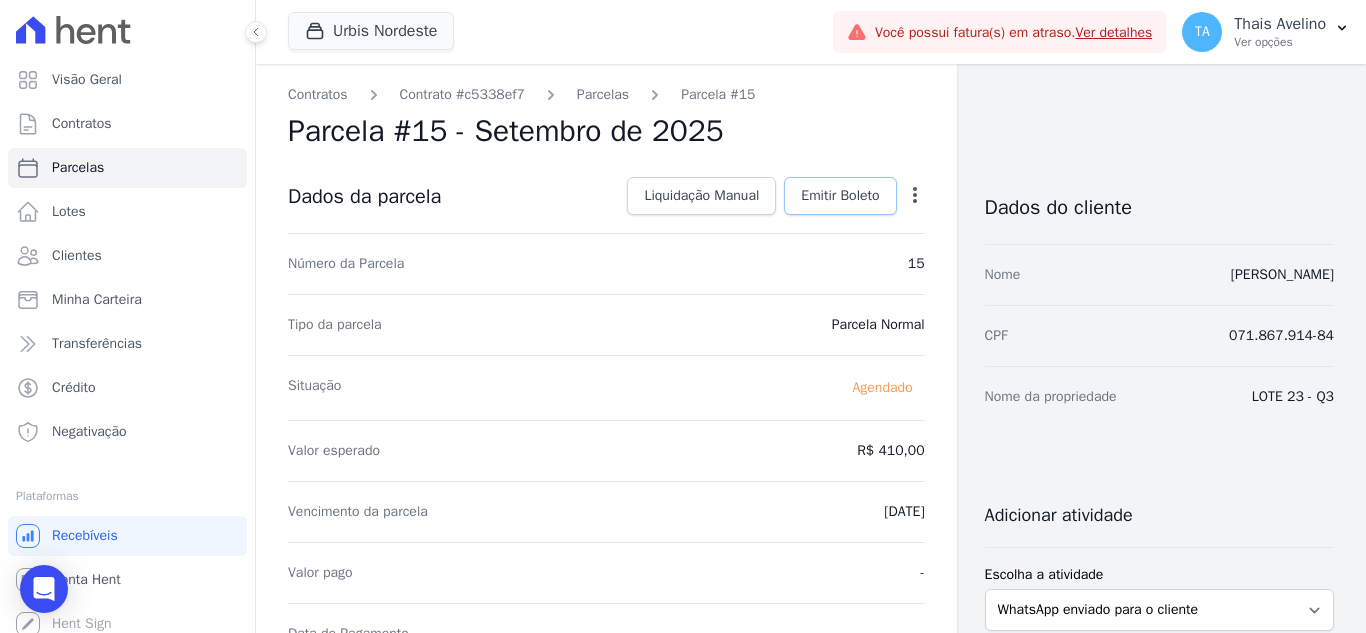 click on "Emitir Boleto" at bounding box center (840, 196) 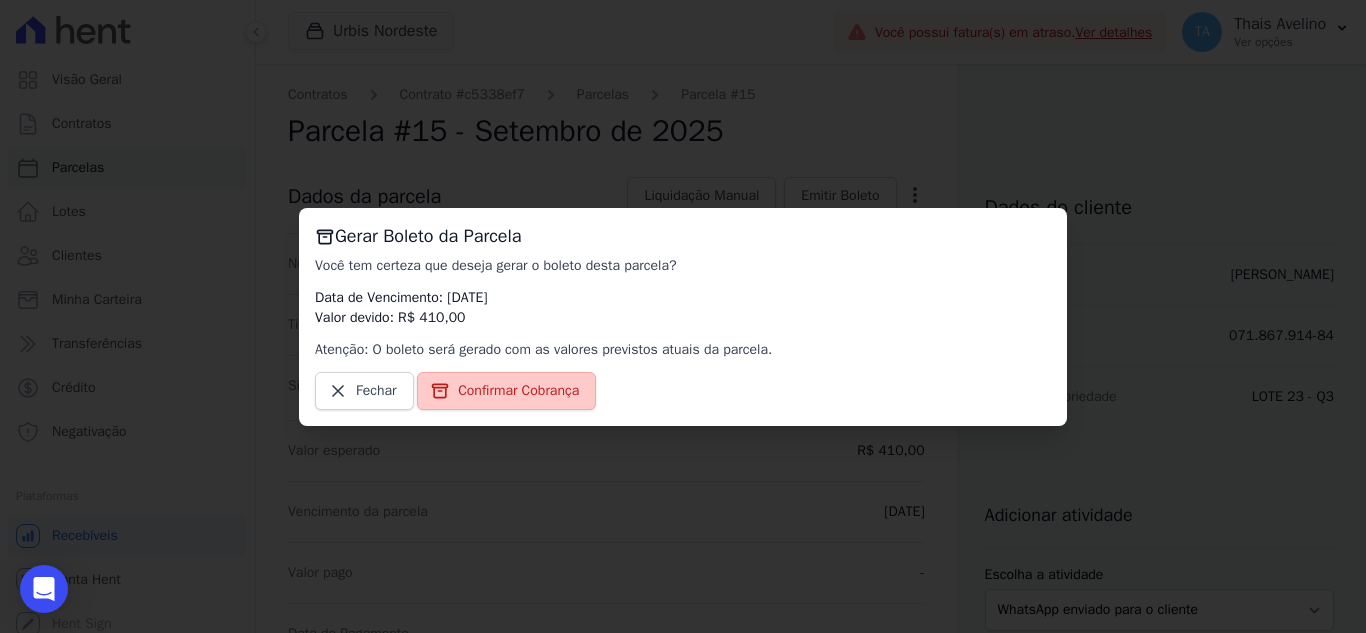 click on "Confirmar Cobrança" at bounding box center (518, 391) 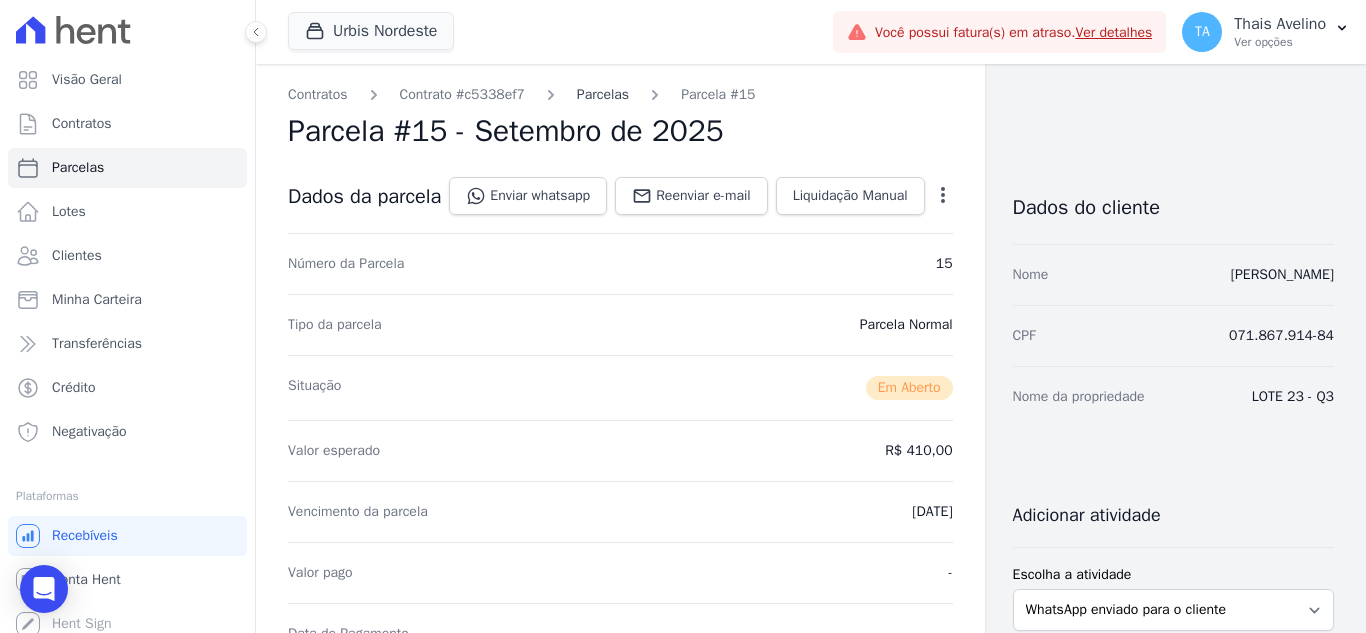 click on "Parcelas" at bounding box center [603, 94] 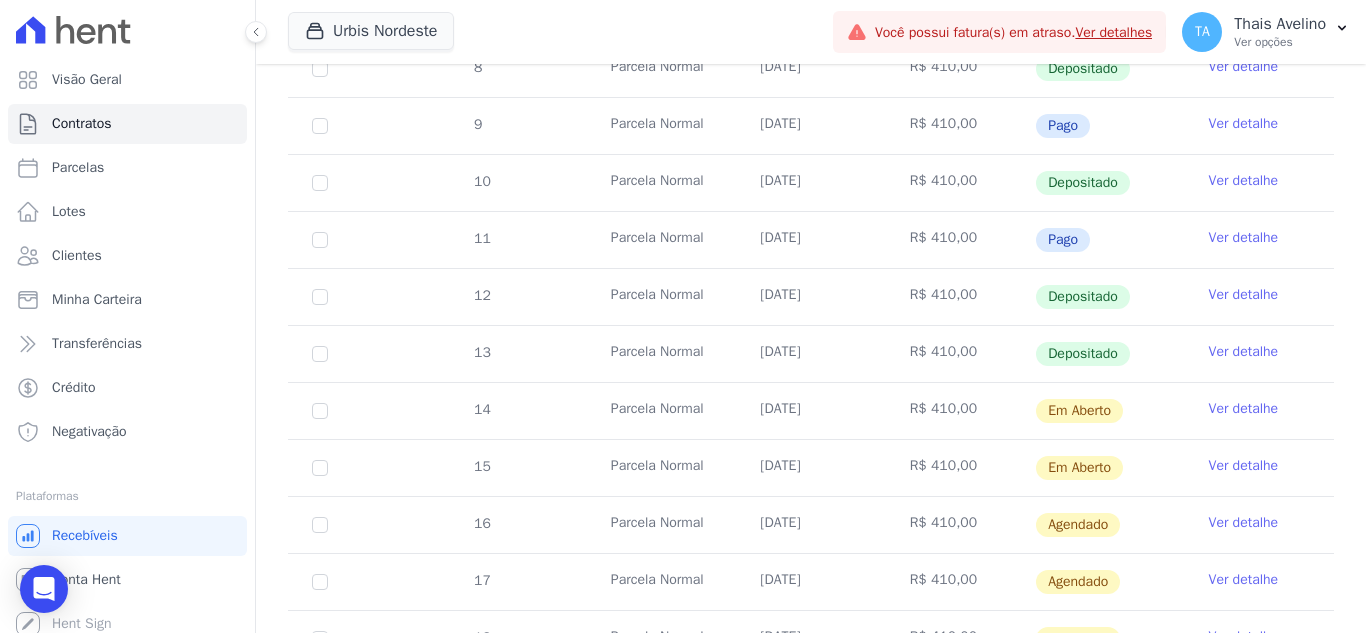 scroll, scrollTop: 700, scrollLeft: 0, axis: vertical 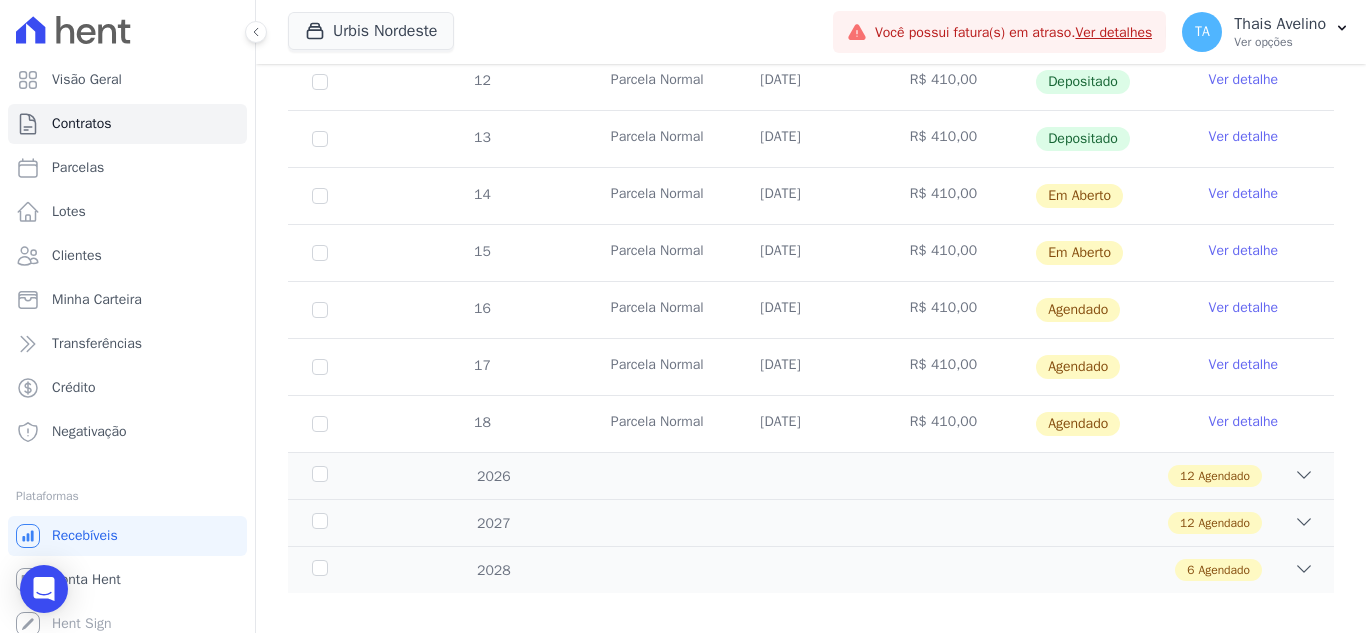 click on "Ver detalhe" at bounding box center (1244, 308) 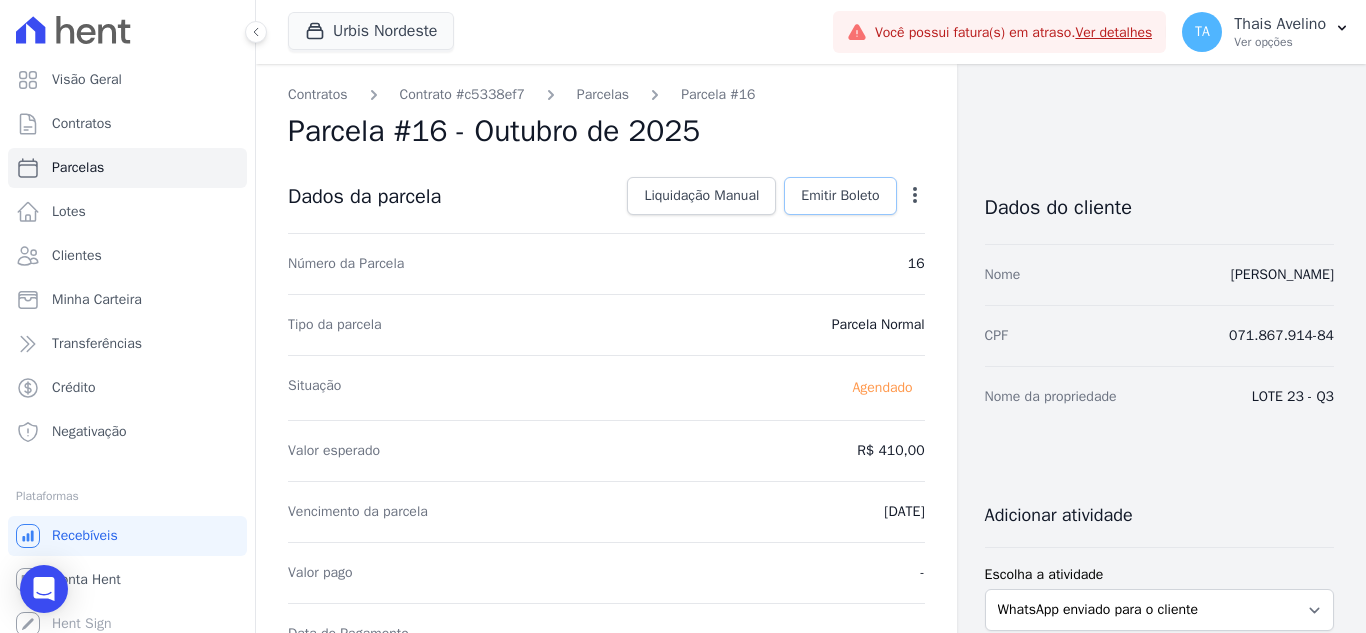 click on "Emitir Boleto" at bounding box center [840, 196] 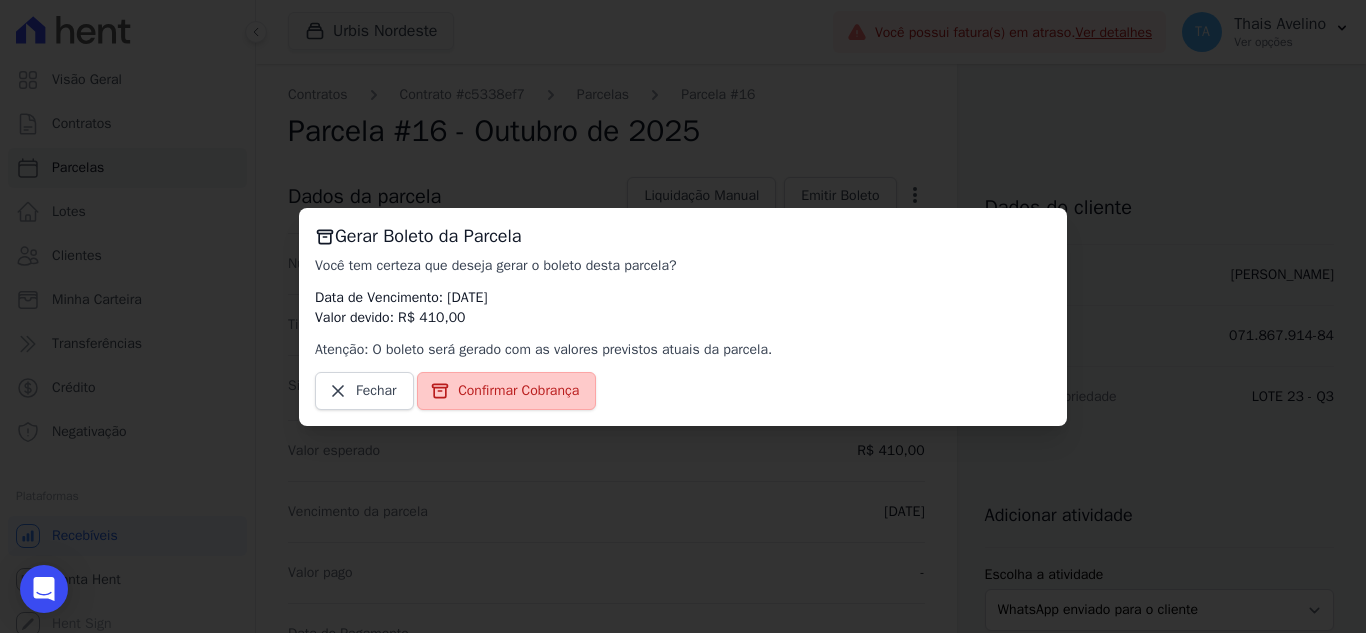 click on "Confirmar Cobrança" at bounding box center (518, 391) 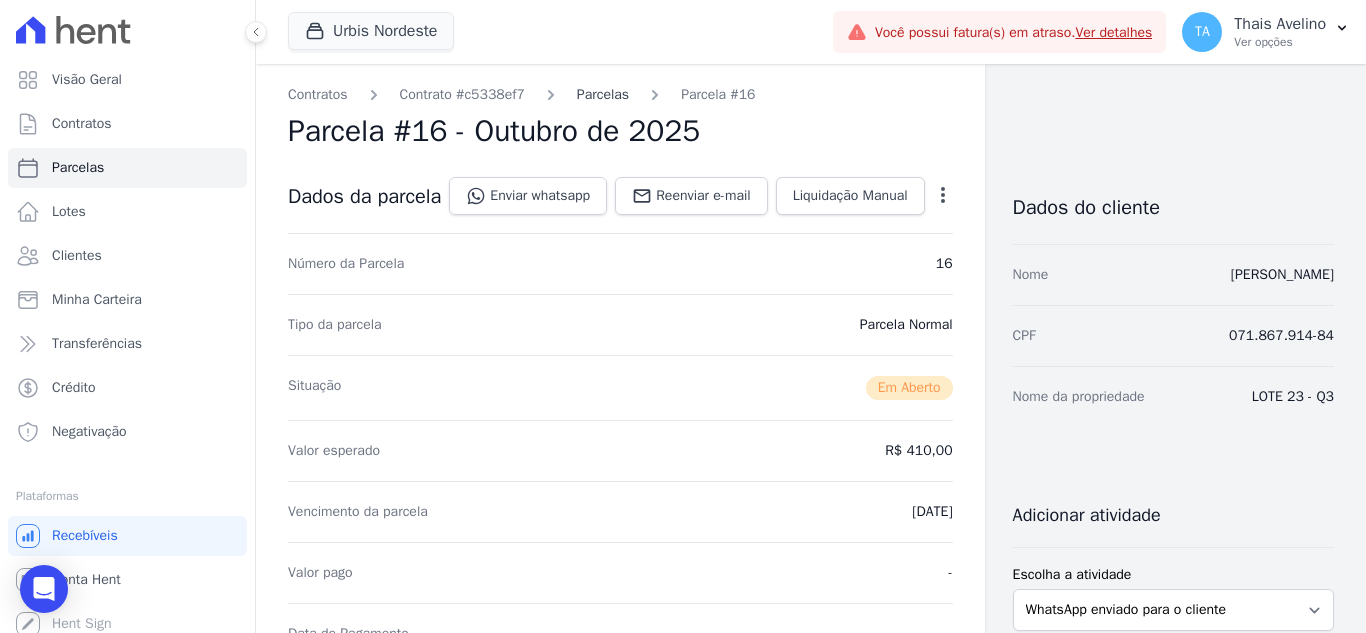 click on "Parcelas" at bounding box center (603, 94) 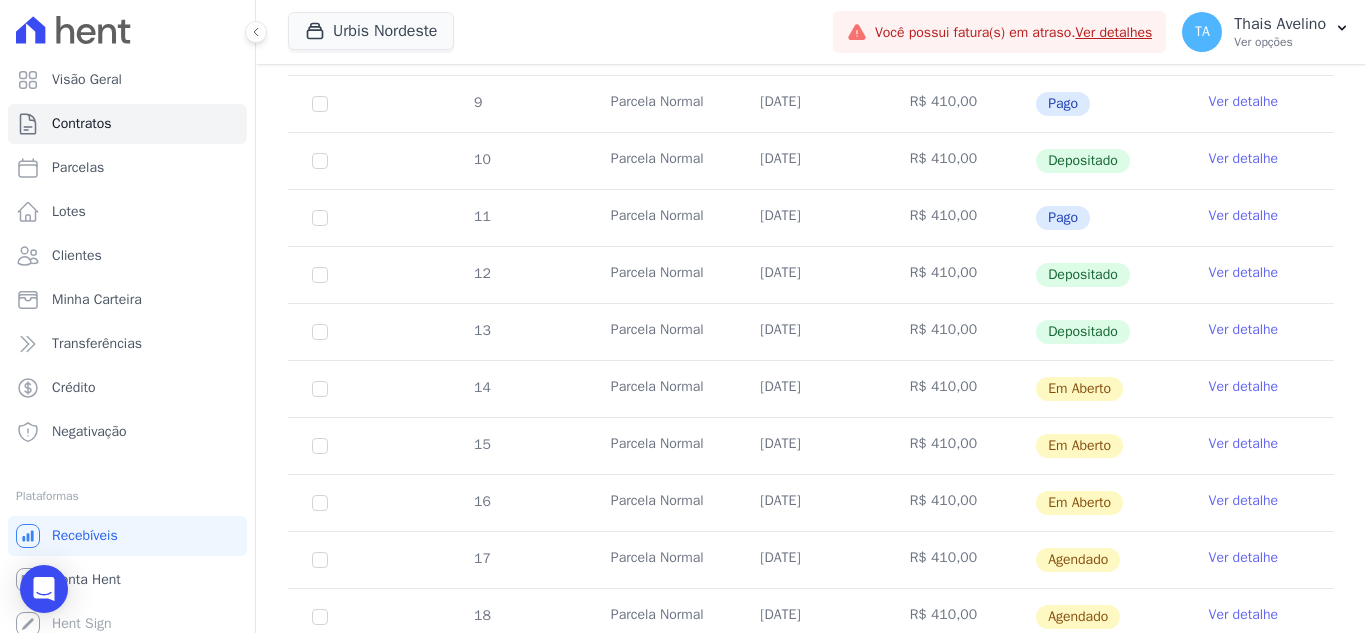 scroll, scrollTop: 700, scrollLeft: 0, axis: vertical 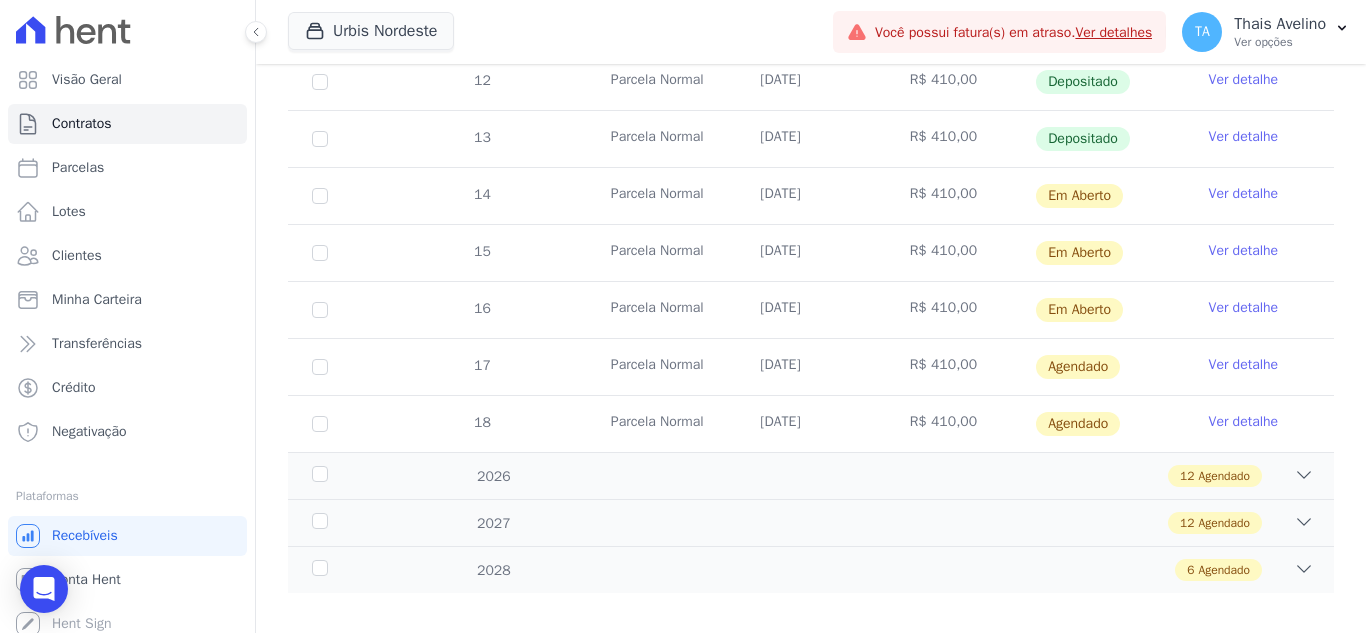 click on "Ver detalhe" at bounding box center (1244, 308) 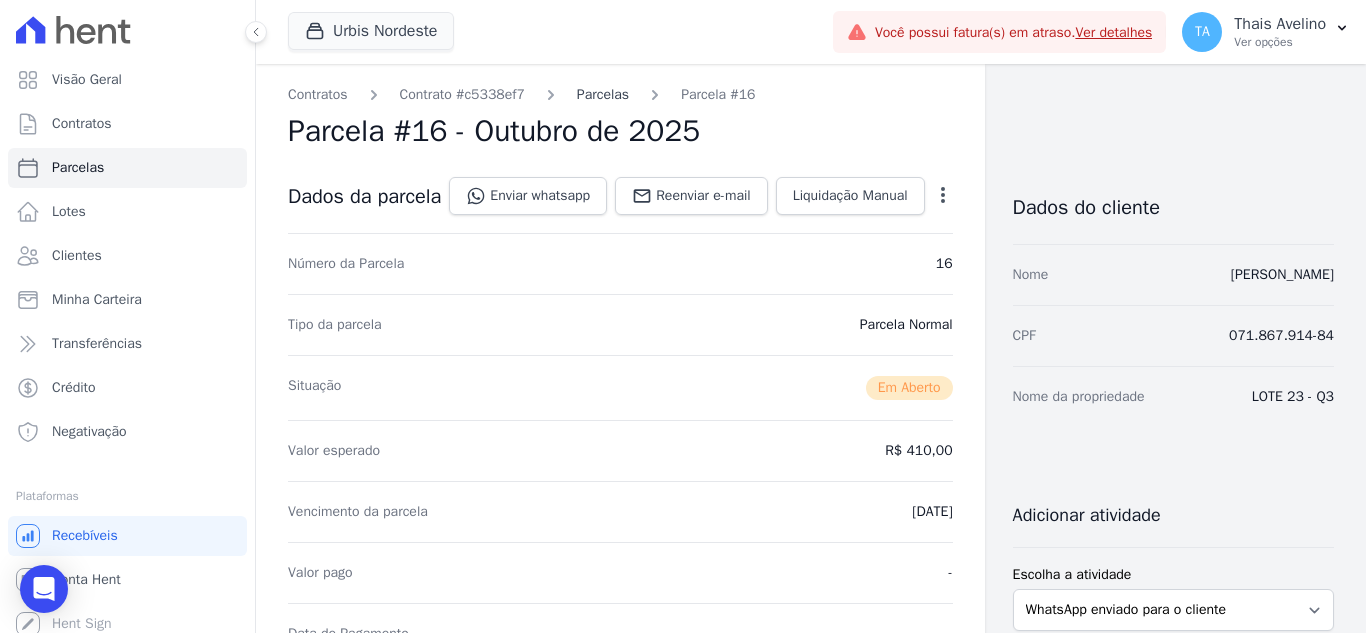 click on "Parcelas" at bounding box center [603, 94] 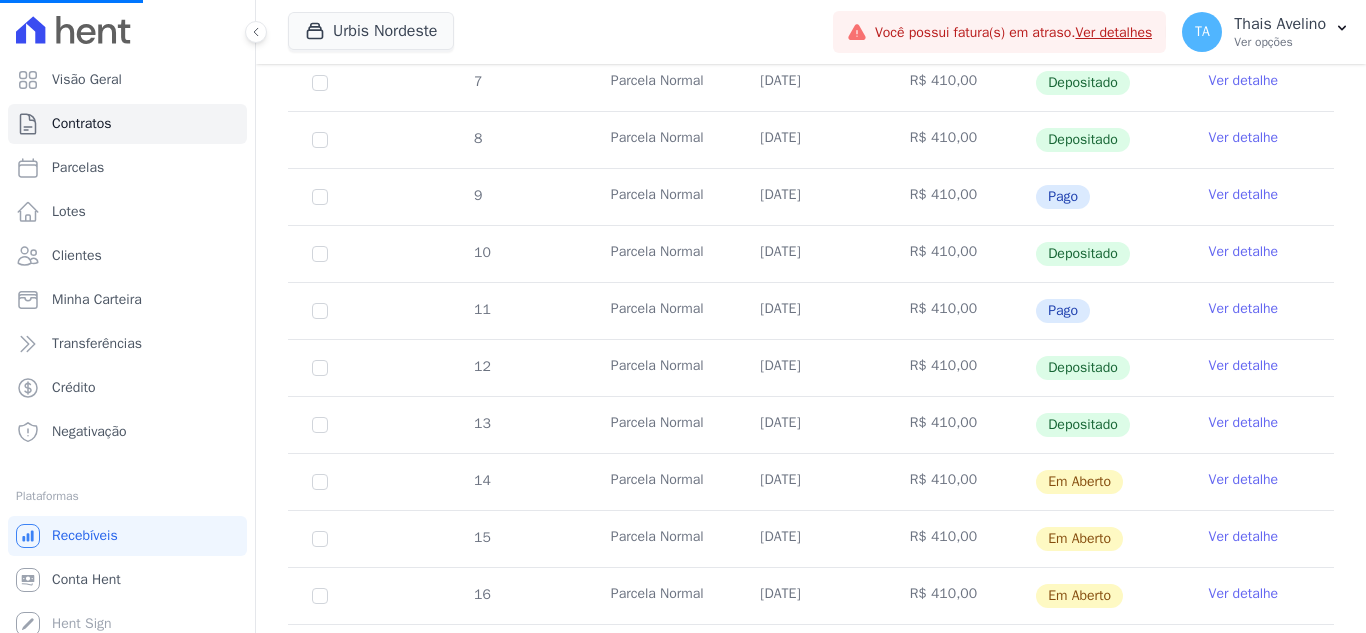 scroll, scrollTop: 500, scrollLeft: 0, axis: vertical 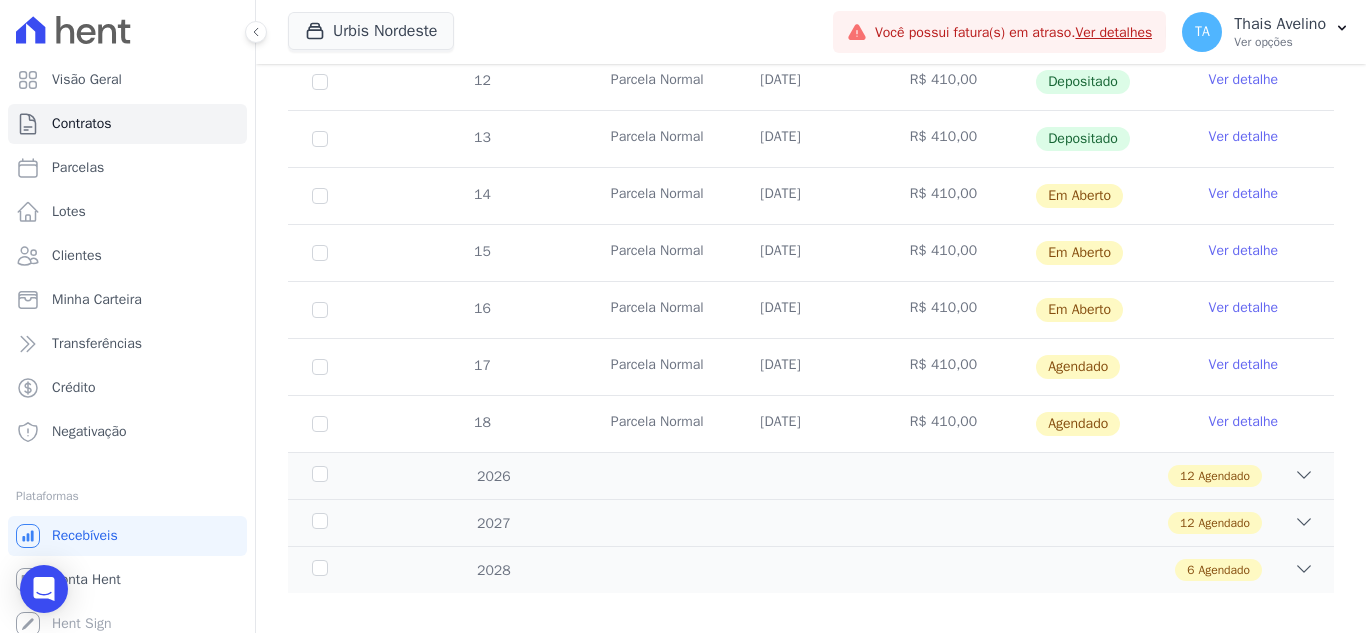 click on "Ver detalhe" at bounding box center [1244, 365] 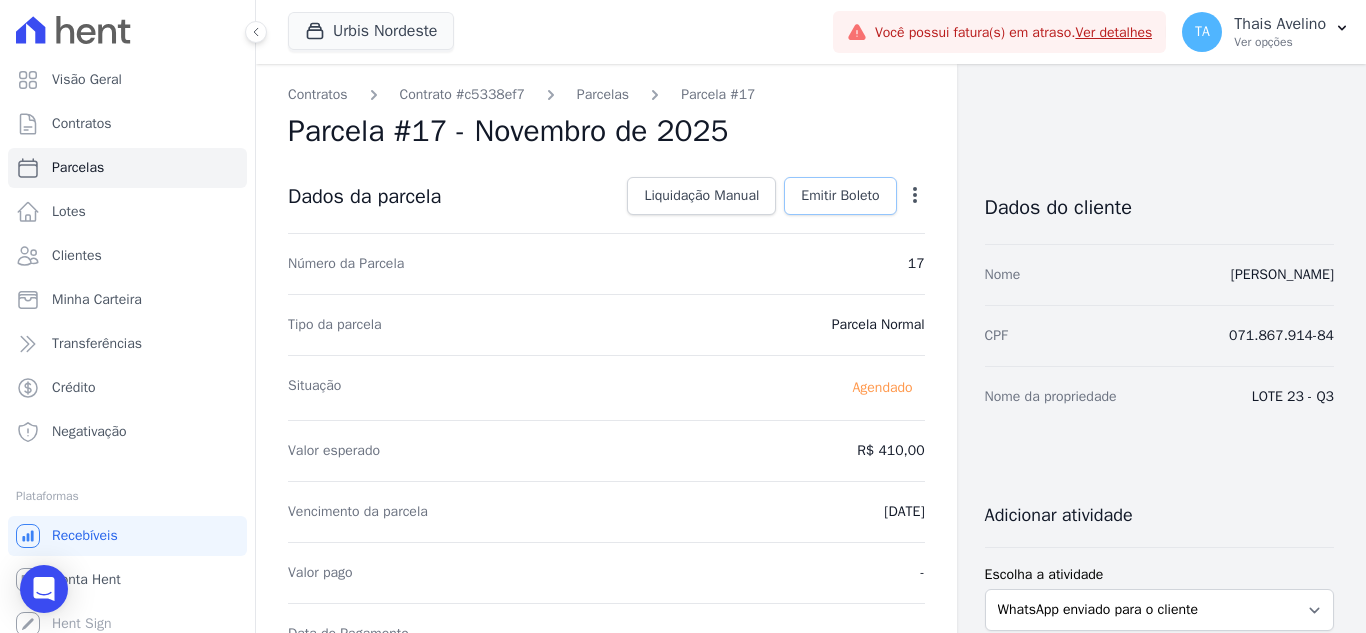 click on "Emitir Boleto" at bounding box center [840, 196] 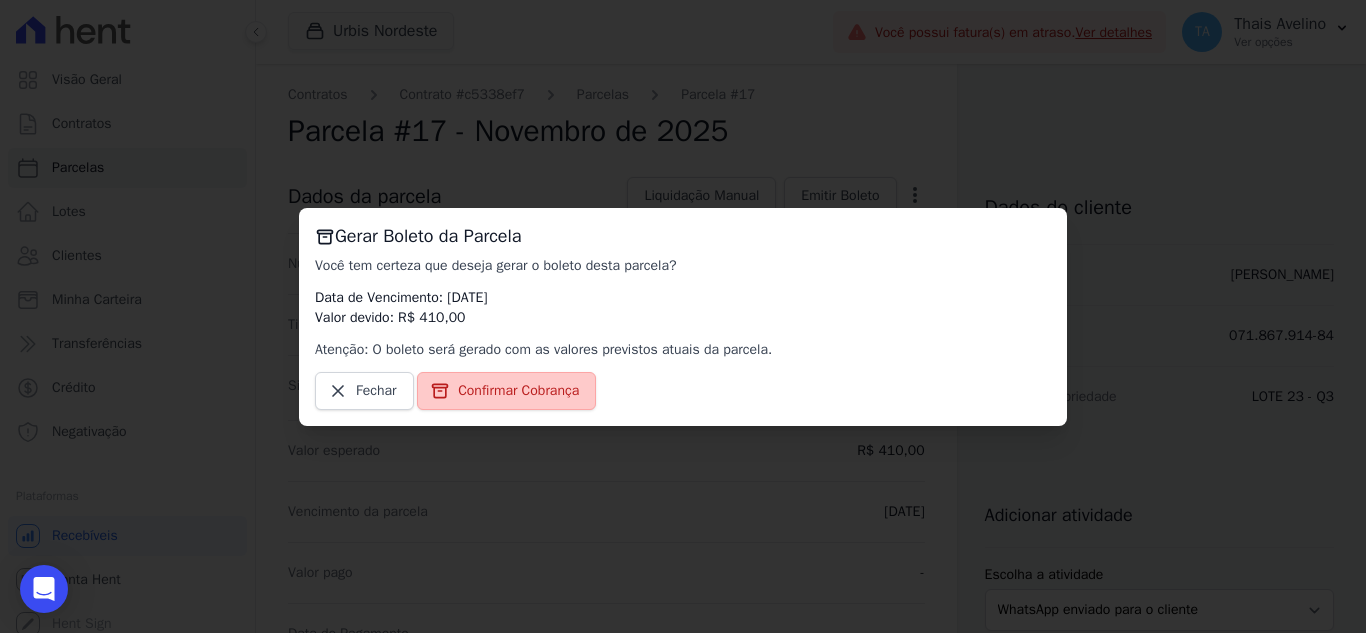 click on "Confirmar Cobrança" at bounding box center [518, 391] 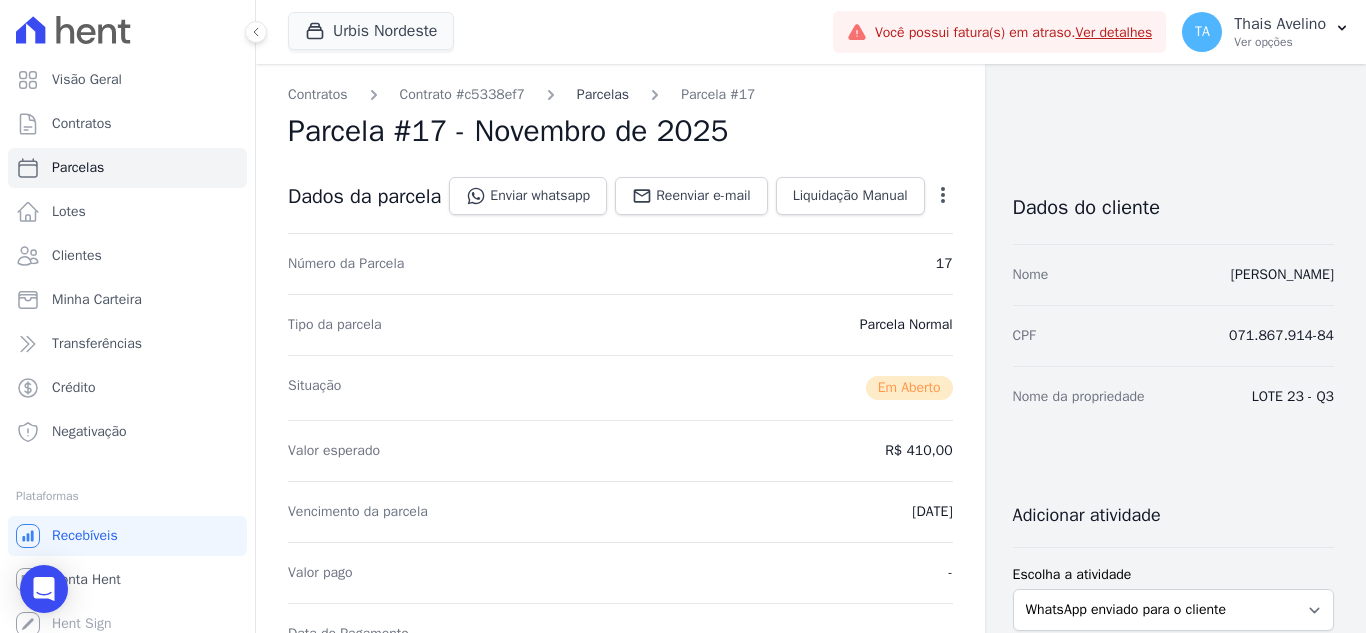 click on "Parcelas" at bounding box center [603, 94] 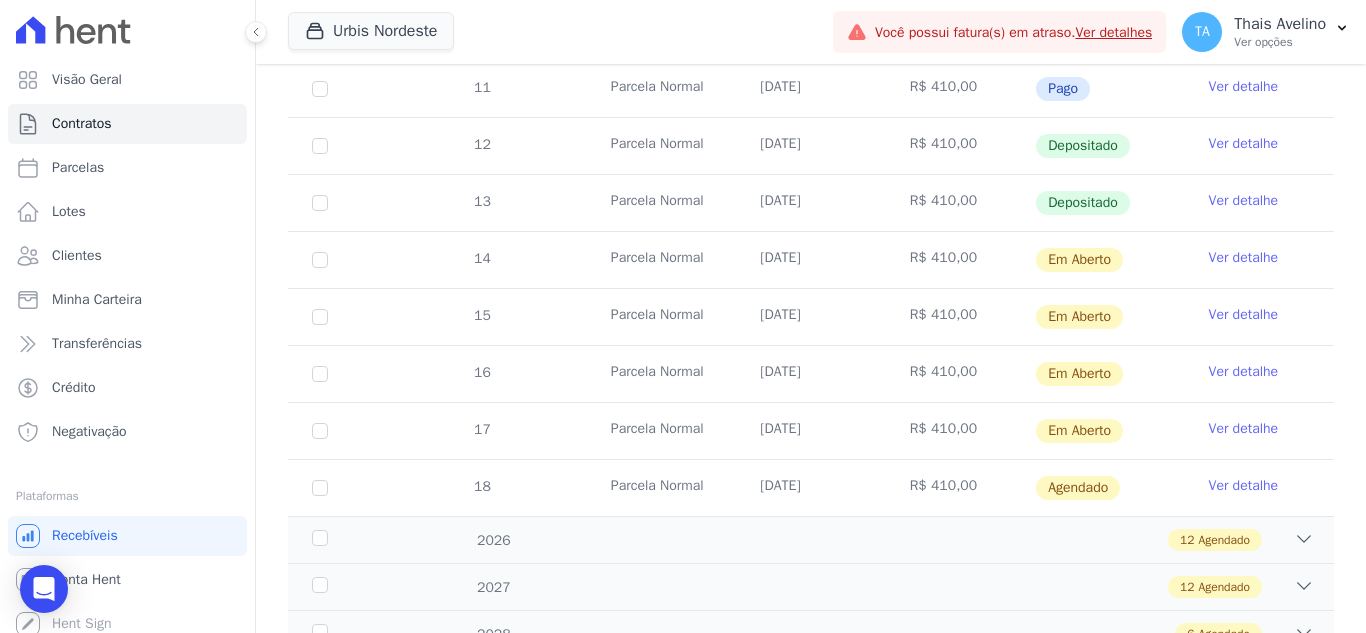 scroll, scrollTop: 700, scrollLeft: 0, axis: vertical 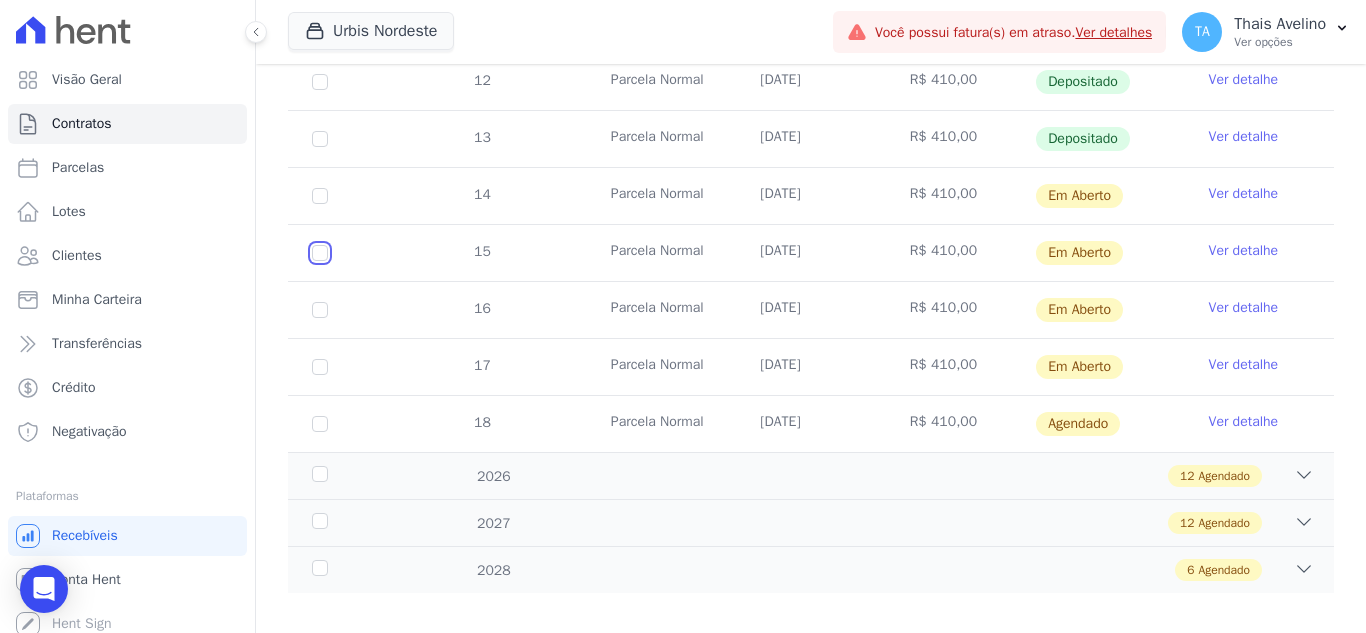 click at bounding box center [320, 196] 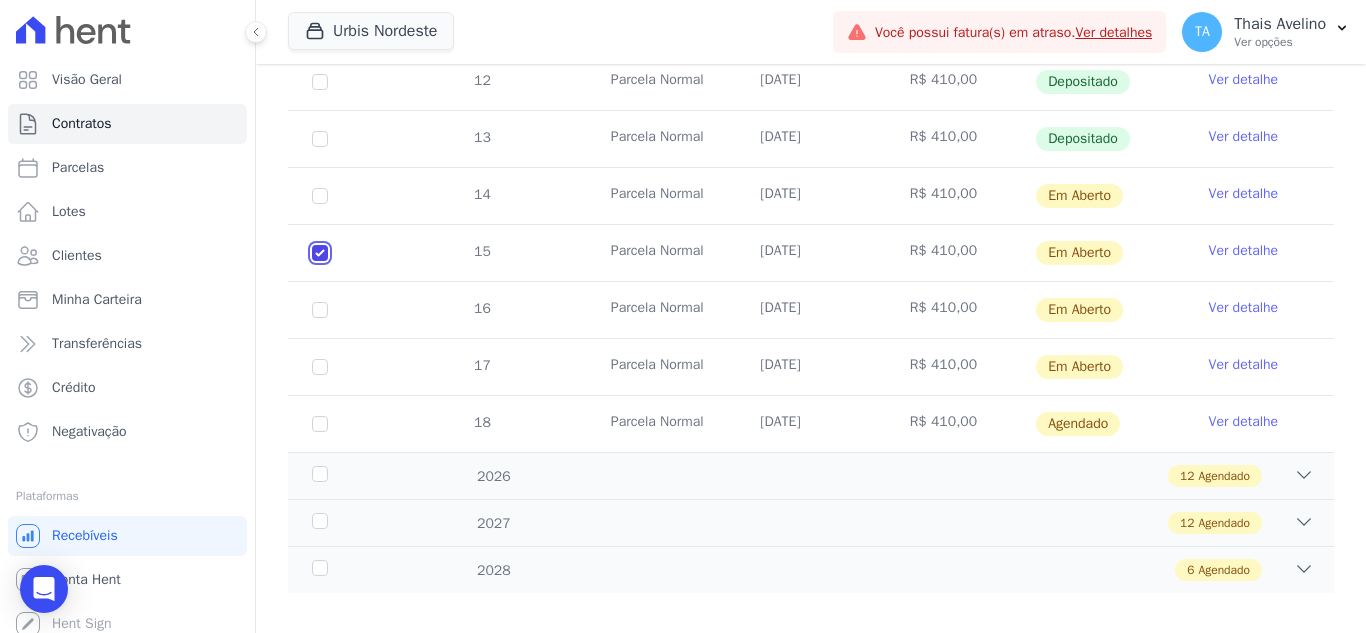 checkbox on "true" 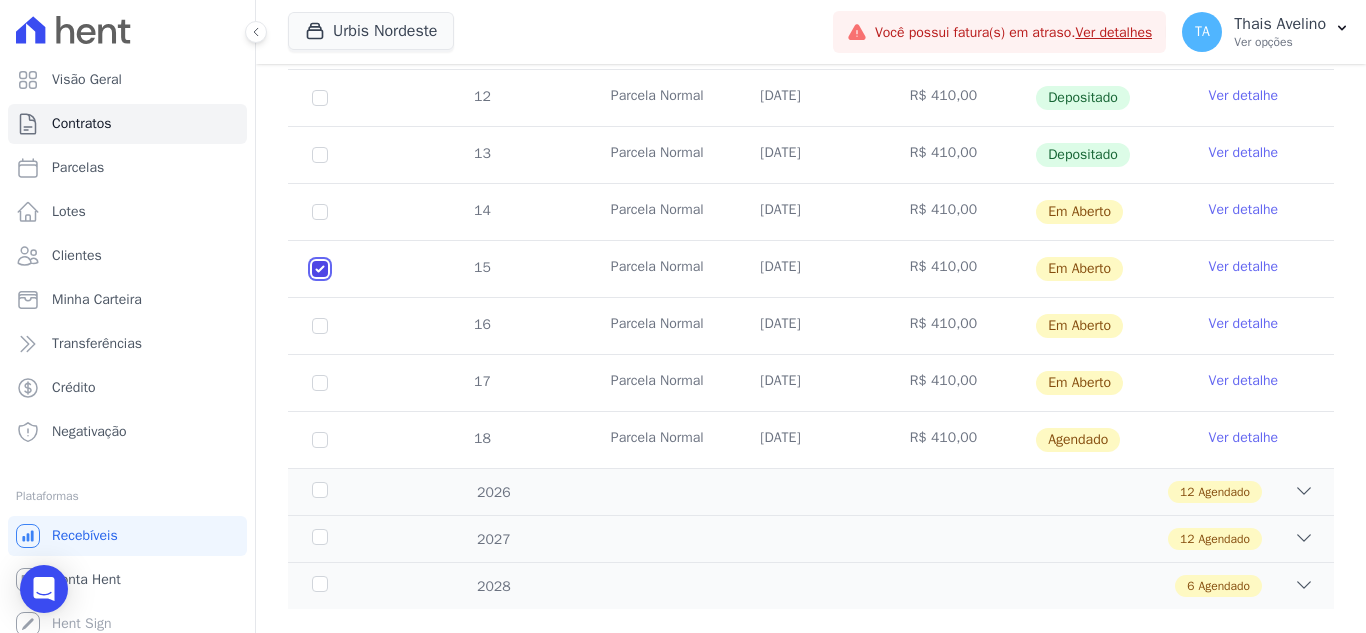 scroll, scrollTop: 716, scrollLeft: 0, axis: vertical 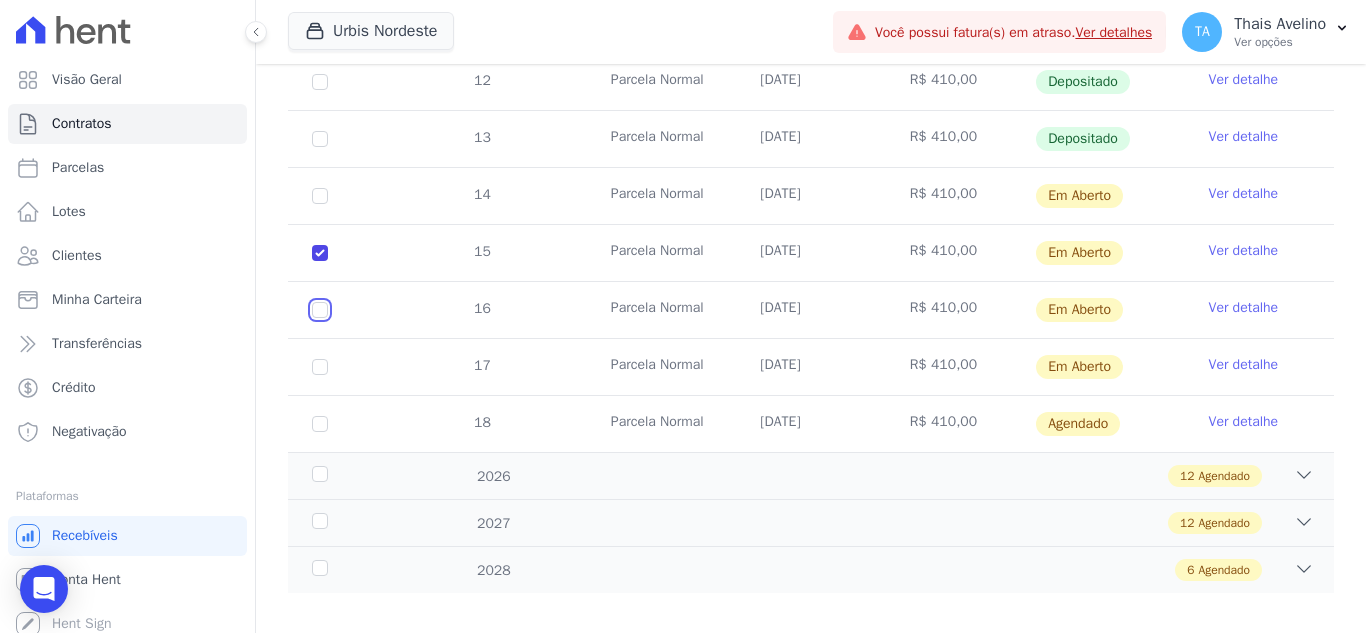 click at bounding box center (320, 196) 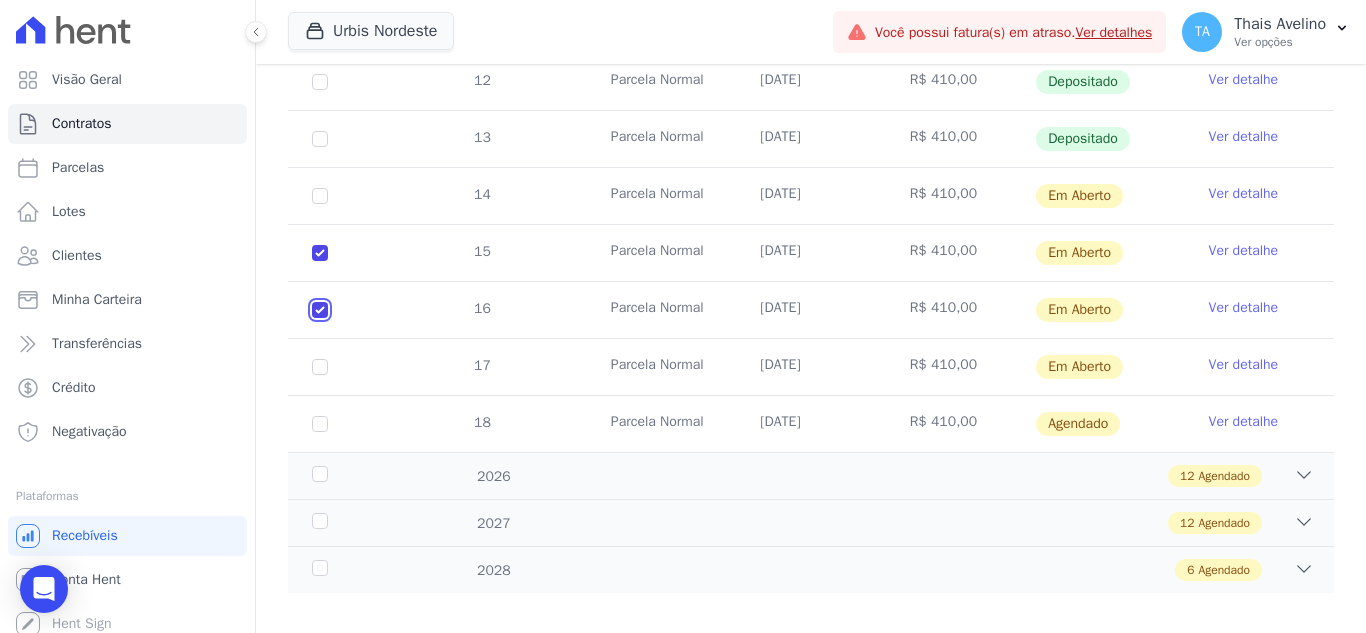 checkbox on "true" 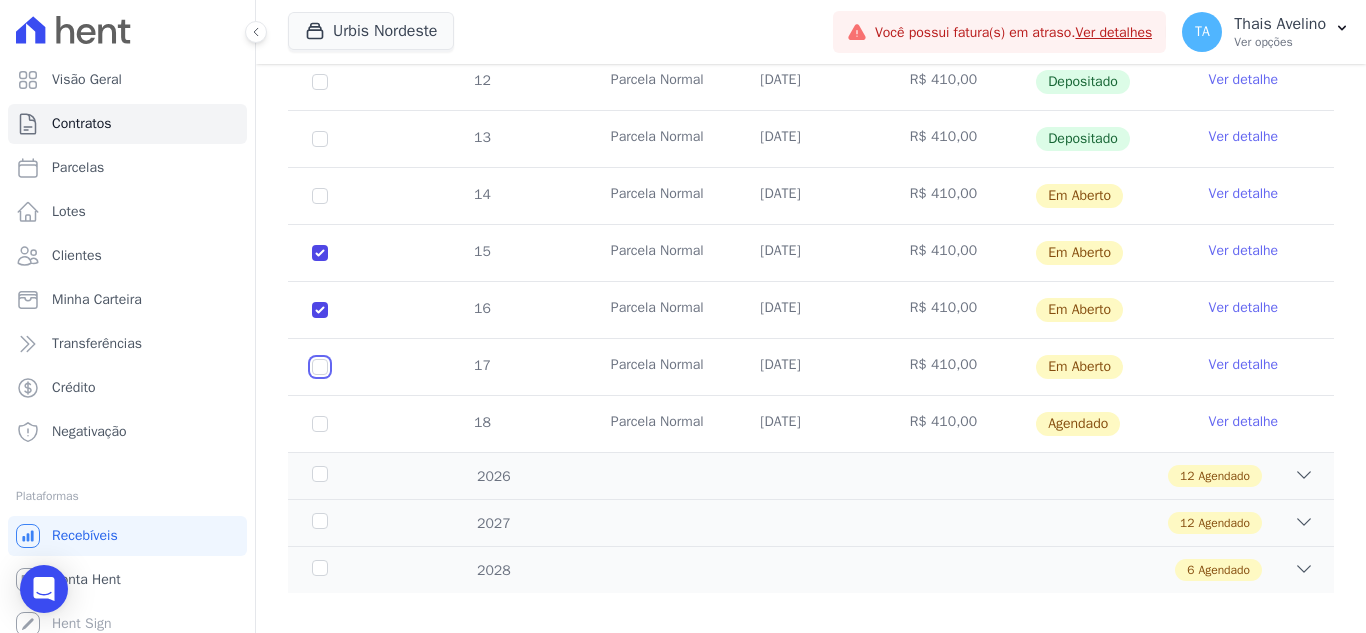 click at bounding box center (320, 196) 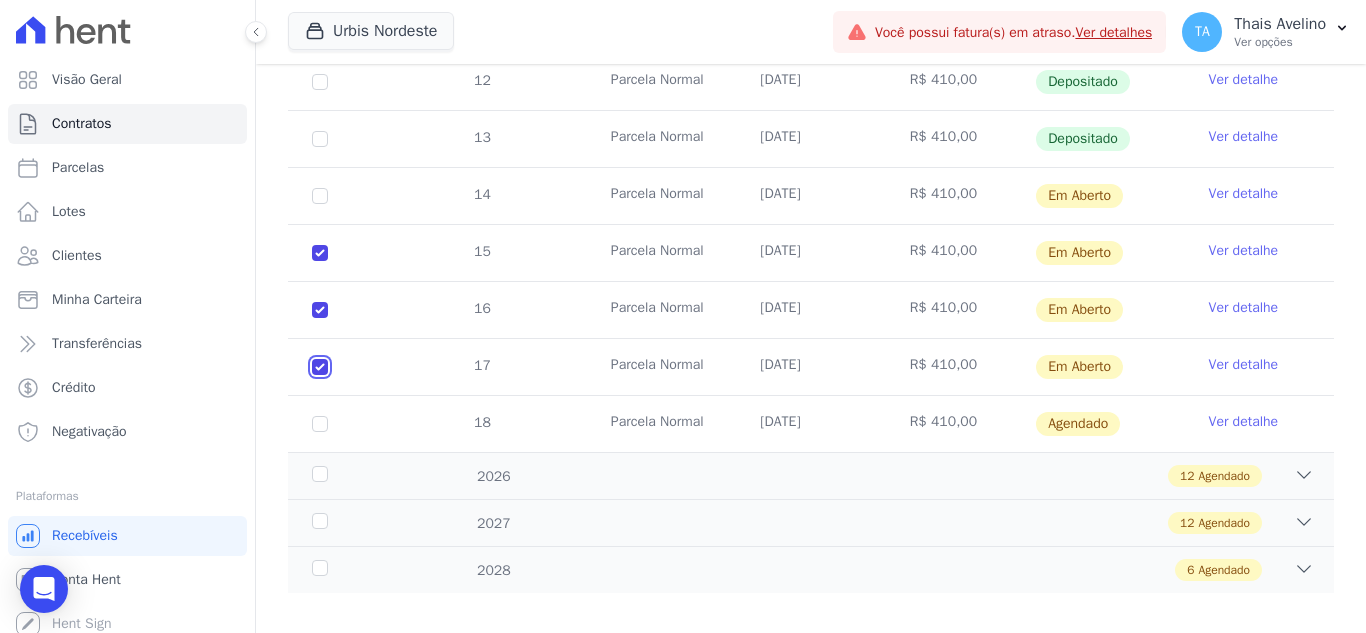 checkbox on "true" 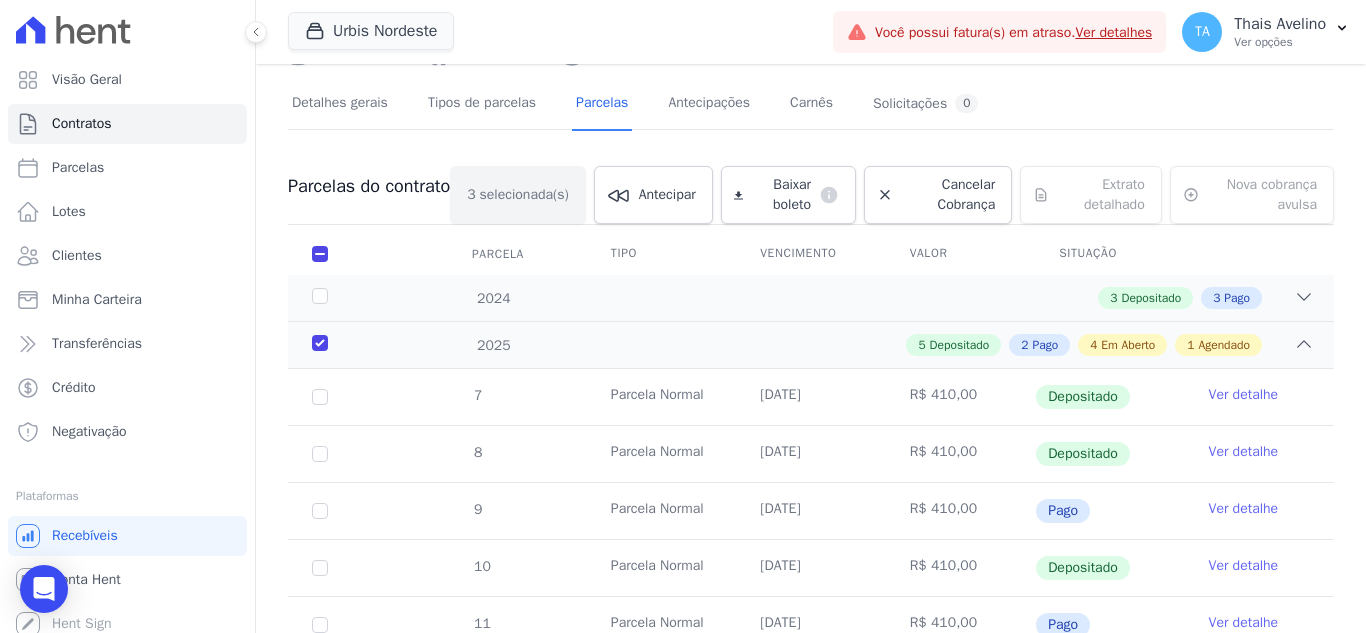 scroll, scrollTop: 0, scrollLeft: 0, axis: both 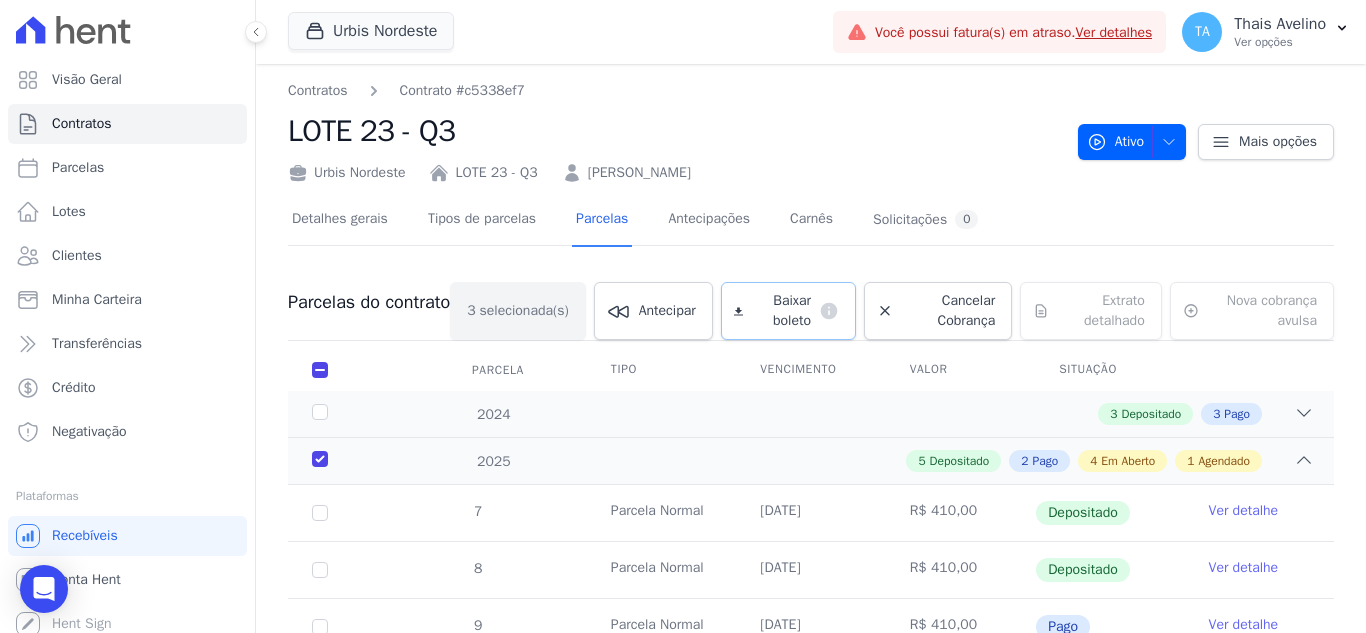 click on "Baixar boleto" at bounding box center [781, 311] 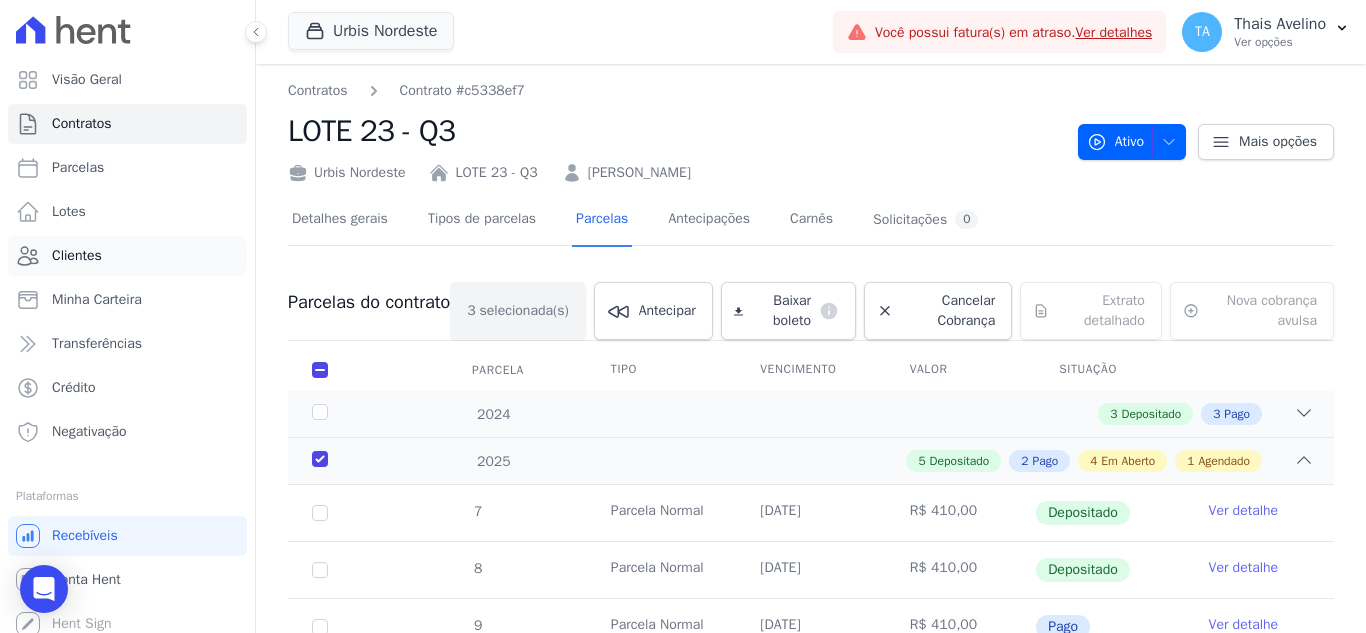 click on "Clientes" at bounding box center (127, 256) 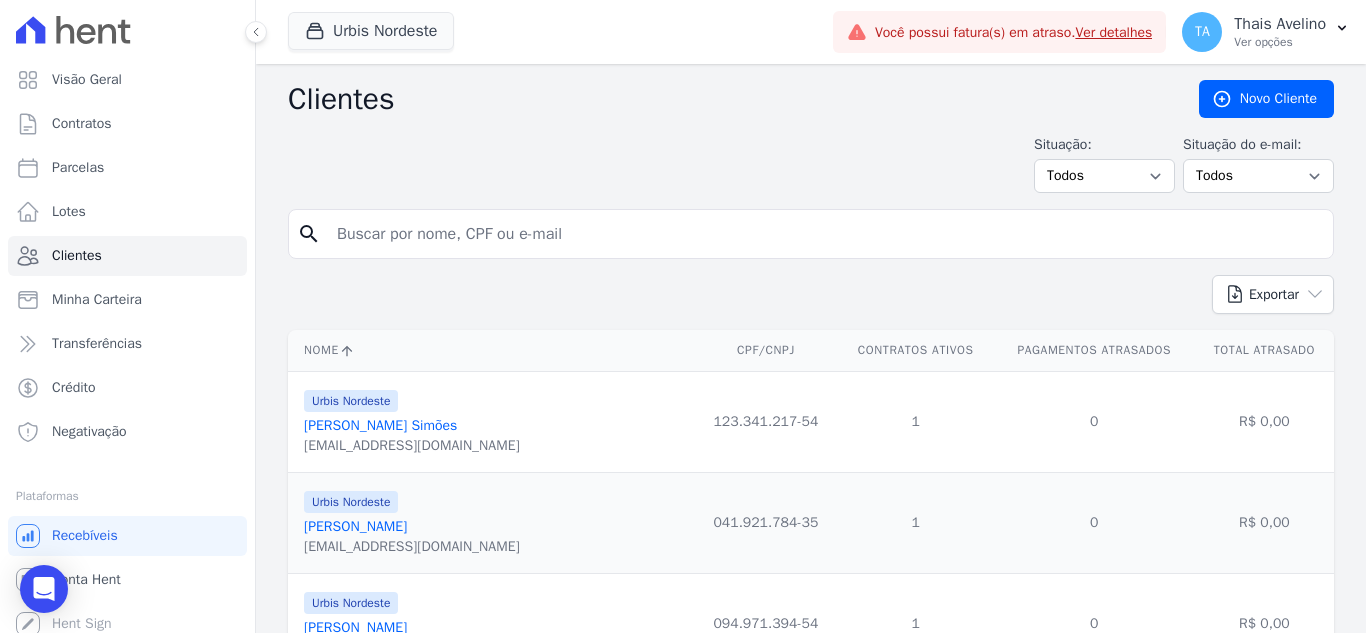 click at bounding box center (825, 234) 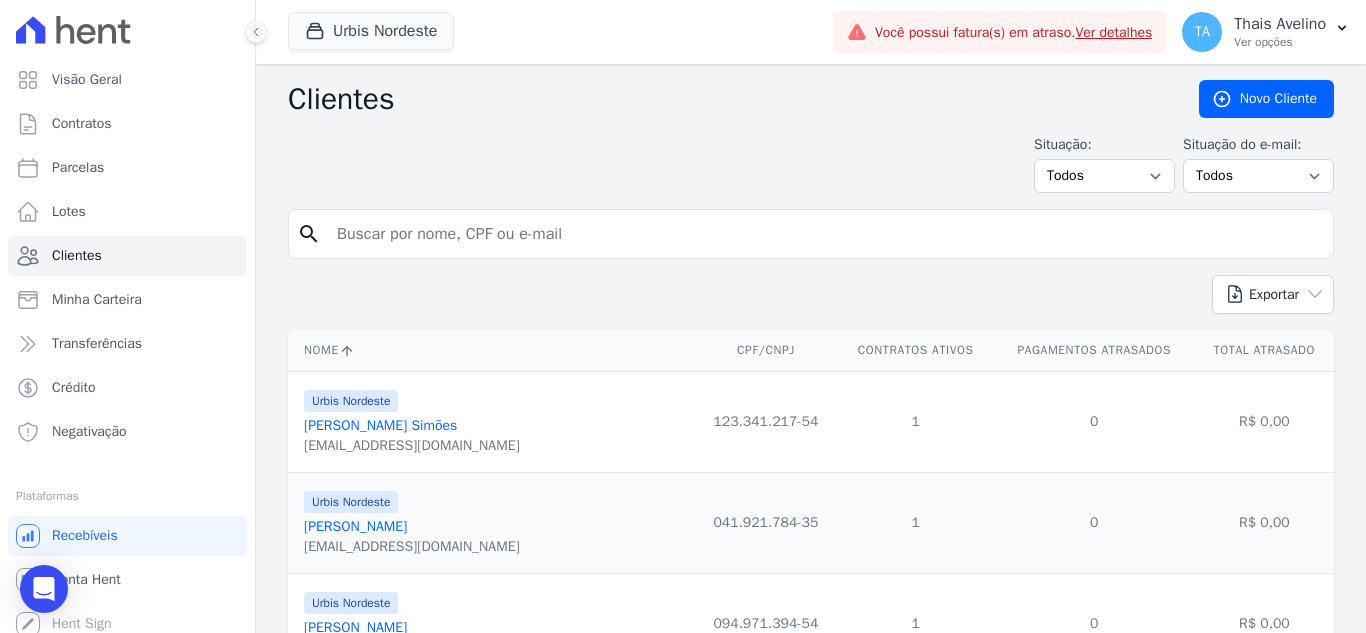 click on "search" at bounding box center (811, 234) 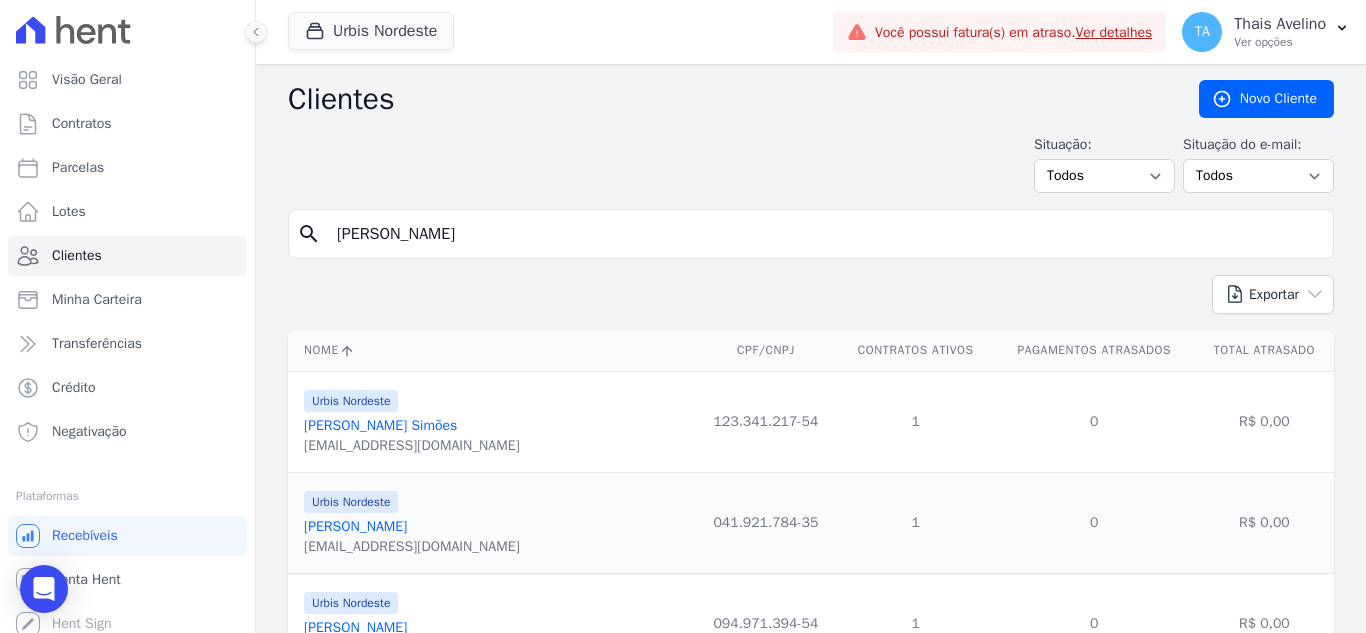 type on "maria pinheiro" 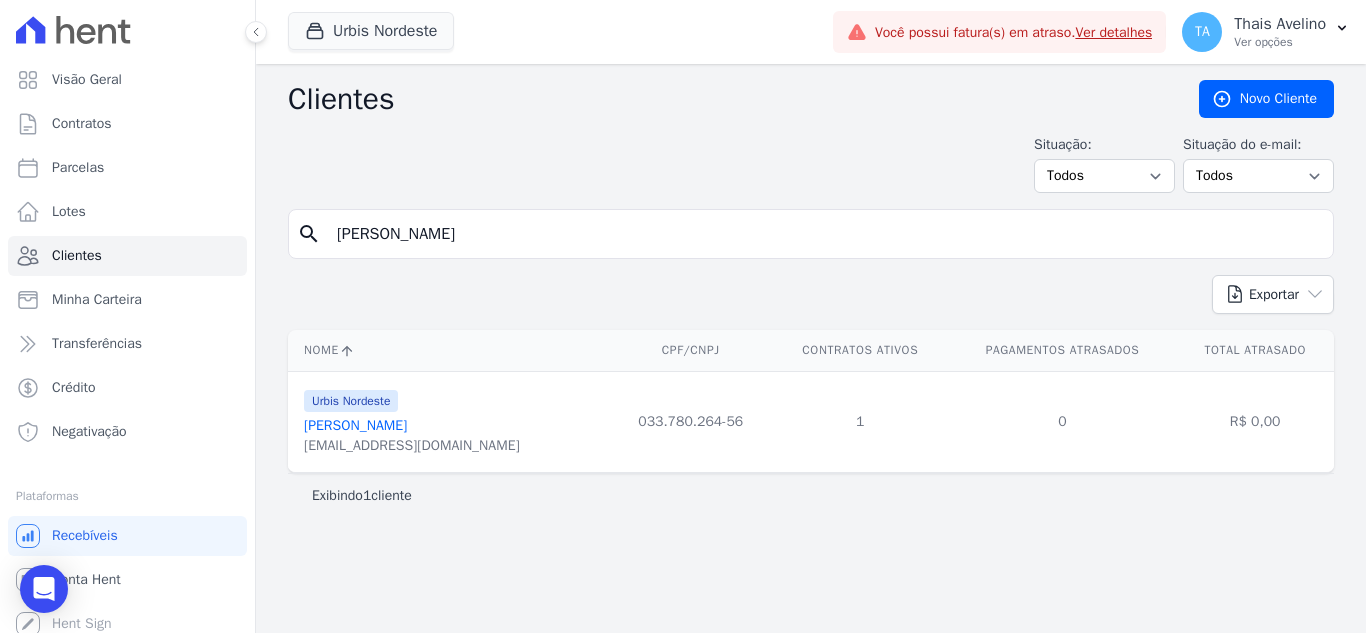 click on "Maria Pinheiro Dos Santos" at bounding box center (355, 425) 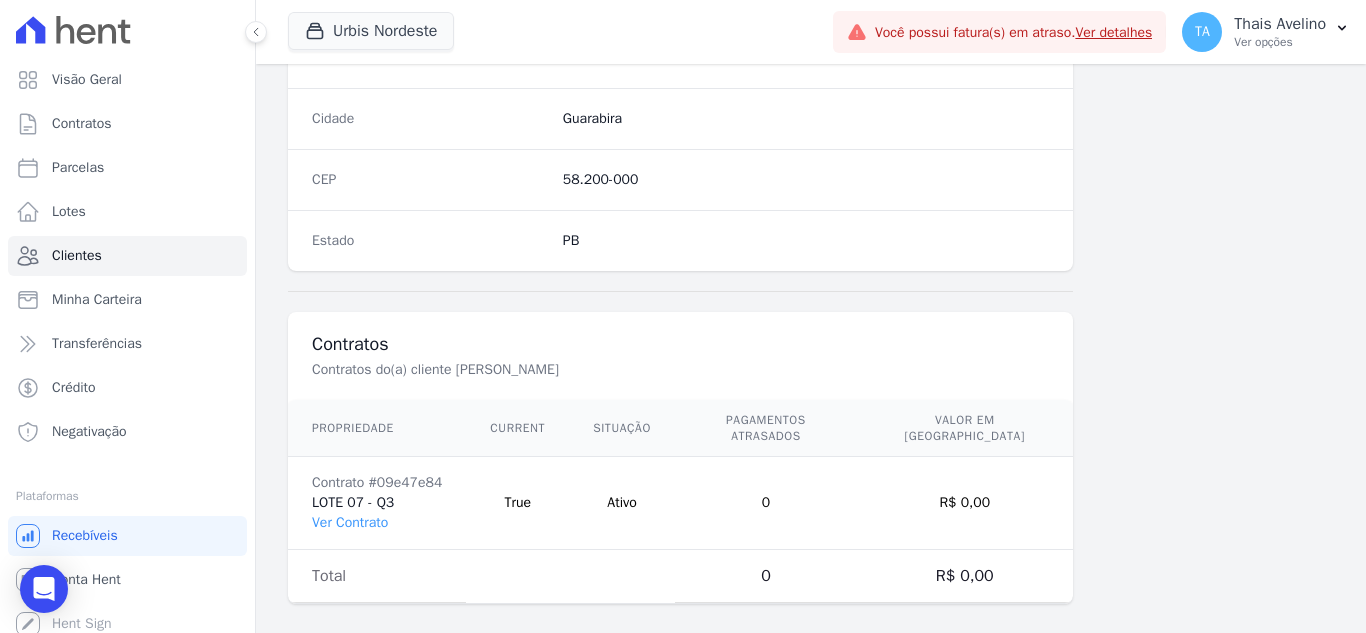 scroll, scrollTop: 1238, scrollLeft: 0, axis: vertical 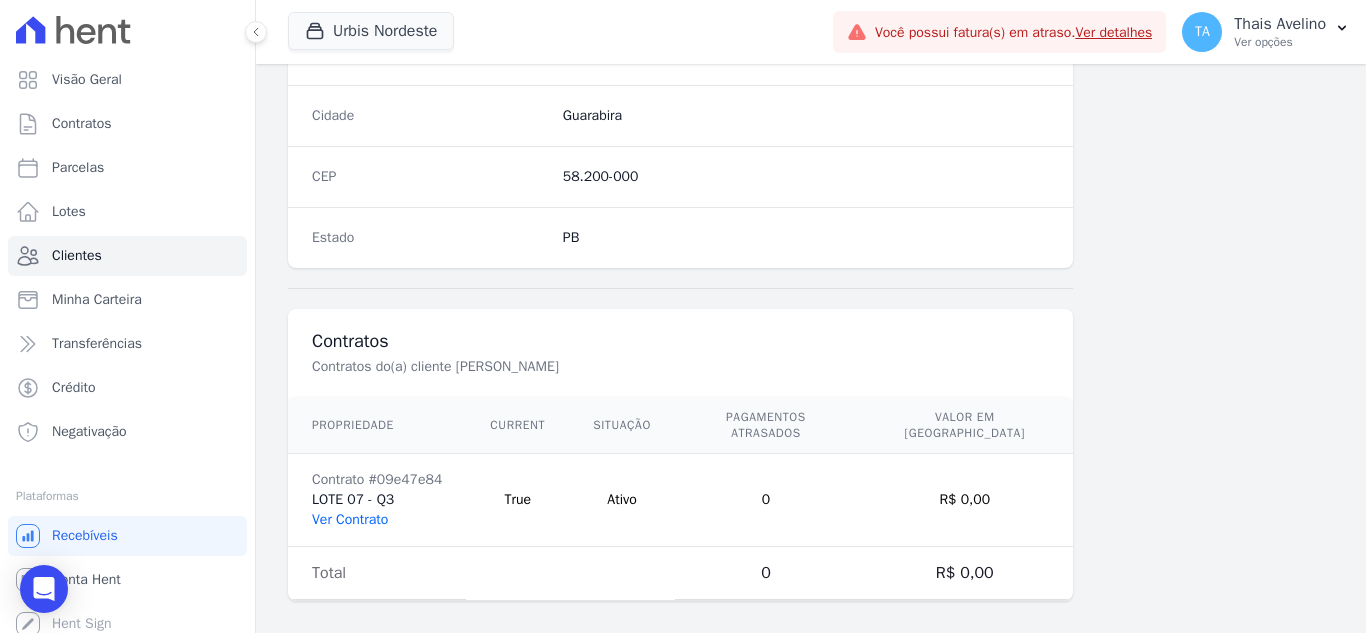 click on "Ver Contrato" at bounding box center (350, 519) 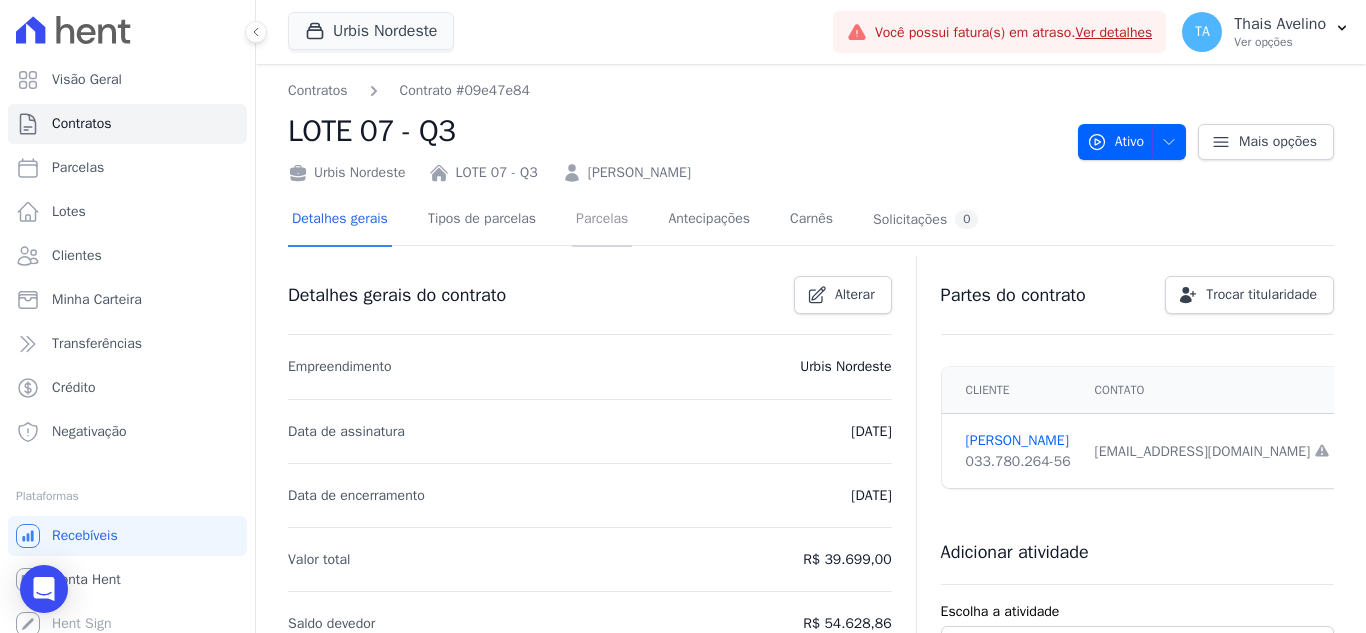 click on "Parcelas" at bounding box center (602, 220) 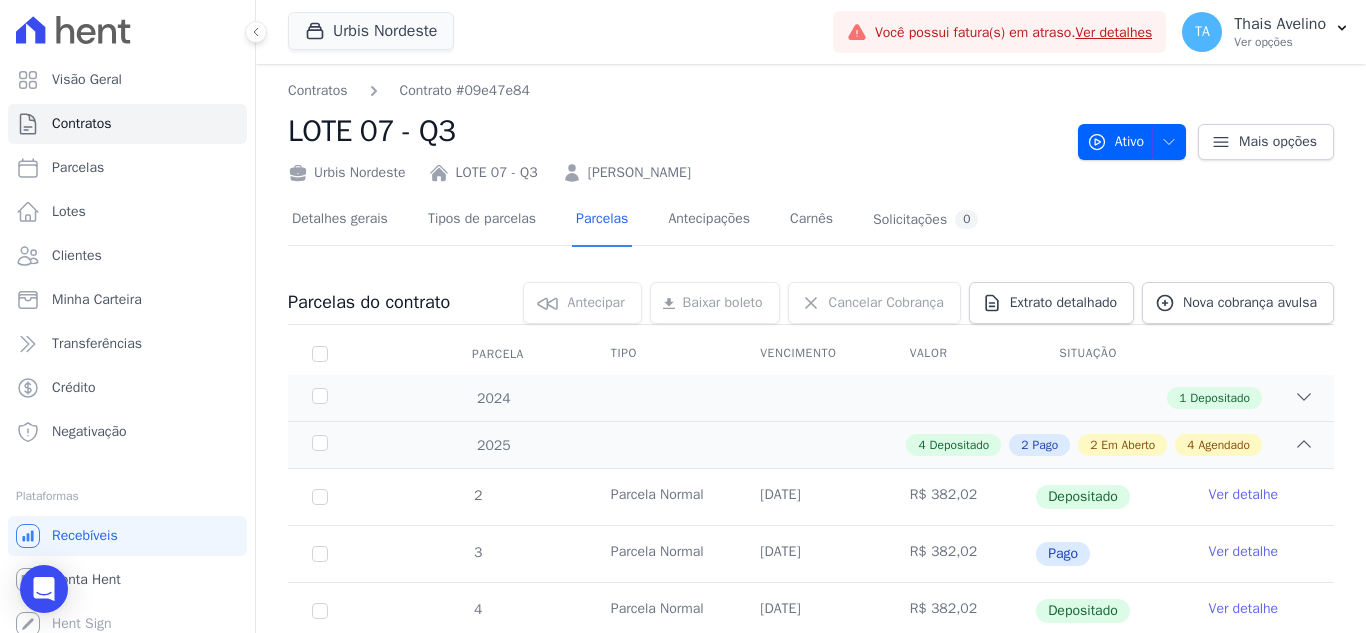 scroll, scrollTop: 600, scrollLeft: 0, axis: vertical 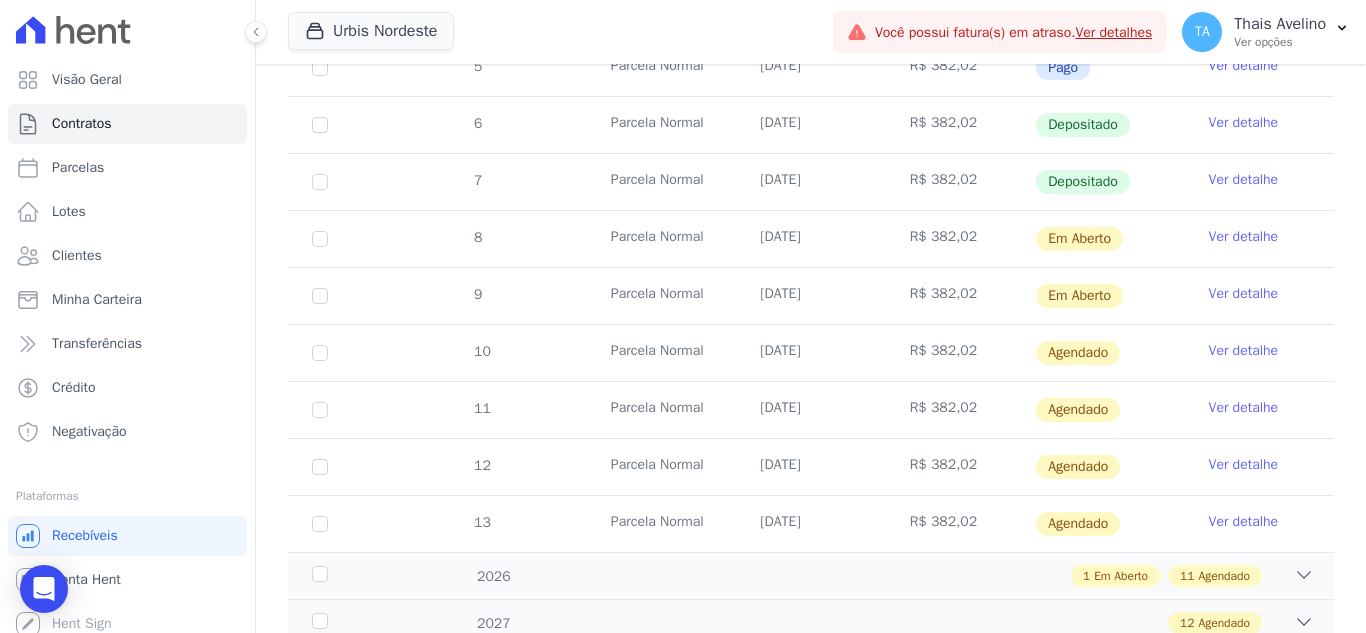 click on "Ver detalhe" at bounding box center [1244, 351] 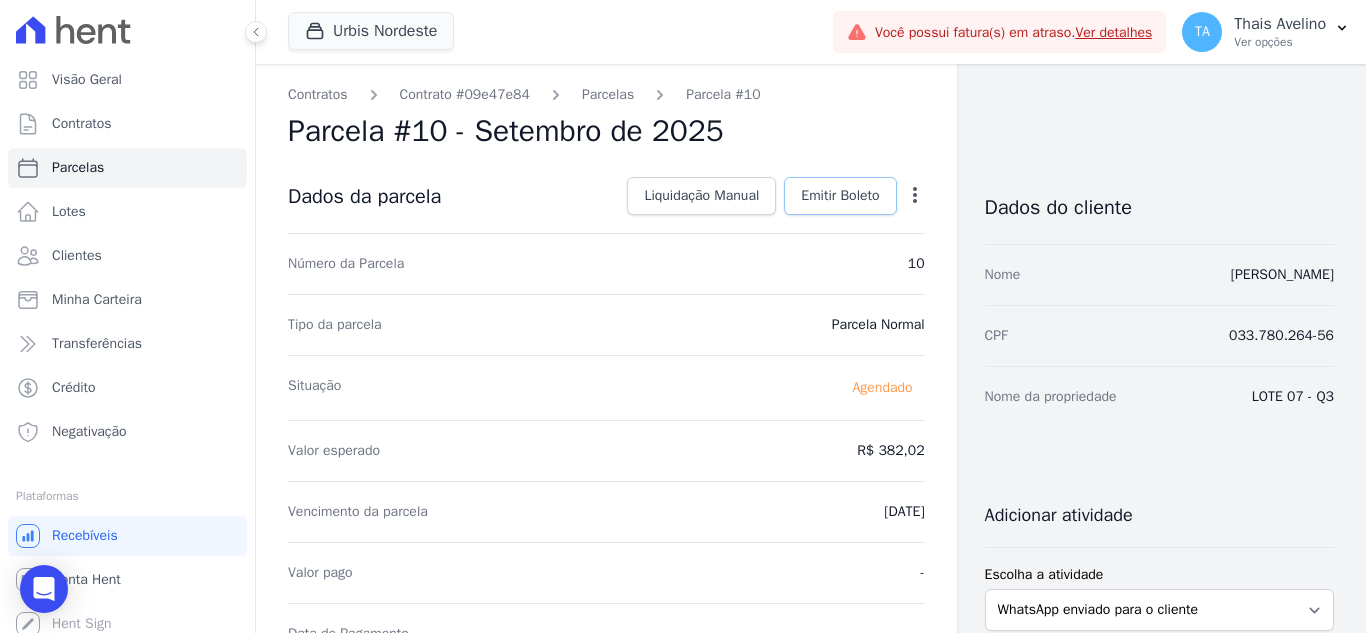 click on "Emitir Boleto" at bounding box center [840, 196] 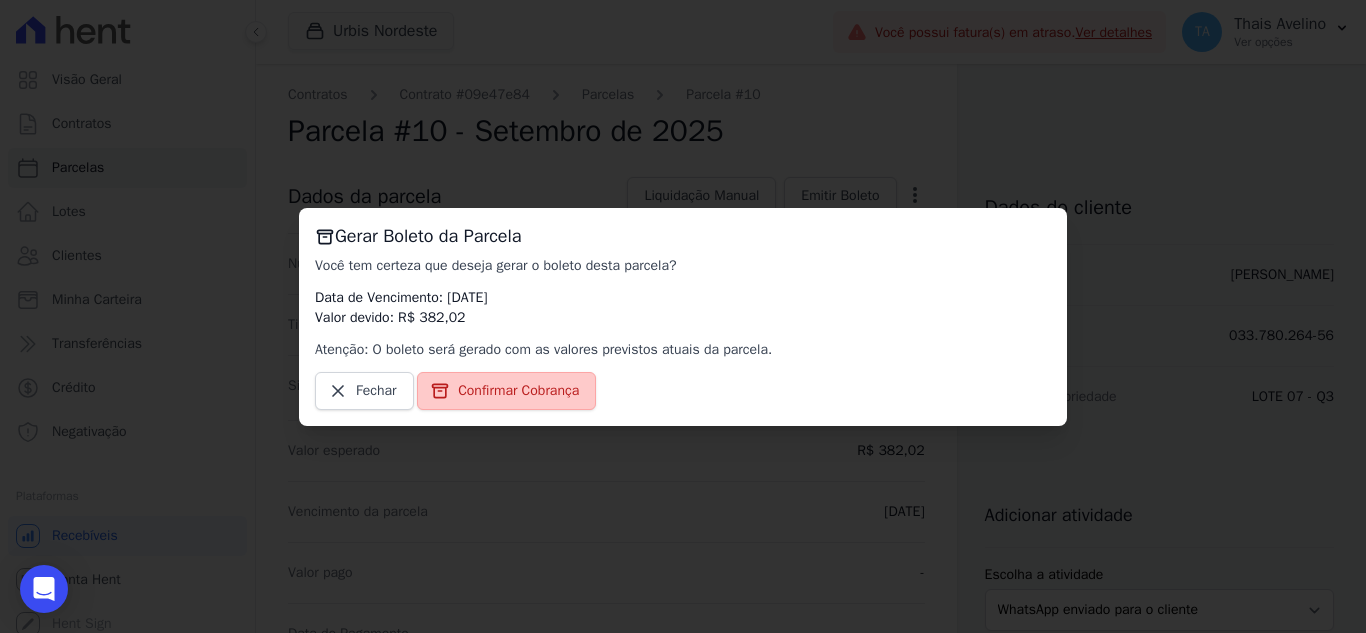 click on "Confirmar Cobrança" at bounding box center [518, 391] 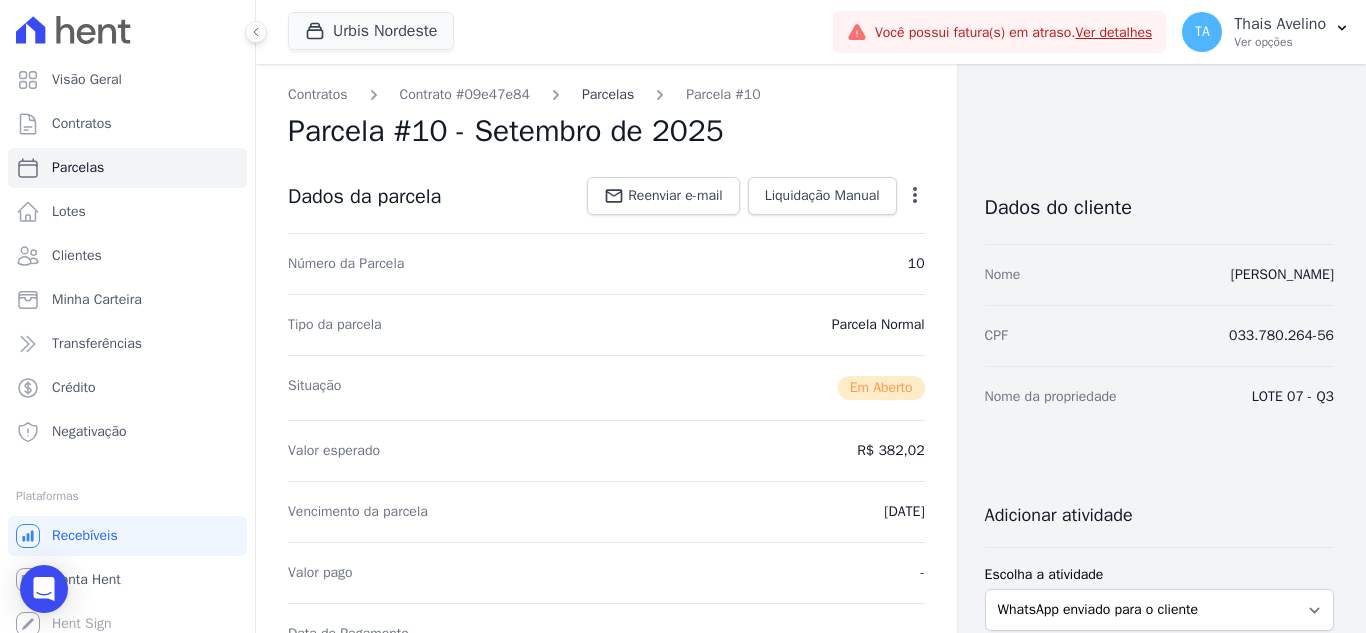 click on "Parcelas" at bounding box center (608, 94) 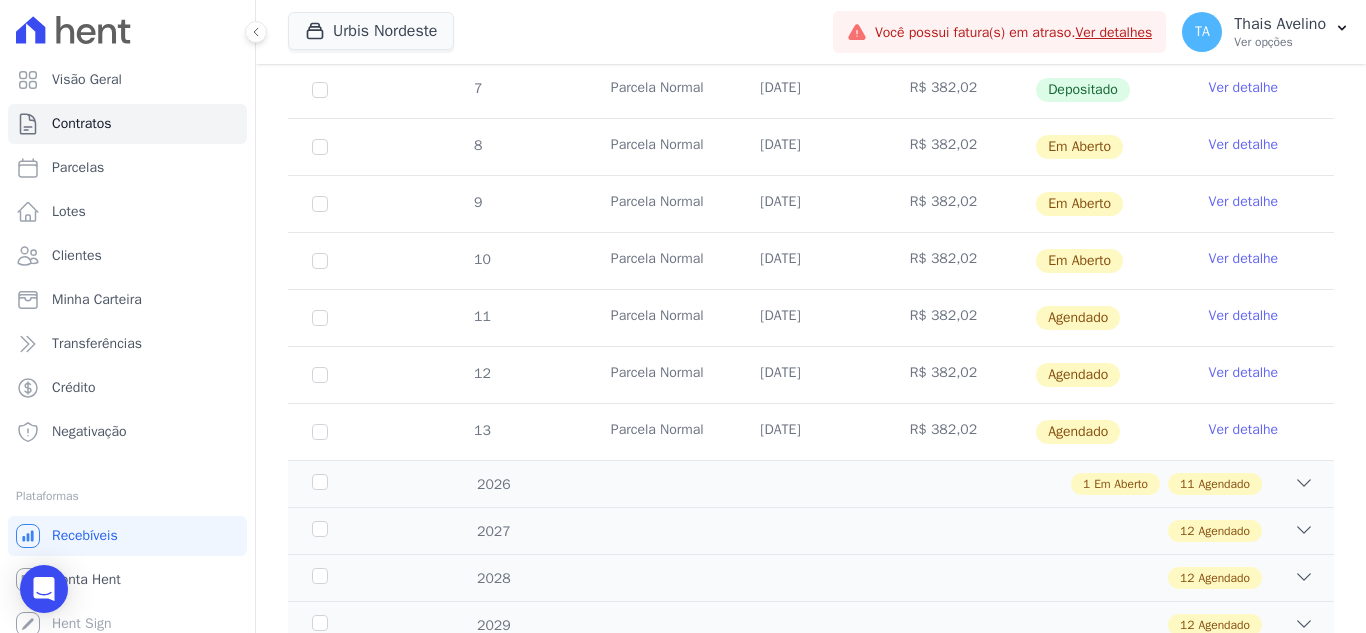 scroll, scrollTop: 700, scrollLeft: 0, axis: vertical 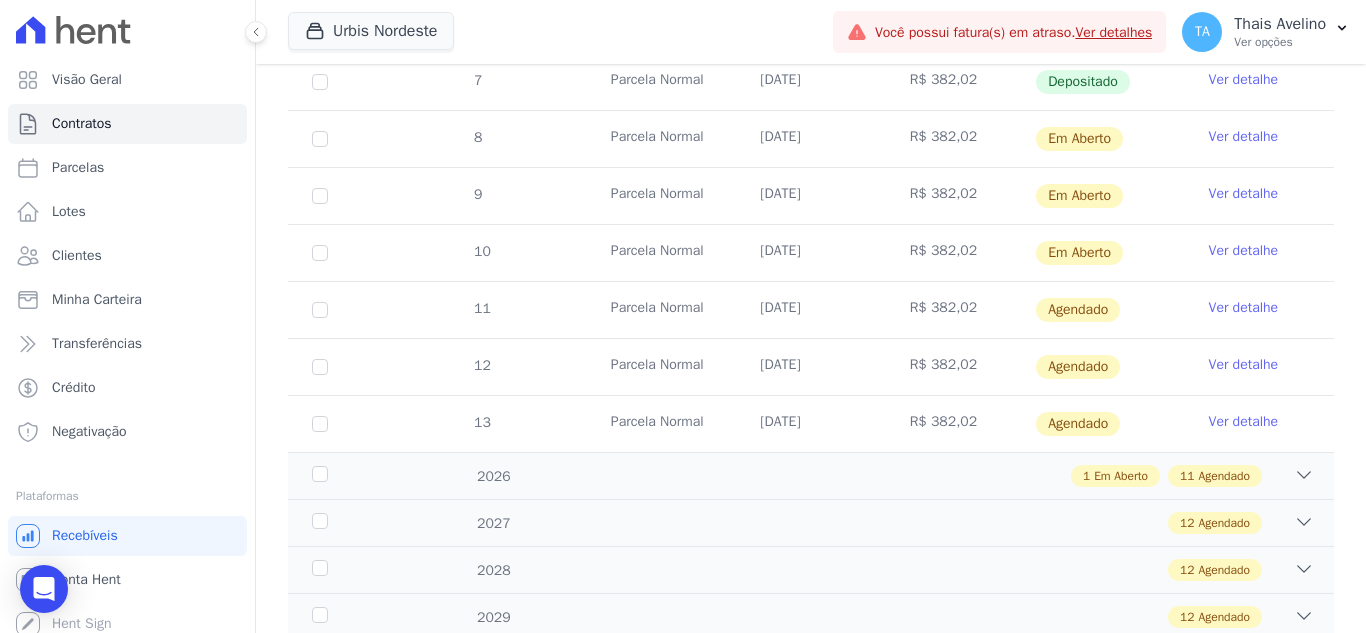 click on "Ver detalhe" at bounding box center (1244, 308) 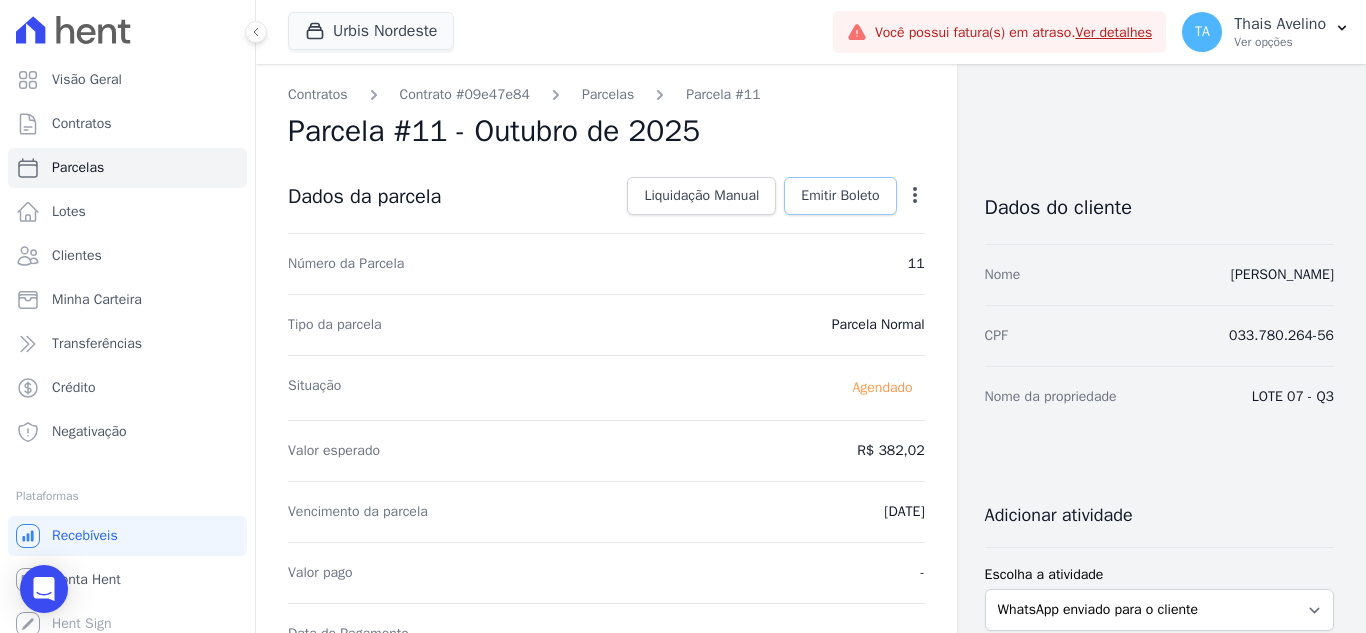 click on "Emitir Boleto" at bounding box center (840, 196) 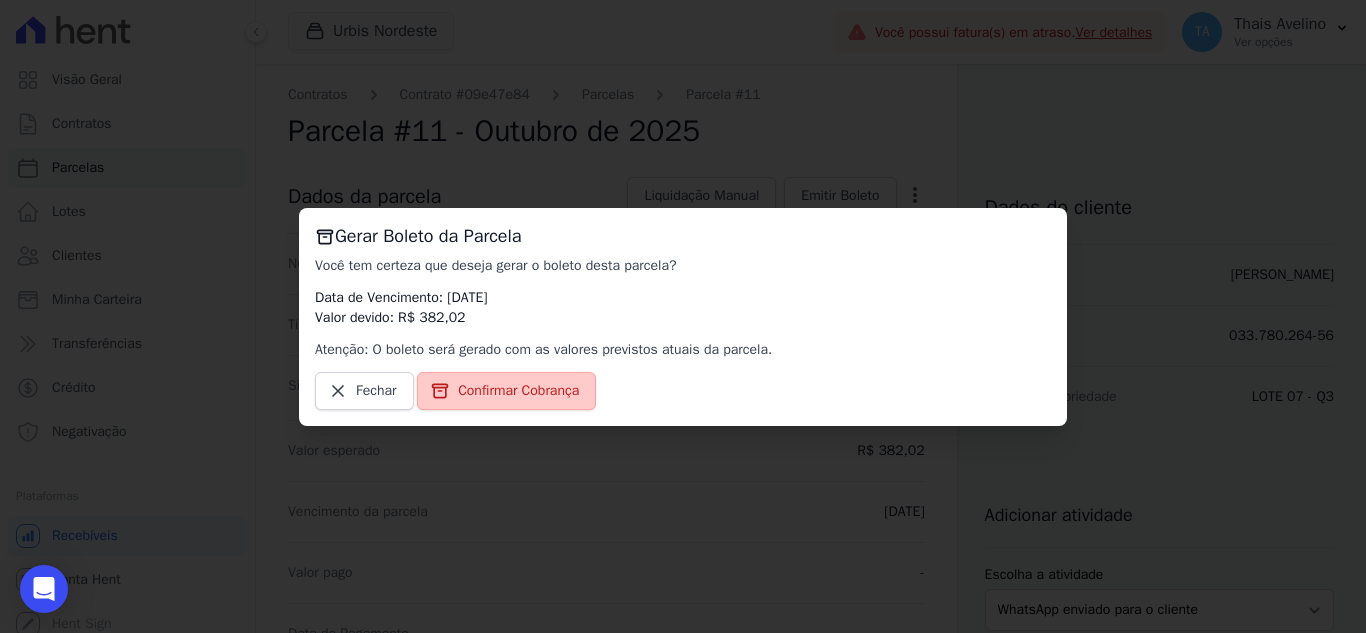 click on "Confirmar Cobrança" at bounding box center (518, 391) 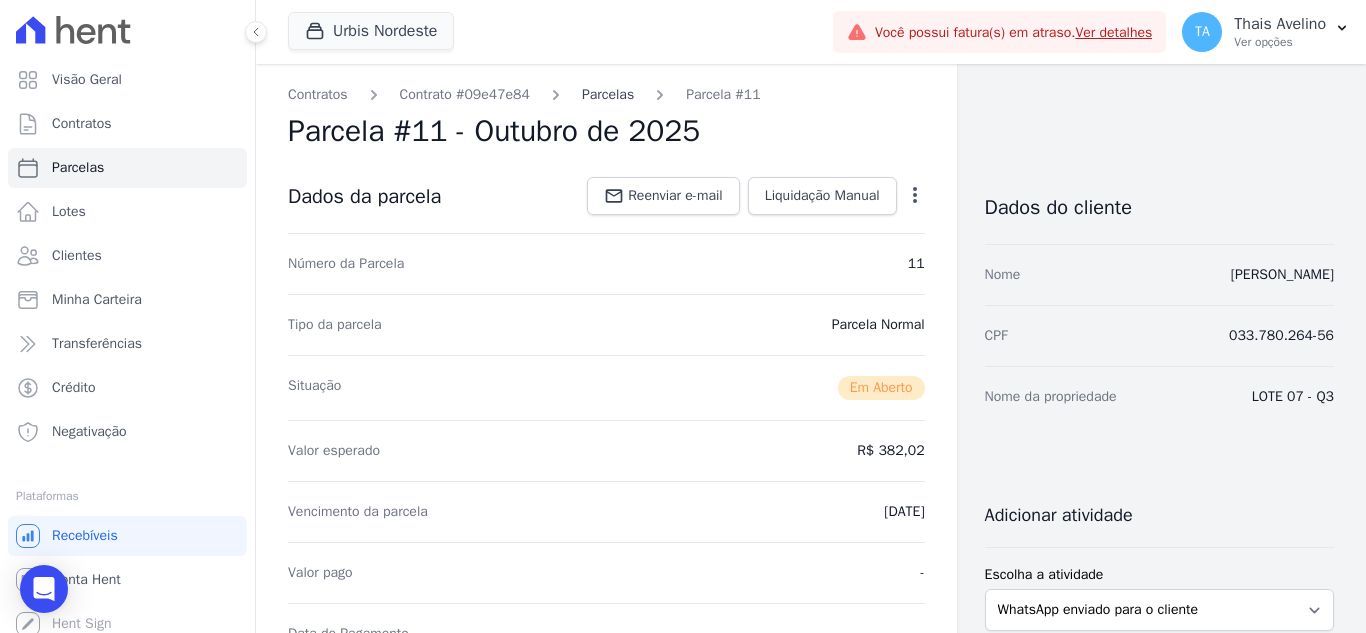 click on "Parcelas" at bounding box center (608, 94) 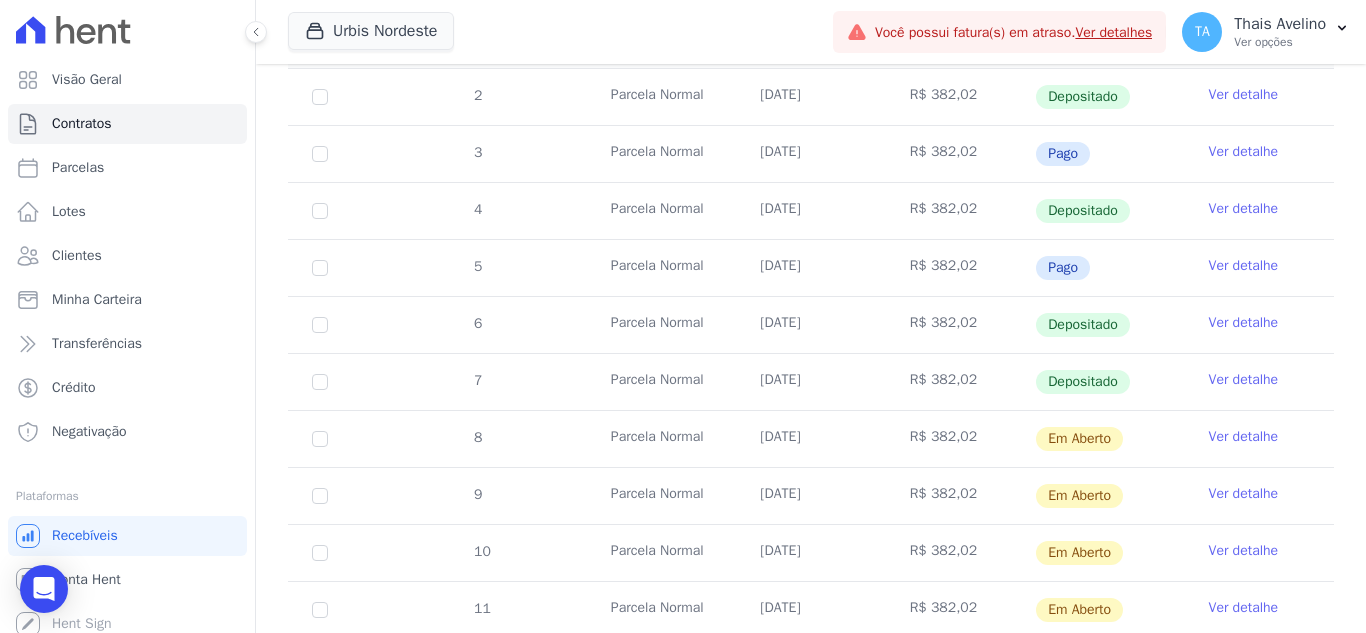 scroll, scrollTop: 600, scrollLeft: 0, axis: vertical 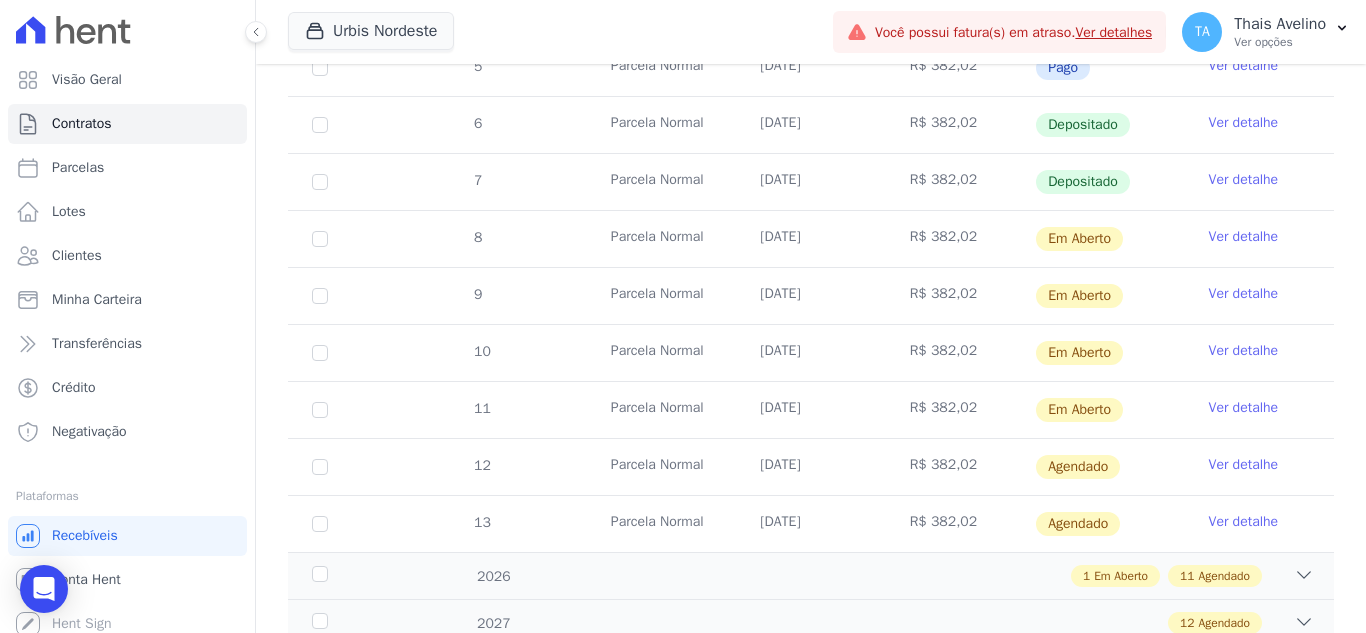 click on "Ver detalhe" at bounding box center (1244, 465) 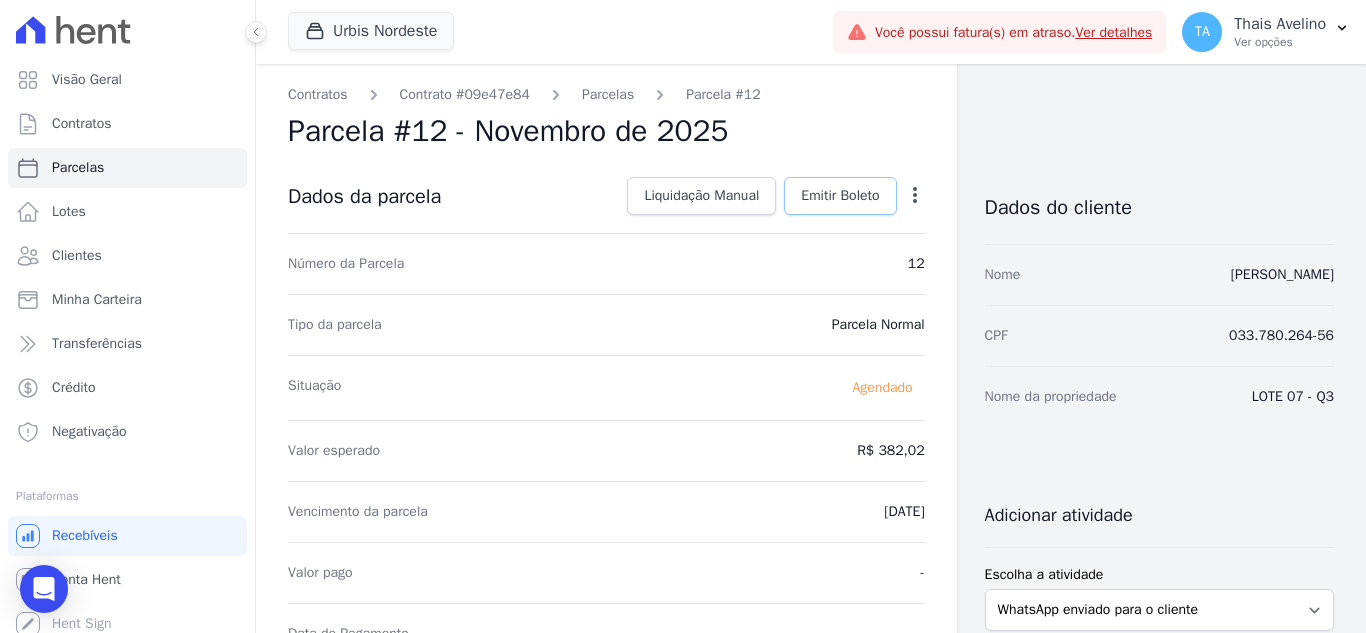 click on "Emitir Boleto" at bounding box center [840, 196] 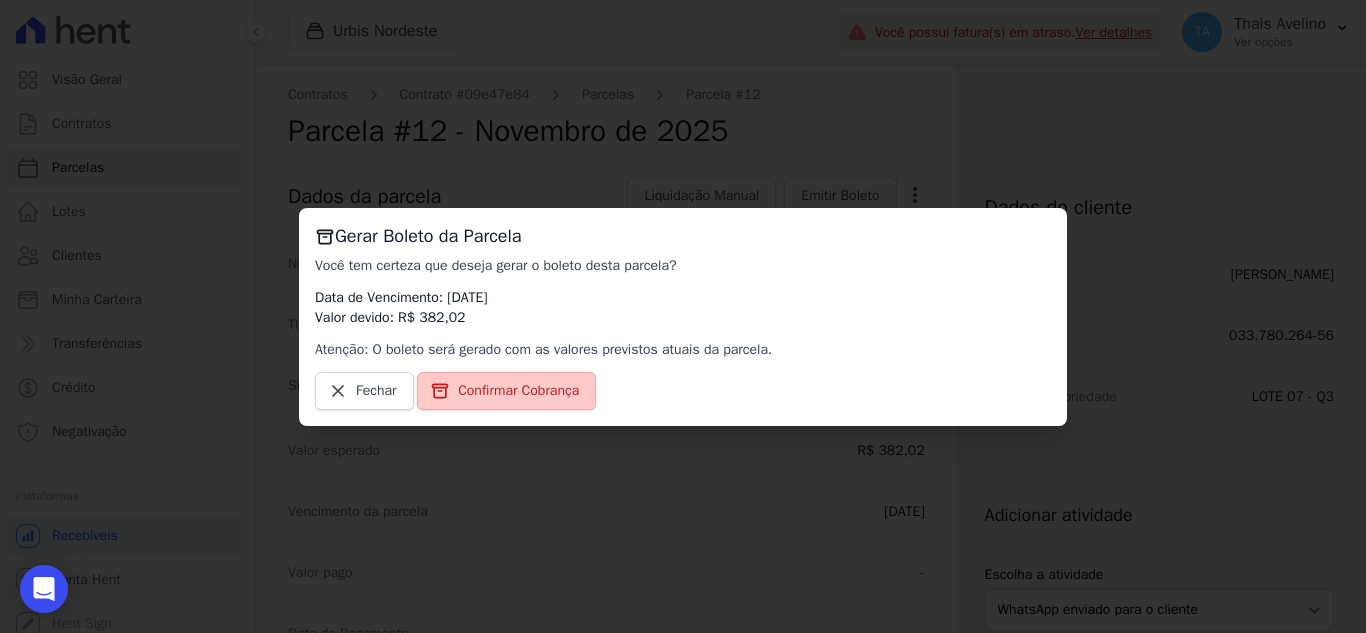 click on "Confirmar Cobrança" at bounding box center [518, 391] 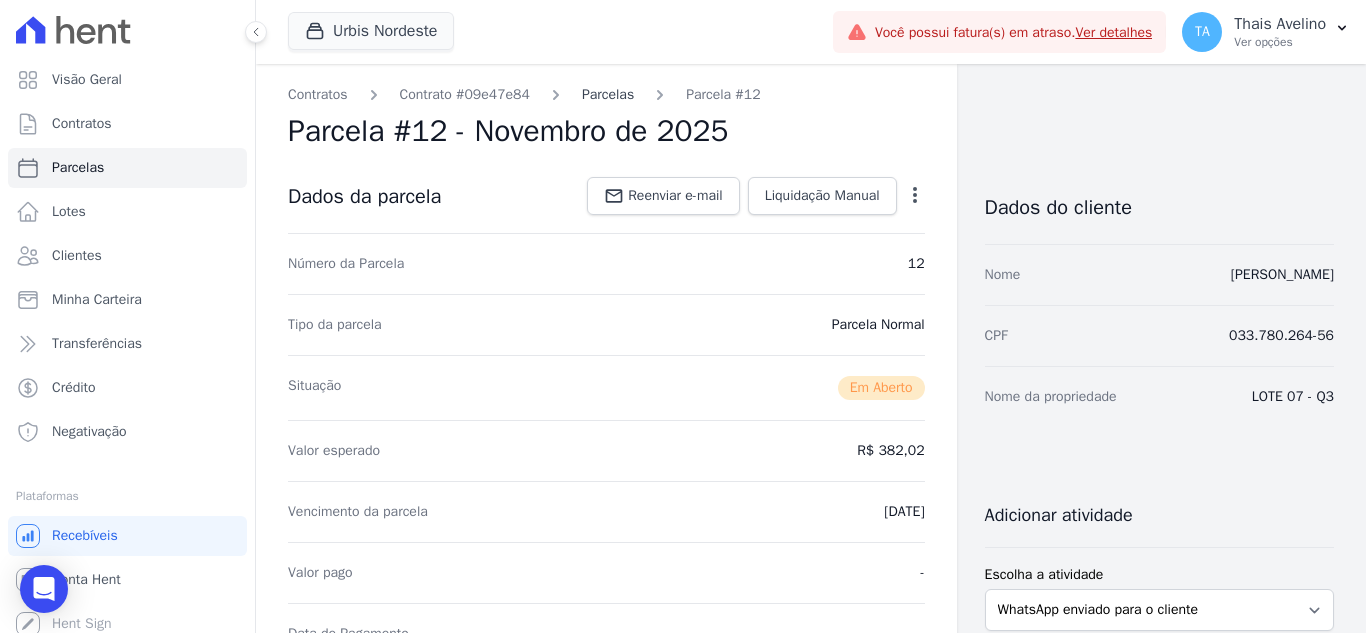 click on "Parcelas" at bounding box center [608, 94] 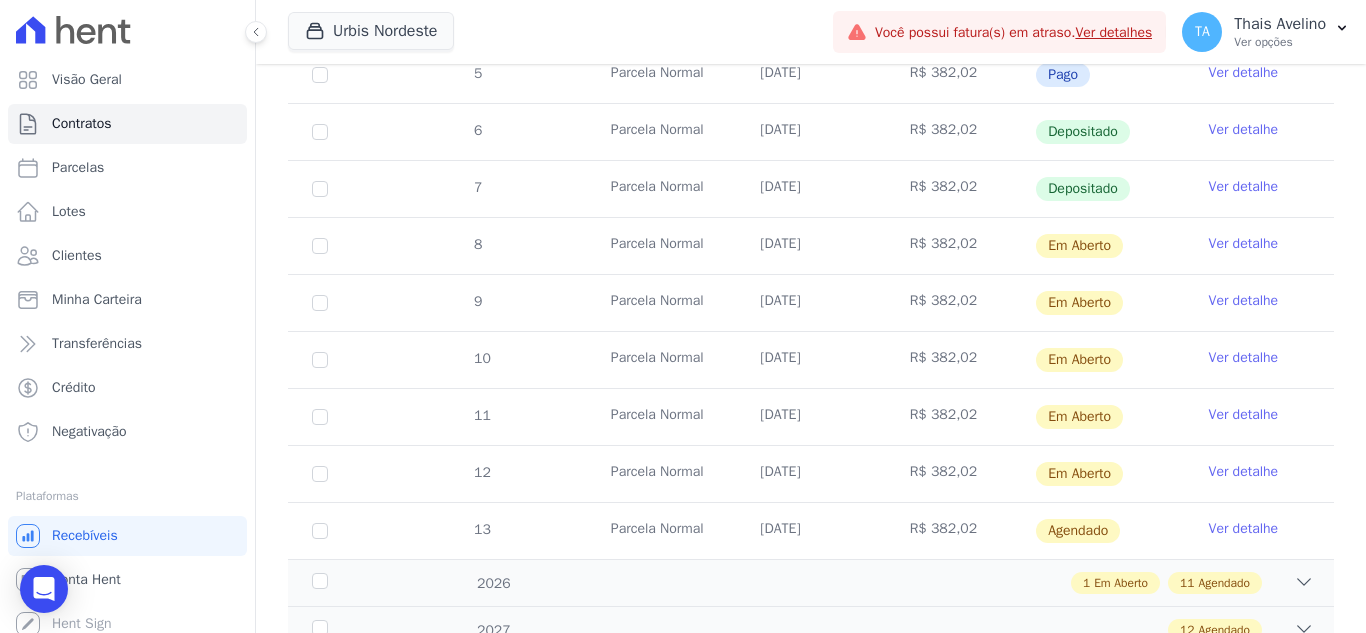 scroll, scrollTop: 600, scrollLeft: 0, axis: vertical 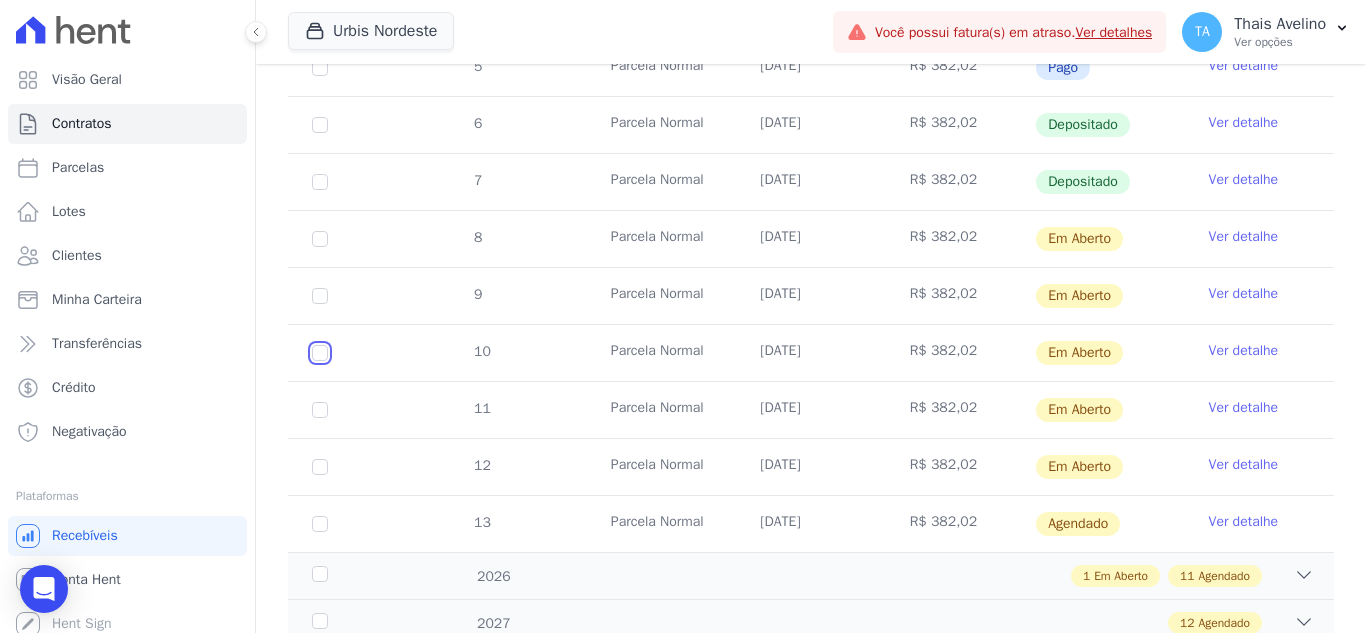 click at bounding box center (320, 239) 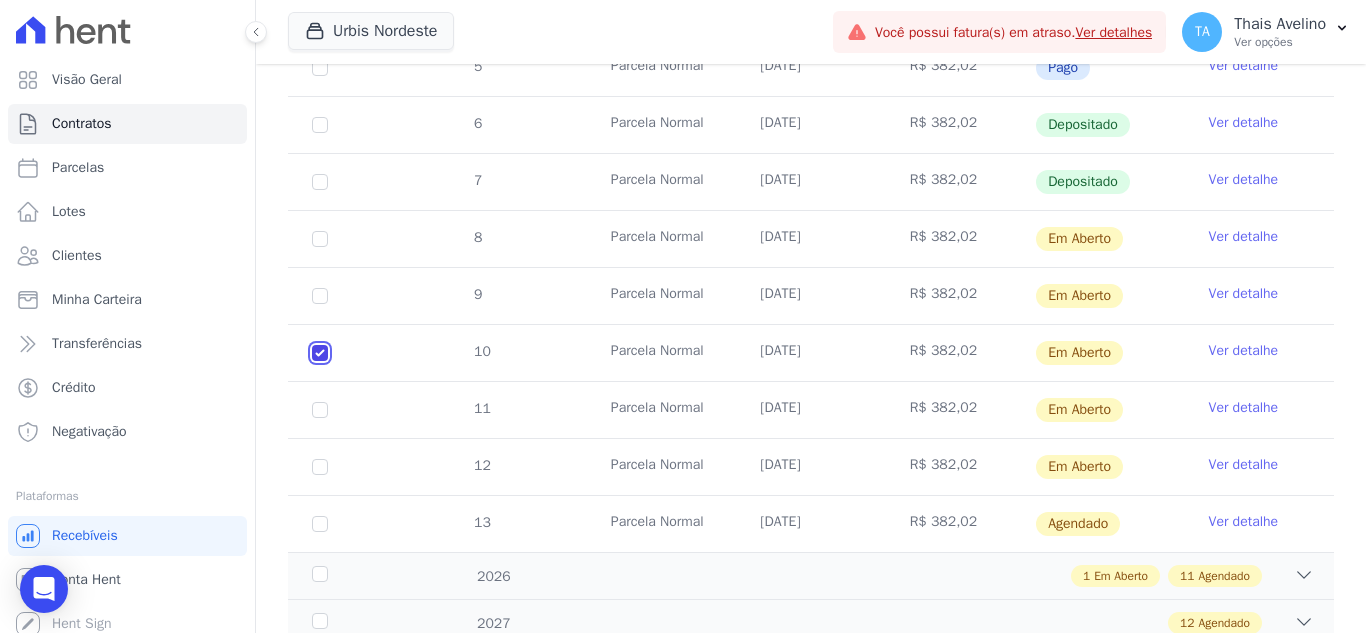 checkbox on "true" 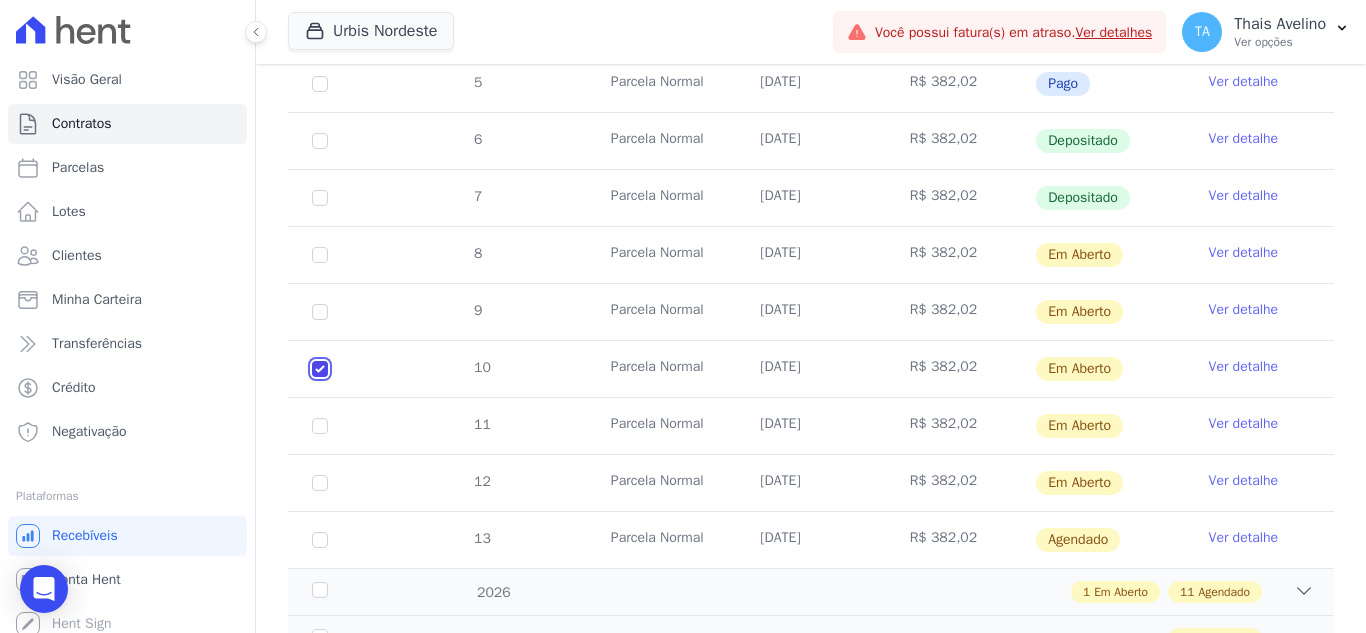 scroll, scrollTop: 616, scrollLeft: 0, axis: vertical 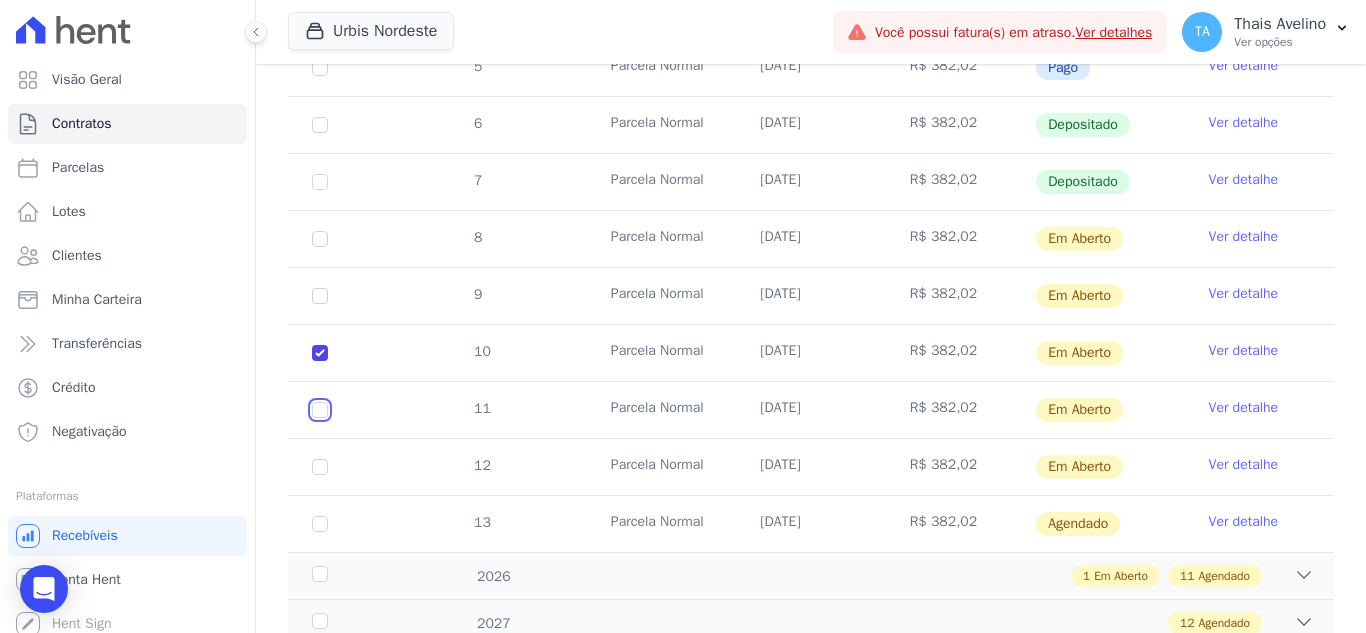click at bounding box center [320, 239] 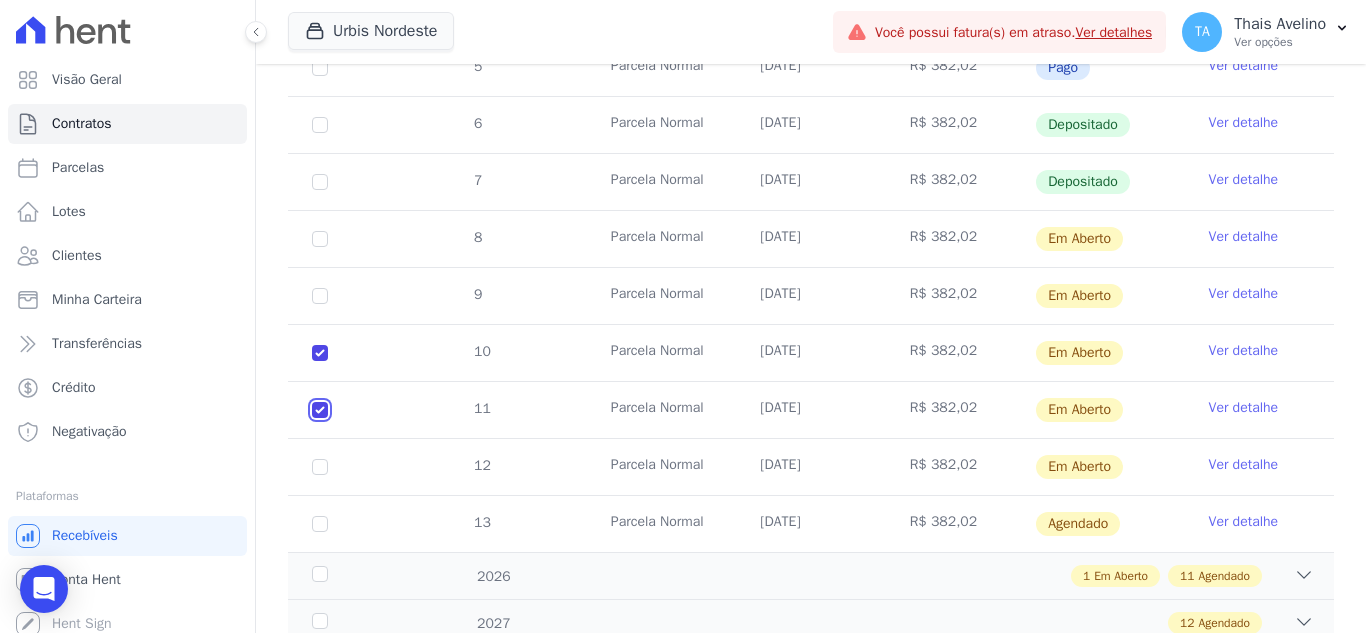 checkbox on "true" 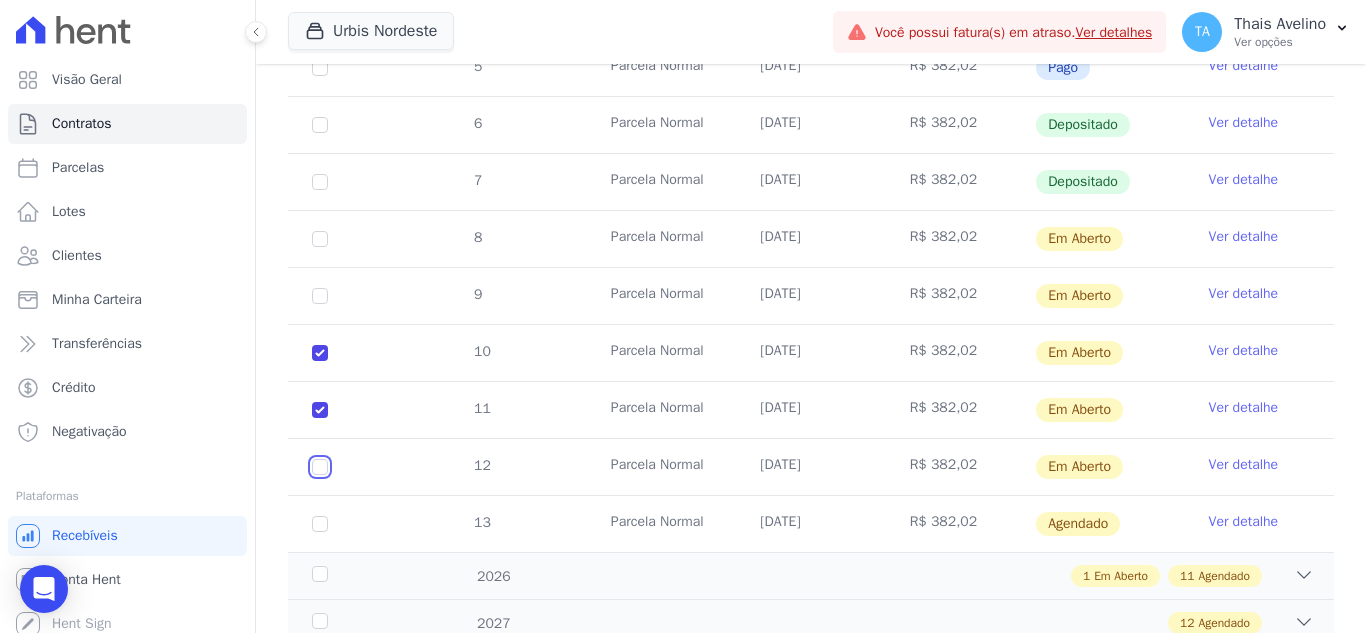 click at bounding box center [320, 239] 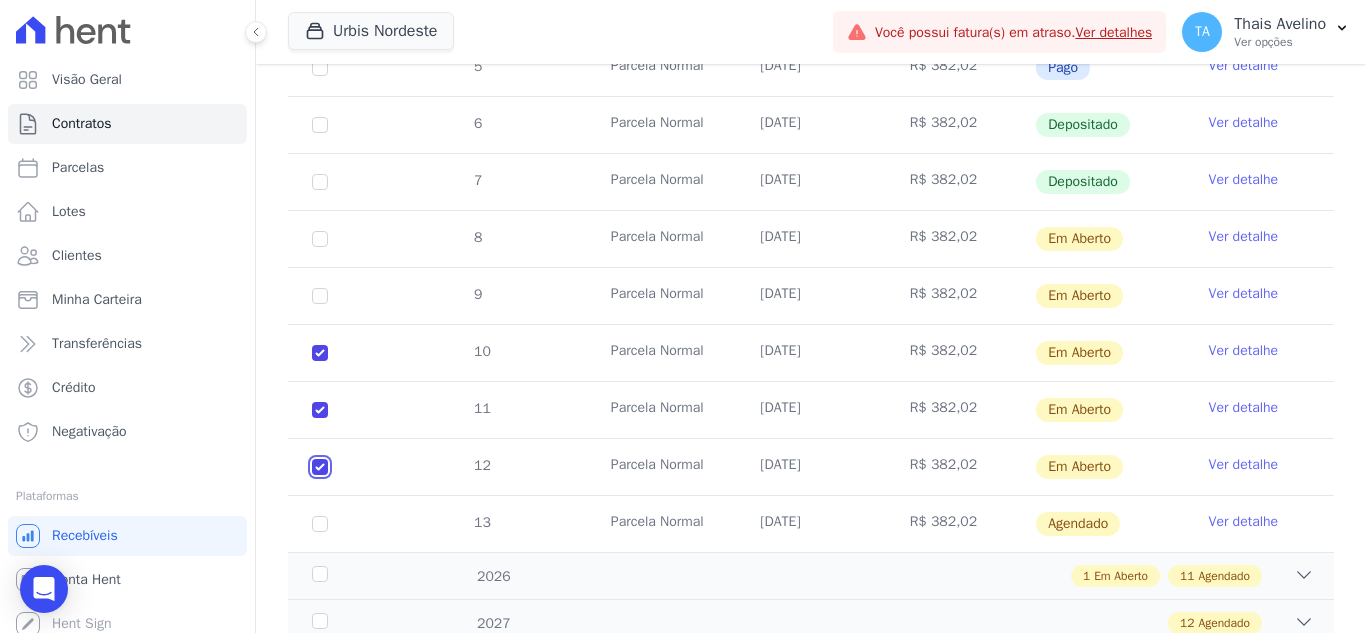checkbox on "true" 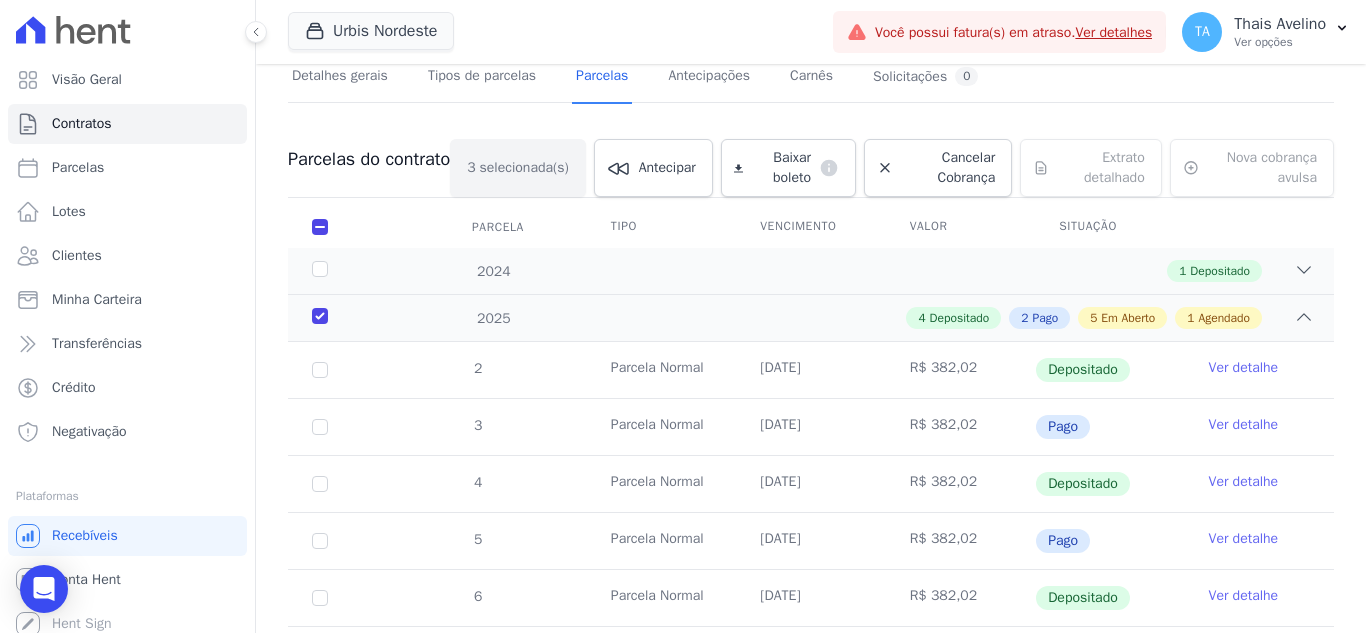 scroll, scrollTop: 0, scrollLeft: 0, axis: both 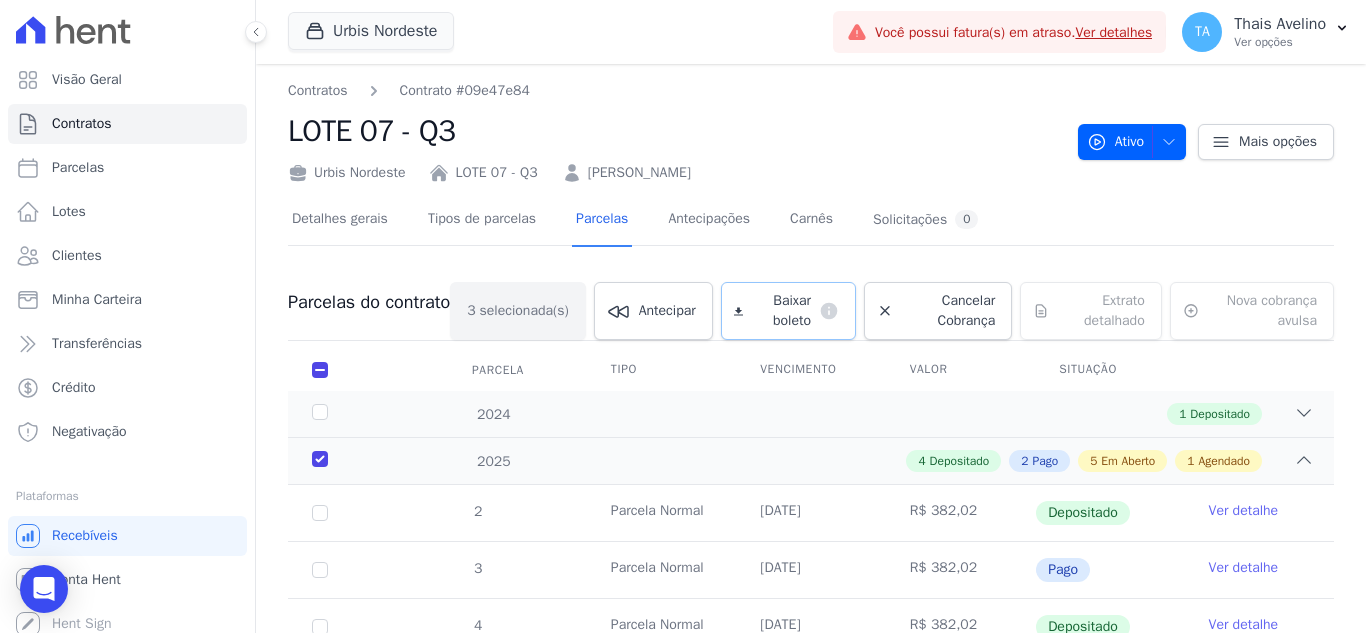 click on "Baixar boleto" at bounding box center [781, 311] 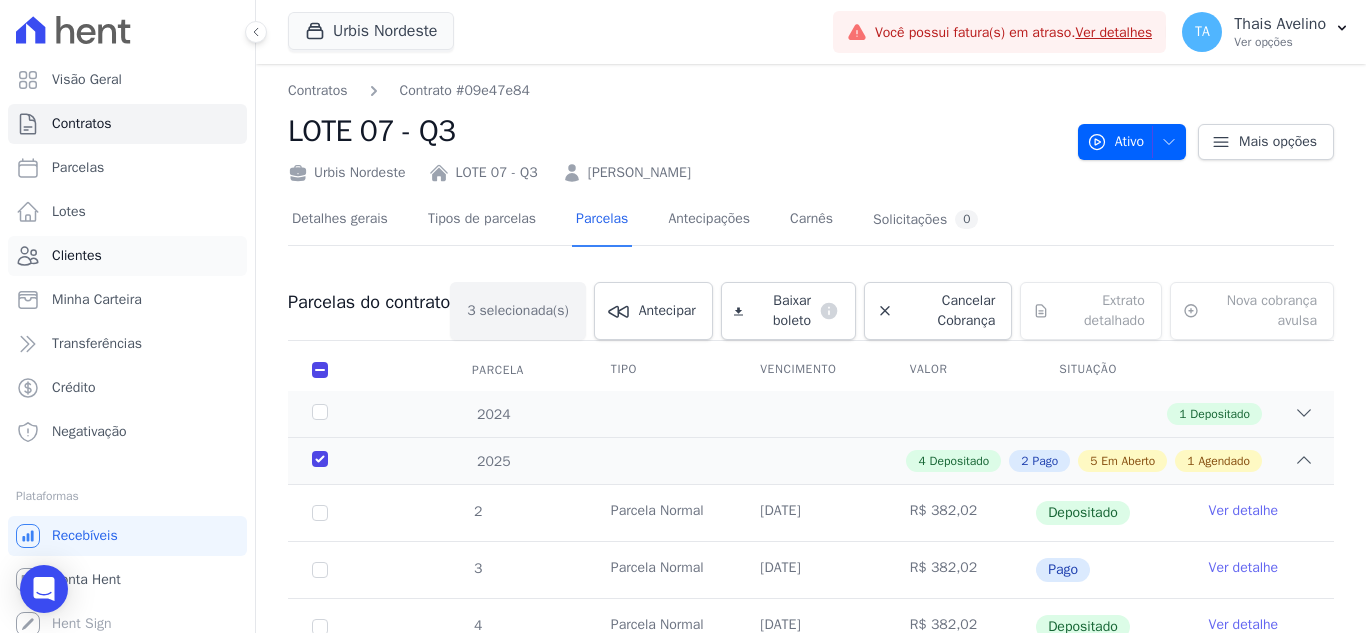 drag, startPoint x: 90, startPoint y: 258, endPoint x: 108, endPoint y: 265, distance: 19.313208 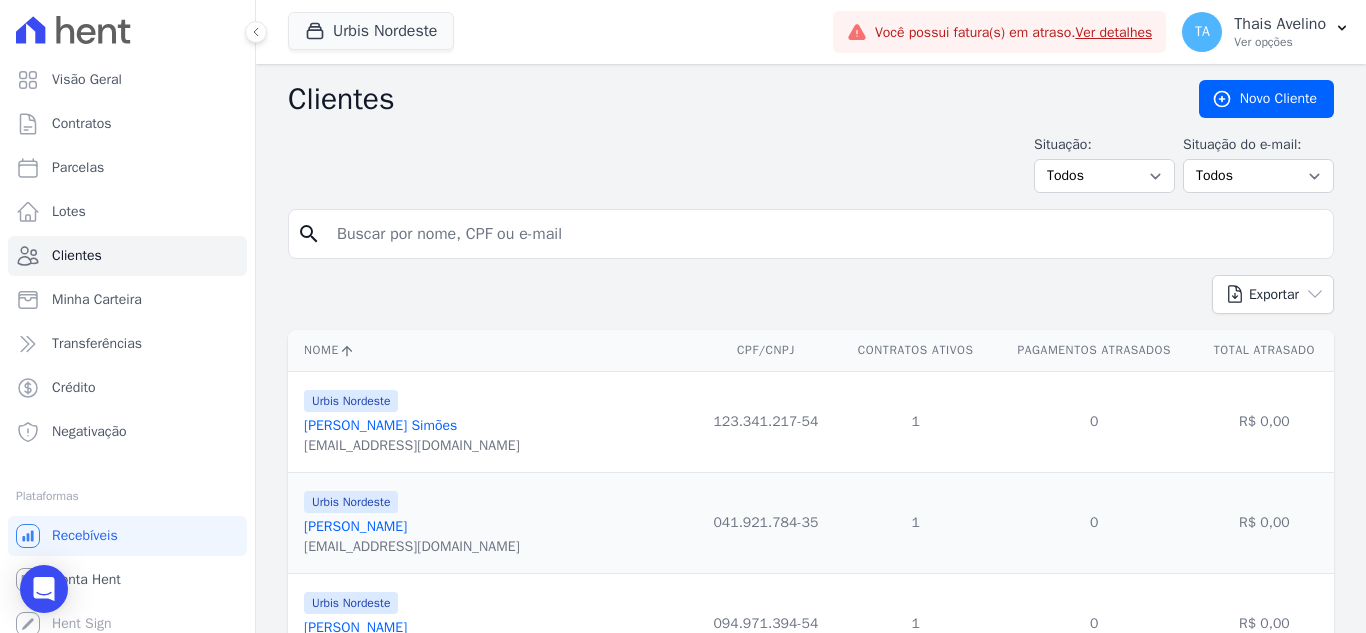 click at bounding box center [825, 234] 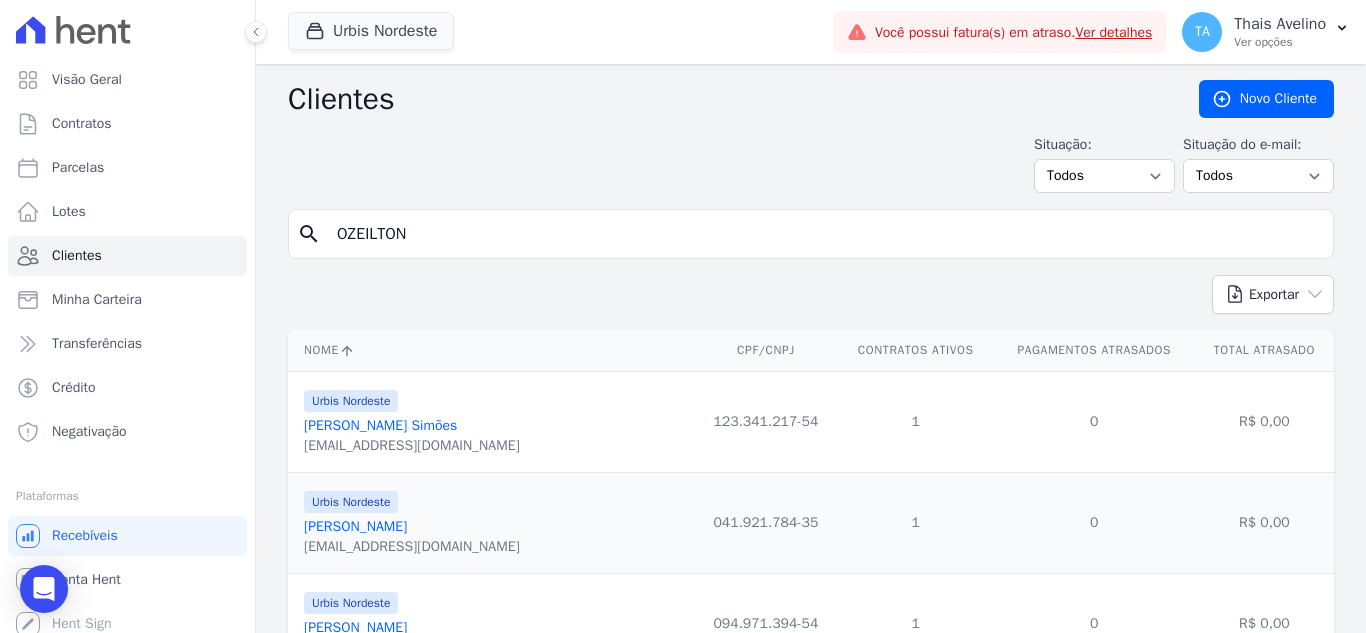 type on "OZEILTON" 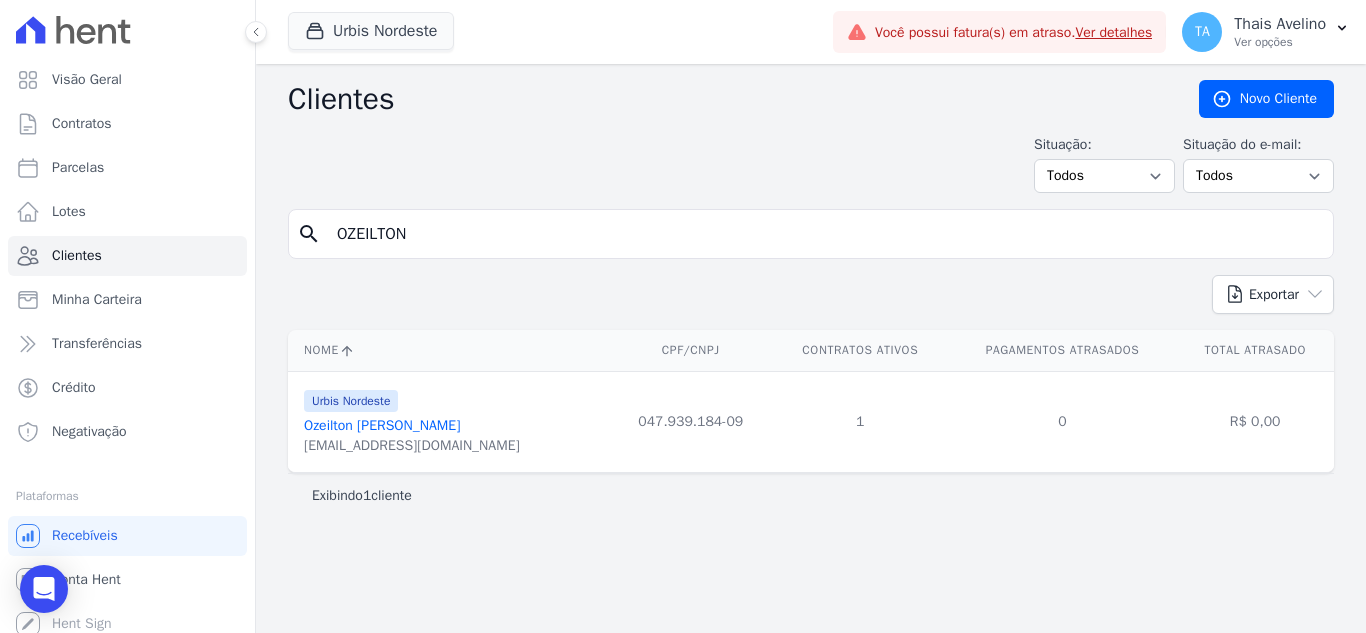 click on "Ozeilton Ricardo De Arujo" at bounding box center [382, 425] 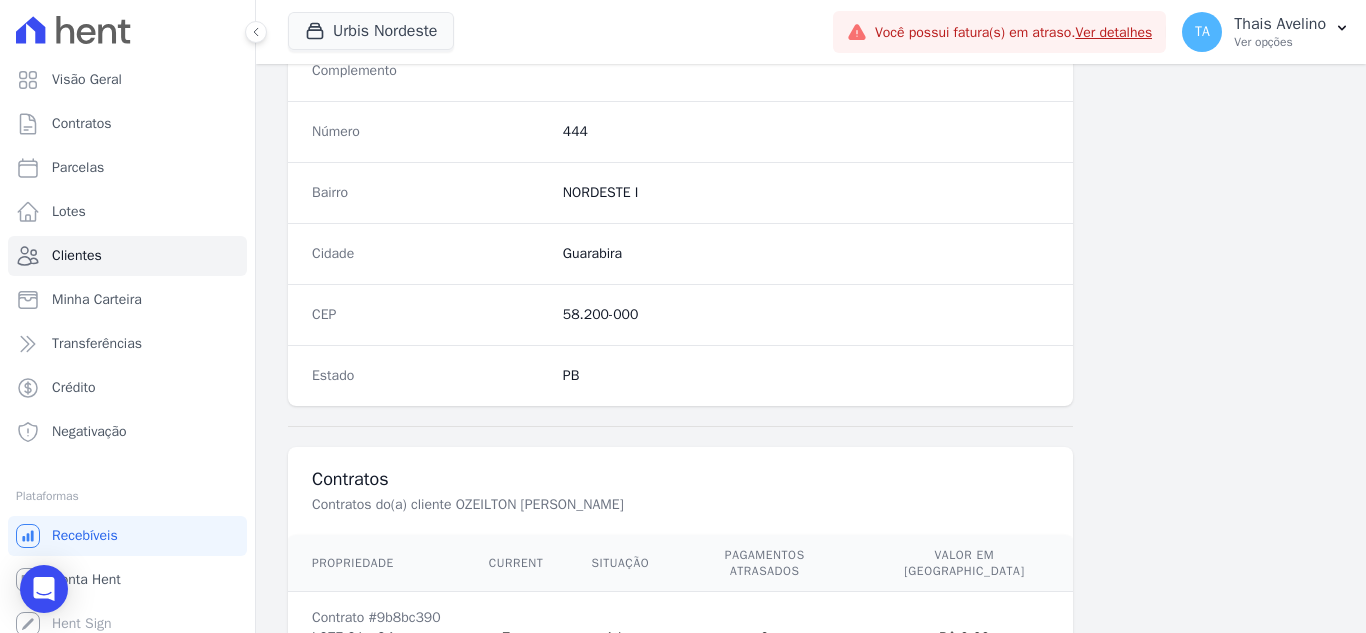 scroll, scrollTop: 1238, scrollLeft: 0, axis: vertical 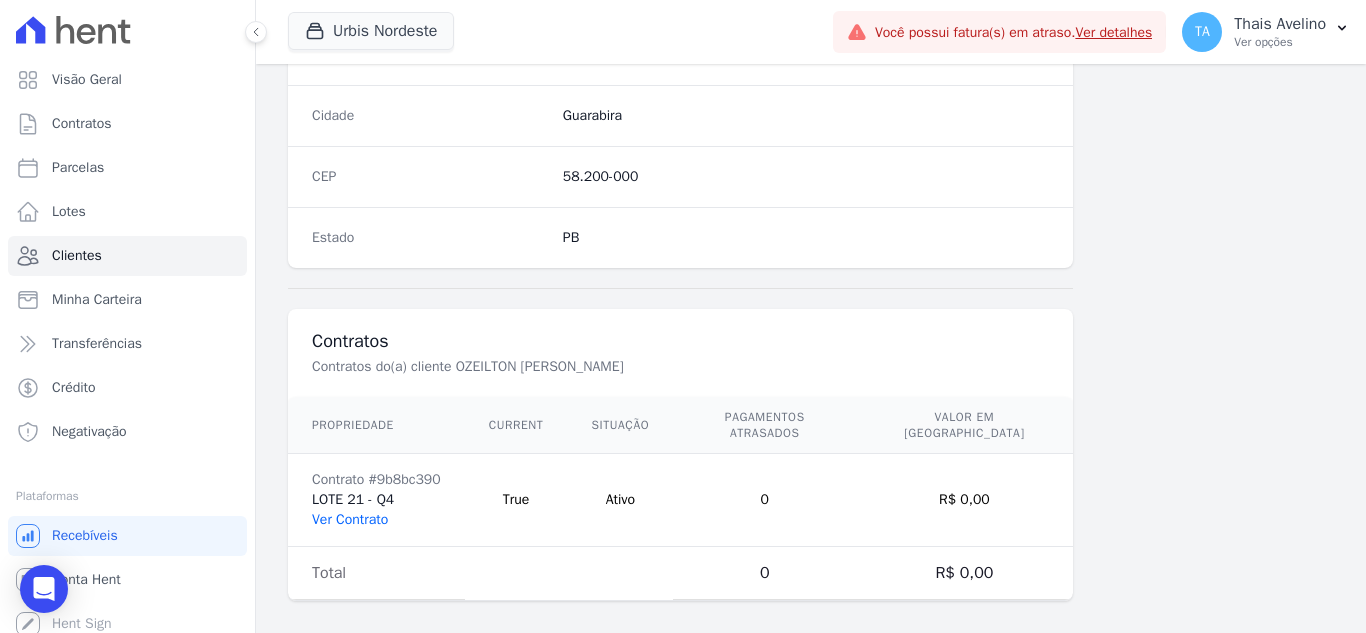 click on "Ver Contrato" at bounding box center (350, 519) 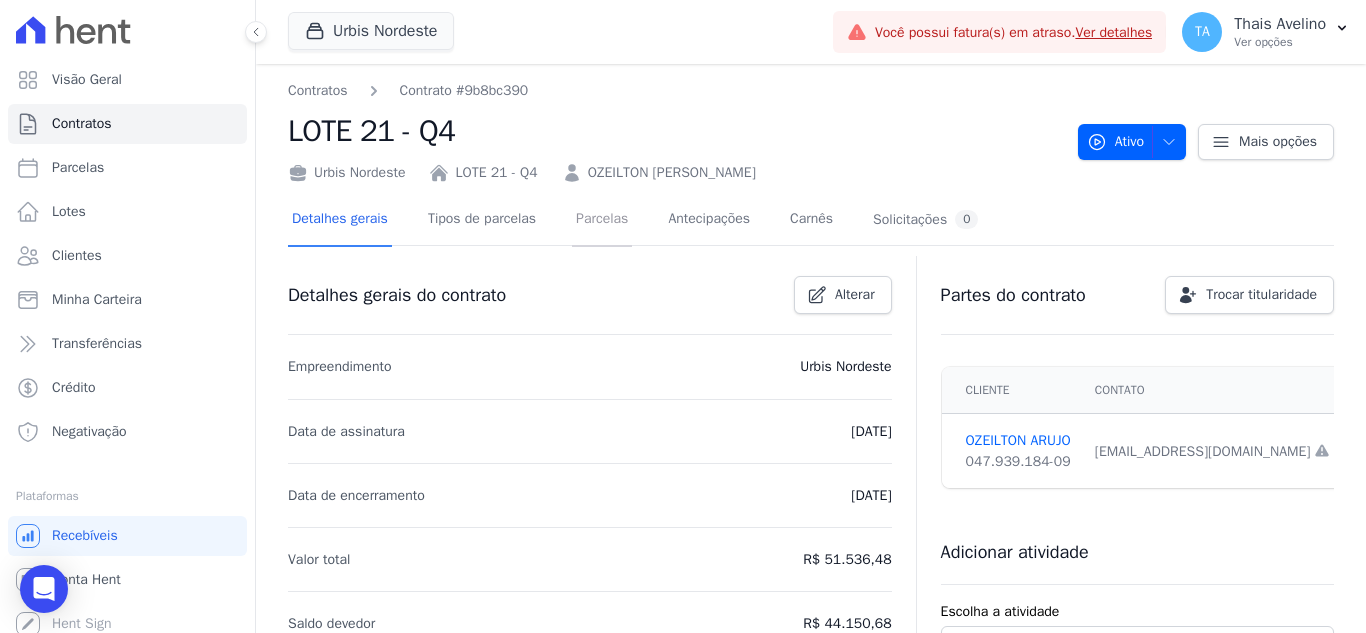 click on "Parcelas" at bounding box center (602, 220) 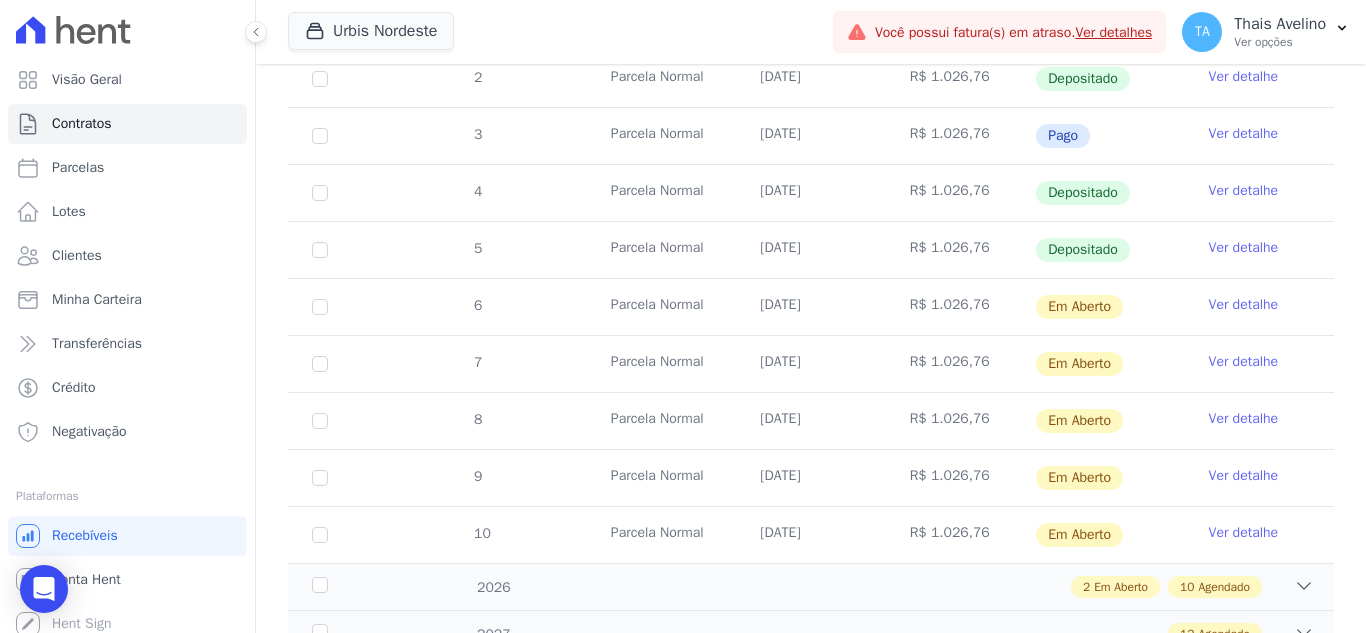 scroll, scrollTop: 663, scrollLeft: 0, axis: vertical 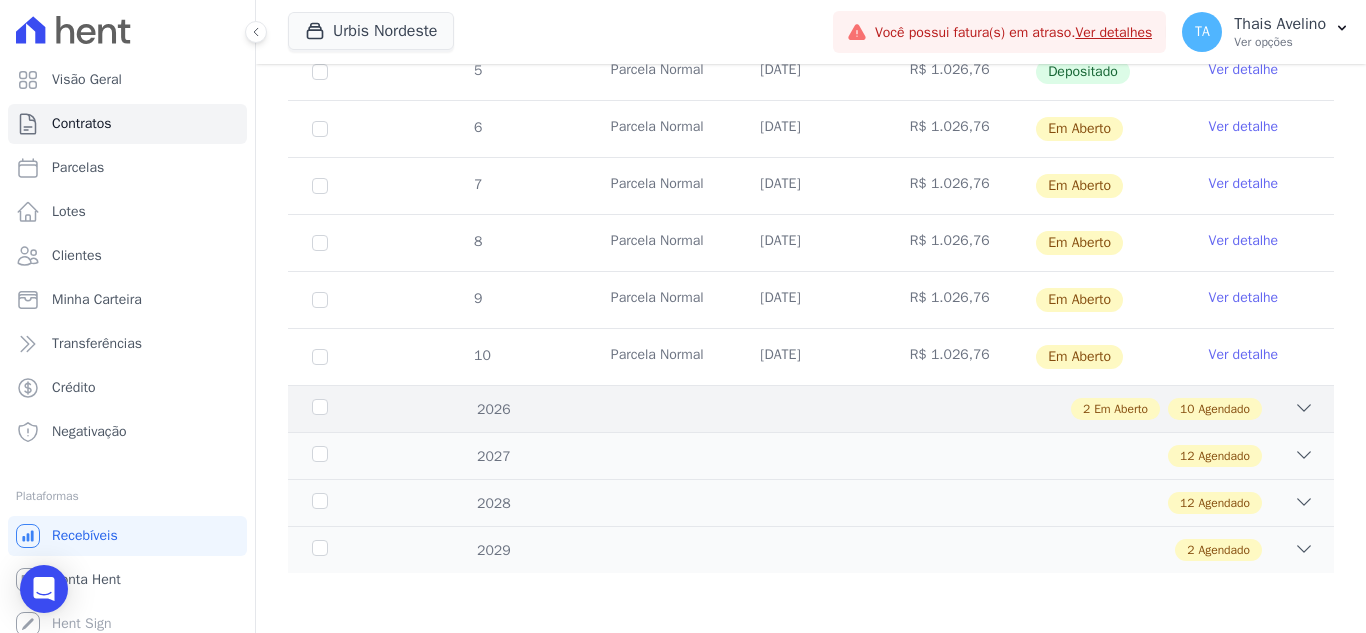 click on "2
Em Aberto
10
Agendado" at bounding box center [862, 409] 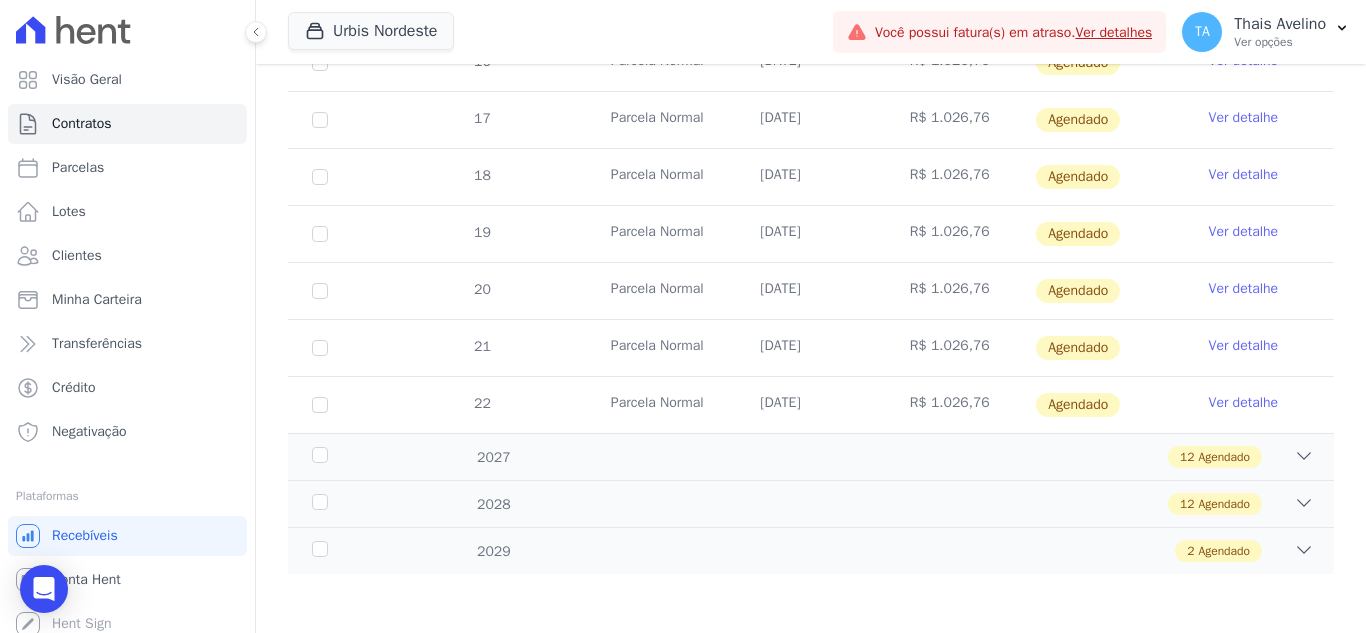 scroll, scrollTop: 1347, scrollLeft: 0, axis: vertical 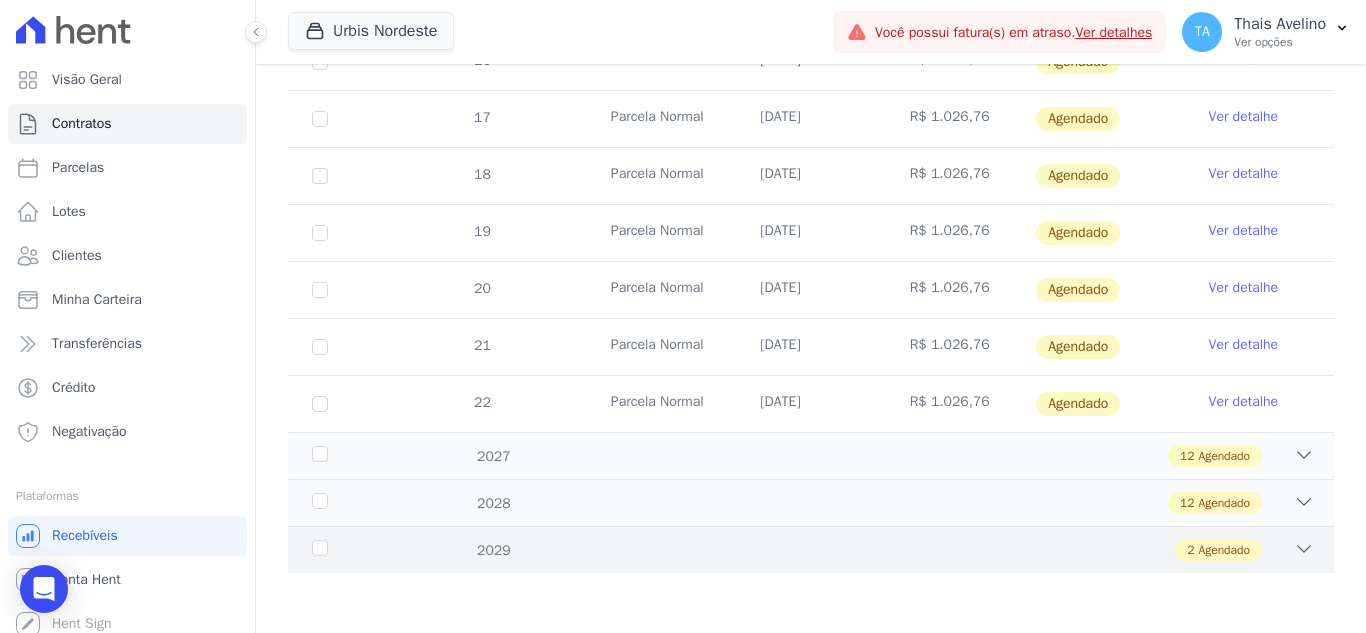 click on "2
Agendado" at bounding box center [862, 550] 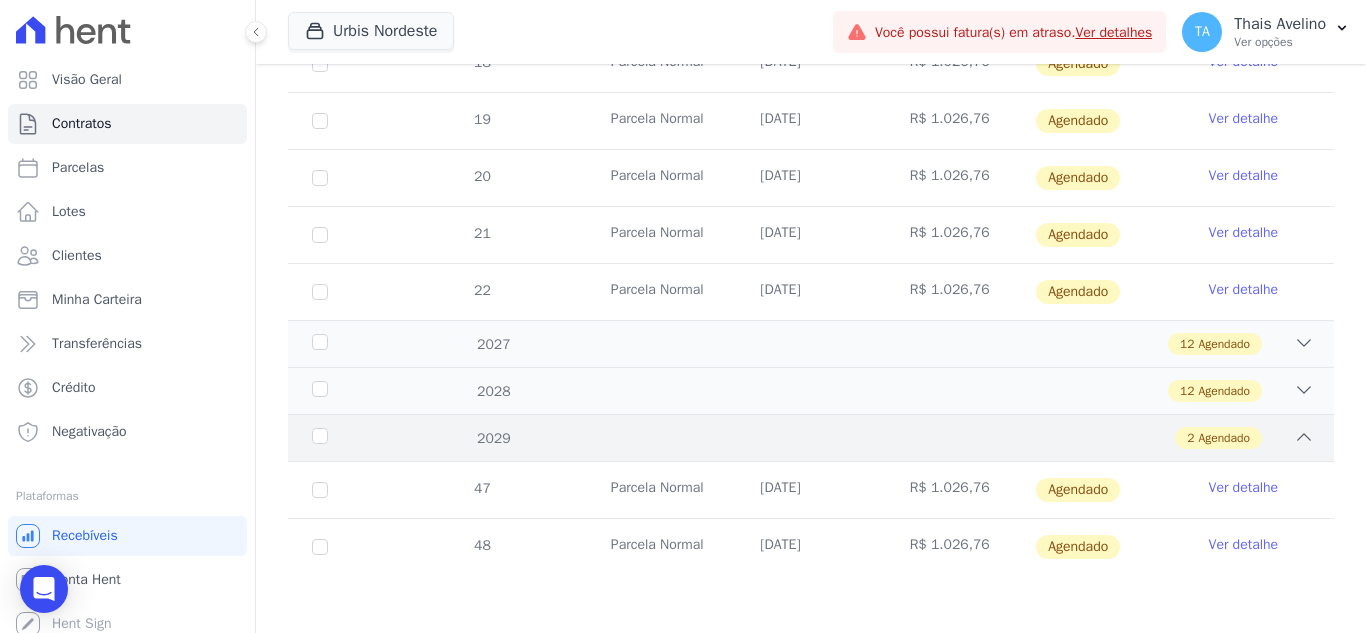 scroll, scrollTop: 1461, scrollLeft: 0, axis: vertical 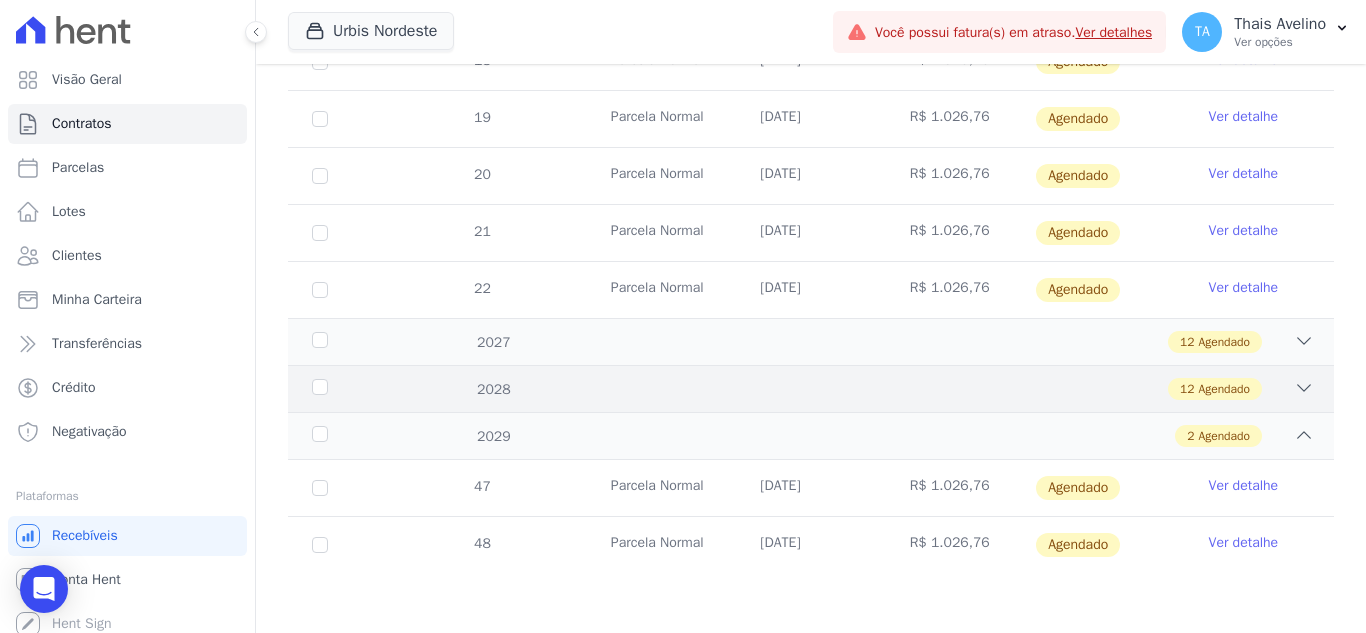 click on "2028
12
Agendado" at bounding box center [811, 388] 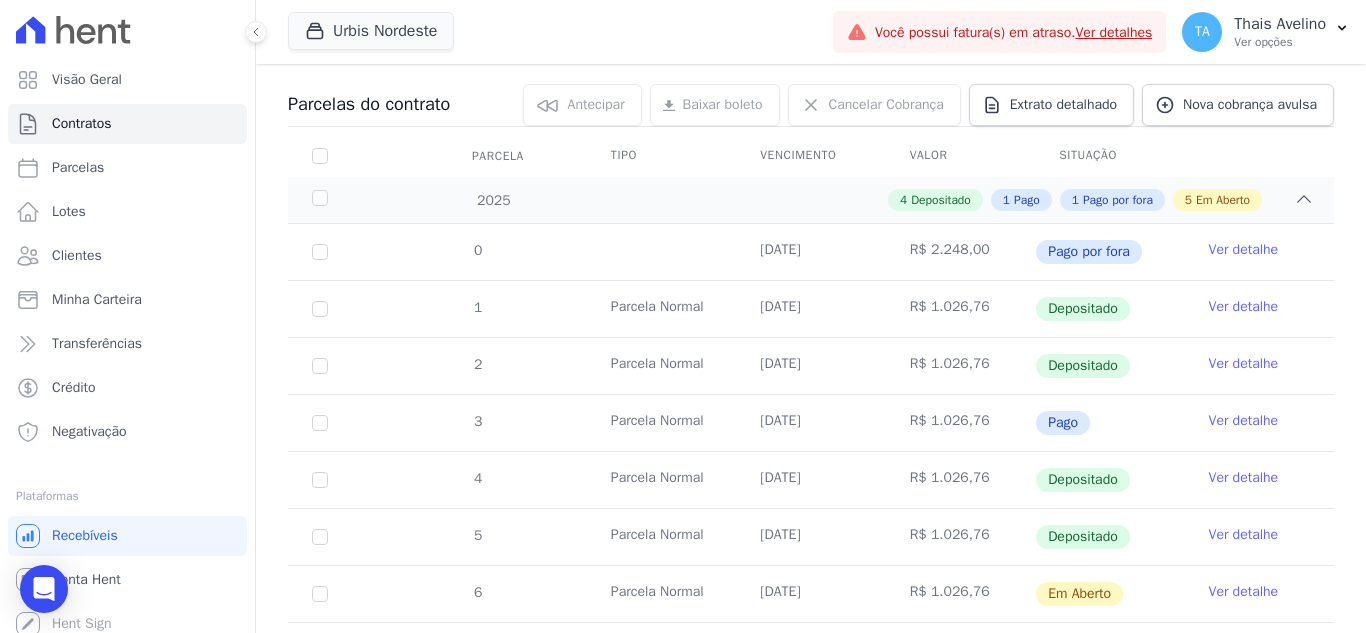 scroll, scrollTop: 200, scrollLeft: 0, axis: vertical 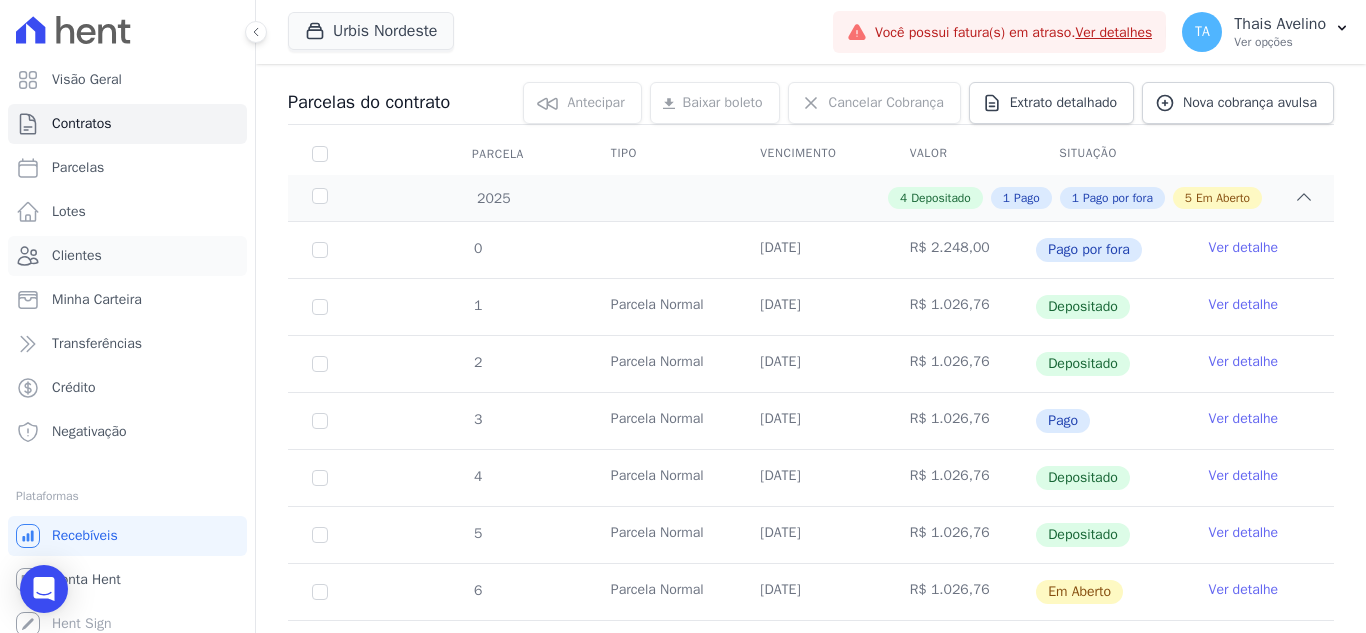 drag, startPoint x: 97, startPoint y: 253, endPoint x: 271, endPoint y: 253, distance: 174 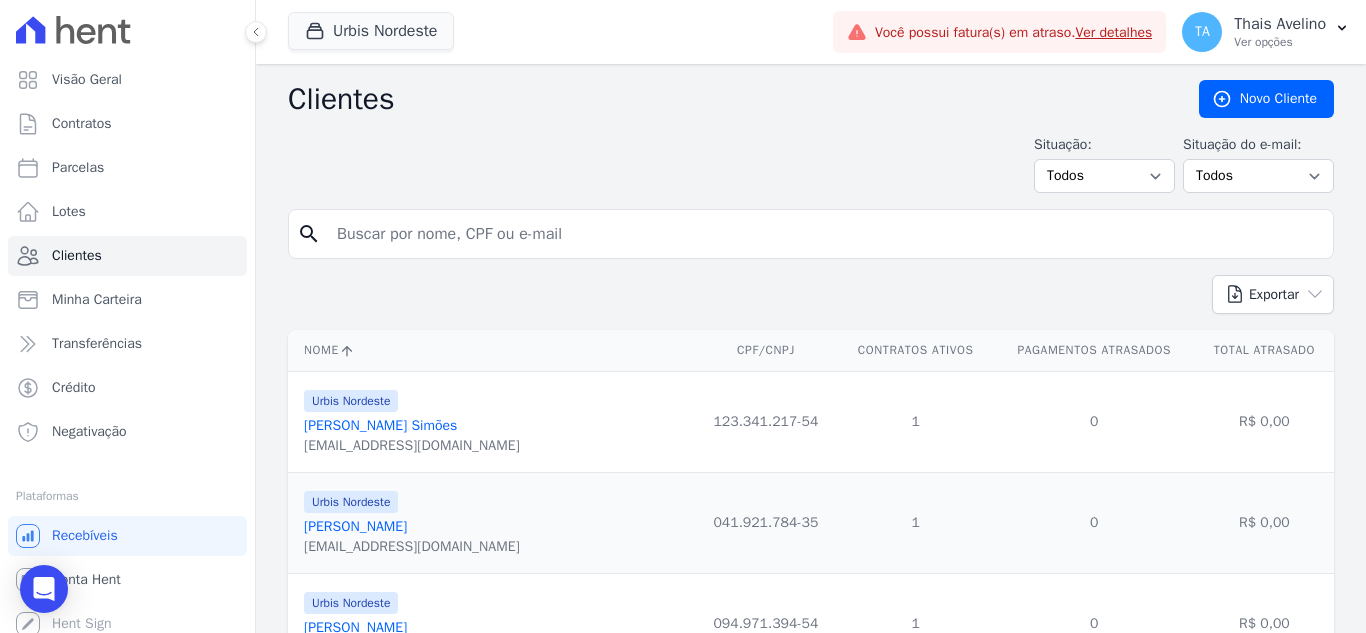 click at bounding box center [825, 234] 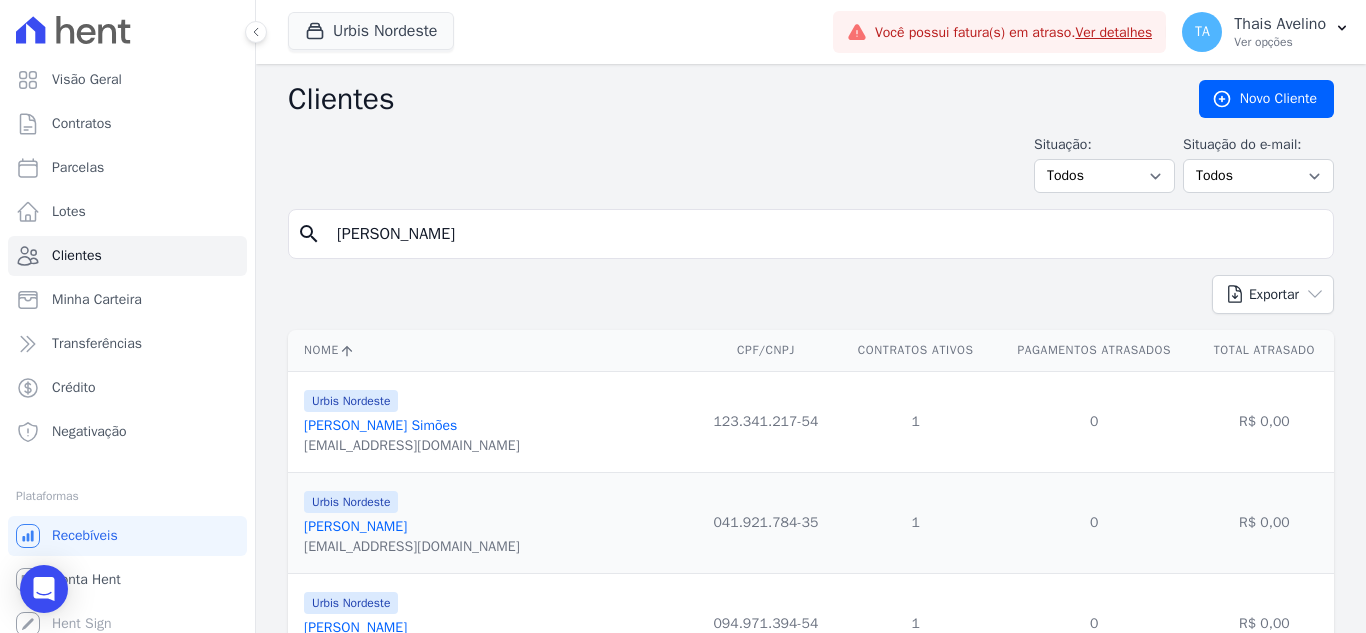 type on "ISABEL" 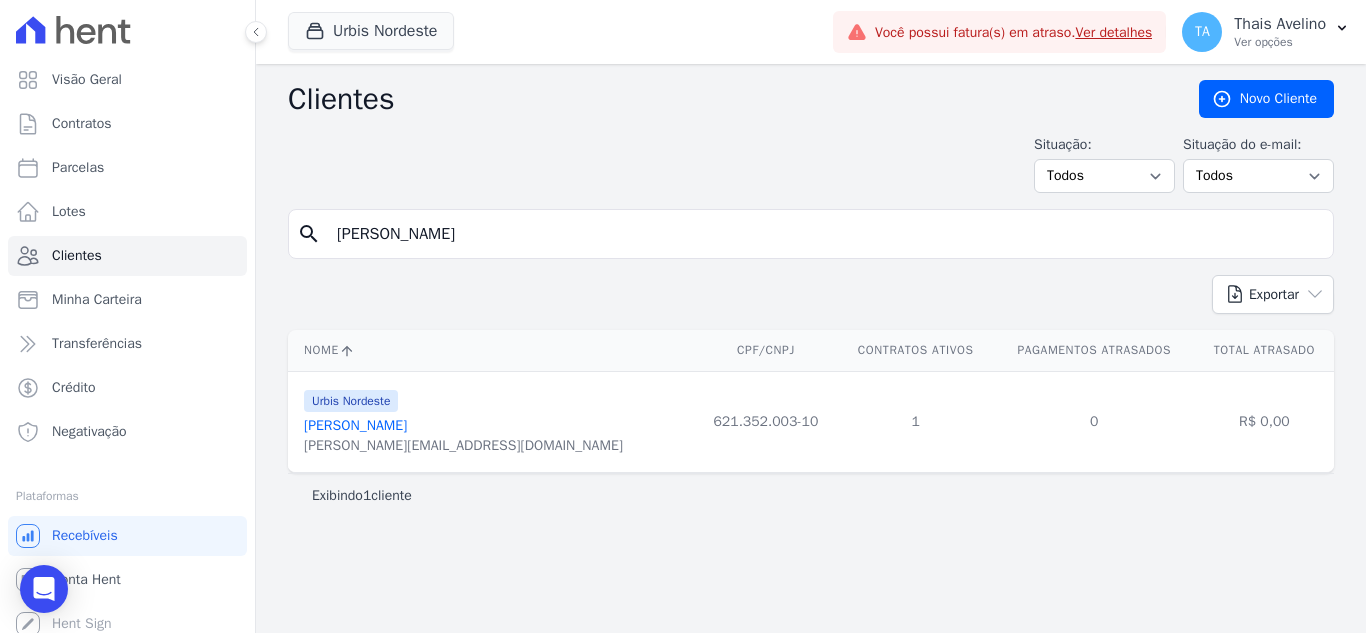 click on "Isabel Rivele Sousa Silva" at bounding box center [355, 425] 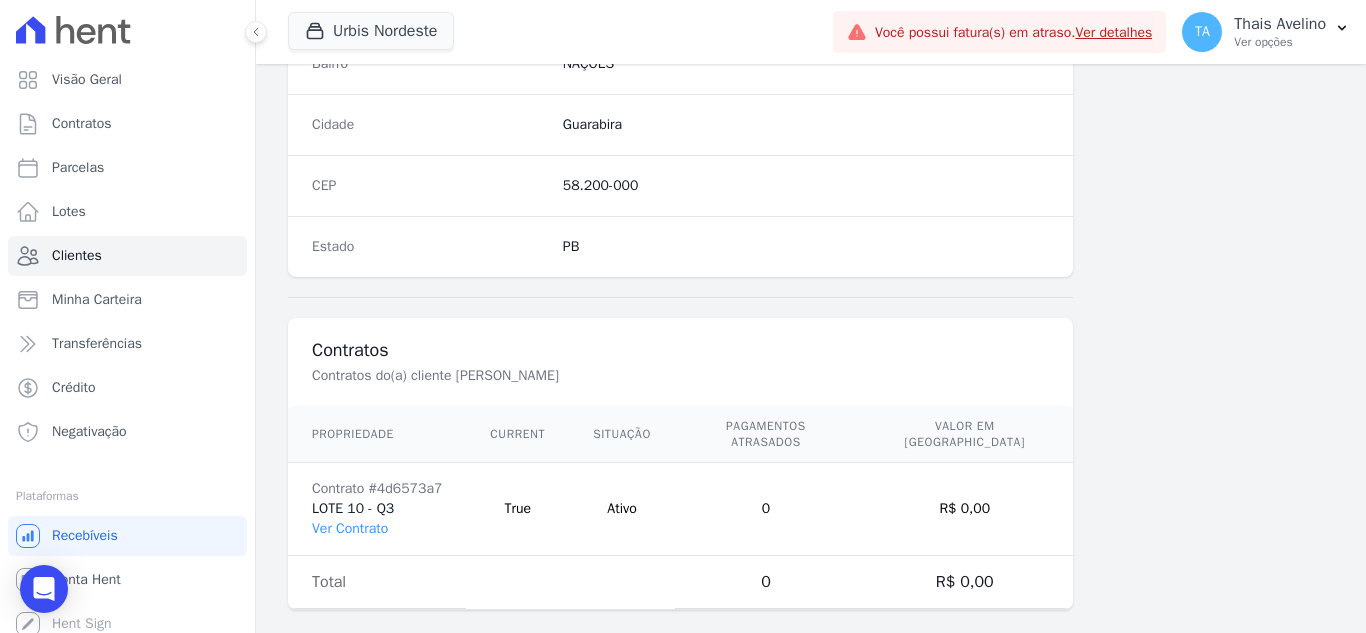 scroll, scrollTop: 1238, scrollLeft: 0, axis: vertical 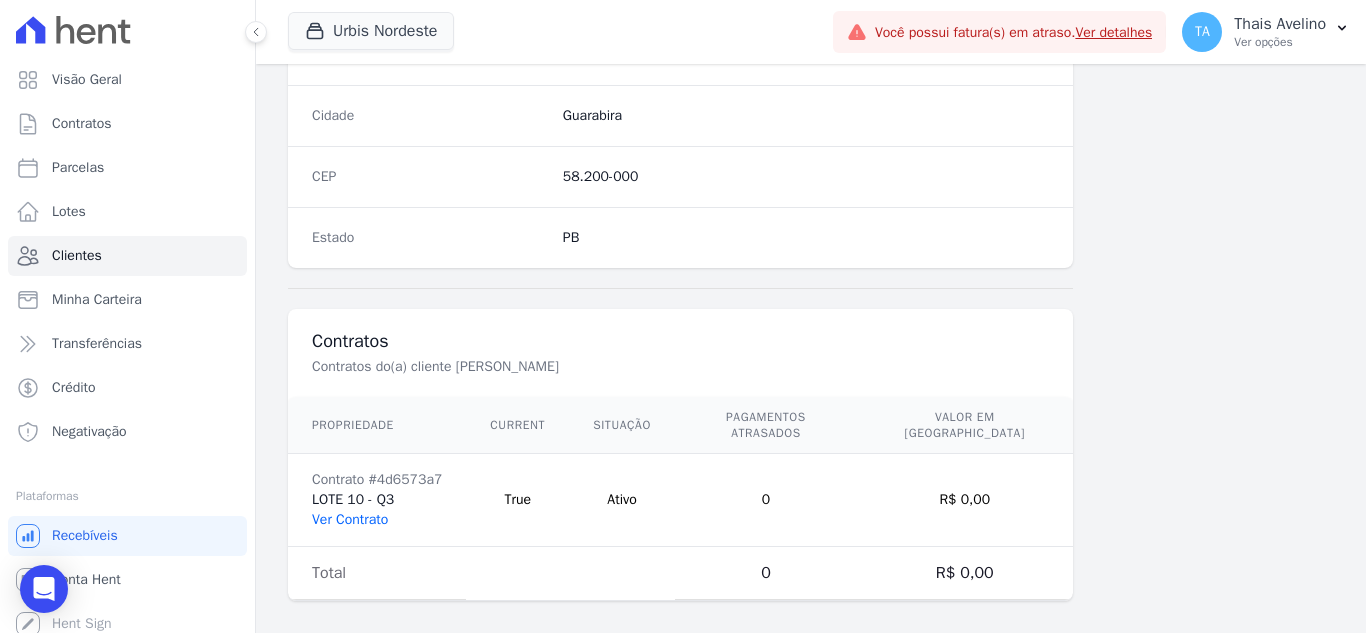 click on "Ver Contrato" at bounding box center (350, 519) 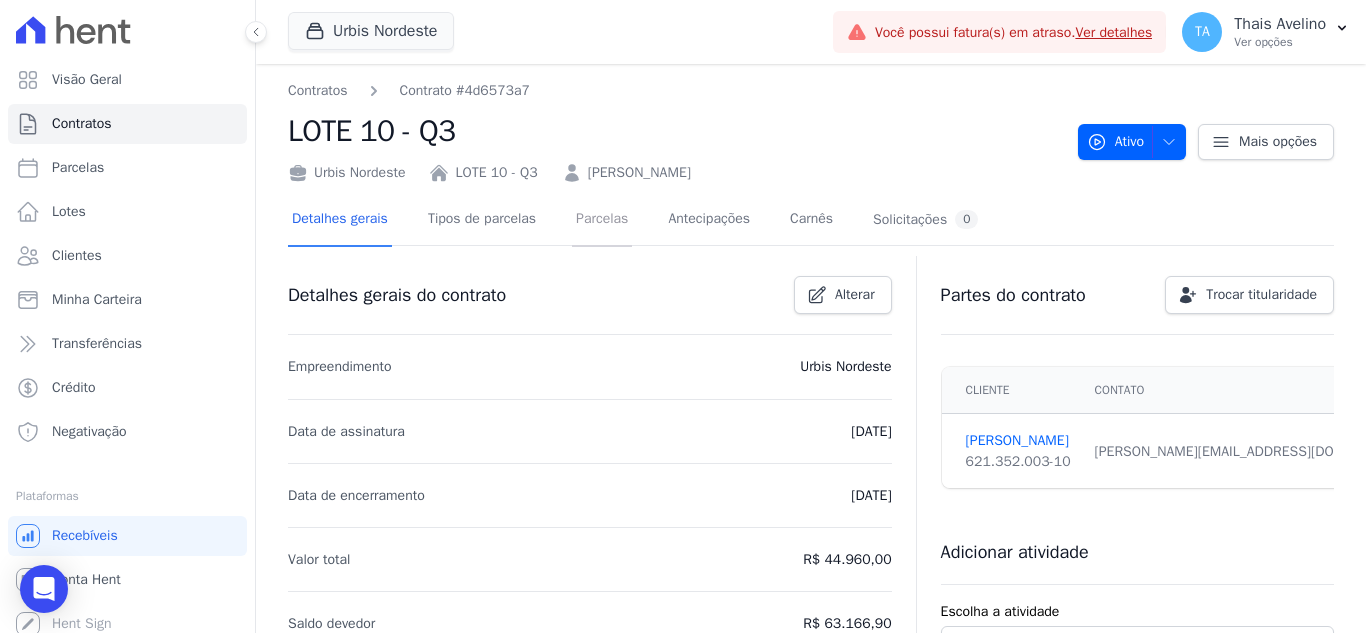 click on "Parcelas" at bounding box center (602, 220) 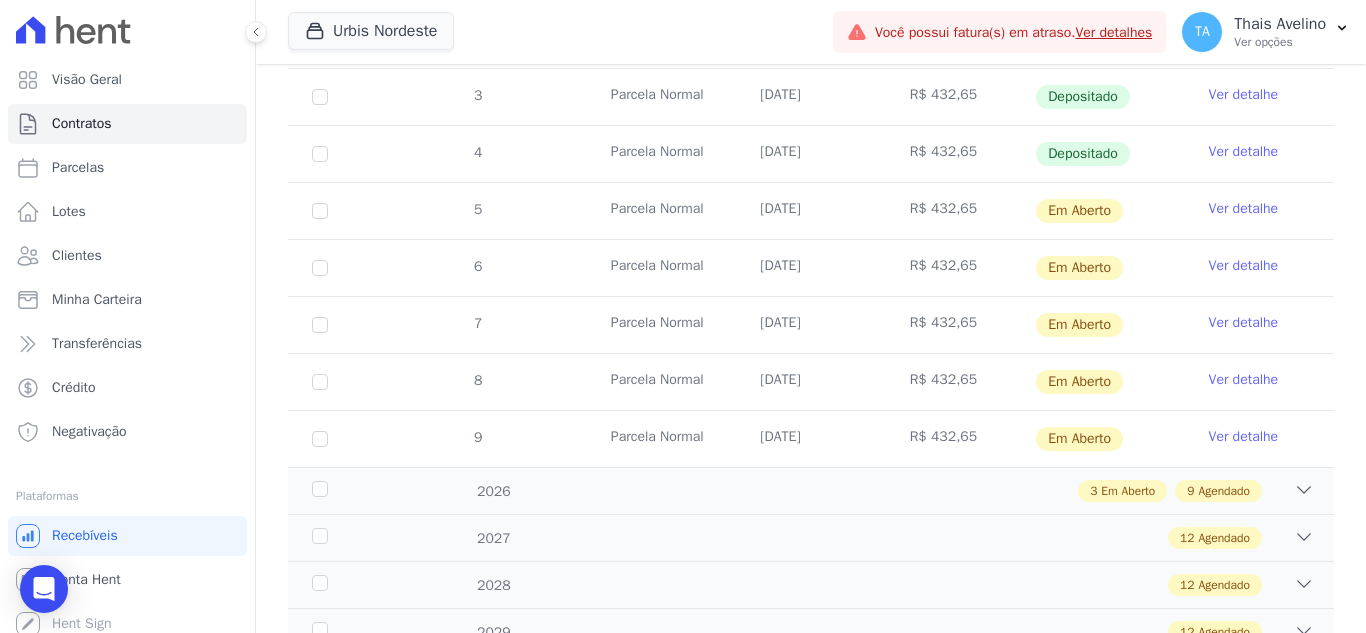 scroll, scrollTop: 700, scrollLeft: 0, axis: vertical 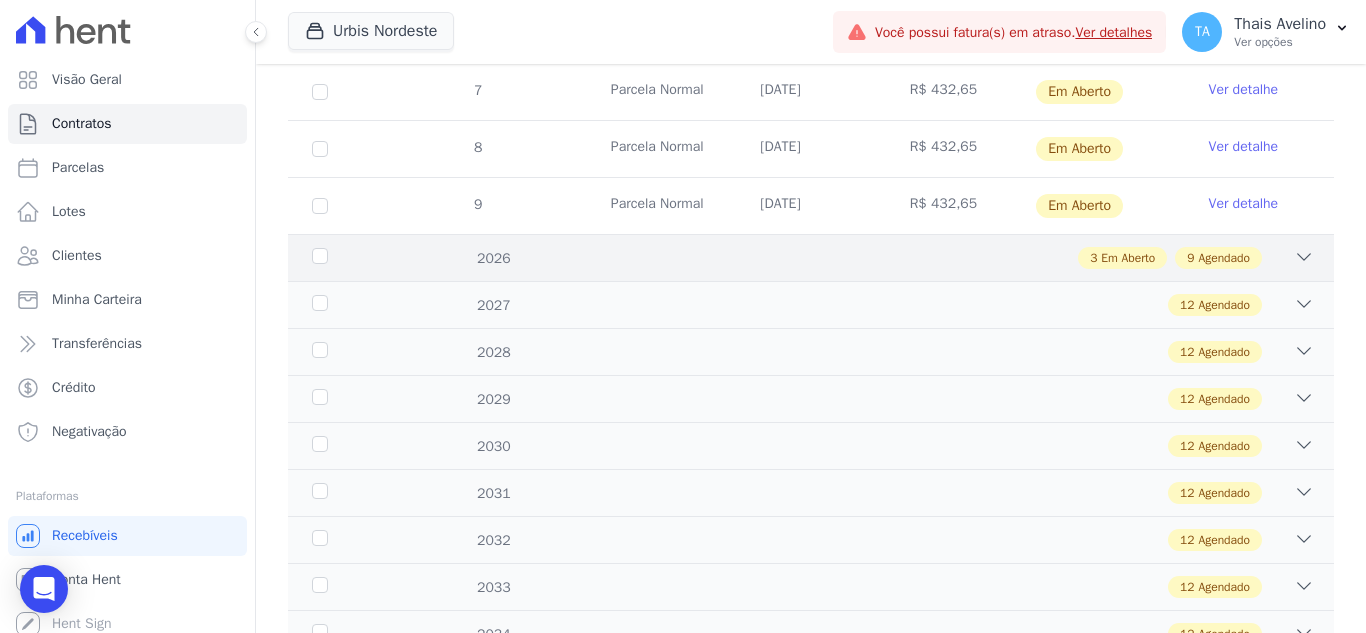 click on "3
Em Aberto
9
Agendado" at bounding box center [862, 258] 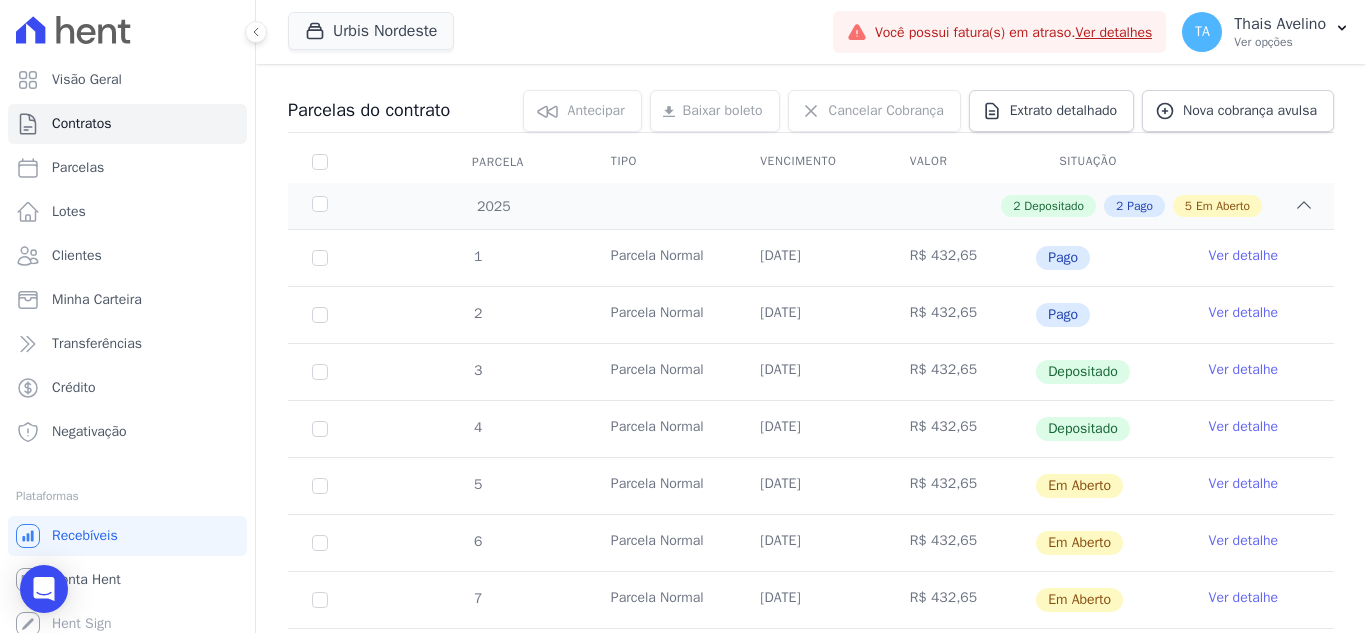 scroll, scrollTop: 200, scrollLeft: 0, axis: vertical 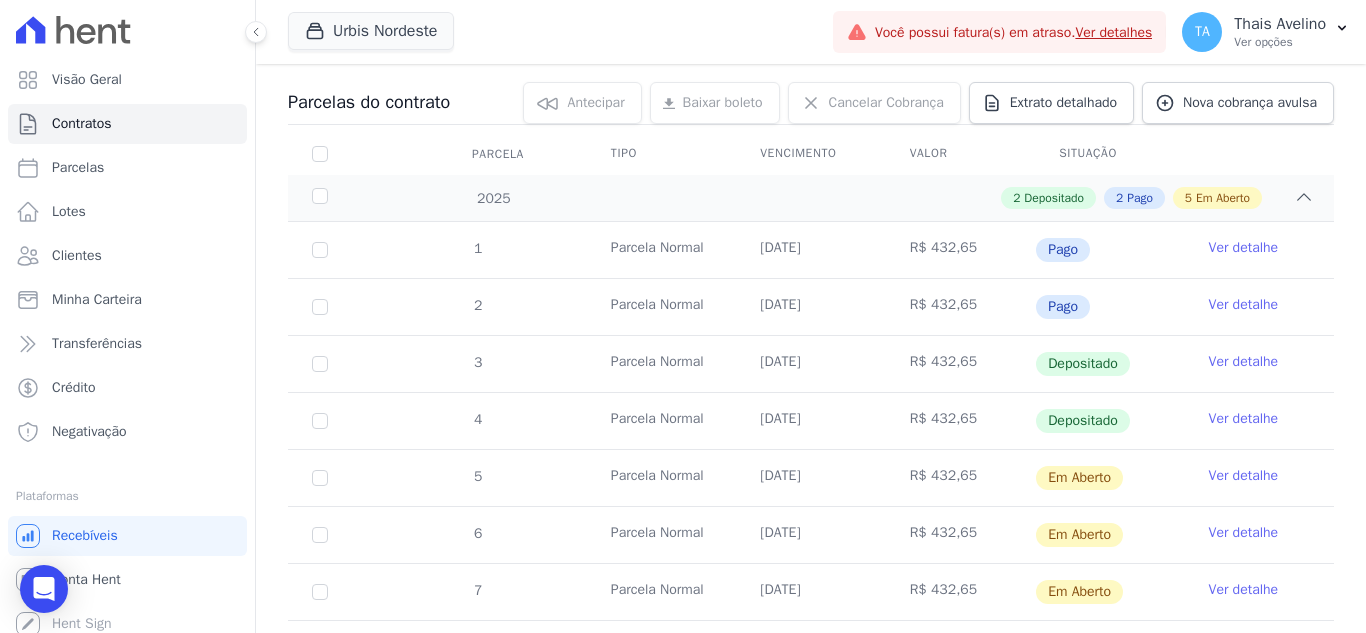 click on "Visão Geral
Contratos
[GEOGRAPHIC_DATA]
Lotes
Clientes
Minha Carteira
Transferências
Crédito
Negativação" at bounding box center [127, 256] 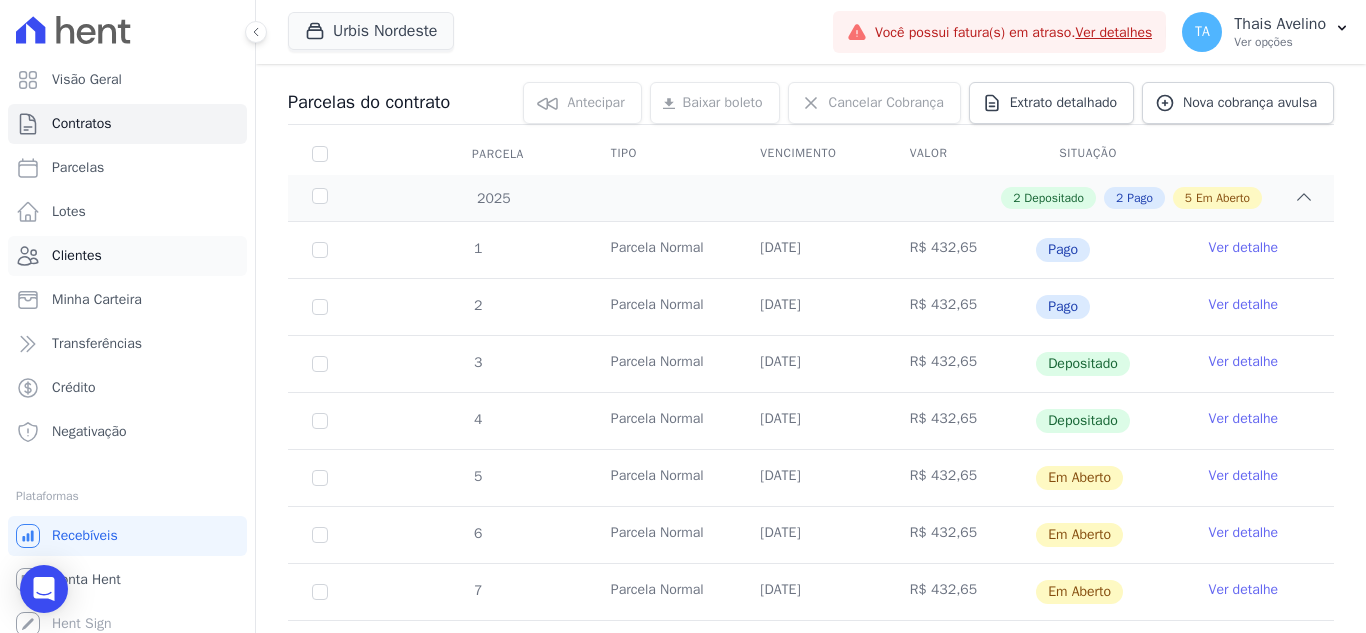 click on "Clientes" at bounding box center (127, 256) 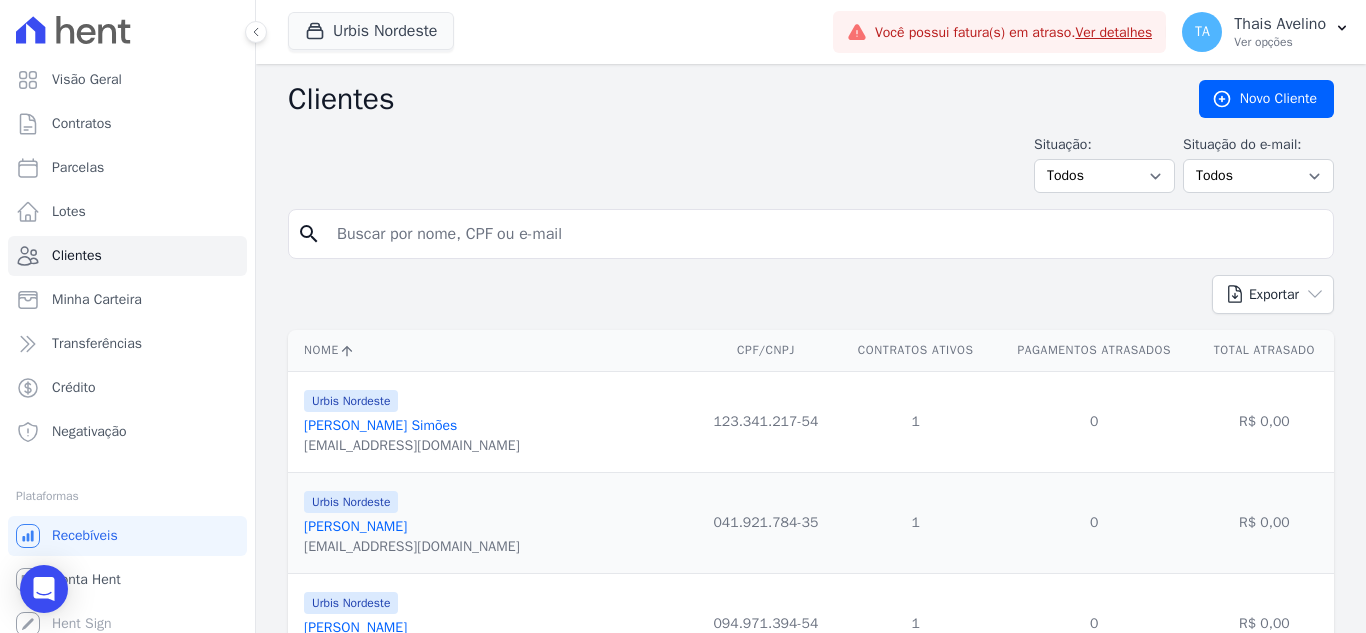 click at bounding box center (825, 234) 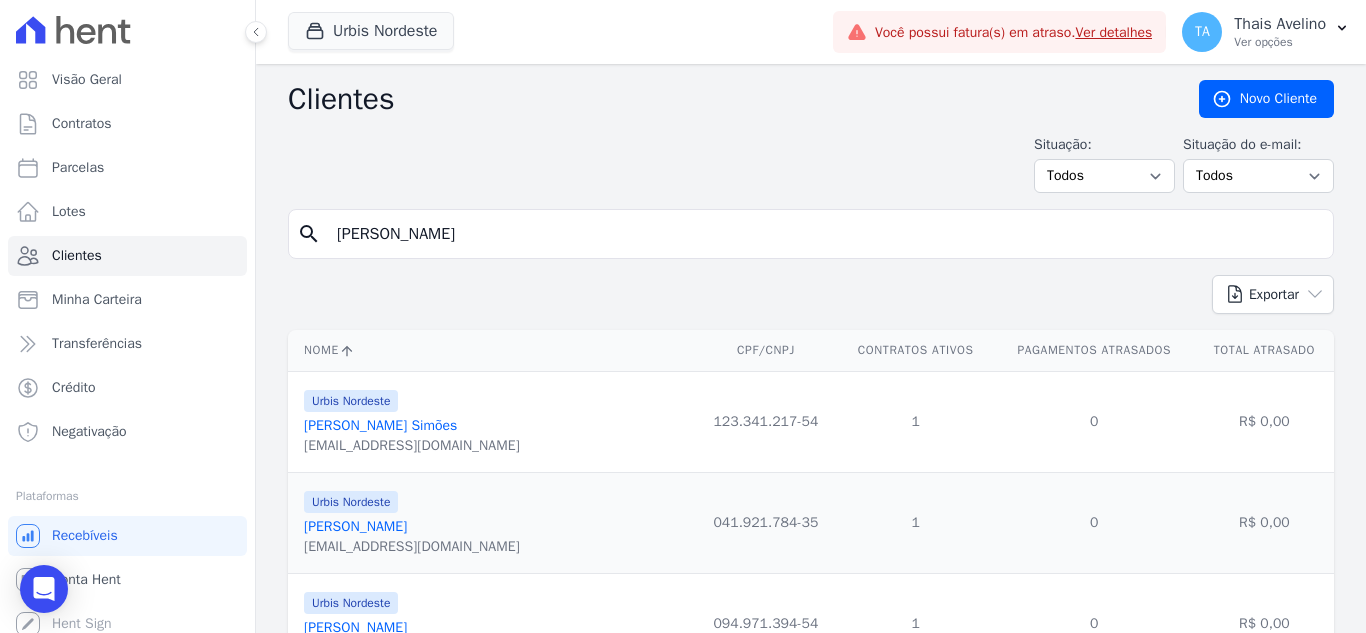 type on "JOSE EUDSON" 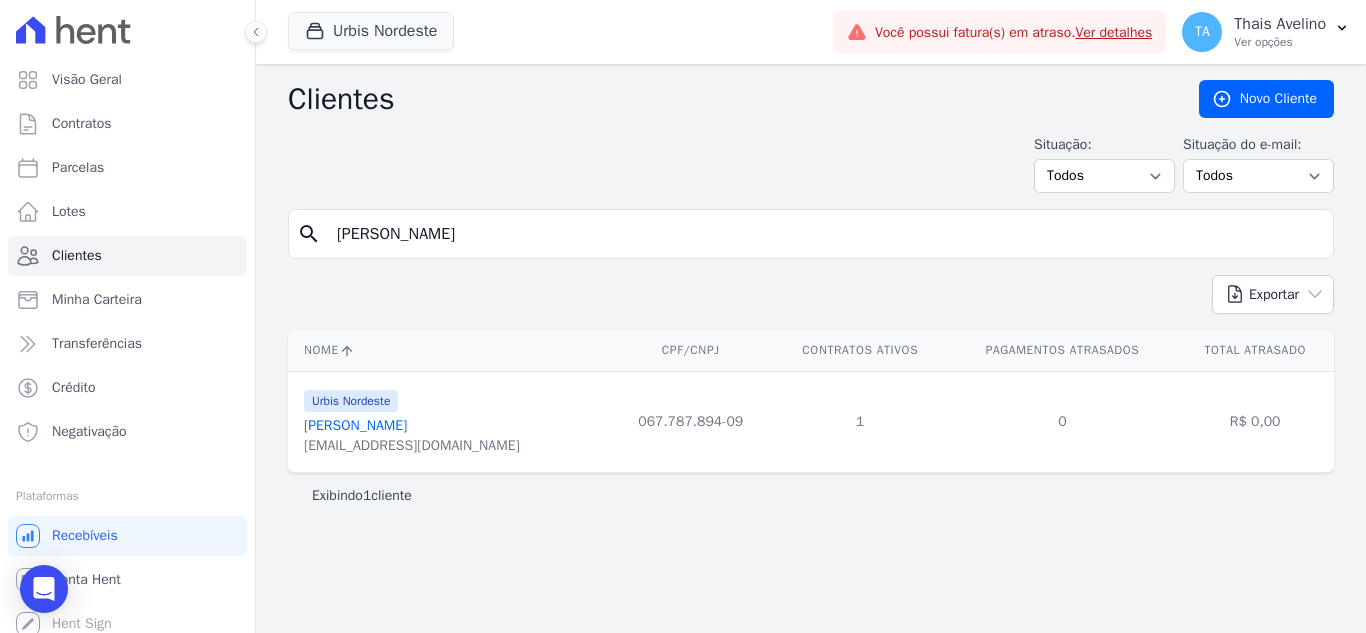click on "Jose Eudson Monteiro De Lima" at bounding box center (355, 425) 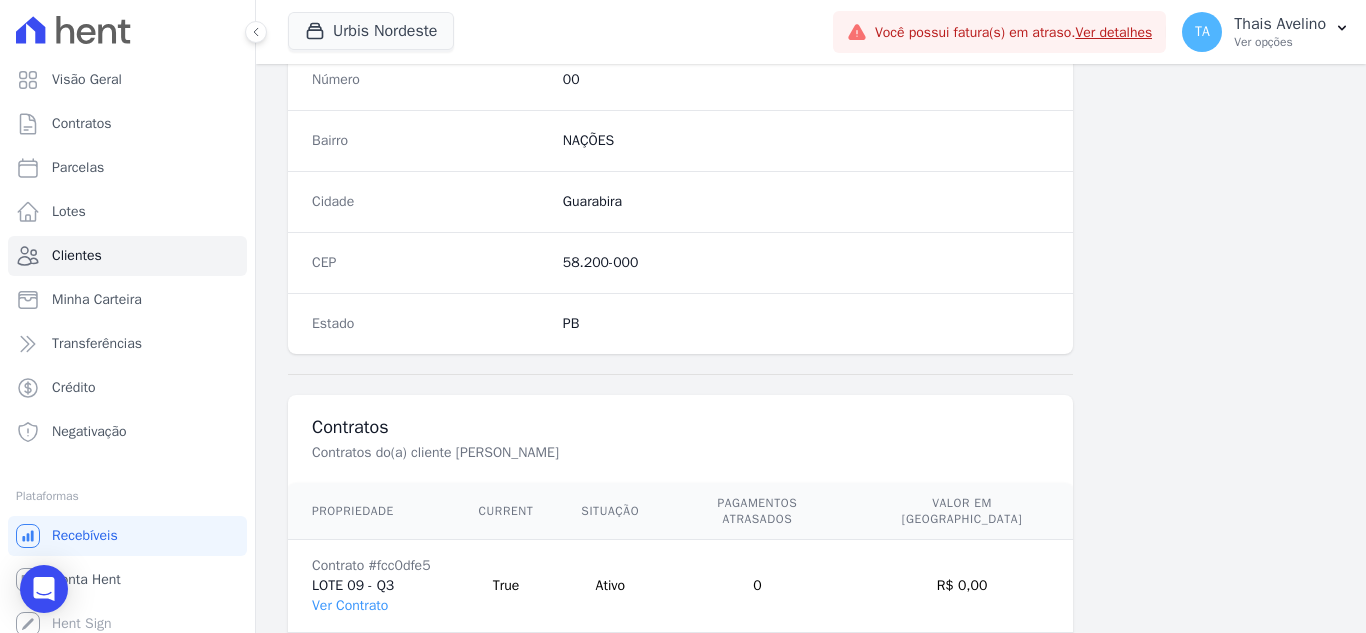 scroll, scrollTop: 1238, scrollLeft: 0, axis: vertical 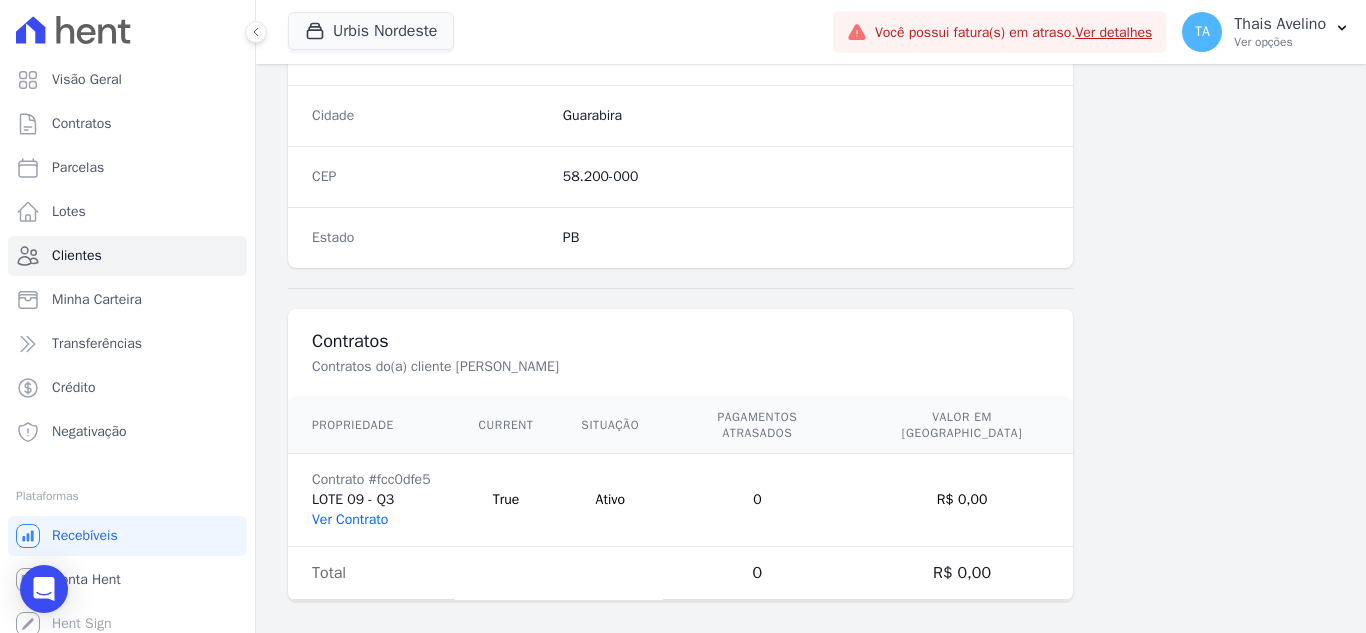 click on "Ver Contrato" at bounding box center [350, 519] 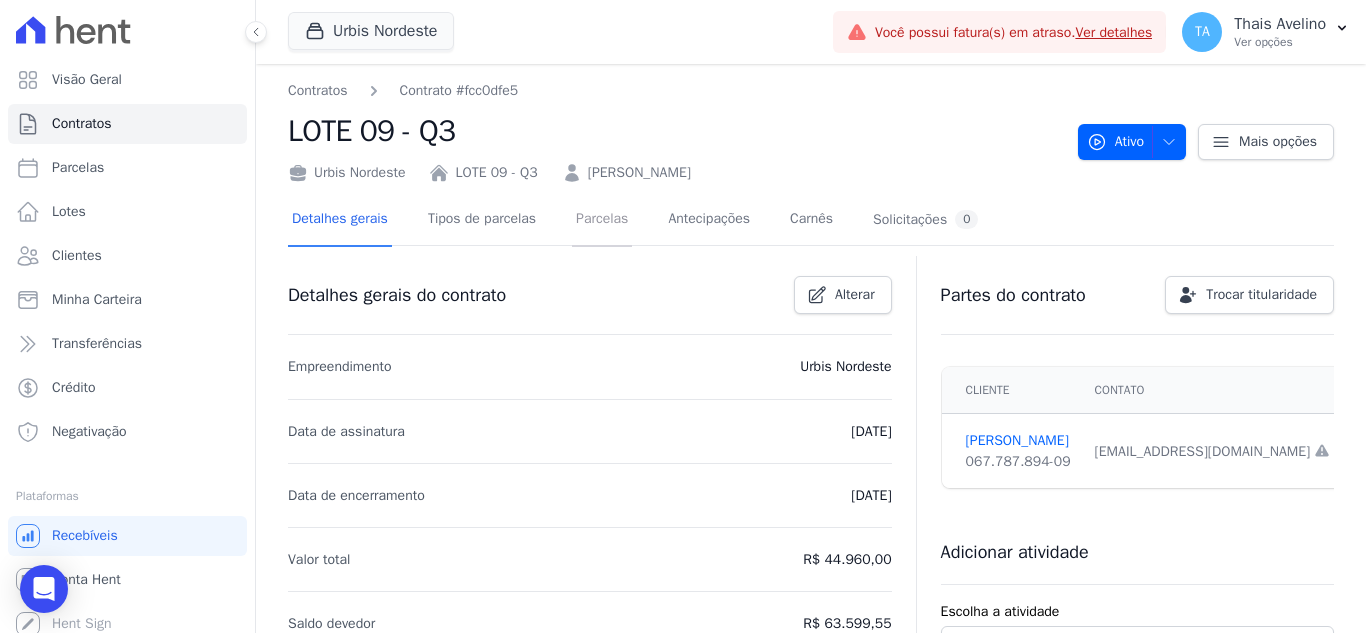 click on "Parcelas" at bounding box center (602, 220) 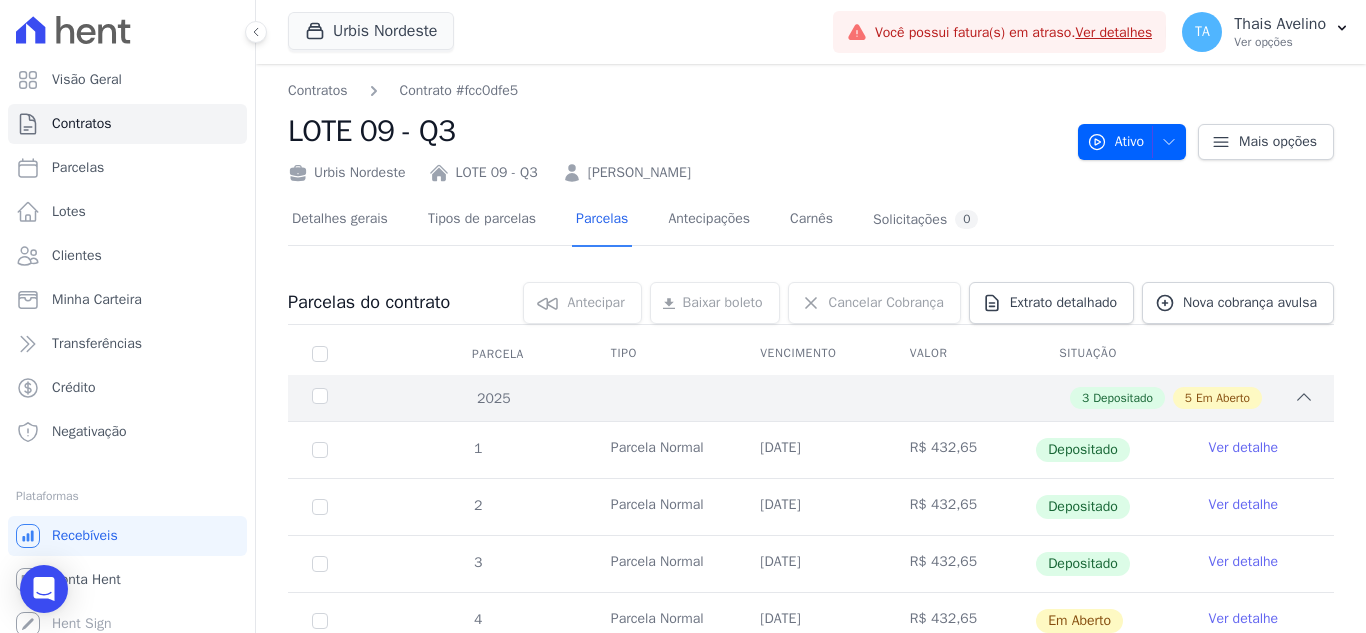 scroll, scrollTop: 400, scrollLeft: 0, axis: vertical 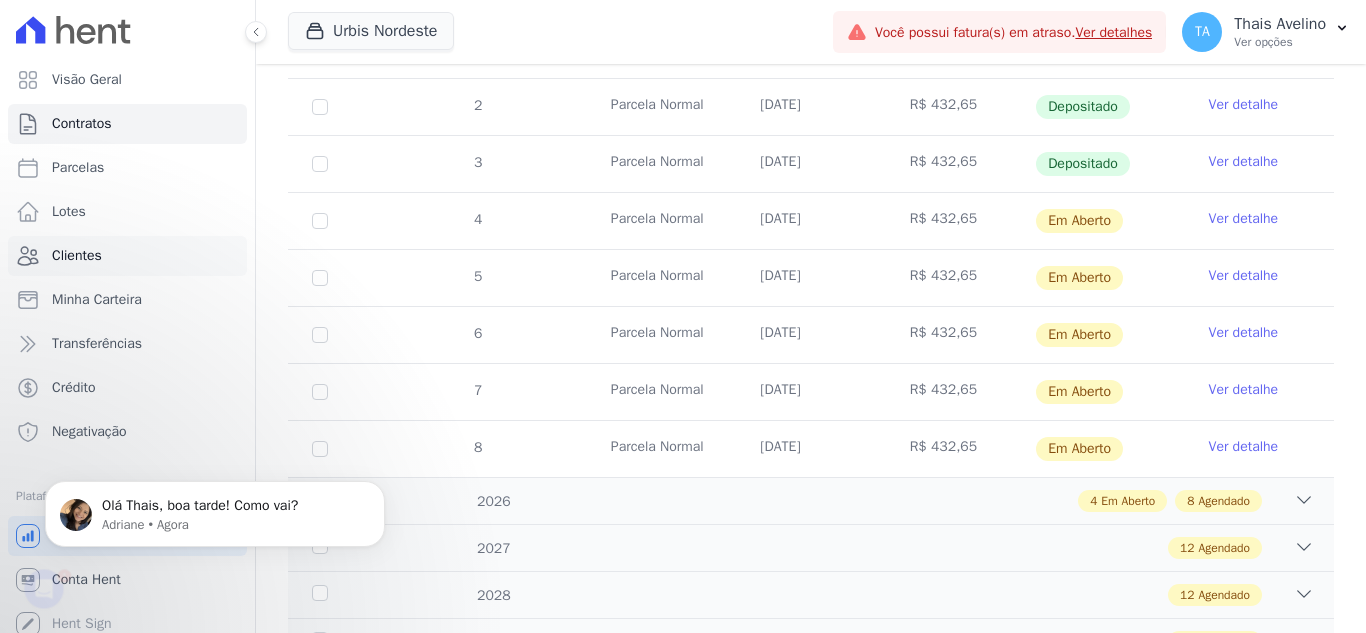 click on "Clientes" at bounding box center [77, 256] 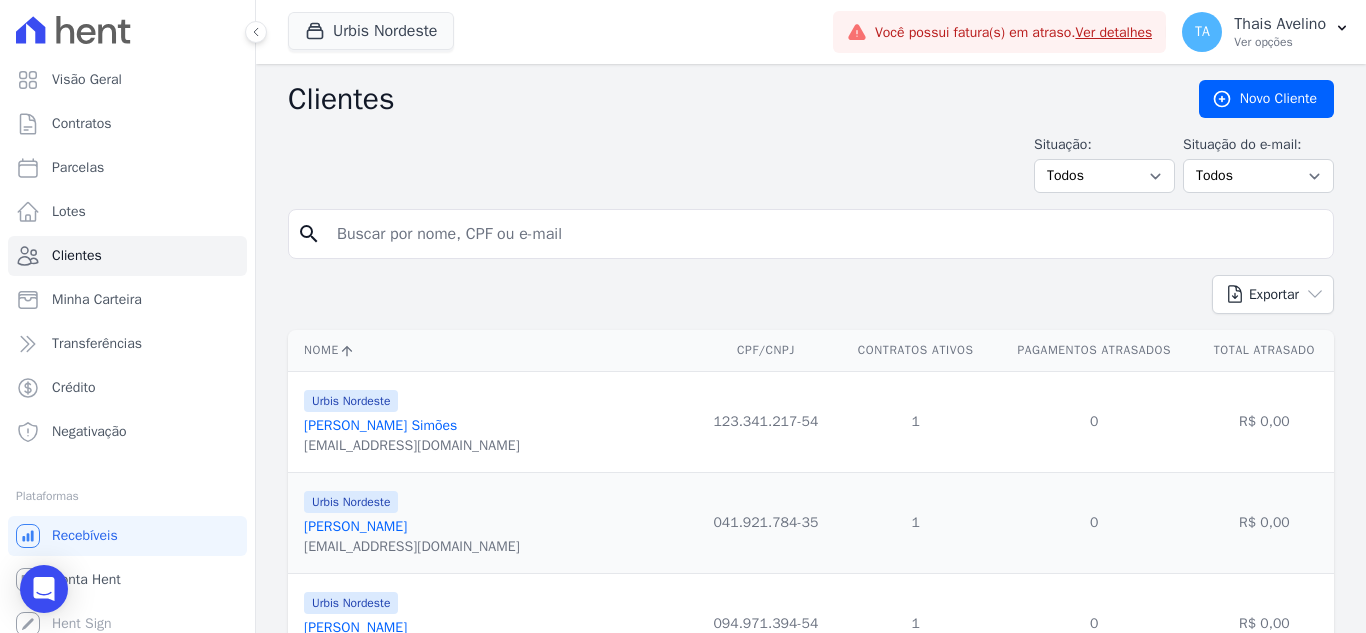 click at bounding box center [825, 234] 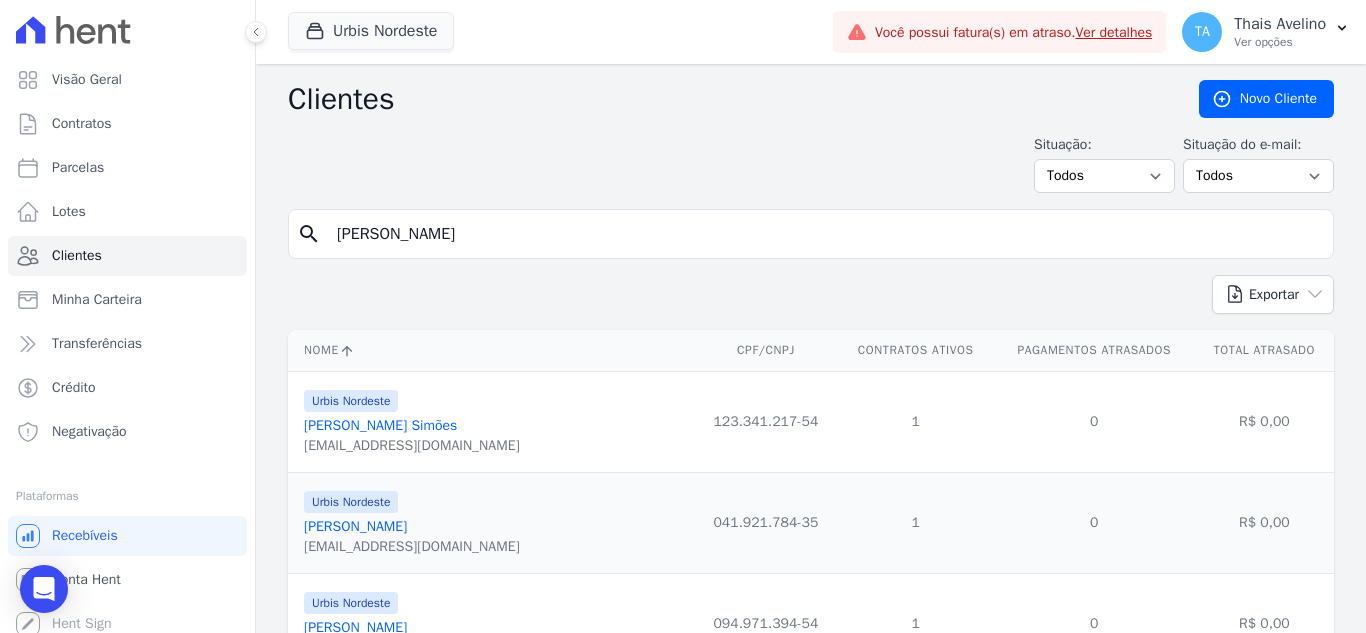 type on "DAVID" 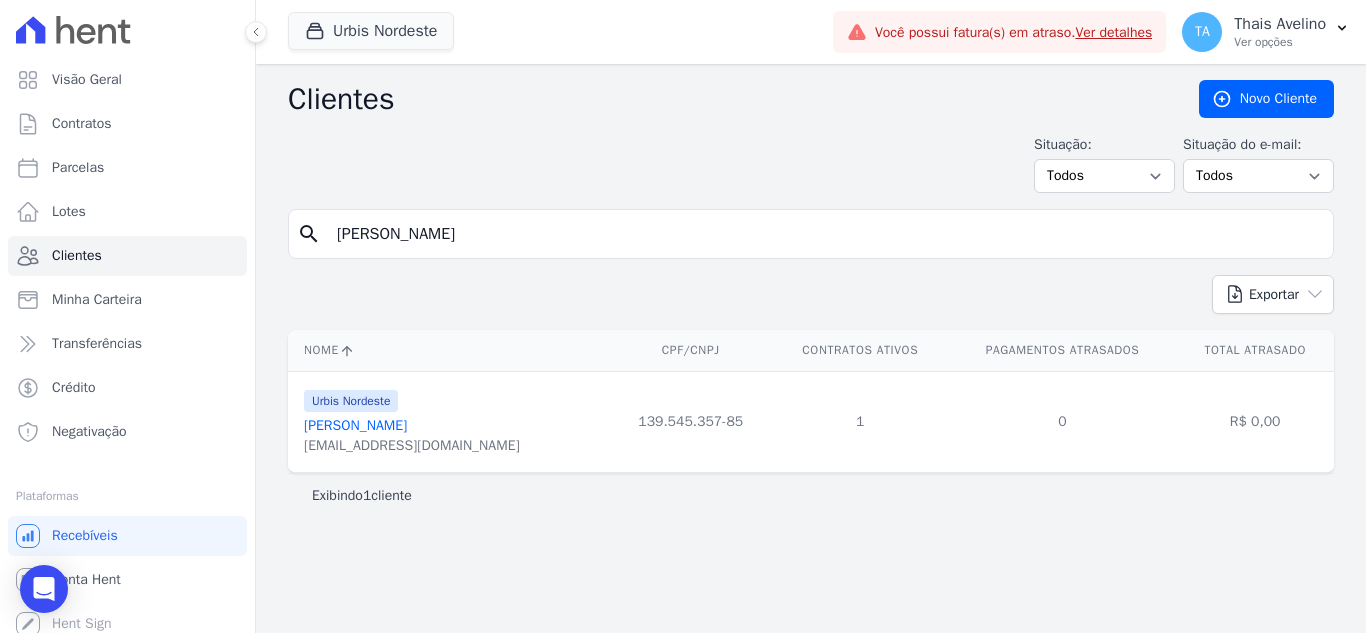 click on "Urbis Nordeste
David Meneses Aguiar
davidmeneses7@hotmail.com" at bounding box center (412, 422) 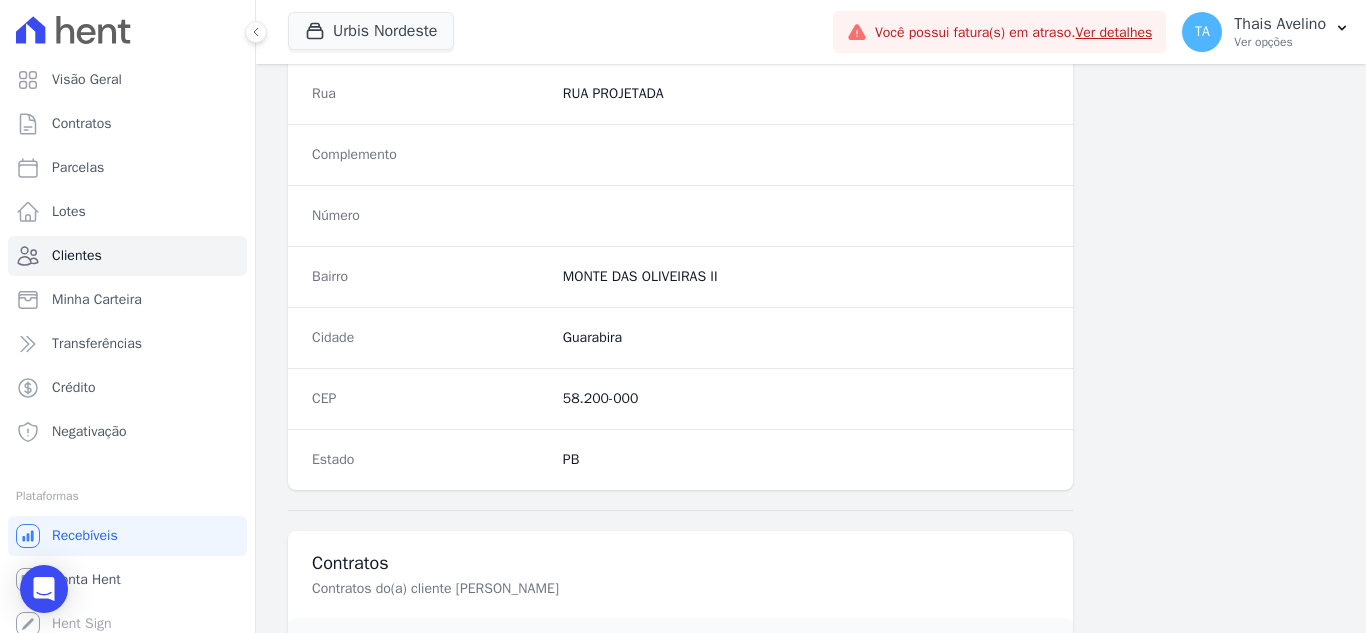 scroll, scrollTop: 1238, scrollLeft: 0, axis: vertical 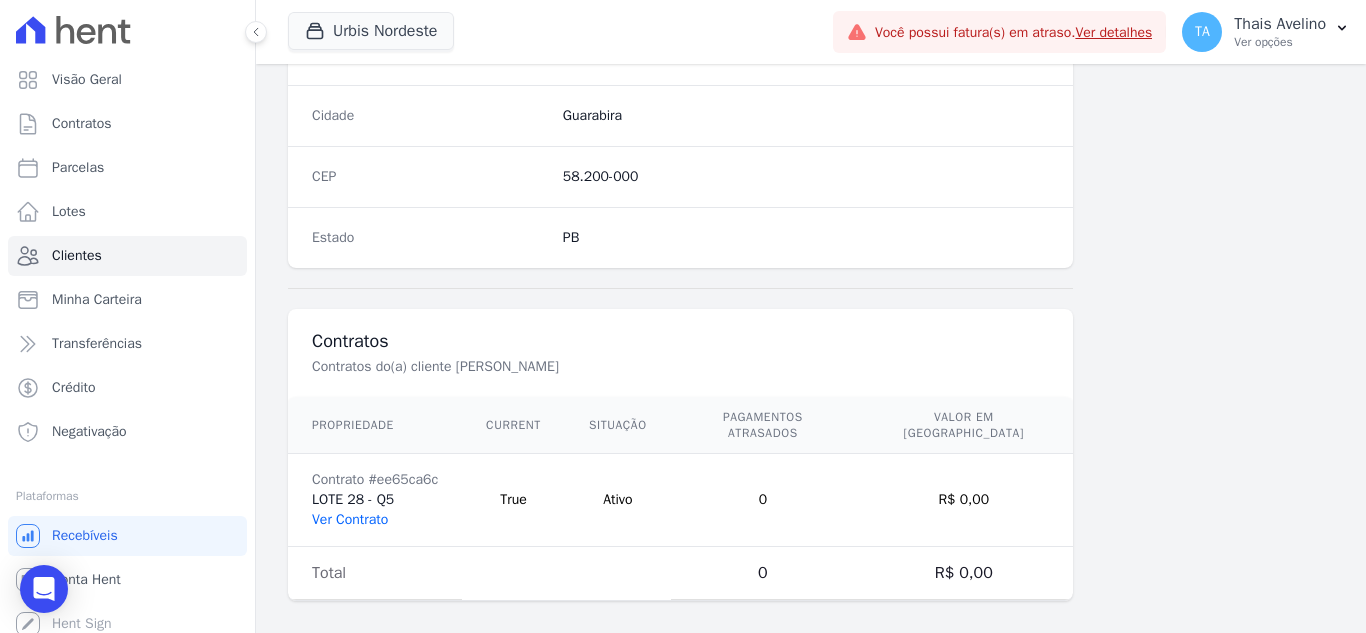 click on "Ver Contrato" at bounding box center [350, 519] 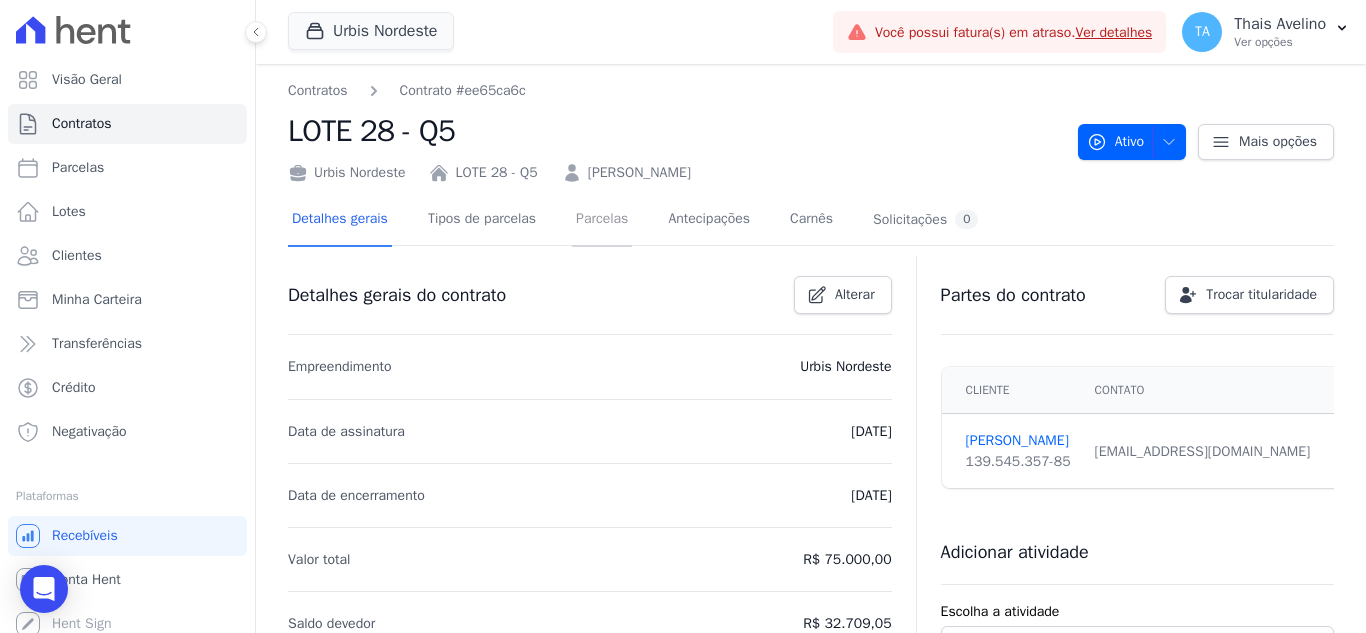 click on "Parcelas" at bounding box center [602, 220] 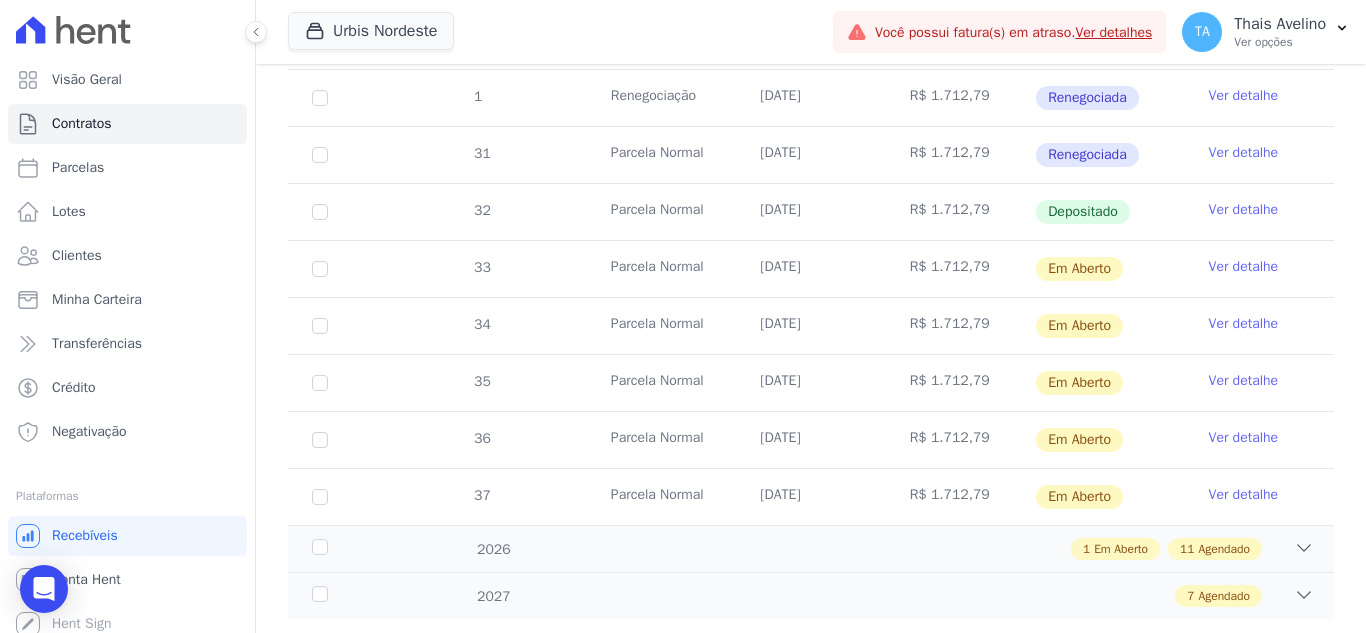 scroll, scrollTop: 800, scrollLeft: 0, axis: vertical 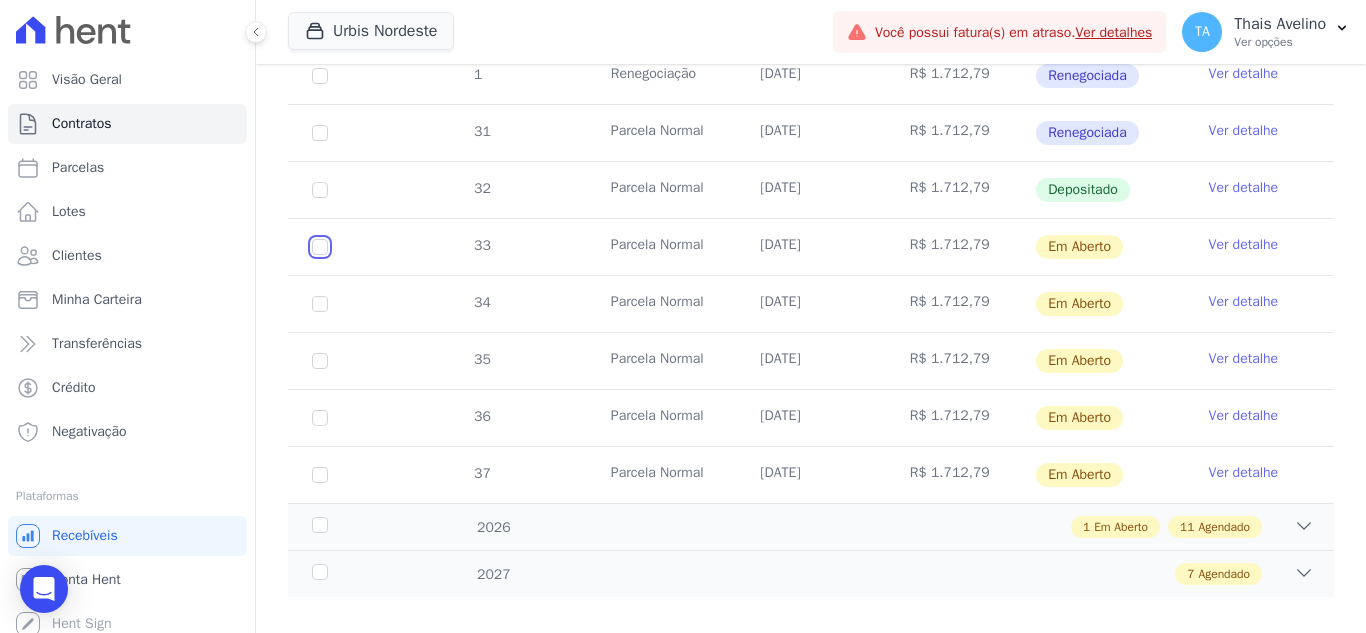 click at bounding box center [320, 247] 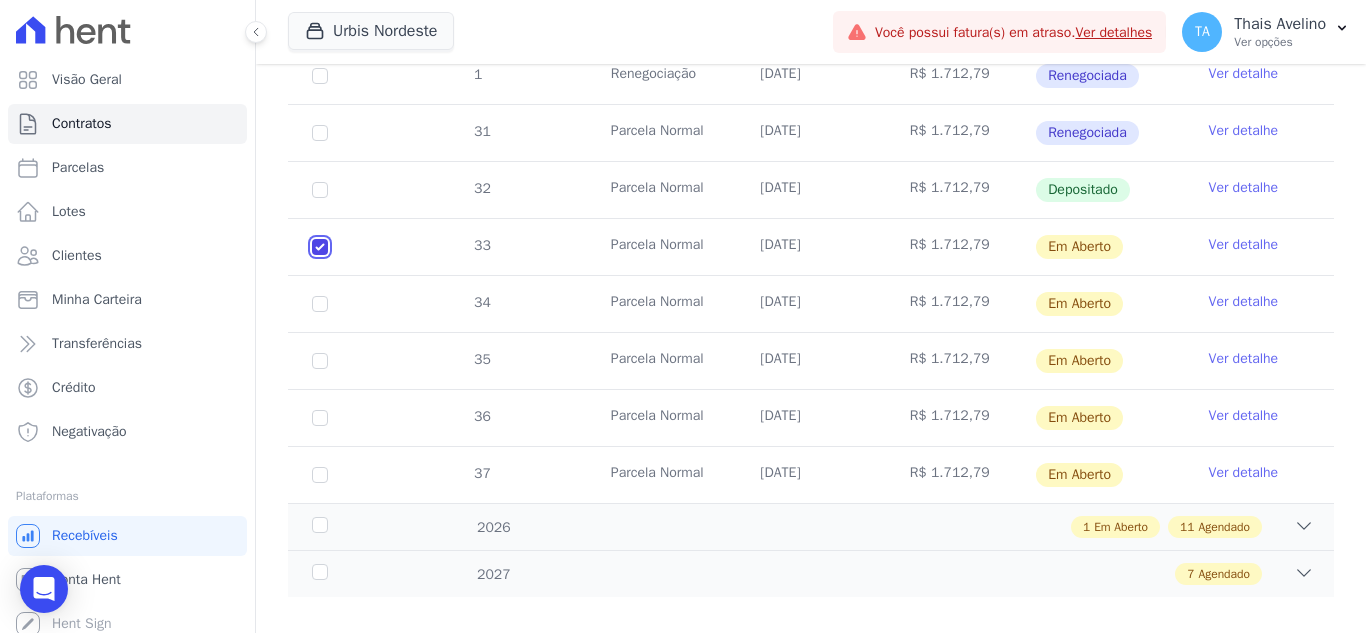 checkbox on "true" 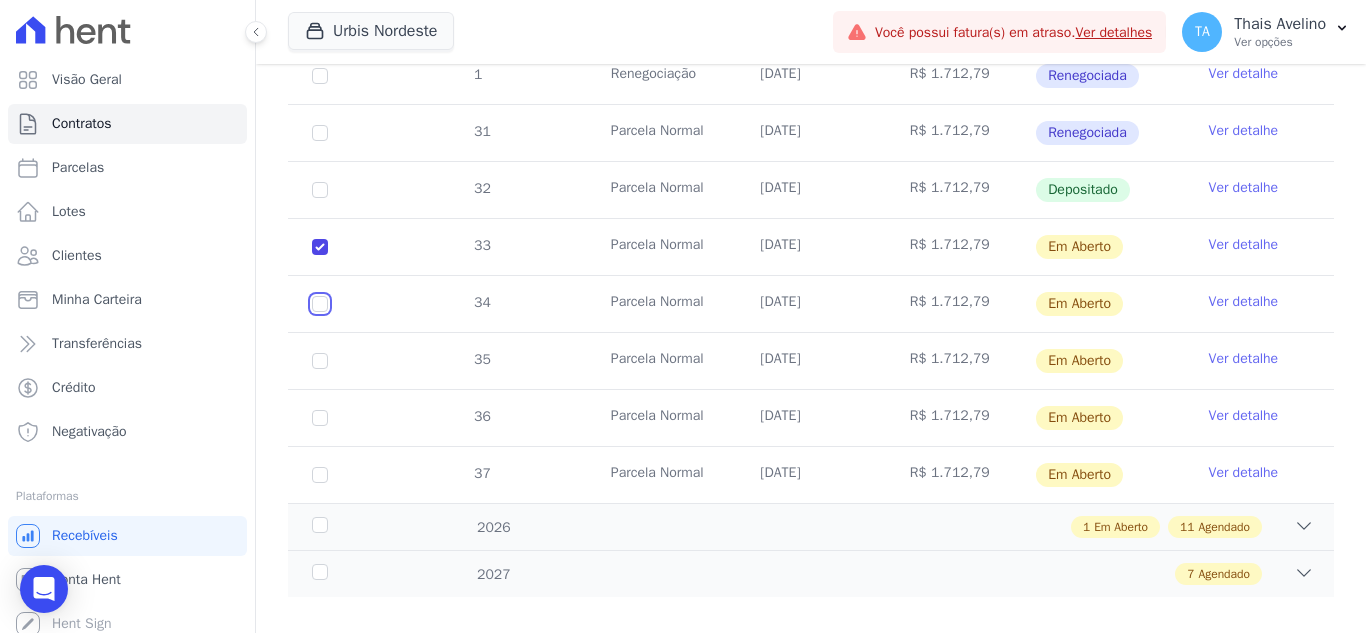 click at bounding box center (320, 247) 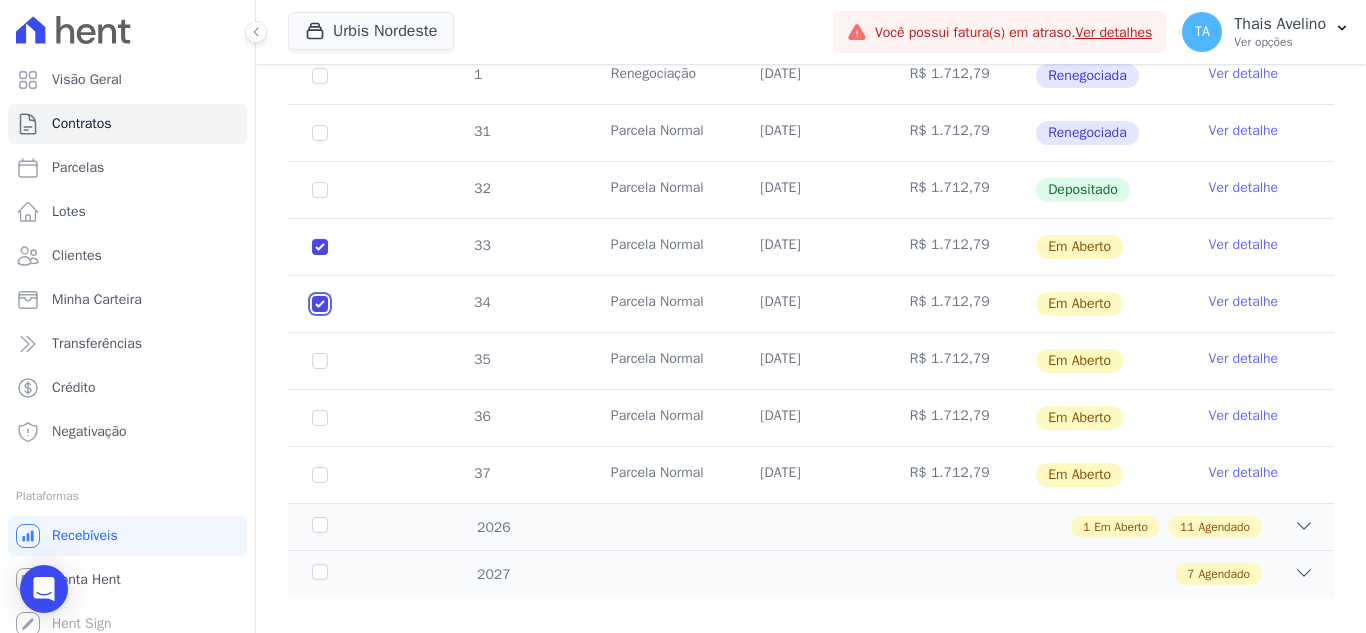 checkbox on "true" 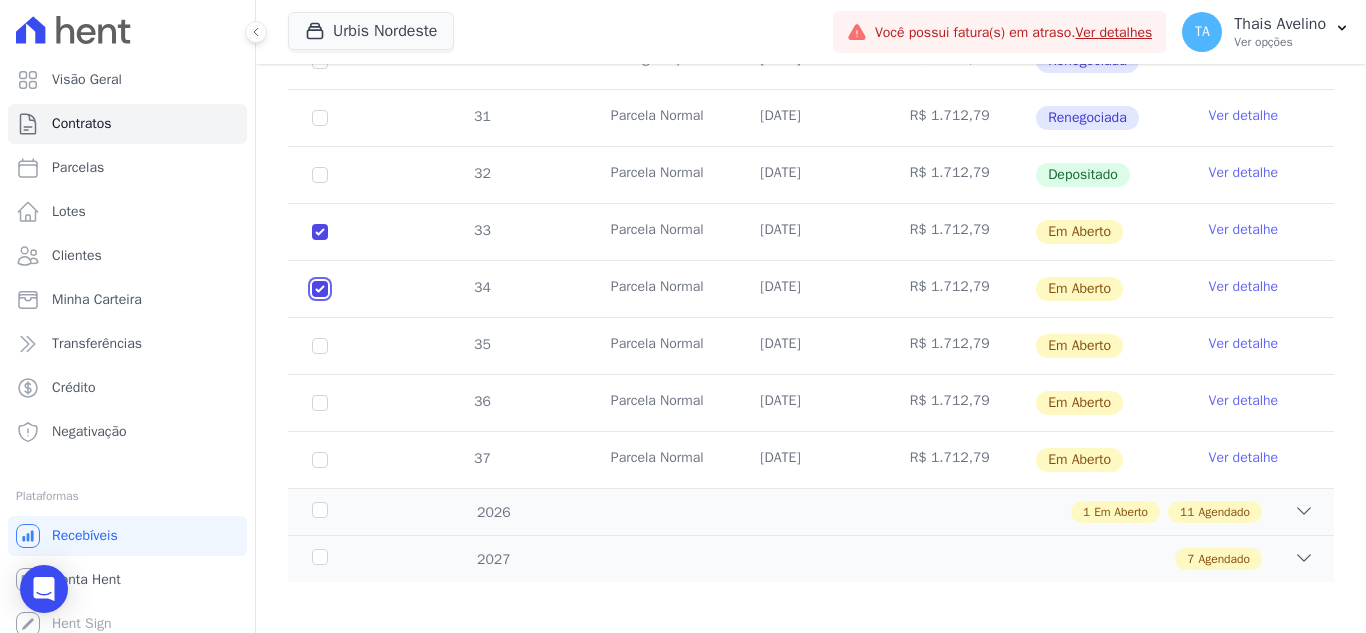 scroll, scrollTop: 840, scrollLeft: 0, axis: vertical 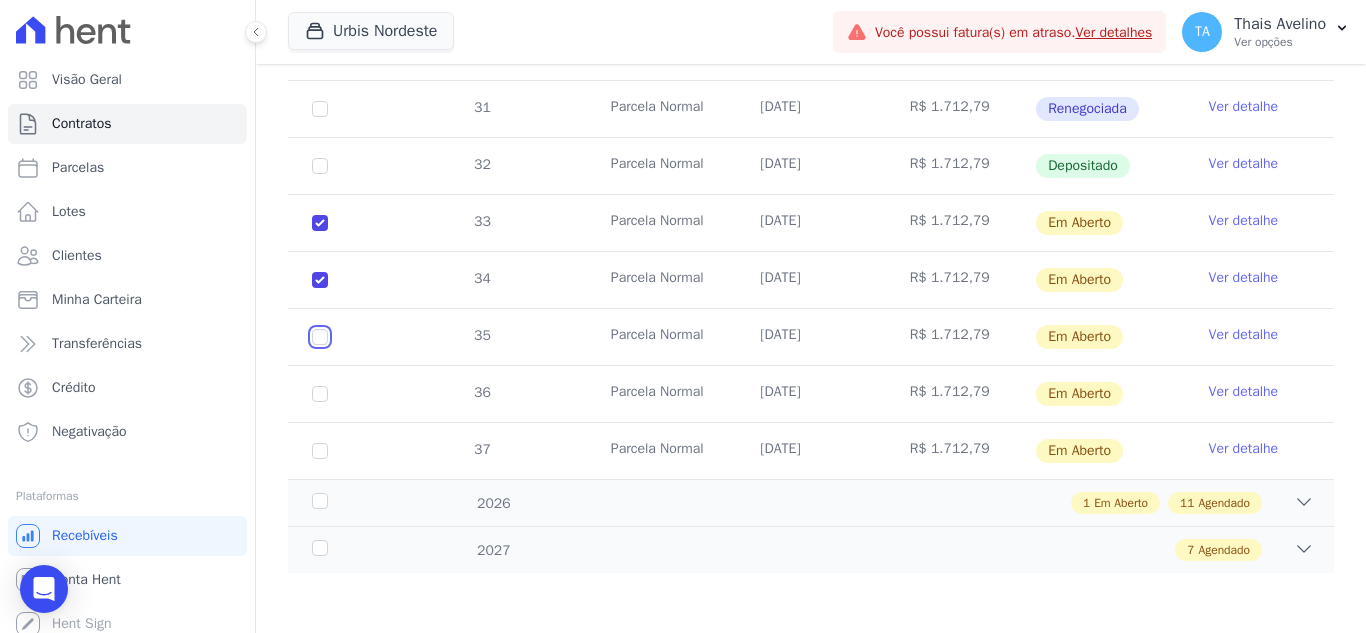 drag, startPoint x: 318, startPoint y: 336, endPoint x: 318, endPoint y: 384, distance: 48 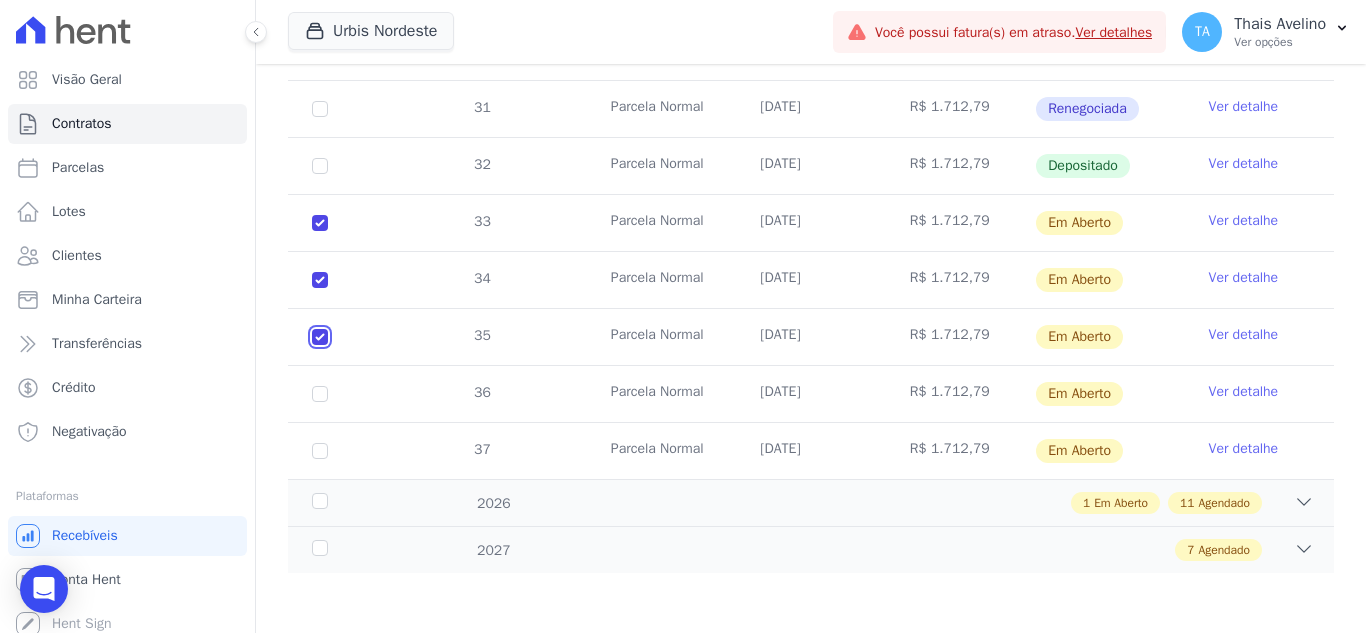 checkbox on "true" 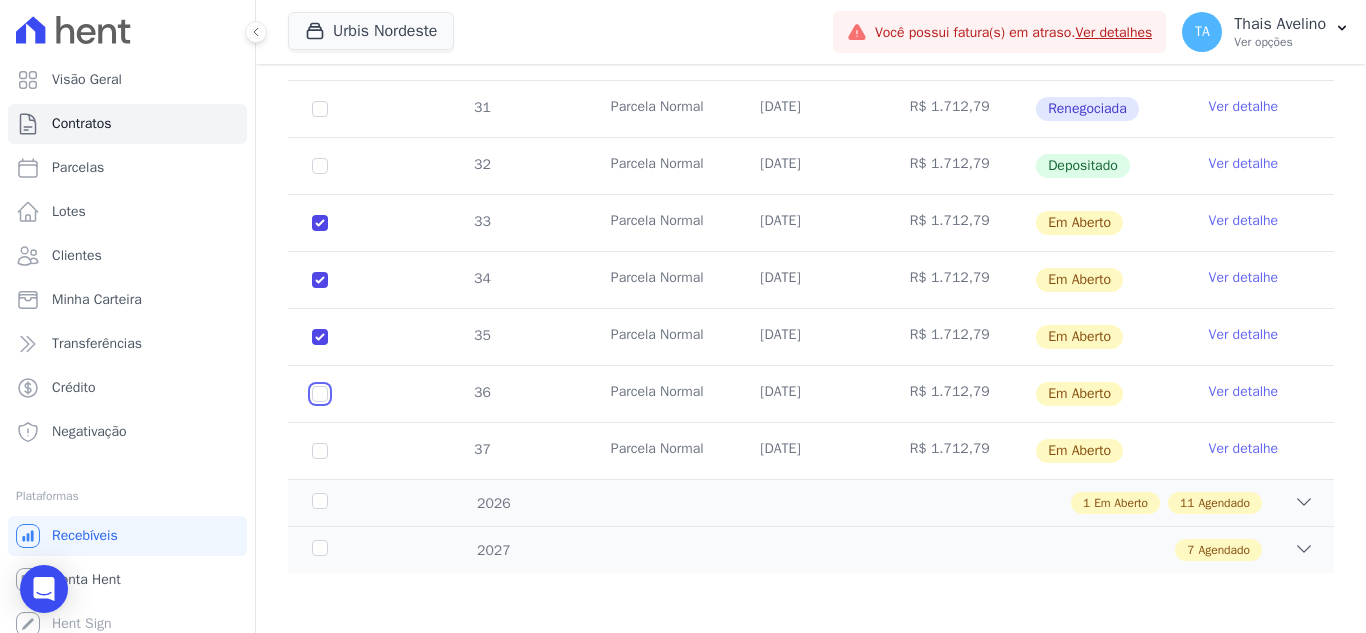 click at bounding box center [320, 223] 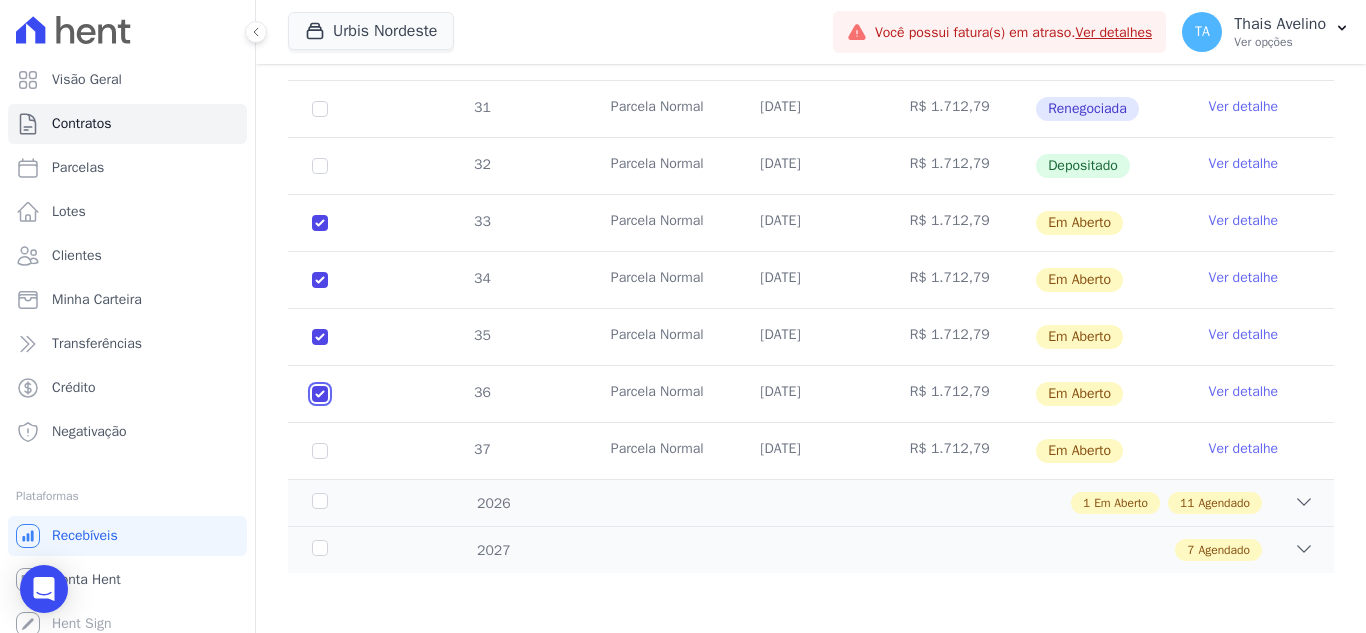 checkbox on "true" 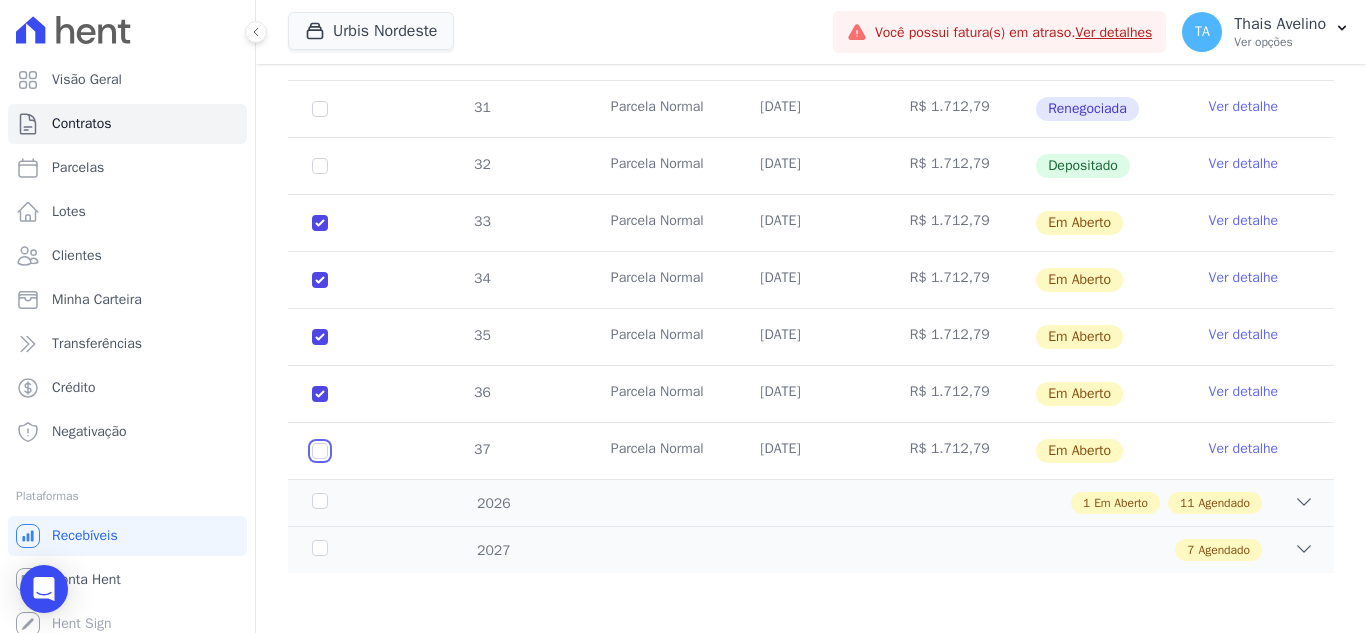 click at bounding box center (320, 223) 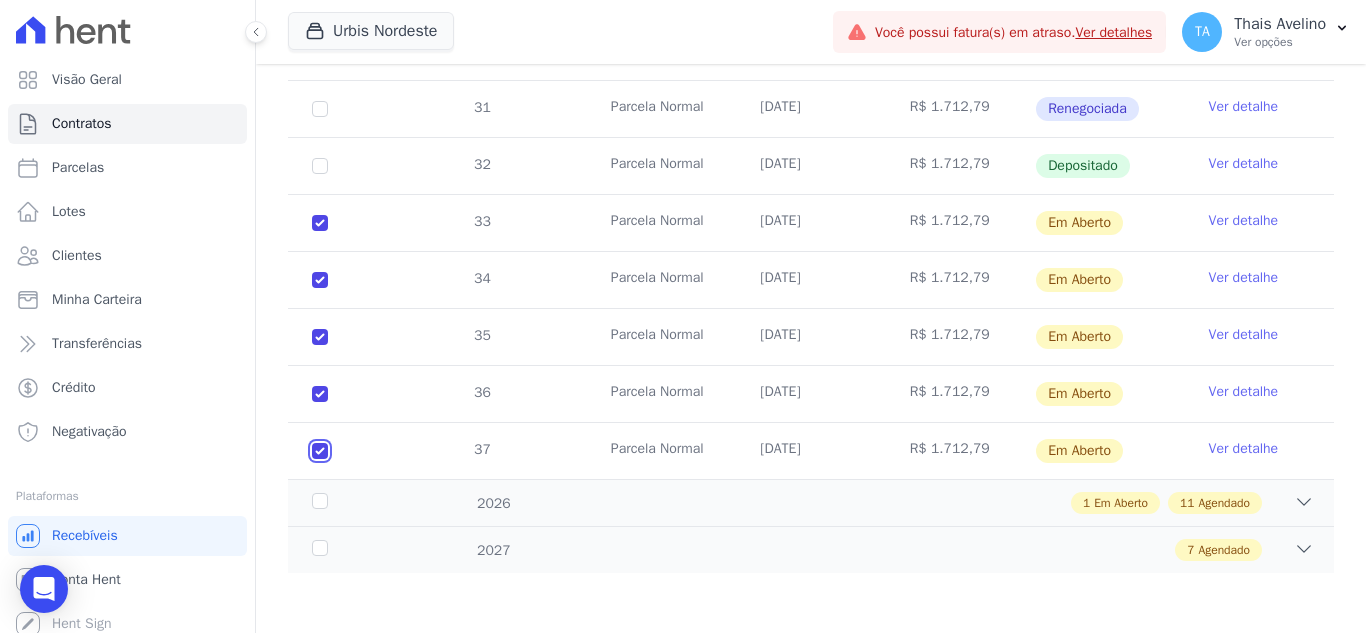 checkbox on "true" 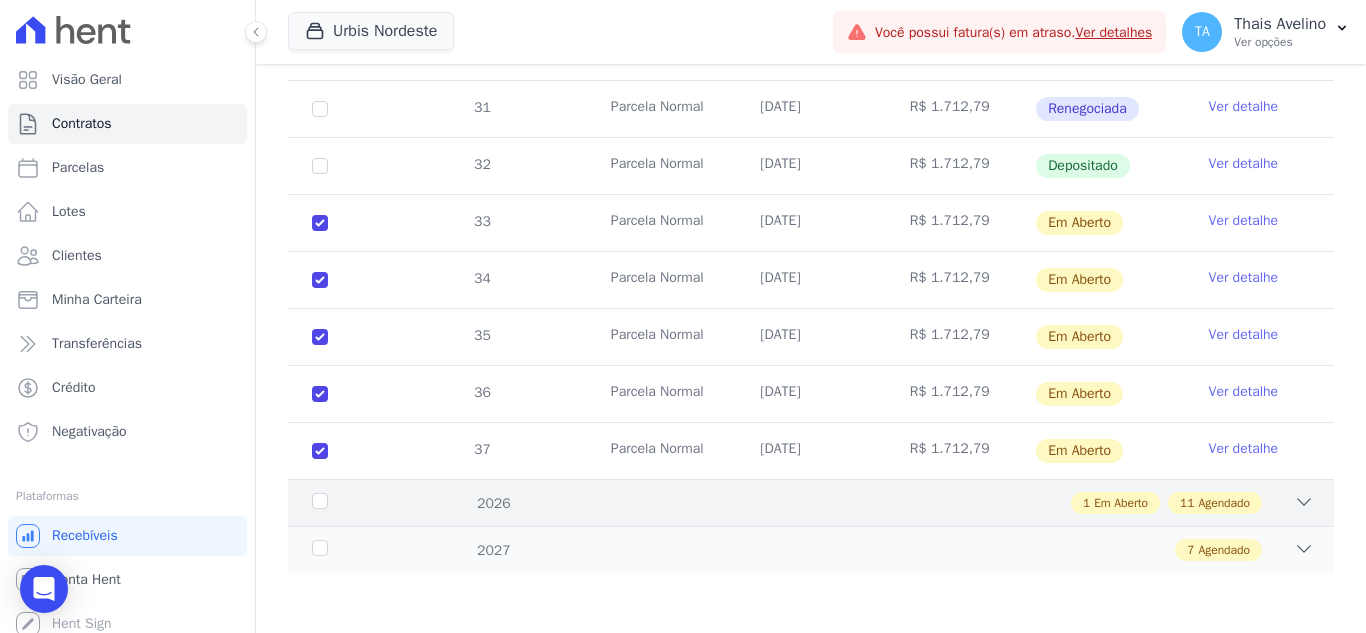 click on "1
Em Aberto
11
Agendado" at bounding box center (862, 503) 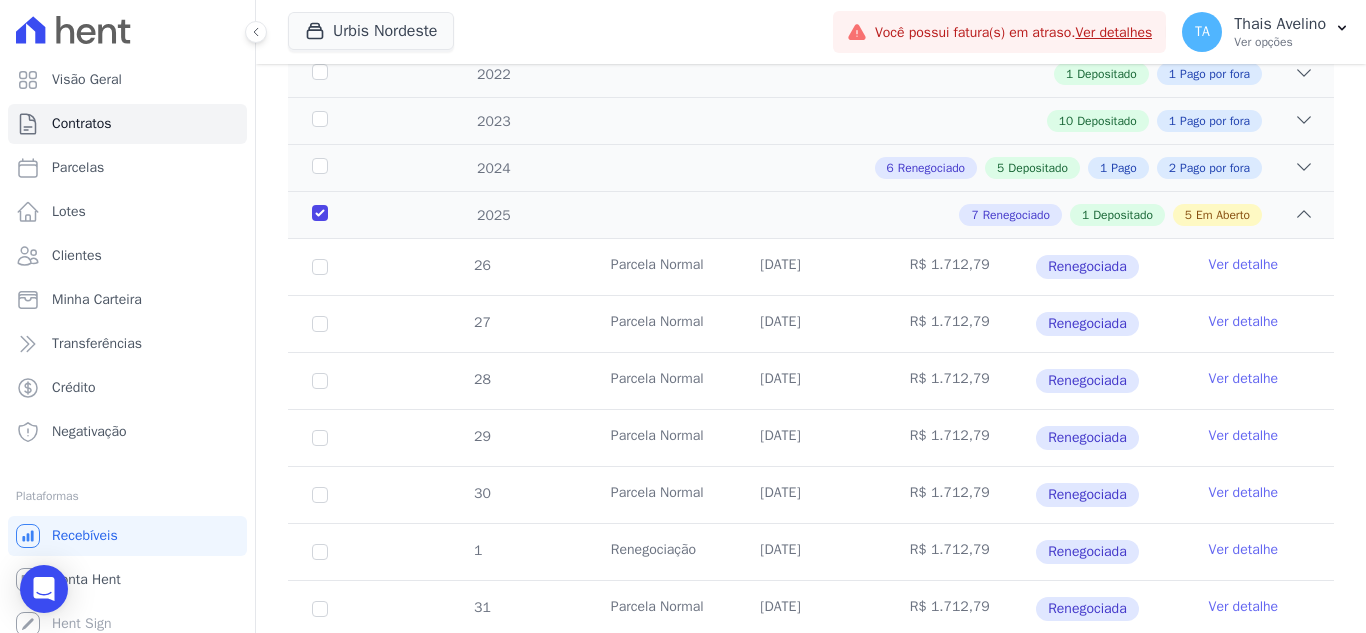 scroll, scrollTop: 0, scrollLeft: 0, axis: both 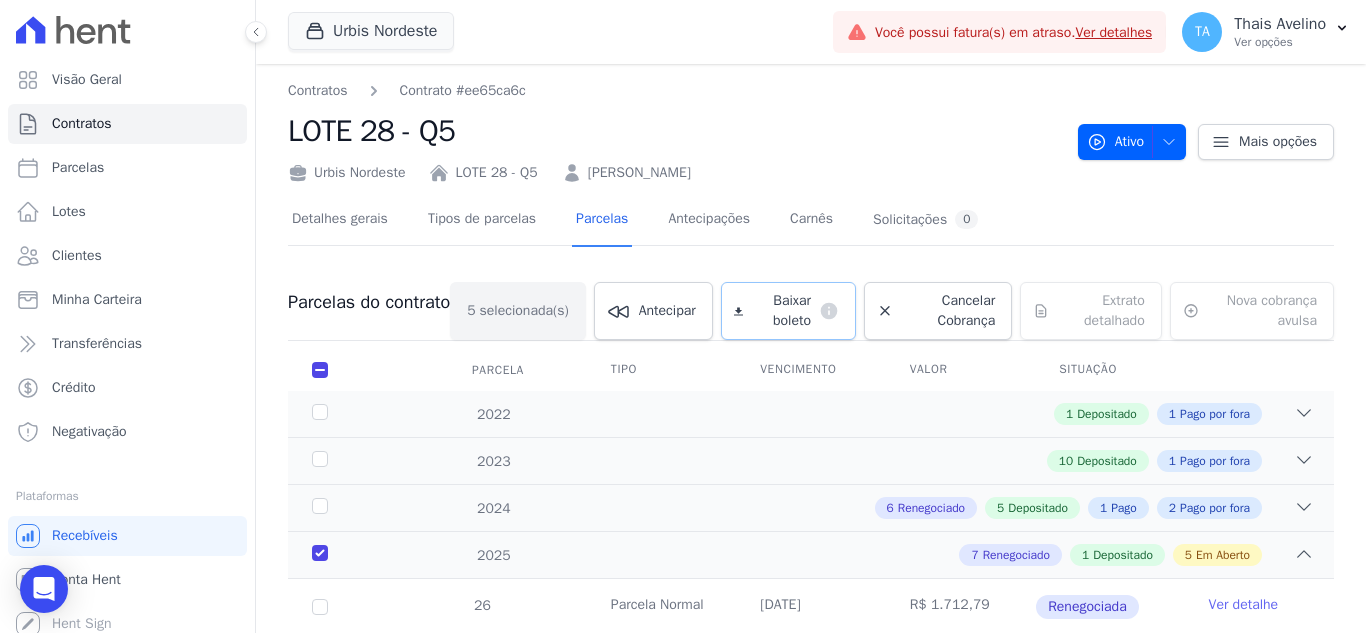 click on "Baixar boleto" at bounding box center (781, 311) 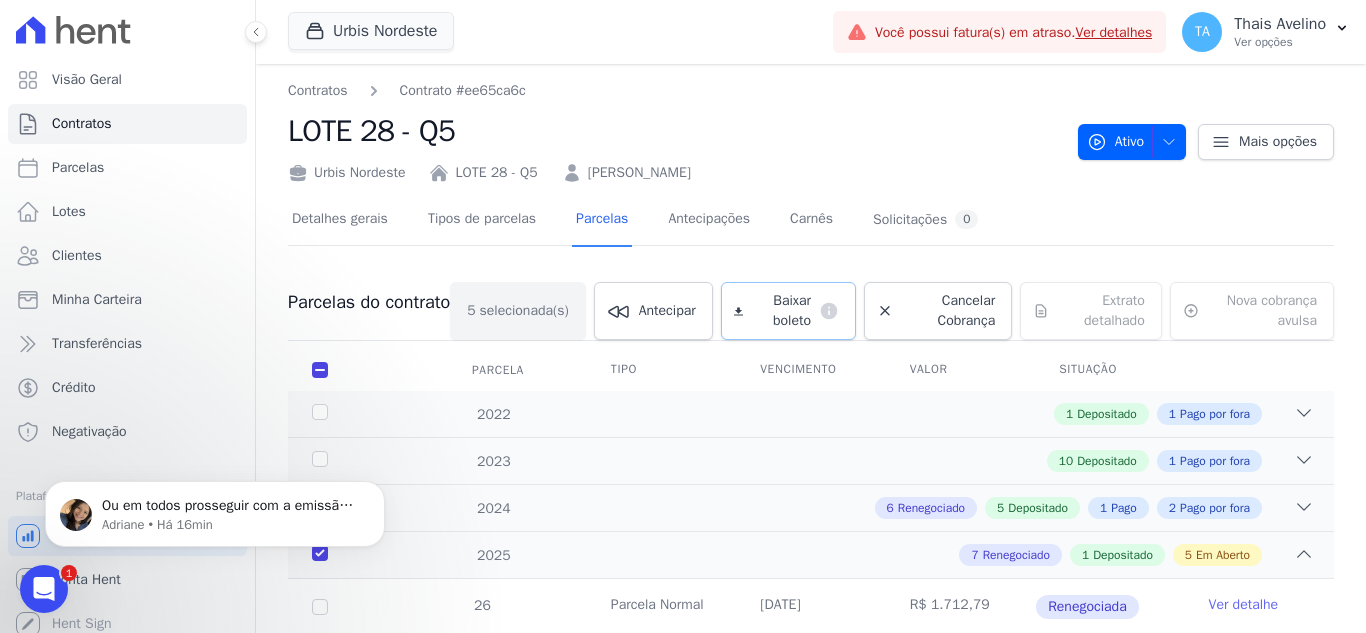 scroll, scrollTop: 0, scrollLeft: 0, axis: both 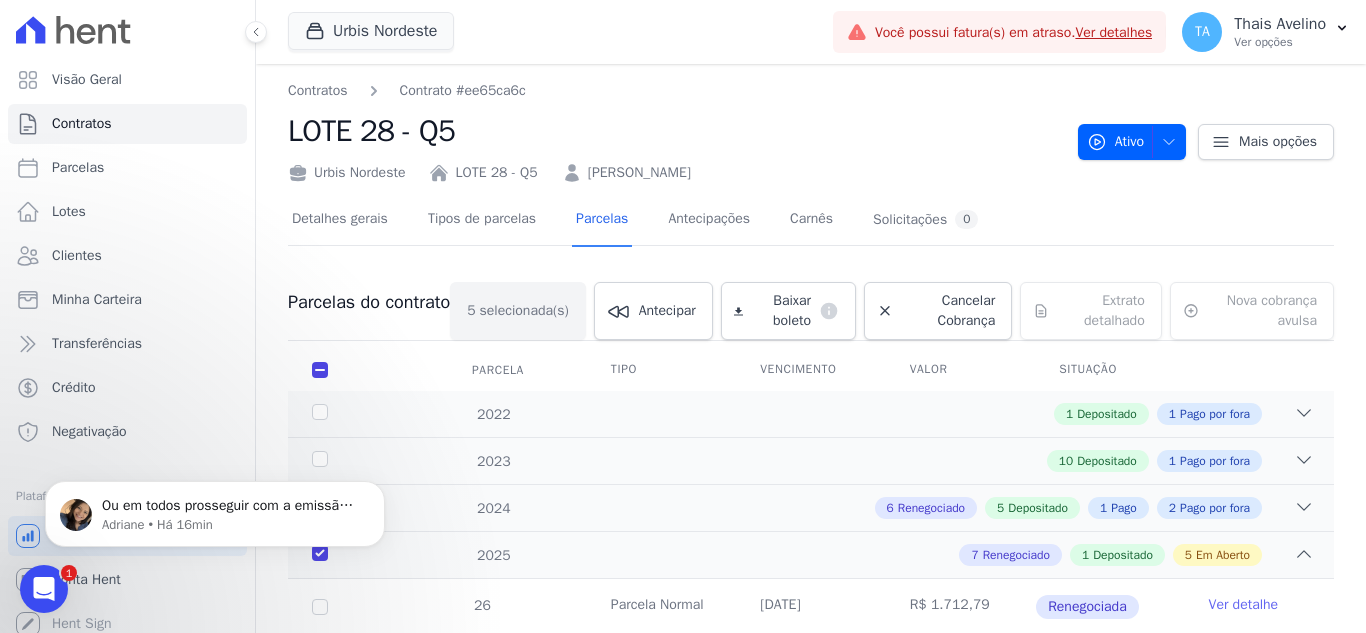 click at bounding box center [44, 589] 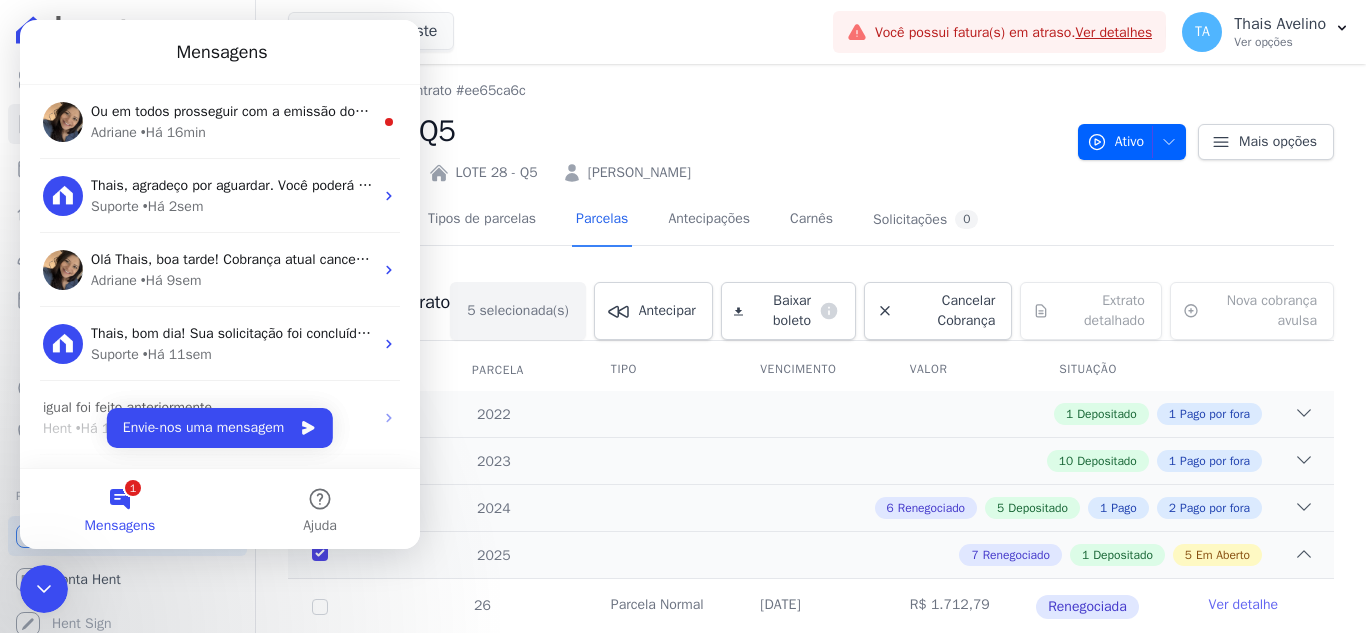 scroll, scrollTop: 0, scrollLeft: 0, axis: both 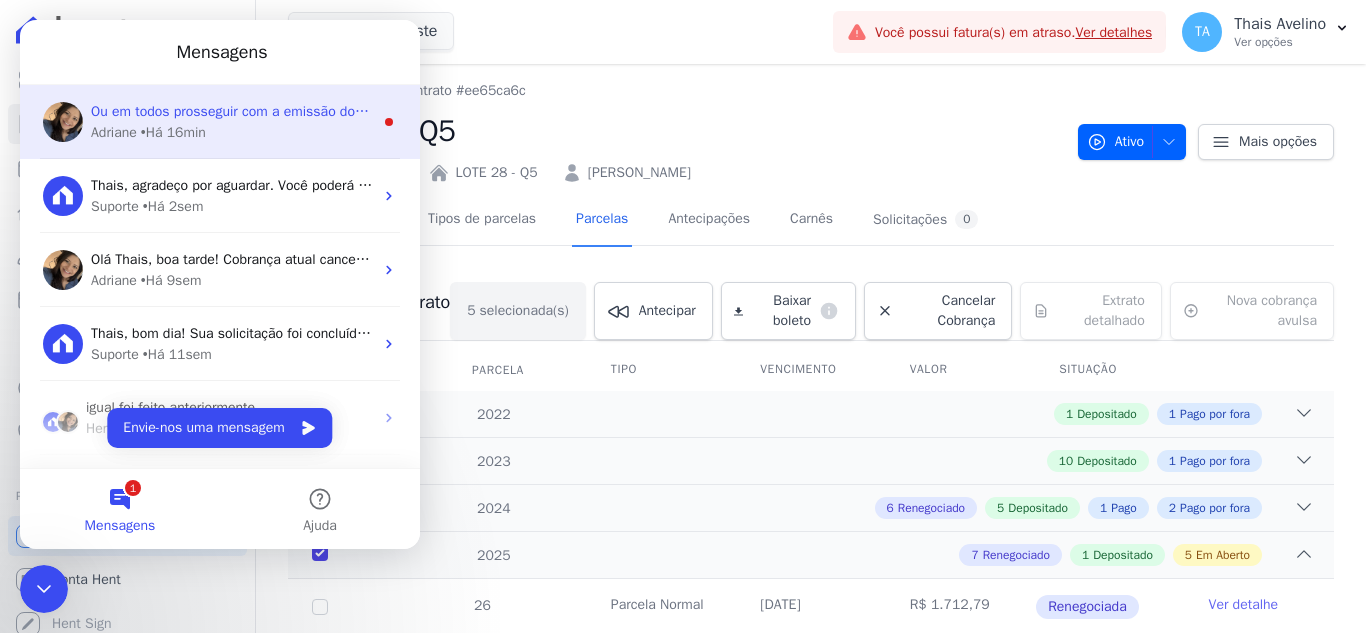 click on "Adriane •  Há 16min" at bounding box center (232, 132) 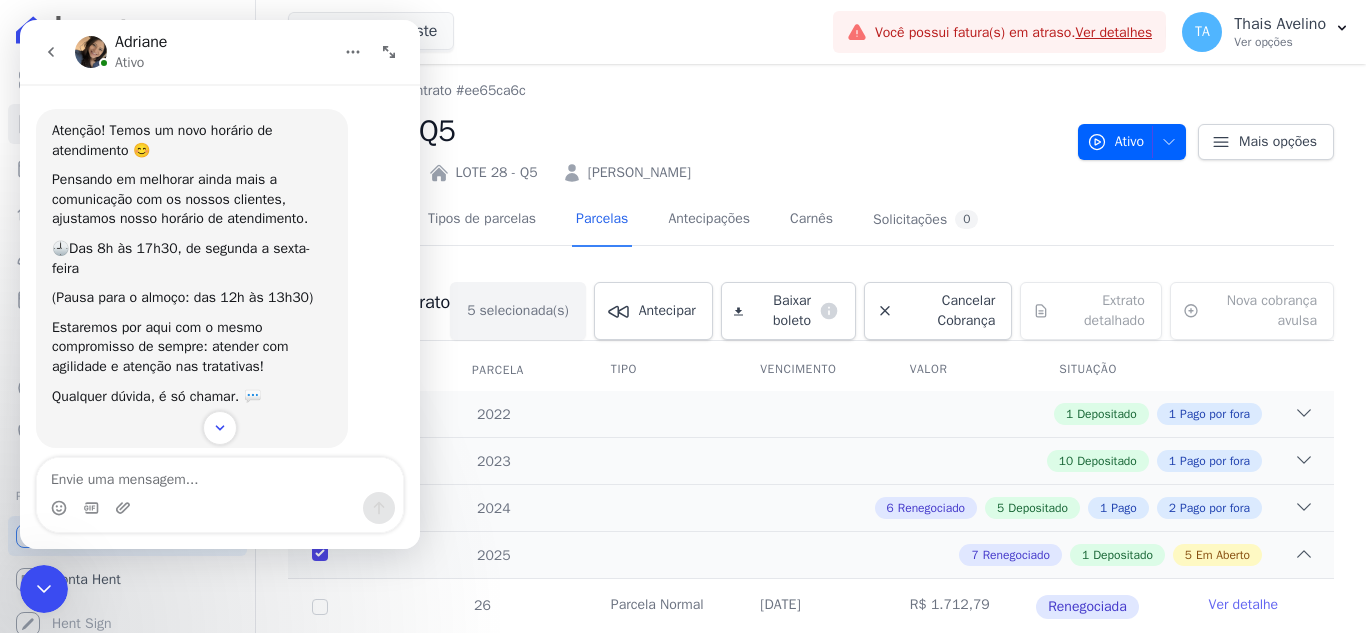 scroll, scrollTop: 3, scrollLeft: 0, axis: vertical 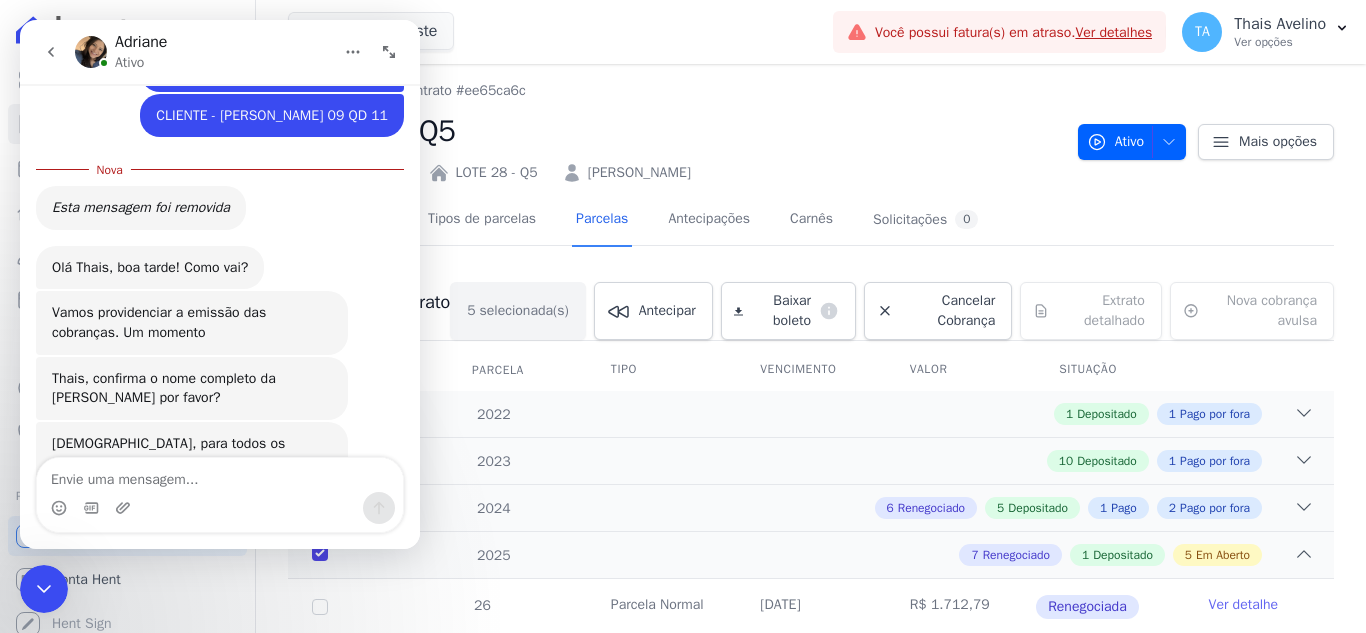 click at bounding box center [220, 475] 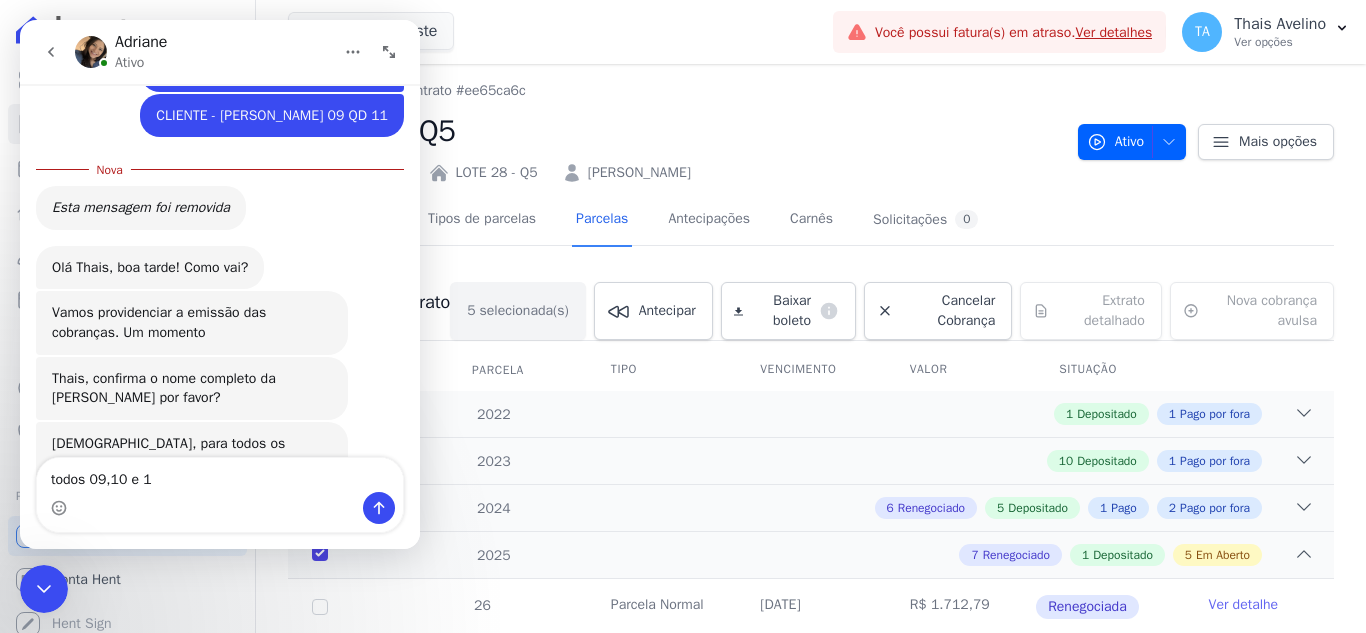 type on "todos 09,10 e 11" 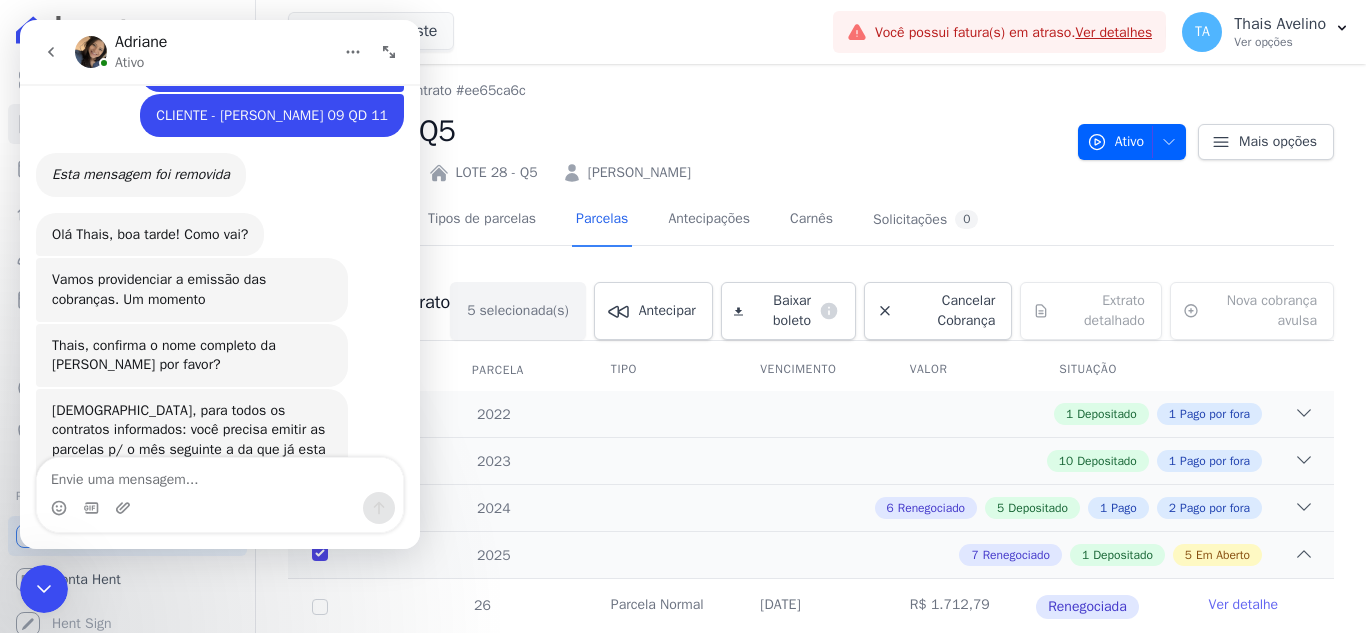 scroll, scrollTop: 6209, scrollLeft: 0, axis: vertical 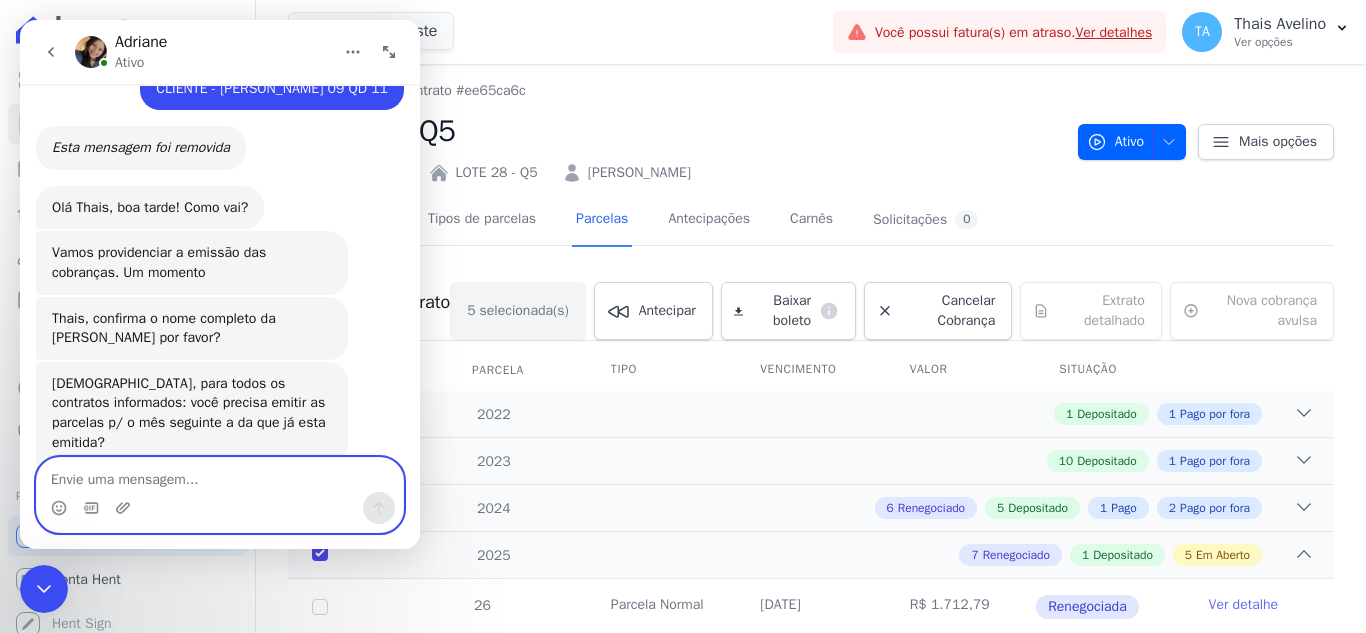 paste on "[PERSON_NAME]" 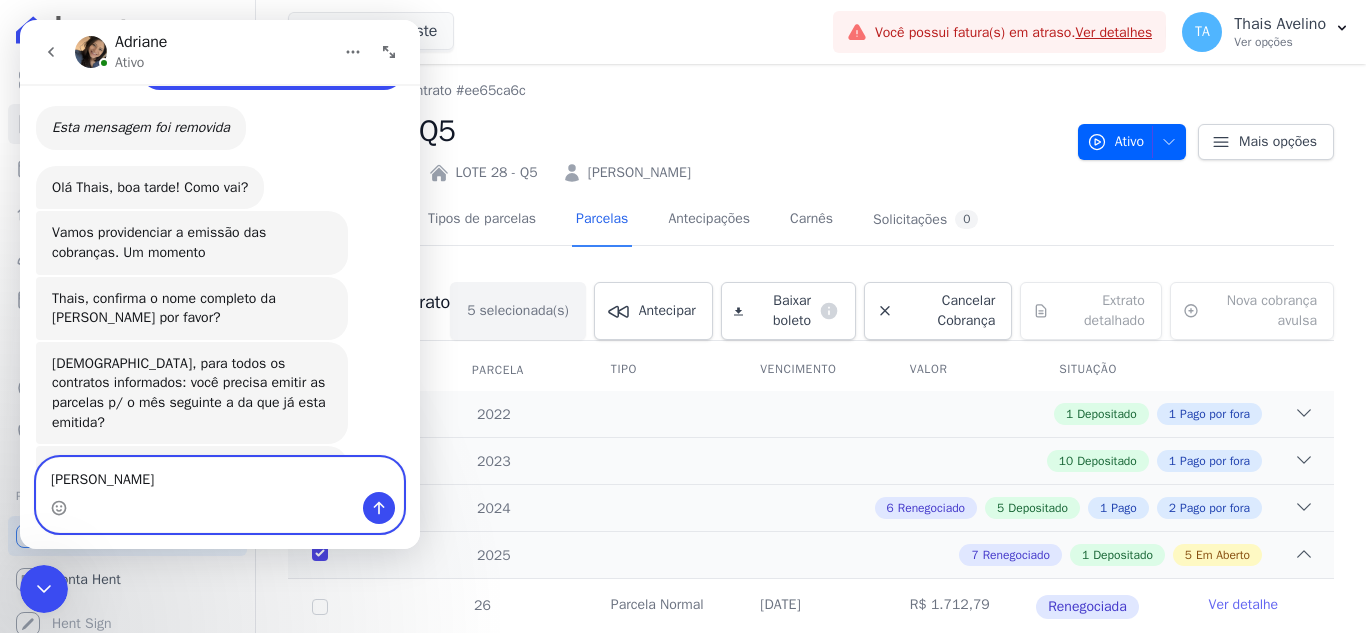 type 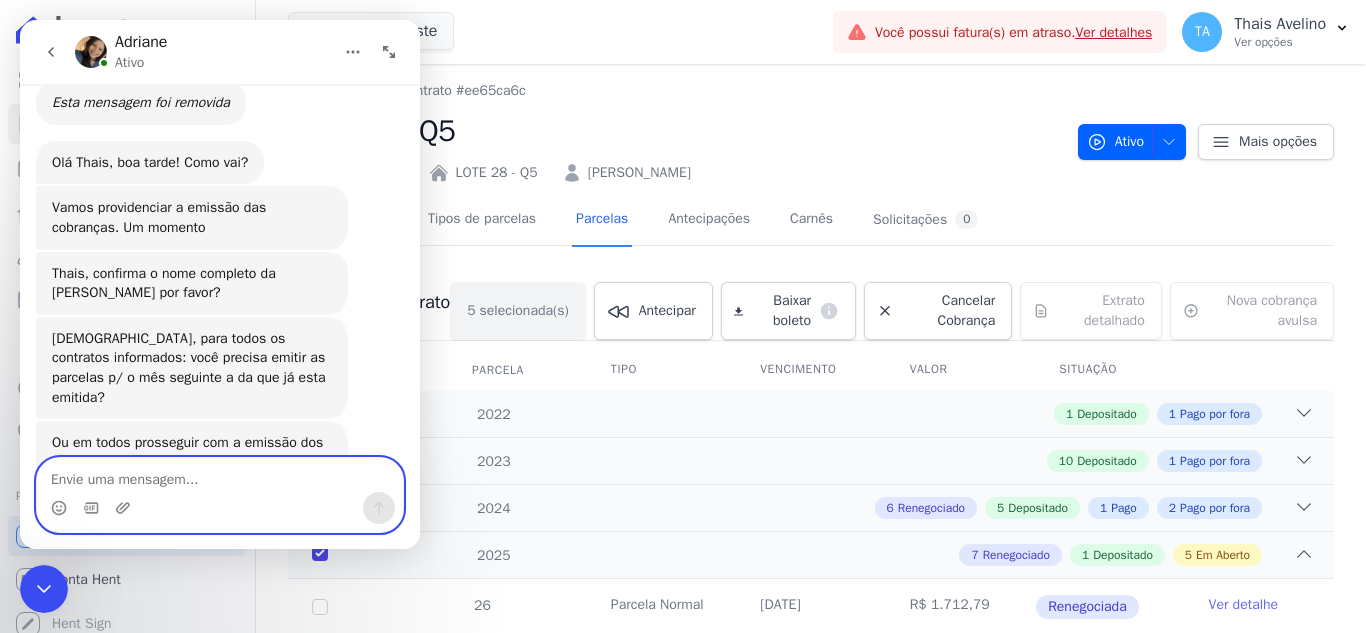 scroll, scrollTop: 6274, scrollLeft: 0, axis: vertical 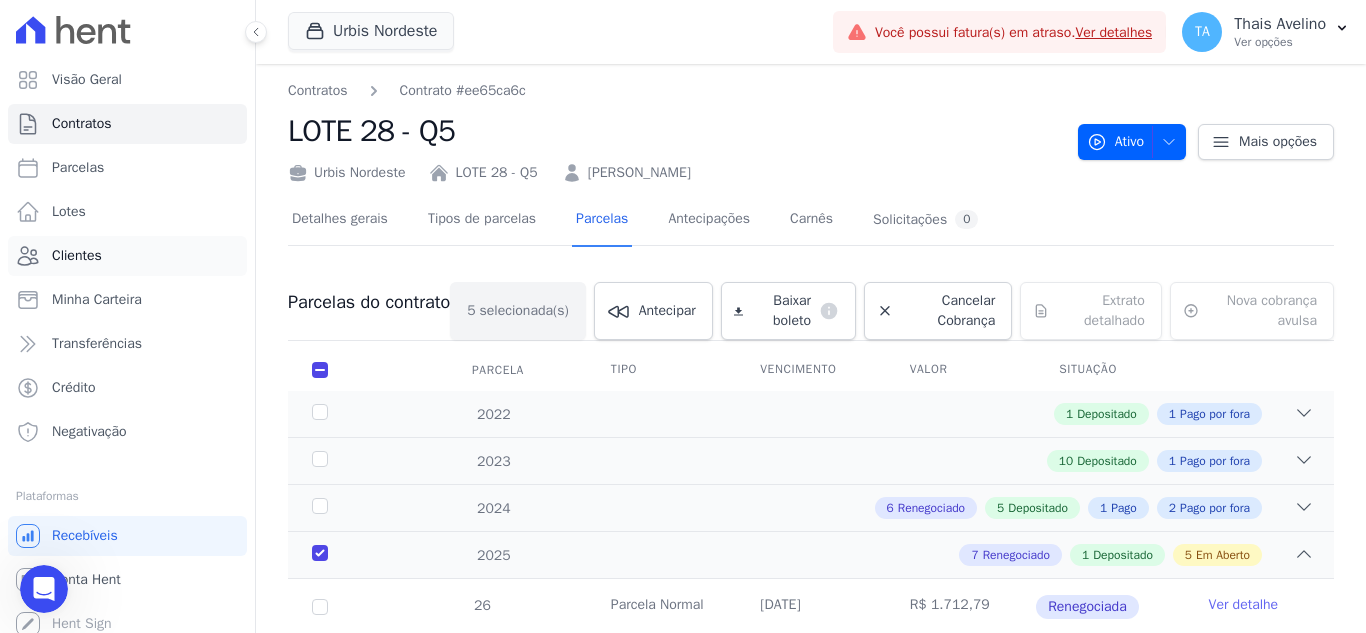 click on "Clientes" at bounding box center [127, 256] 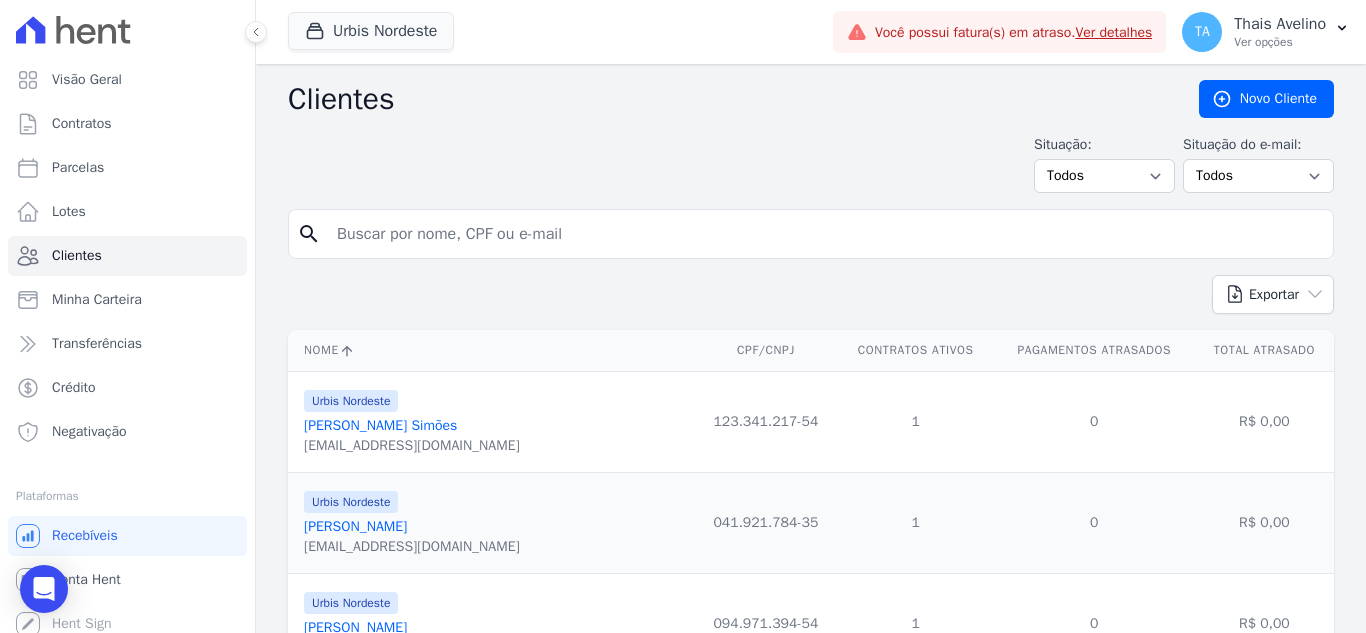 click at bounding box center (825, 234) 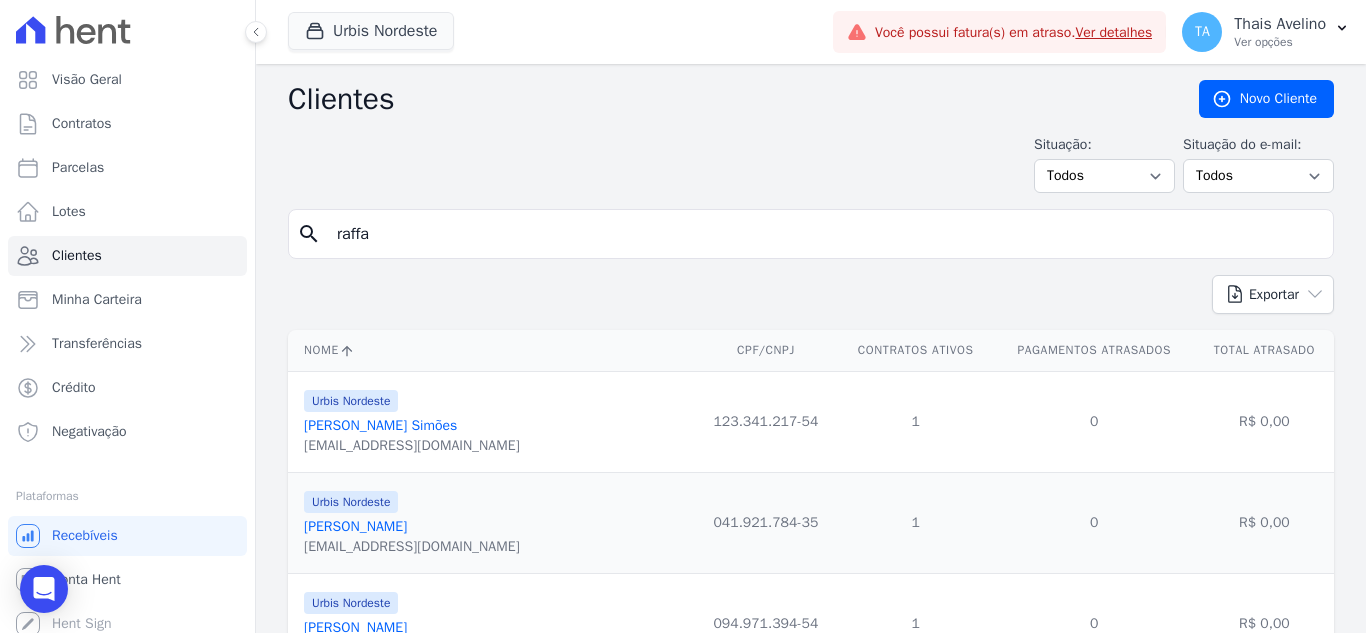 type on "raffael" 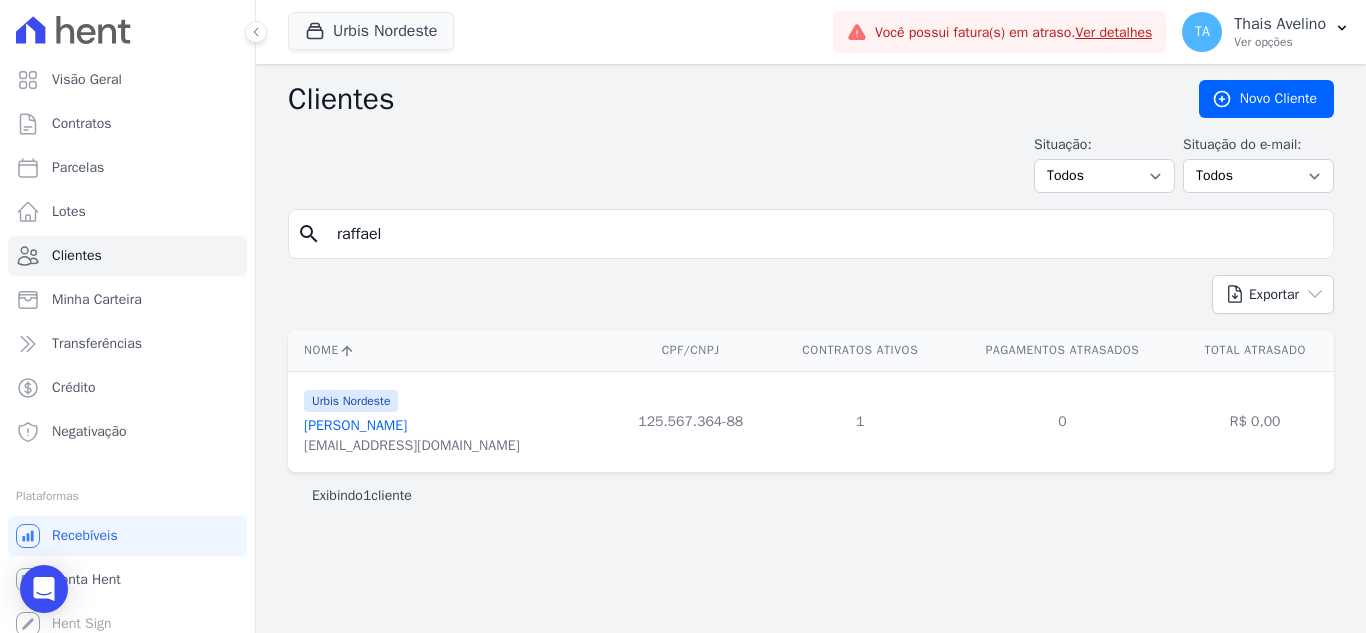 click on "Raffael Andrade Leobino" at bounding box center (355, 425) 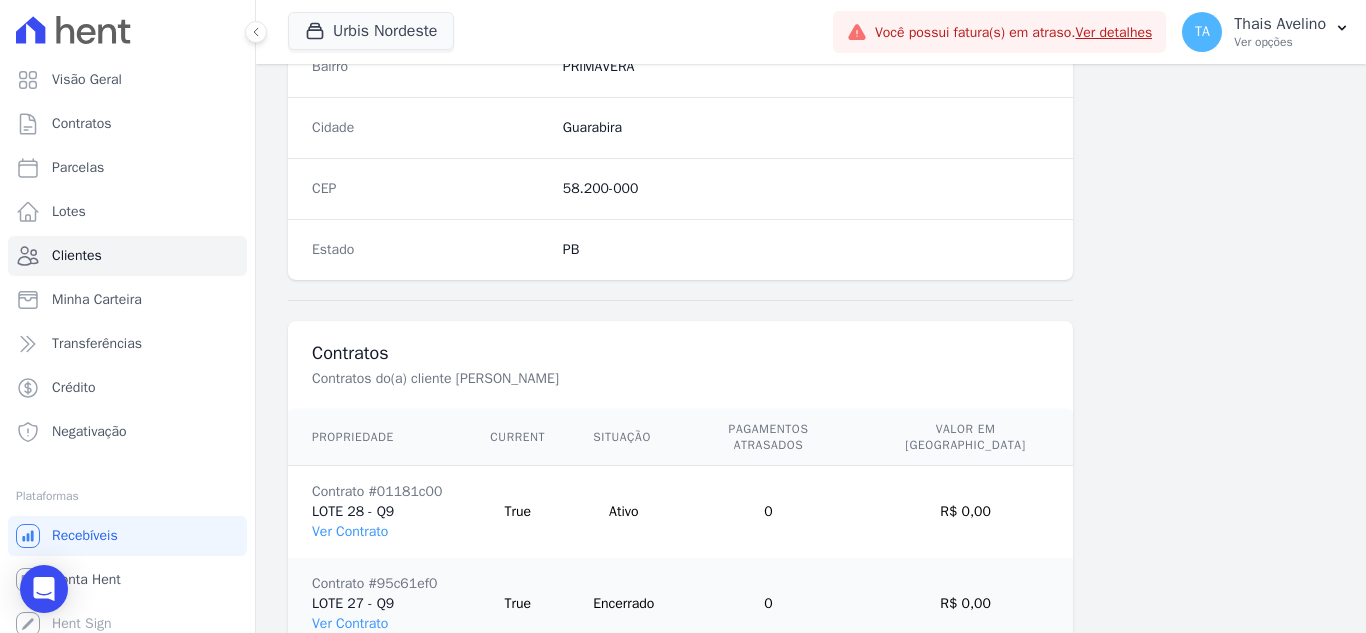 scroll, scrollTop: 1330, scrollLeft: 0, axis: vertical 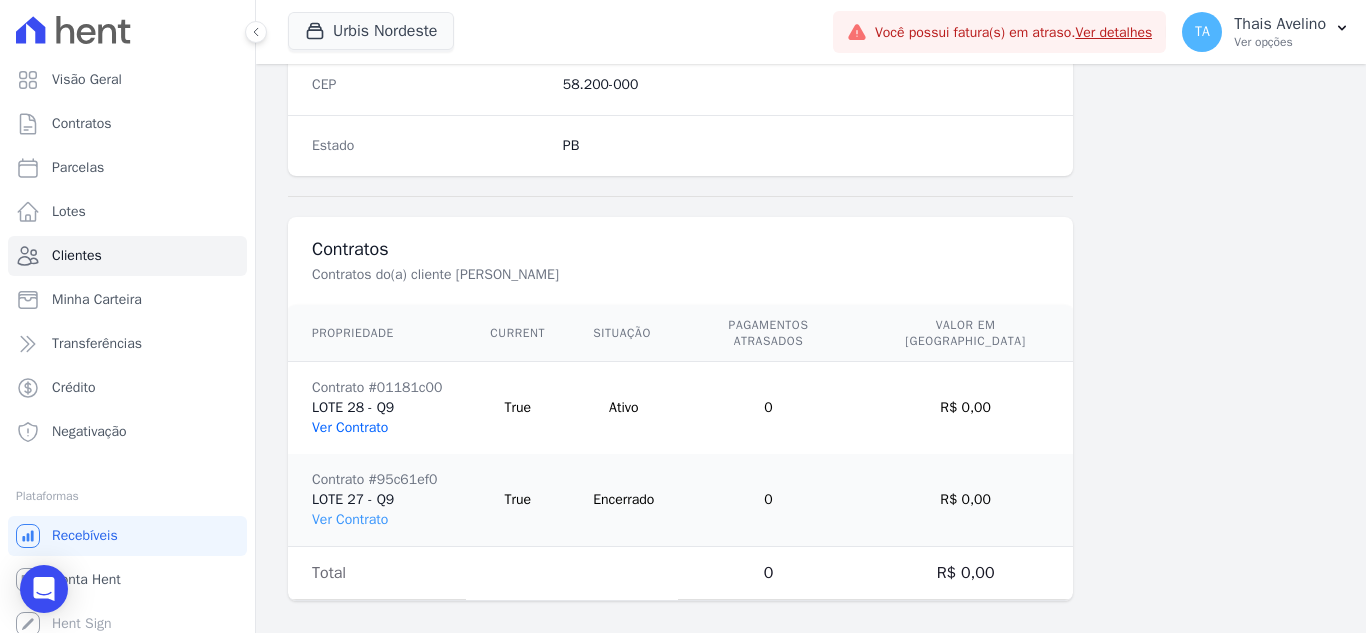 click on "Ver Contrato" at bounding box center [350, 427] 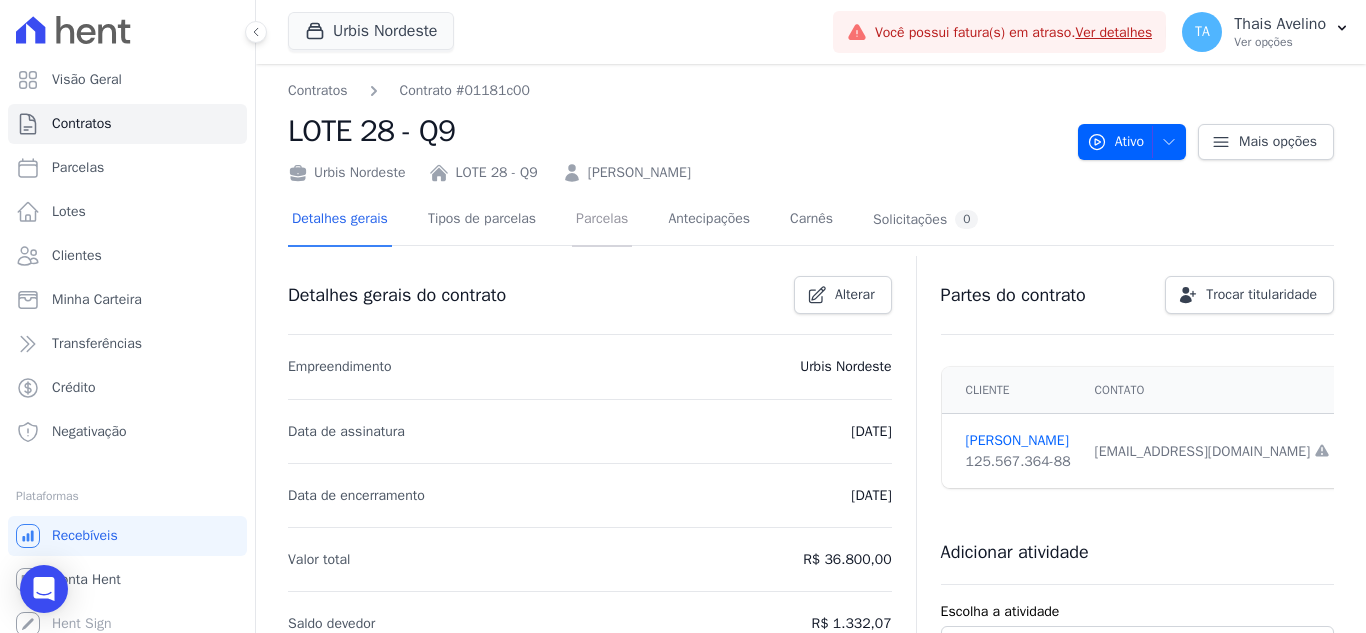 click on "Parcelas" at bounding box center [602, 220] 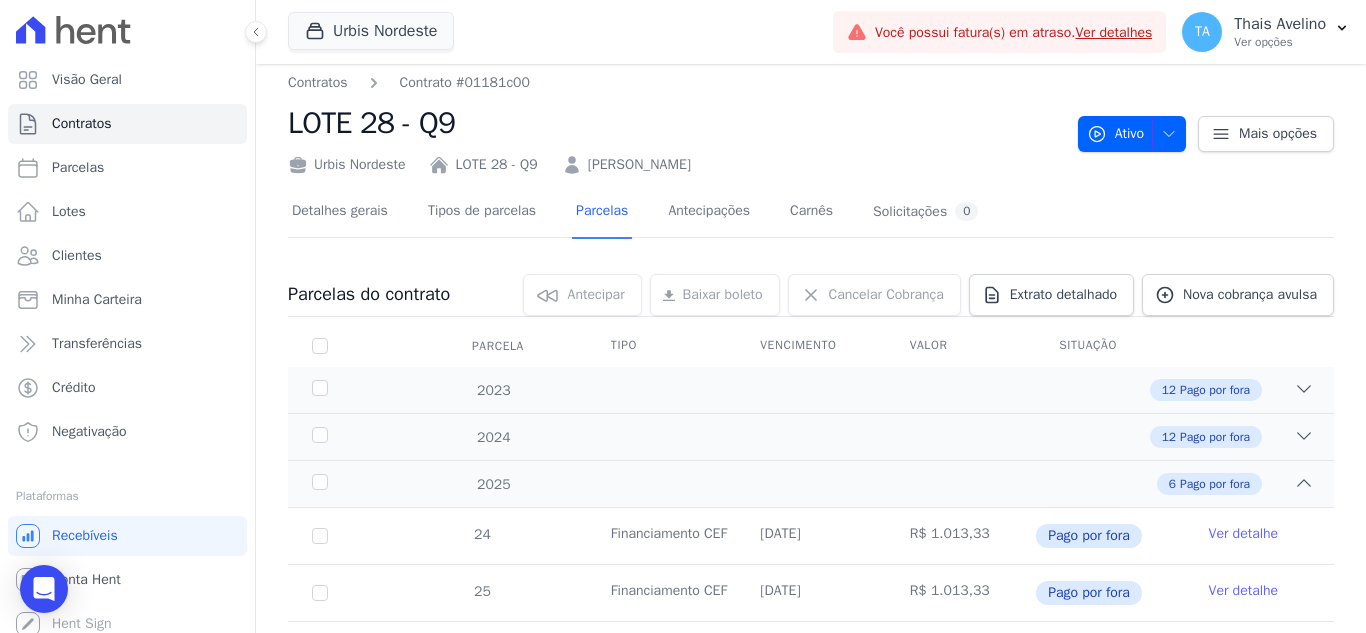 scroll, scrollTop: 0, scrollLeft: 0, axis: both 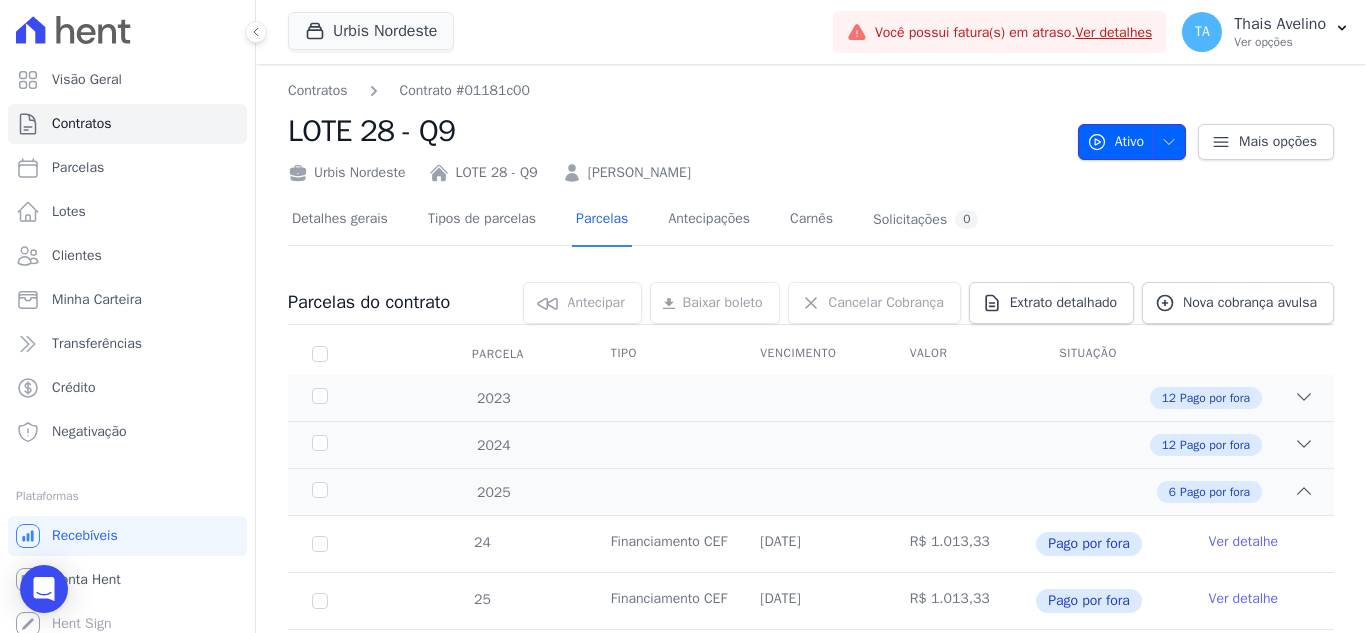 click 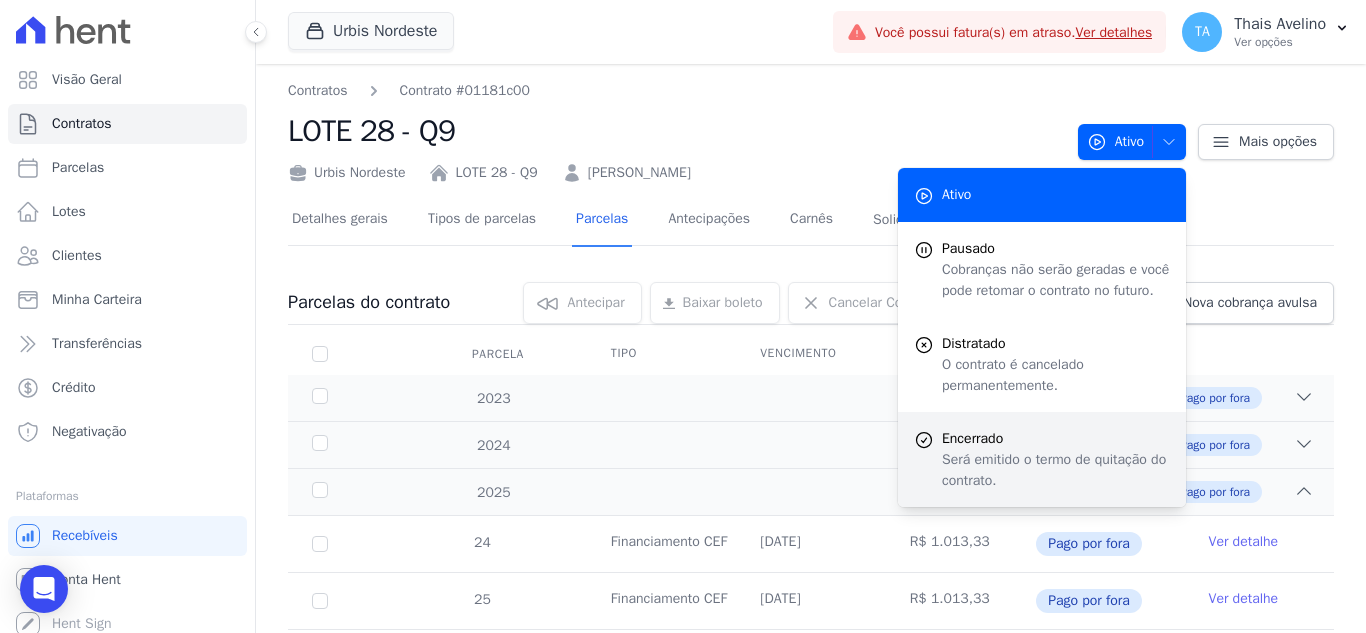 click on "Será emitido o termo de quitação do contrato." at bounding box center (1056, 470) 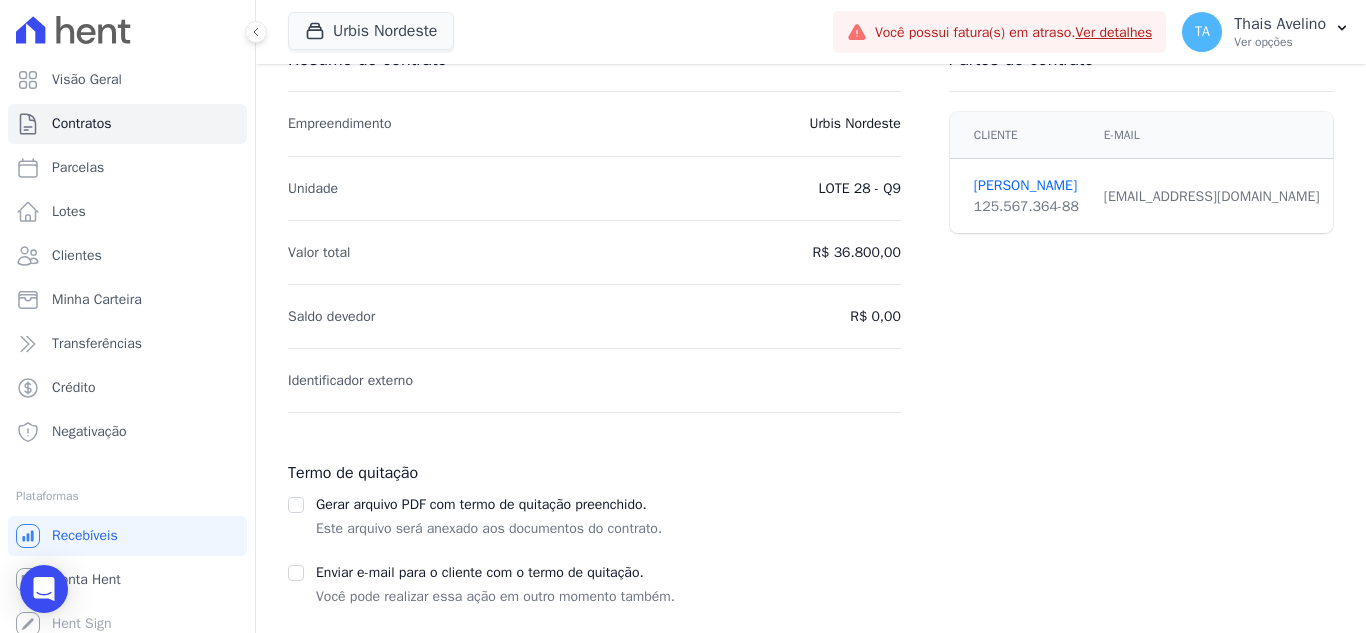 scroll, scrollTop: 313, scrollLeft: 0, axis: vertical 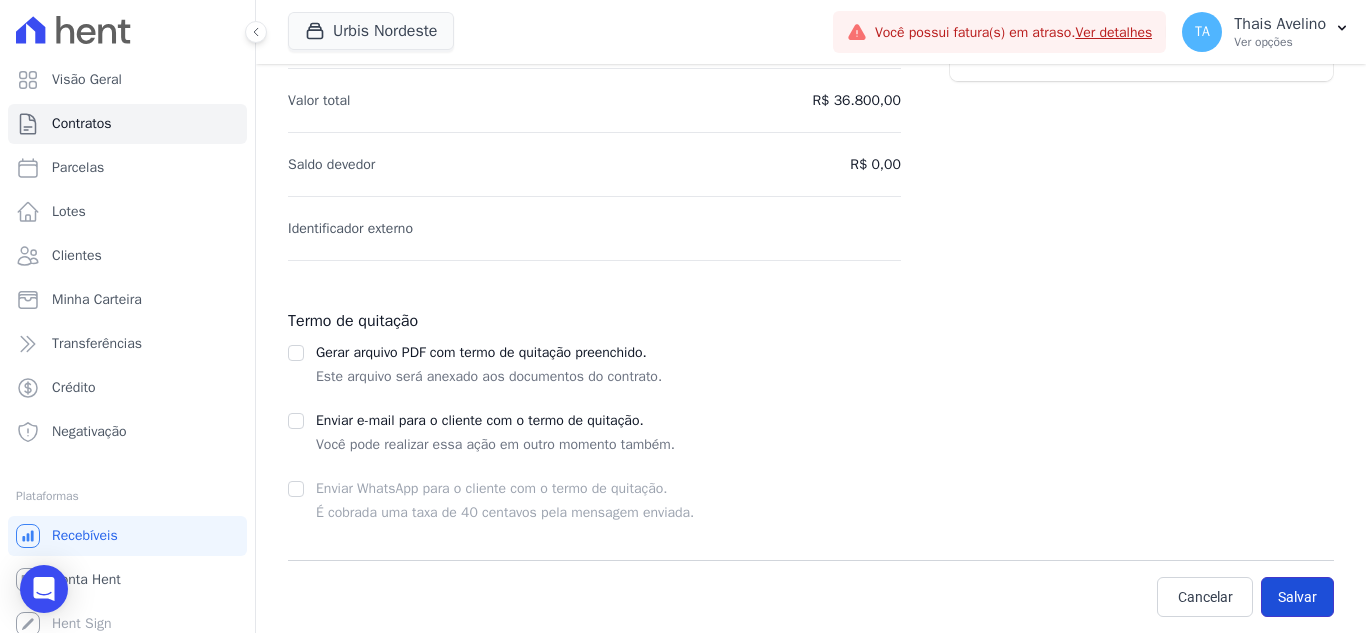 click on "Salvar" at bounding box center [1297, 597] 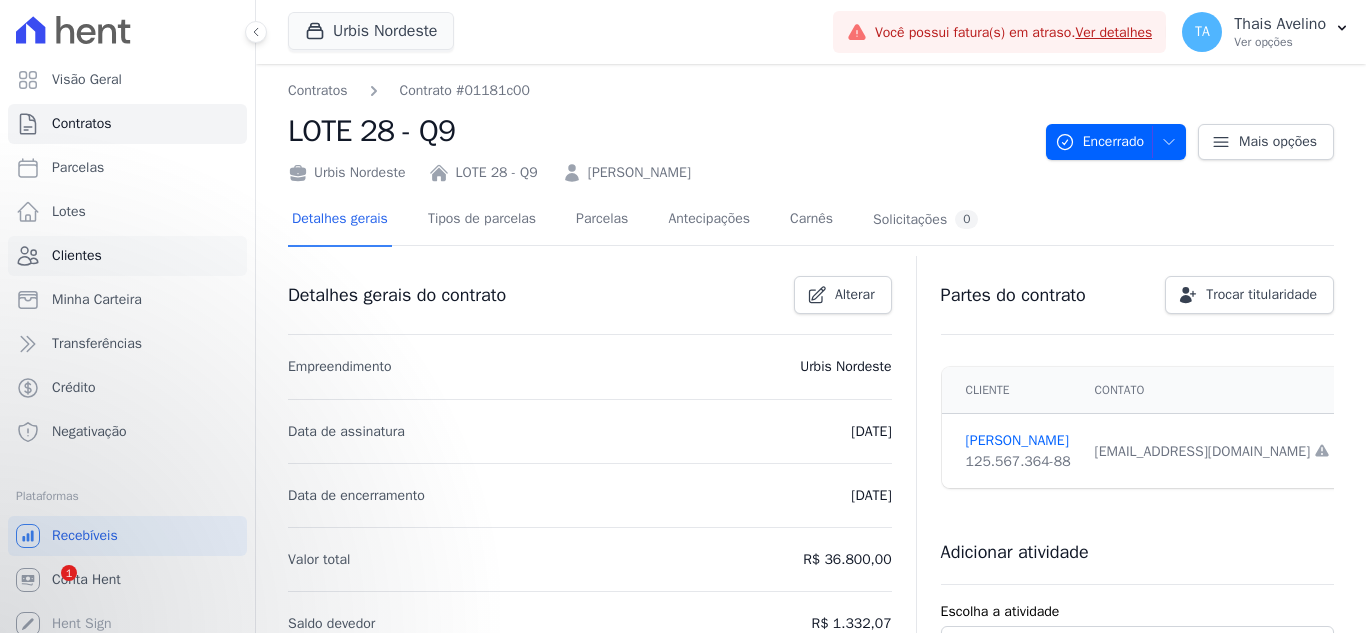 click on "Clientes" at bounding box center (127, 256) 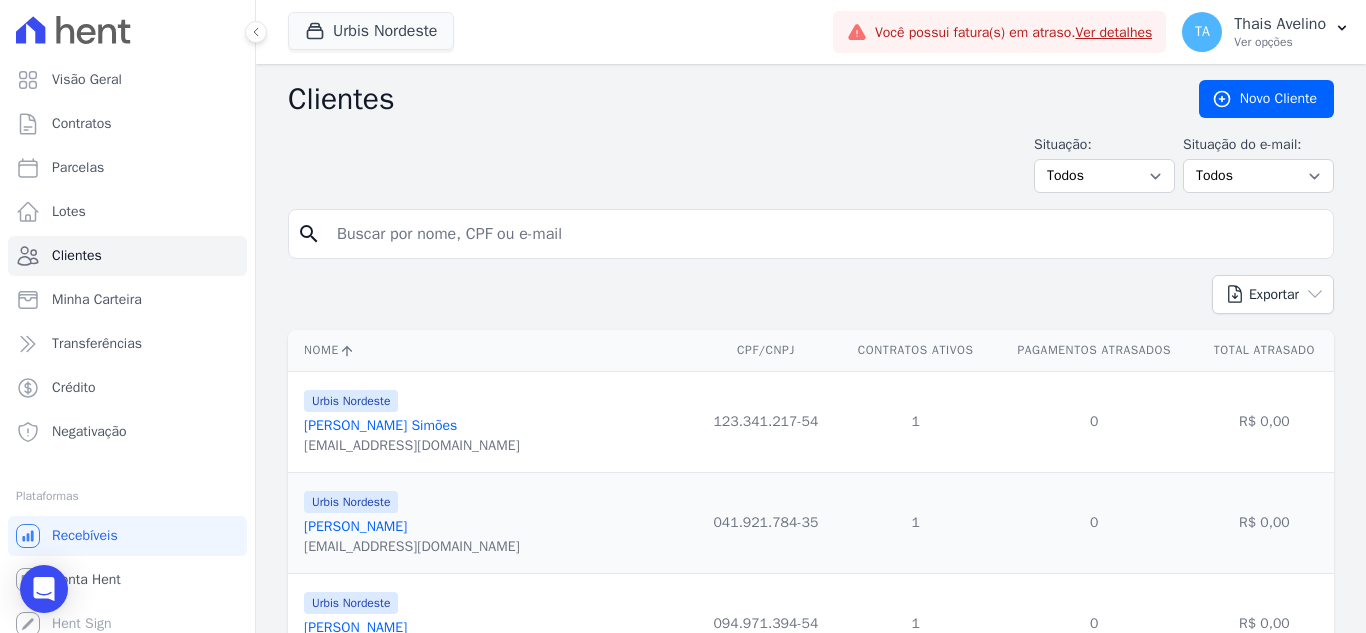click at bounding box center (825, 234) 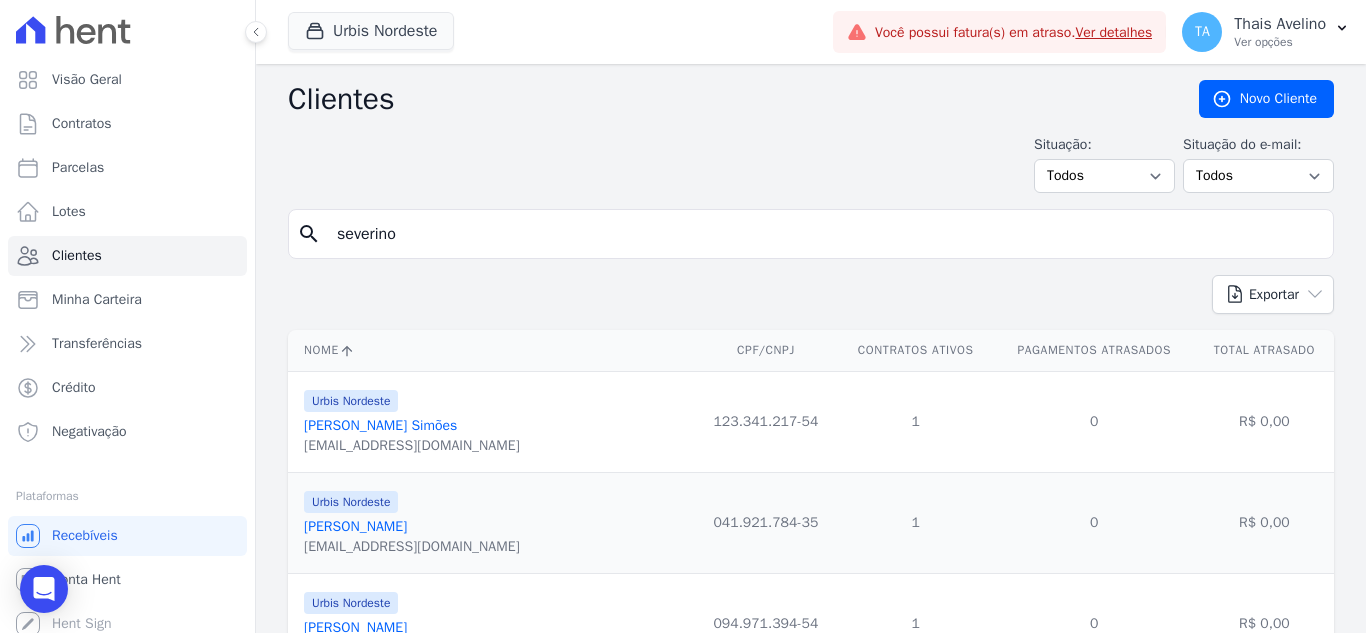 type on "severino" 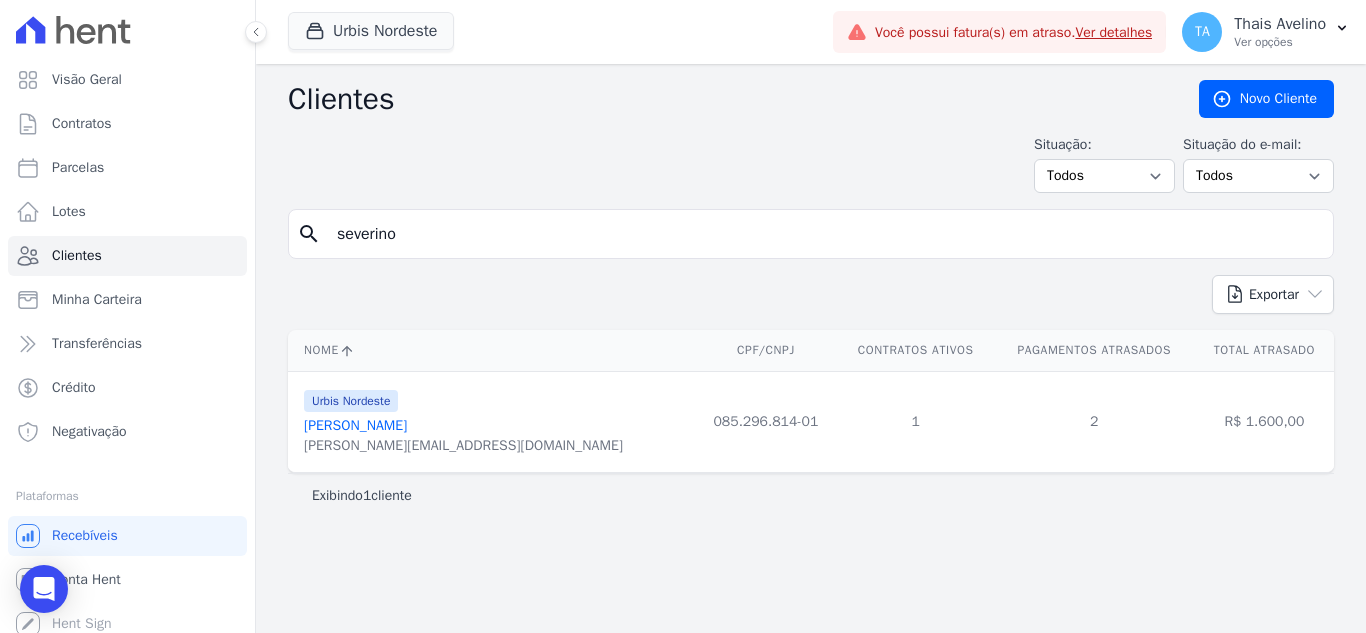 click on "José Severino Da Silva Neto" at bounding box center [355, 425] 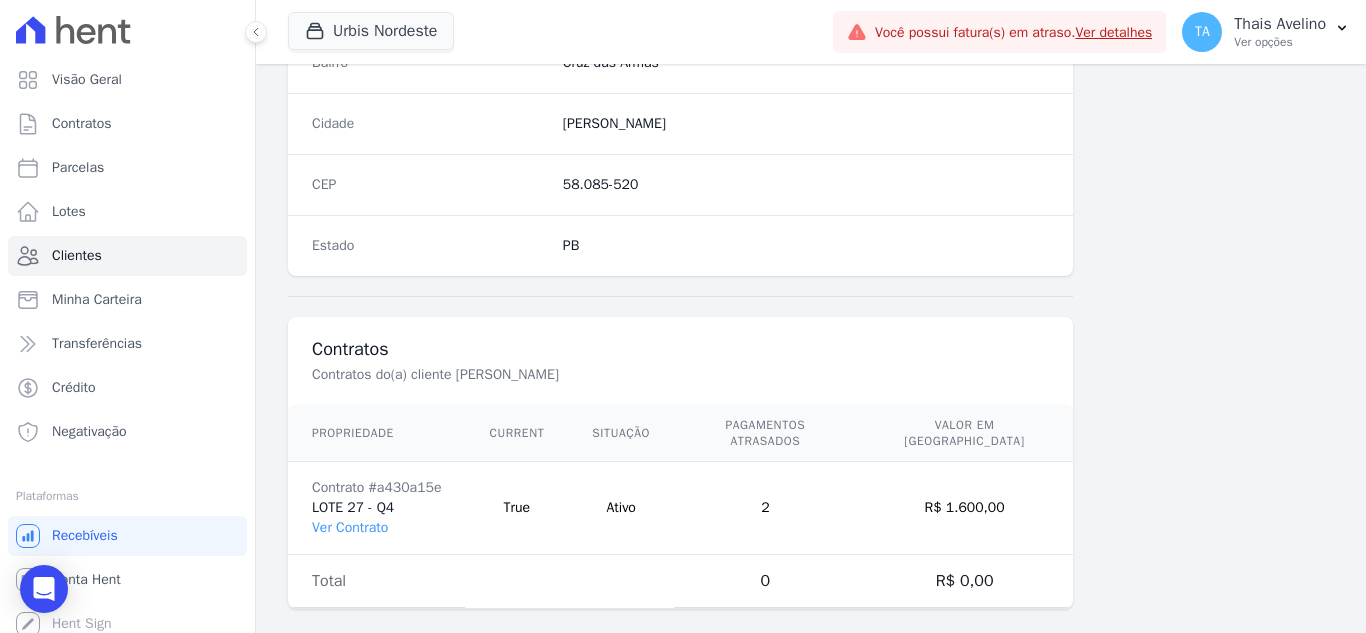 scroll, scrollTop: 1238, scrollLeft: 0, axis: vertical 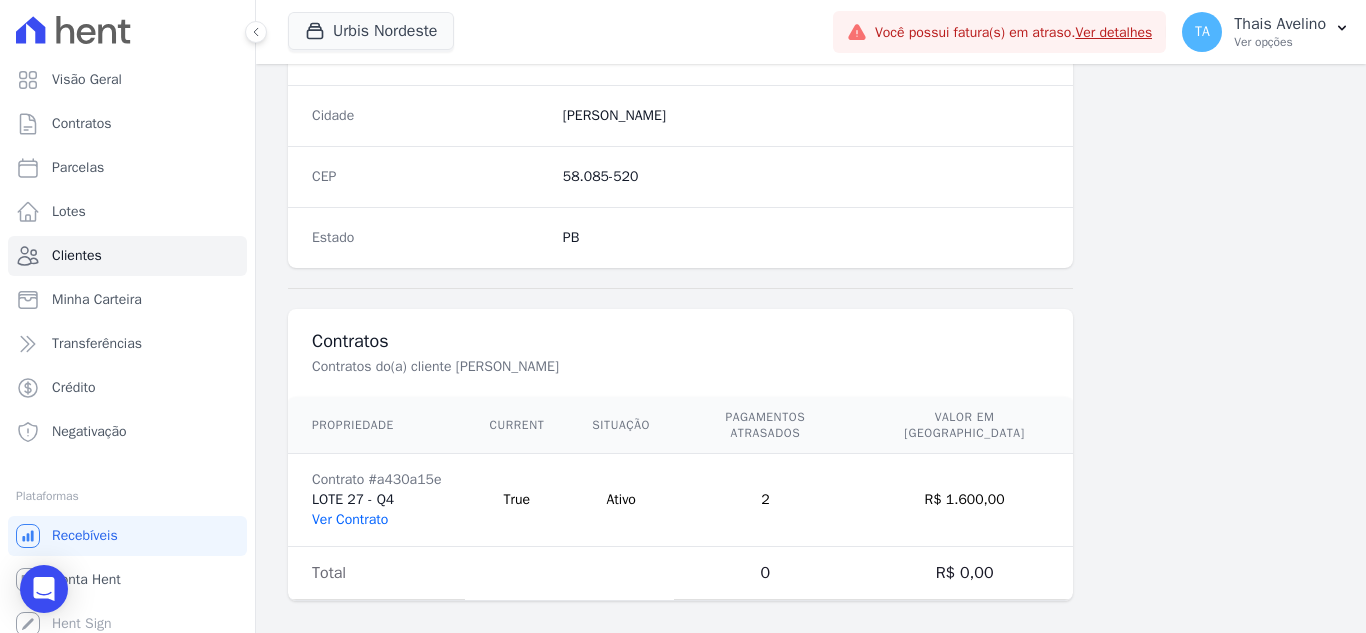 click on "Ver Contrato" at bounding box center [350, 519] 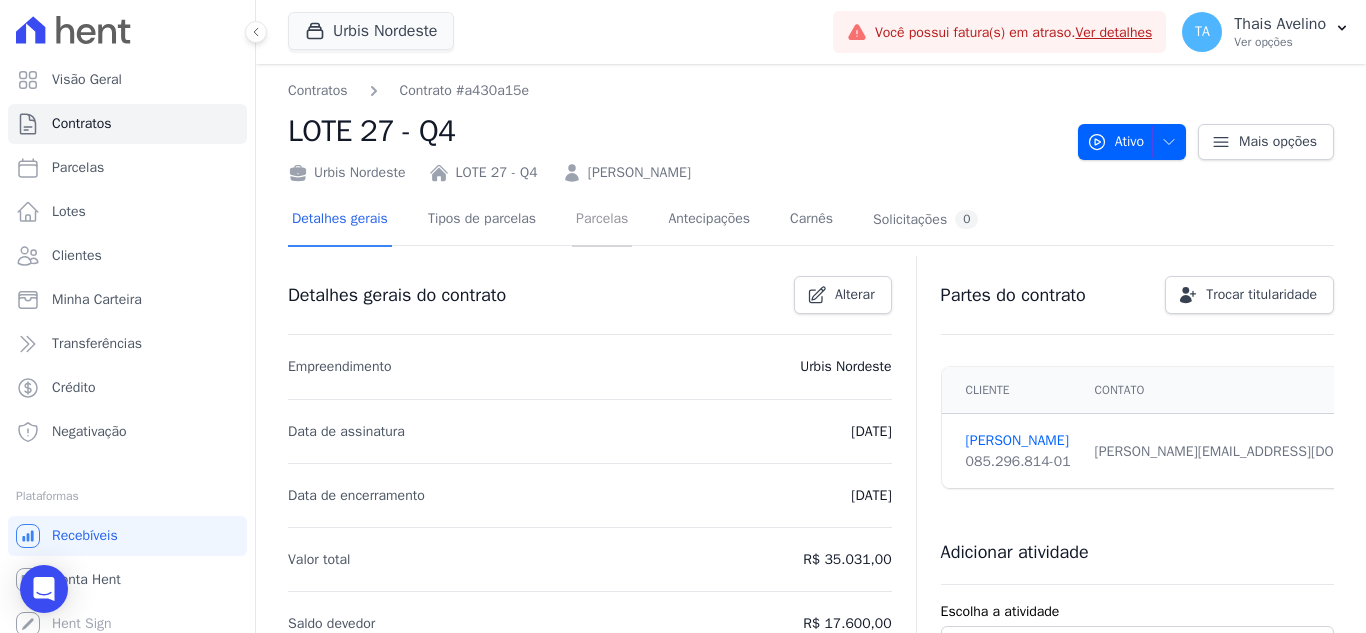 click on "Parcelas" at bounding box center (602, 220) 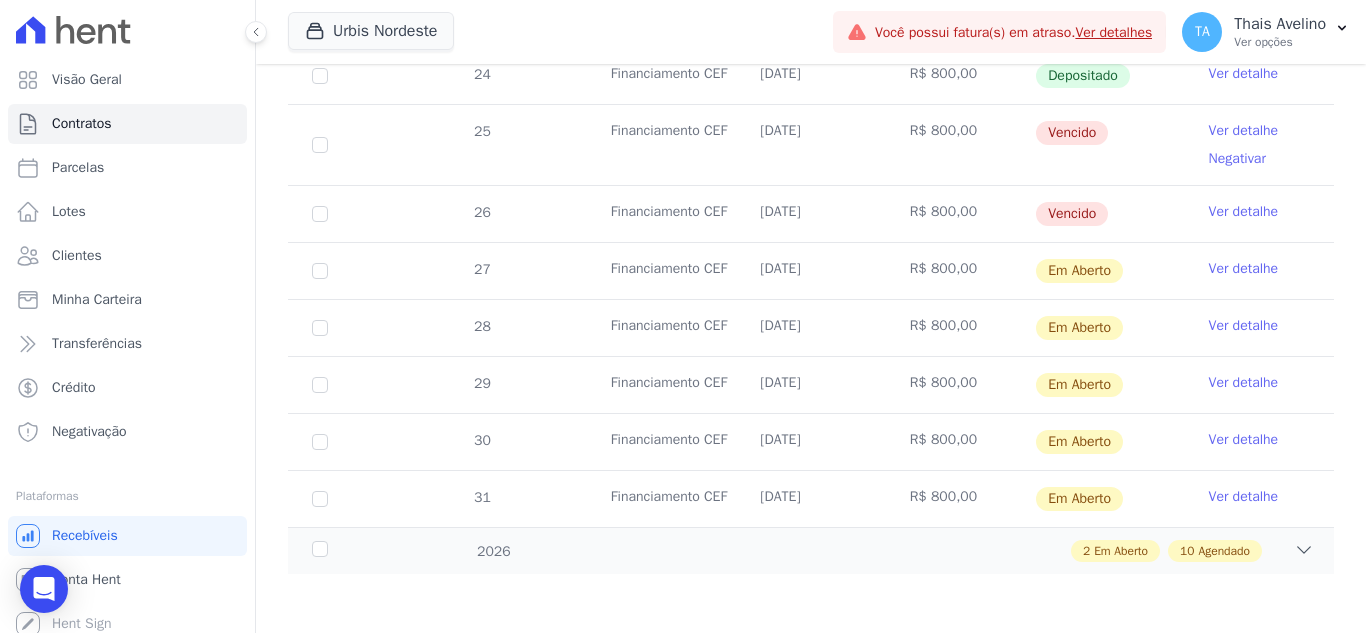 scroll, scrollTop: 848, scrollLeft: 0, axis: vertical 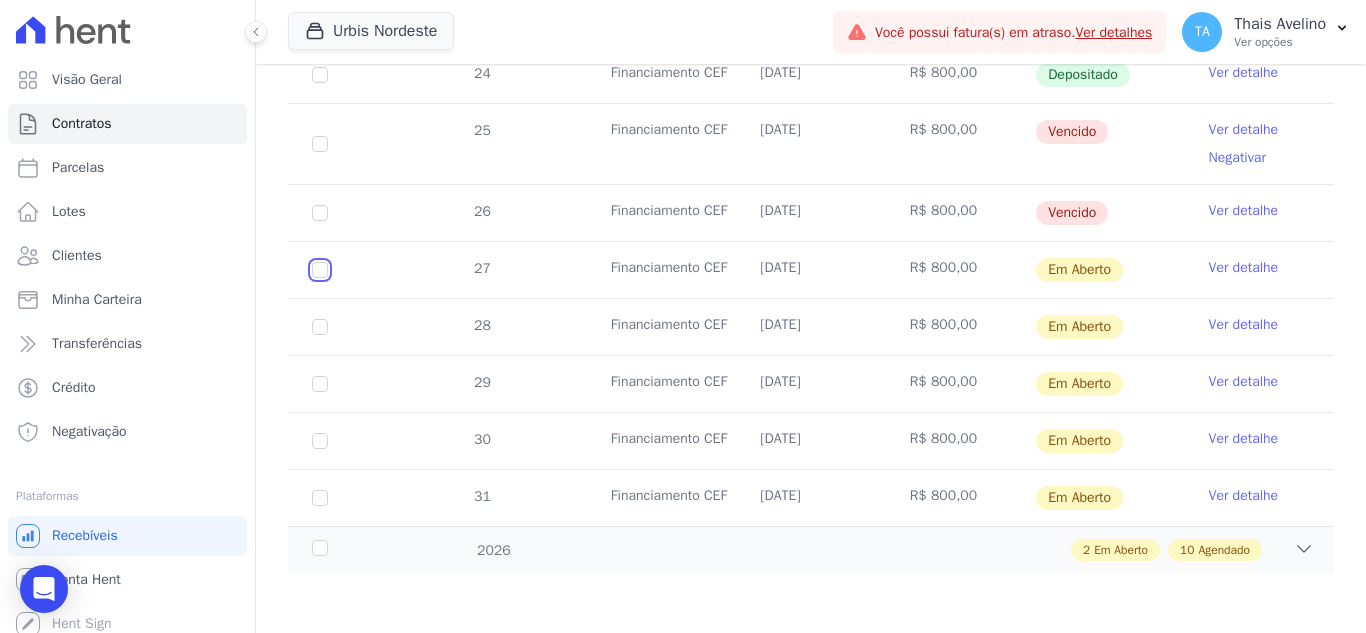 click at bounding box center [320, 270] 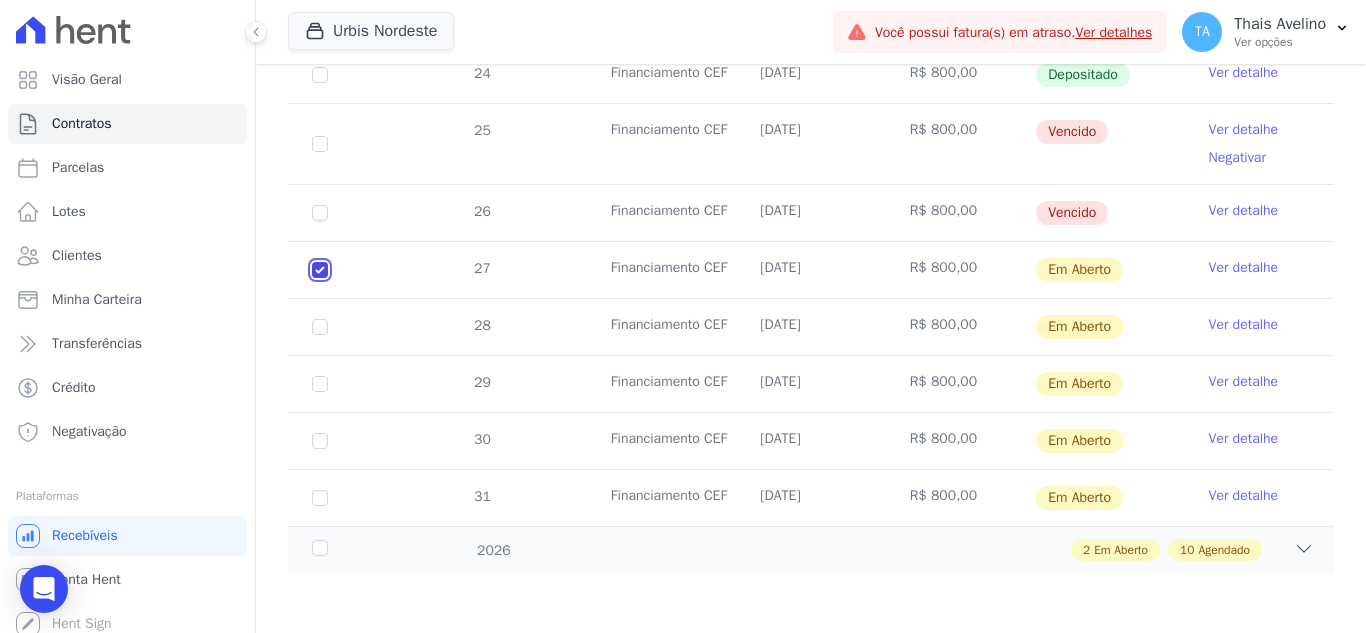 checkbox on "true" 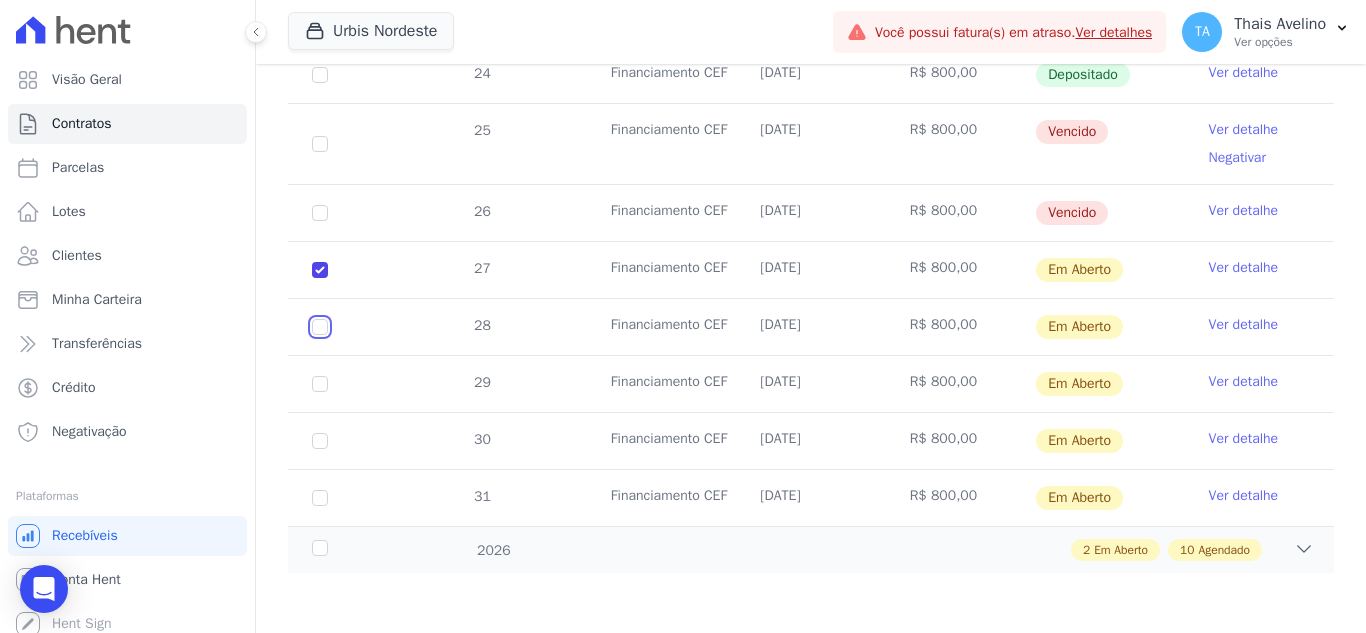 click at bounding box center [320, 270] 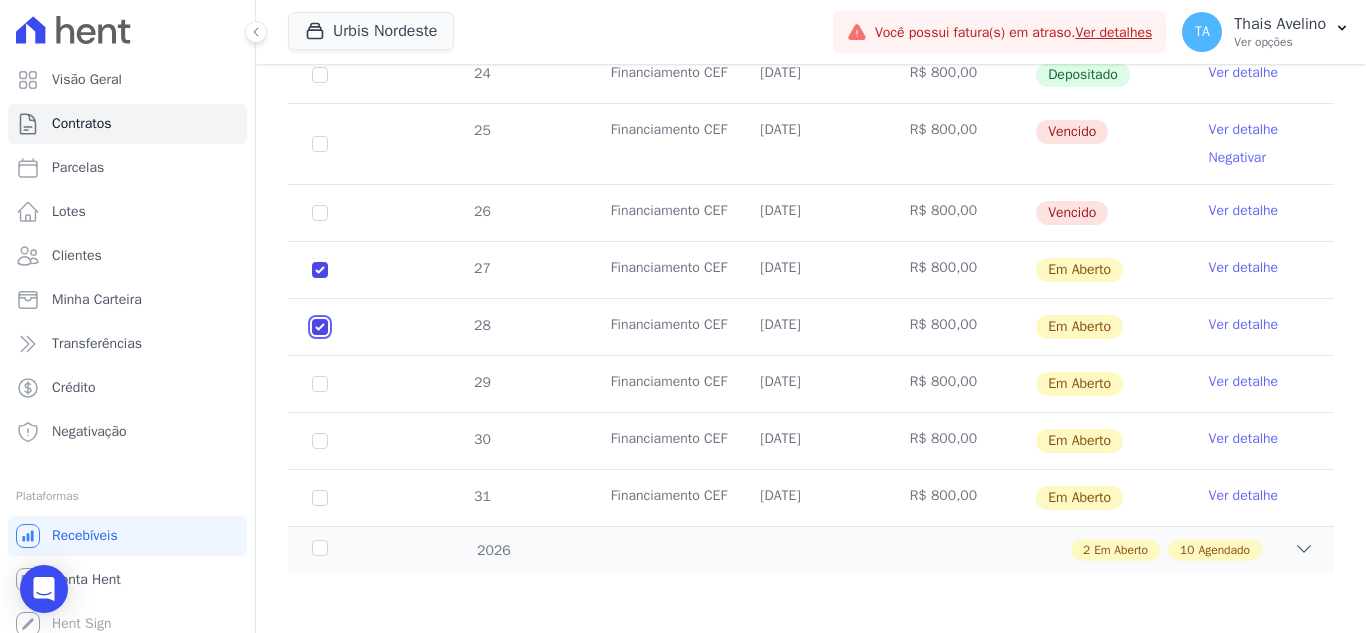checkbox on "true" 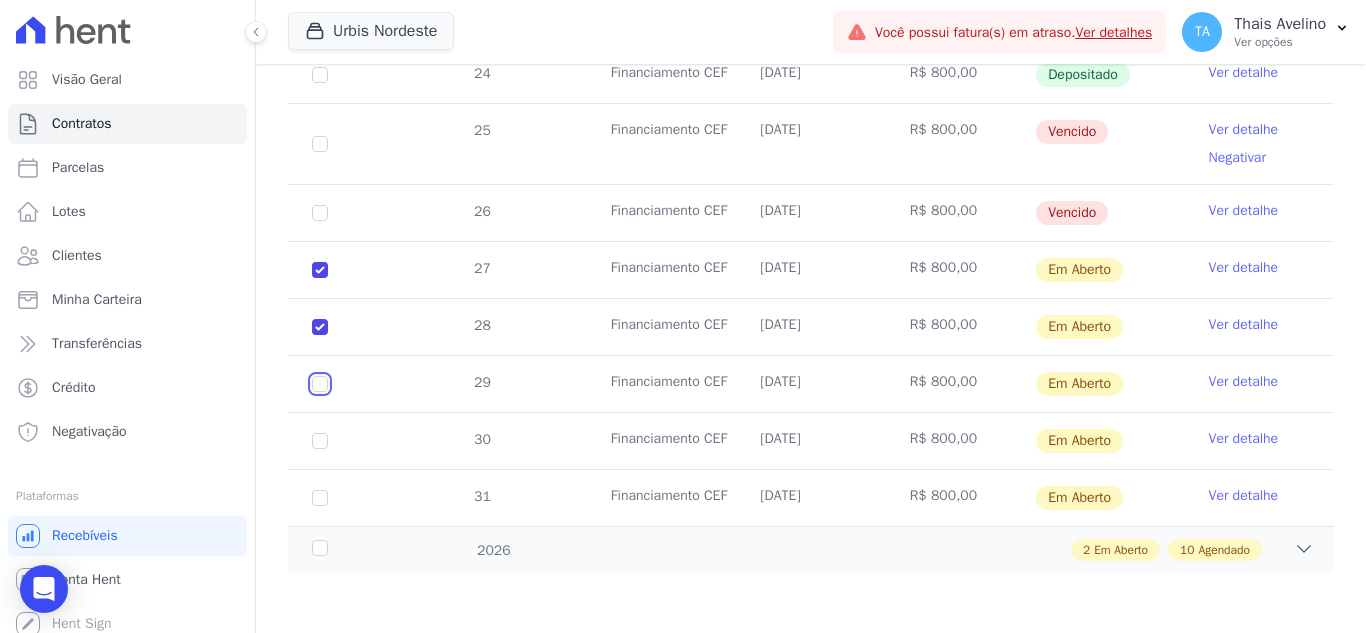 click at bounding box center (320, 270) 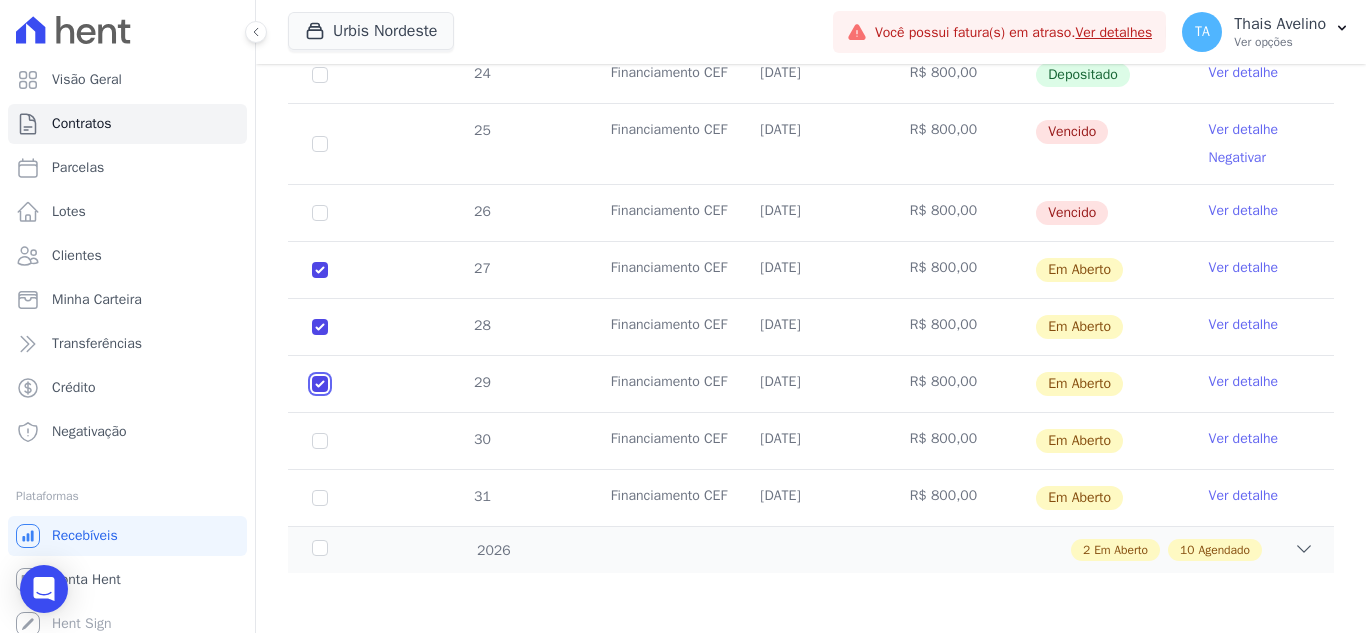 checkbox on "true" 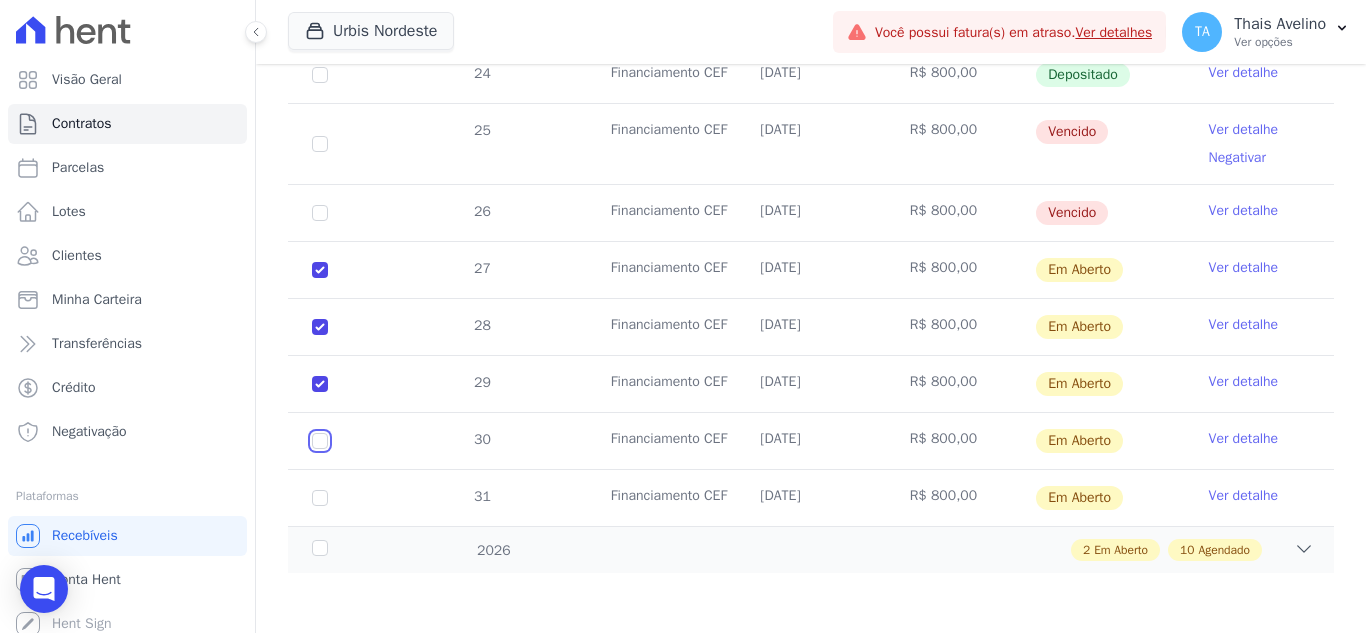 click at bounding box center (320, 270) 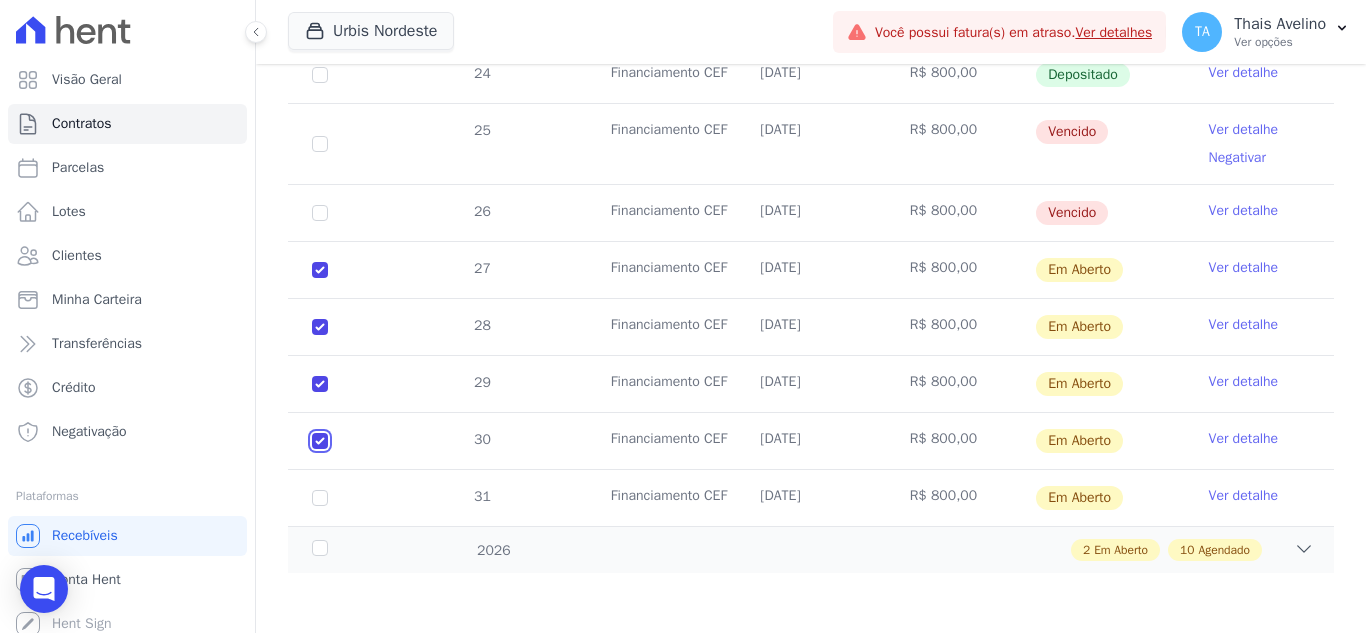 checkbox on "true" 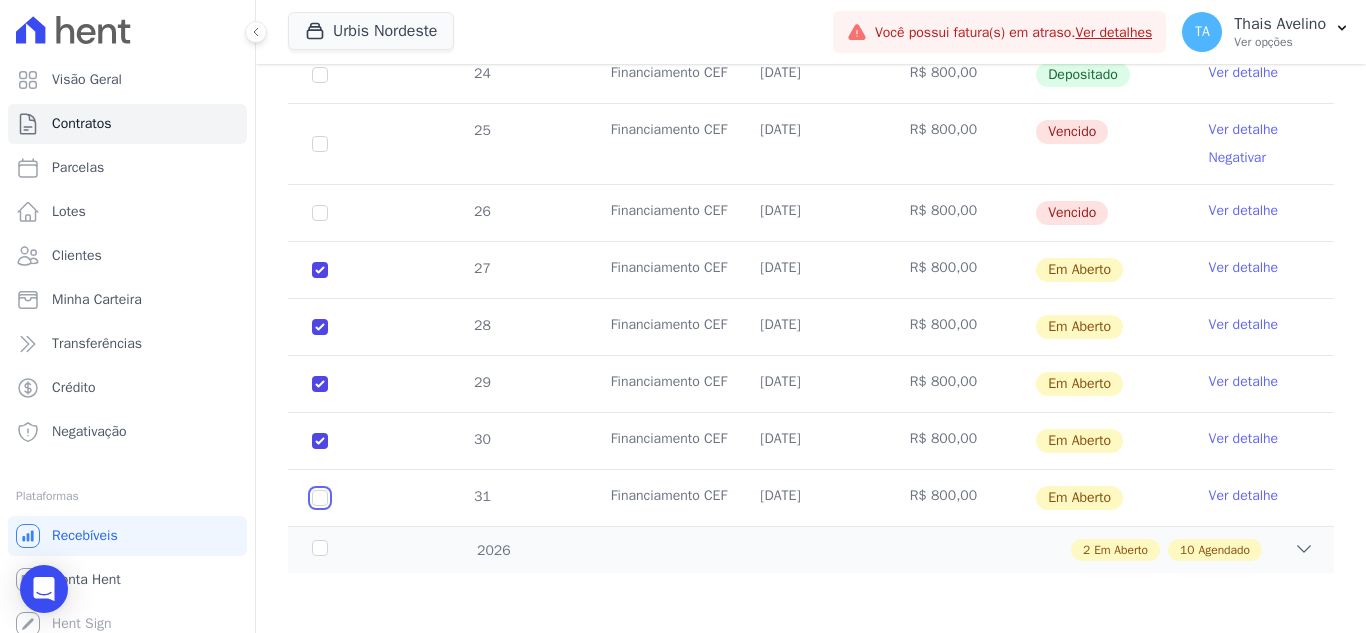 click at bounding box center (320, 270) 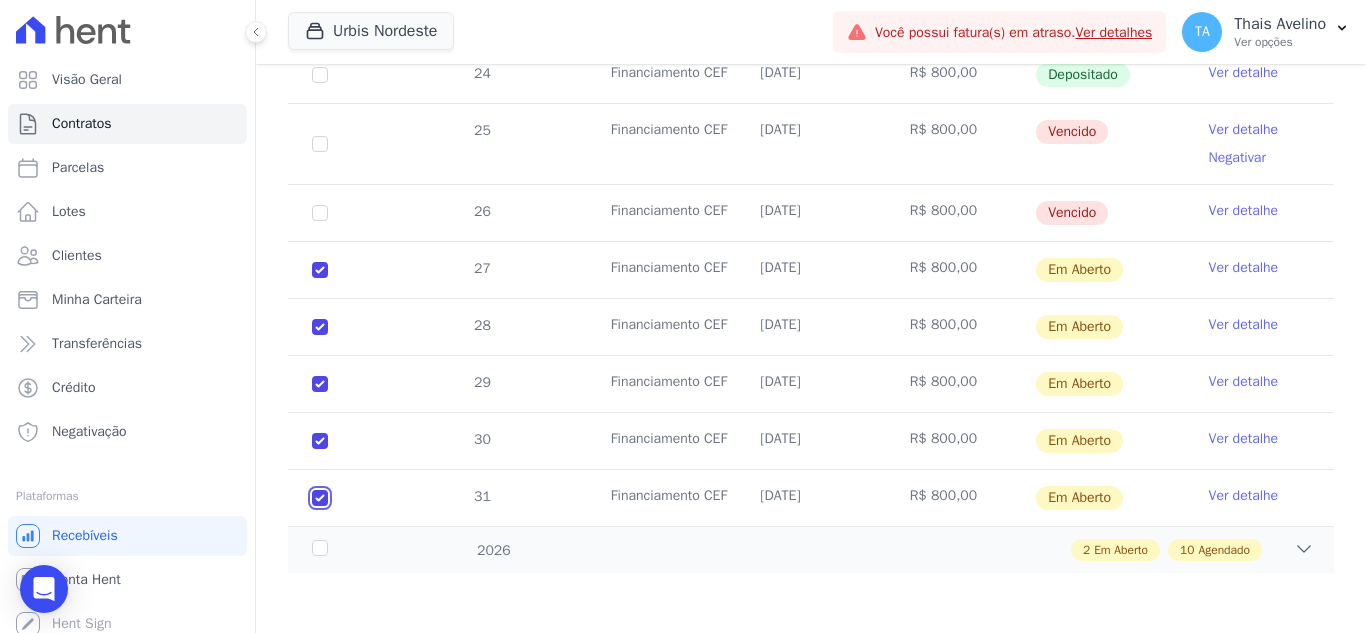 checkbox on "true" 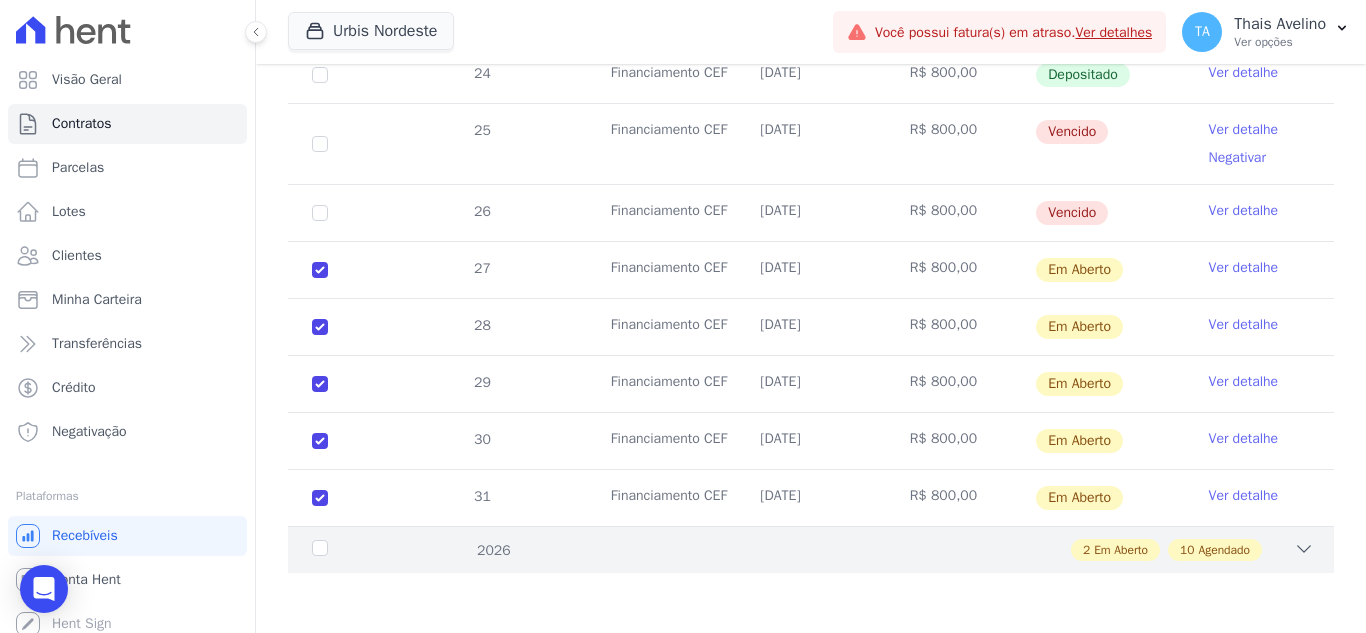 click on "2
Em Aberto
10
Agendado" at bounding box center [862, 550] 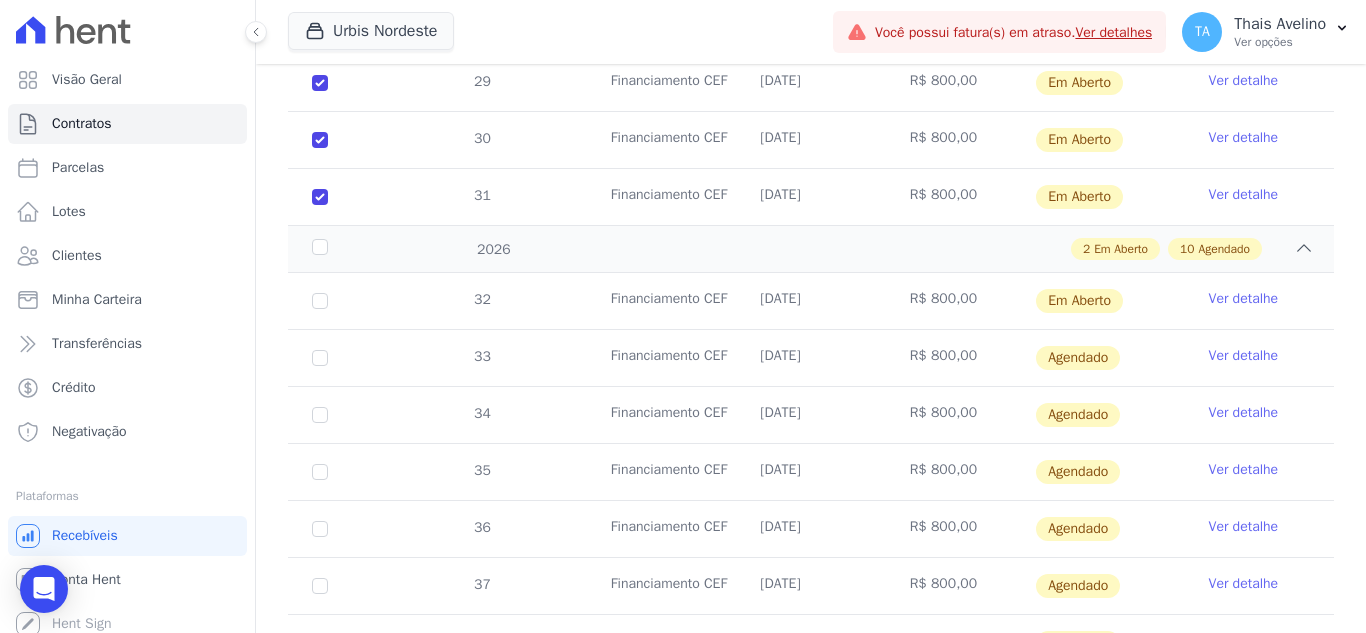 scroll, scrollTop: 1164, scrollLeft: 0, axis: vertical 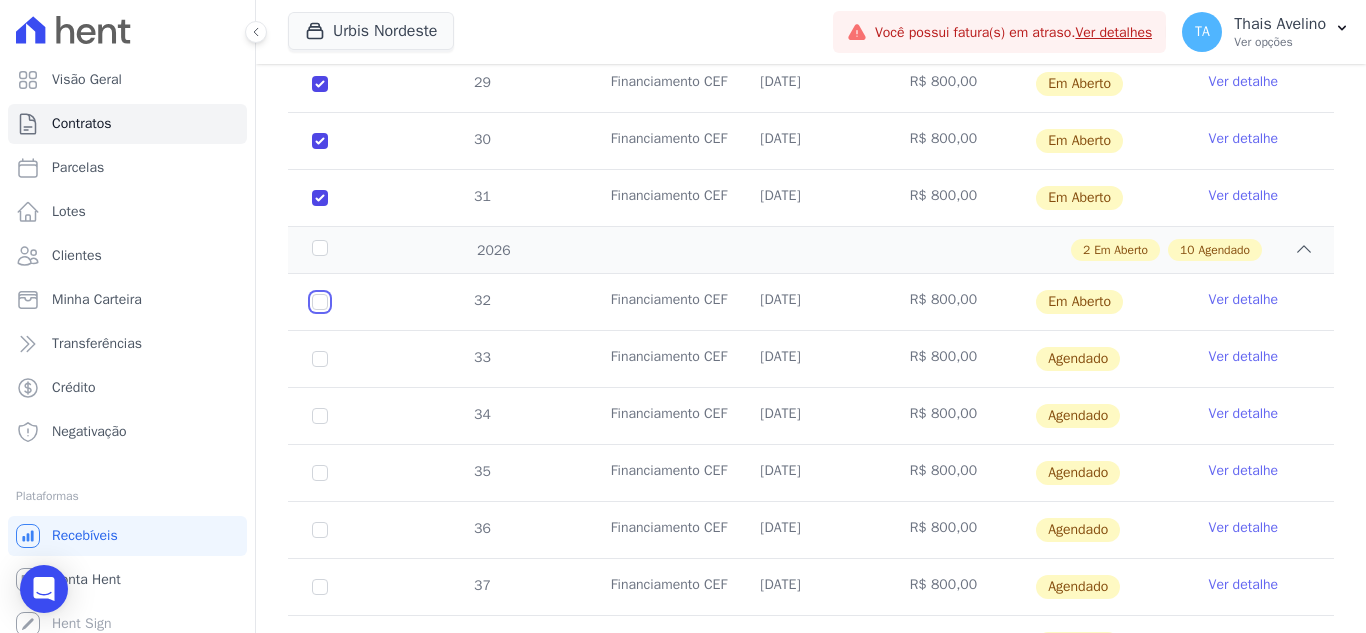 click at bounding box center [320, 302] 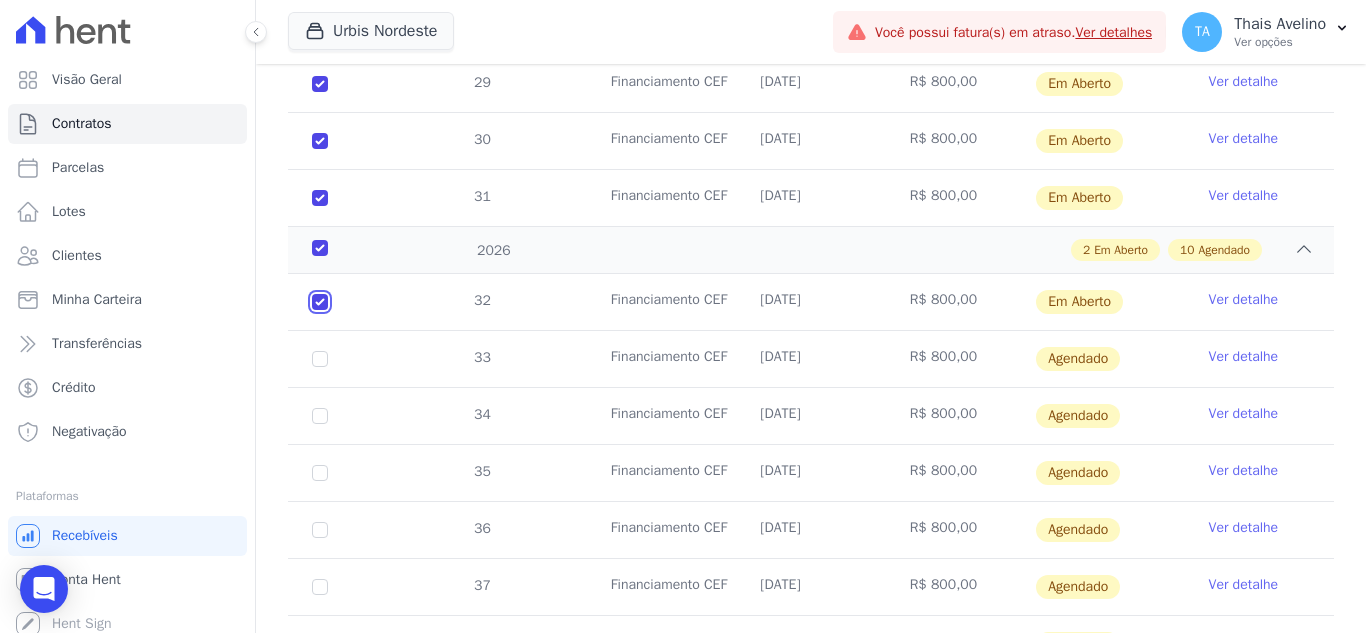 checkbox on "true" 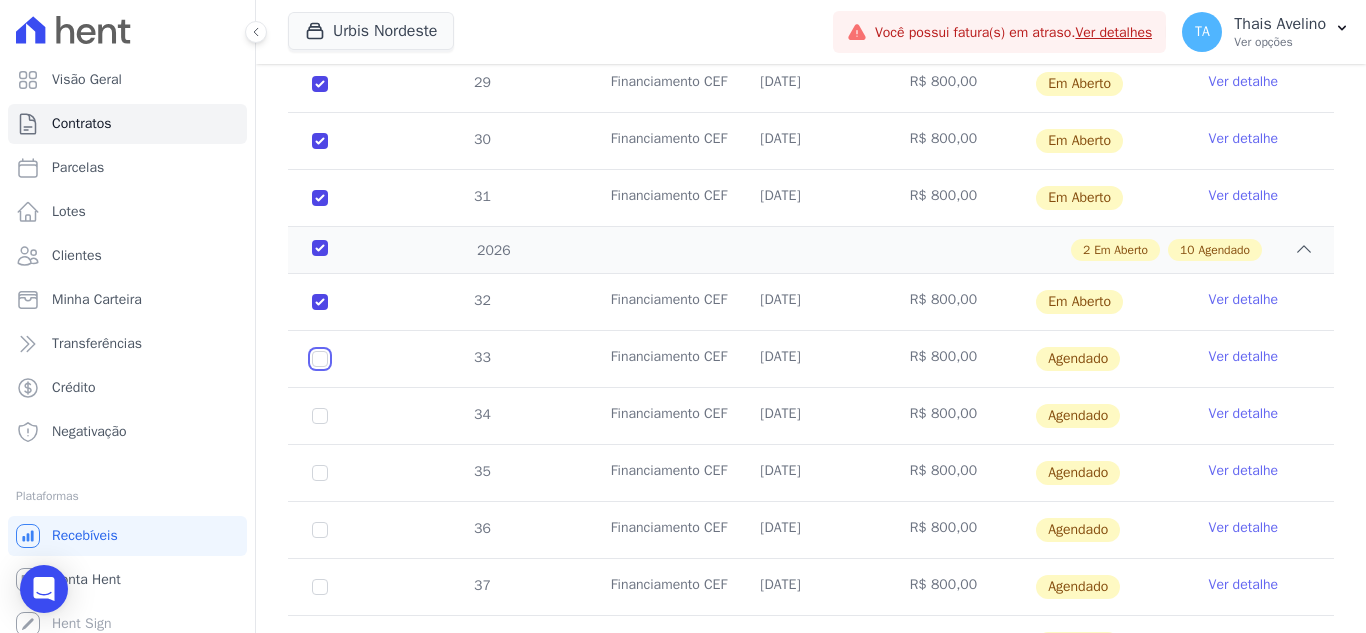 click at bounding box center (320, 359) 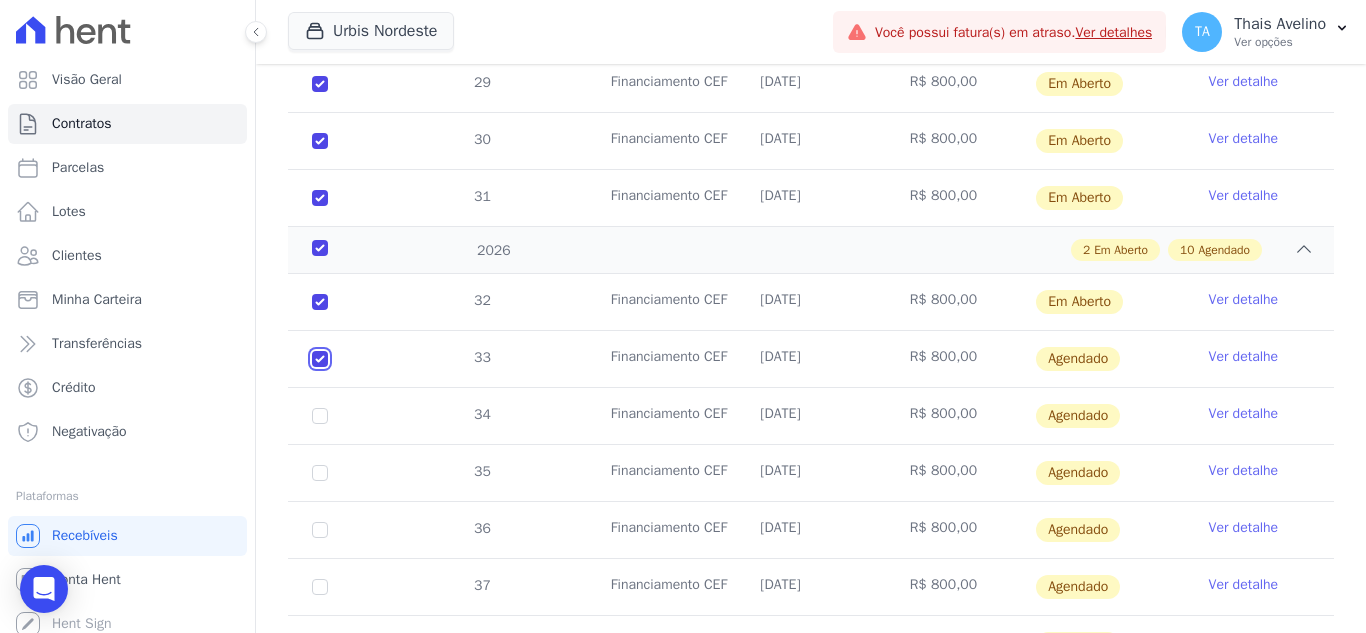 checkbox on "true" 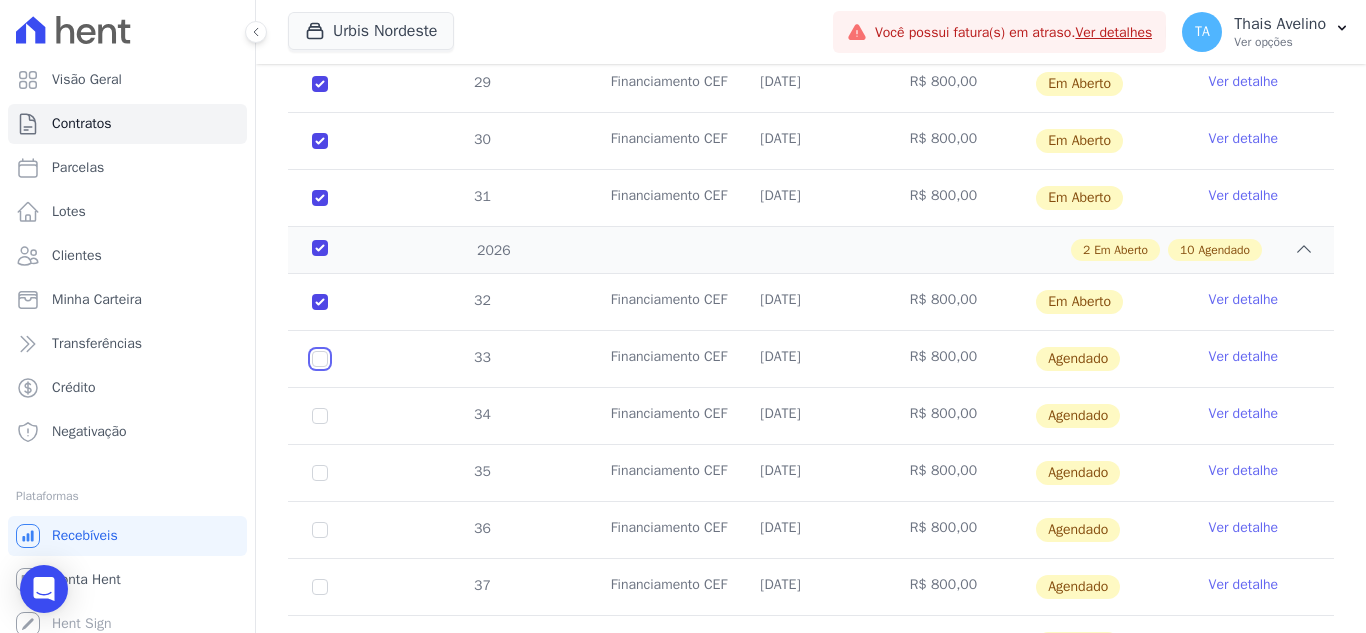 checkbox on "true" 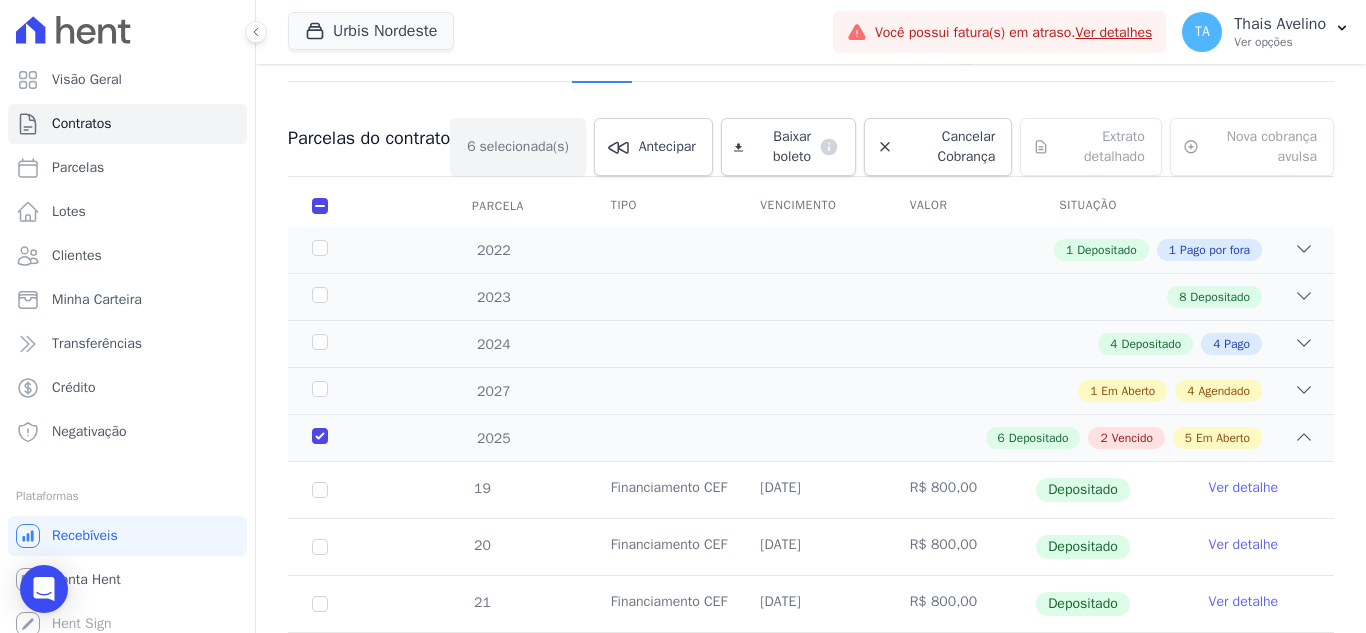 scroll, scrollTop: 0, scrollLeft: 0, axis: both 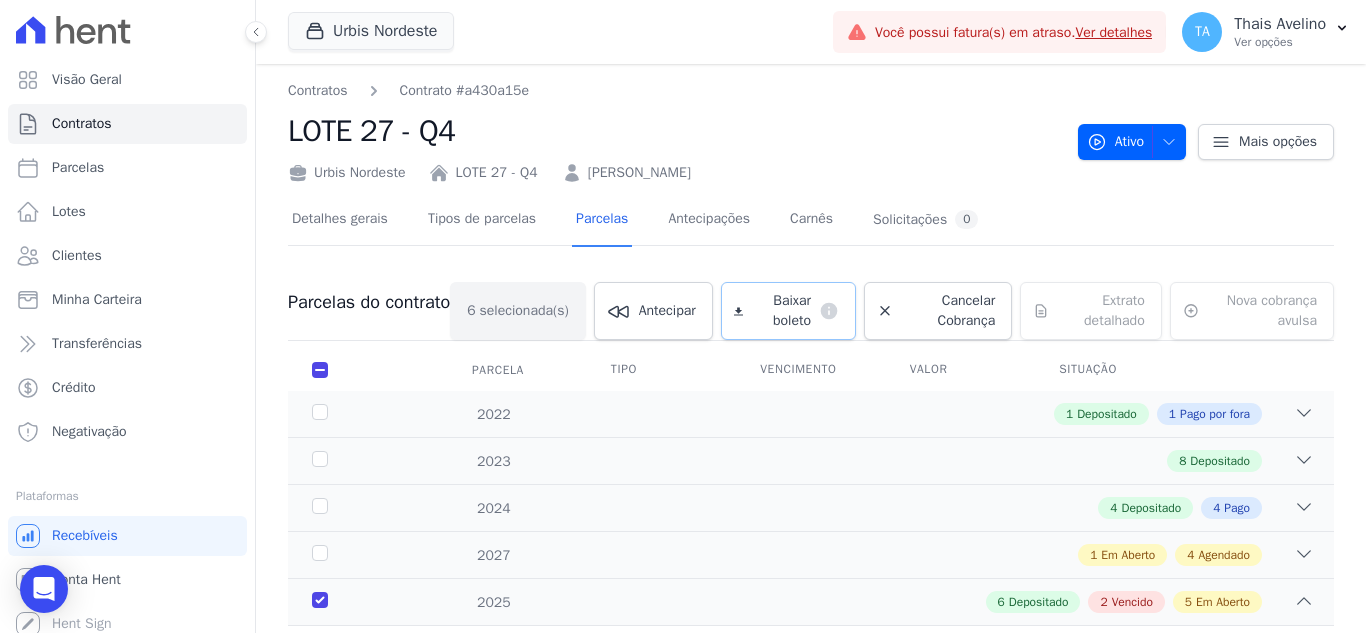 click on "Baixar boleto" at bounding box center [781, 311] 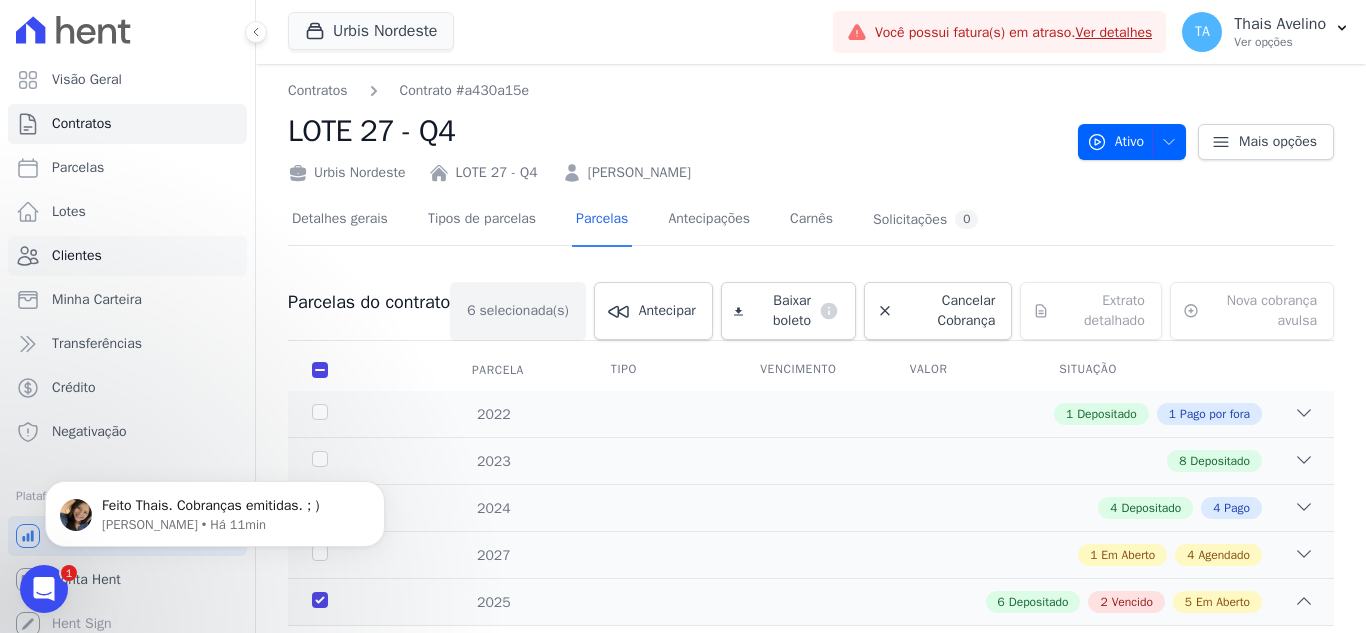 click on "Clientes" at bounding box center (77, 256) 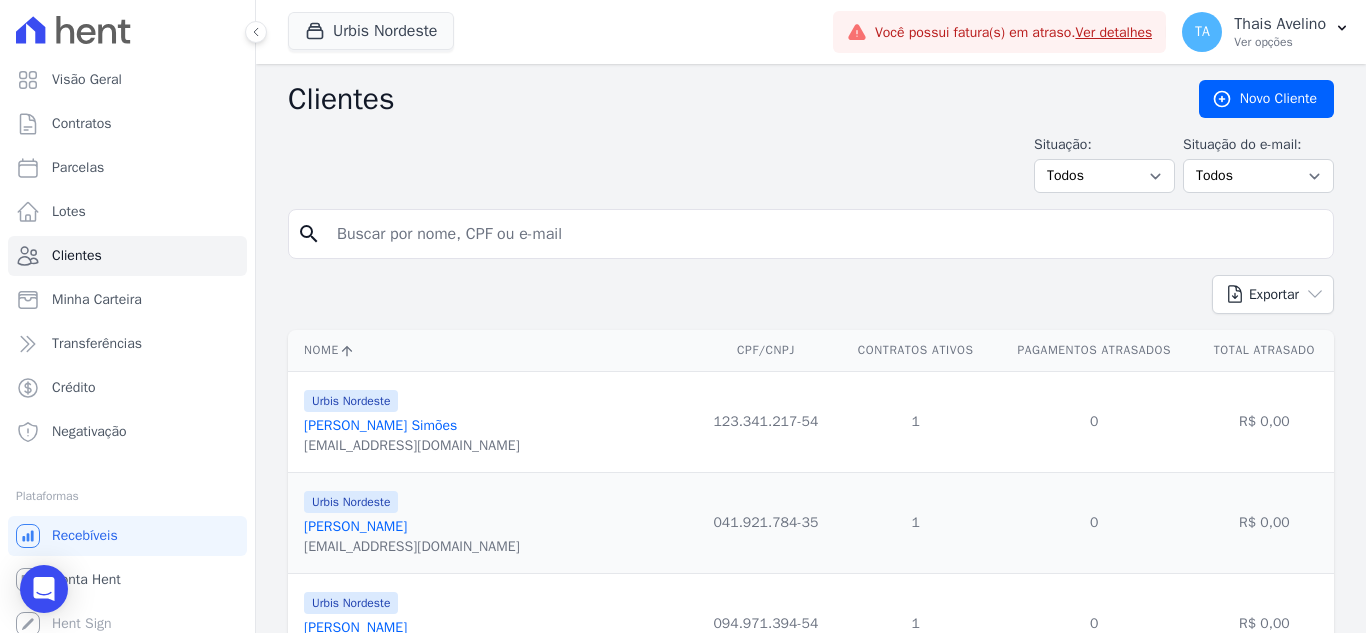 click at bounding box center (825, 234) 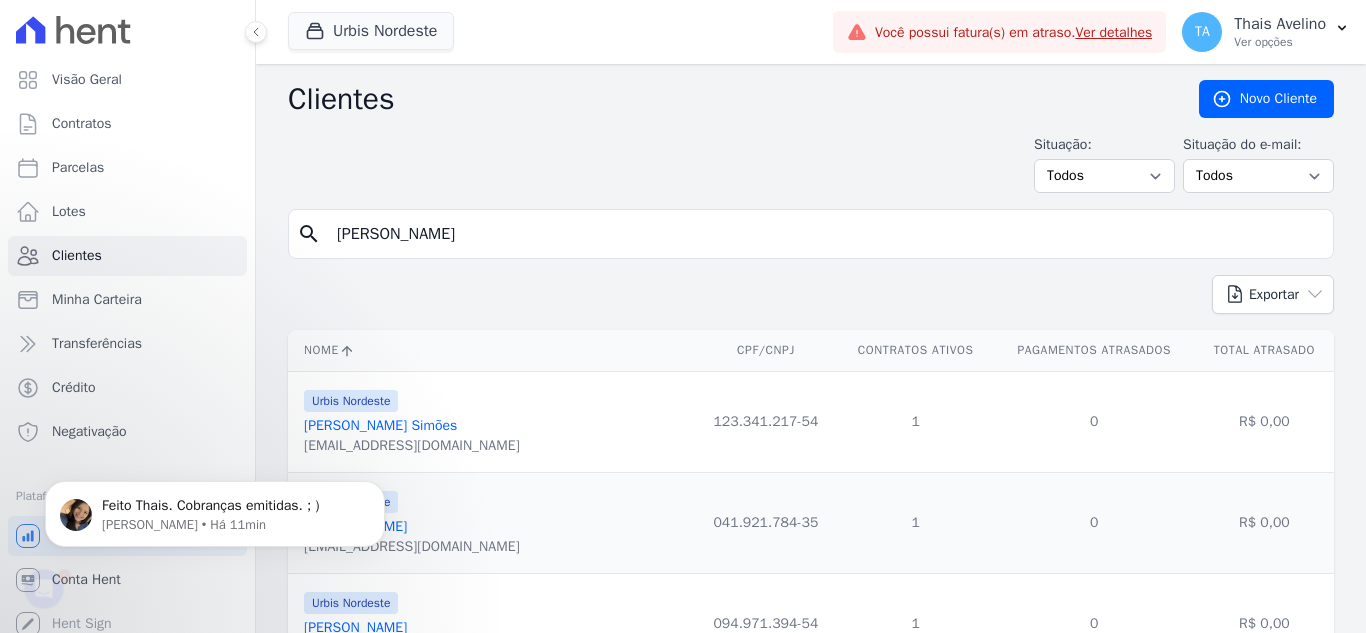 scroll, scrollTop: 0, scrollLeft: 0, axis: both 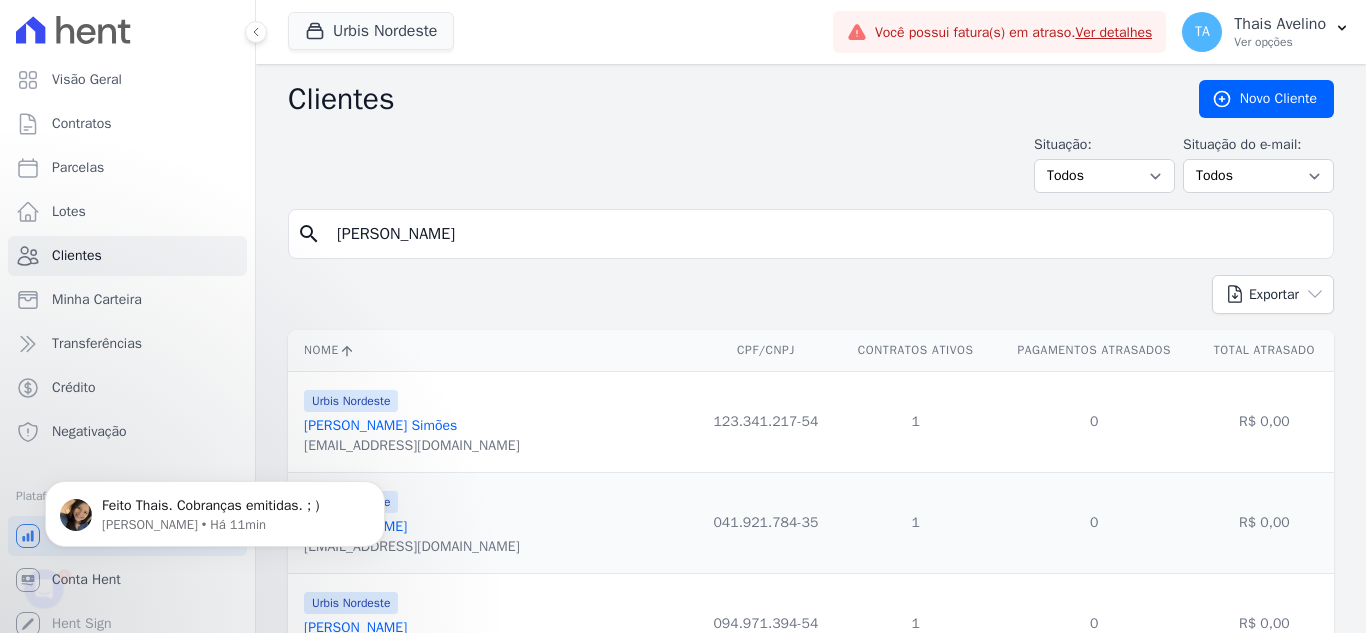 type on "ALEX" 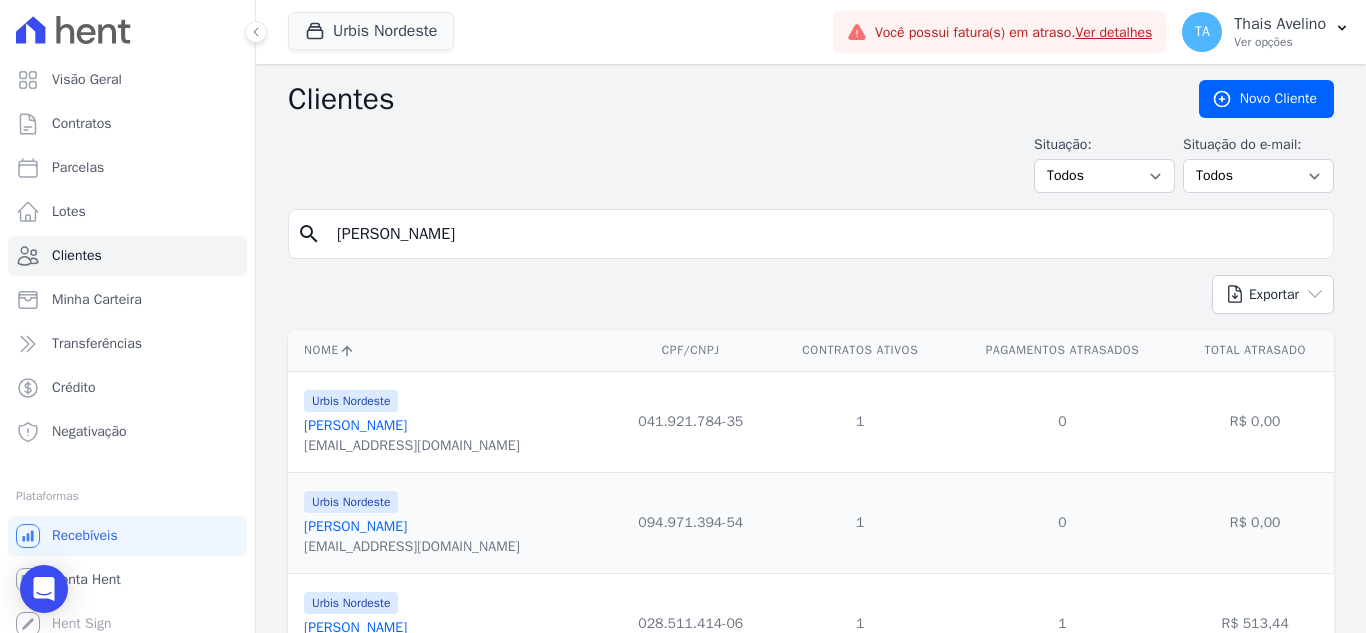 click on "[PERSON_NAME]" at bounding box center (355, 526) 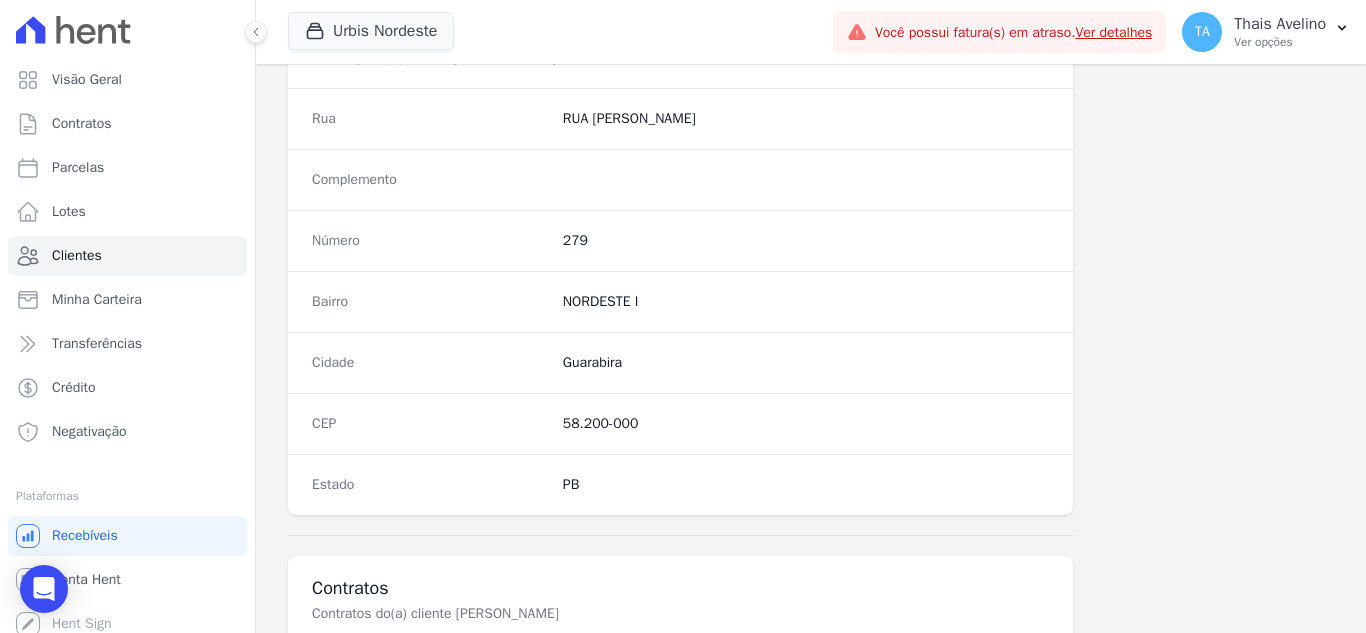 scroll, scrollTop: 1000, scrollLeft: 0, axis: vertical 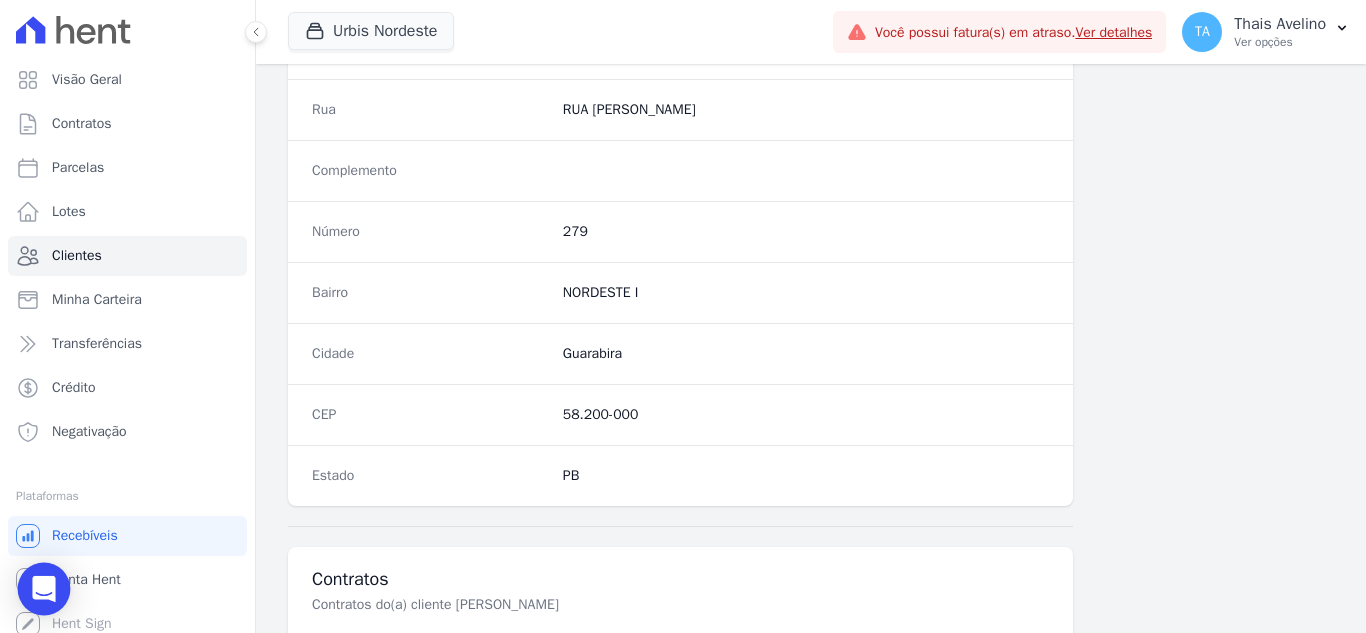 click 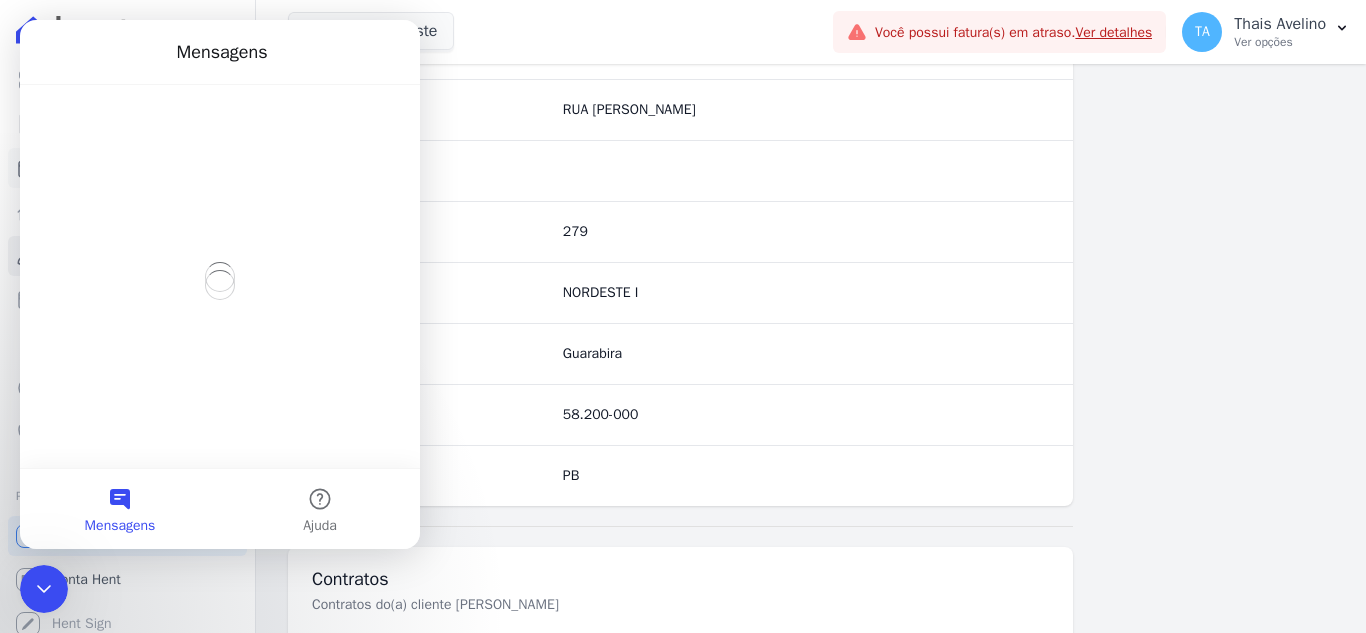 scroll, scrollTop: 0, scrollLeft: 0, axis: both 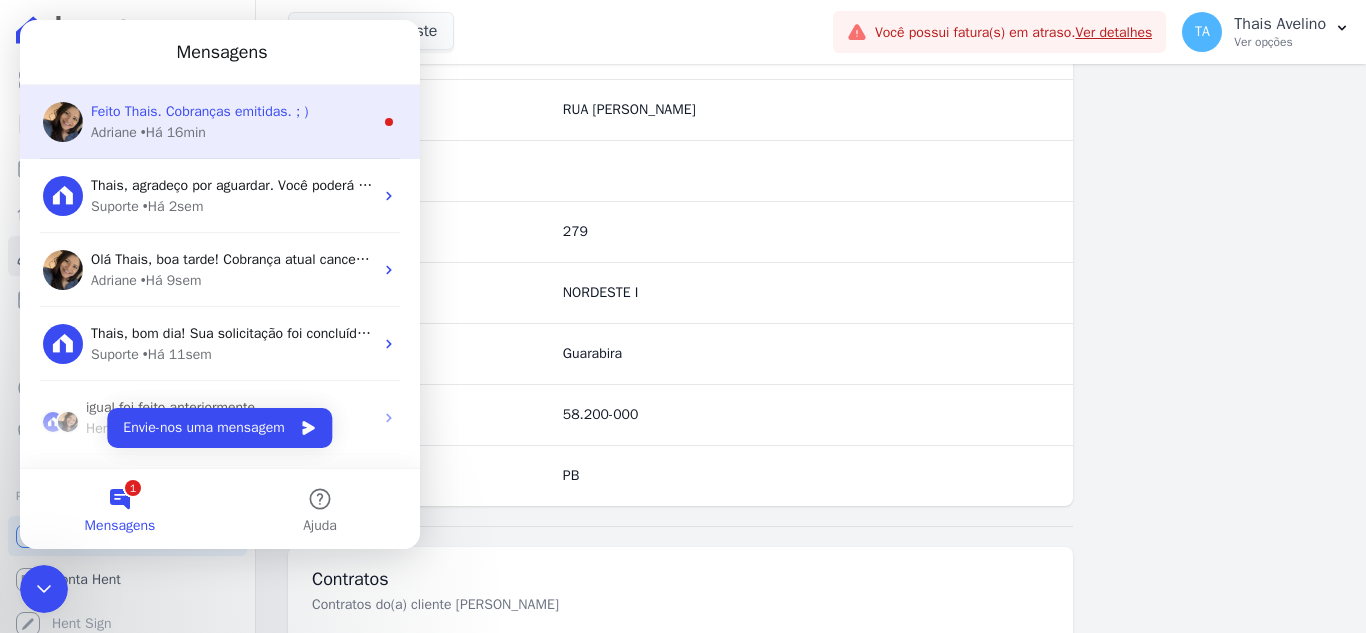 click on "•  Há 16min" at bounding box center (173, 132) 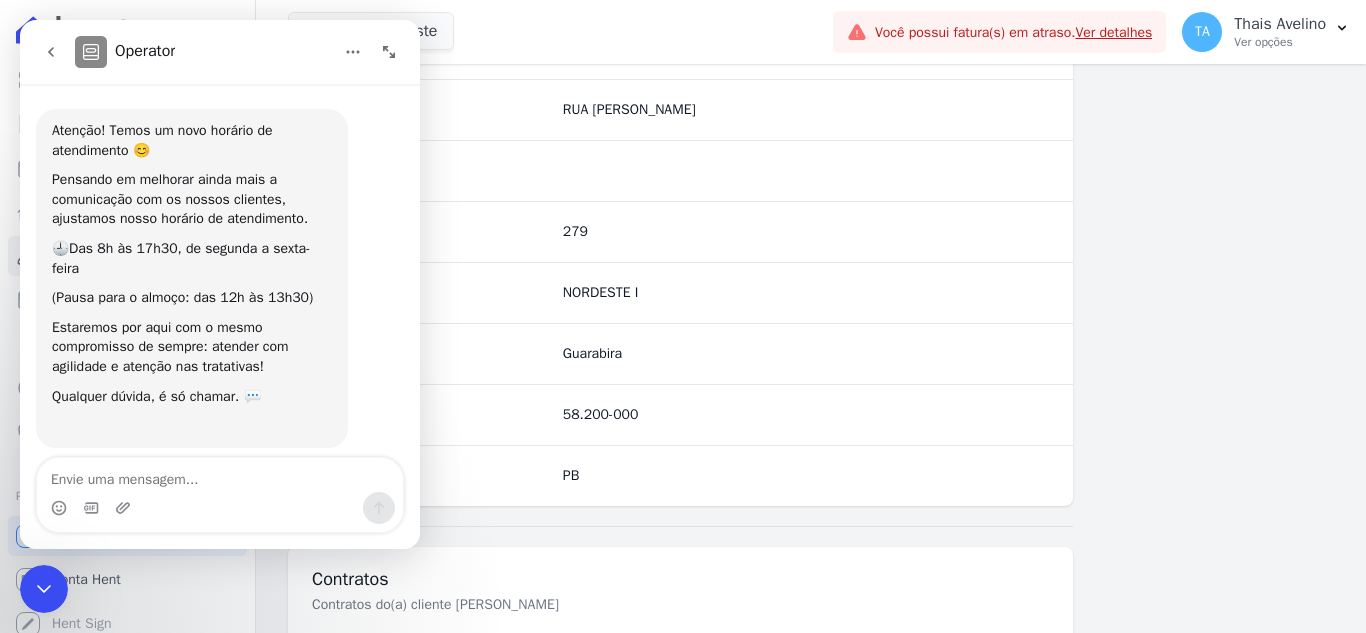 scroll, scrollTop: 3, scrollLeft: 0, axis: vertical 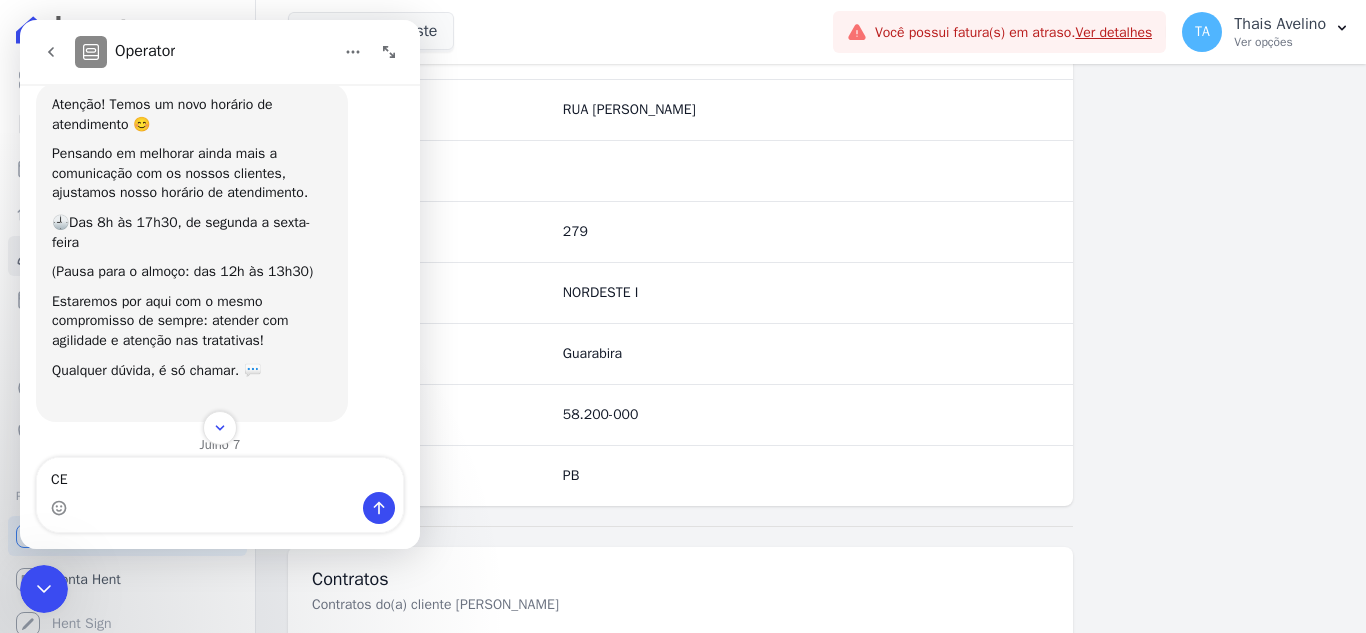 type on "C" 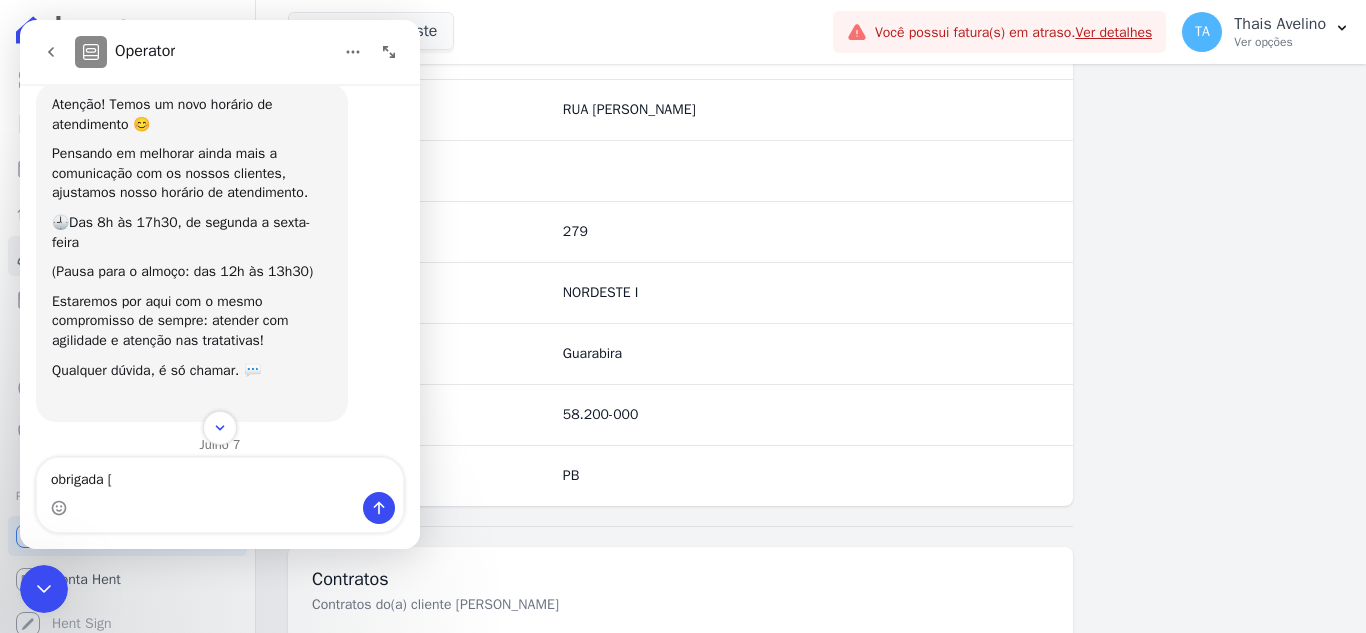 type on "obrigada" 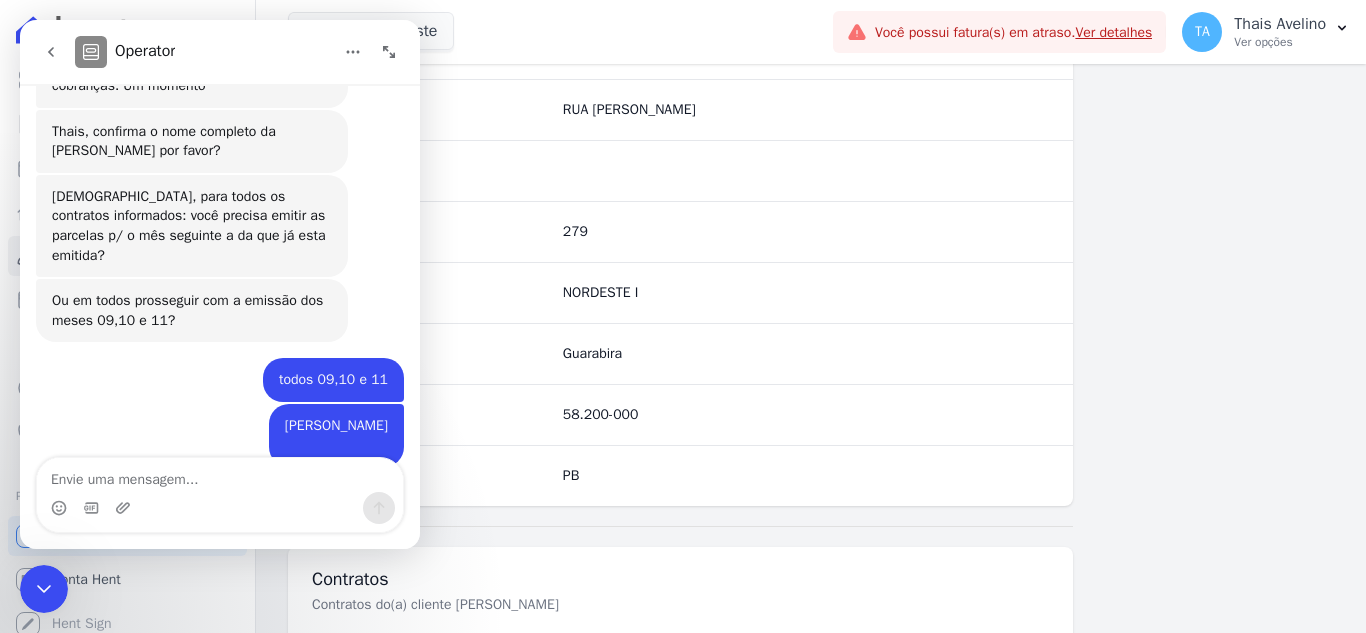type on "o" 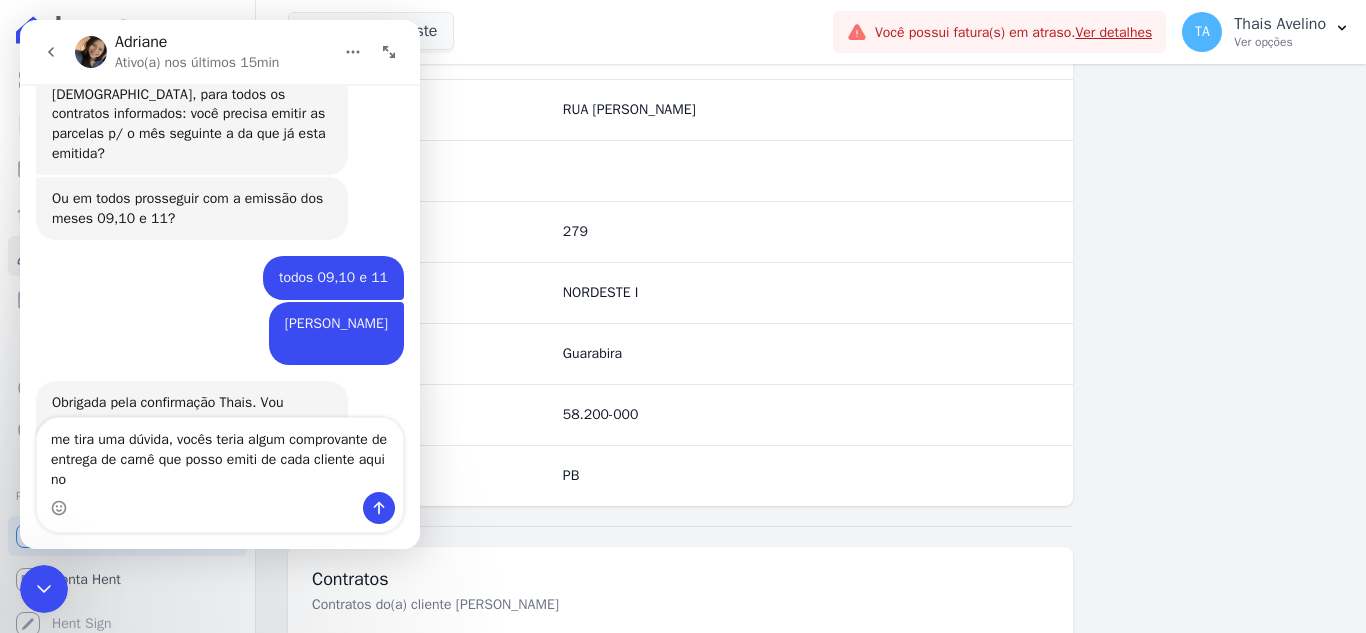 scroll, scrollTop: 6518, scrollLeft: 0, axis: vertical 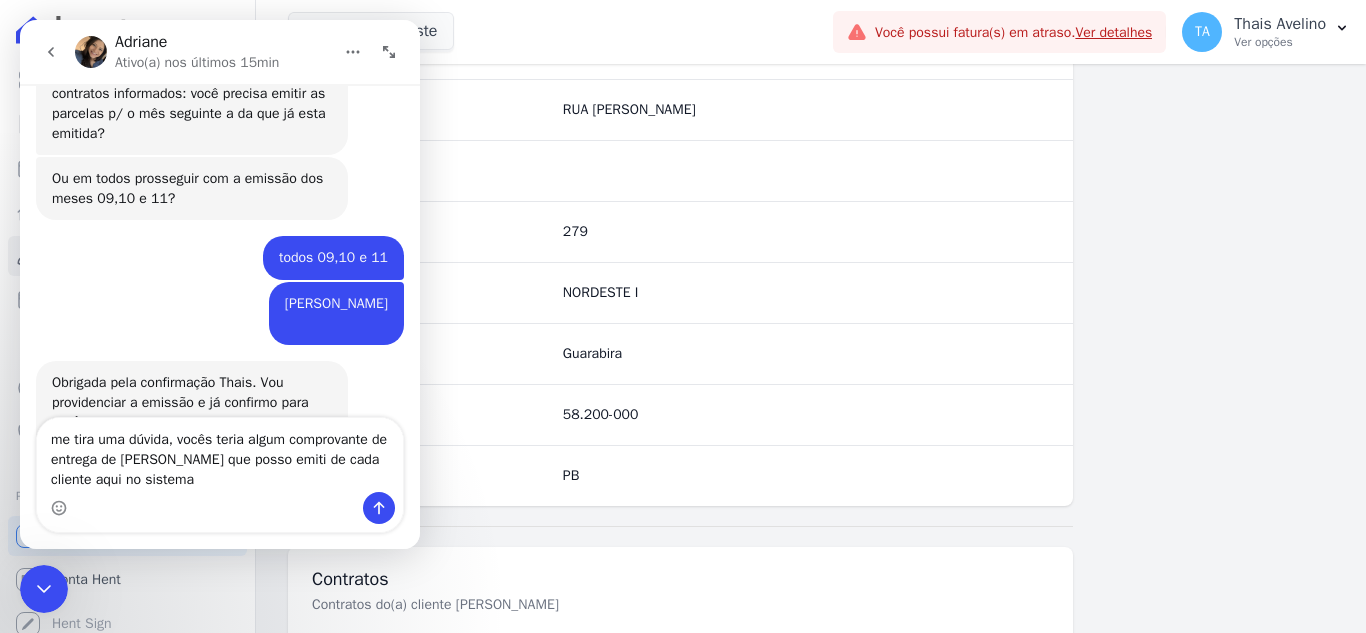 type on "me tira uma dúvida, vocês teria algum comprovante de entrega de carnê que posso emiti de cada cliente aqui no sistema?" 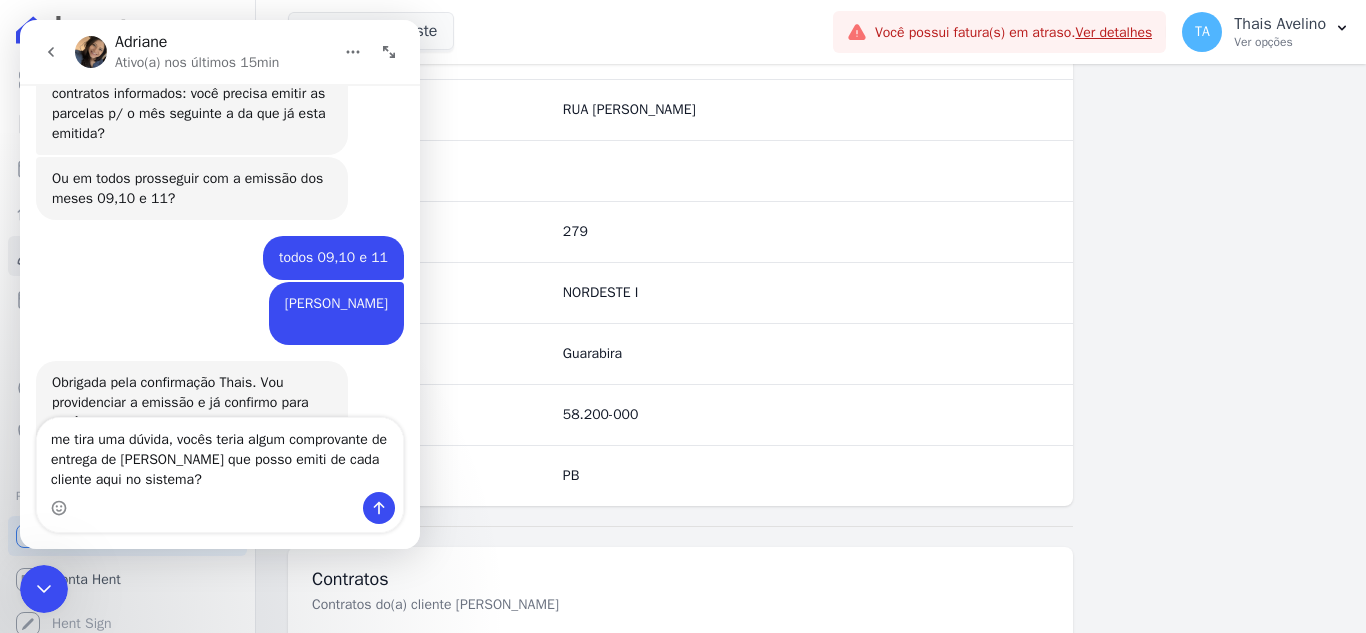 type 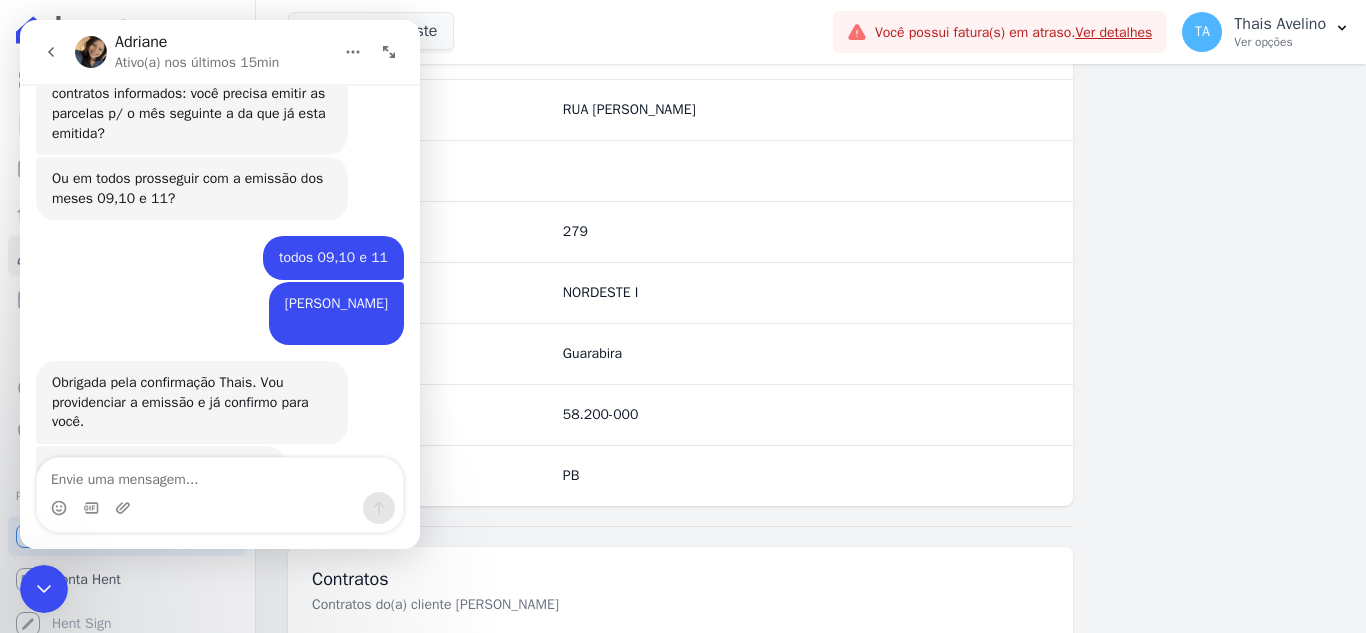 scroll, scrollTop: 6563, scrollLeft: 0, axis: vertical 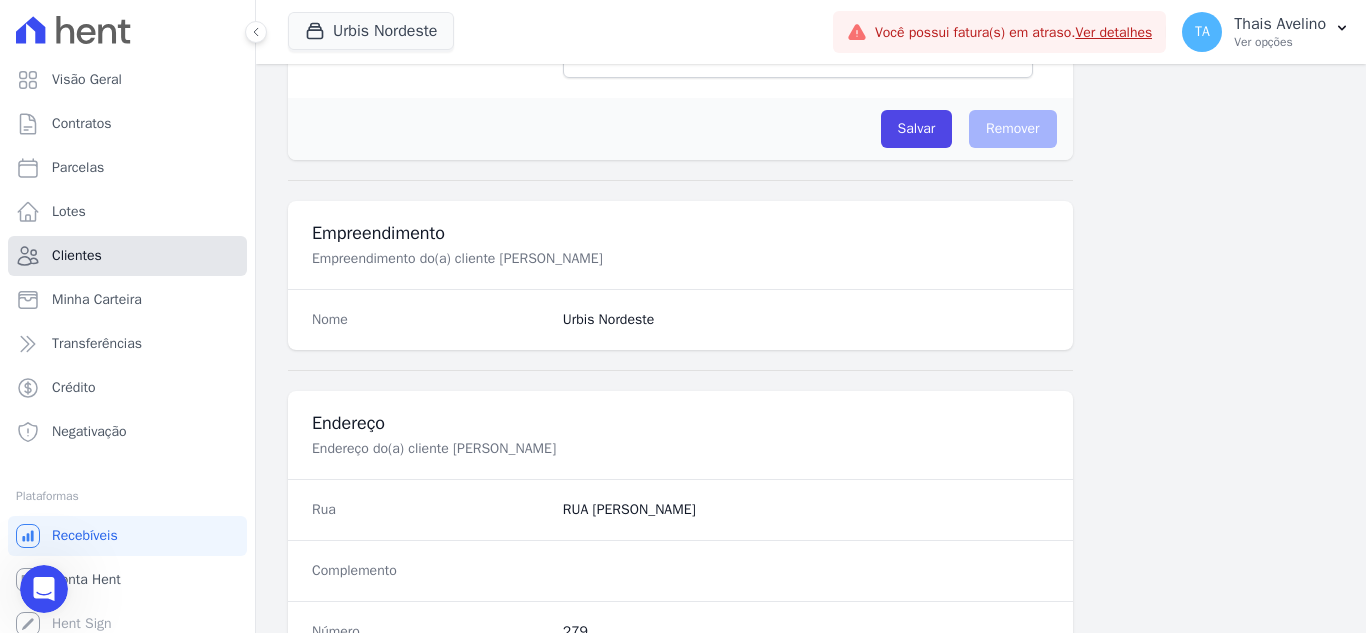 click on "Clientes" at bounding box center (127, 256) 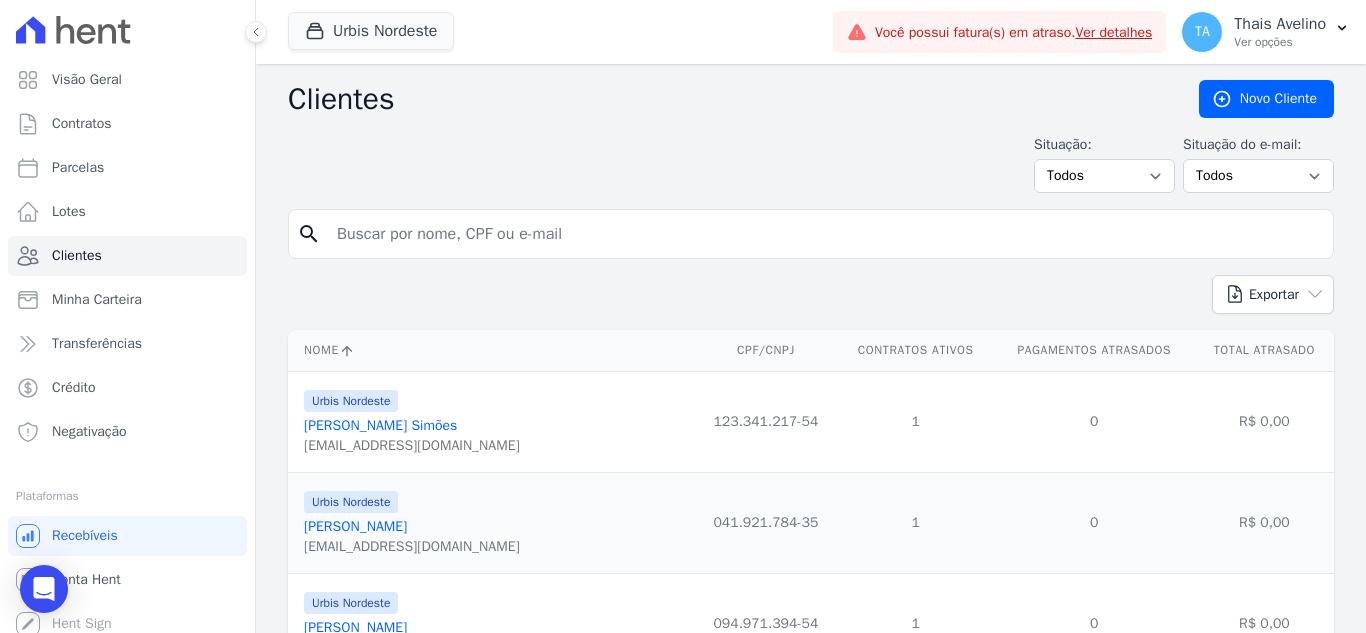 click at bounding box center (825, 234) 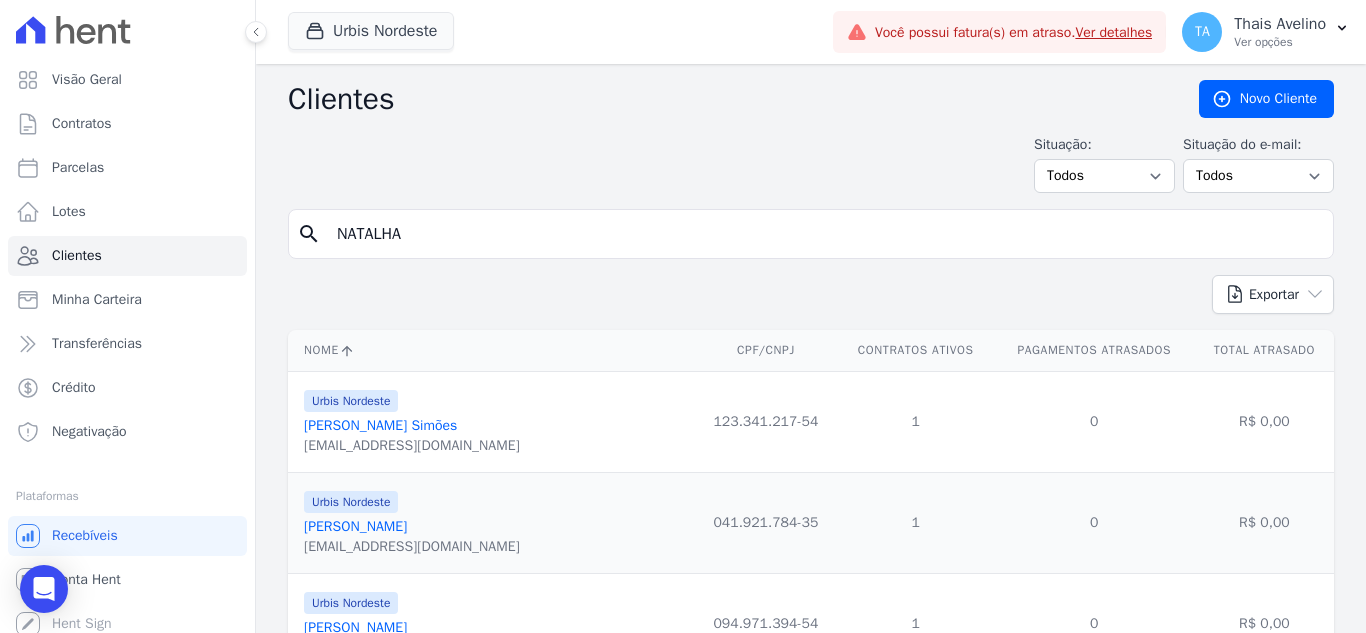 type on "NATALHA" 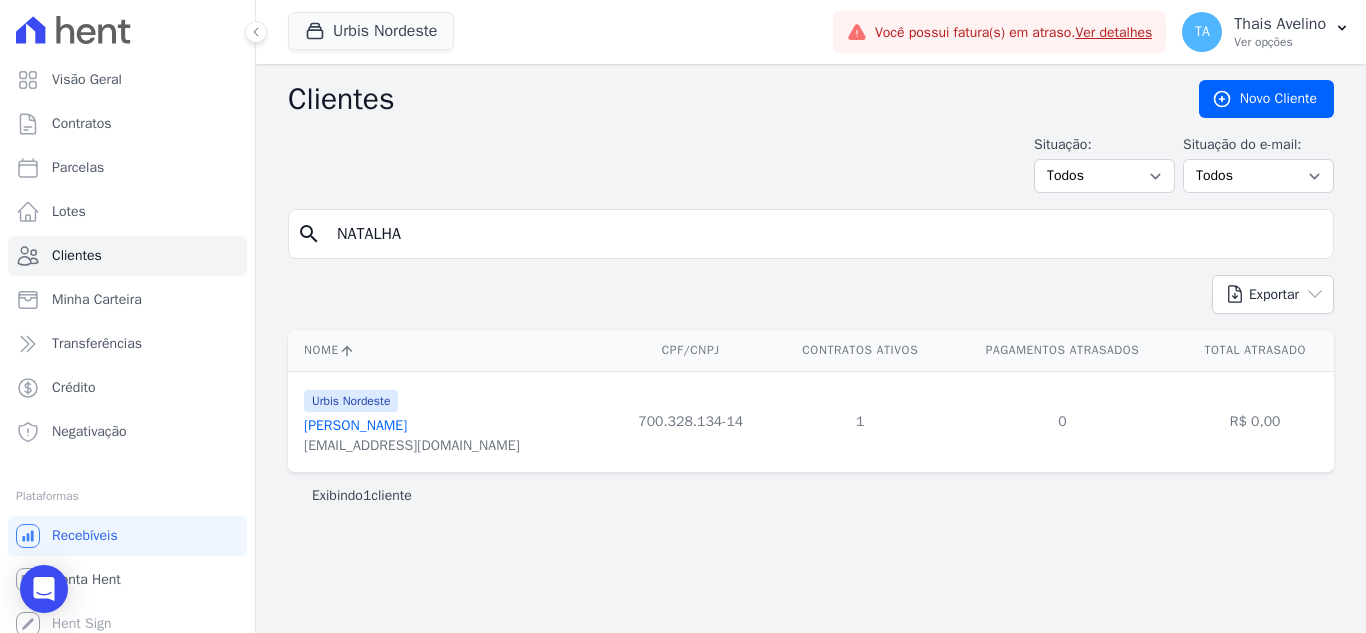 click on "Natalha Santos Pereira" at bounding box center [355, 425] 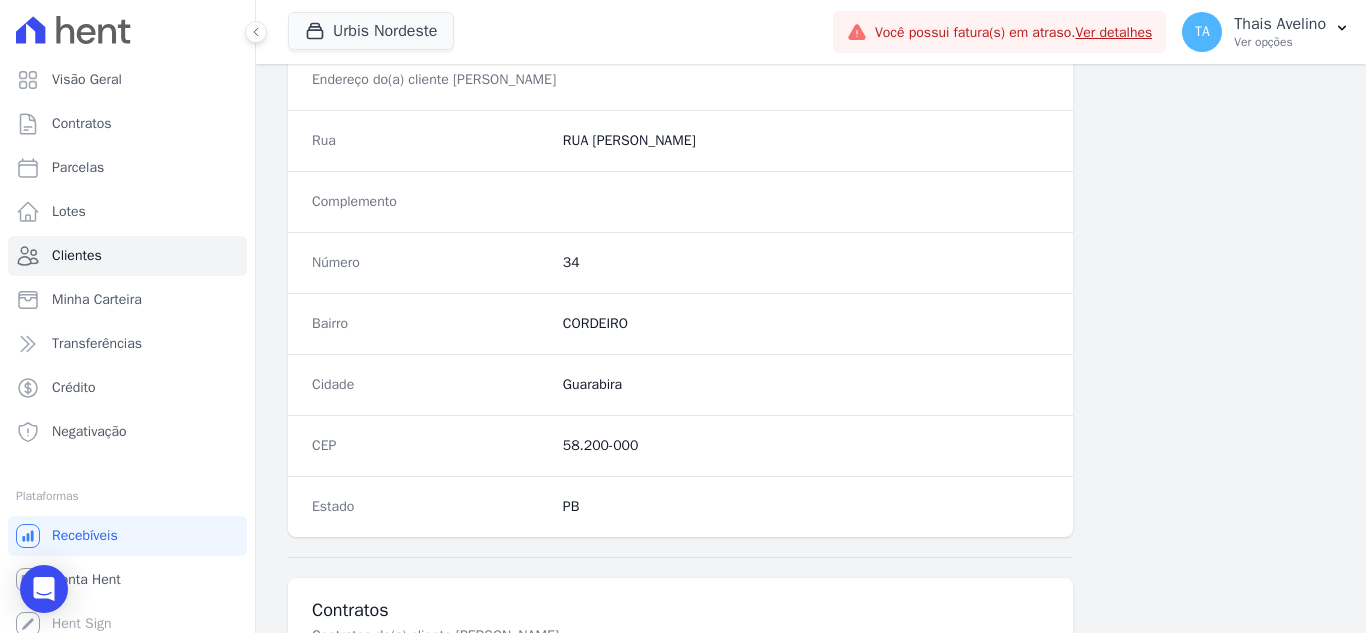 scroll, scrollTop: 1000, scrollLeft: 0, axis: vertical 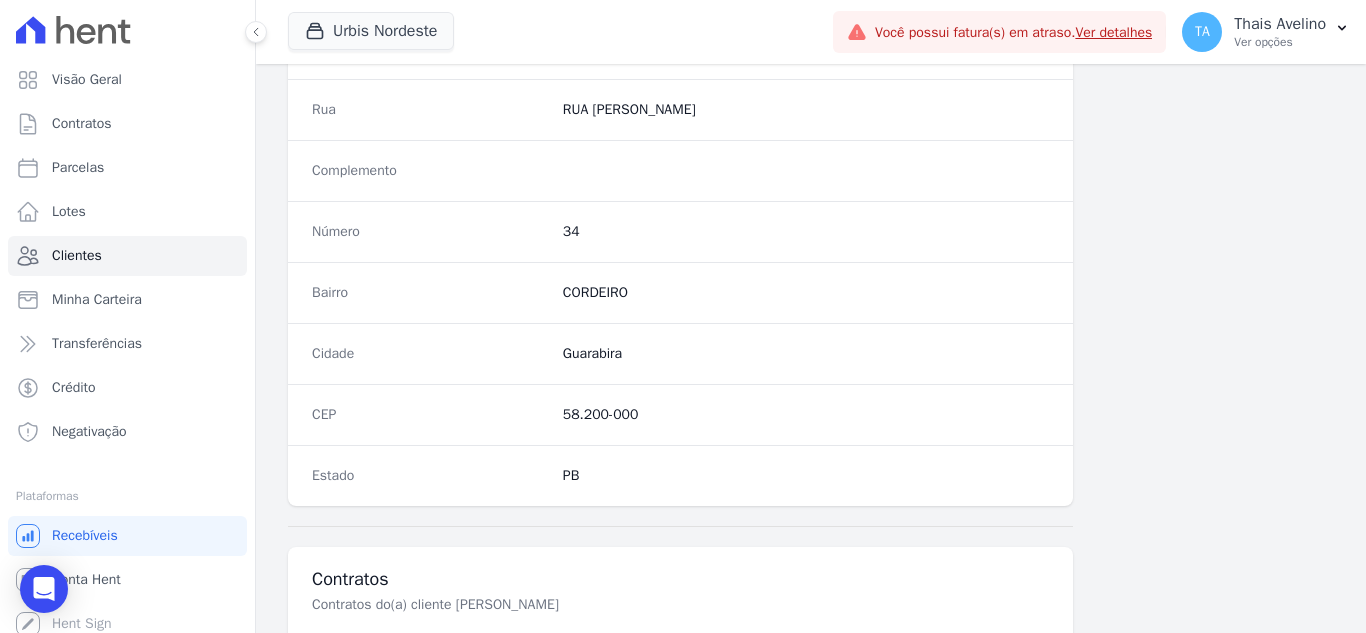 drag, startPoint x: 560, startPoint y: 105, endPoint x: 869, endPoint y: 118, distance: 309.27335 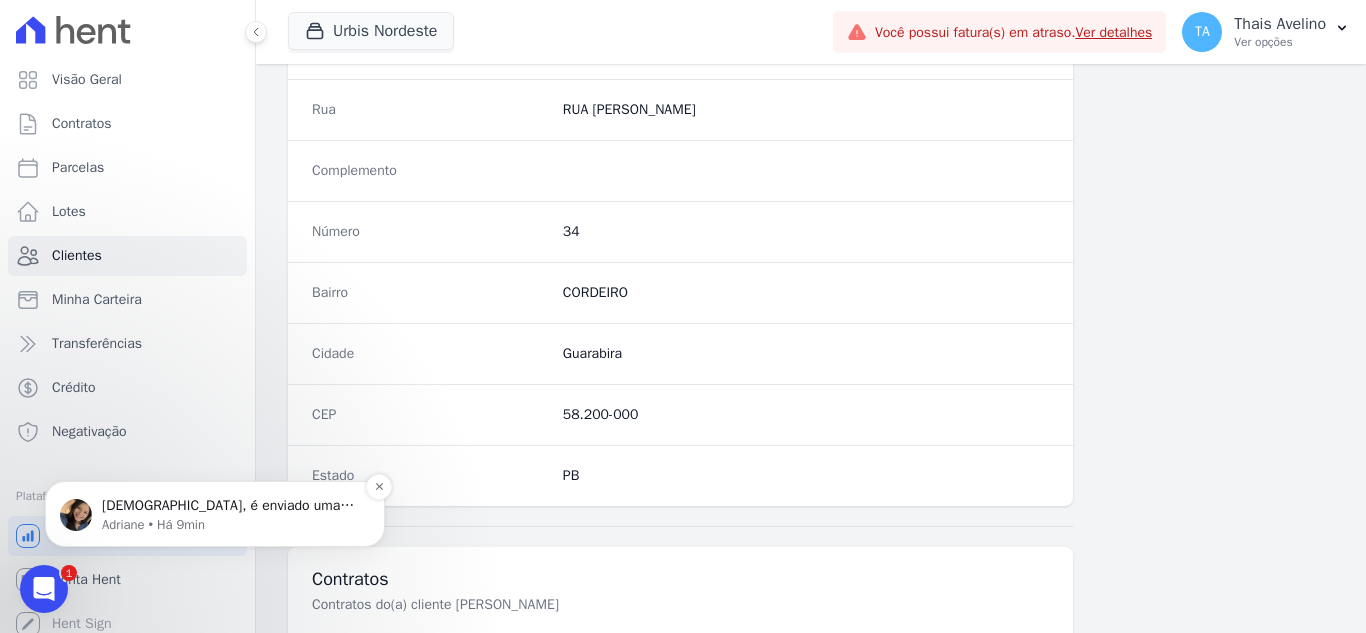 scroll, scrollTop: 0, scrollLeft: 0, axis: both 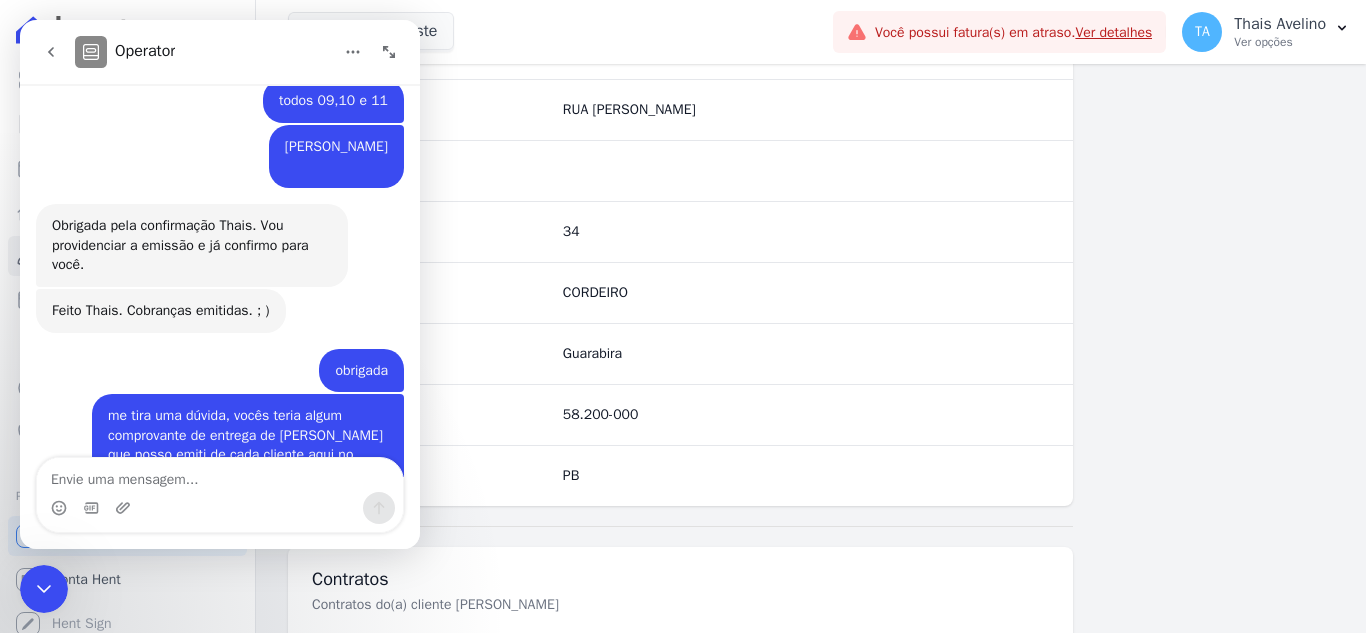 click at bounding box center [220, 475] 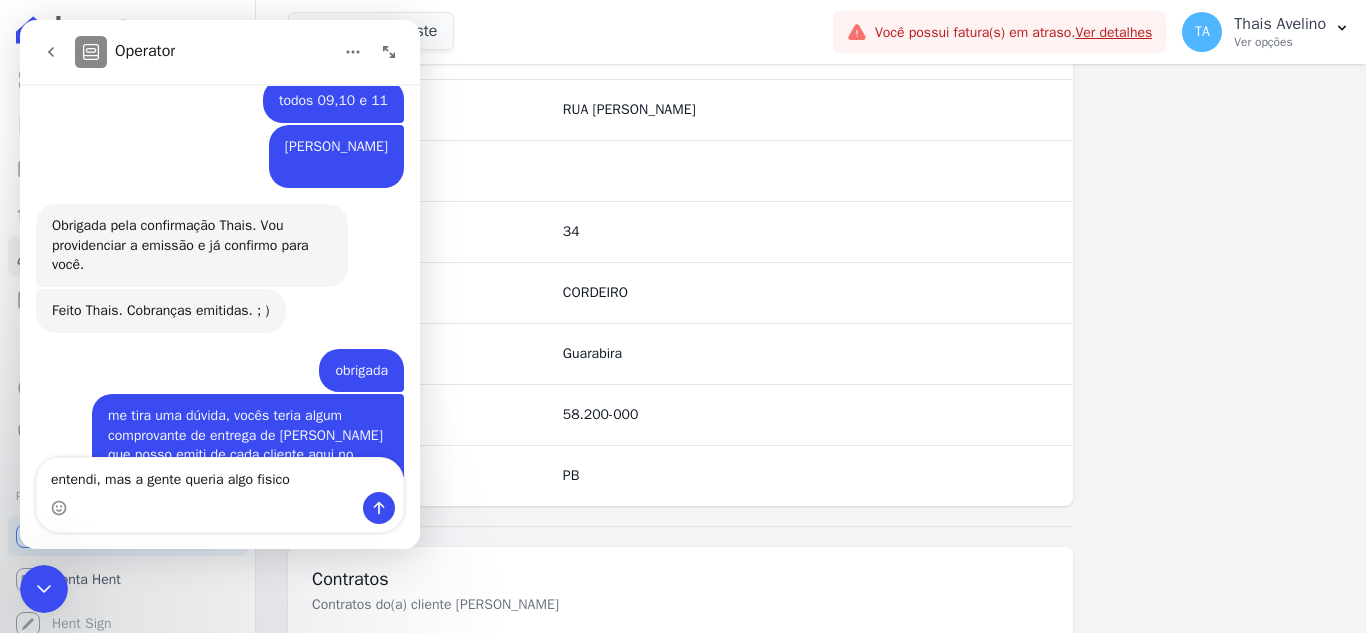 type on "entendi, mas a gente queria algo fisico" 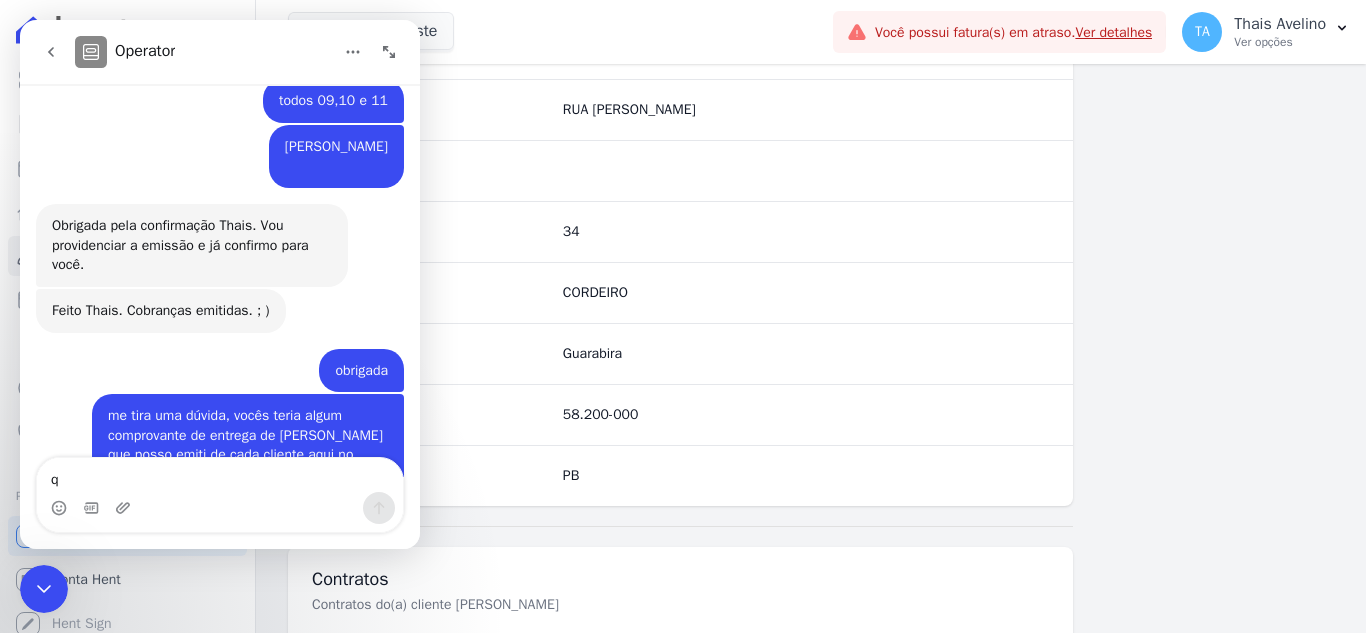 scroll, scrollTop: 6701, scrollLeft: 0, axis: vertical 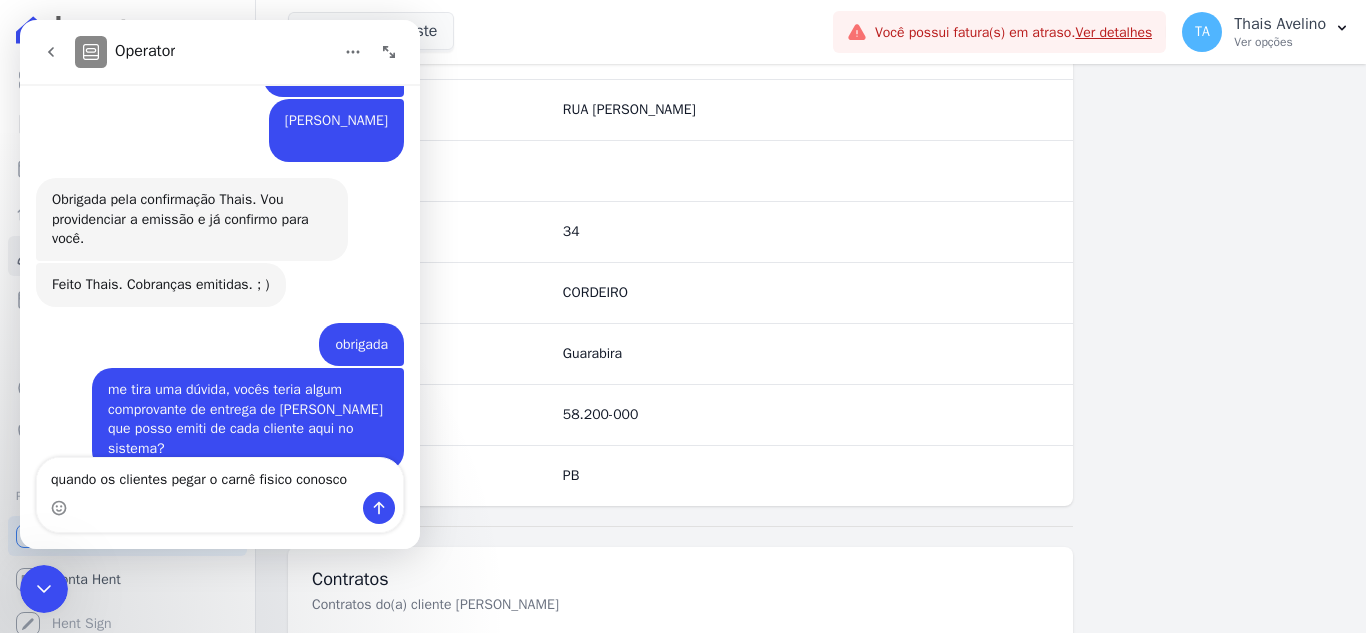 type on "quando os clientes pegar o carnê fisico conosco" 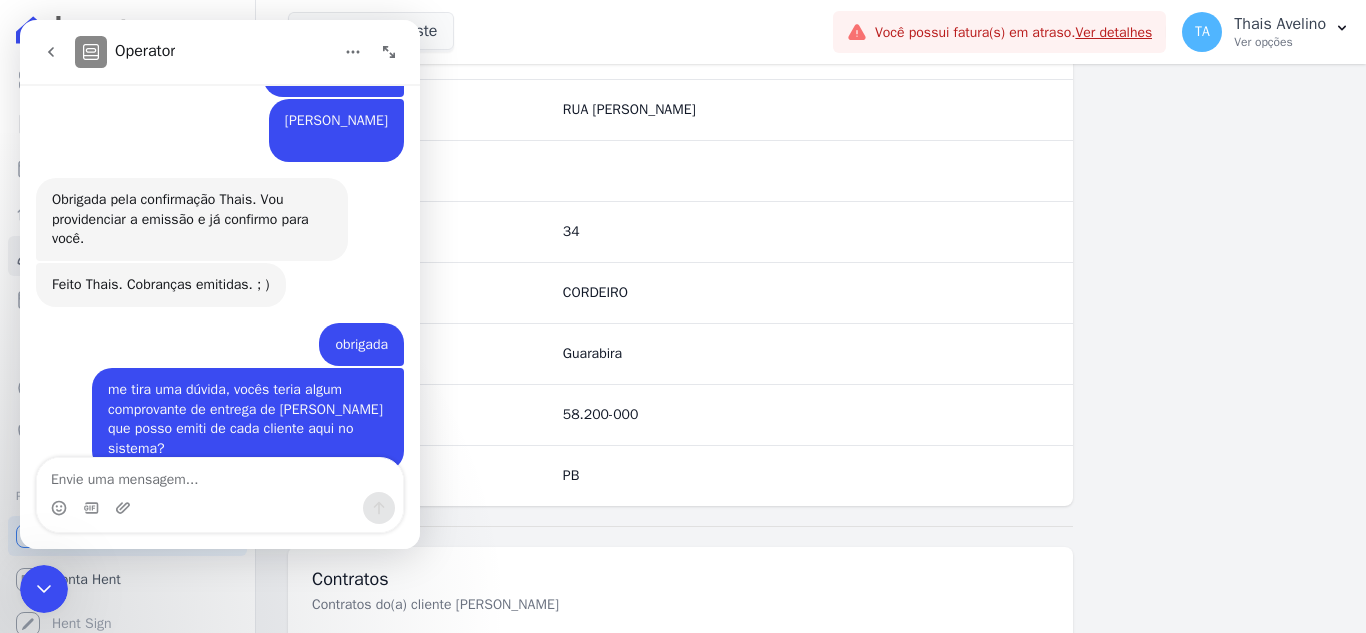 scroll, scrollTop: 6765, scrollLeft: 0, axis: vertical 